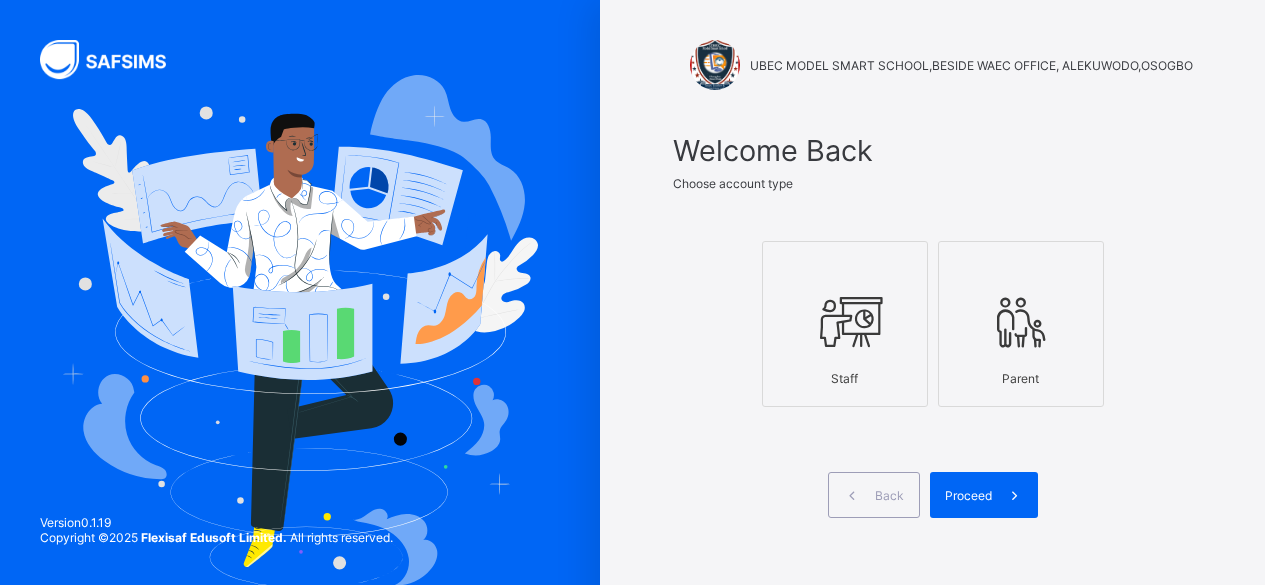 scroll, scrollTop: 0, scrollLeft: 0, axis: both 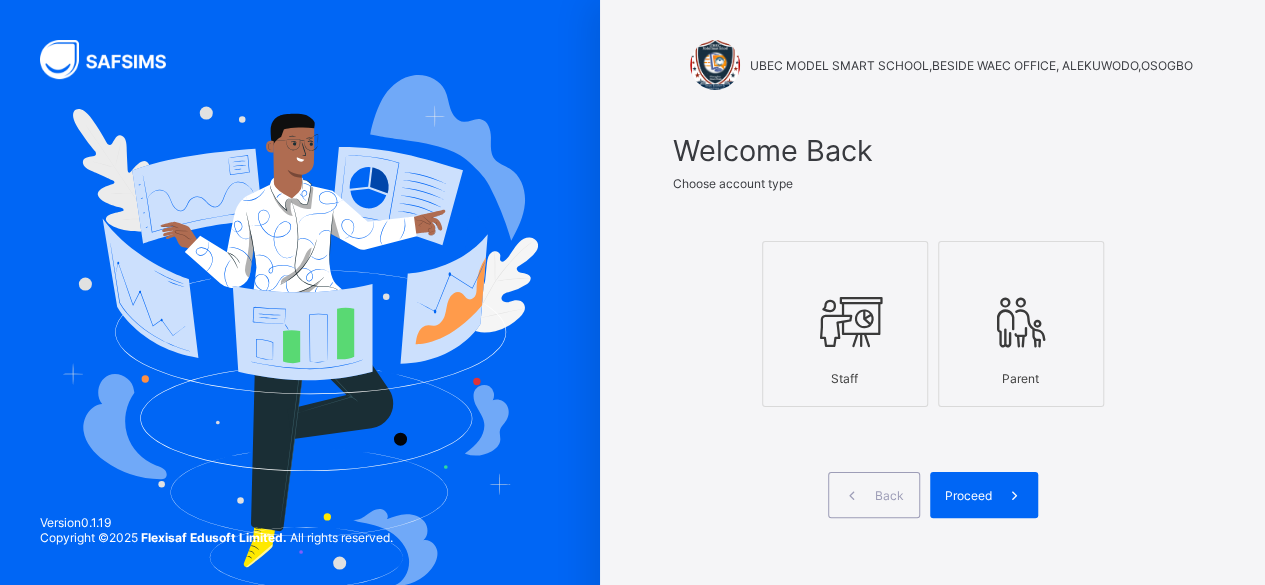 click at bounding box center [845, 322] 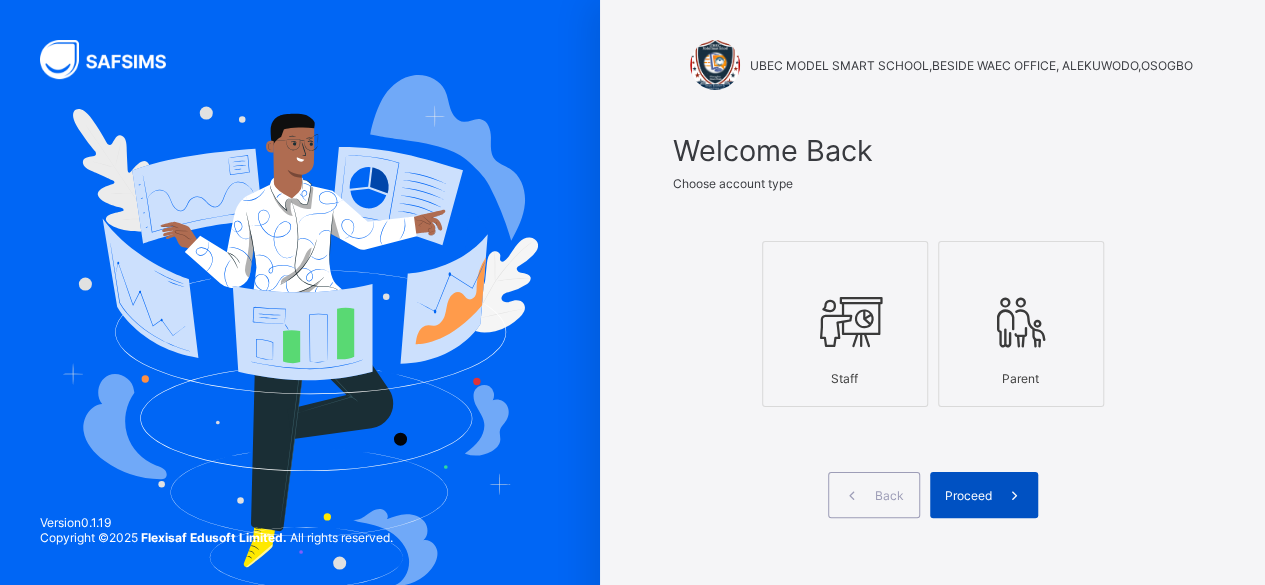 click on "Proceed" at bounding box center [968, 495] 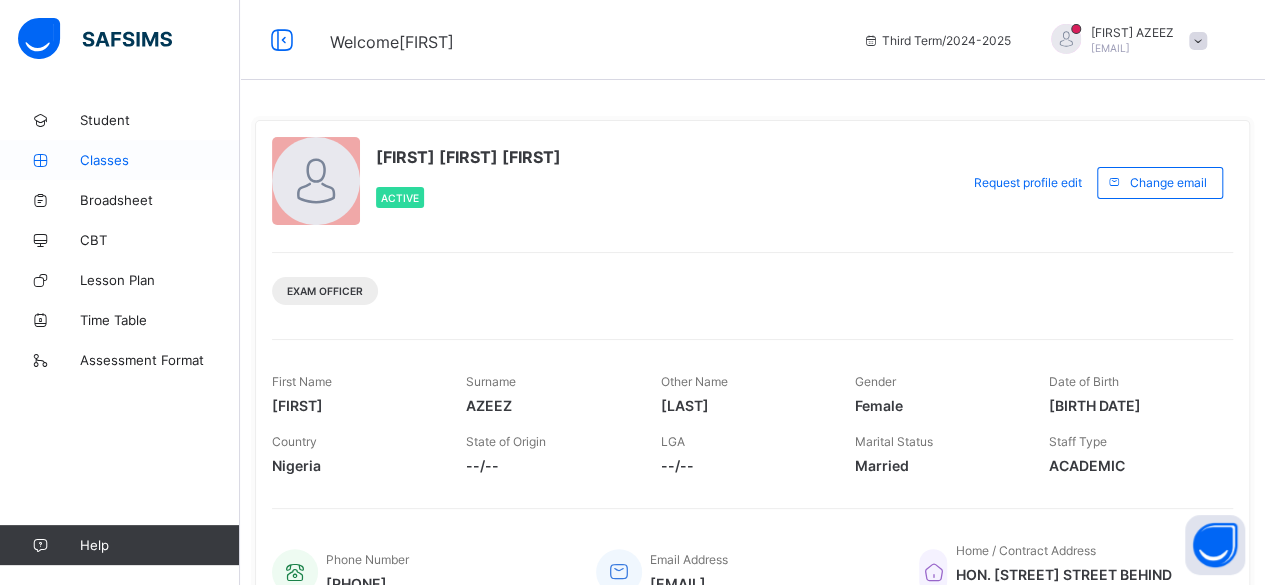 click on "Classes" at bounding box center [160, 160] 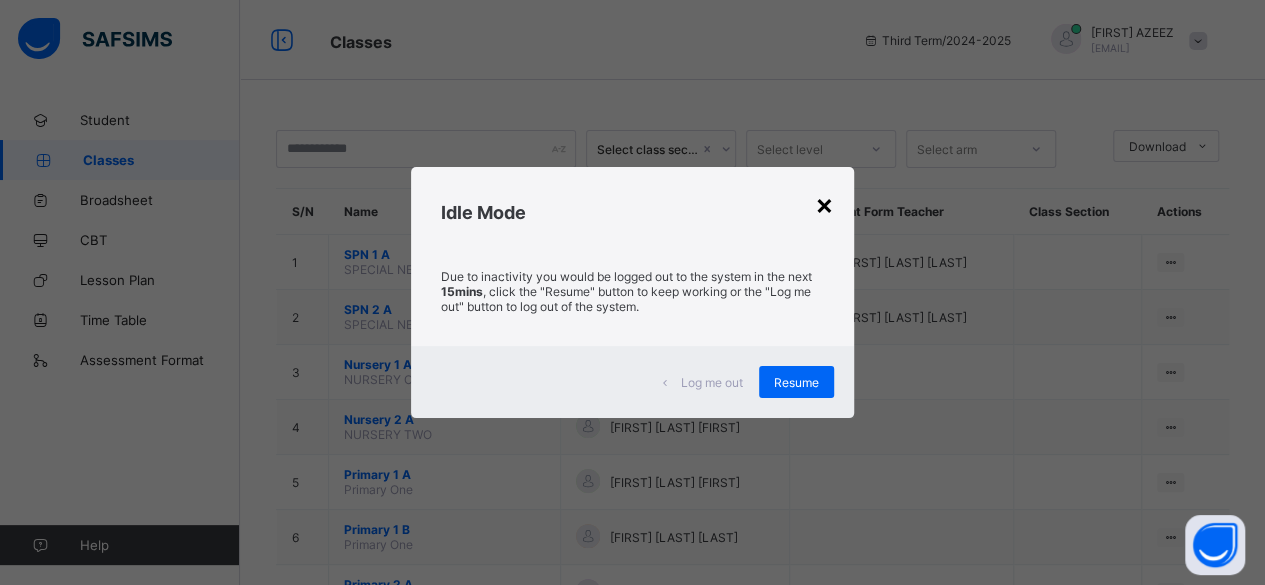 click on "×" at bounding box center (824, 204) 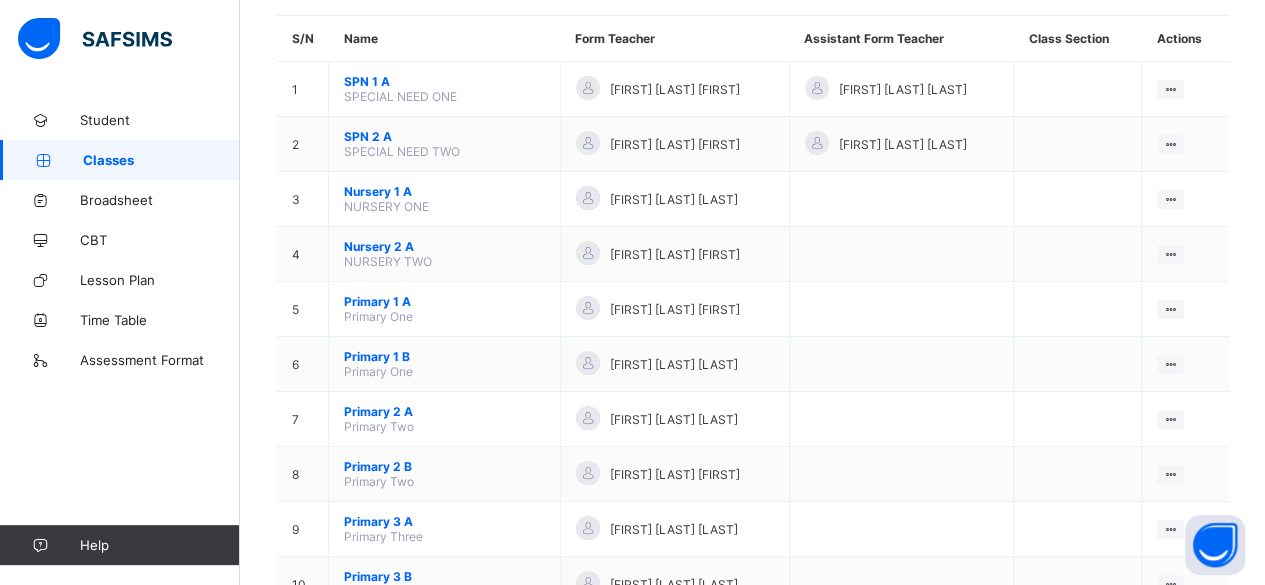 scroll, scrollTop: 306, scrollLeft: 0, axis: vertical 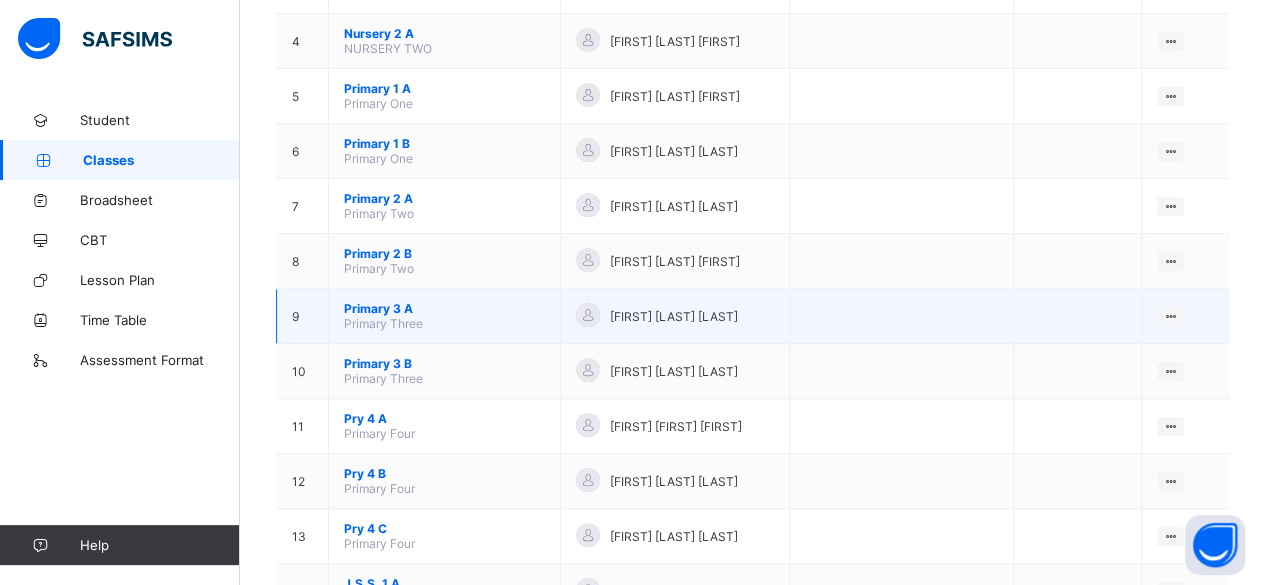 click on "Primary 3   A" at bounding box center (444, 308) 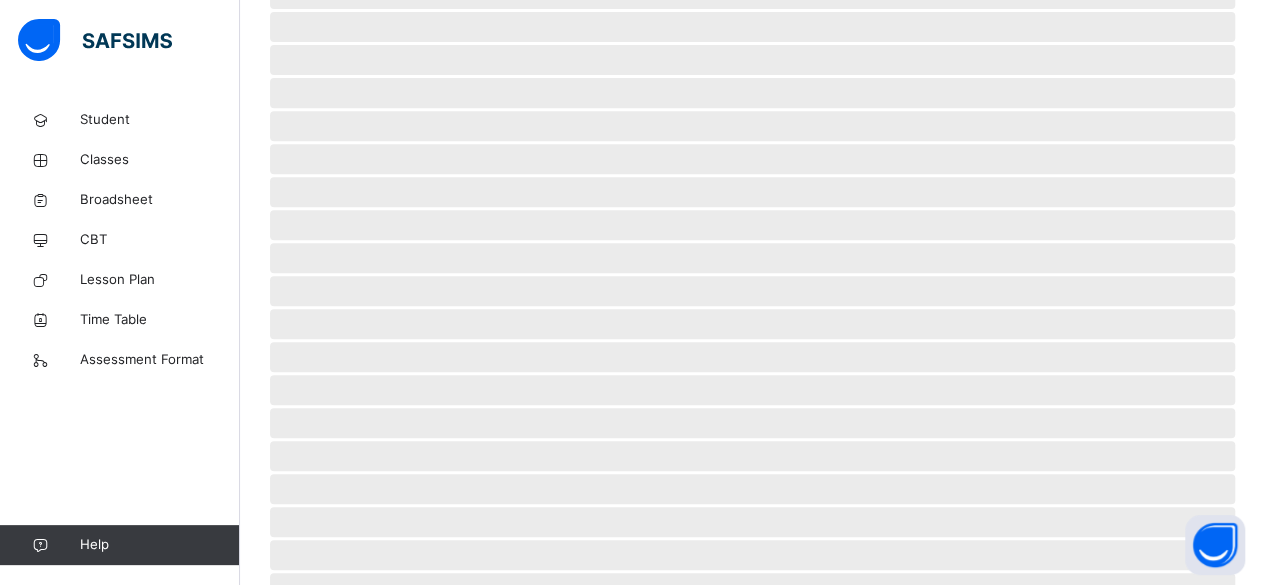 scroll, scrollTop: 0, scrollLeft: 0, axis: both 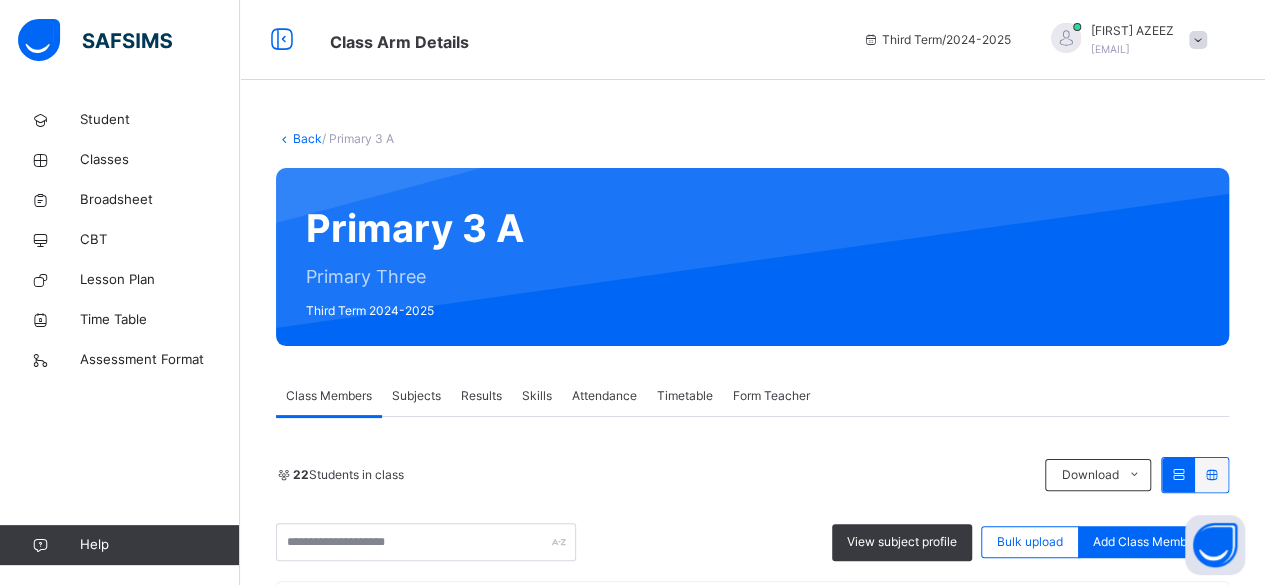 click on "Primary 3 A Primary Three Third Term 2024-2025" at bounding box center [752, 257] 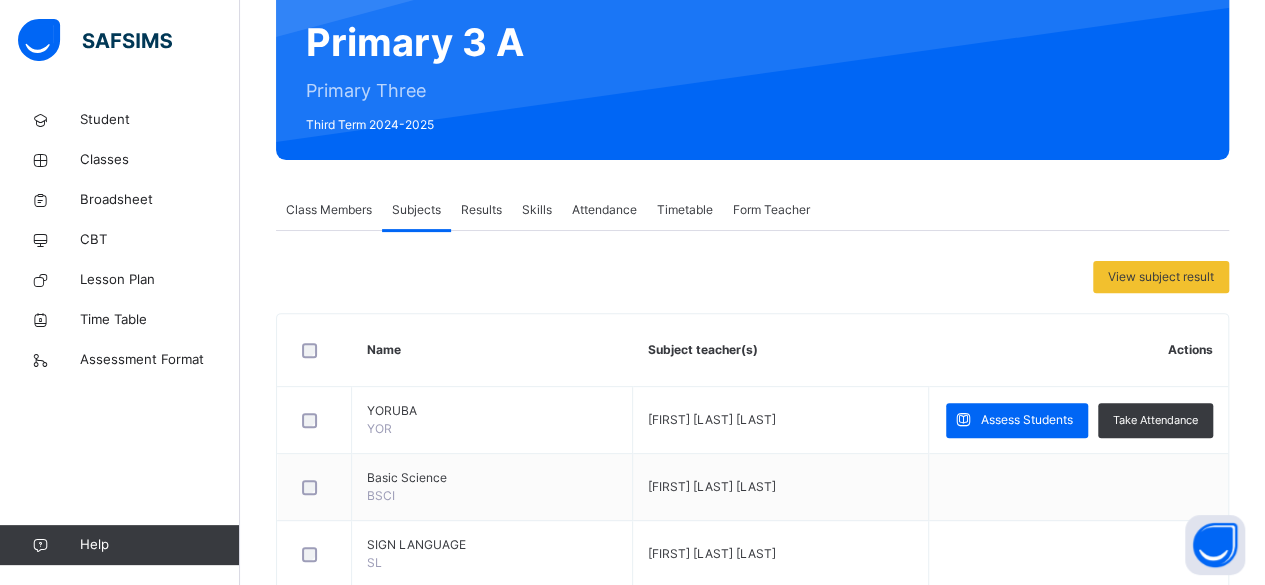 scroll, scrollTop: 200, scrollLeft: 0, axis: vertical 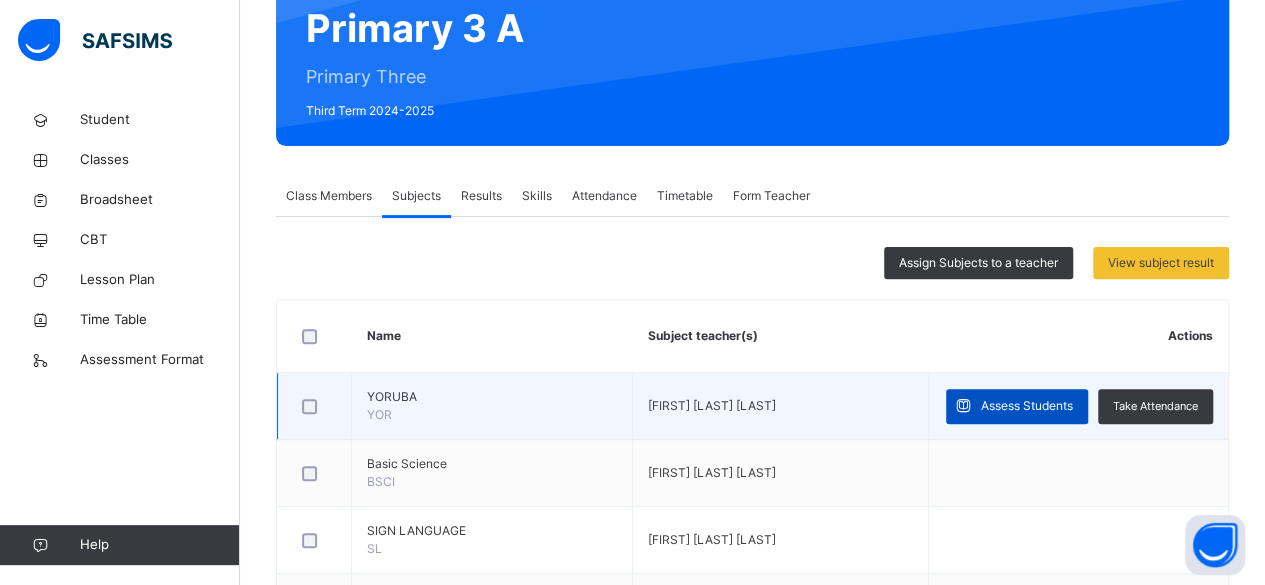 click on "Assess Students" at bounding box center [1027, 406] 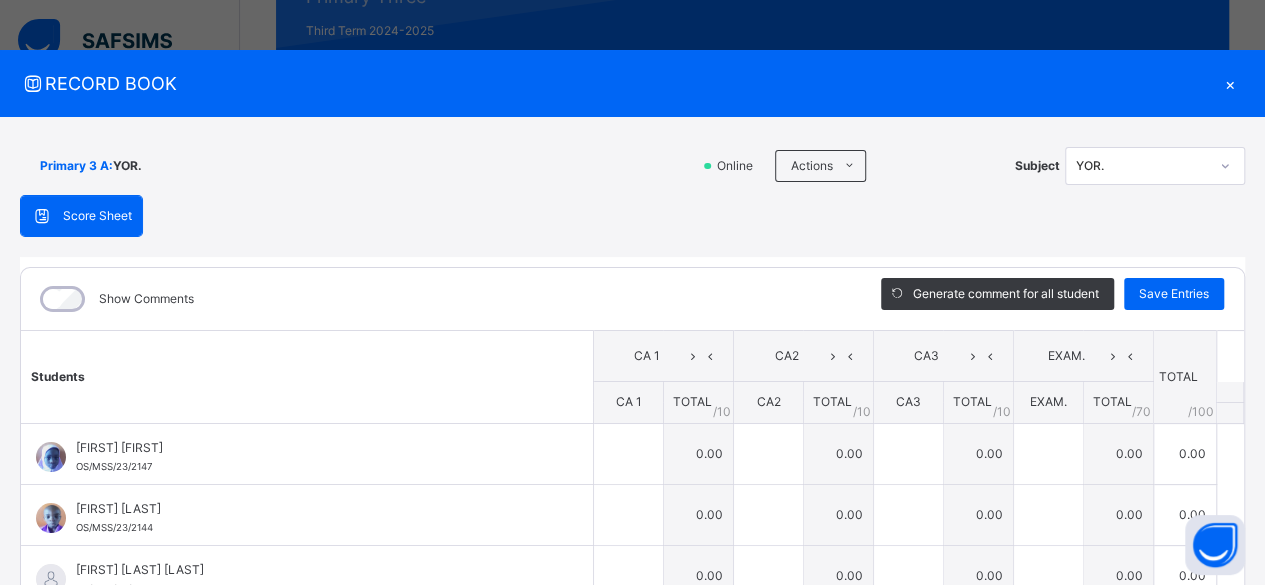 scroll, scrollTop: 320, scrollLeft: 0, axis: vertical 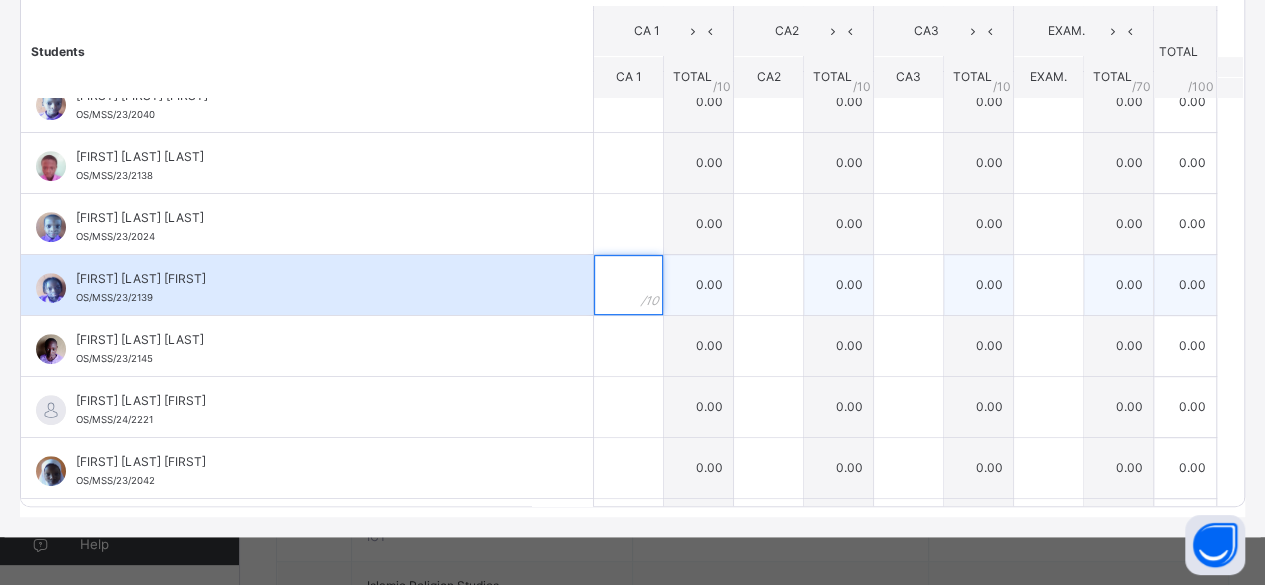 click at bounding box center (628, 285) 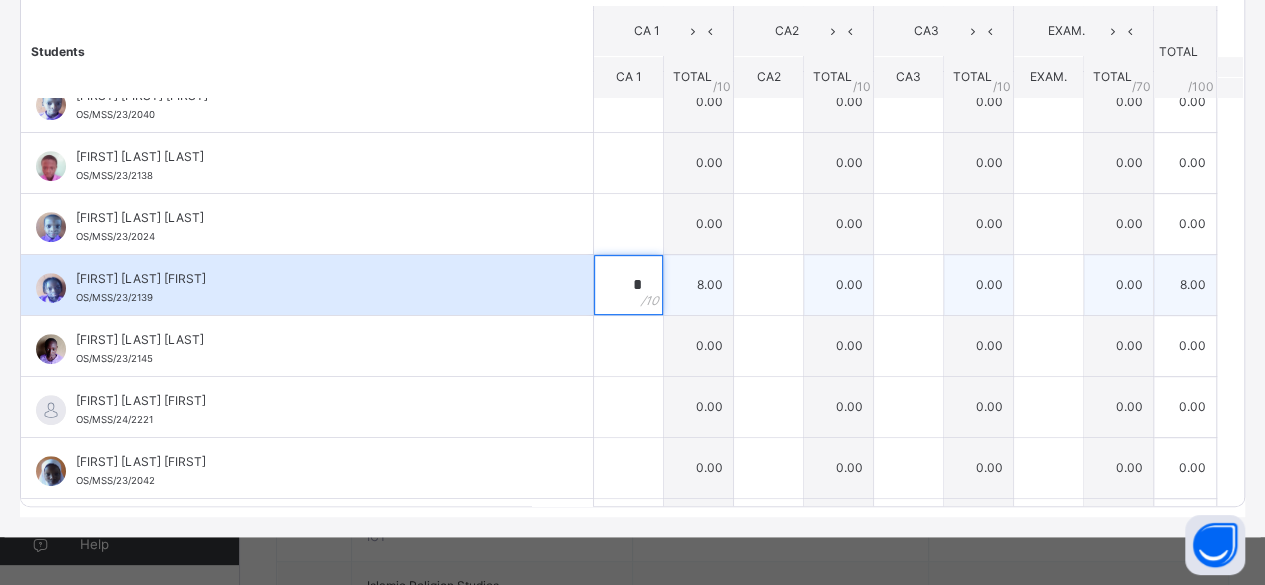 type on "*" 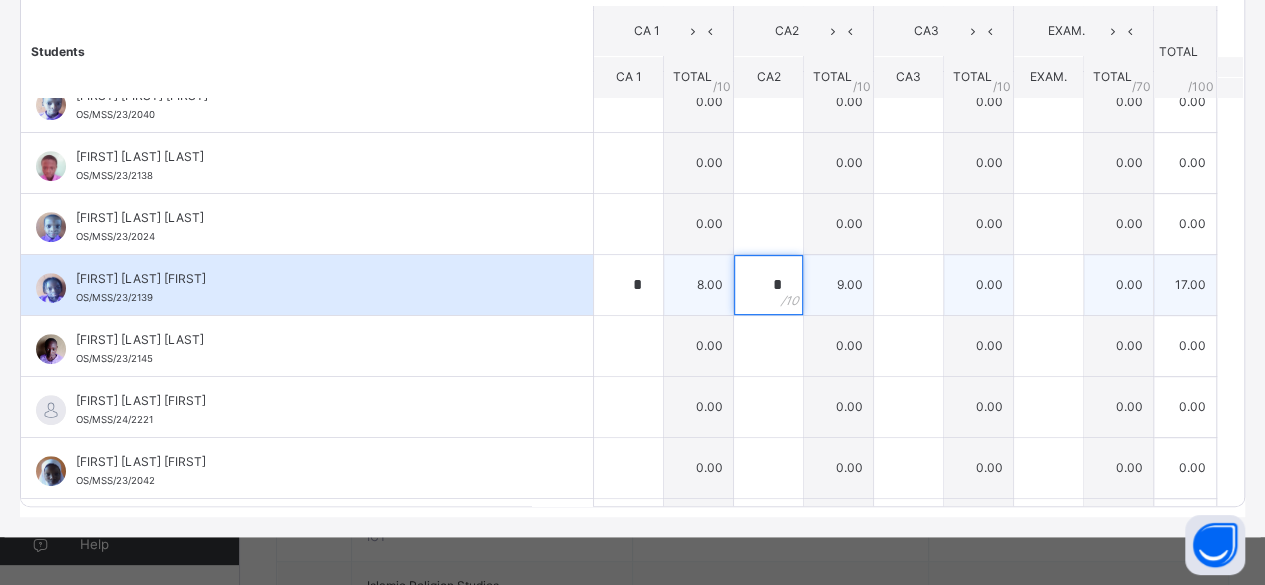type on "*" 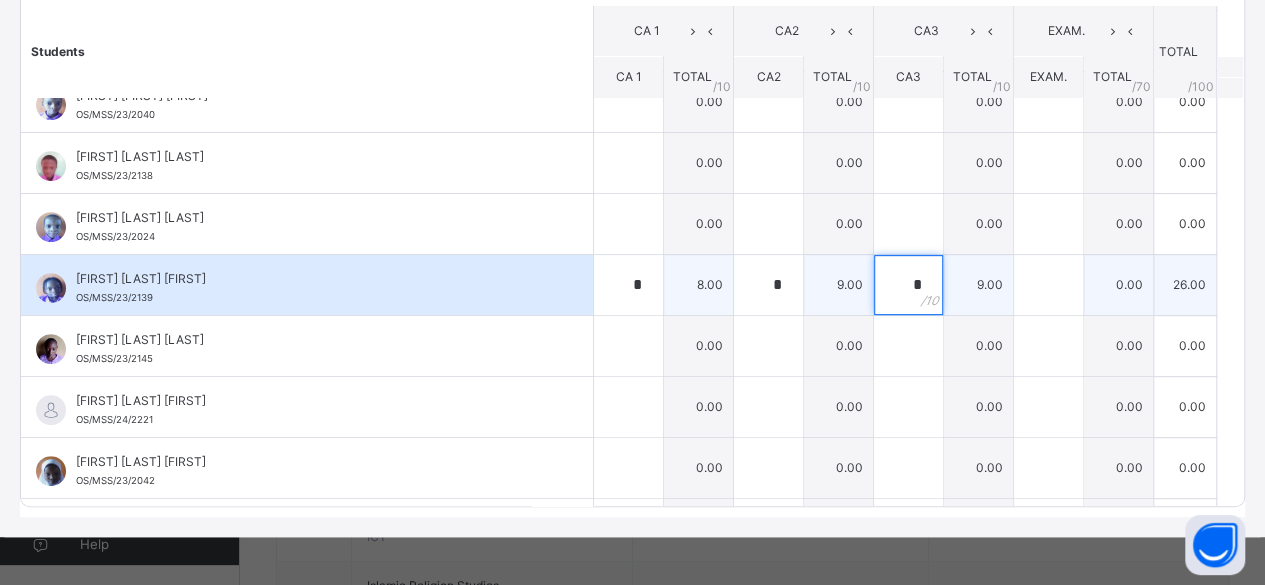 type on "*" 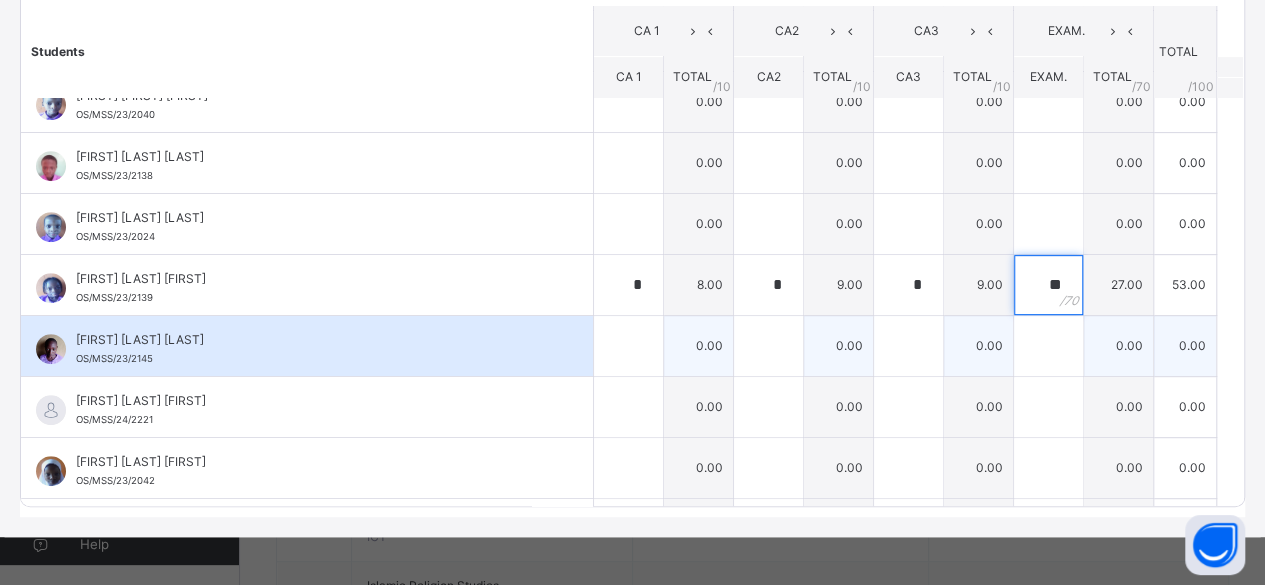 type on "**" 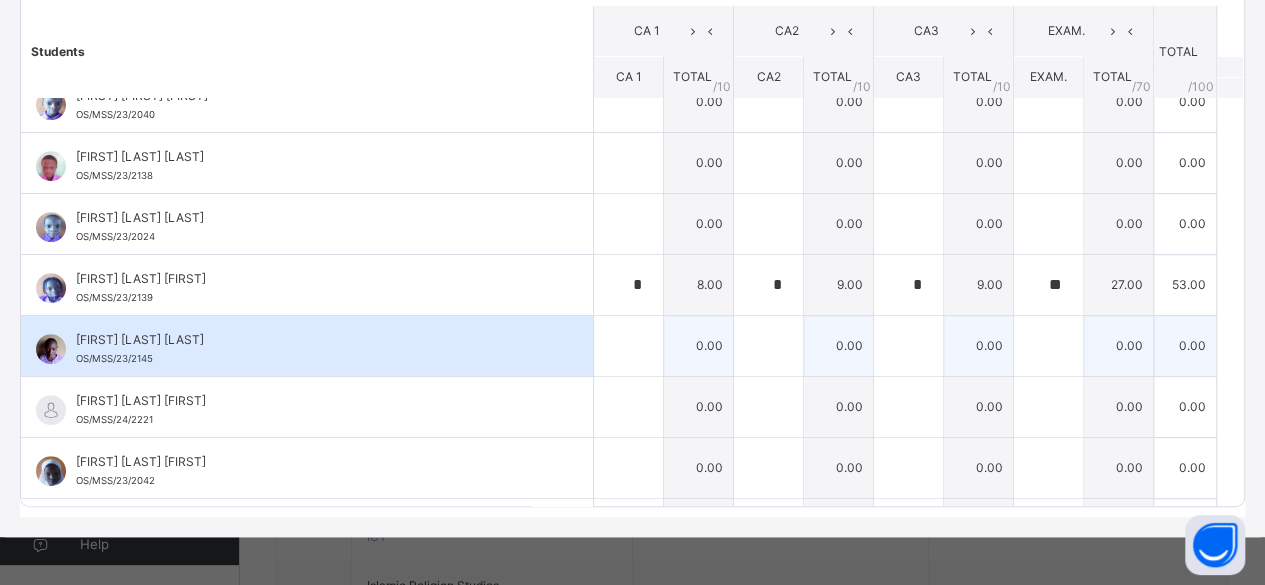 click on "[FIRST] [LAST] [LAST]" at bounding box center [312, 340] 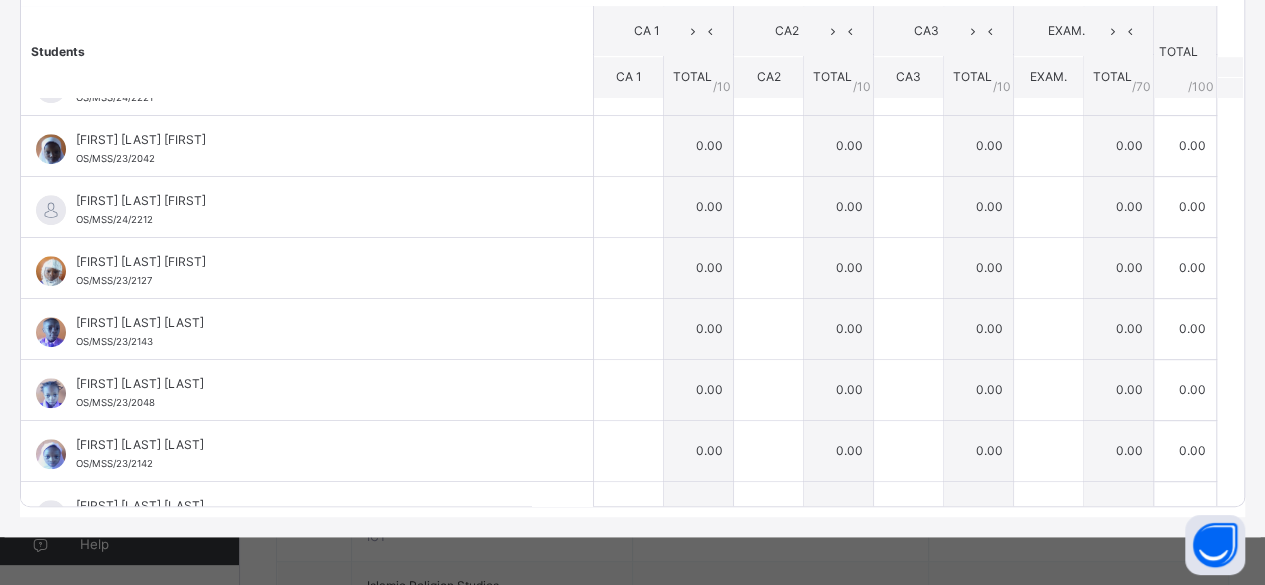 scroll, scrollTop: 653, scrollLeft: 0, axis: vertical 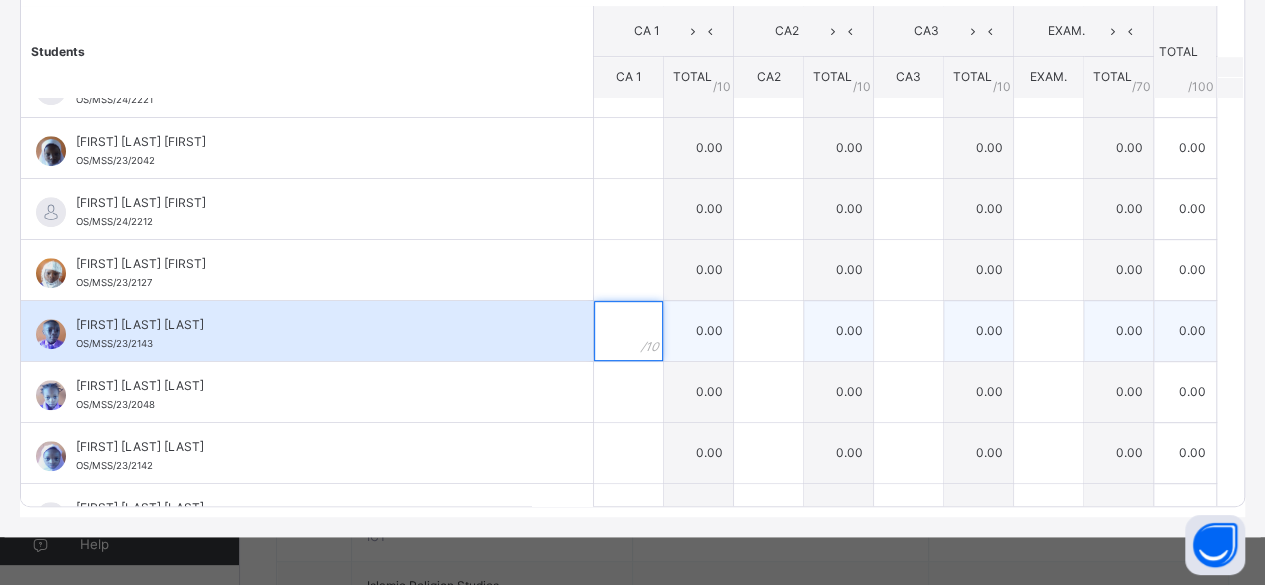 click at bounding box center [628, 331] 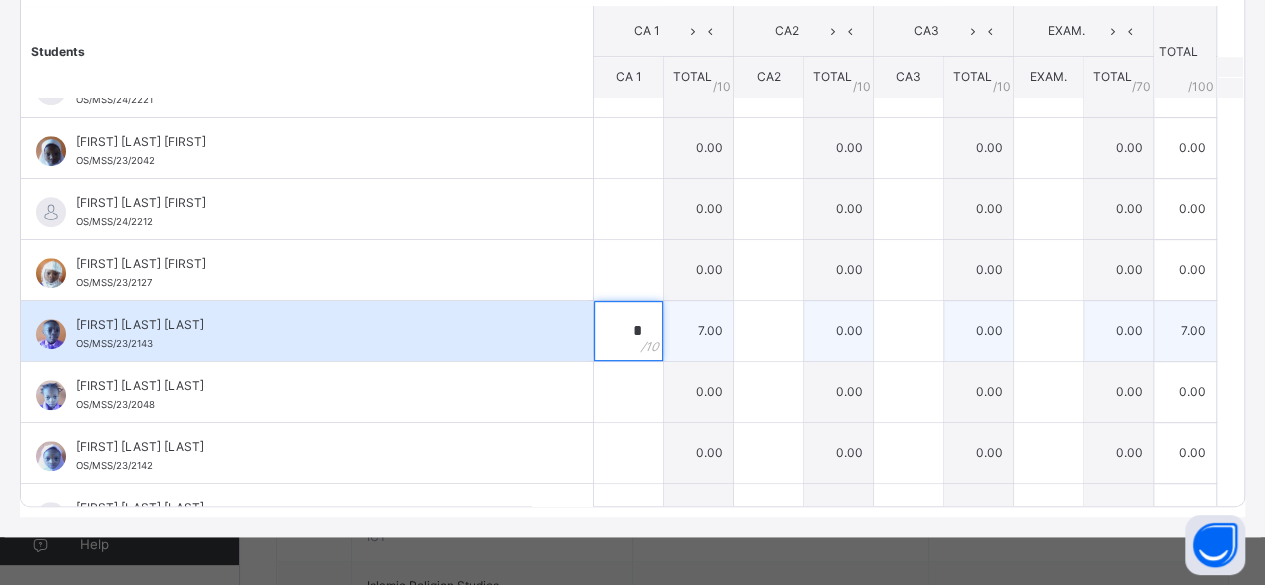 type 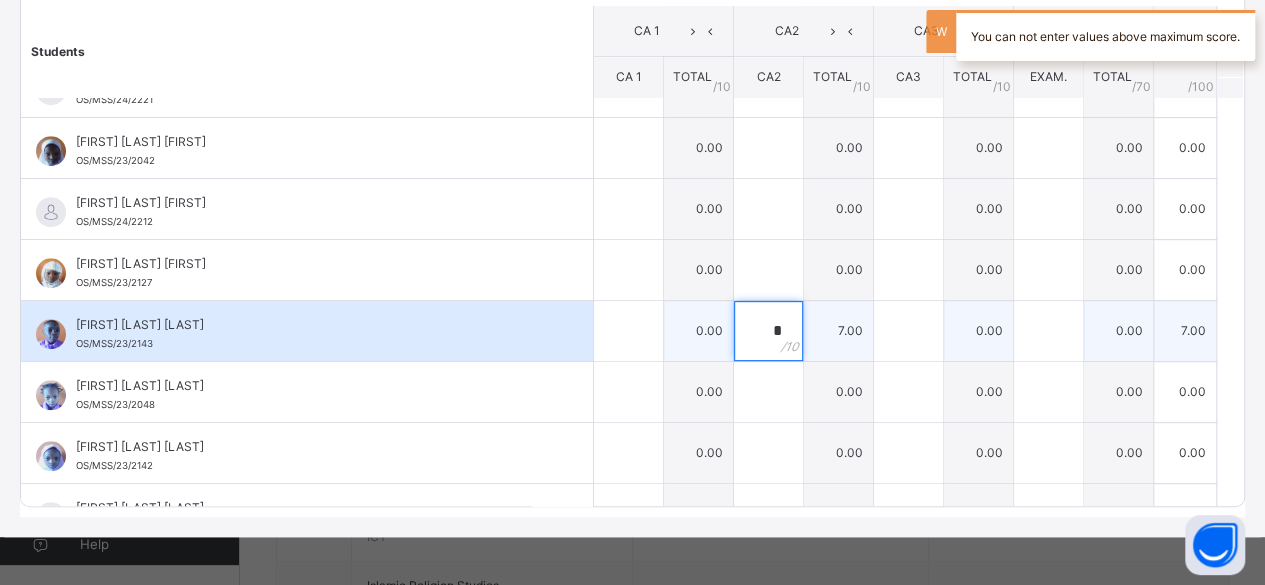 type on "*" 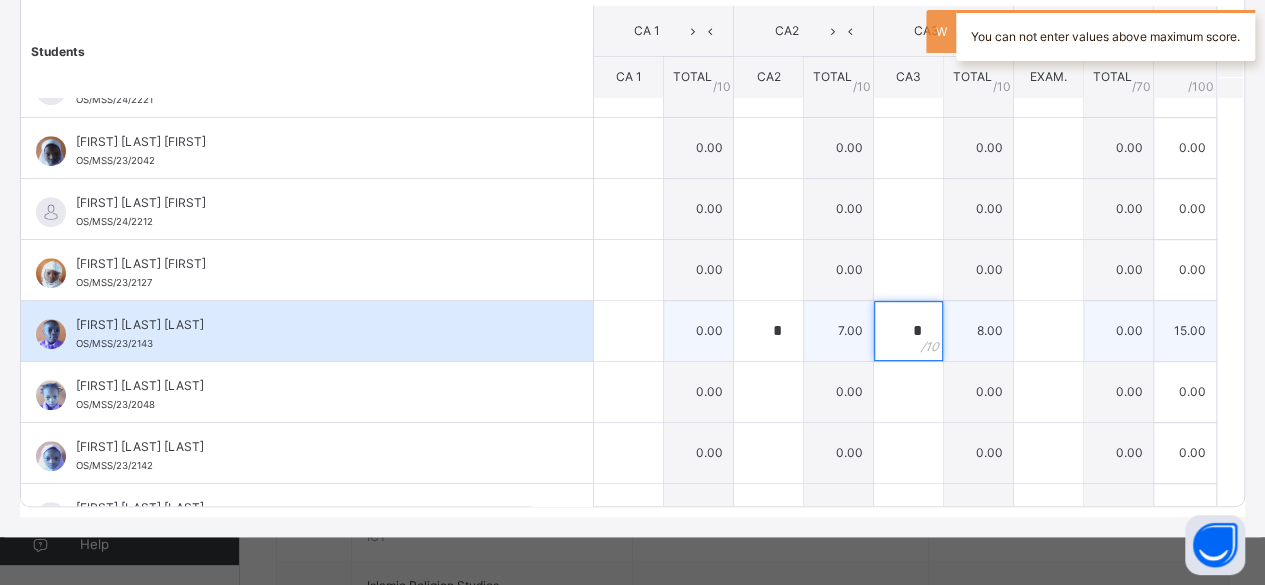 type on "*" 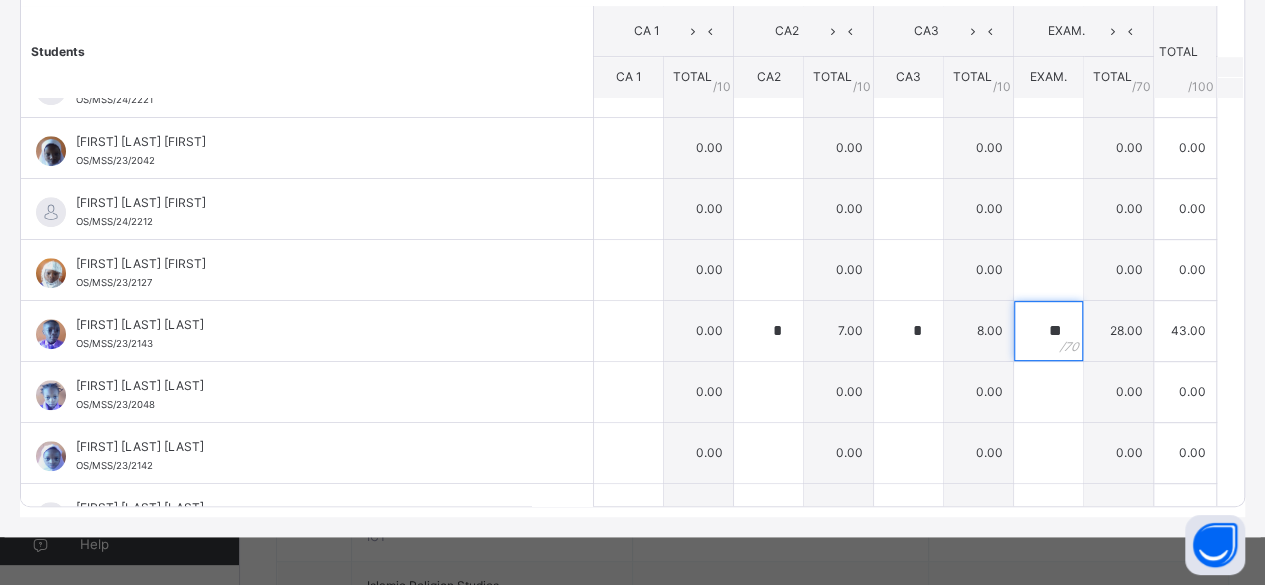 scroll, scrollTop: 216, scrollLeft: 0, axis: vertical 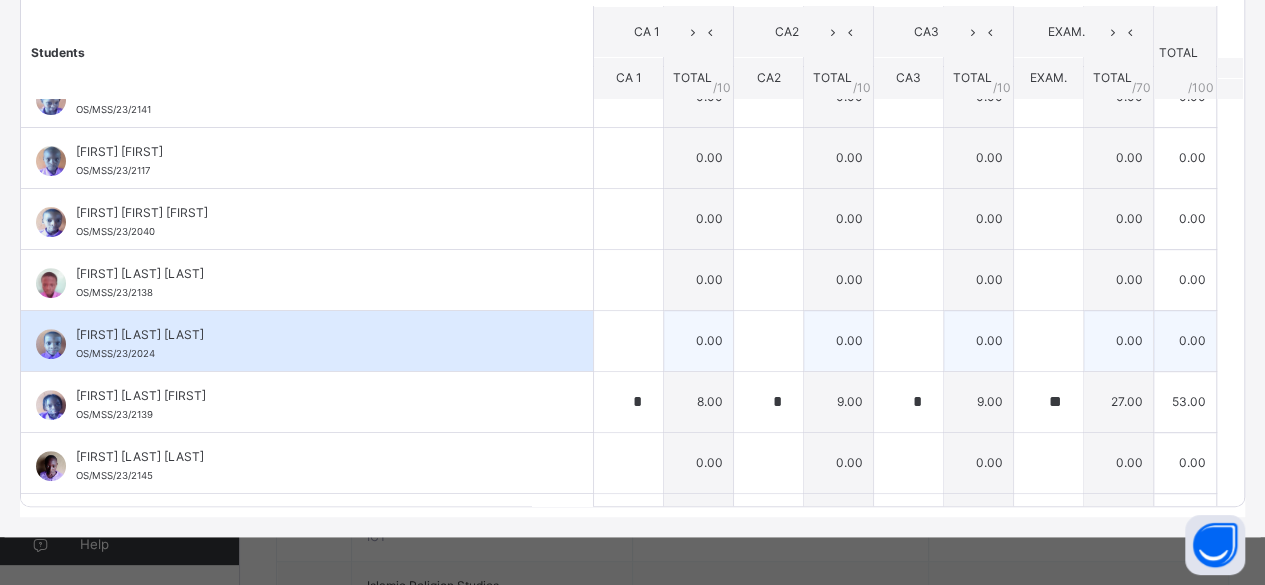 type on "**" 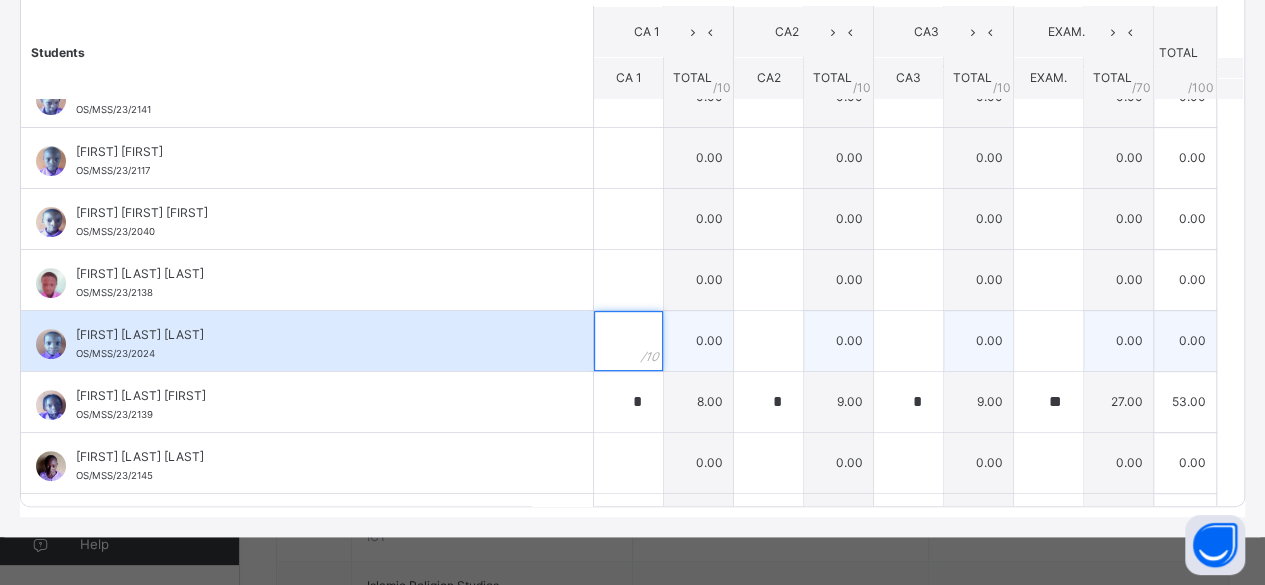 click at bounding box center (628, 341) 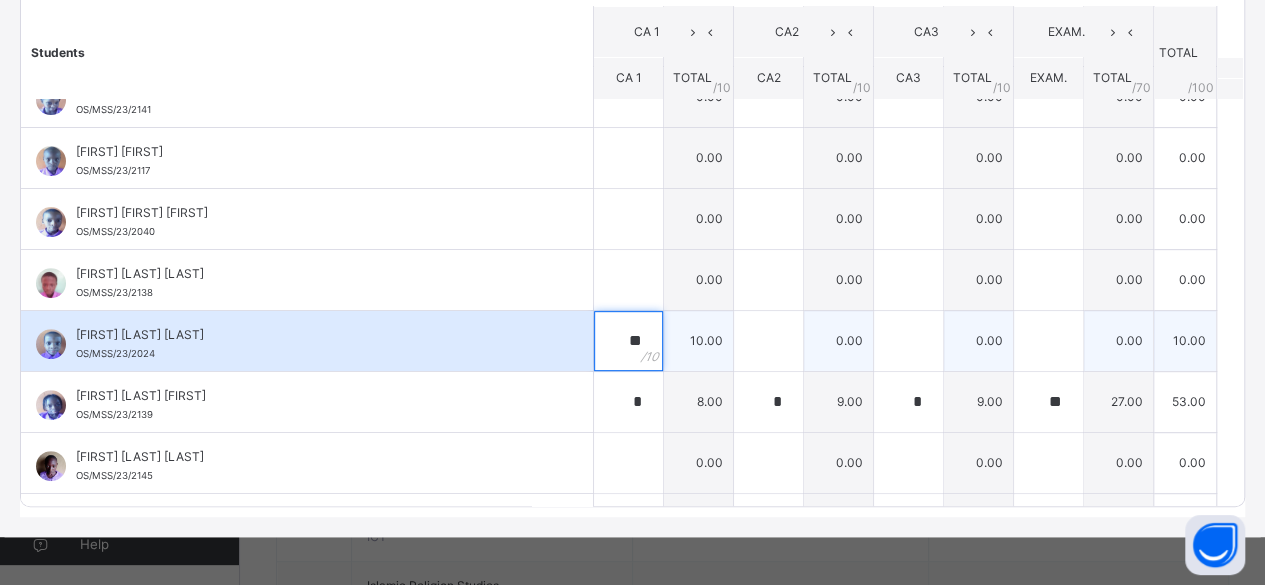 type on "**" 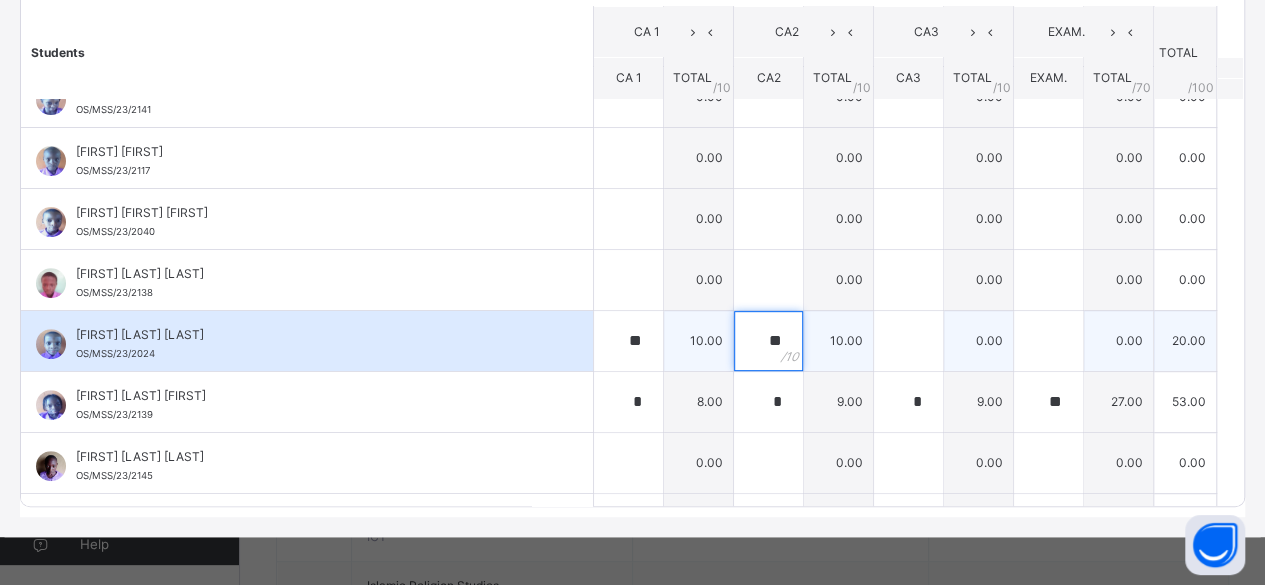 type on "**" 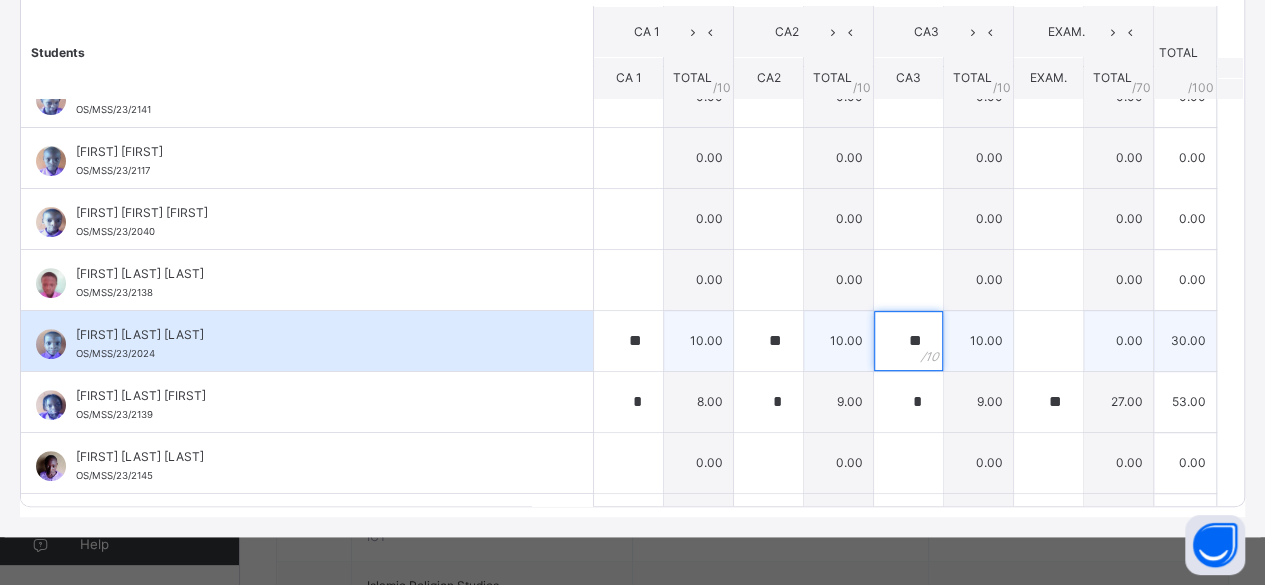 type on "**" 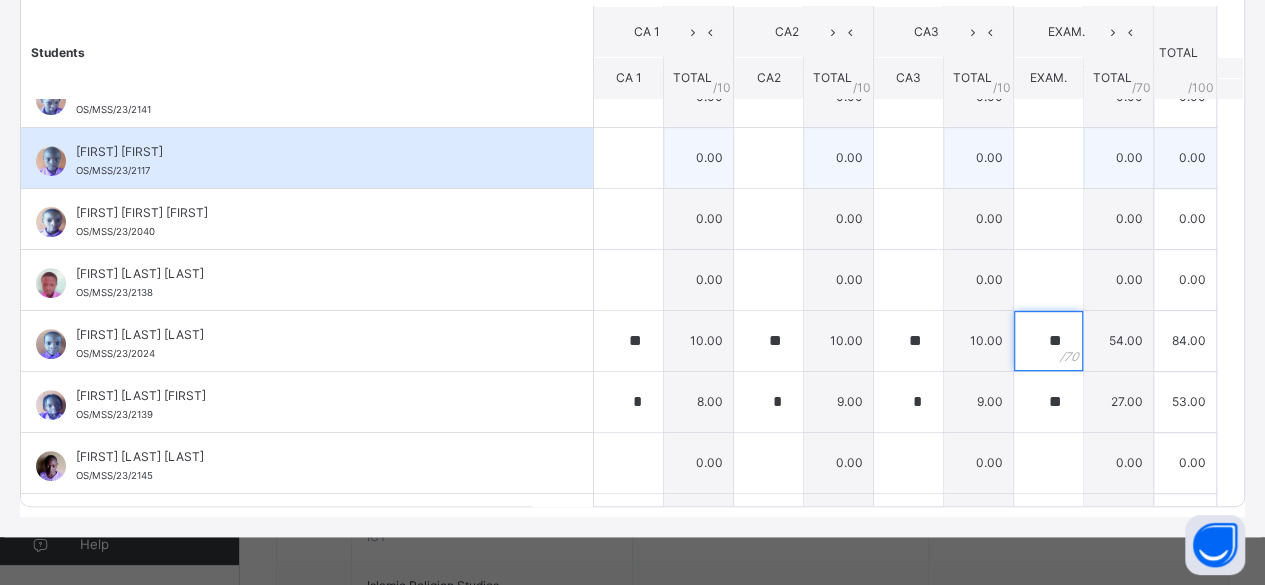type on "**" 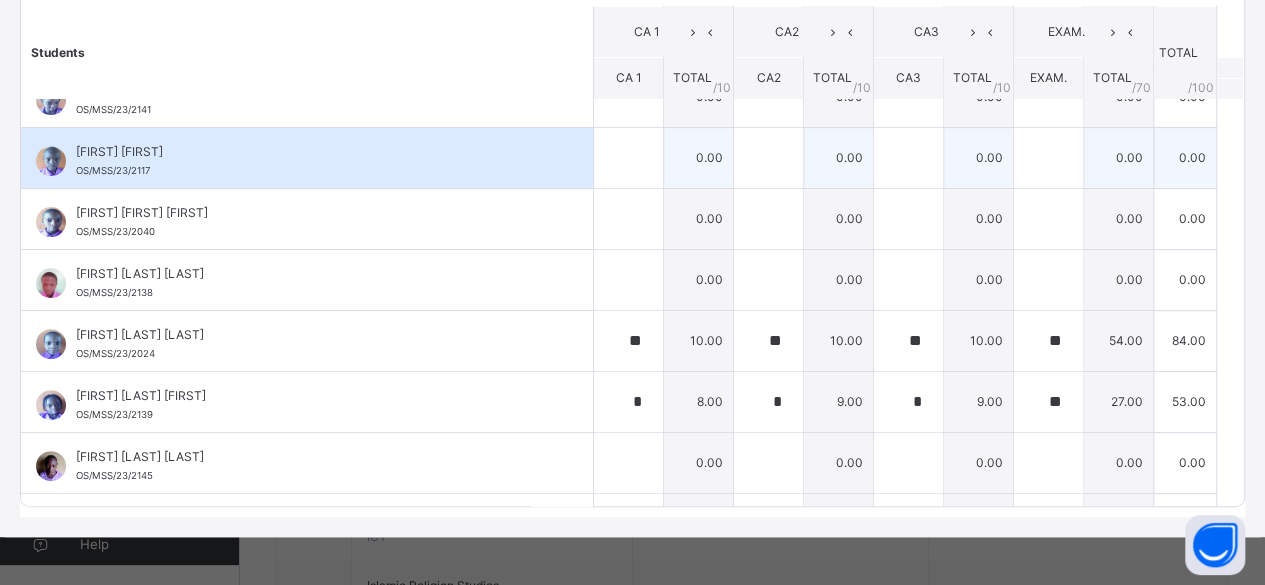 click on "[FIRST] [LAST] [LAST] [ID]" at bounding box center [312, 161] 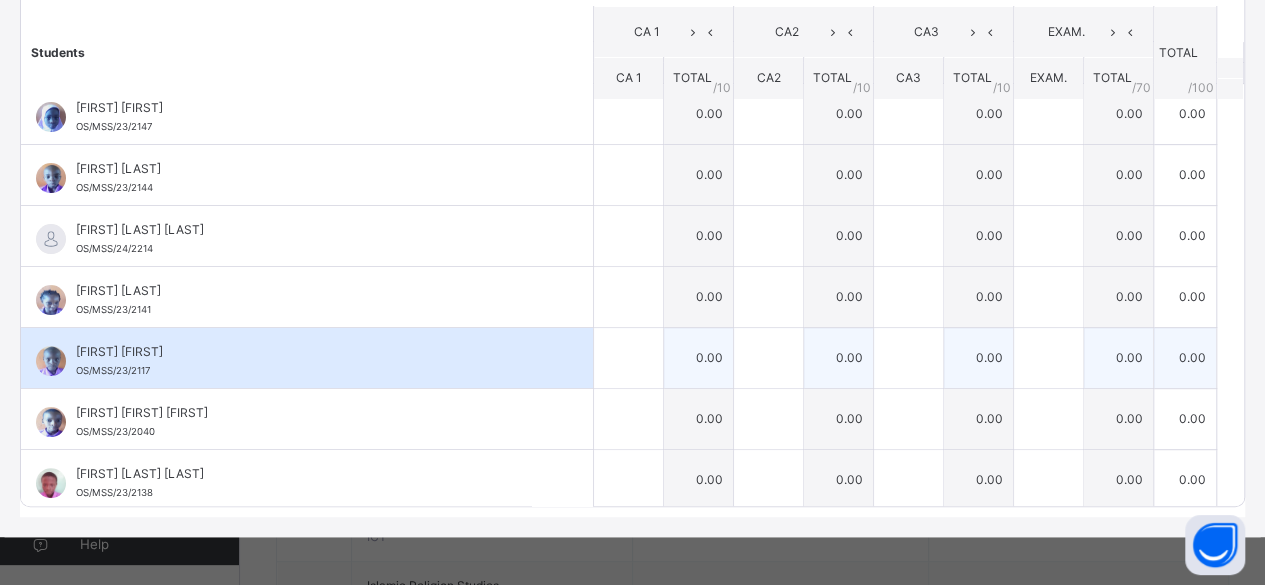 scroll, scrollTop: 16, scrollLeft: 0, axis: vertical 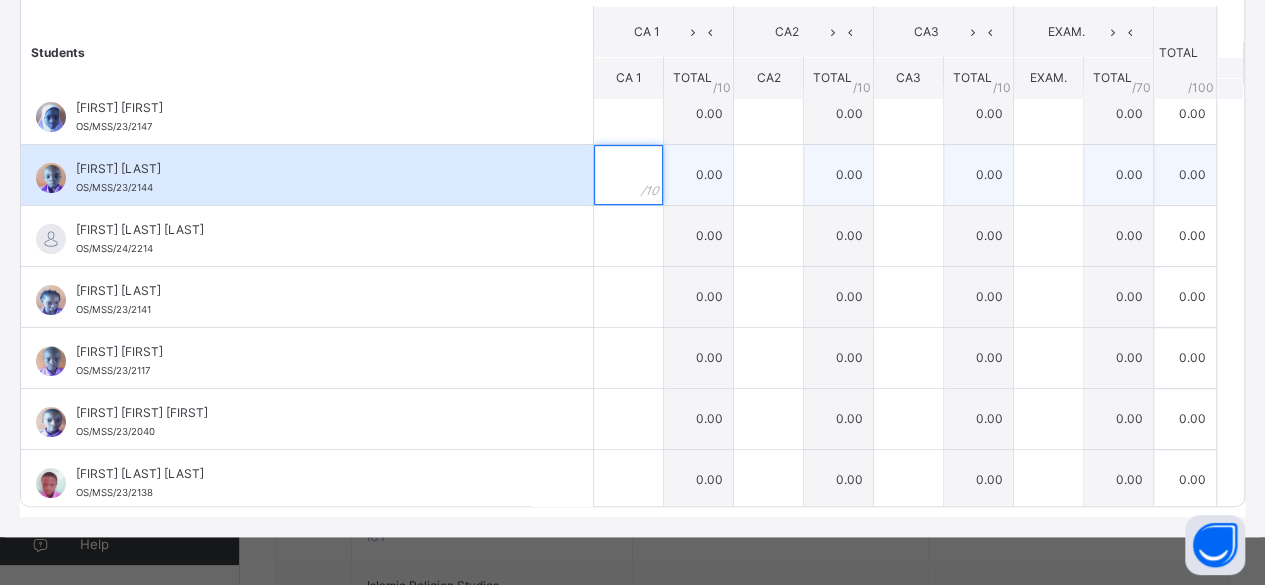 click at bounding box center (628, 175) 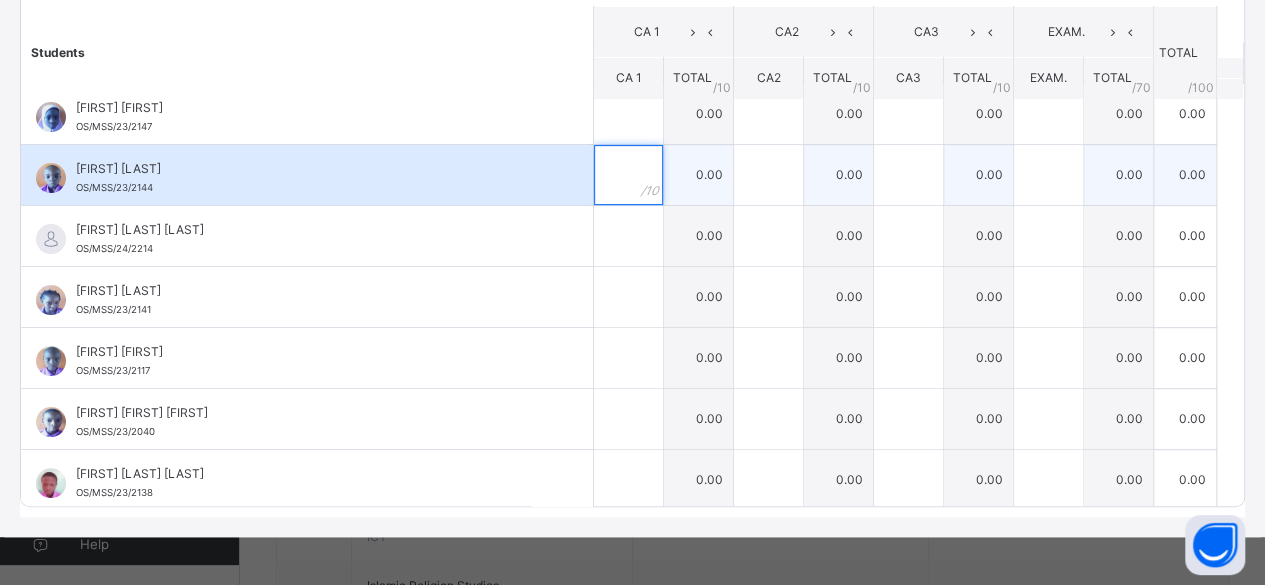 click at bounding box center [628, 175] 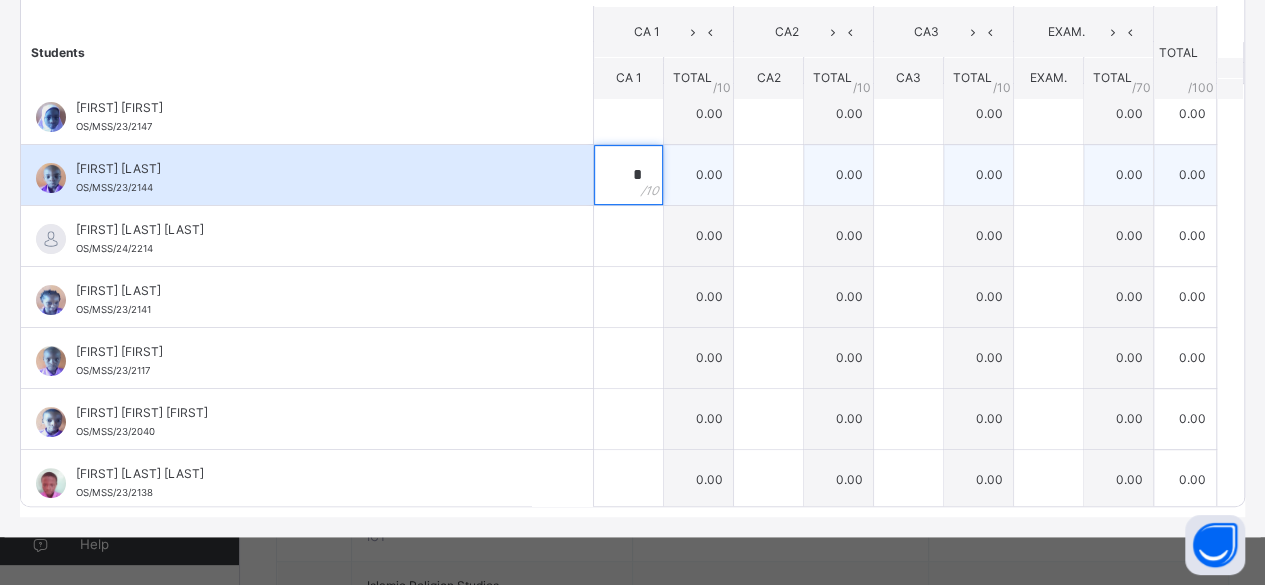 type on "*" 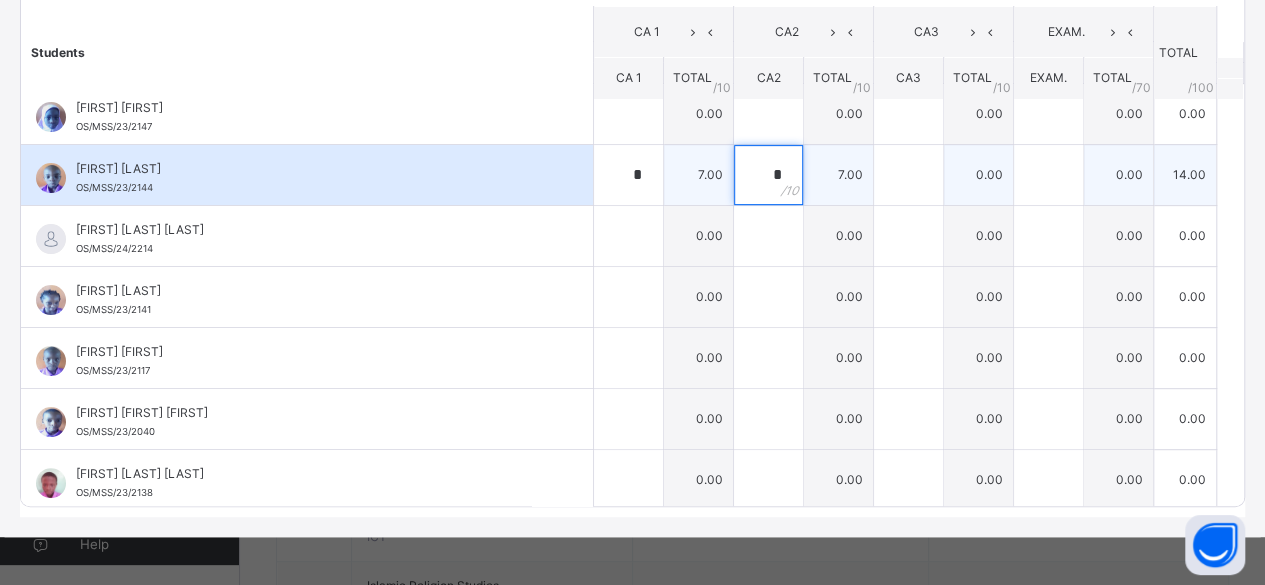 type on "*" 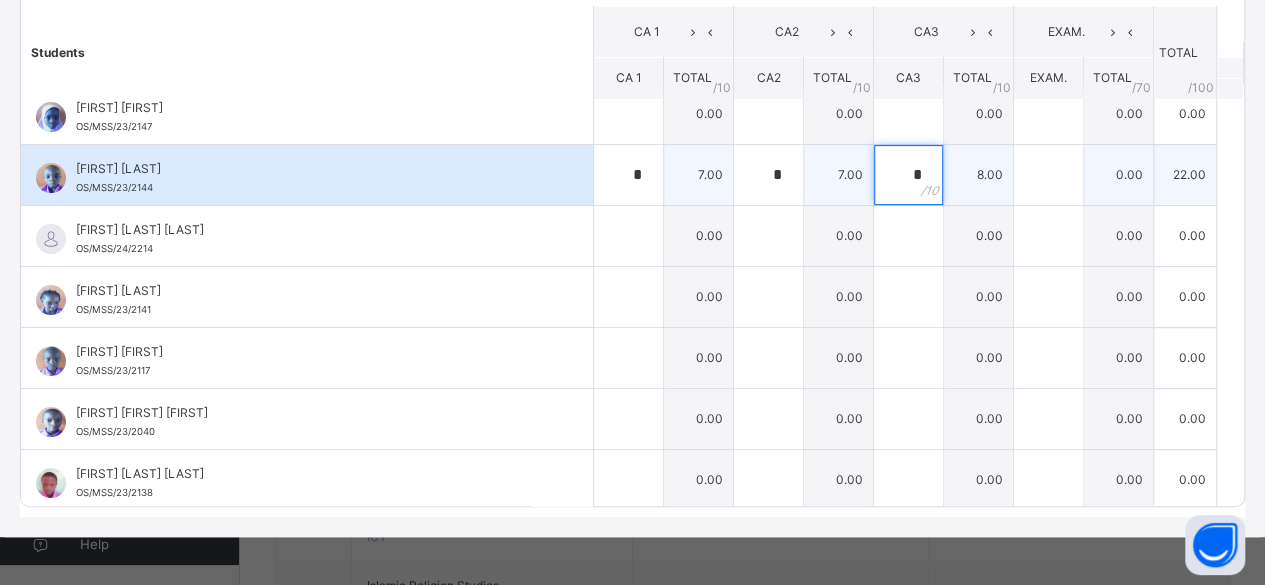 type on "*" 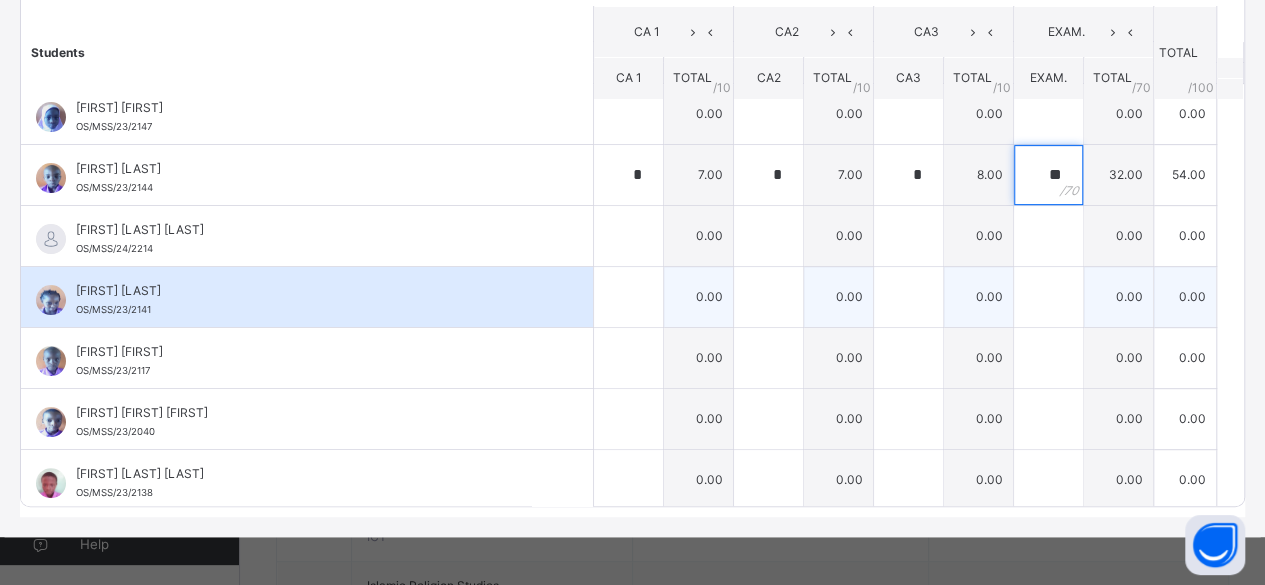 type on "**" 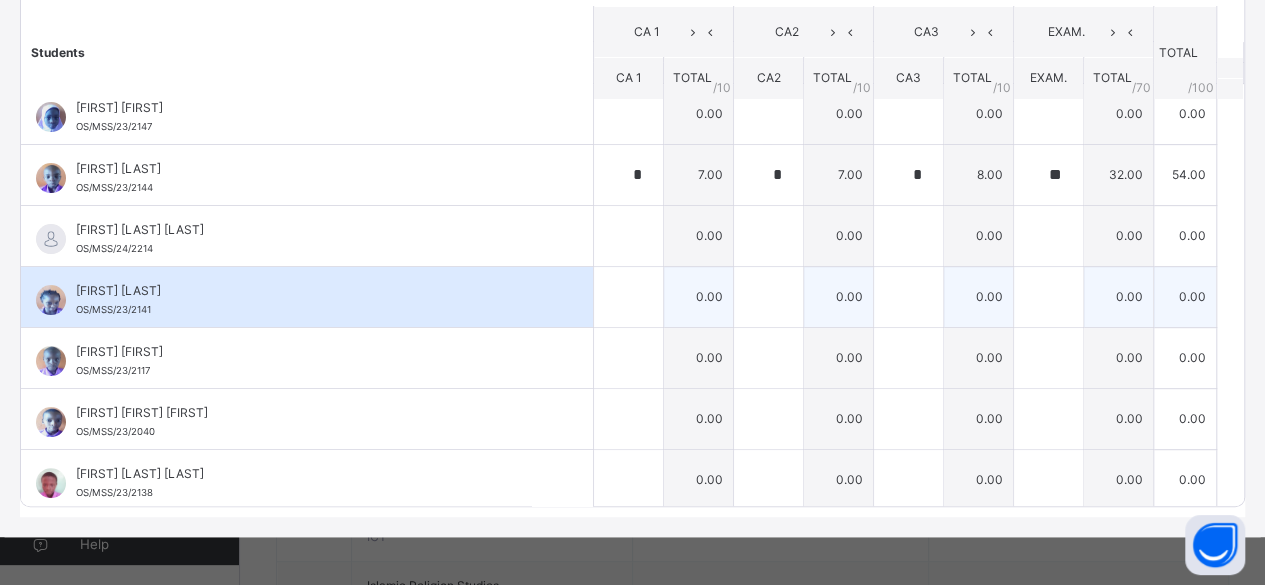 click on "[FIRST] [LAST] OS/MSS/23/2141" at bounding box center [307, 297] 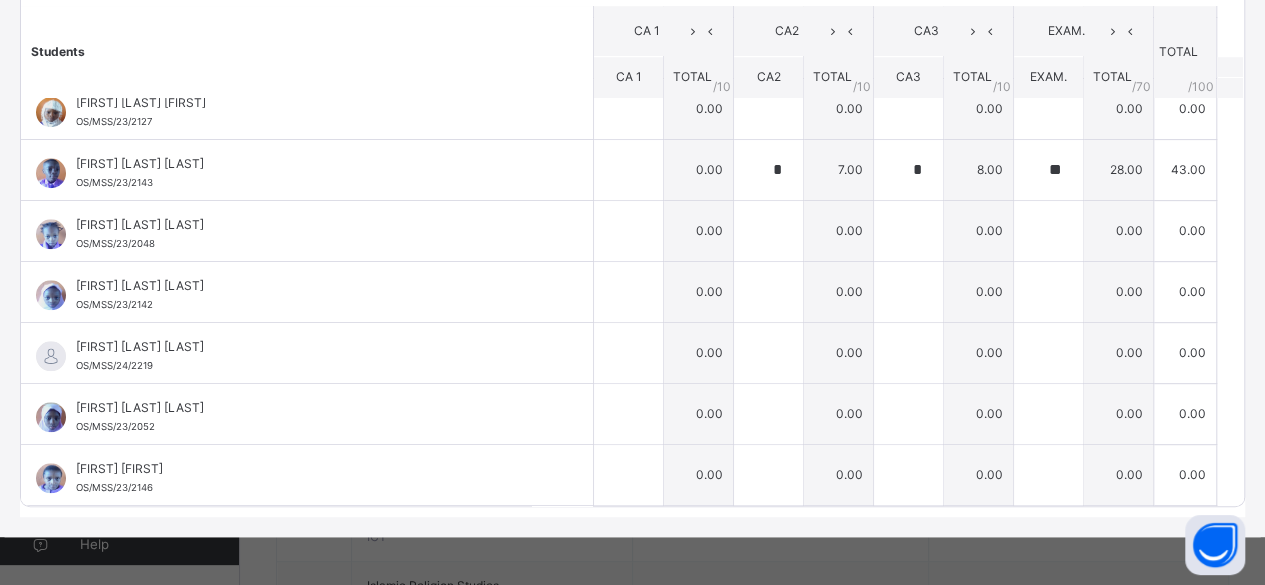 scroll, scrollTop: 816, scrollLeft: 0, axis: vertical 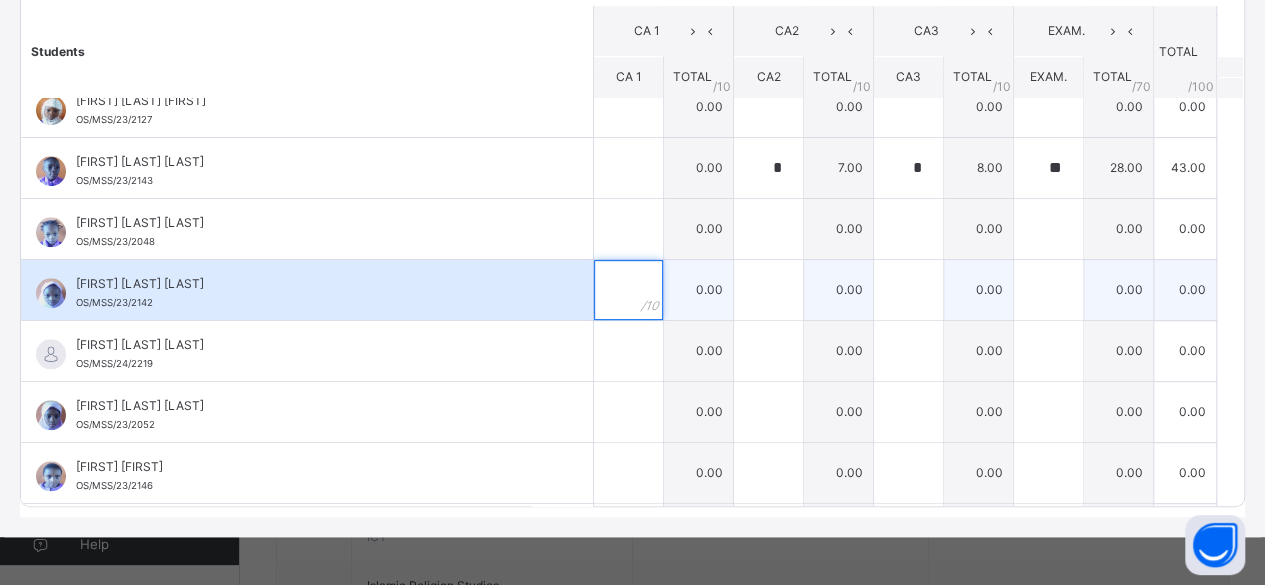 click at bounding box center (628, 290) 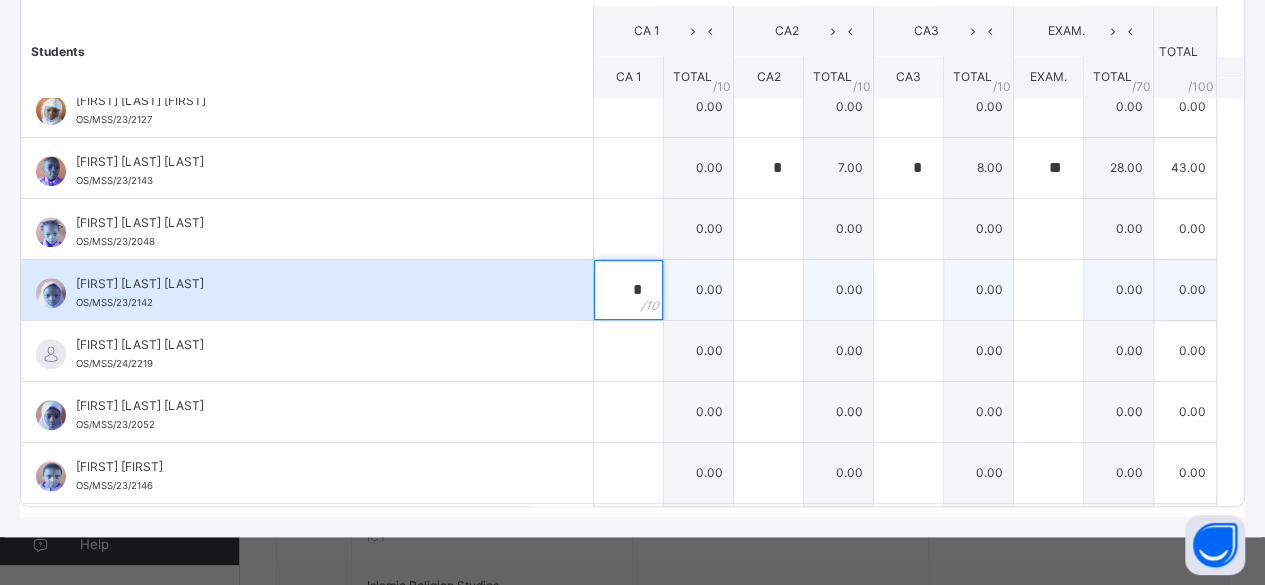 type on "*" 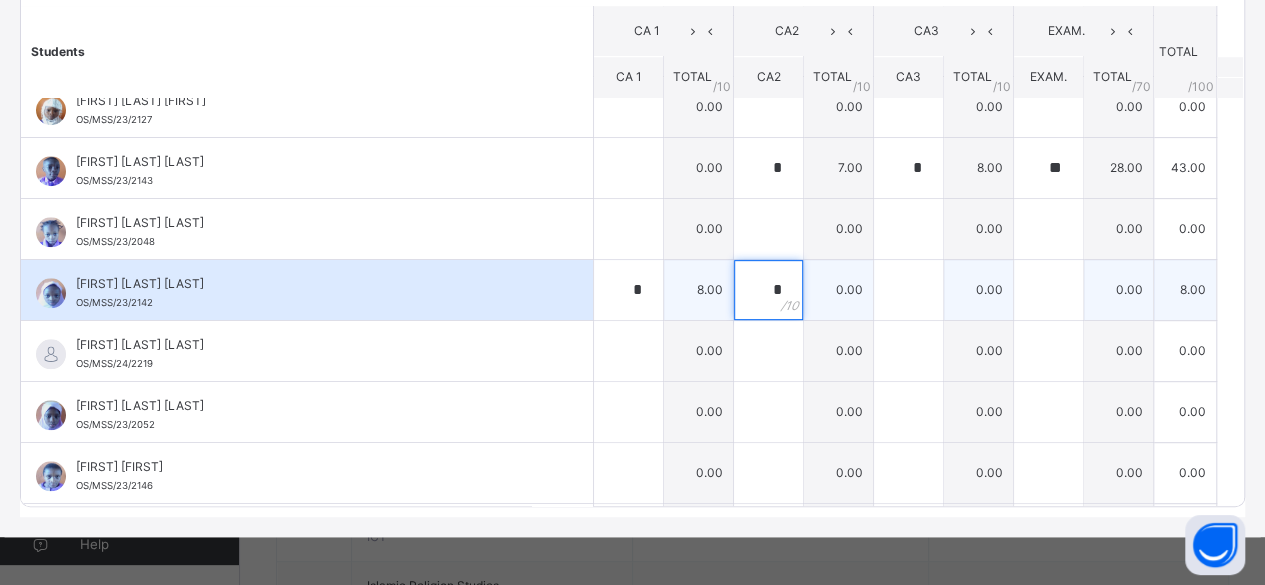 type on "*" 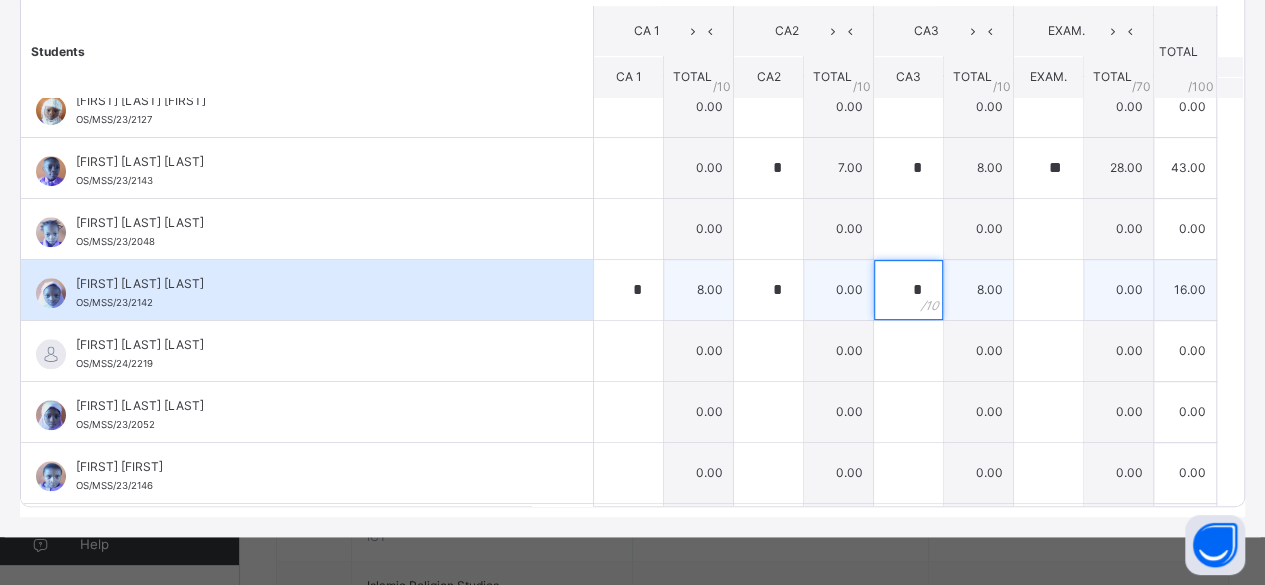 type on "*" 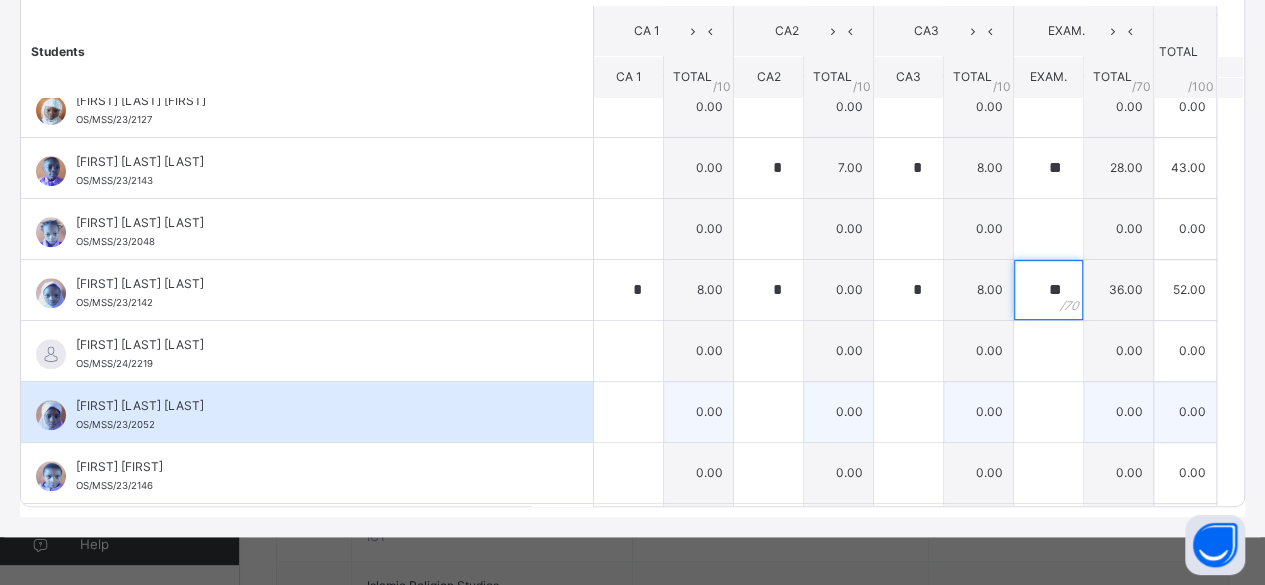 type on "**" 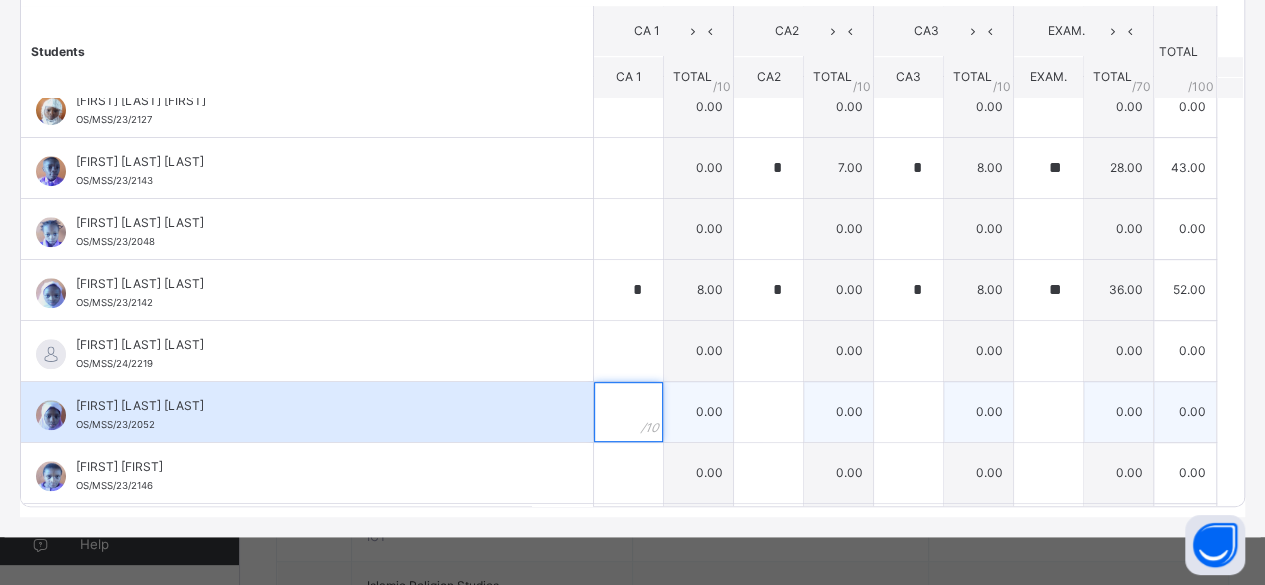 click at bounding box center (628, 412) 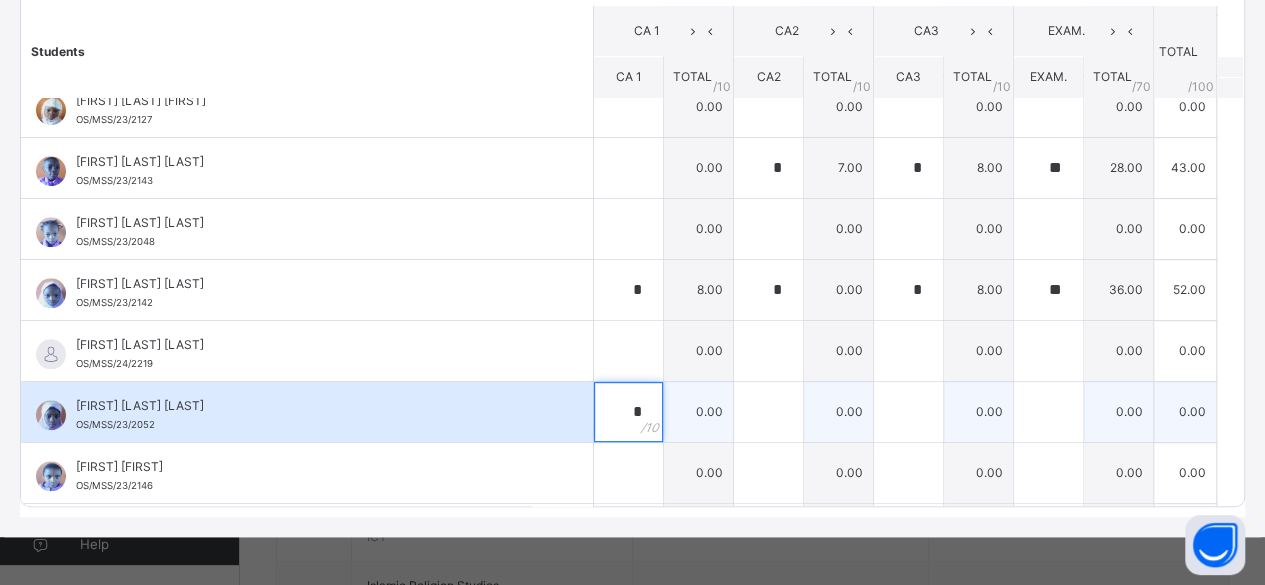 type on "*" 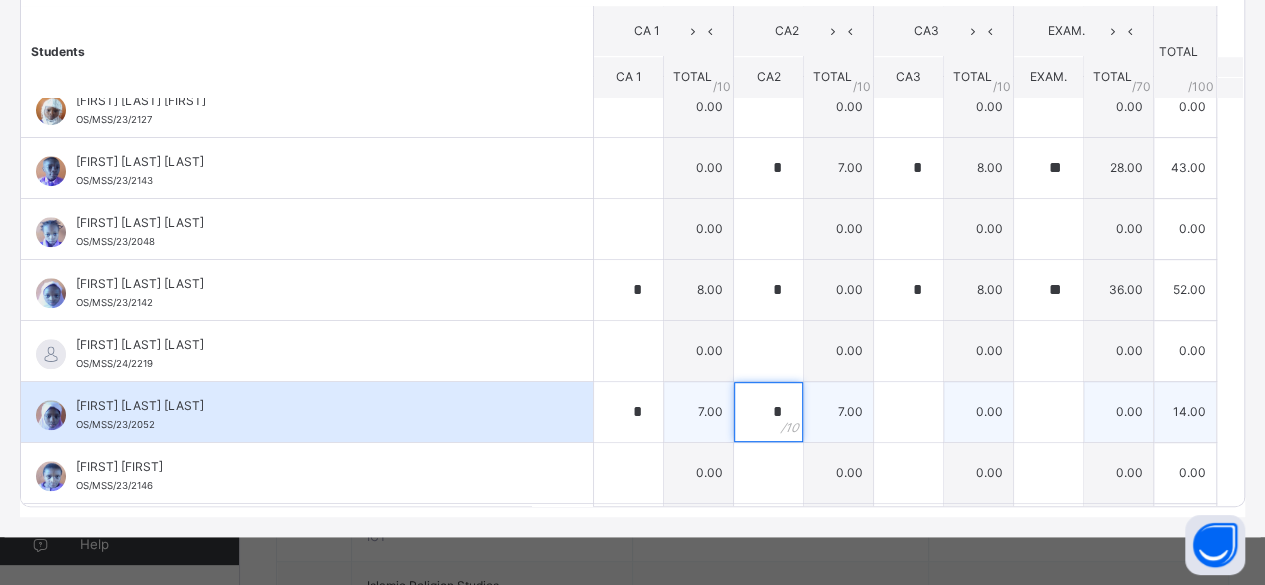 type on "*" 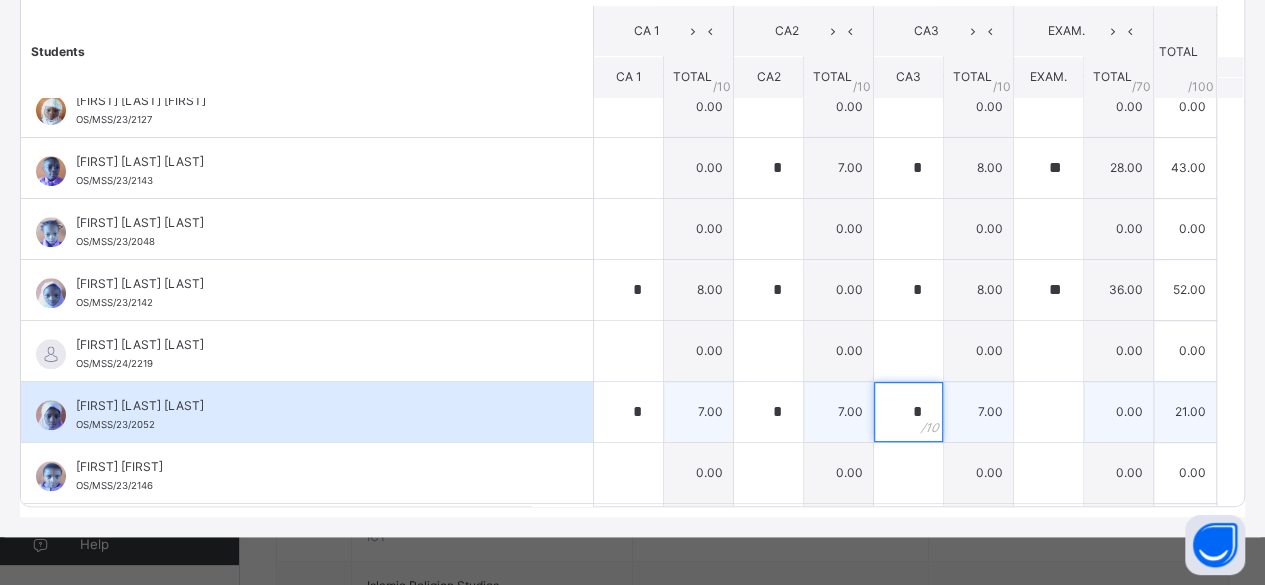 type on "*" 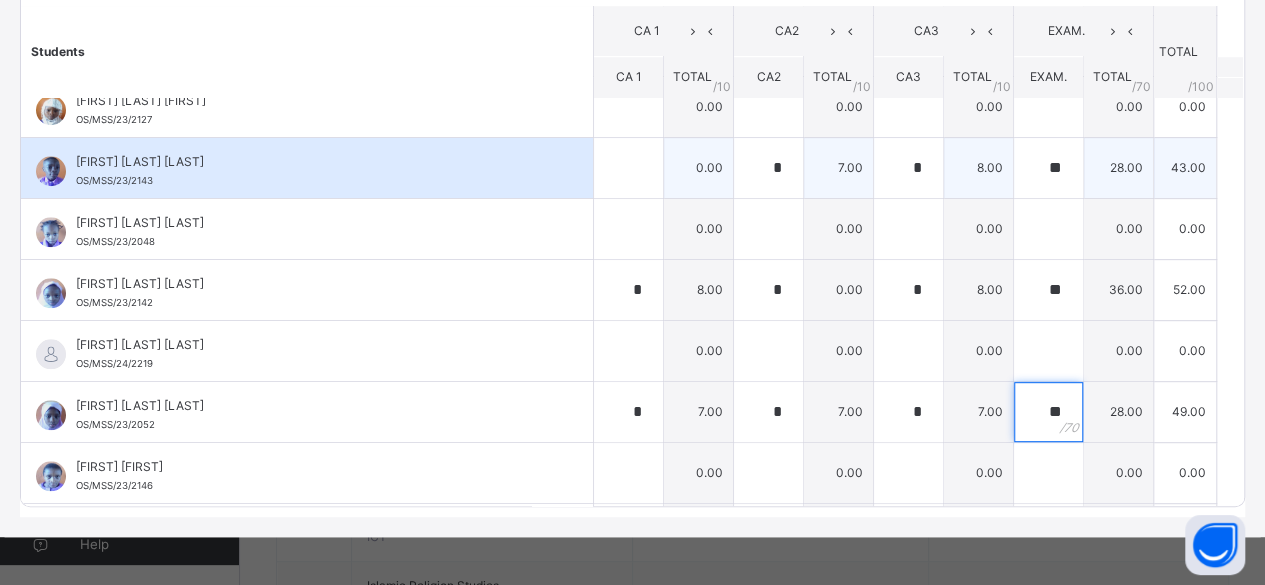 type on "**" 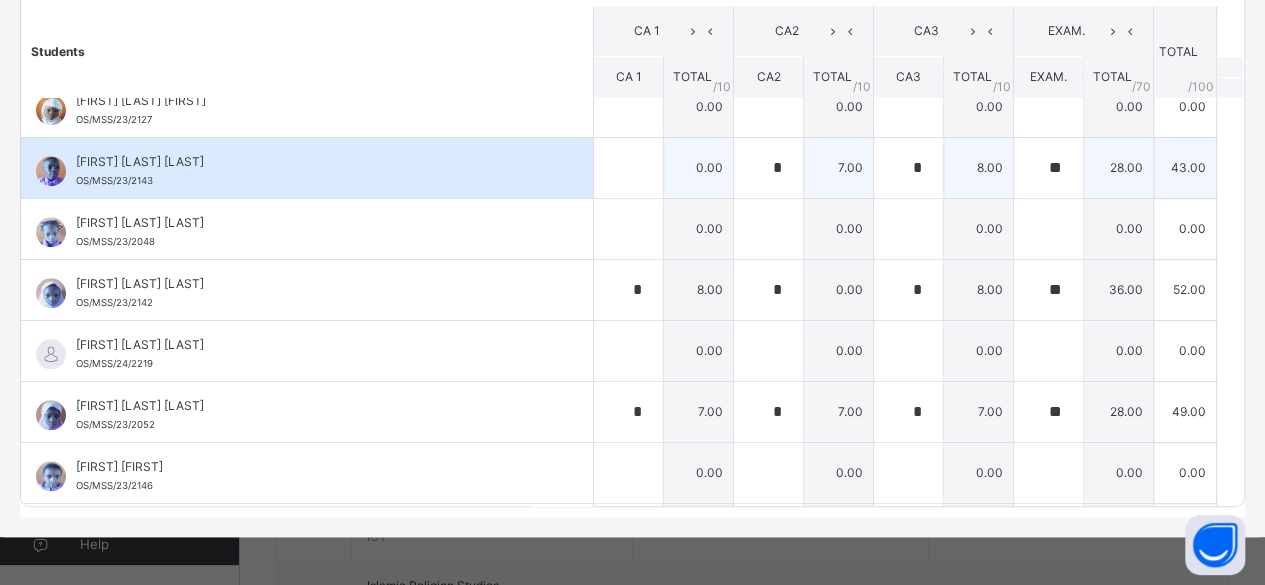 click on "[FIRST] [LAST] [LAST]" at bounding box center (312, 162) 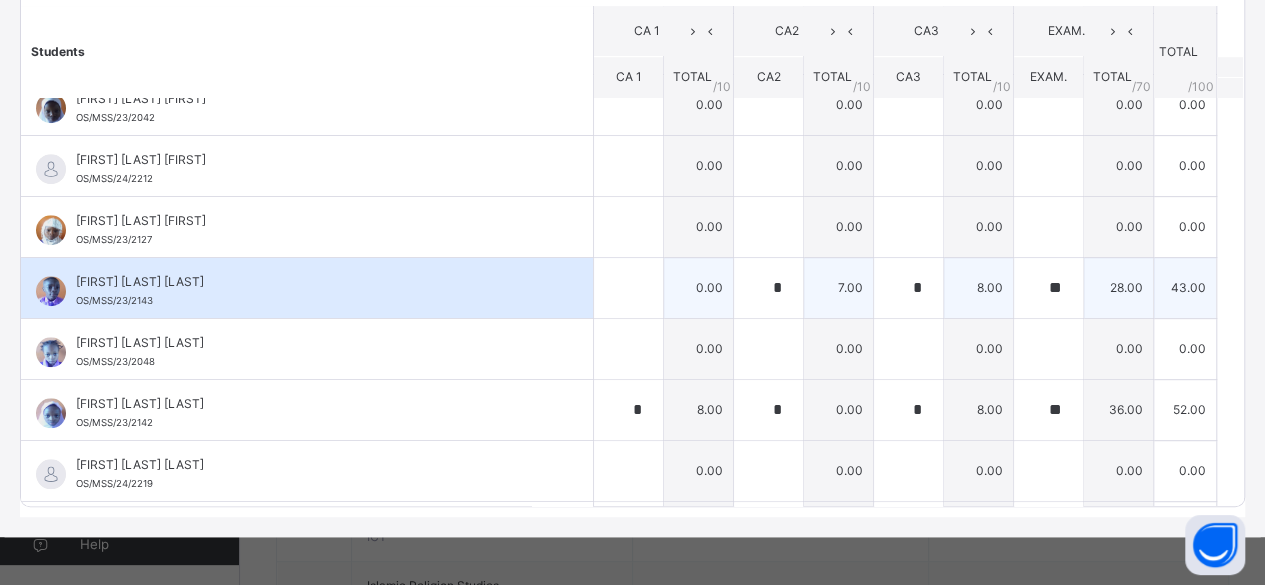 scroll, scrollTop: 656, scrollLeft: 0, axis: vertical 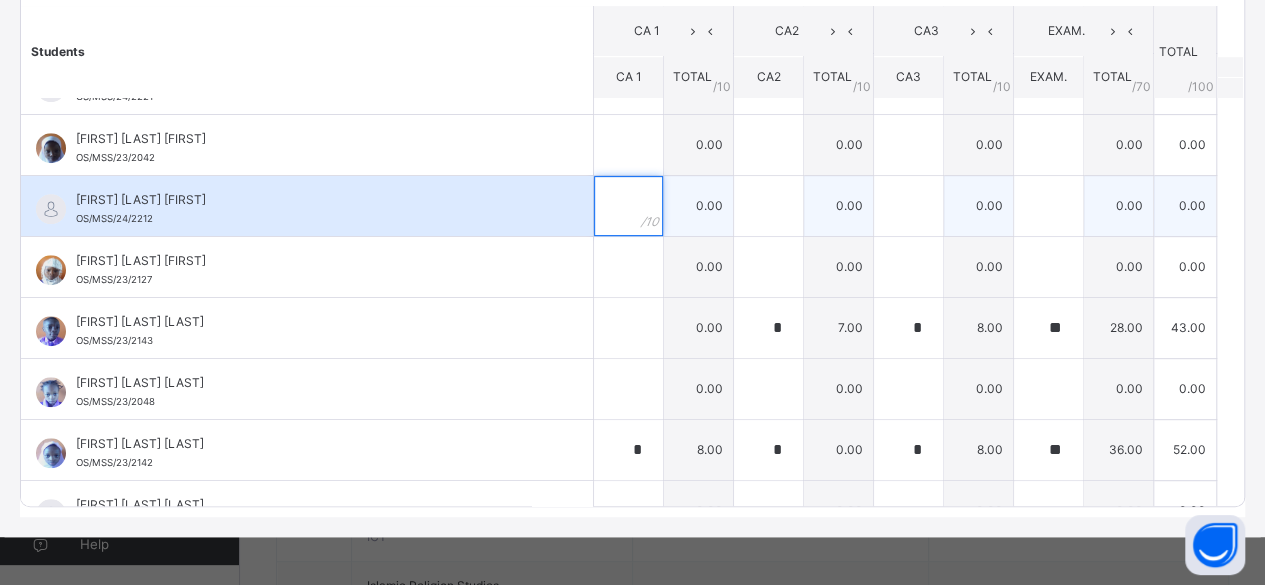click at bounding box center (628, 206) 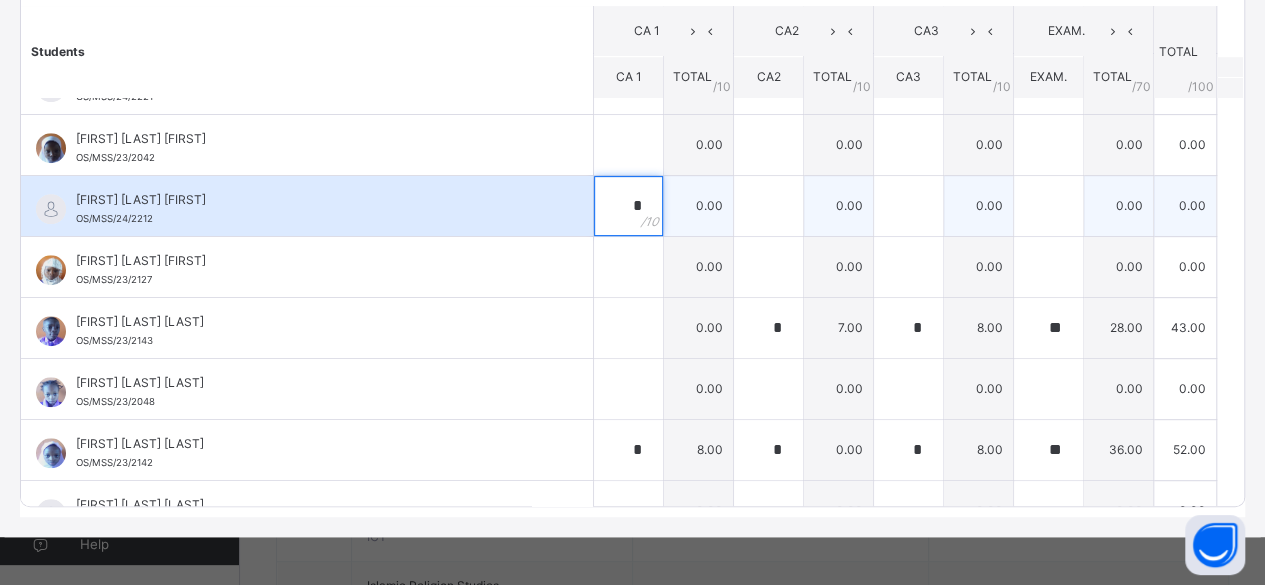 type on "*" 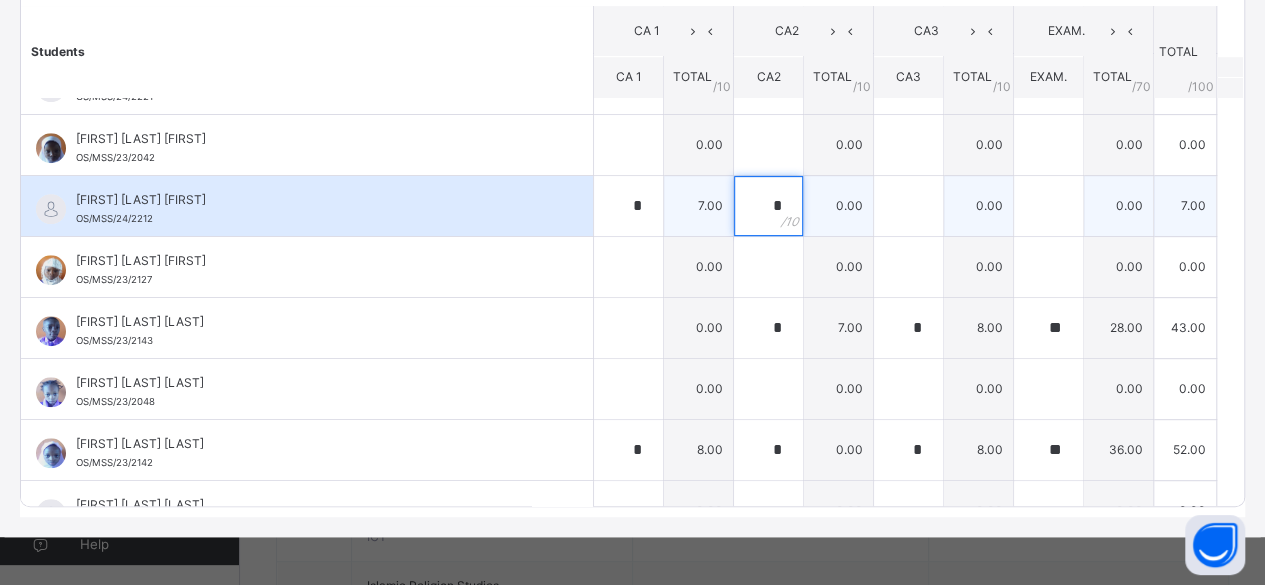 type on "*" 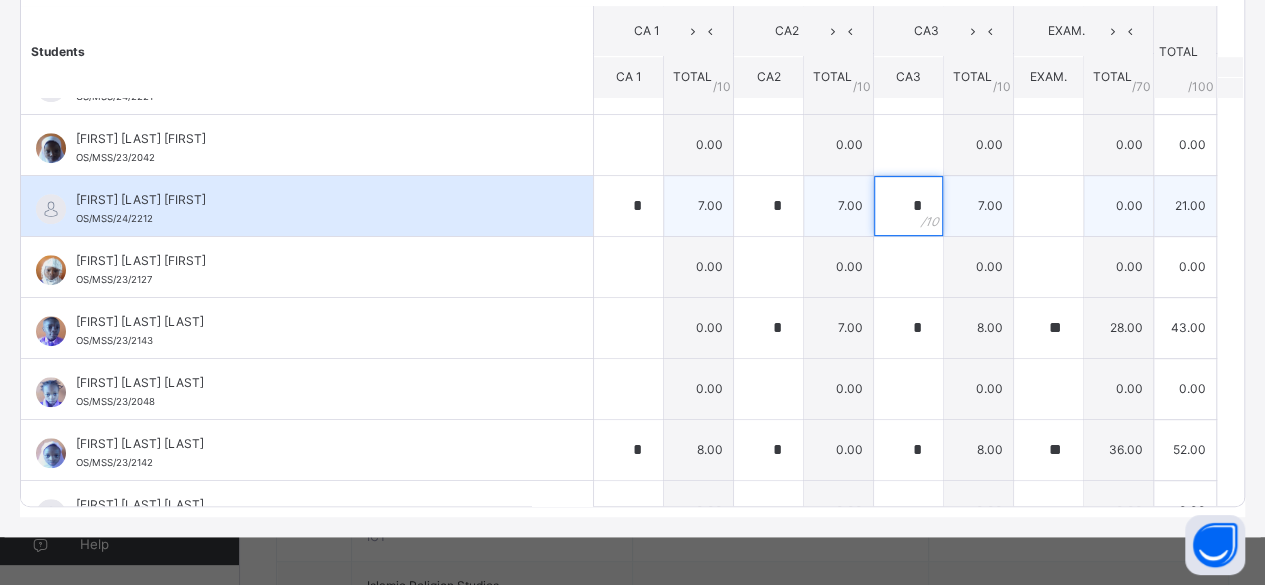 type on "*" 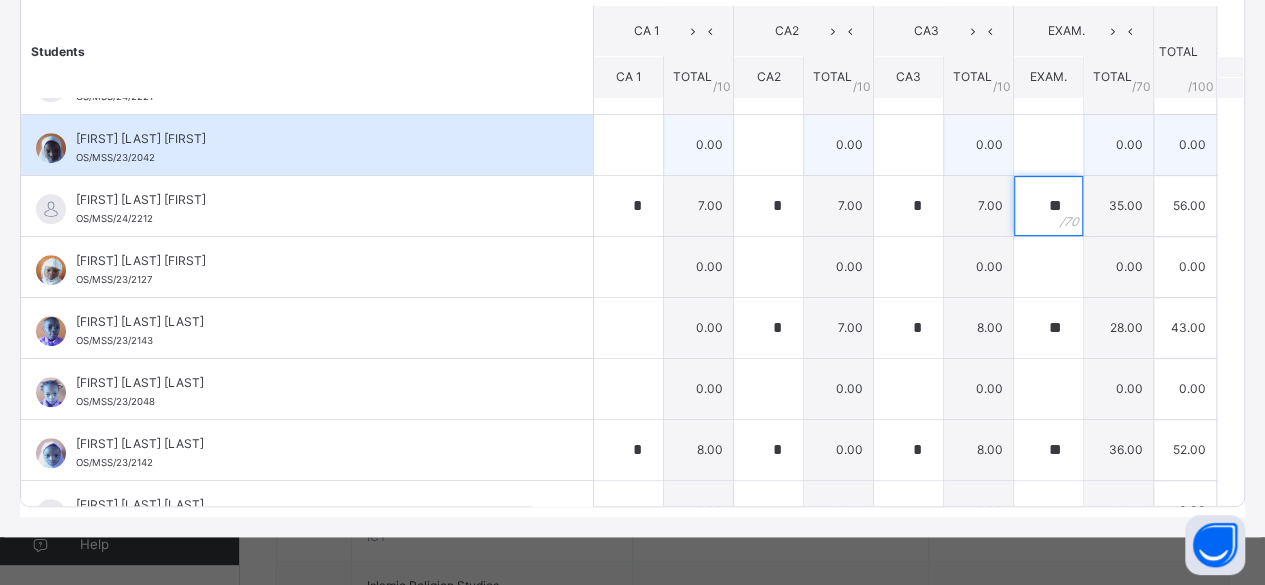 type on "**" 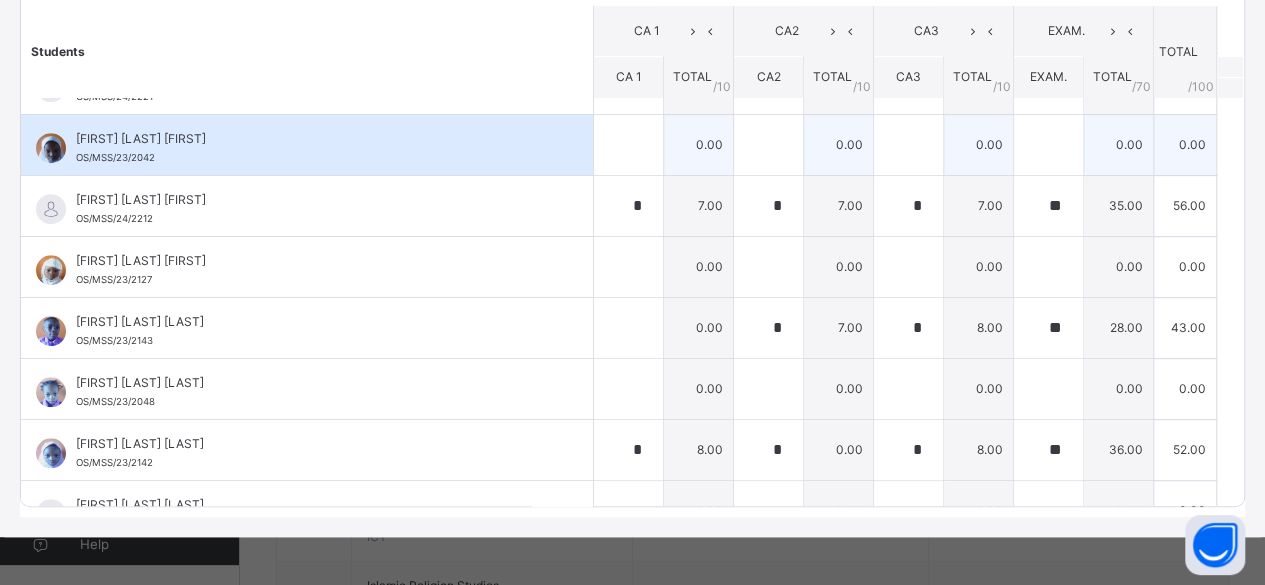 click on "[FIRST] [LAST] [LAST] OS/MSS/23/2042" at bounding box center (312, 148) 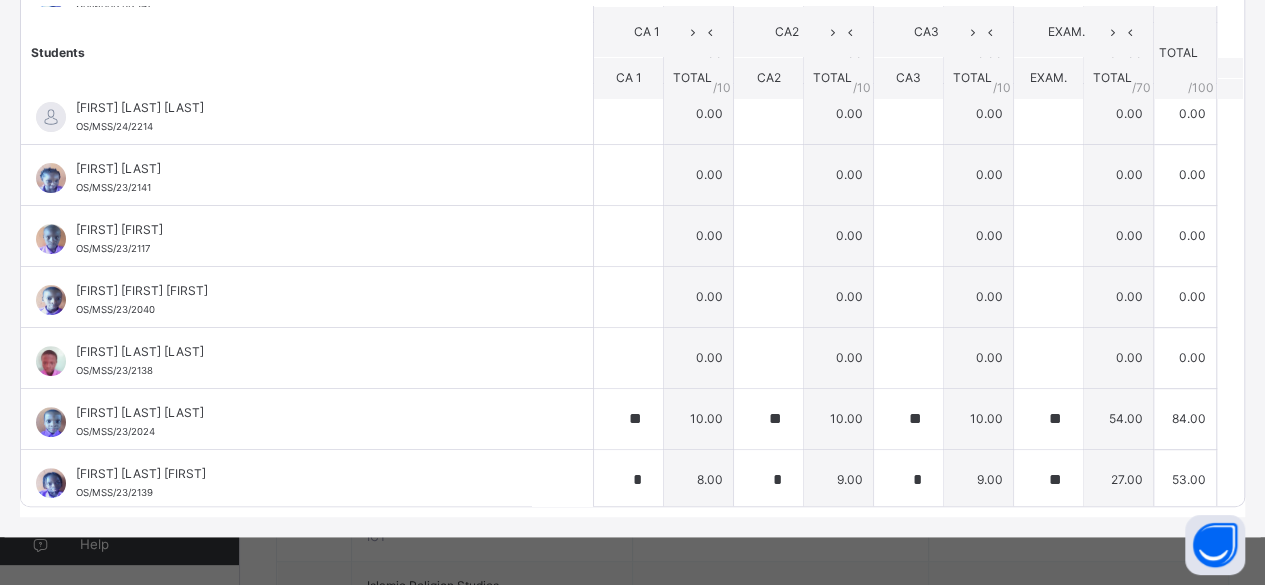 scroll, scrollTop: 136, scrollLeft: 0, axis: vertical 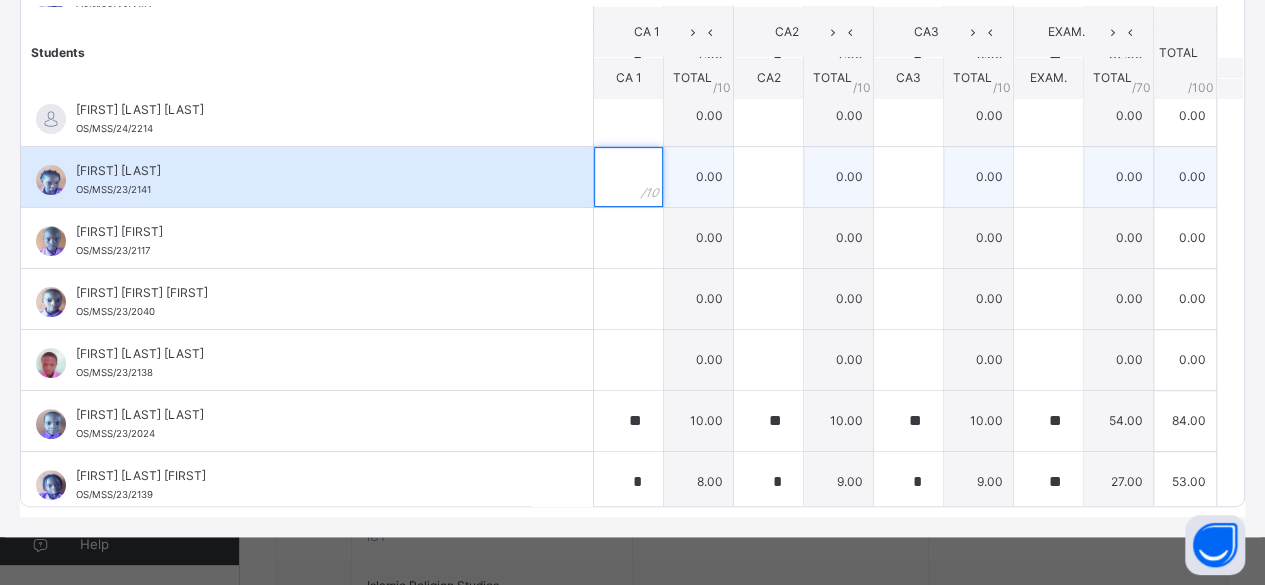 click at bounding box center (628, 177) 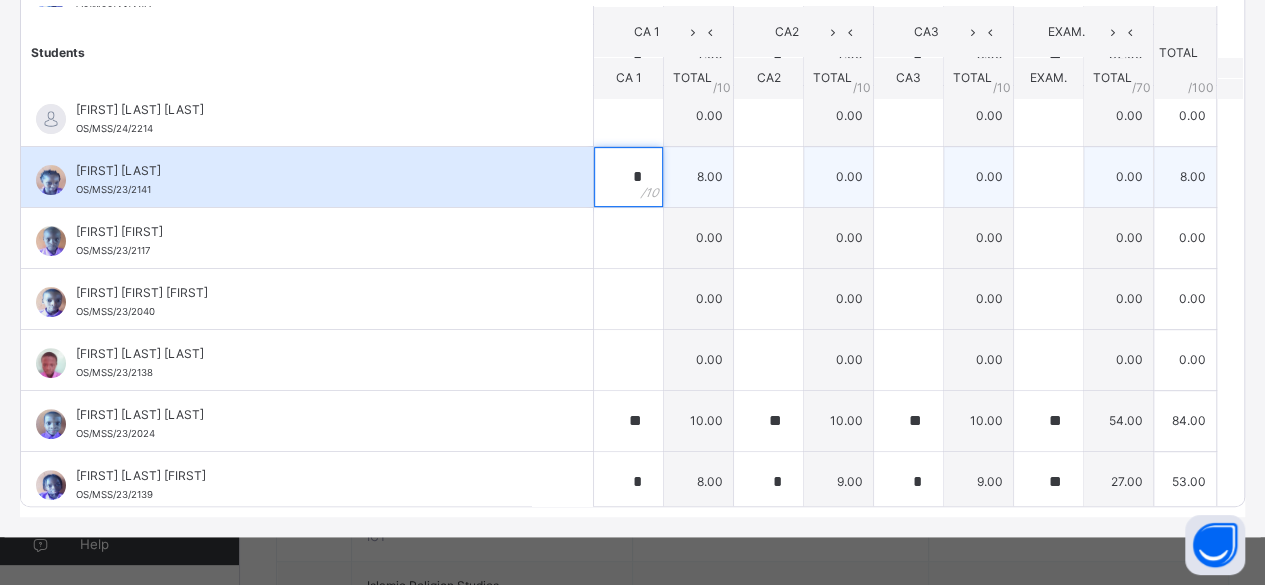 type on "*" 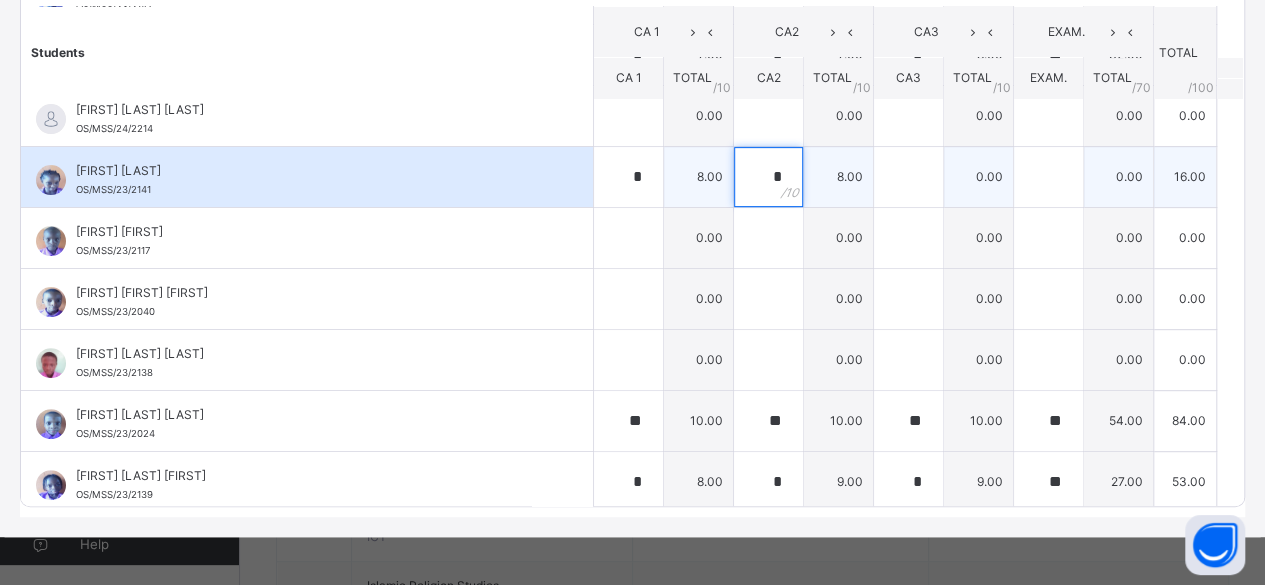 type on "*" 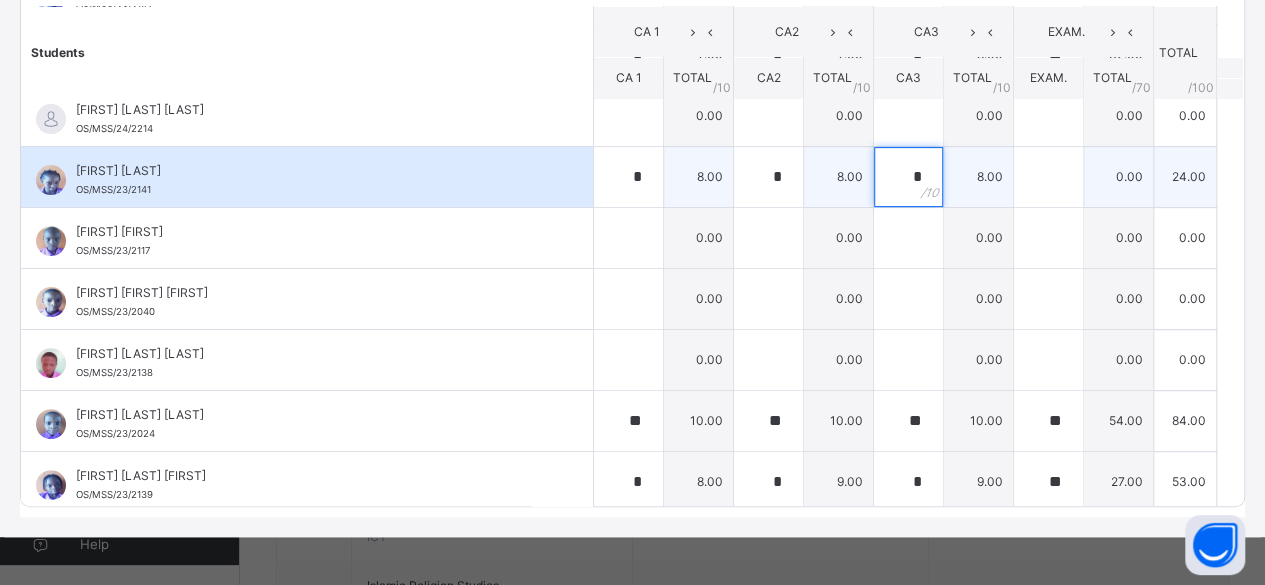 type on "*" 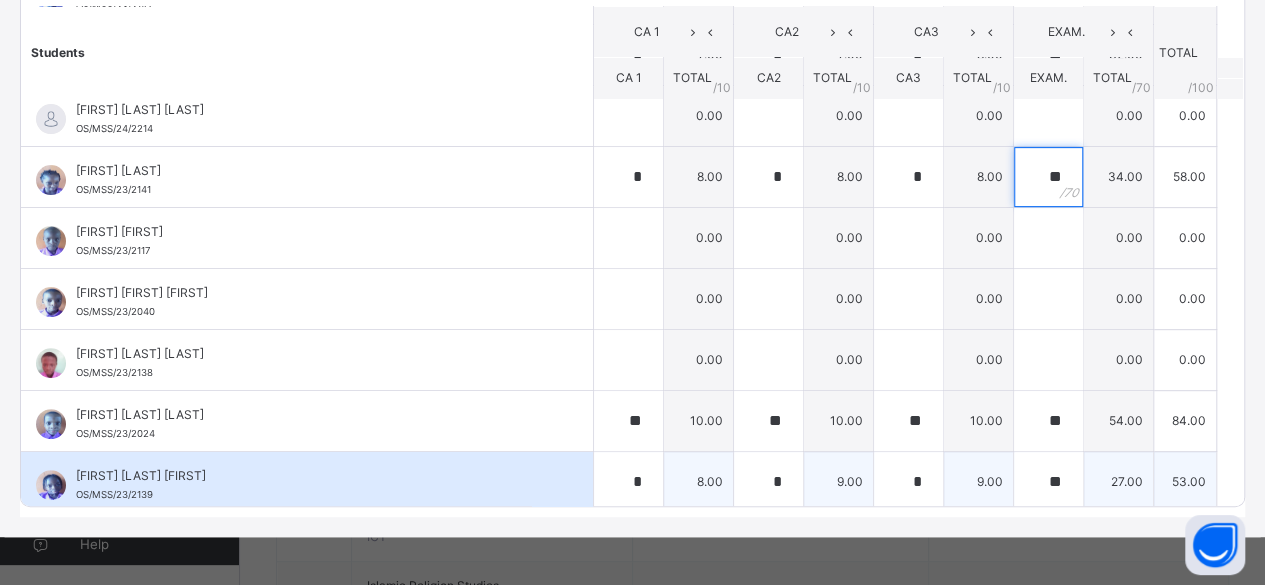 type on "**" 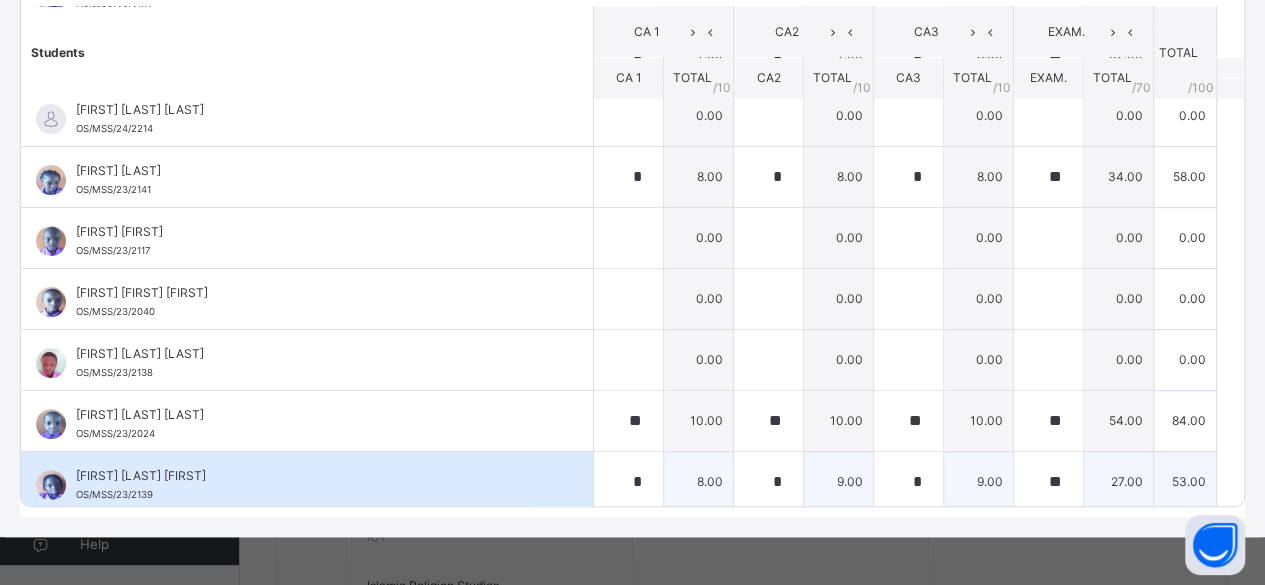 click on "[FIRST] [LAST] [FIRST] OS/MSS/23/2139" at bounding box center (307, 482) 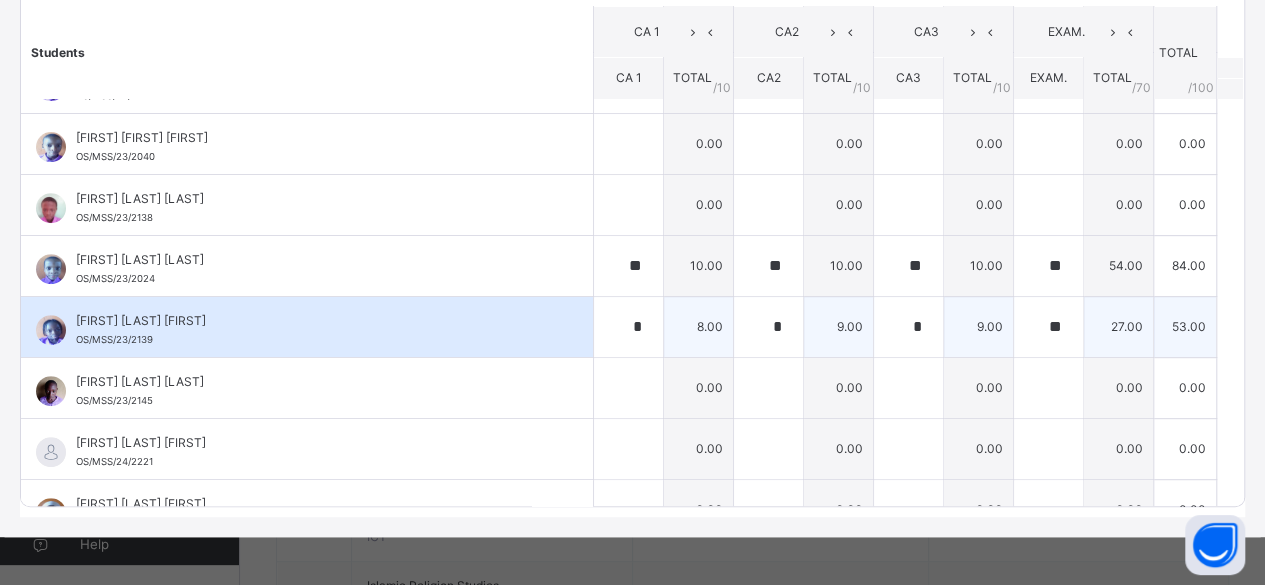 scroll, scrollTop: 296, scrollLeft: 0, axis: vertical 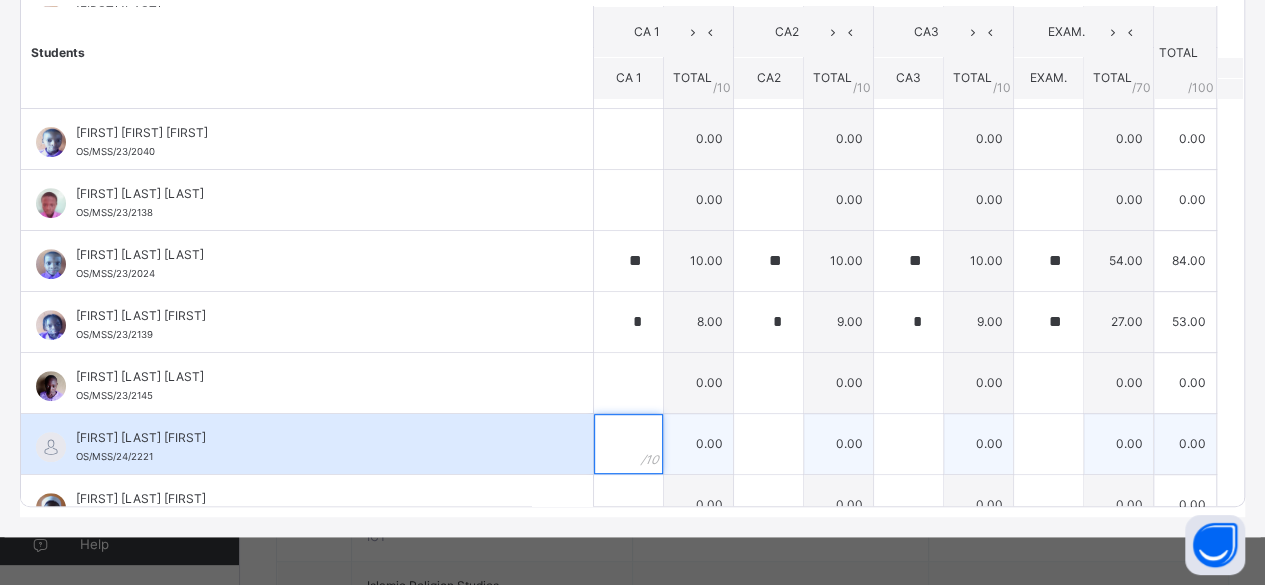 click at bounding box center (628, 444) 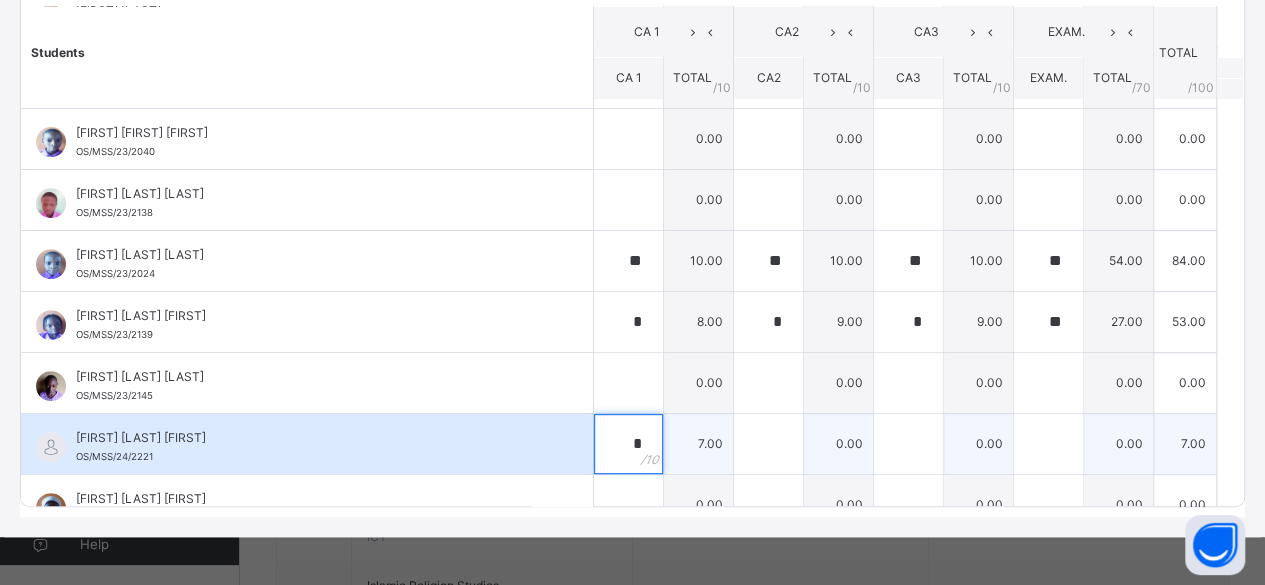 type on "*" 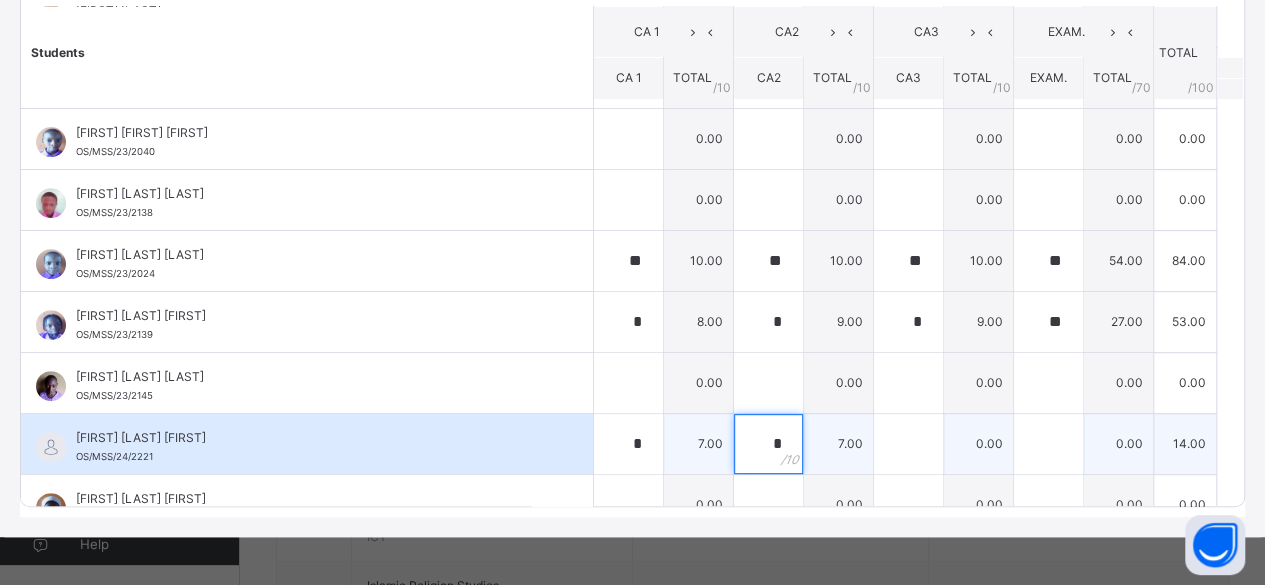 type on "*" 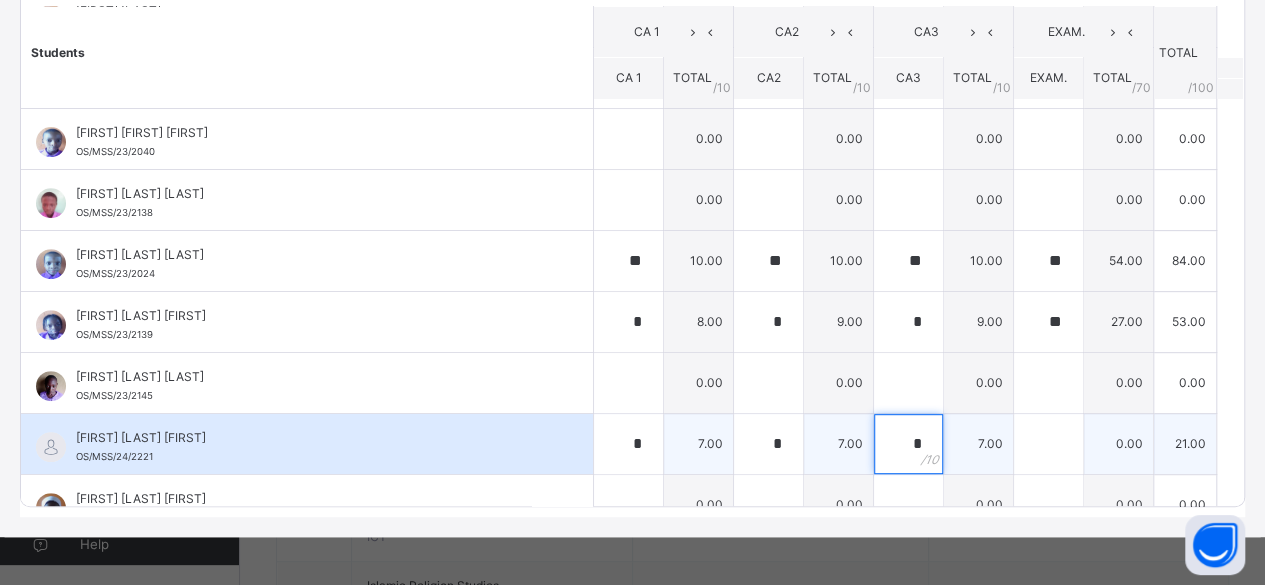 type on "*" 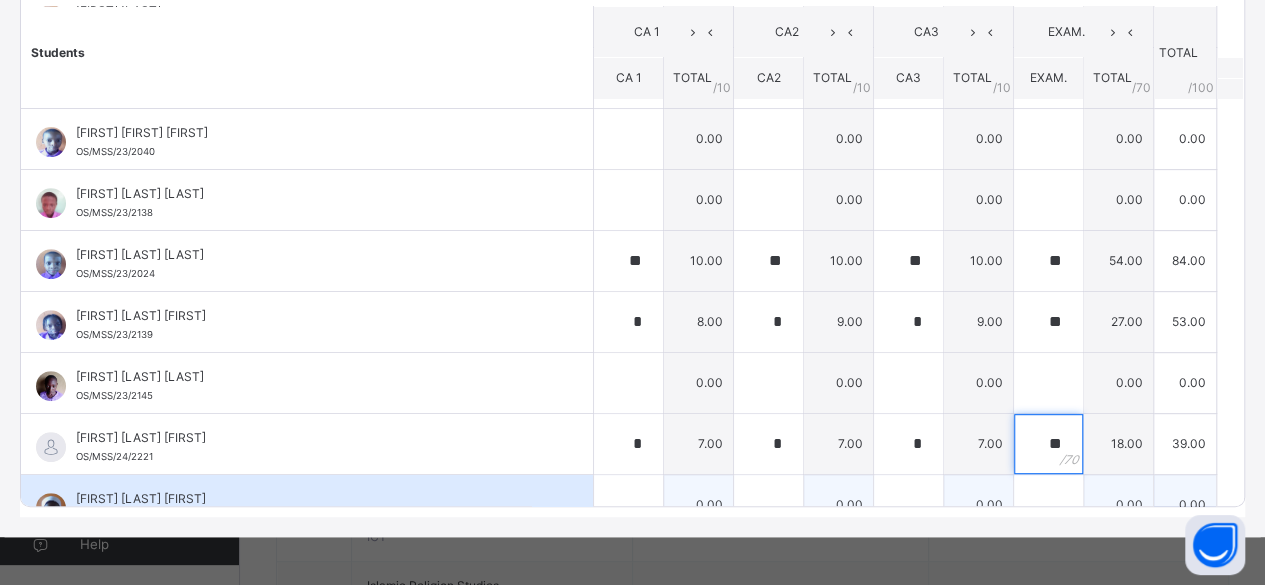 type on "**" 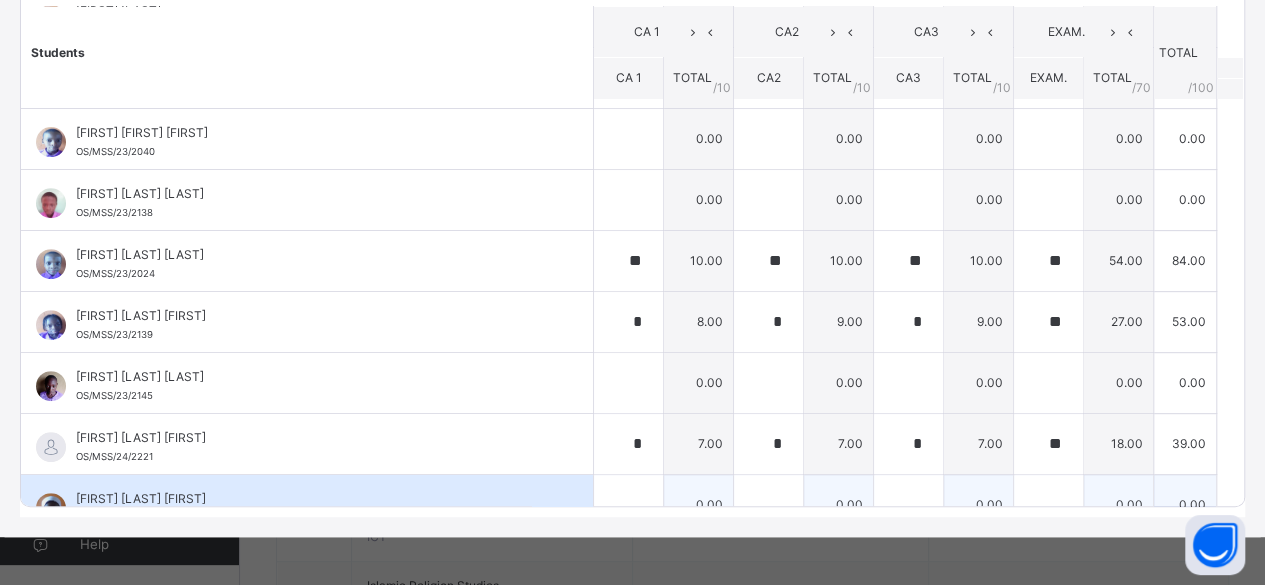 click on "[FIRST] [LAST] [LAST] OS/MSS/23/2042" at bounding box center (307, 505) 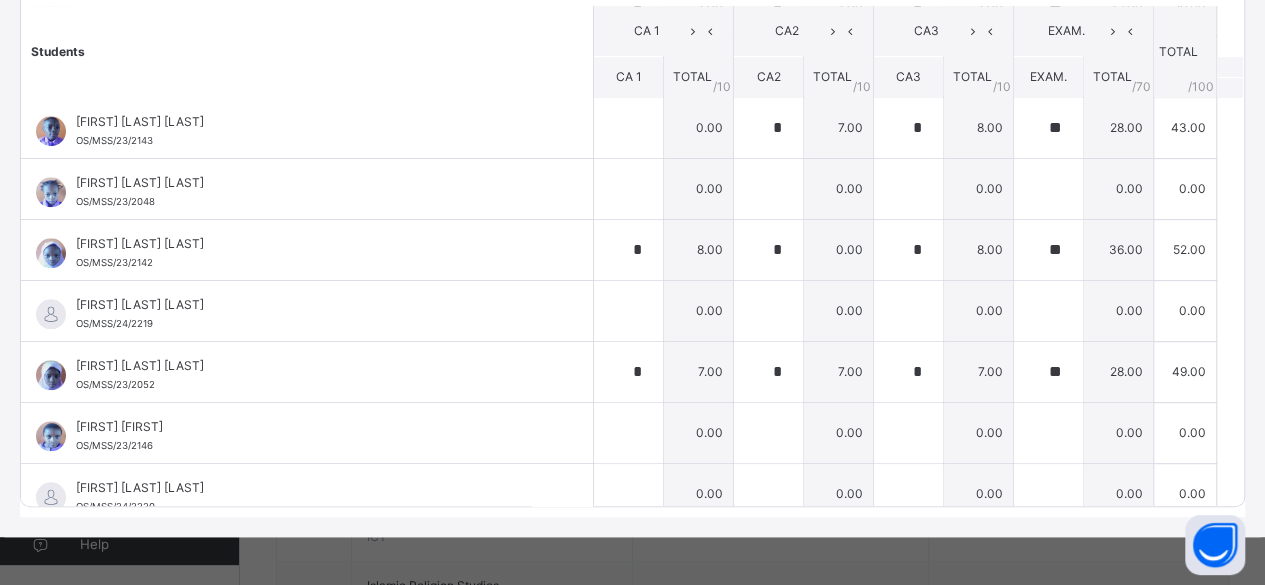 scroll, scrollTop: 816, scrollLeft: 0, axis: vertical 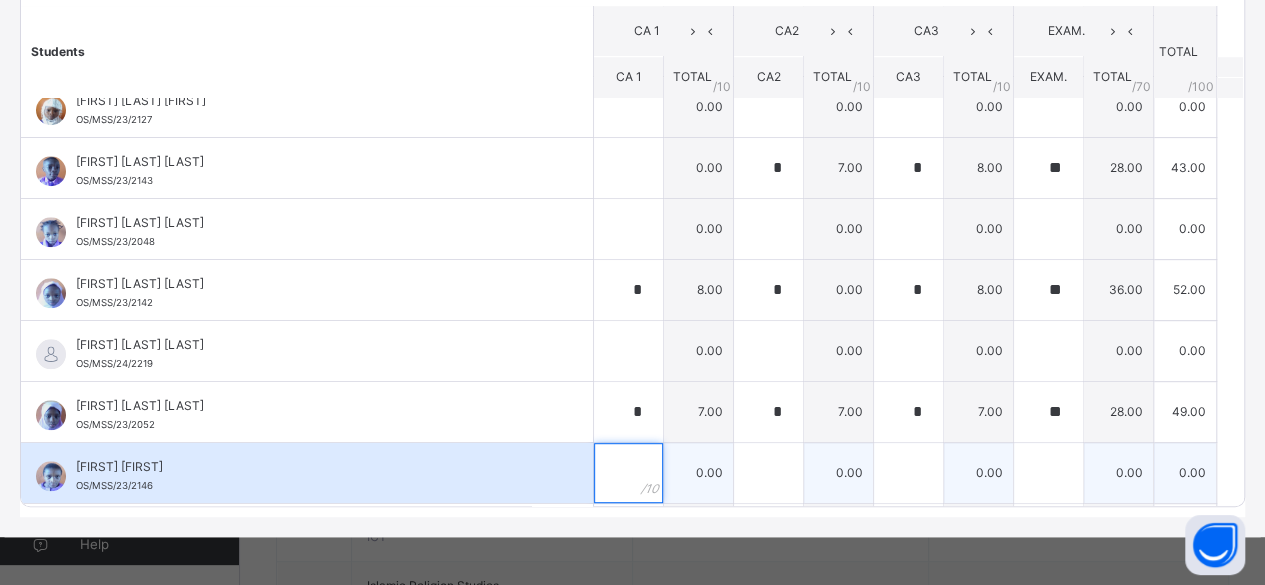 click at bounding box center (628, 473) 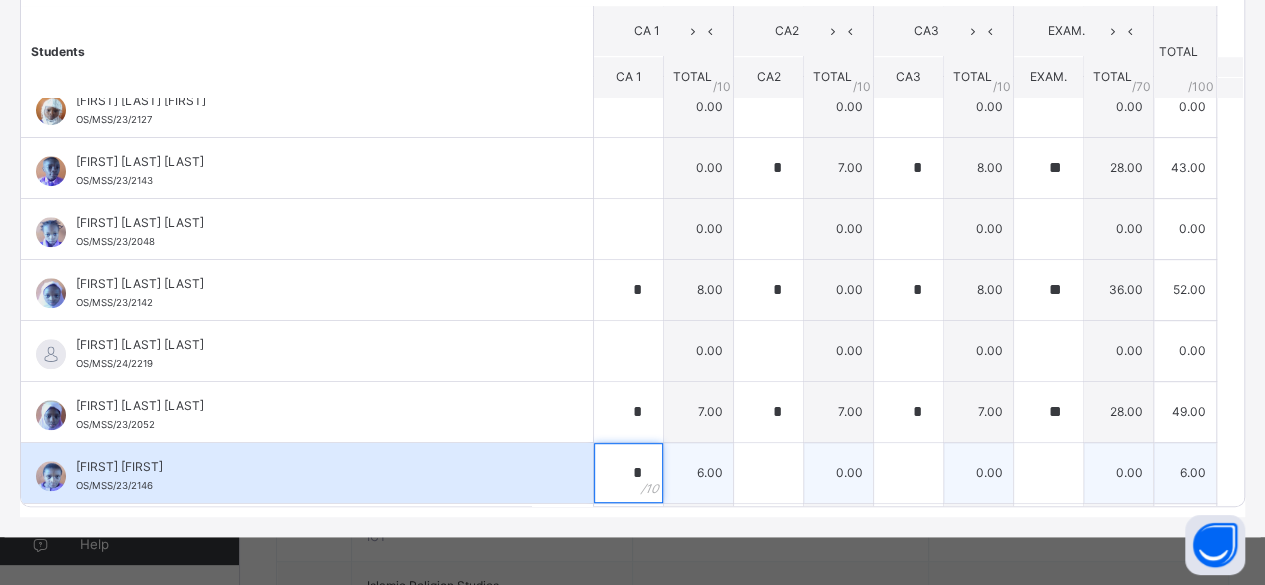 type on "*" 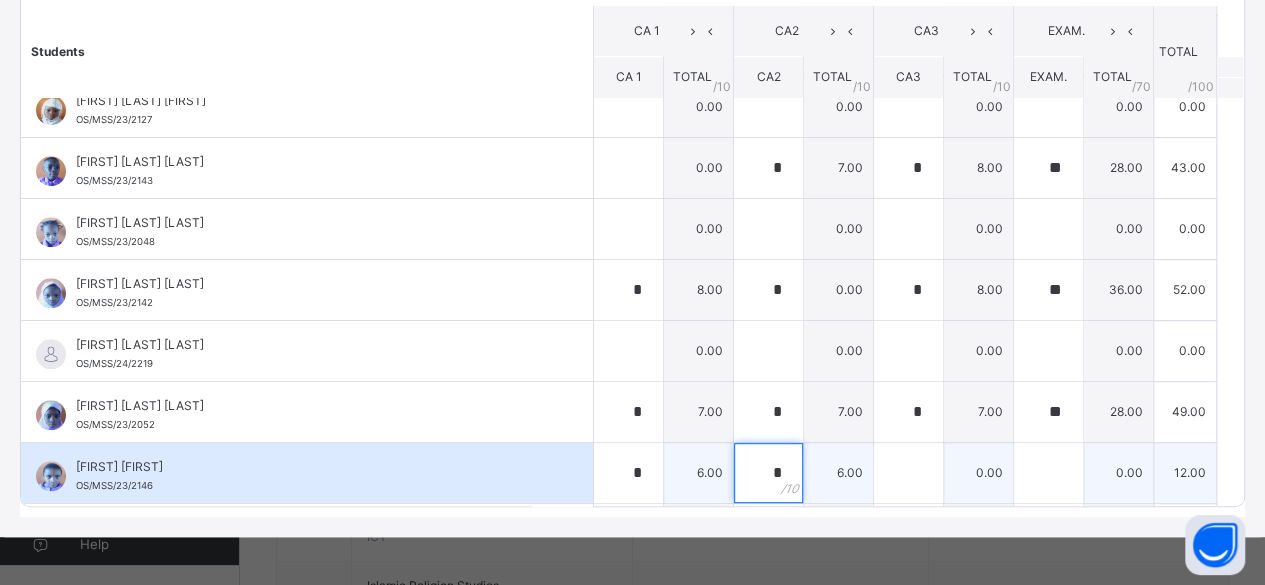 type on "*" 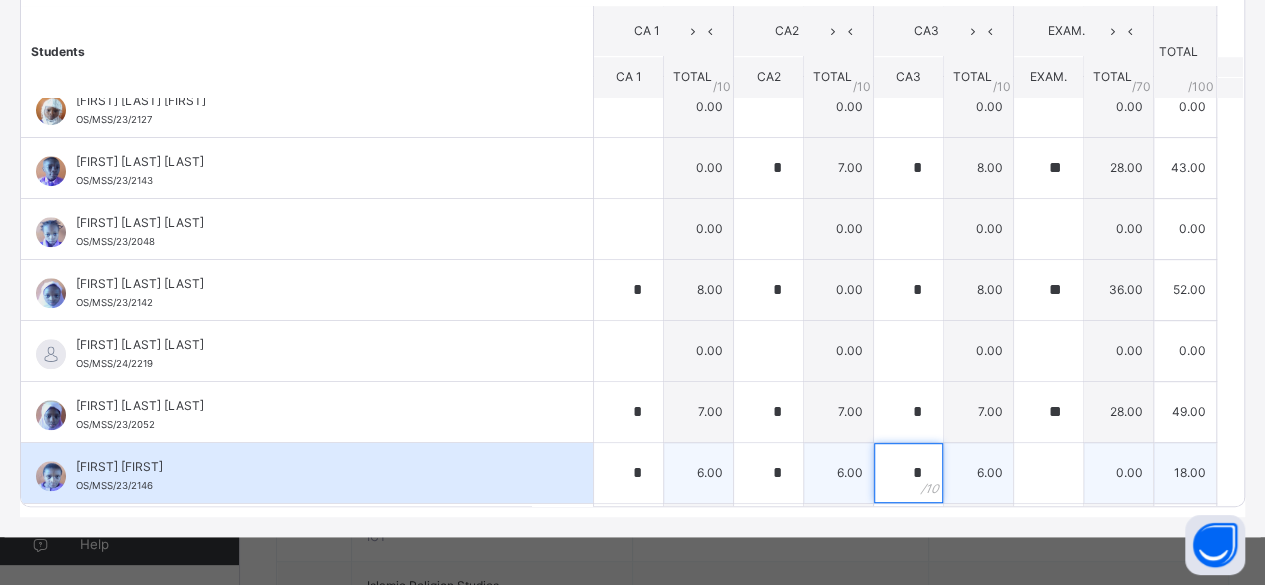type on "*" 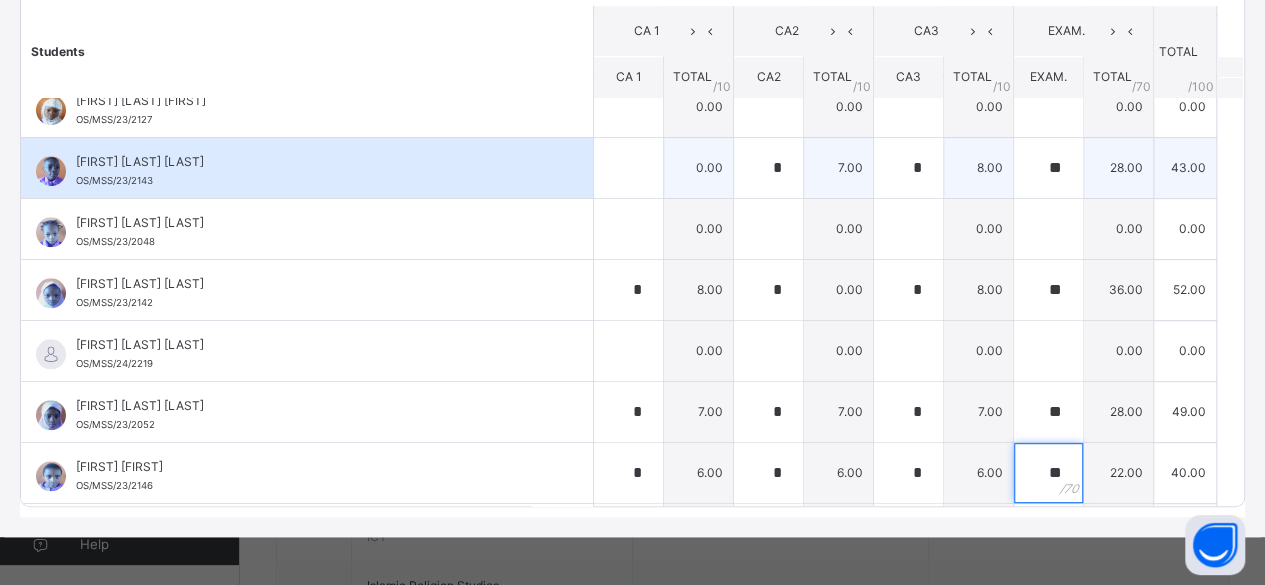 type on "**" 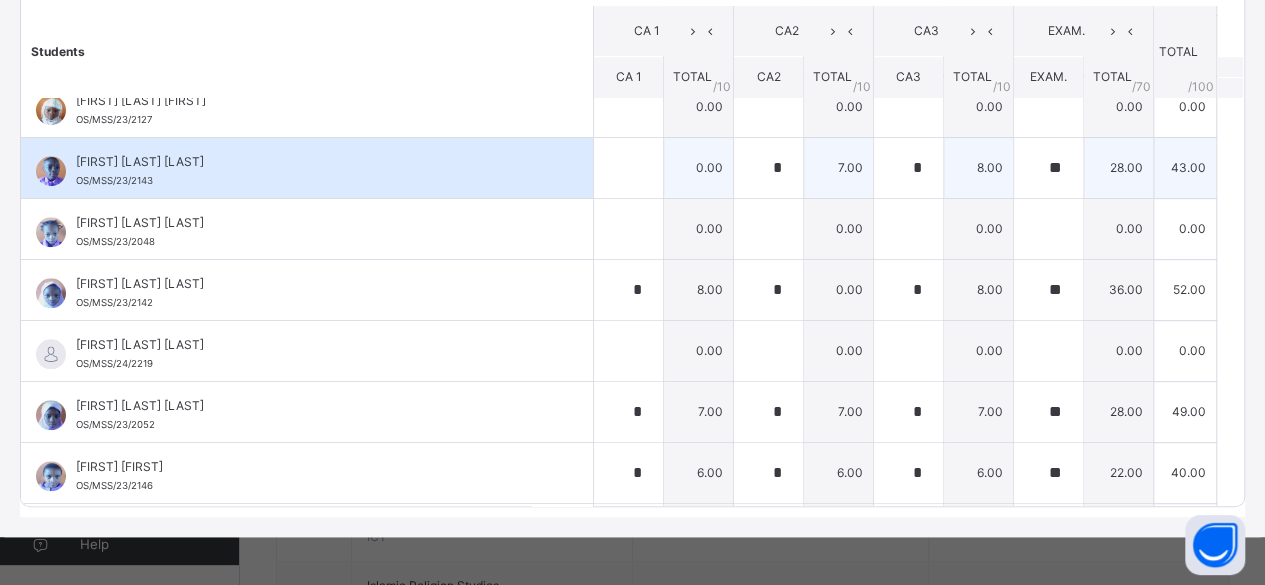 click on "[FIRST] [LAST] [LAST] OS/MSS/23/2143" at bounding box center (307, 168) 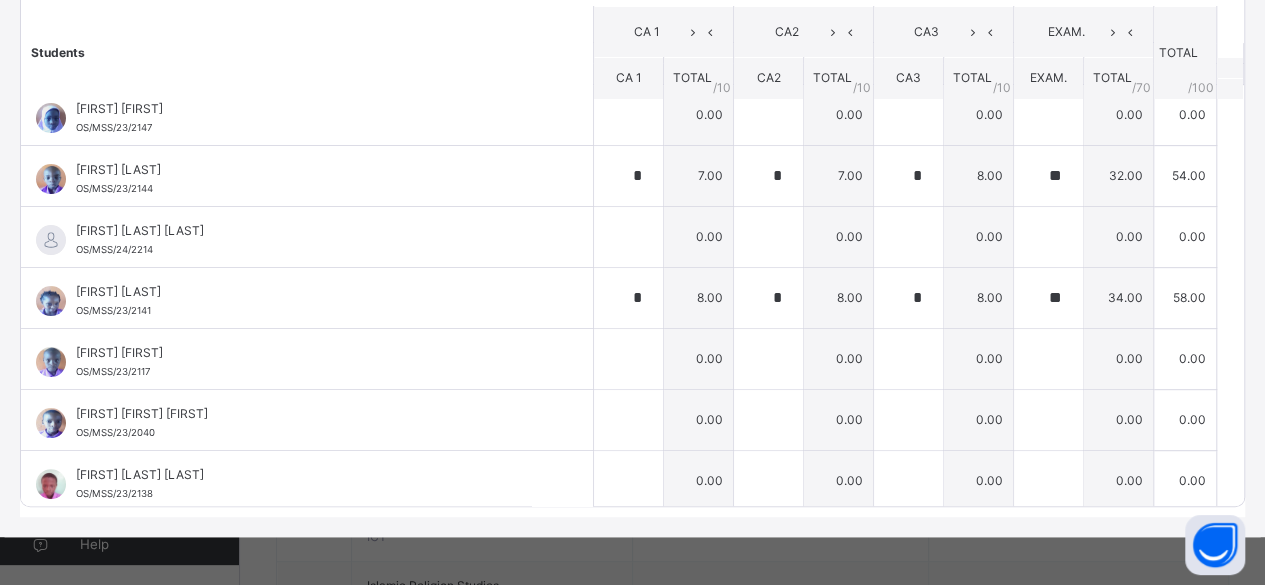 scroll, scrollTop: 0, scrollLeft: 0, axis: both 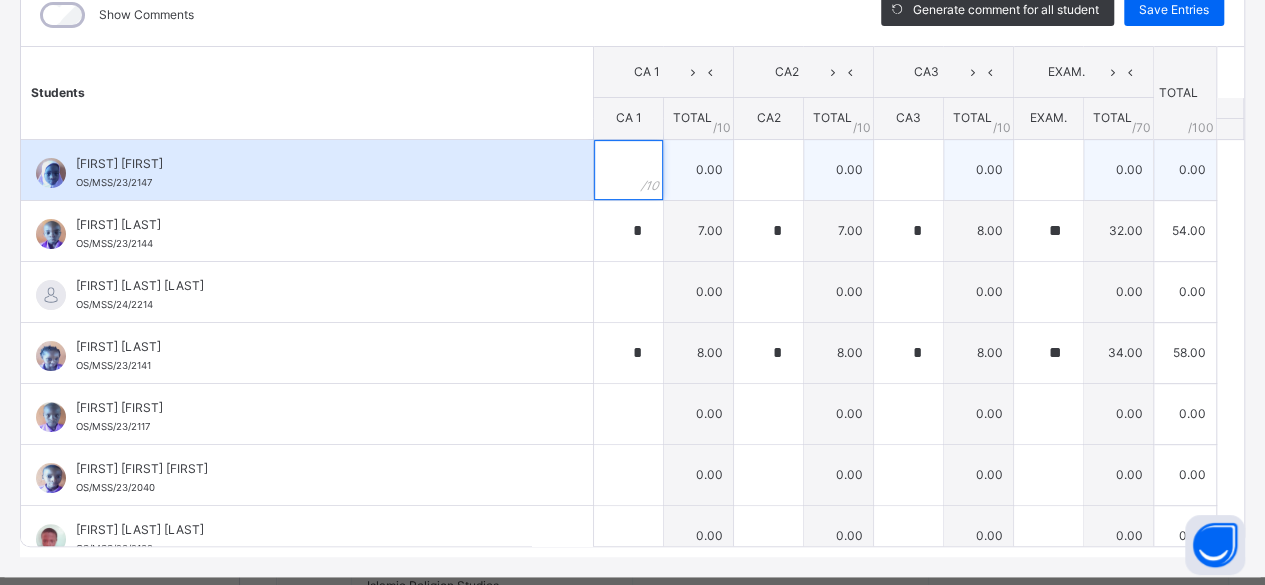 click at bounding box center [628, 170] 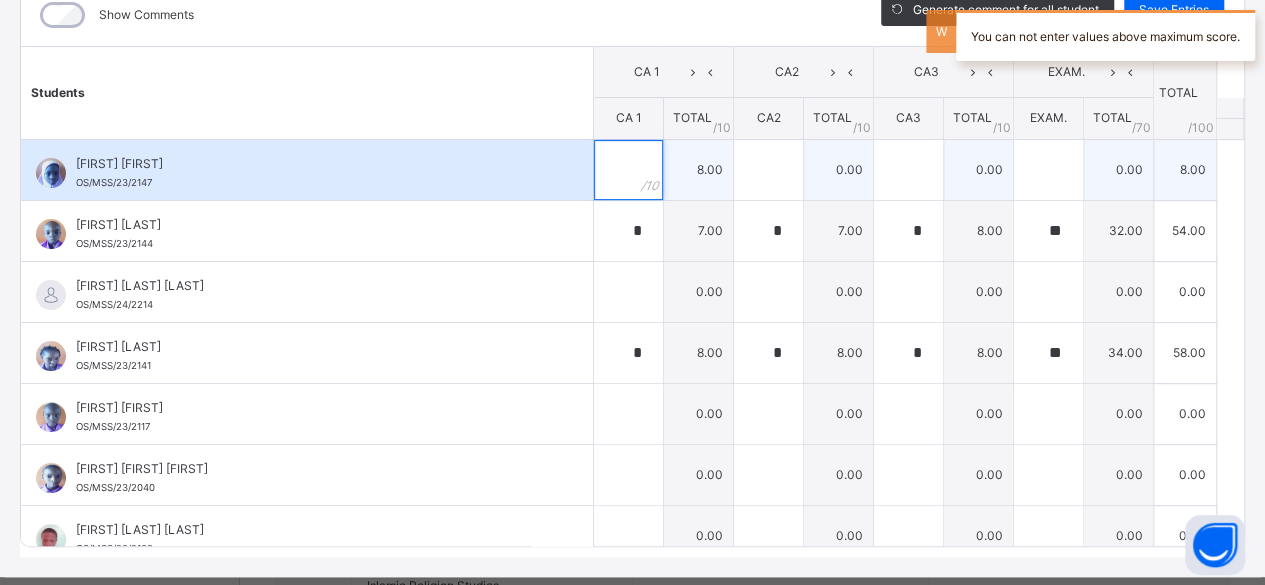 click at bounding box center [628, 170] 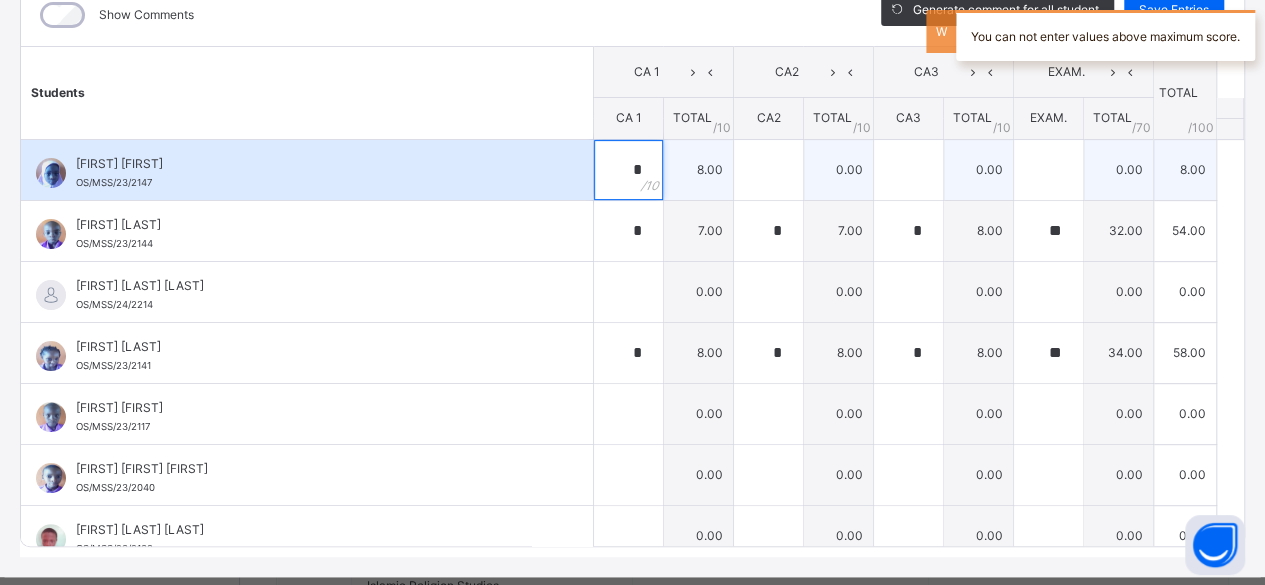 type on "*" 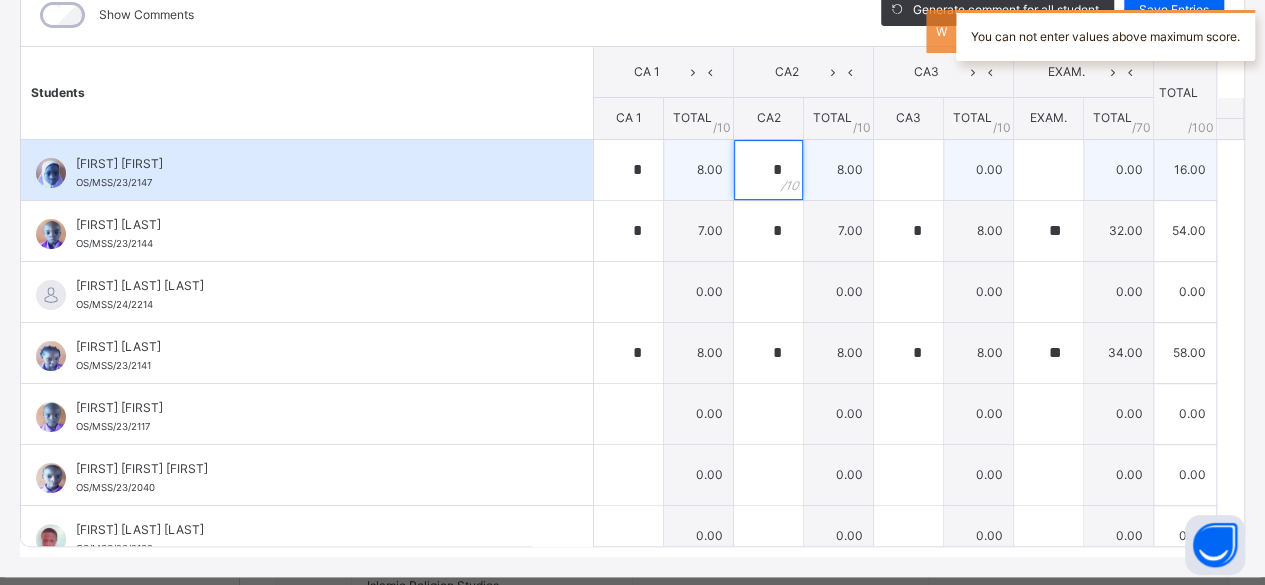 type on "*" 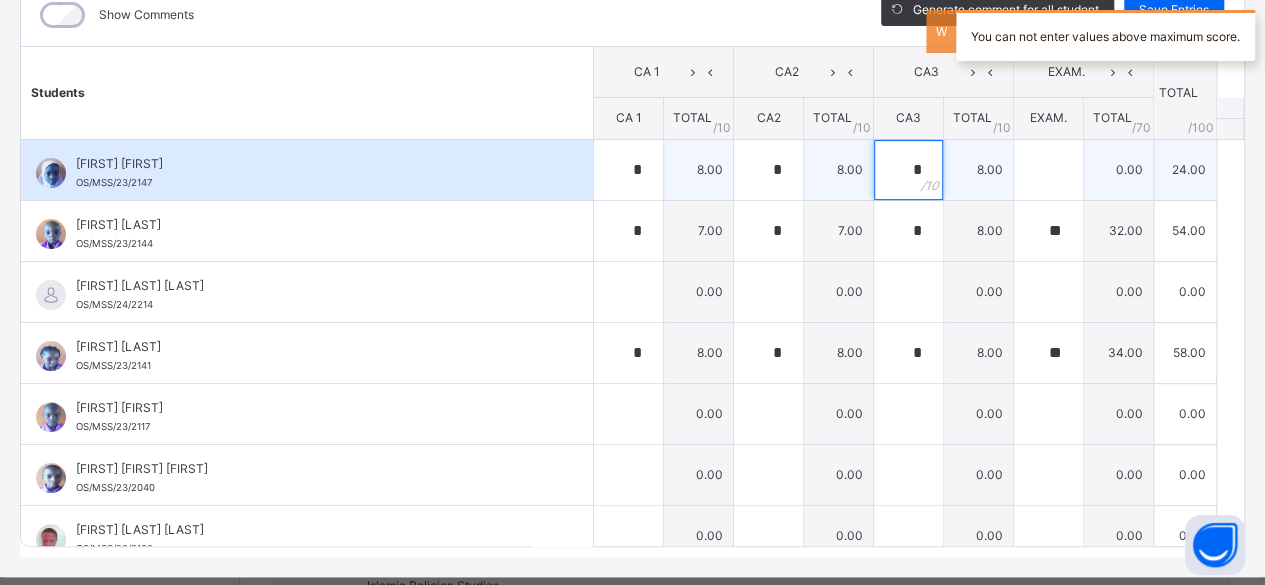 type on "*" 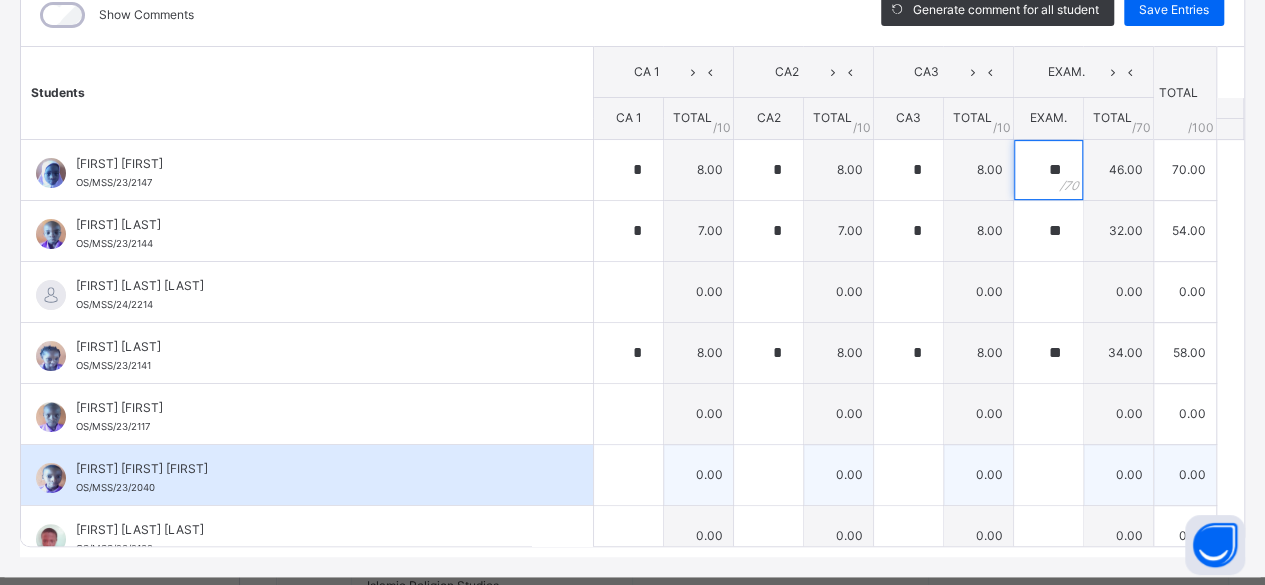 type on "**" 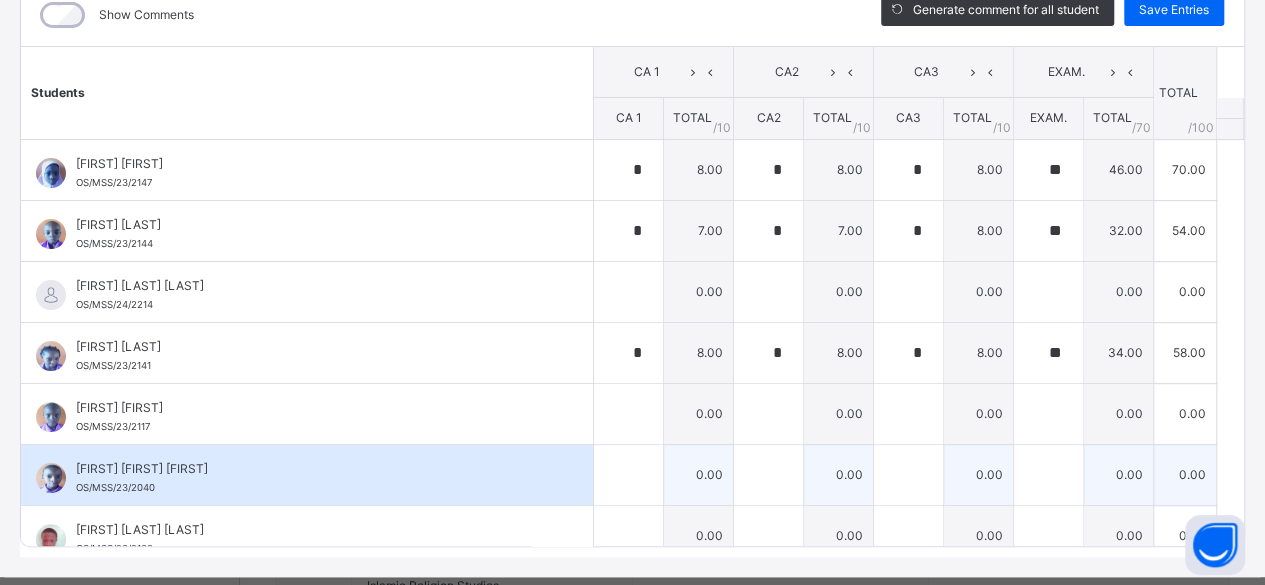 click on "[FIRST] [FIRST] [FIRST] [ID]" at bounding box center (307, 475) 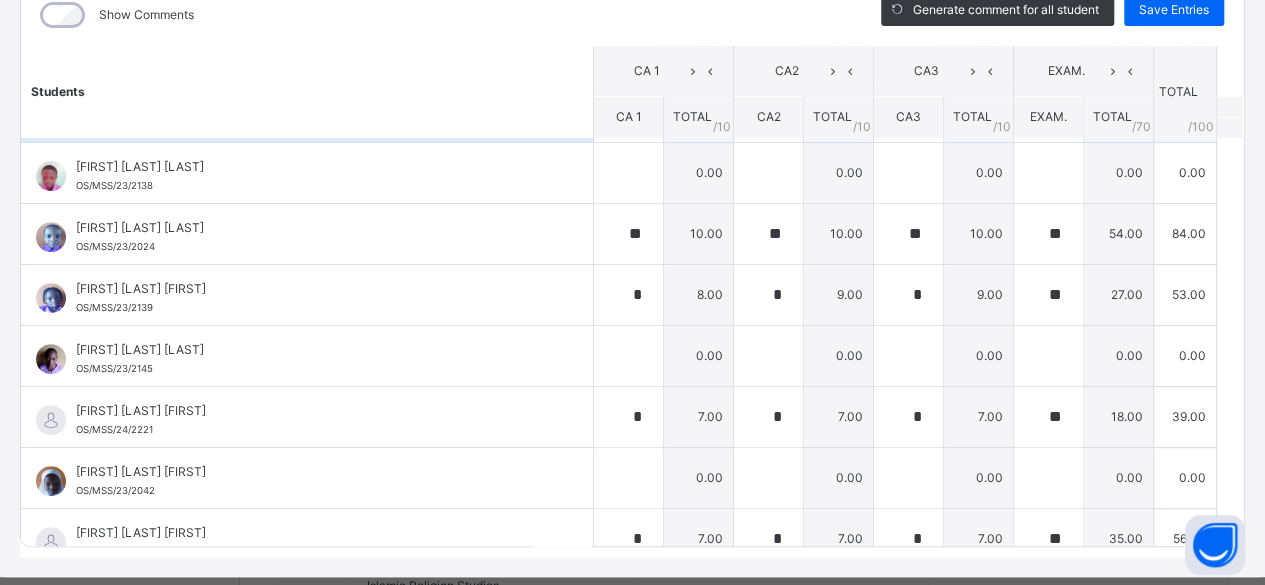 scroll, scrollTop: 360, scrollLeft: 0, axis: vertical 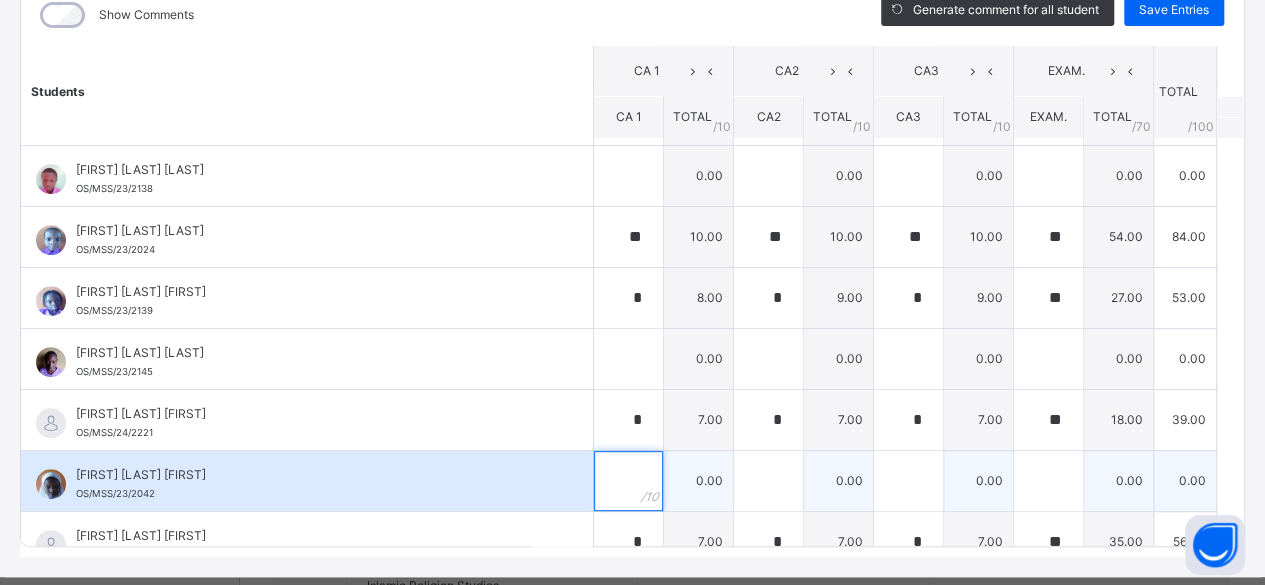 click at bounding box center [628, 481] 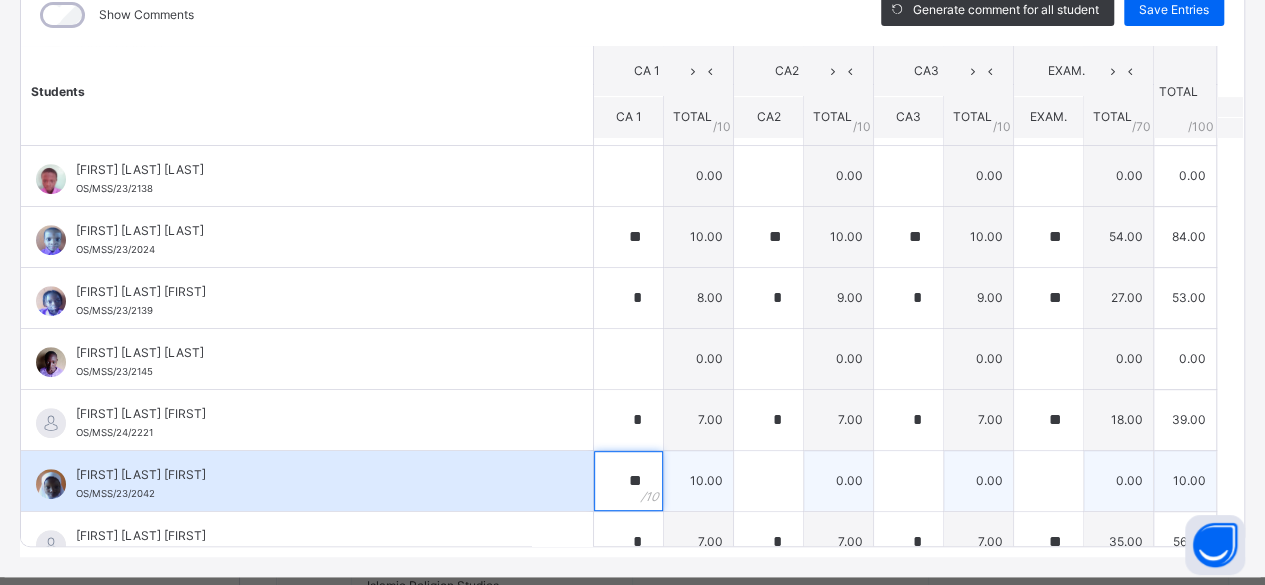 type on "**" 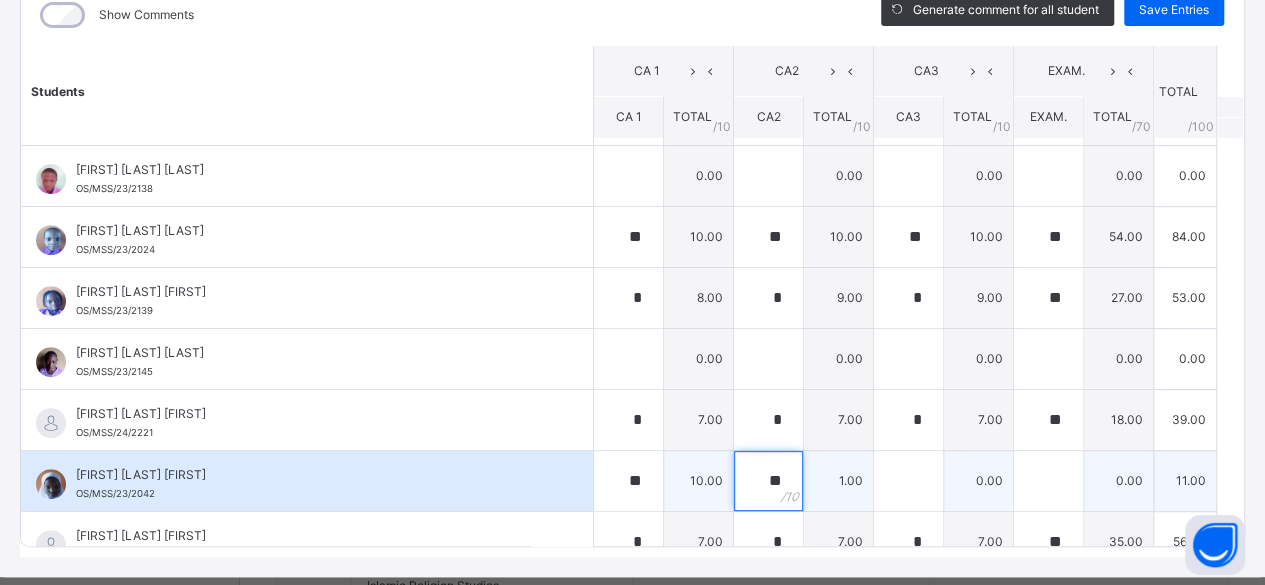 type on "**" 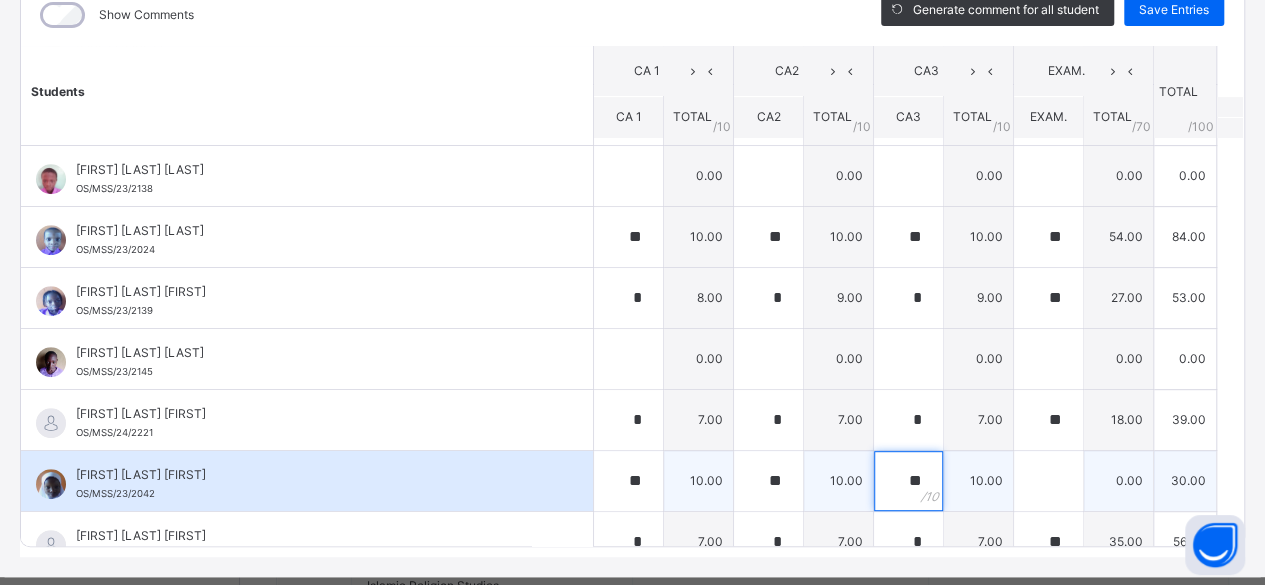 type on "**" 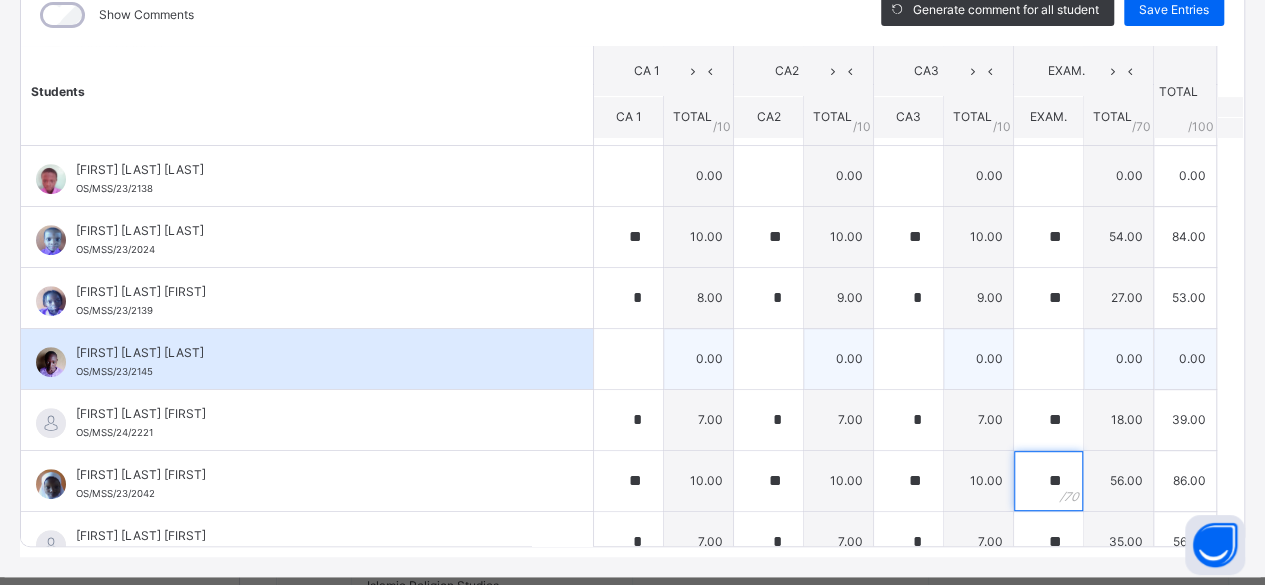 type on "**" 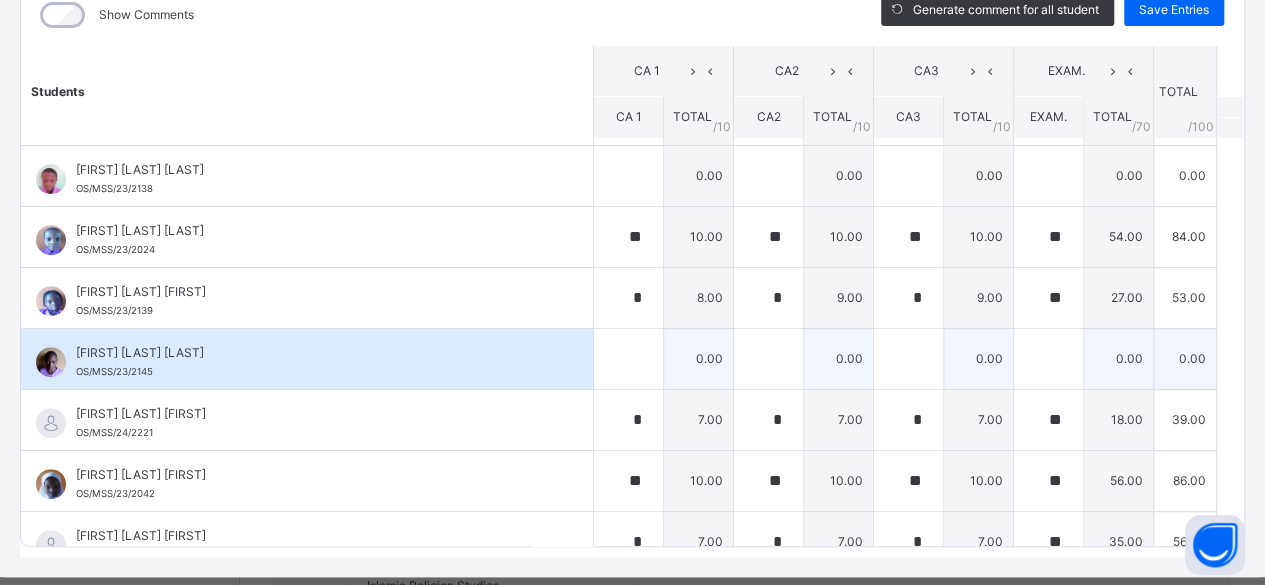 click on "[FIRST] [LAST] [LAST]" at bounding box center (312, 353) 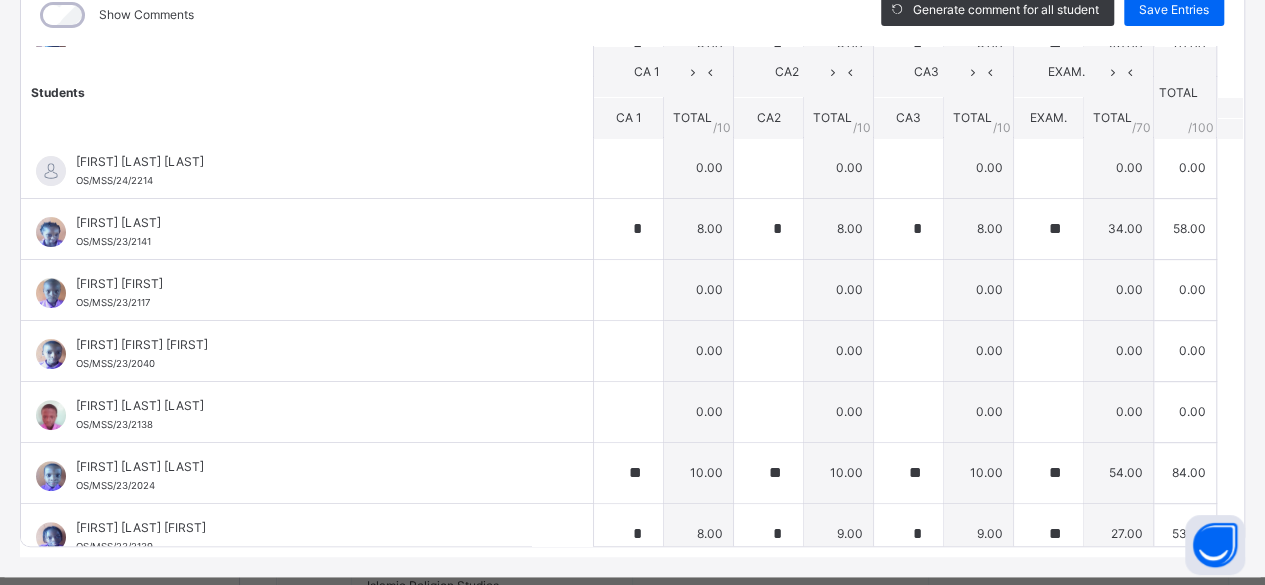 scroll, scrollTop: 120, scrollLeft: 0, axis: vertical 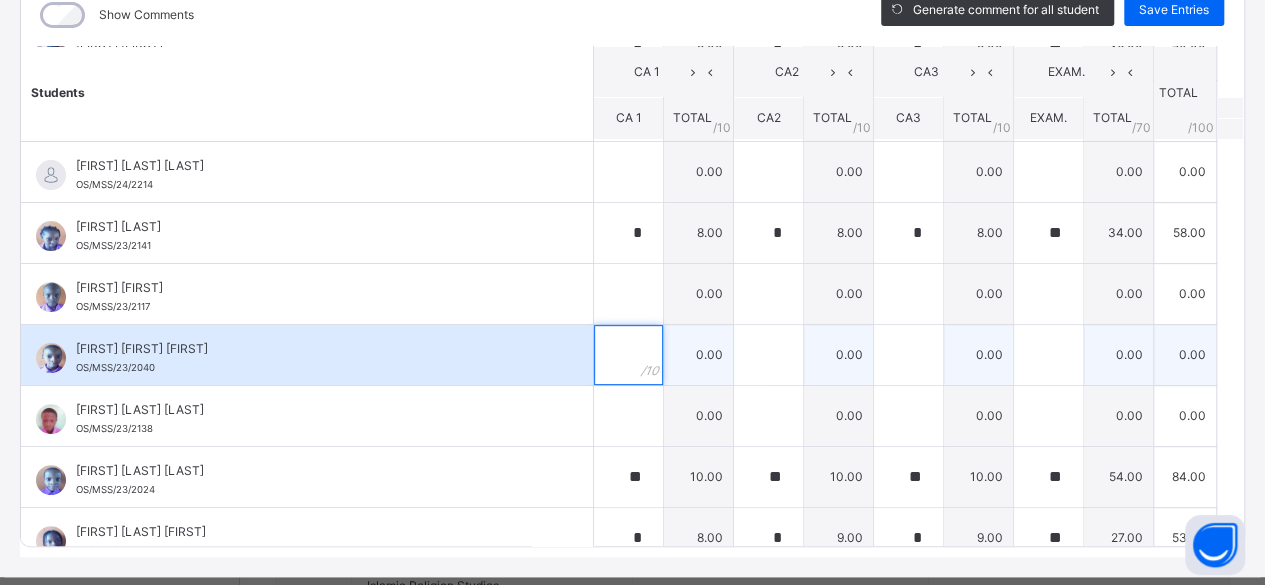 click at bounding box center [628, 355] 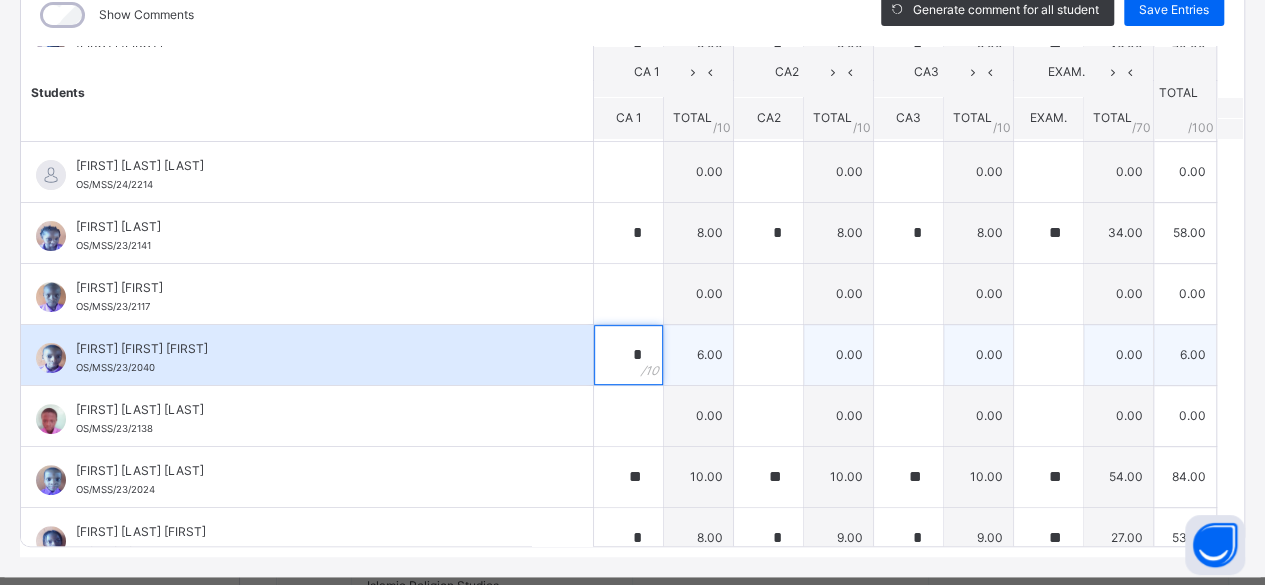 type on "*" 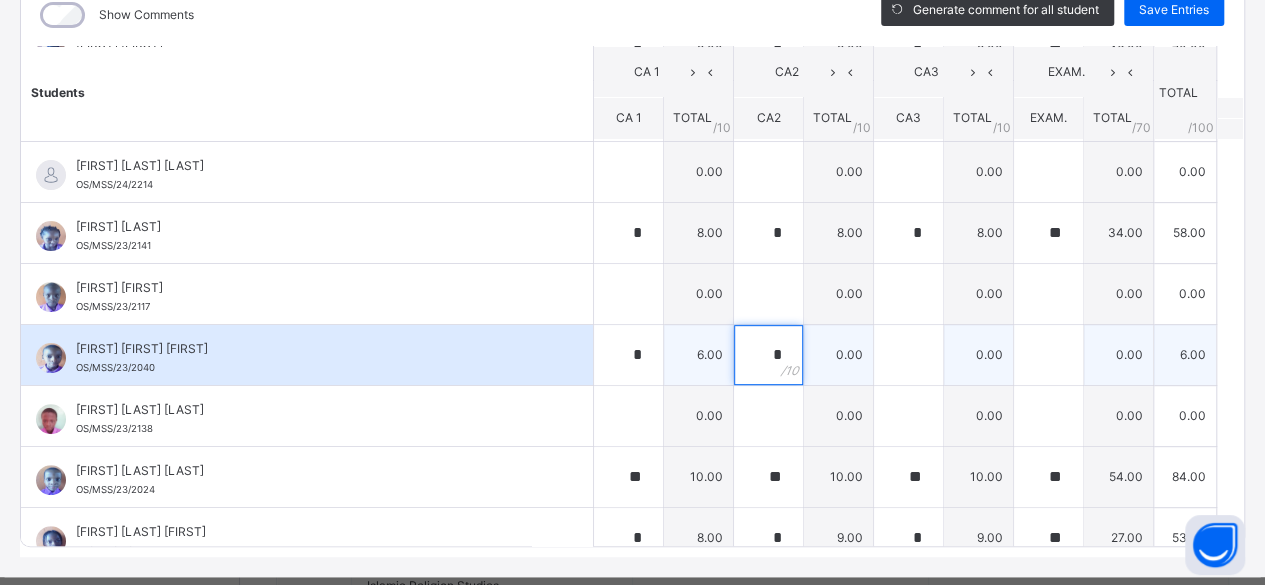 type on "*" 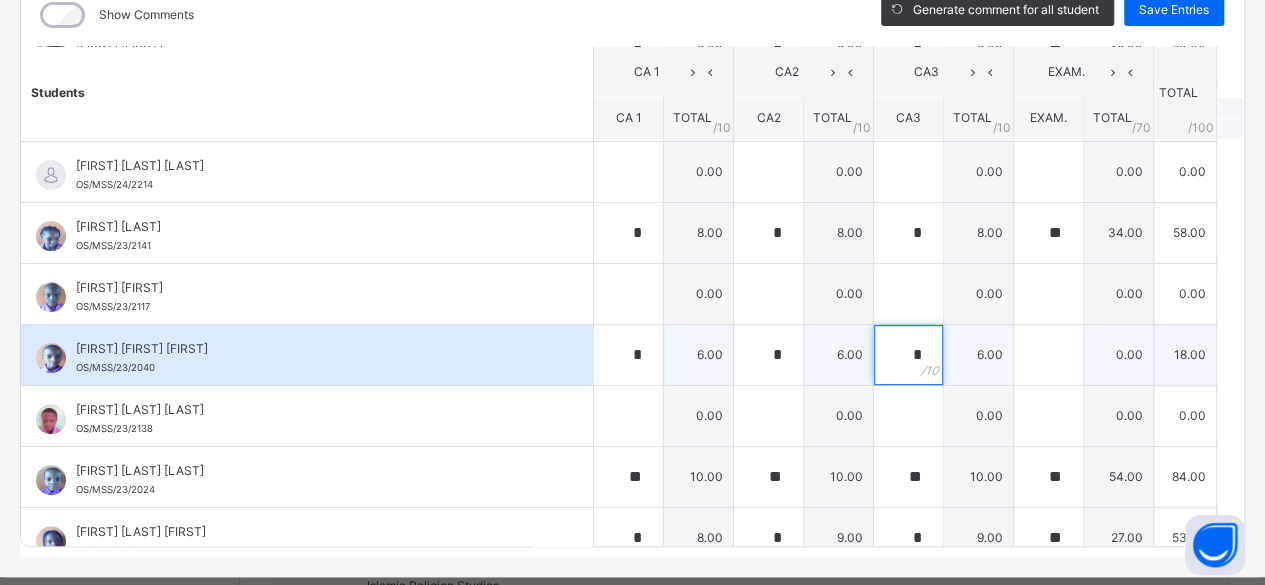 type on "*" 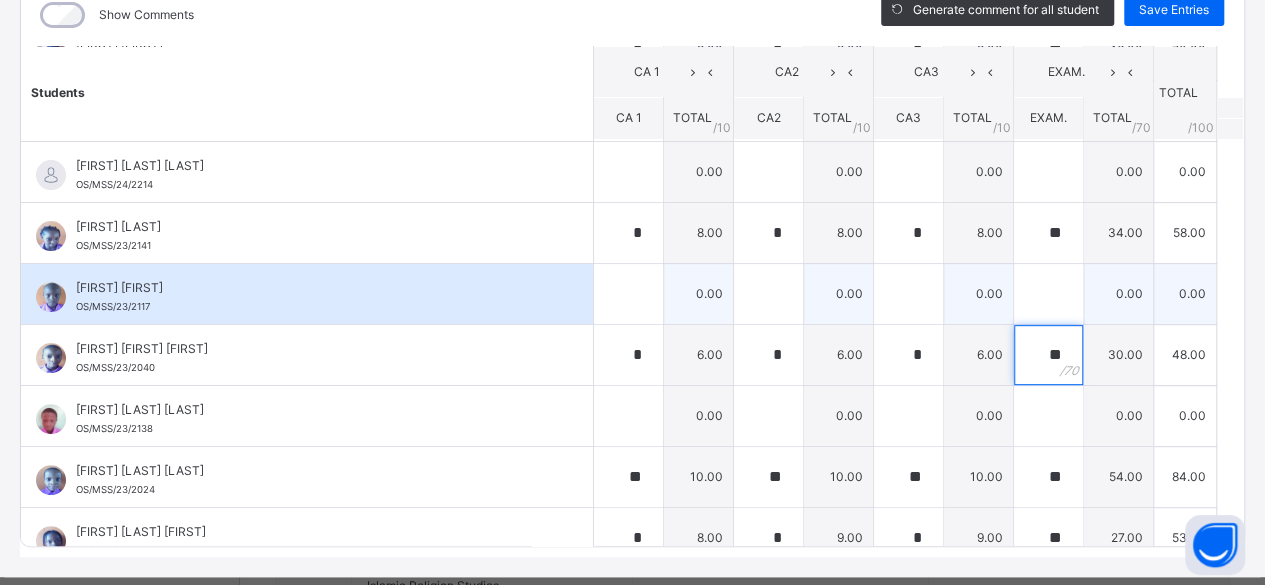 type on "**" 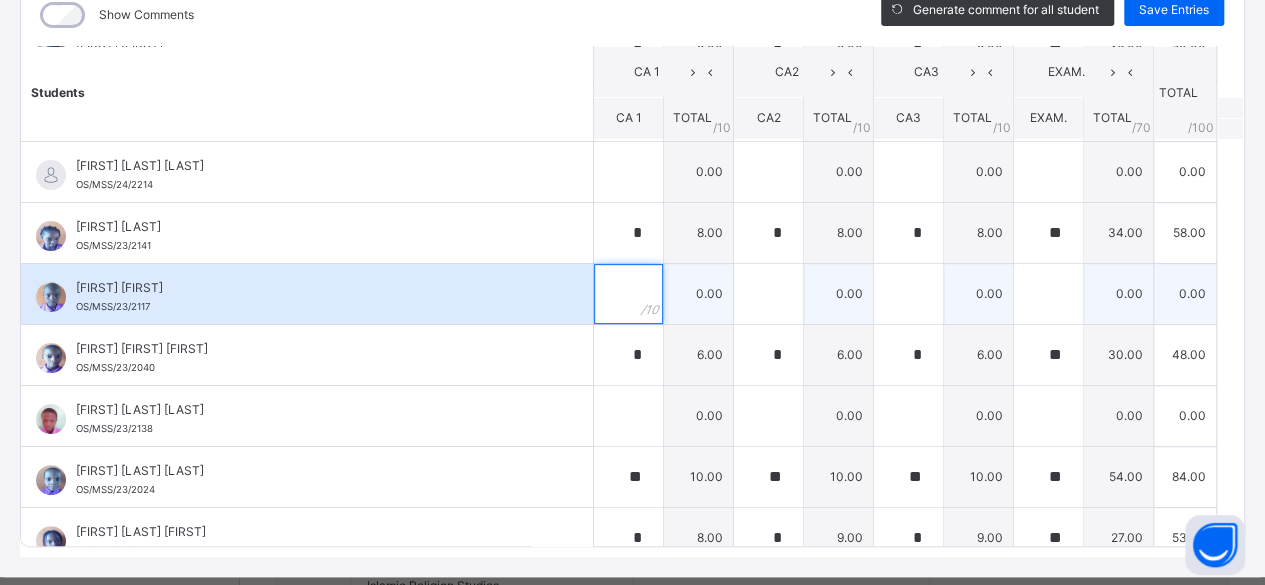 click at bounding box center (628, 294) 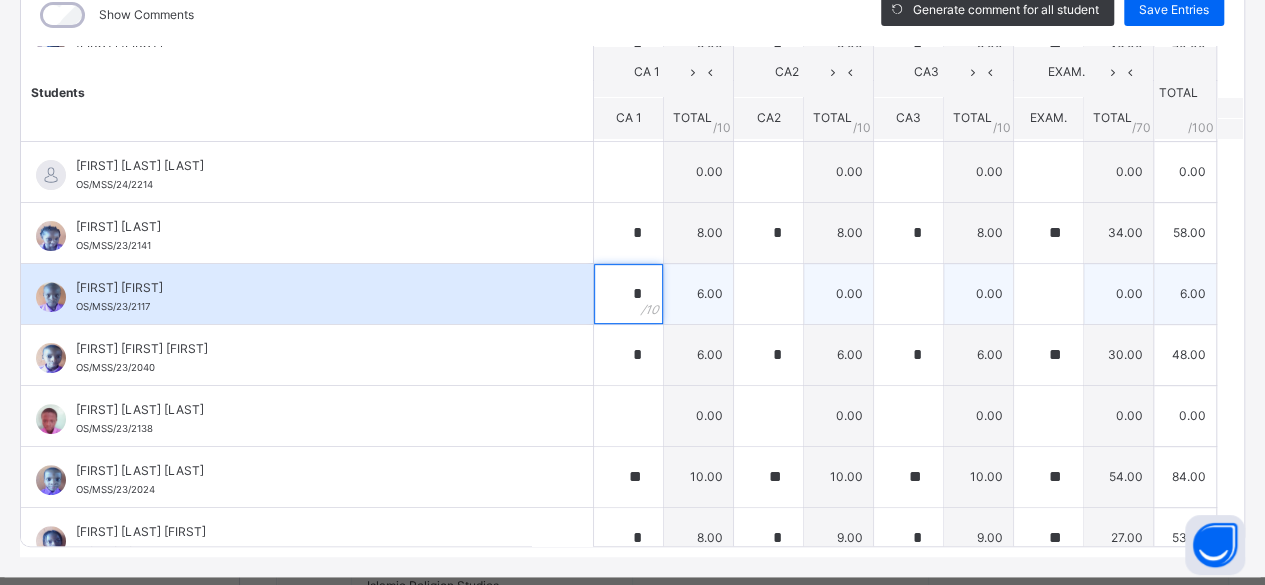 type on "*" 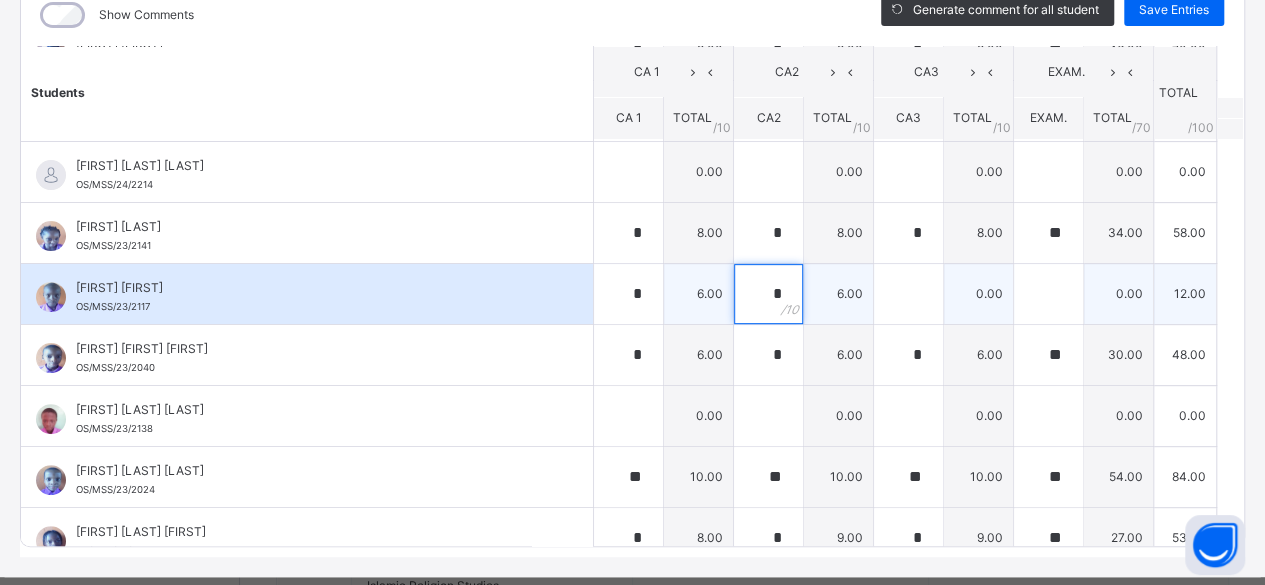 type on "*" 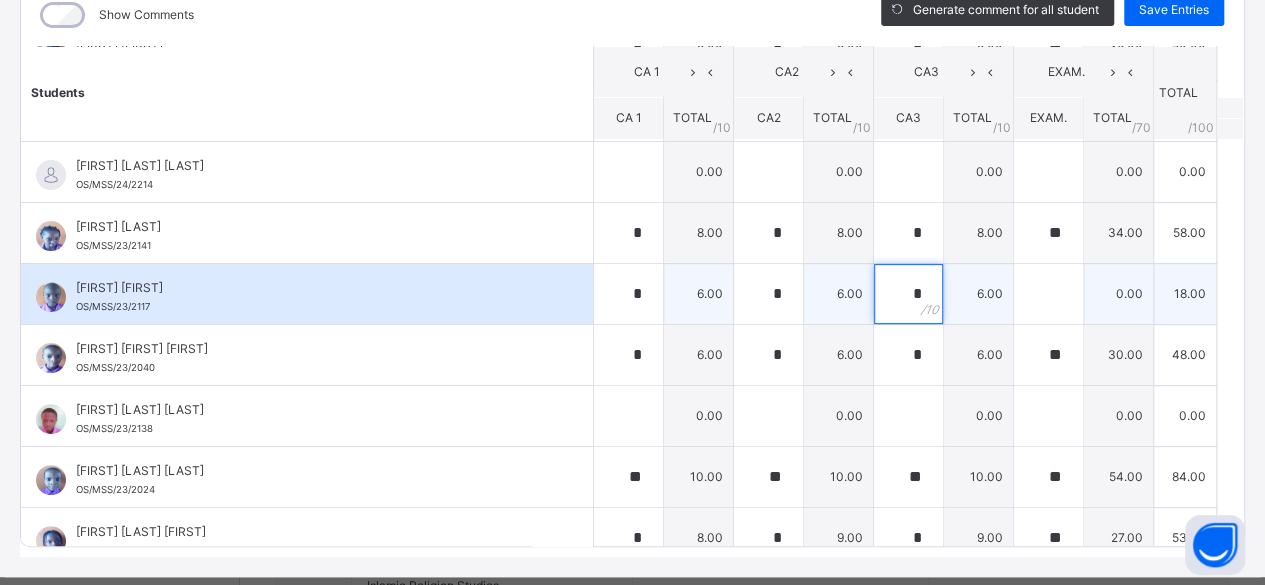 type on "*" 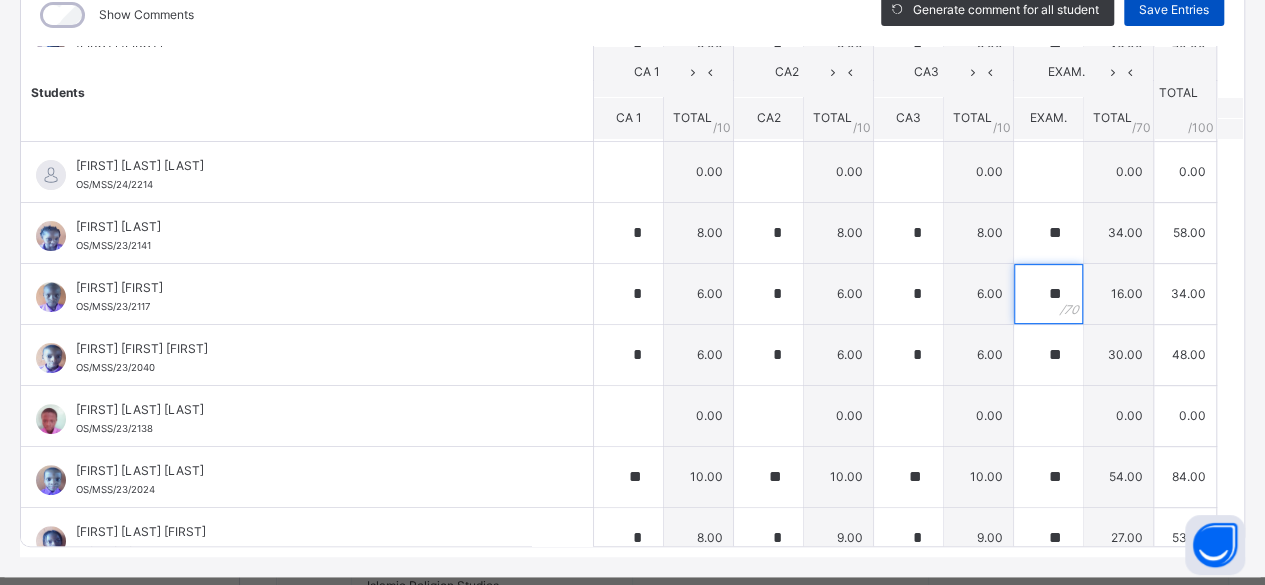 type on "**" 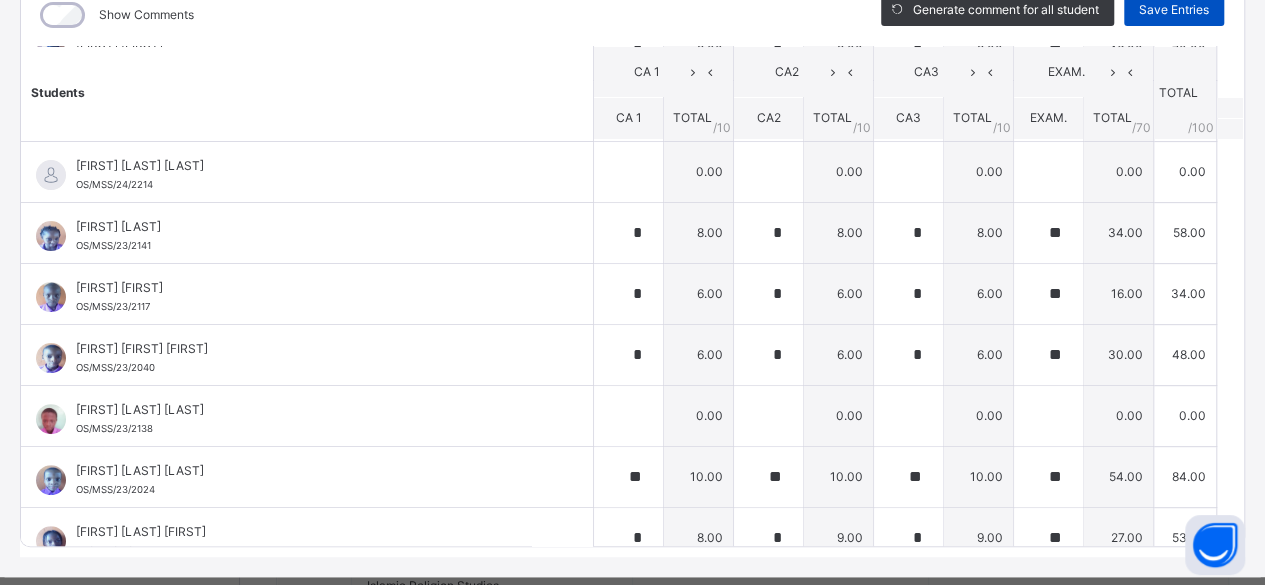 click on "Save Entries" at bounding box center (1174, 10) 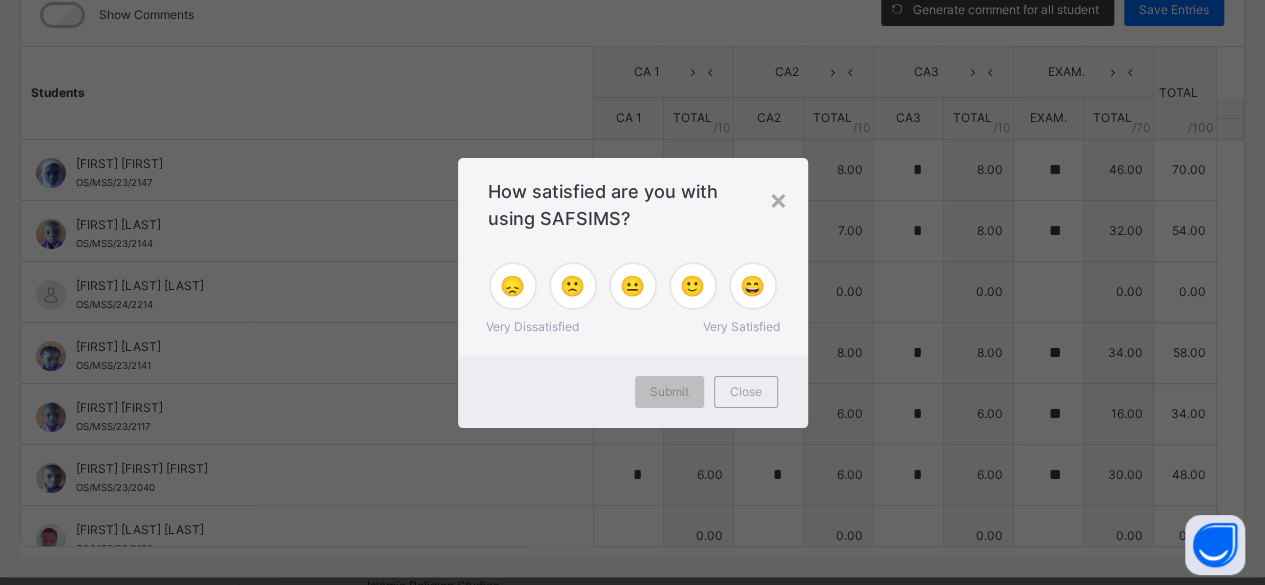 click on "× How satisfied are you with using SAFSIMS? 😞 🙁 😐 🙂 😄 Very Dissatisfied Very Satisfied Submit Close" at bounding box center (632, 292) 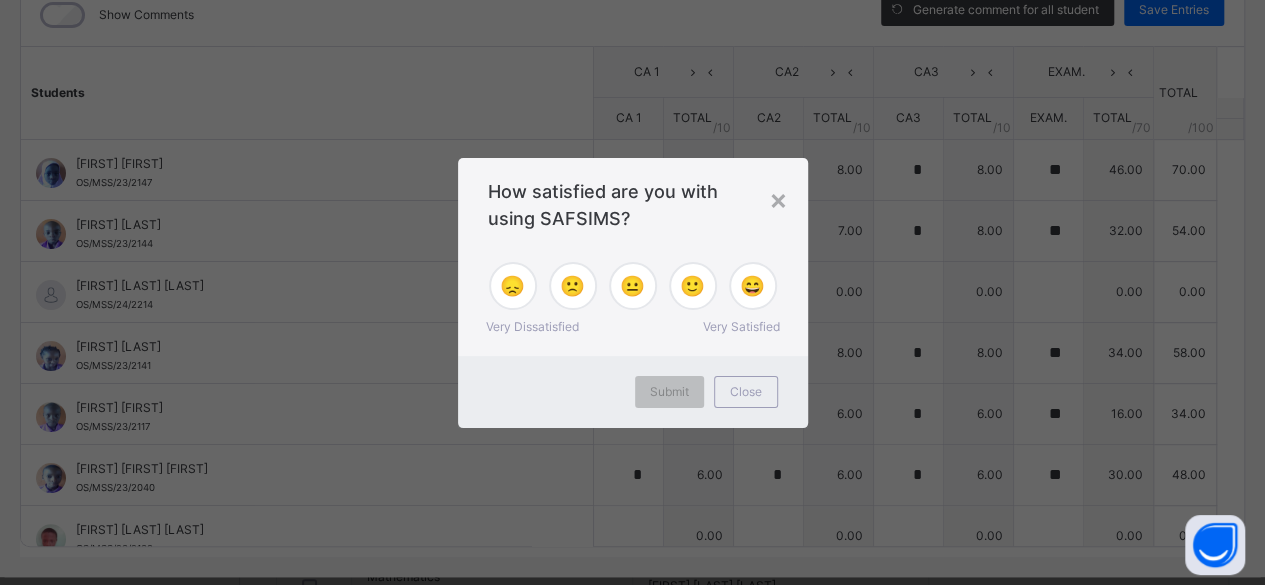 scroll, scrollTop: 560, scrollLeft: 0, axis: vertical 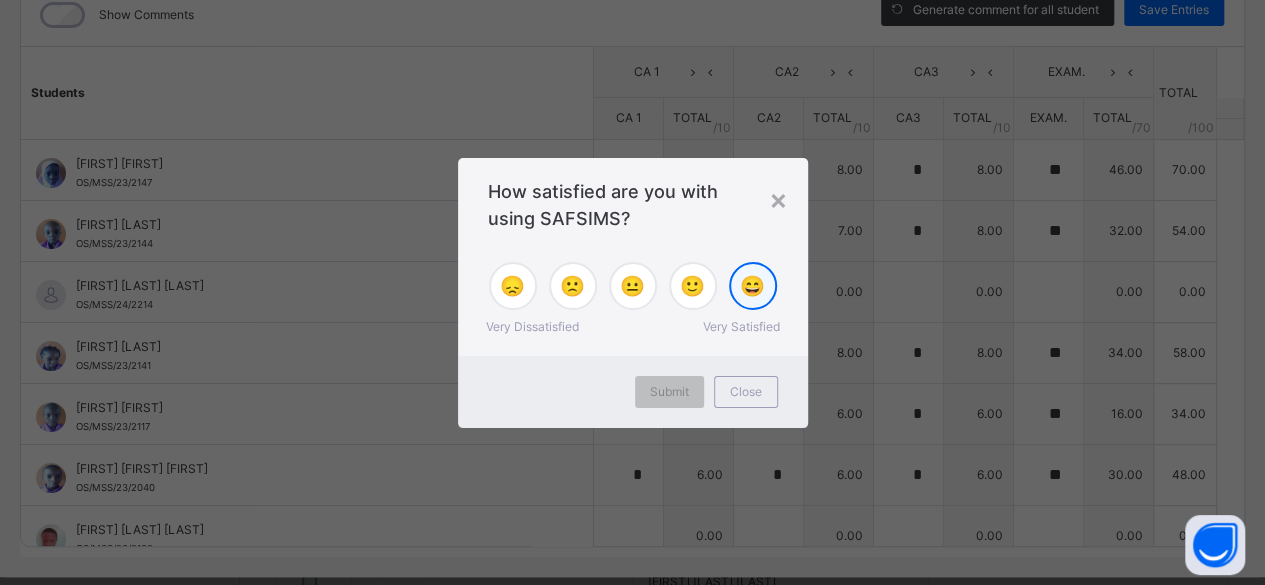 click on "😄" at bounding box center [752, 286] 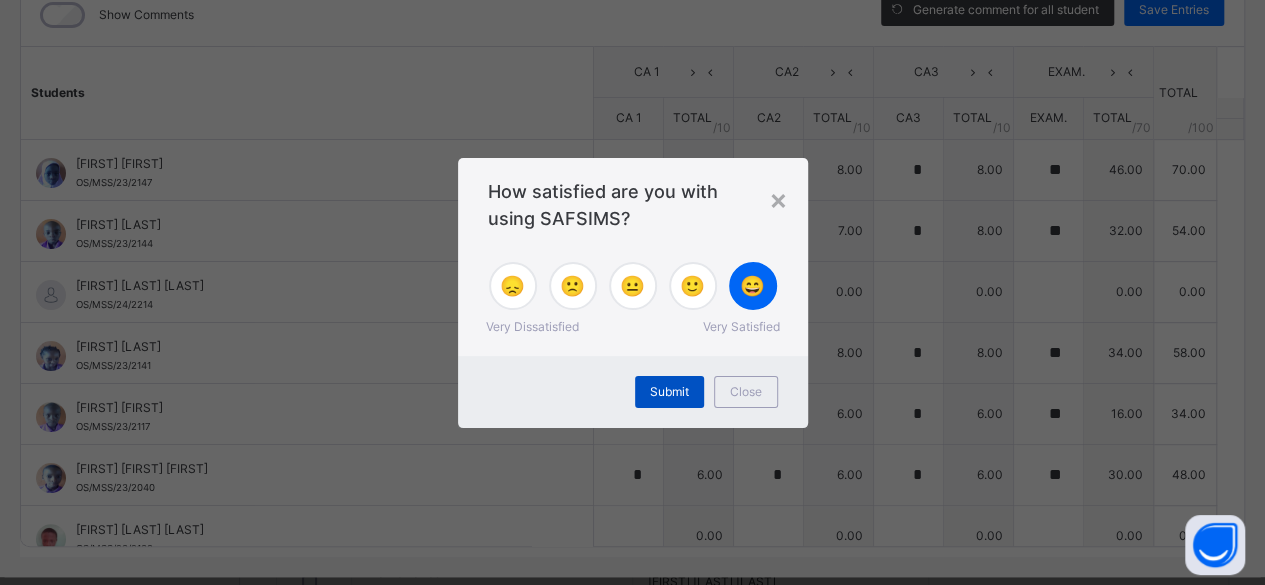 click on "Submit" at bounding box center (669, 392) 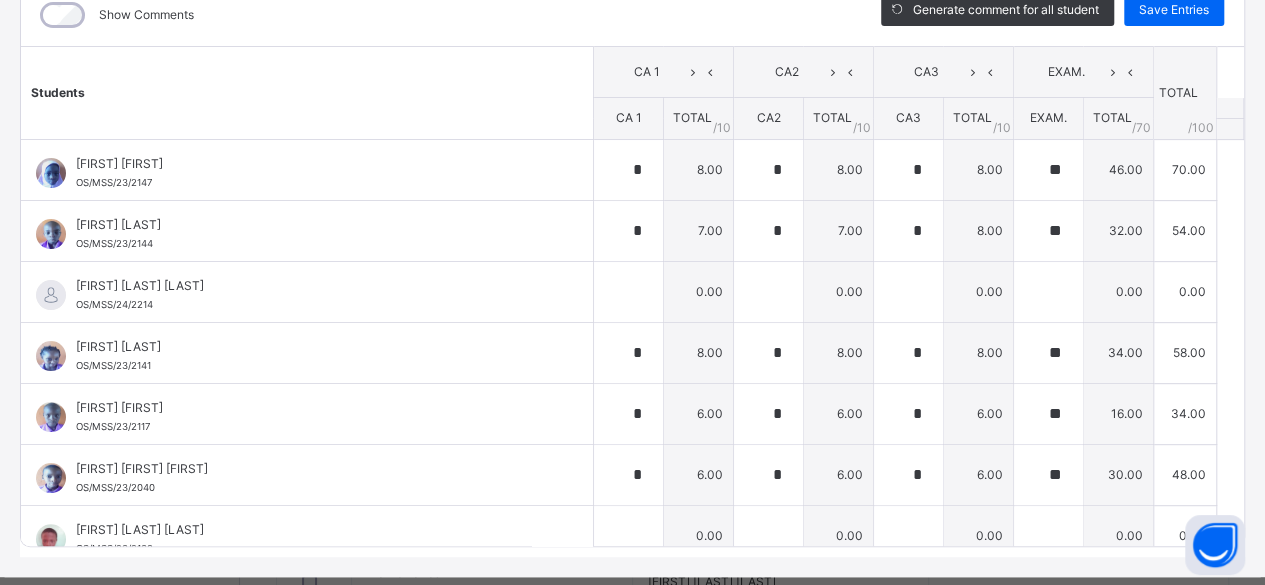 scroll, scrollTop: 437, scrollLeft: 0, axis: vertical 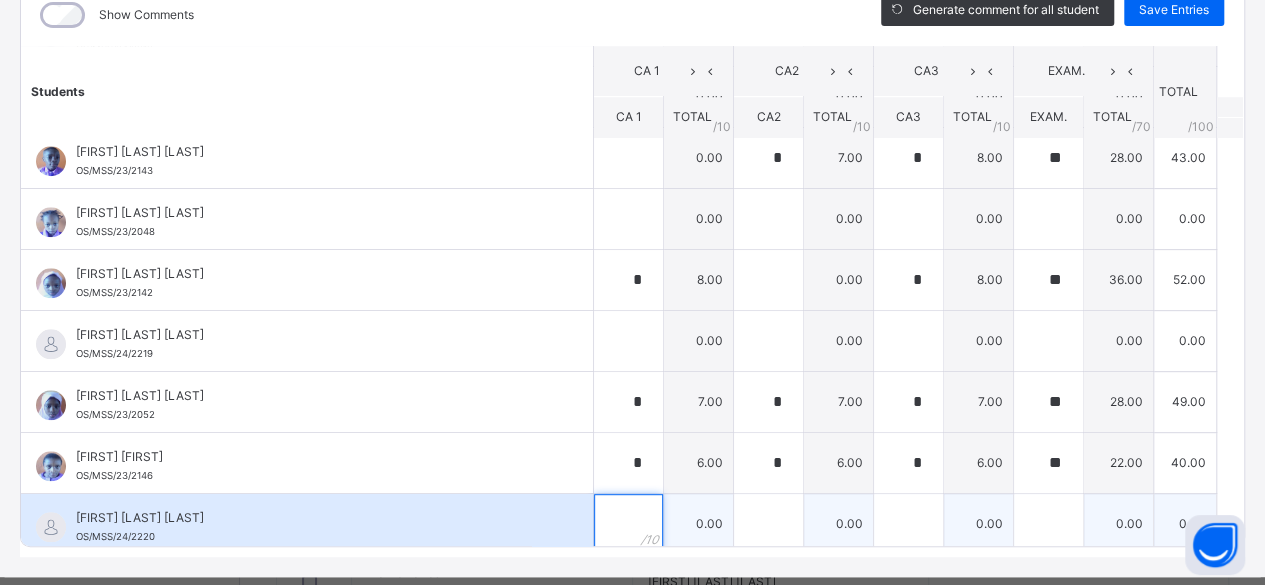 click at bounding box center (628, 524) 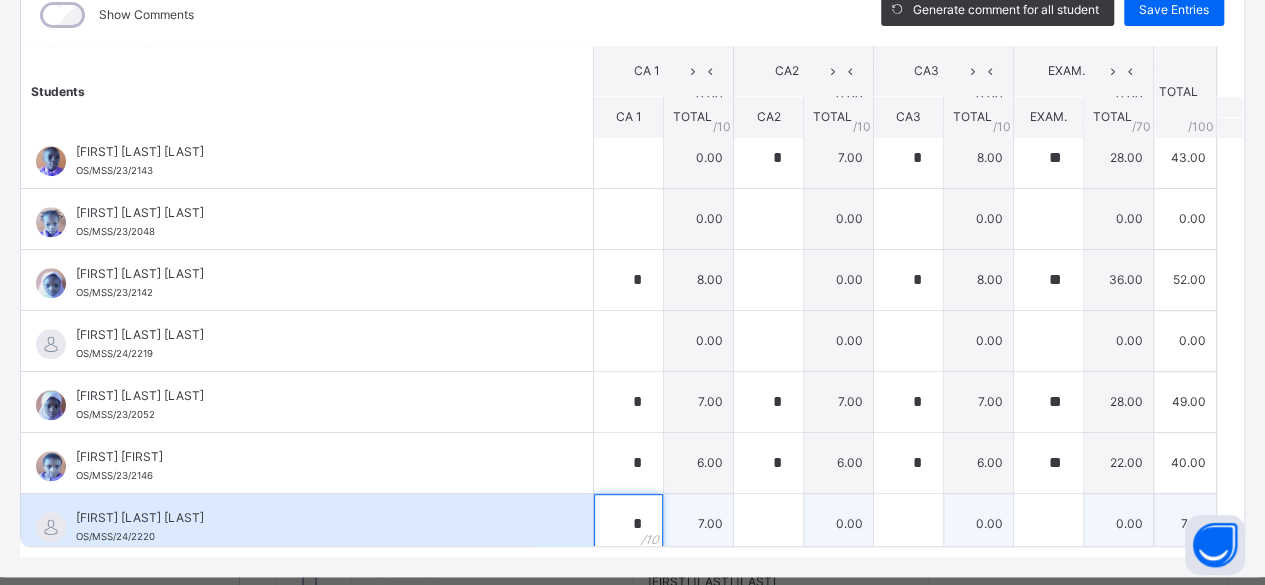 type on "*" 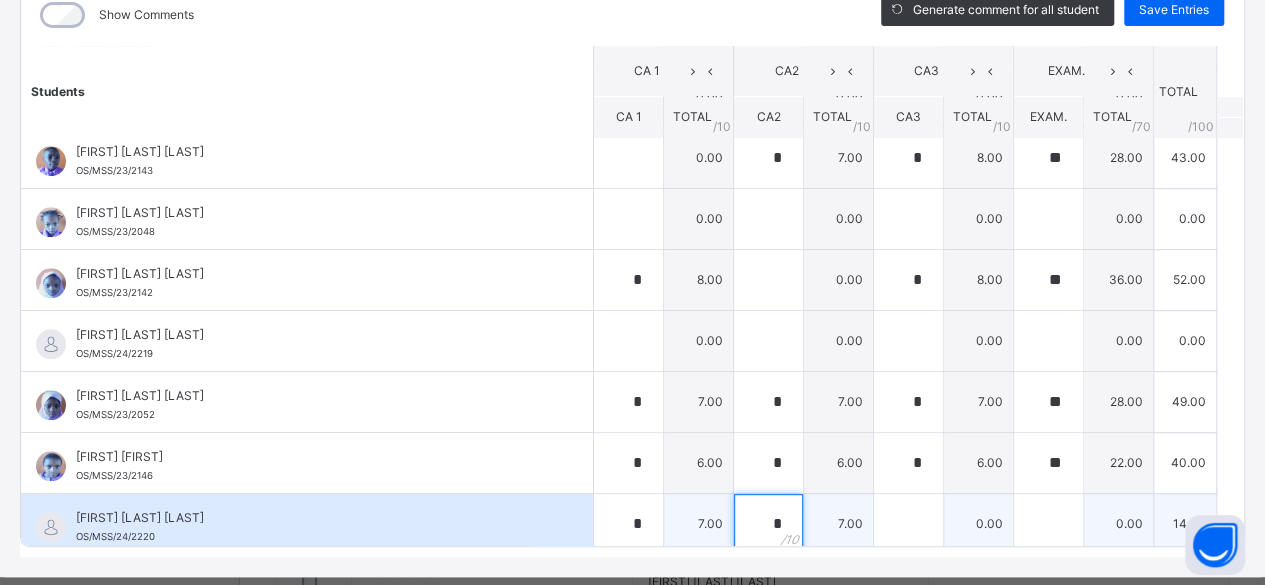 type on "*" 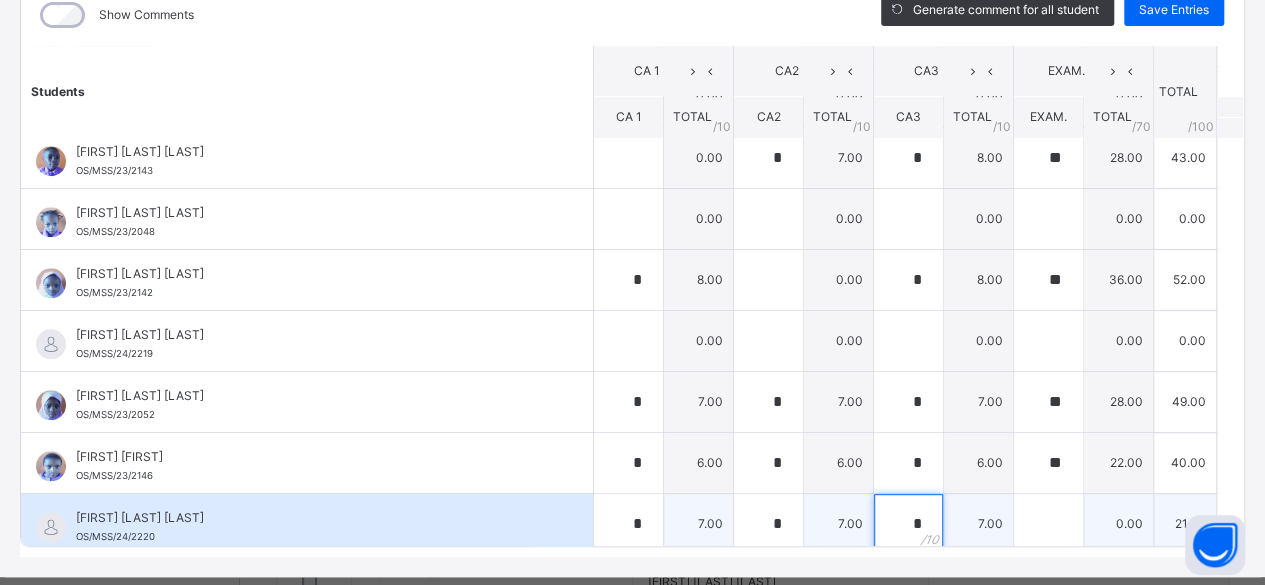 type on "*" 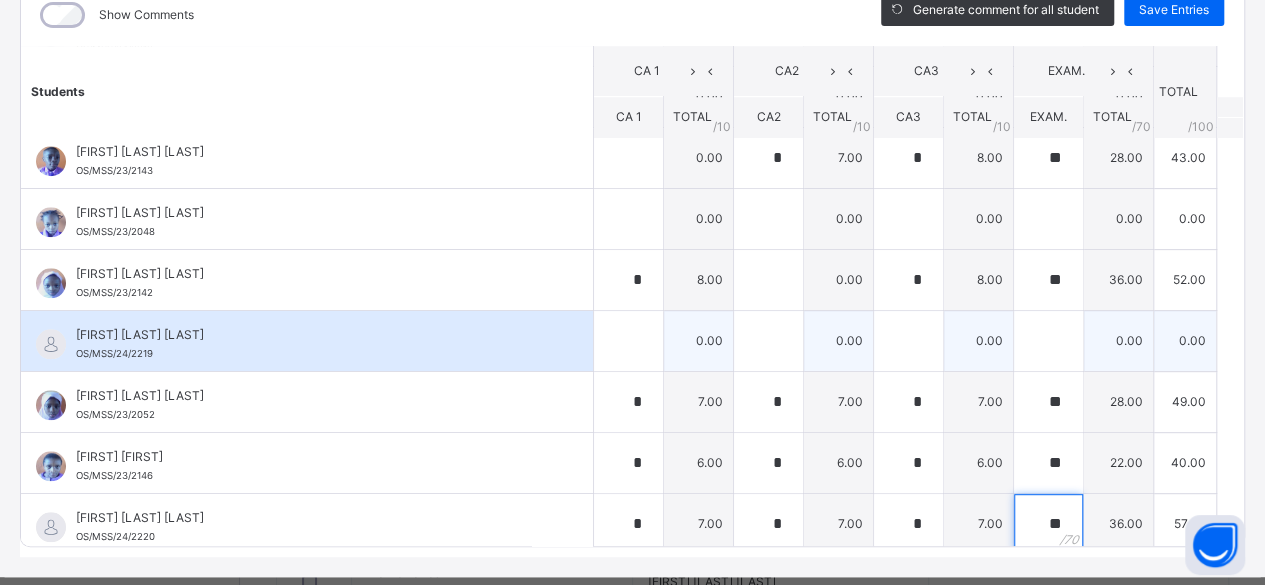 type on "**" 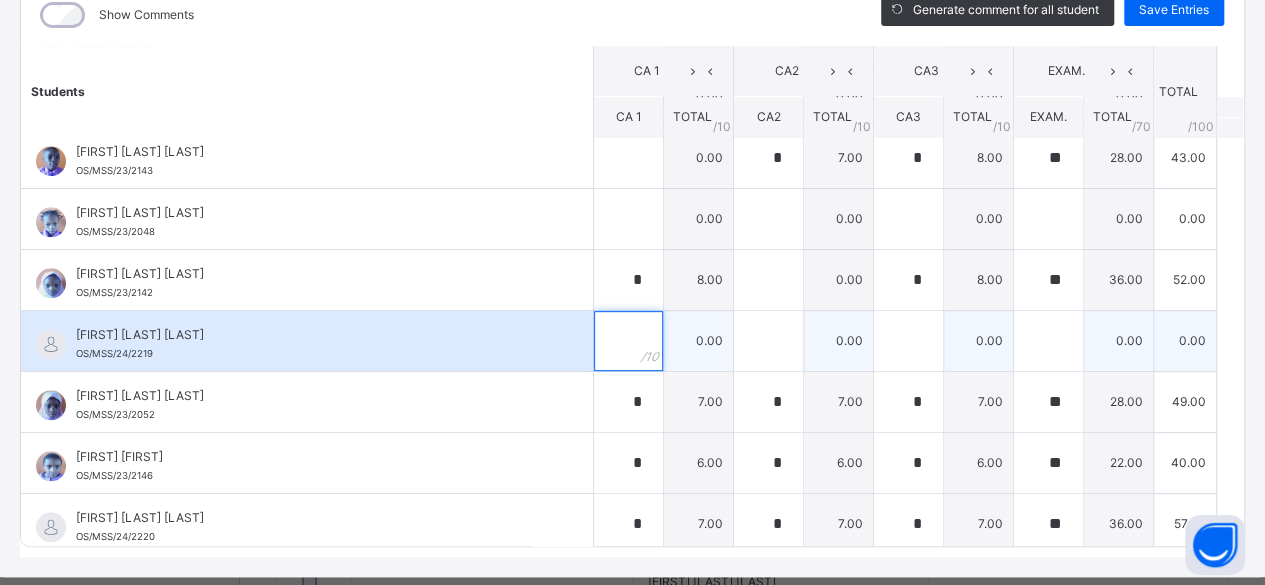 click at bounding box center (628, 341) 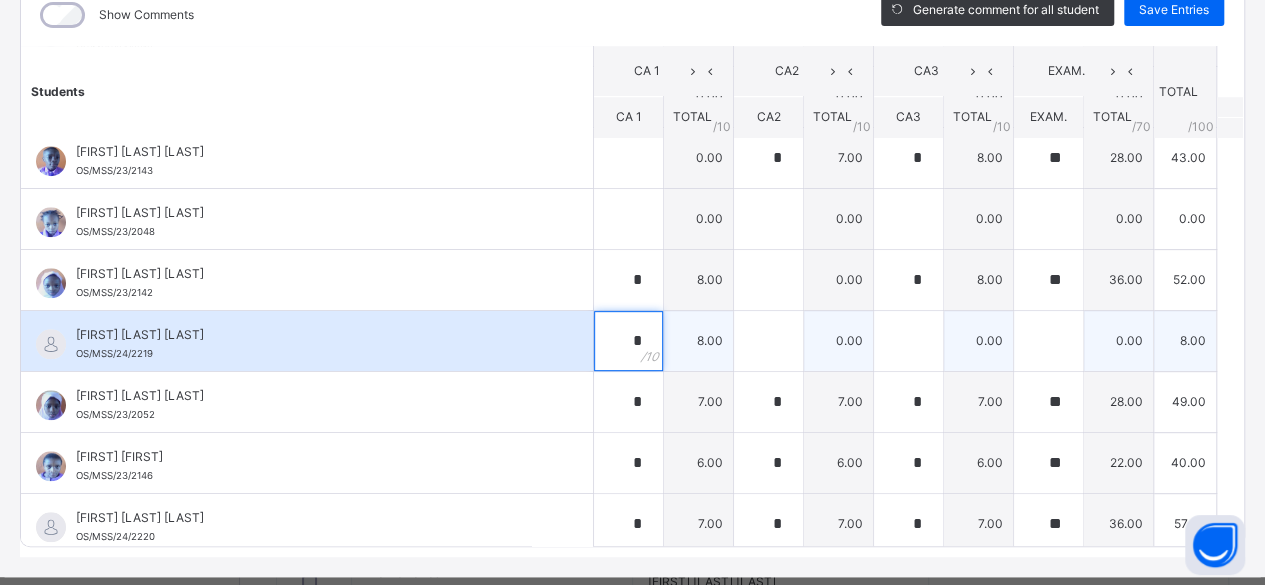 type on "*" 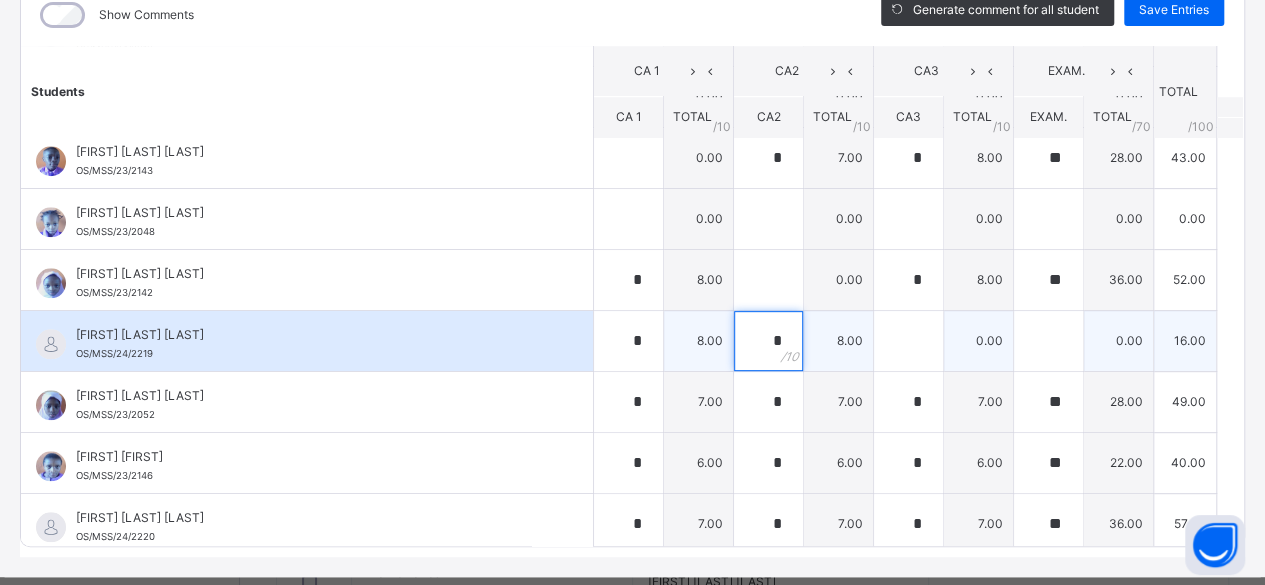 type on "*" 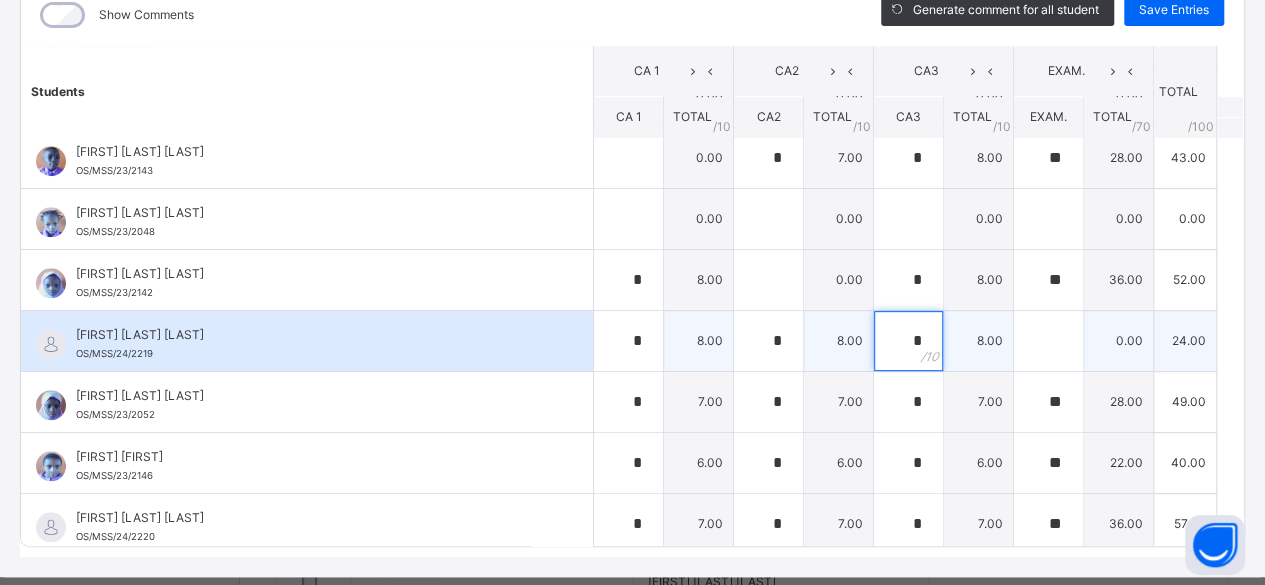 type on "*" 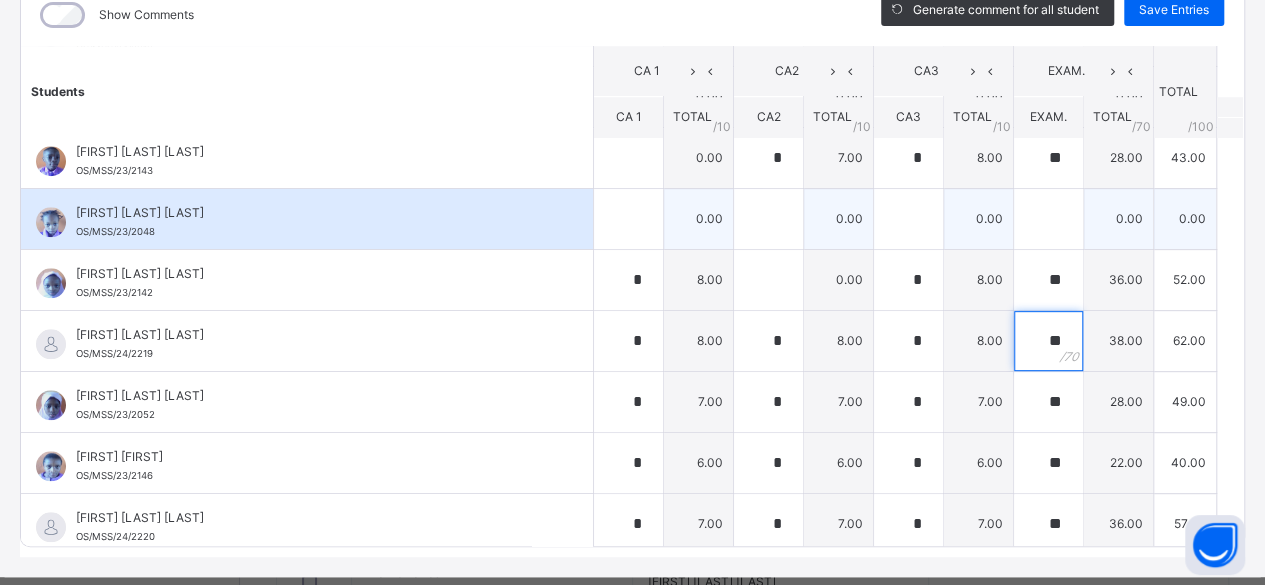 type on "**" 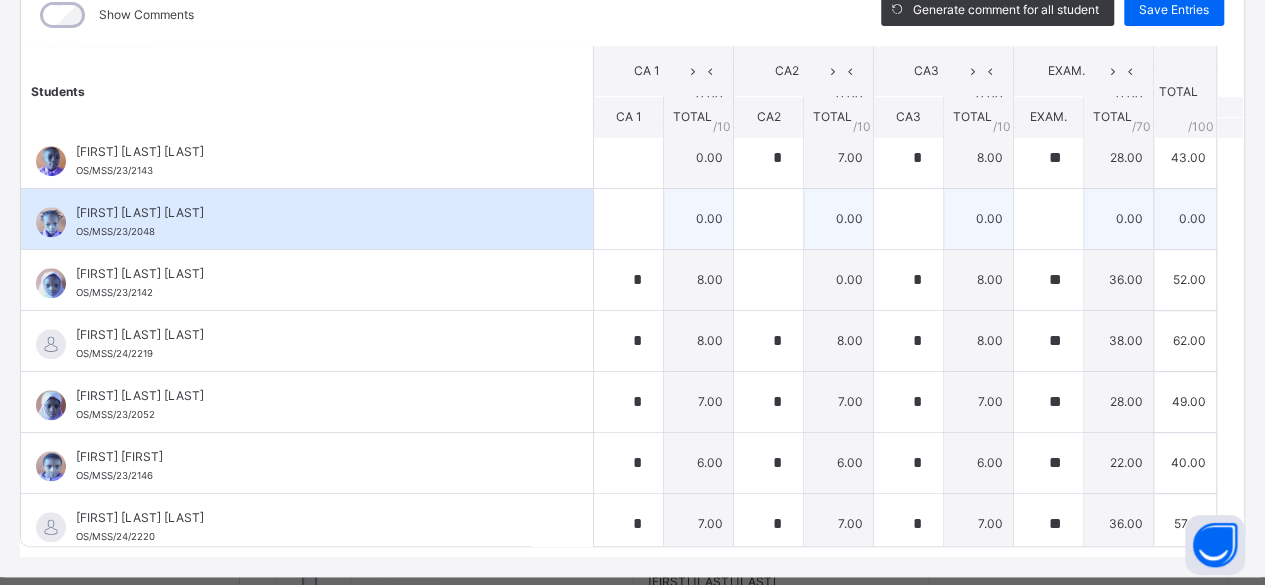 click on "[FIRST] [LAST] [LAST] [ID]" at bounding box center (307, 219) 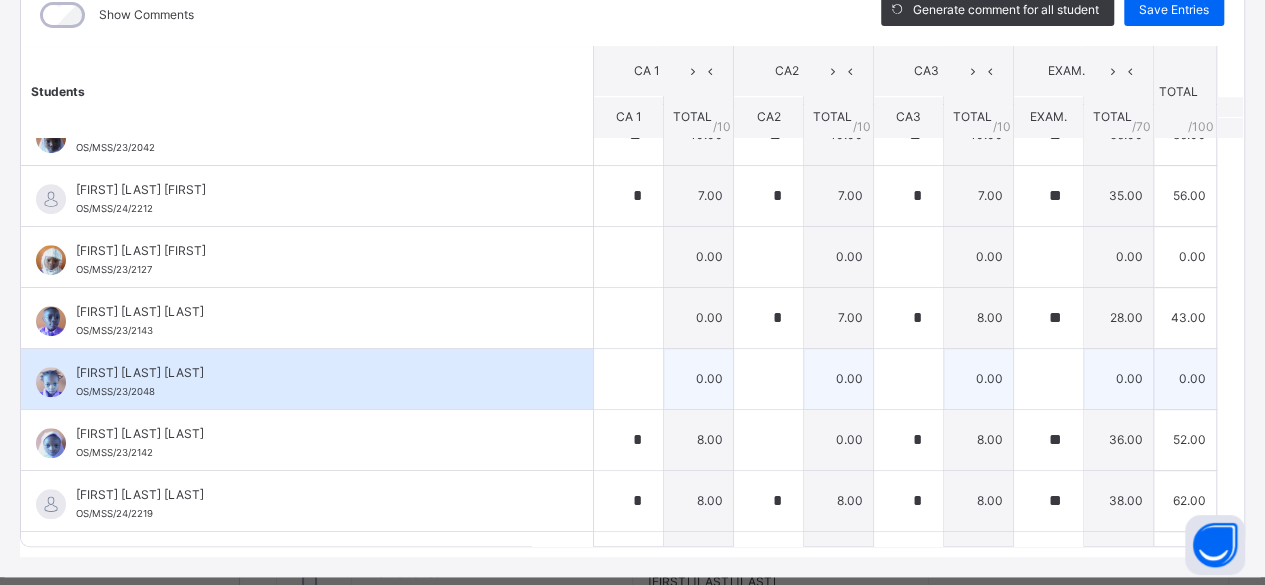 scroll, scrollTop: 746, scrollLeft: 0, axis: vertical 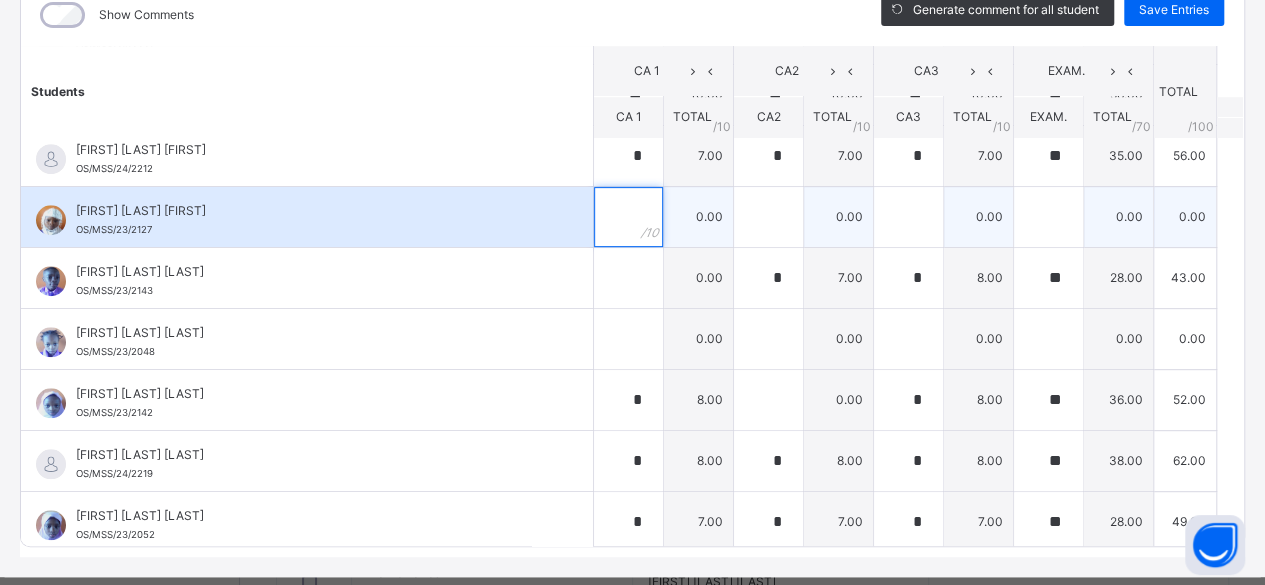 click at bounding box center (628, 217) 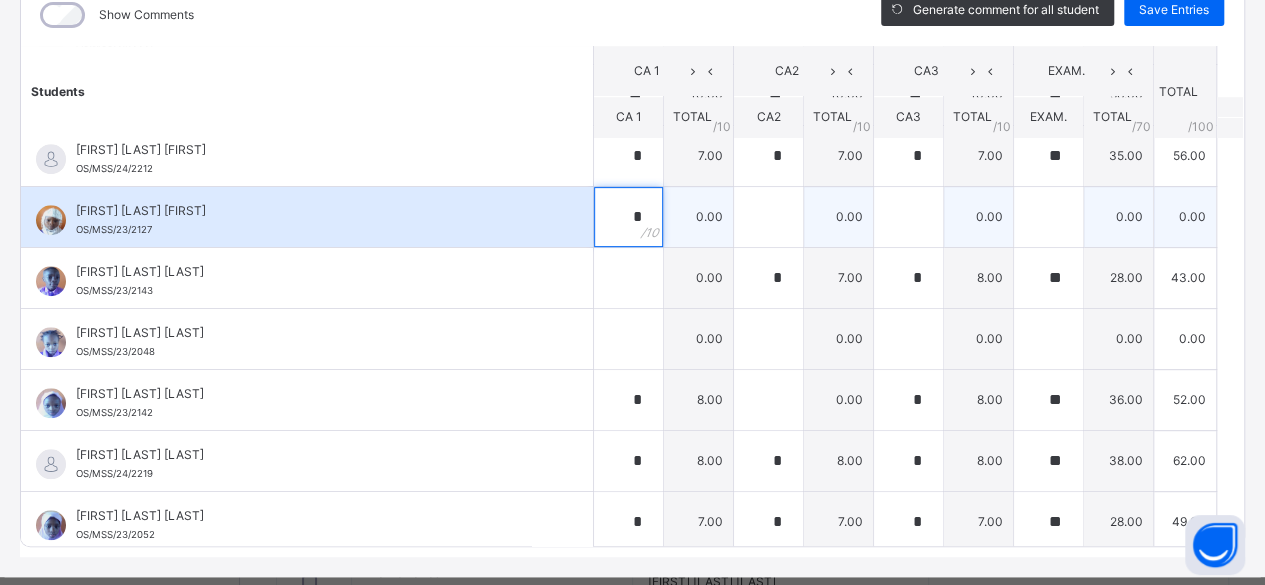type on "*" 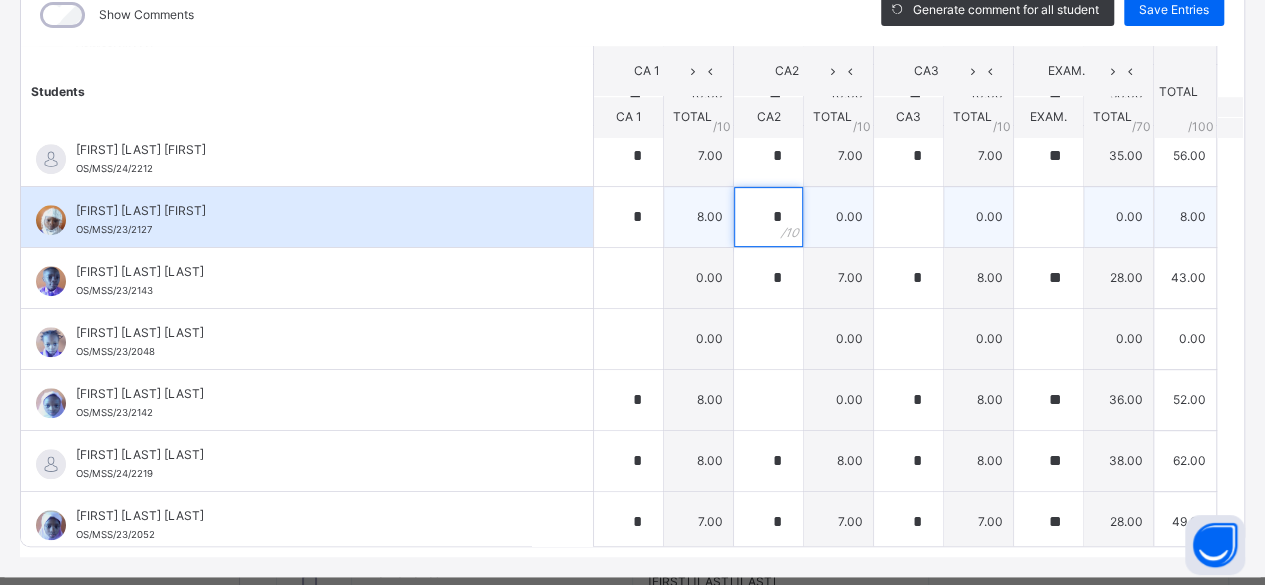 type on "*" 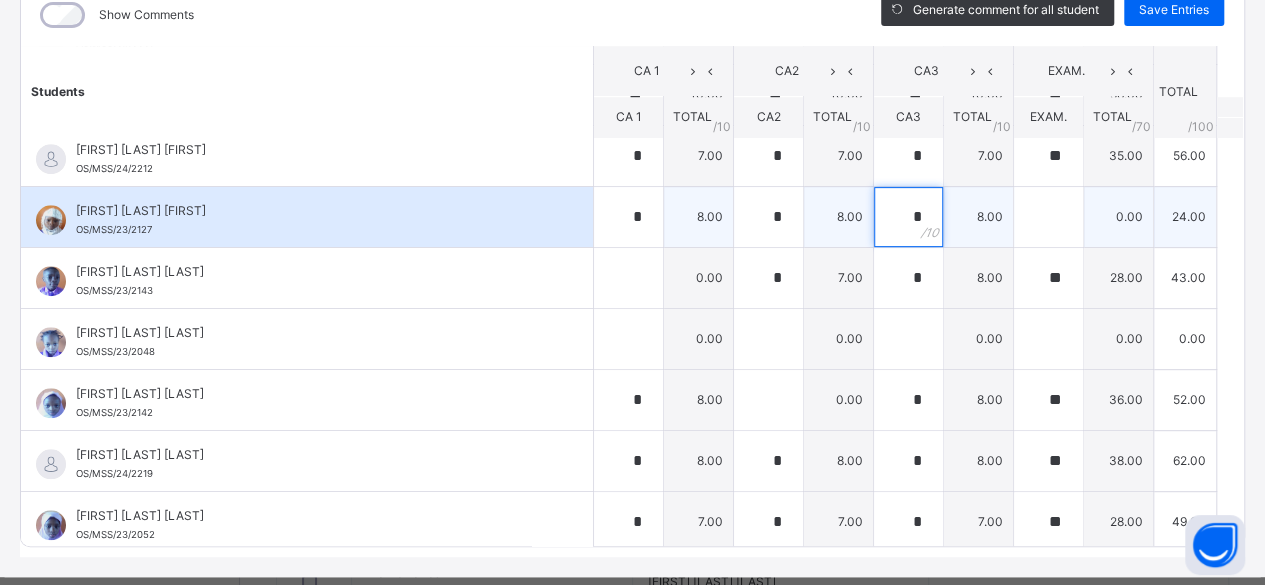 type on "*" 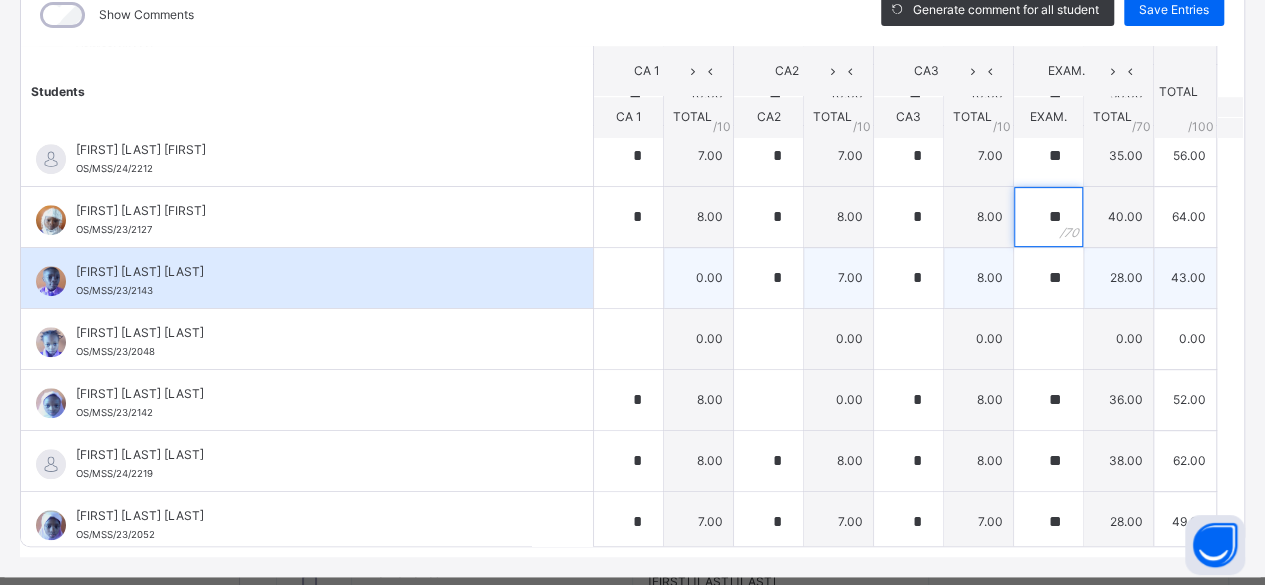 type on "**" 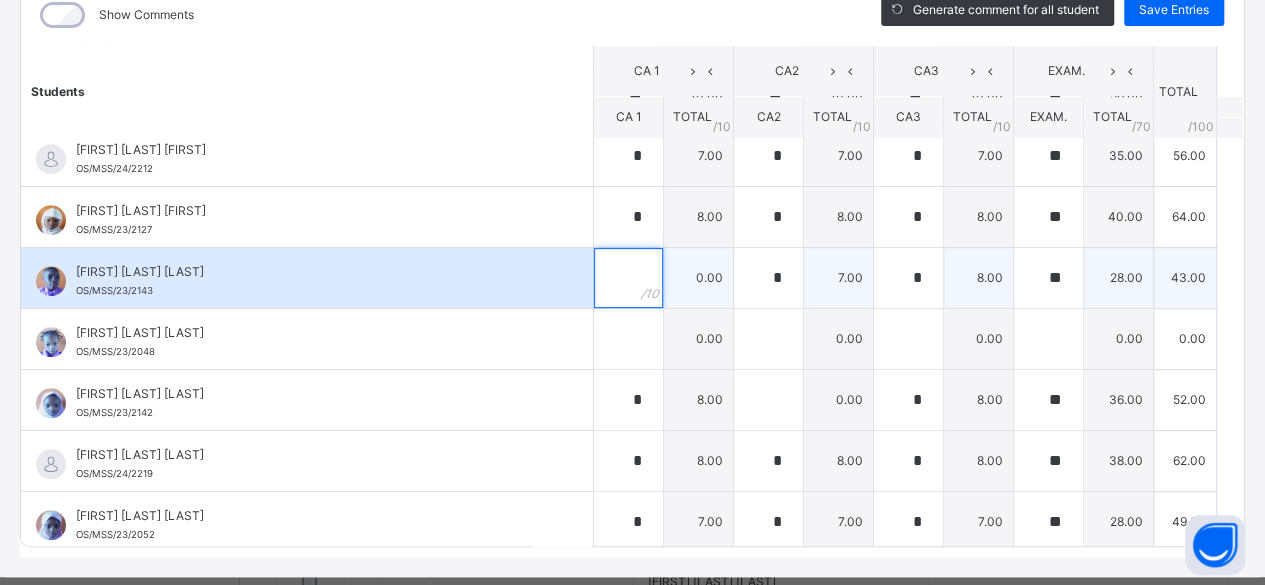 click at bounding box center [628, 278] 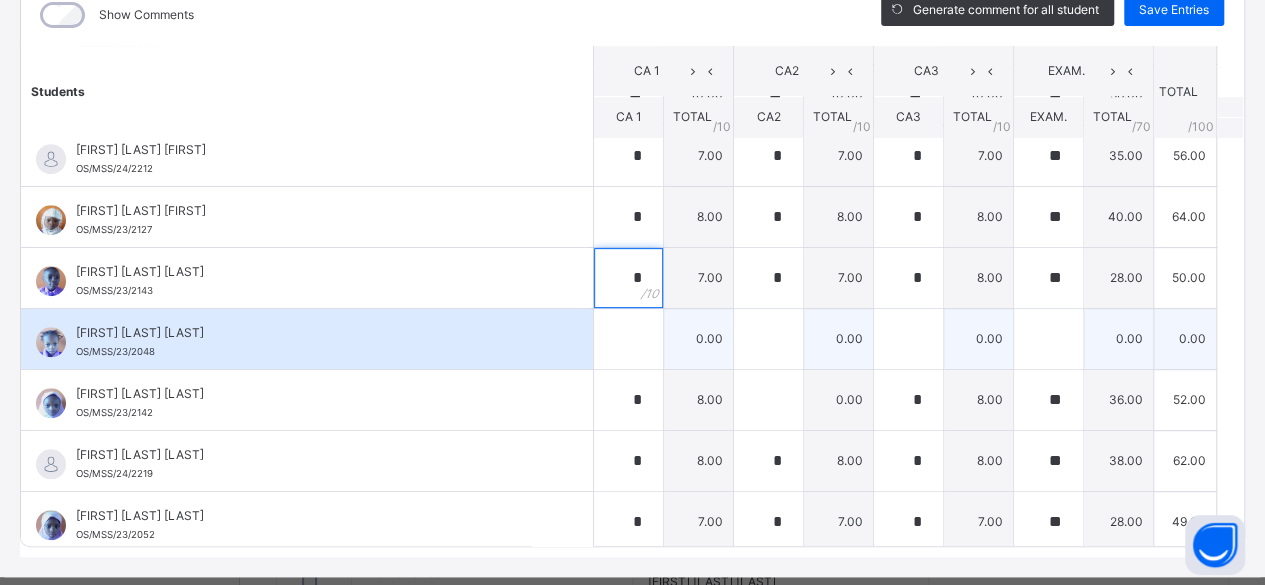 type on "*" 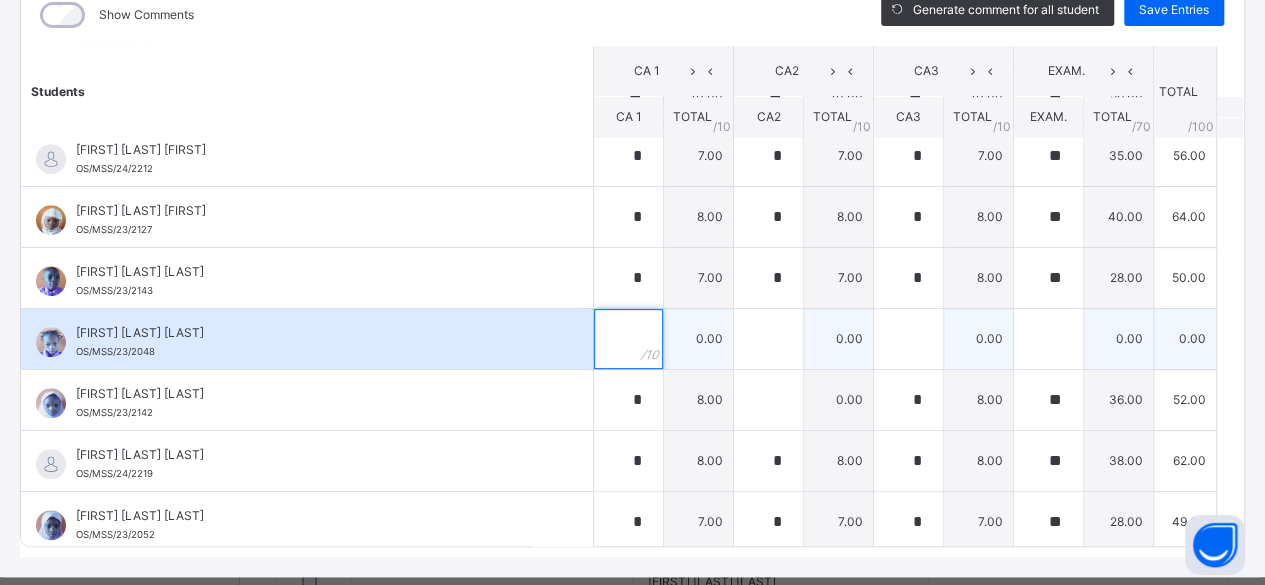 click at bounding box center (628, 339) 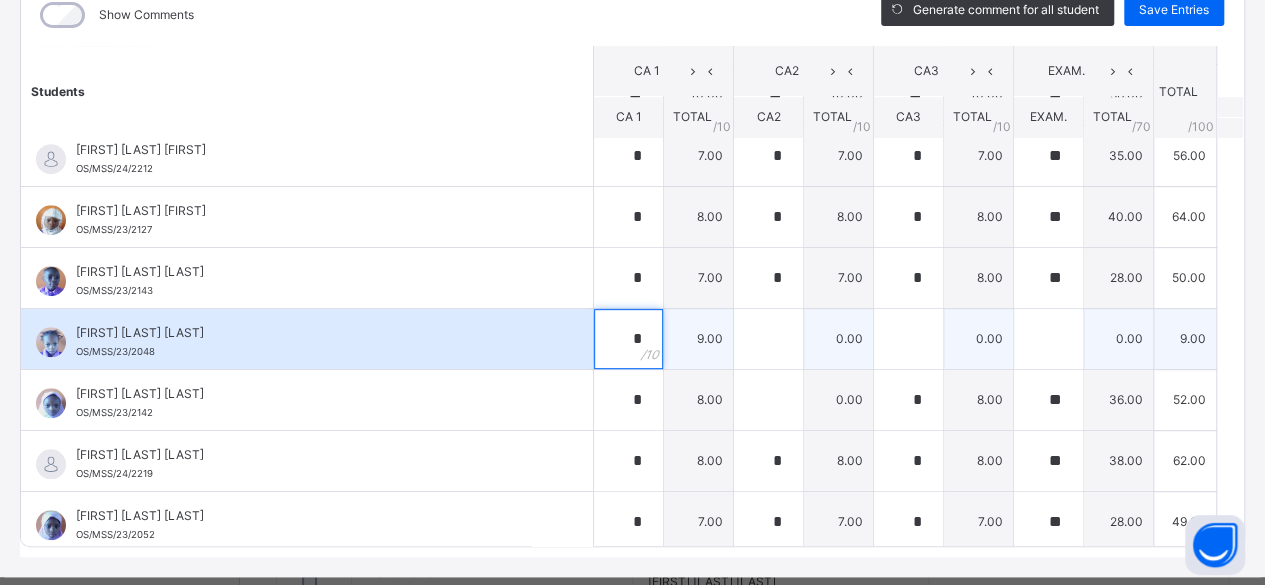 type on "*" 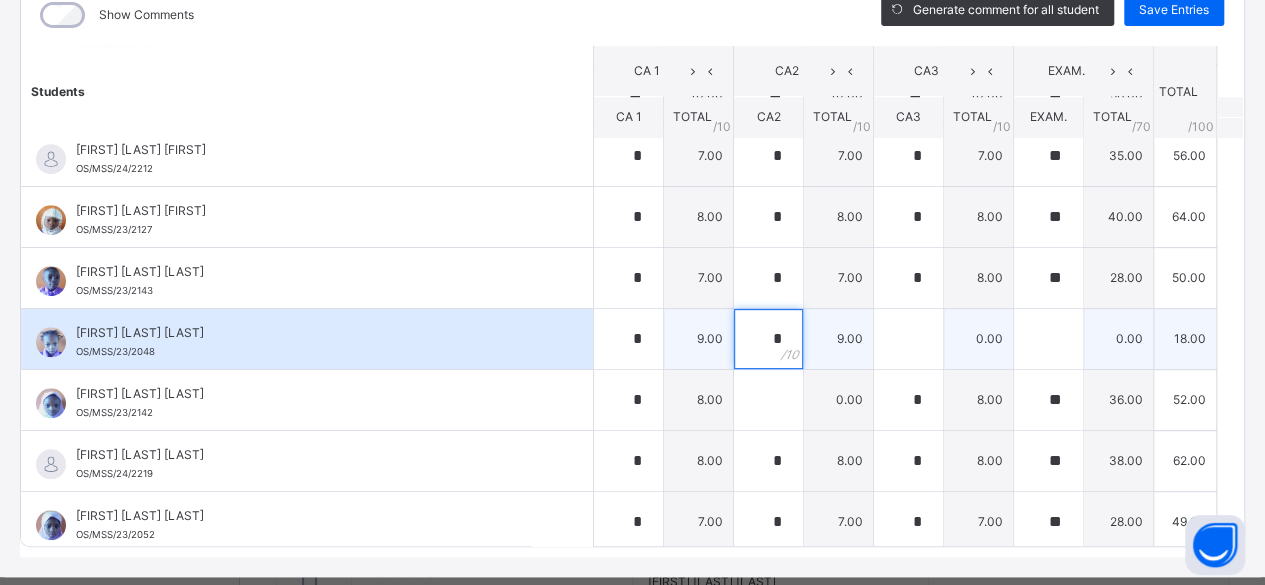 type on "*" 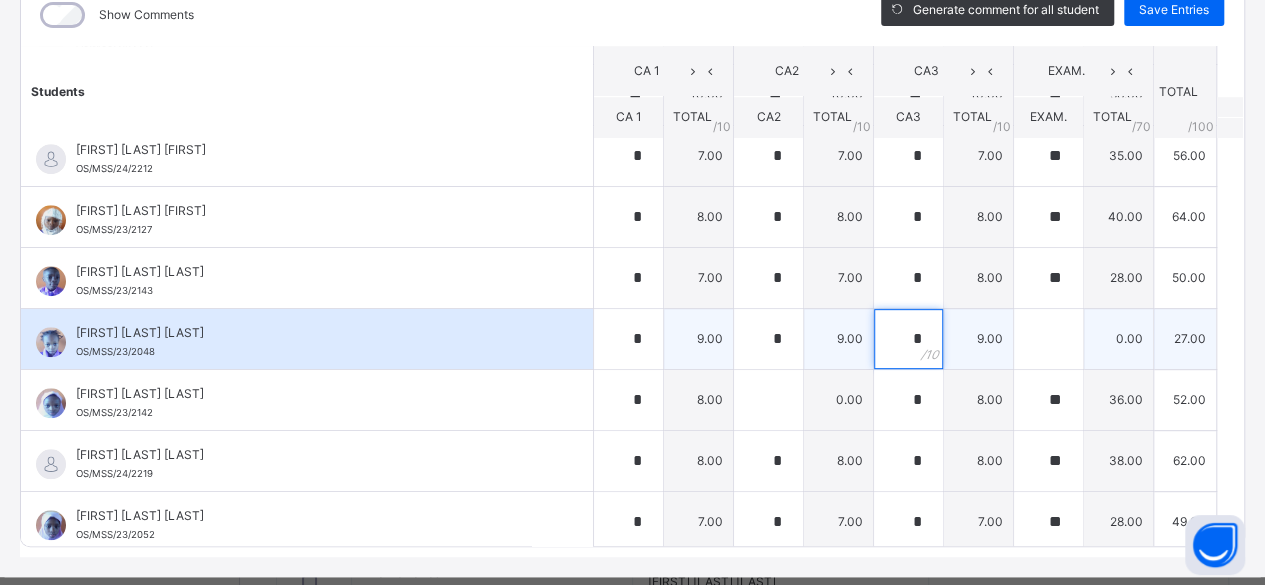type on "*" 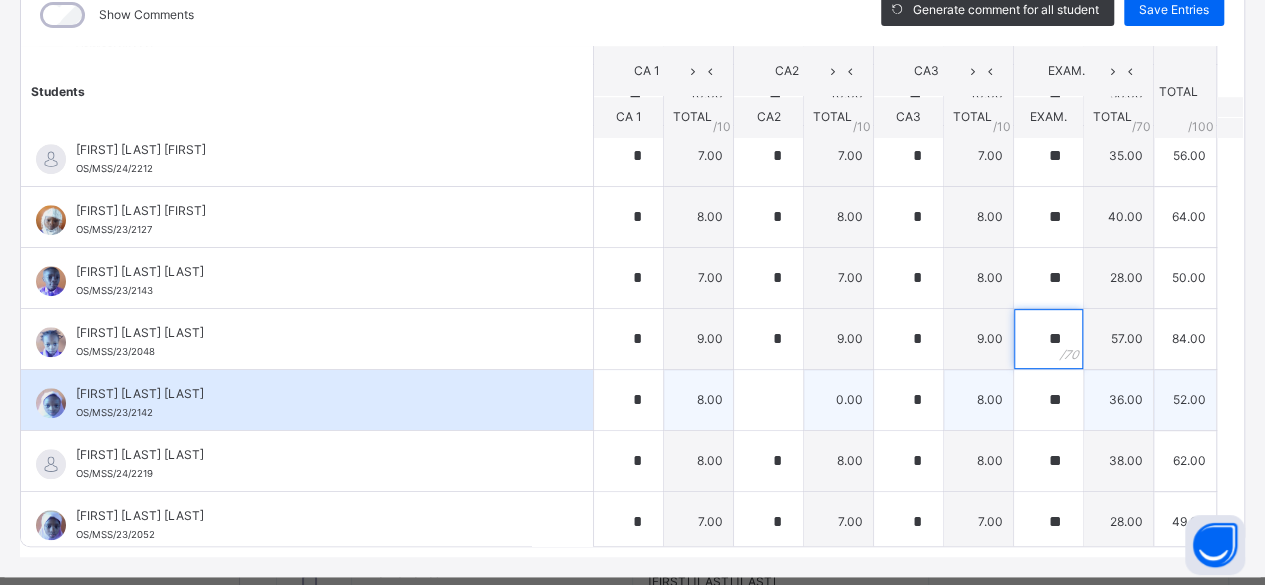 type on "**" 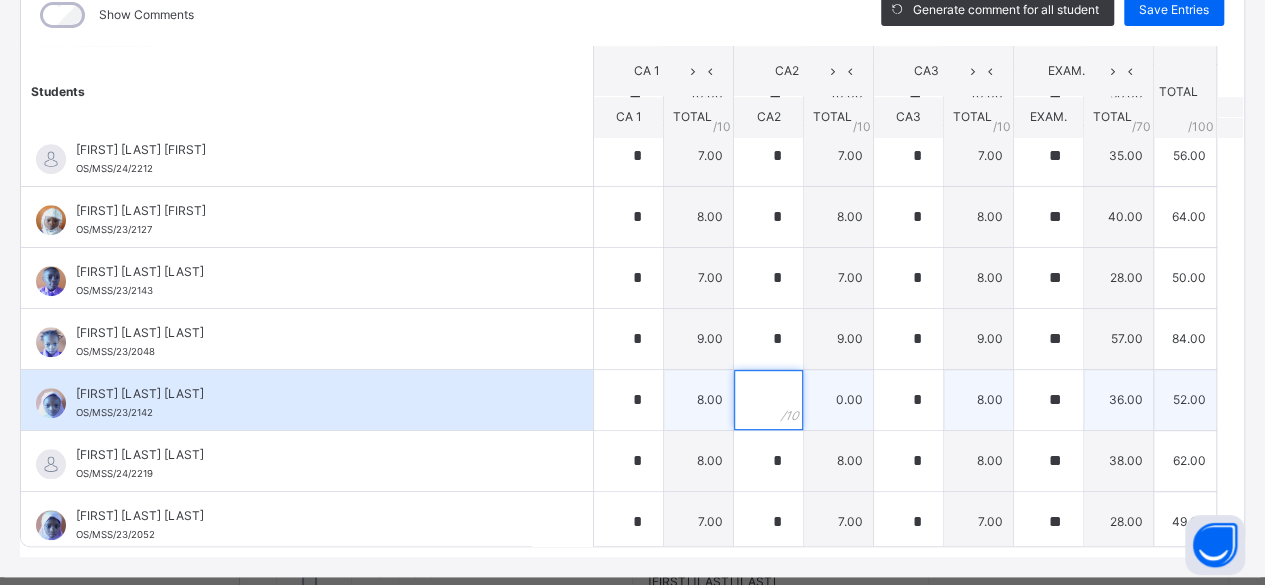 click at bounding box center (768, 400) 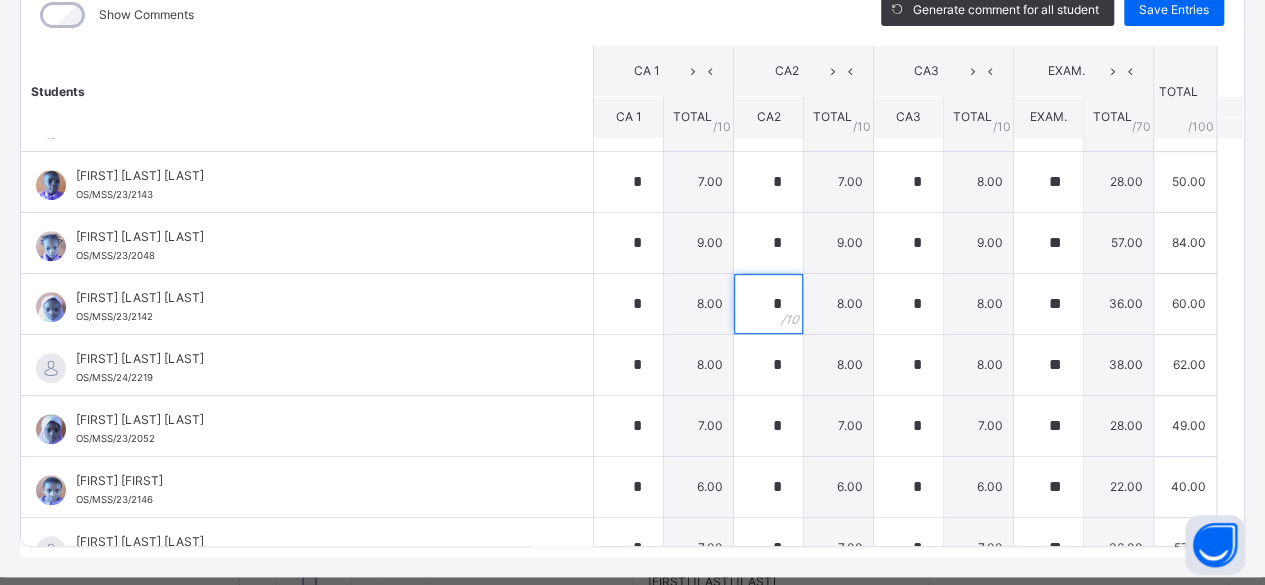 scroll, scrollTop: 866, scrollLeft: 0, axis: vertical 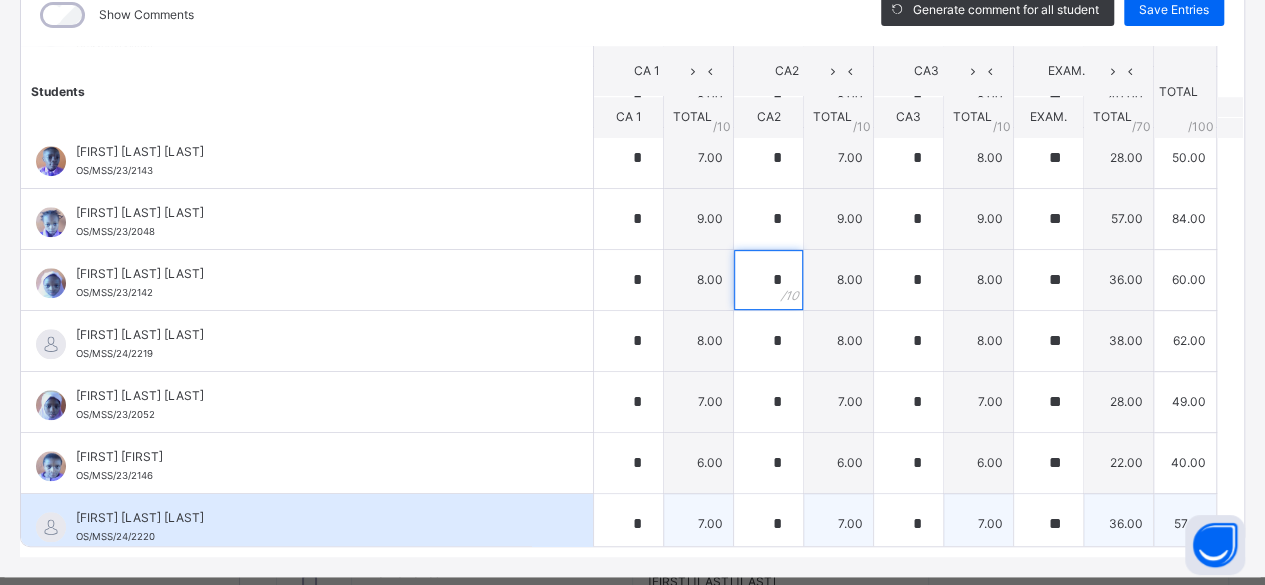 type on "*" 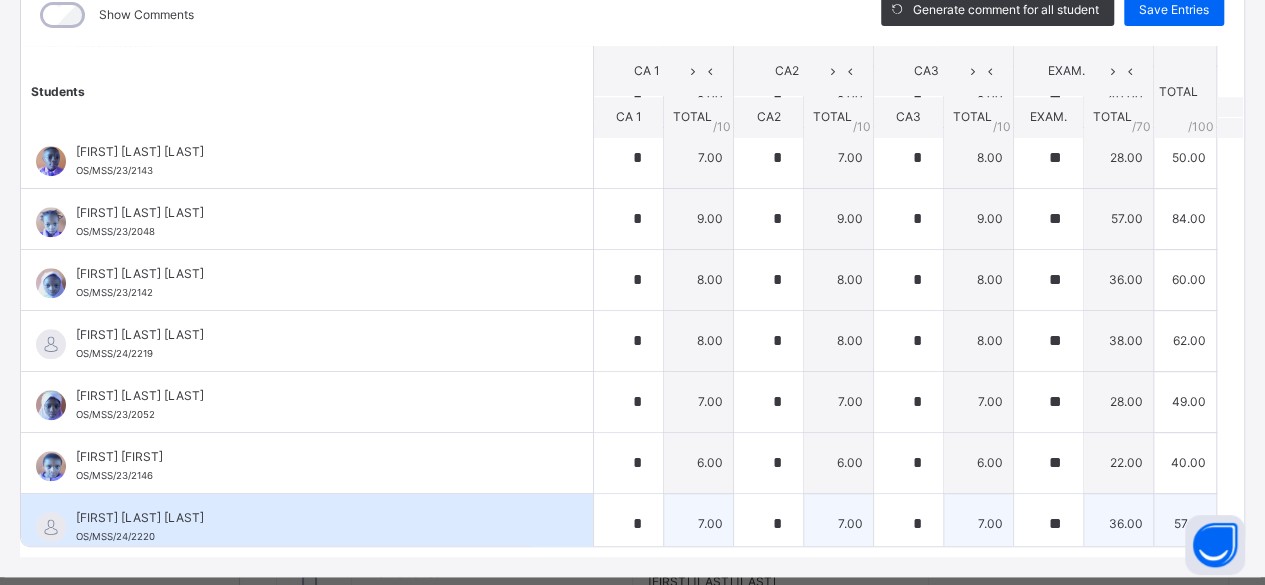 click on "[FIRST] [LAST] [LAST] OS/MSS/24/2220" at bounding box center [307, 524] 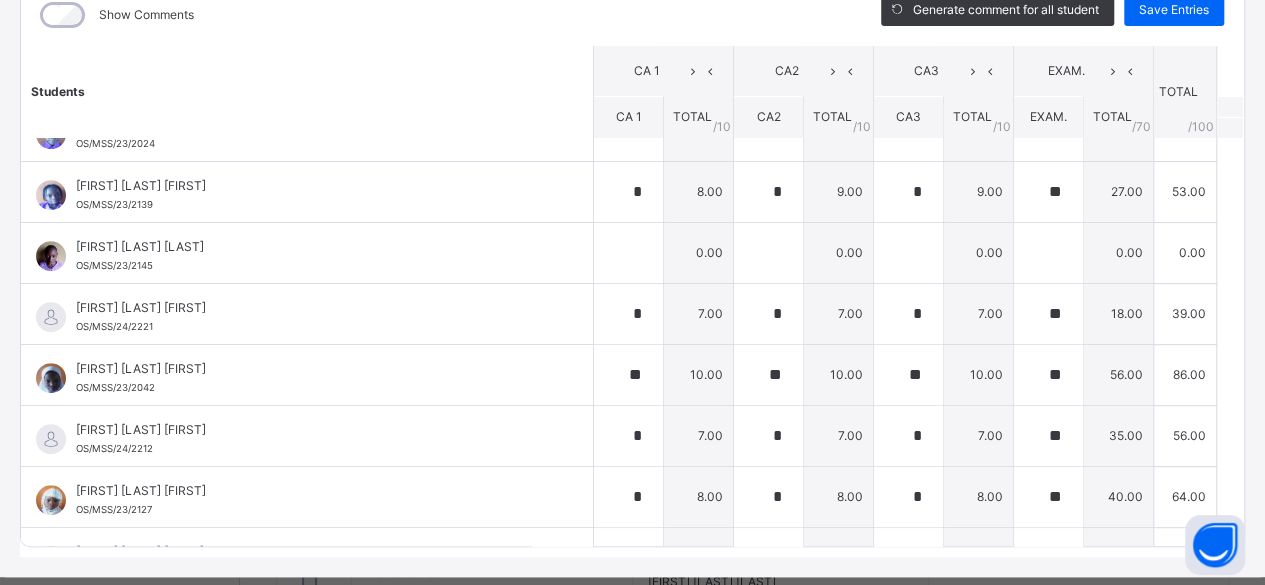 scroll, scrollTop: 426, scrollLeft: 0, axis: vertical 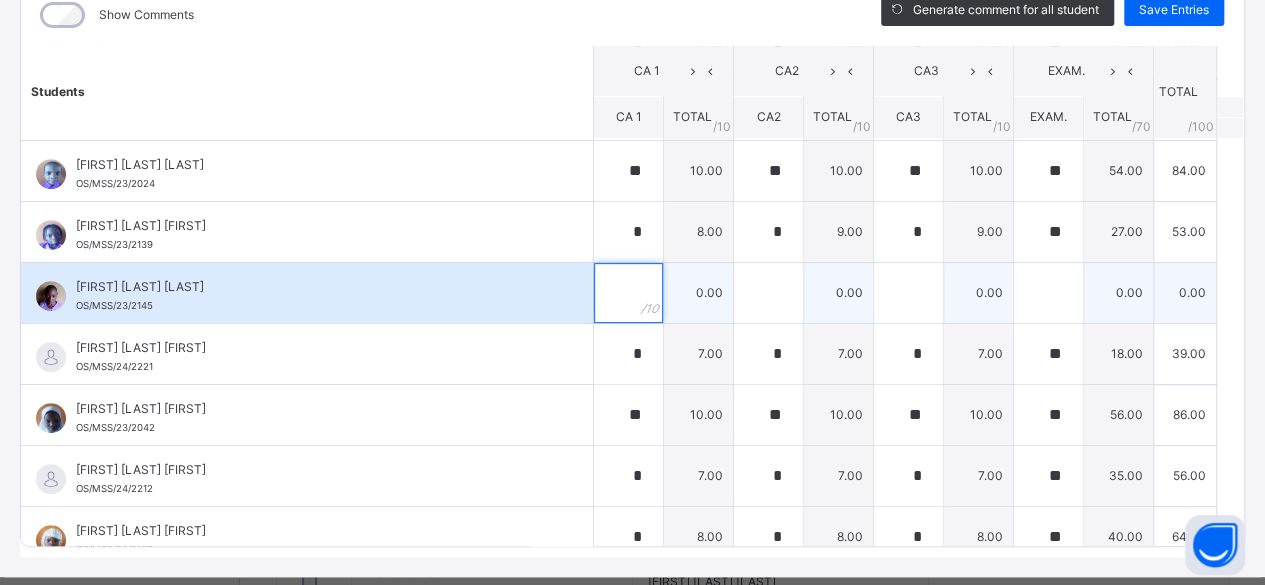 click at bounding box center (628, 293) 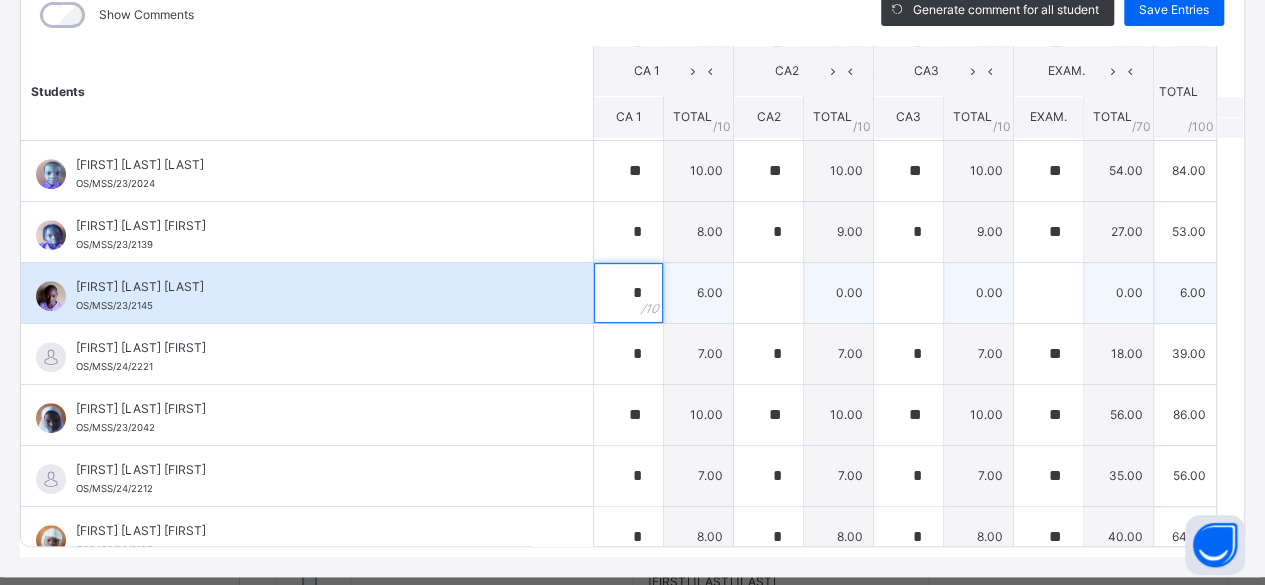 type on "*" 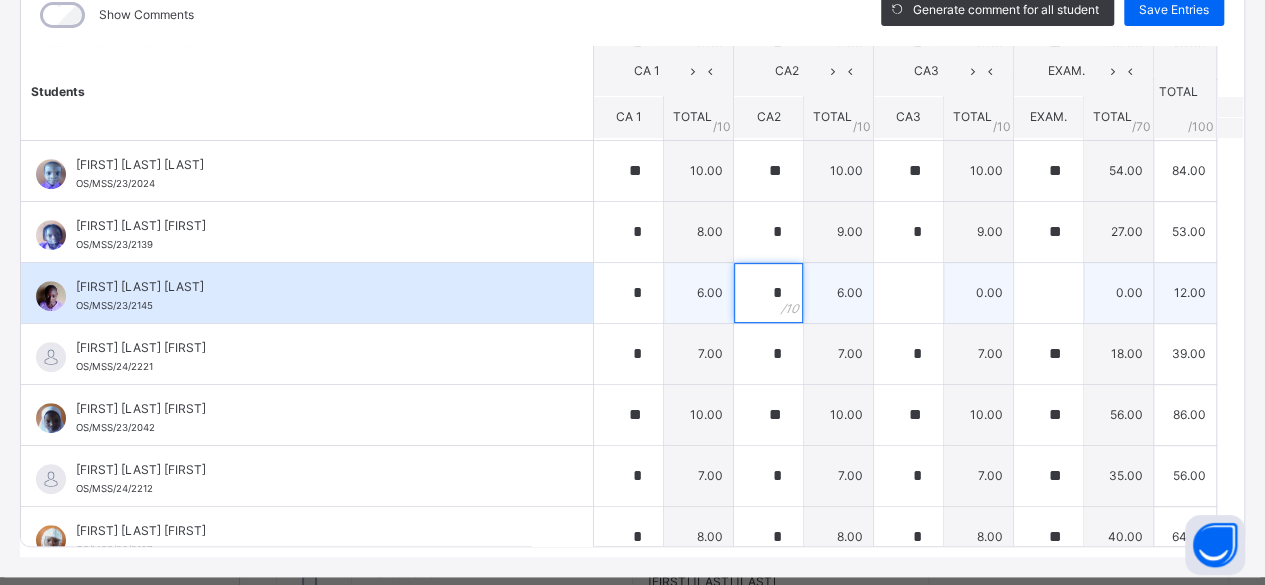 type on "*" 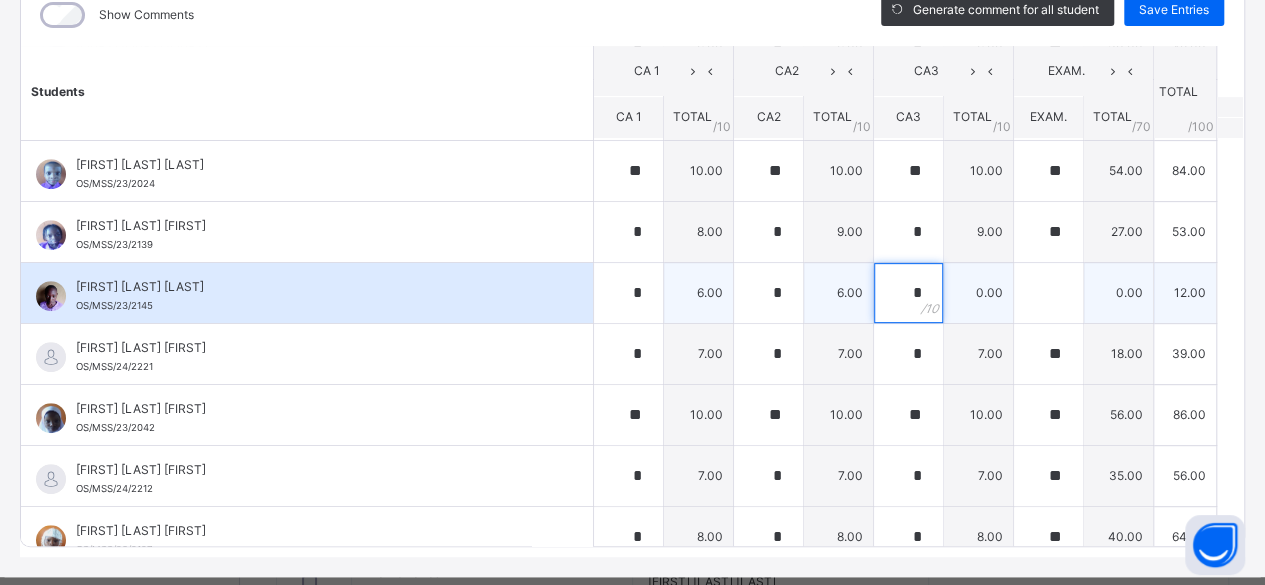 type on "*" 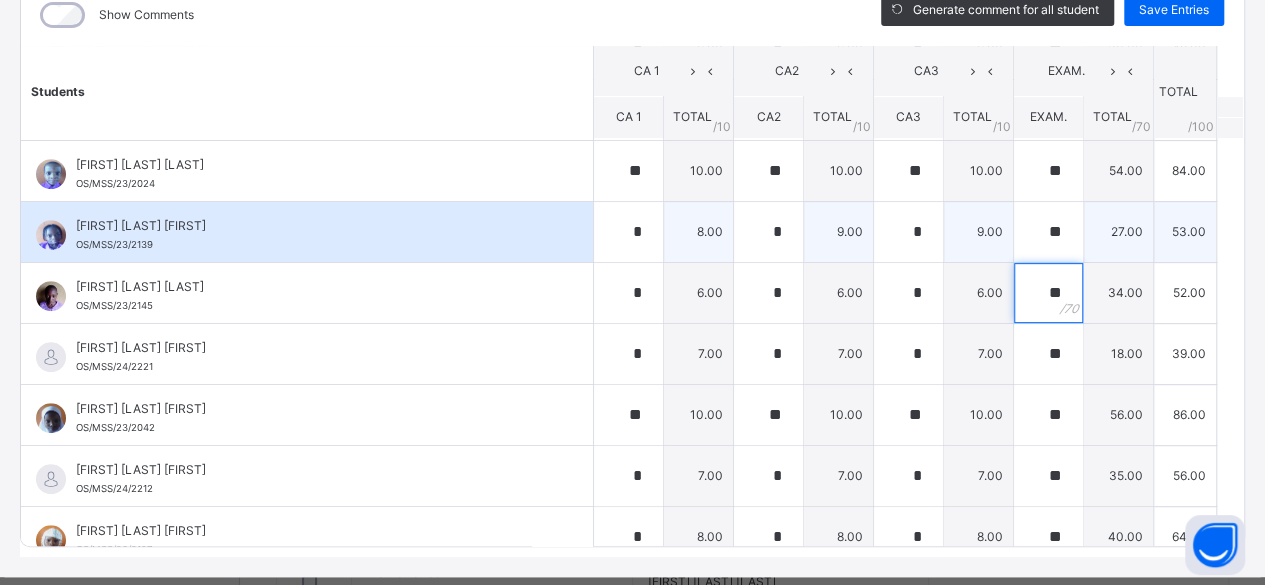 type on "**" 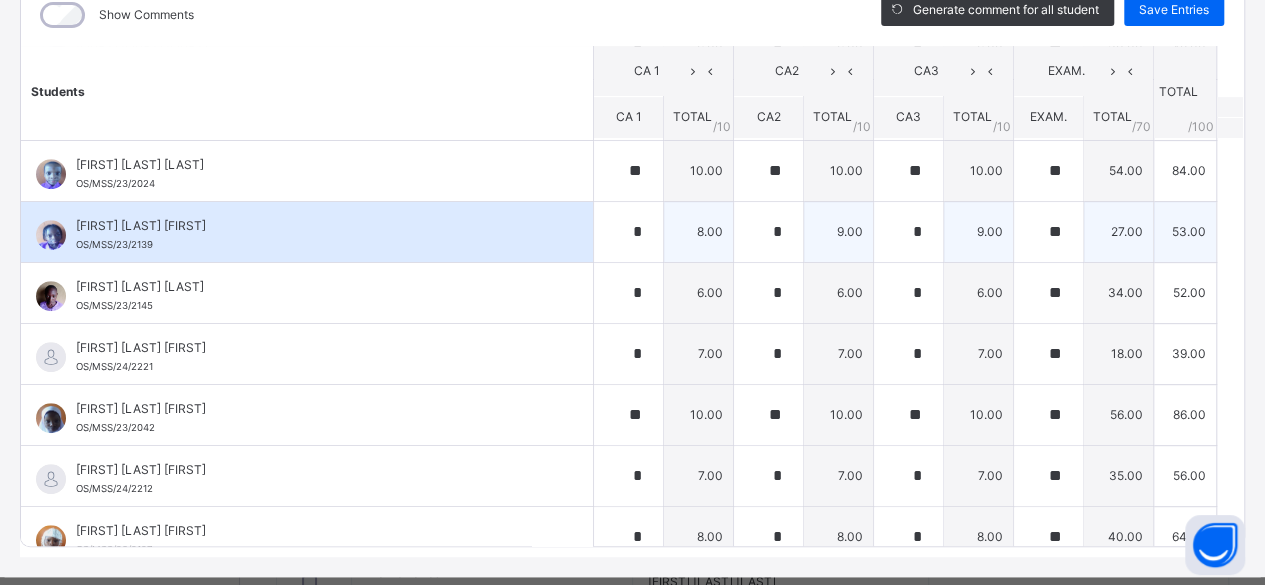 click on "[FIRST] [LAST] [FIRST]" at bounding box center (312, 226) 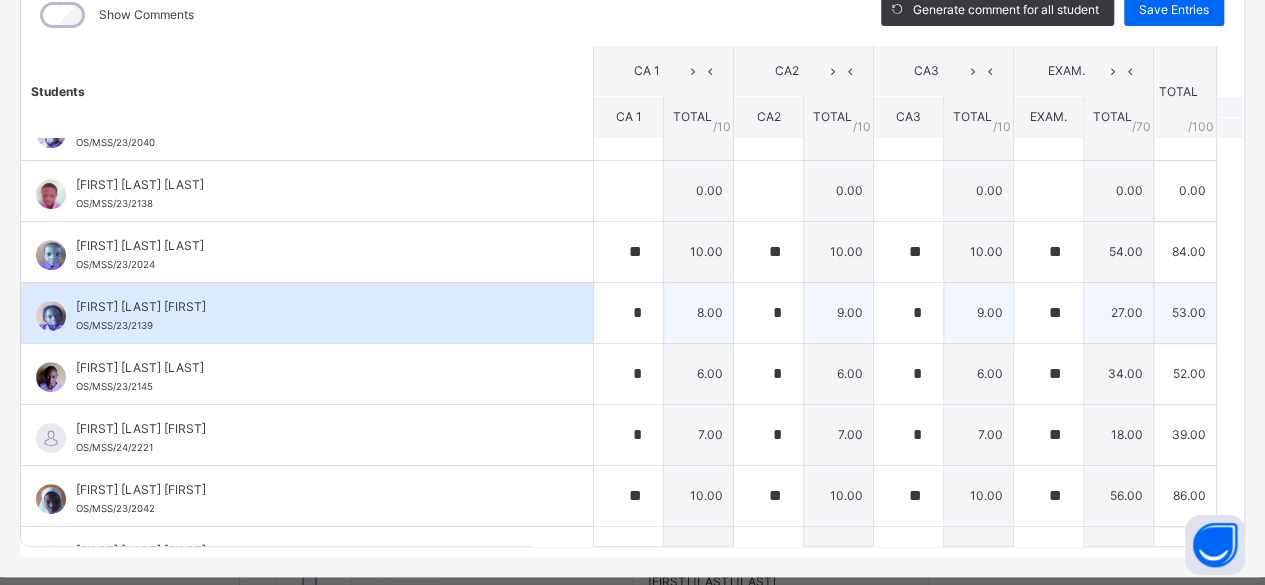 scroll, scrollTop: 306, scrollLeft: 0, axis: vertical 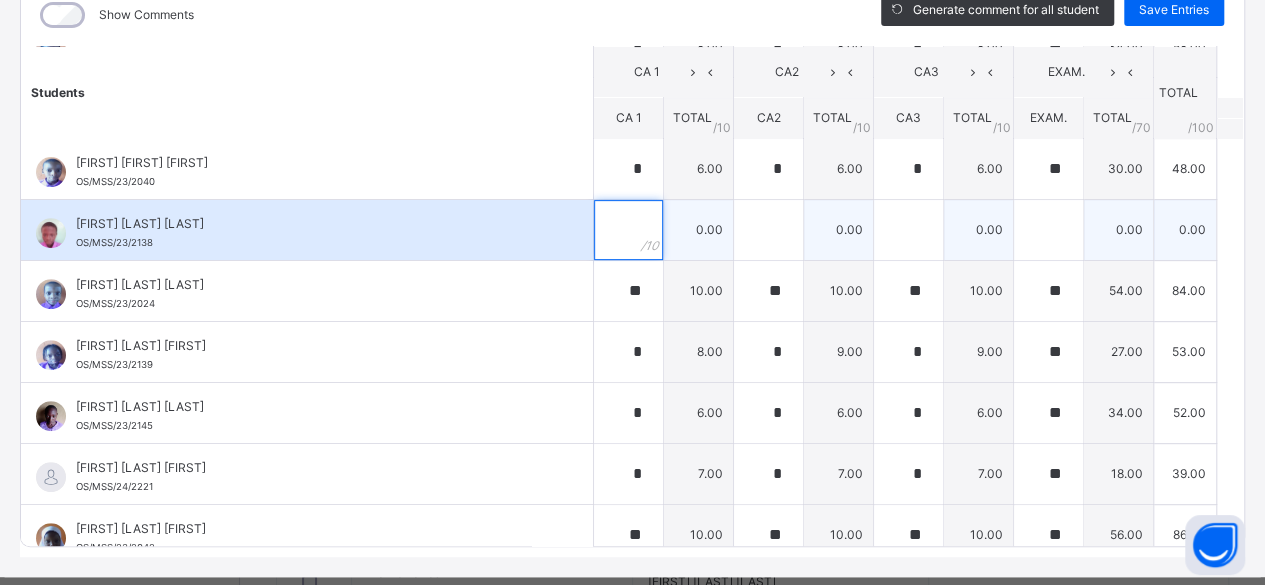 click at bounding box center (628, 230) 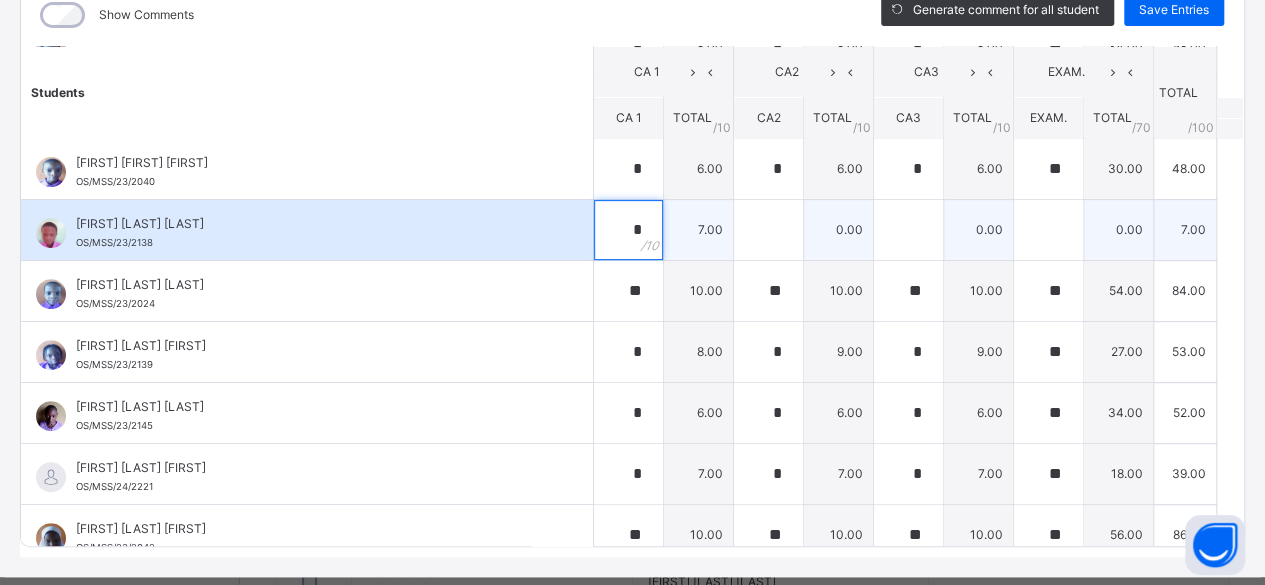 type on "*" 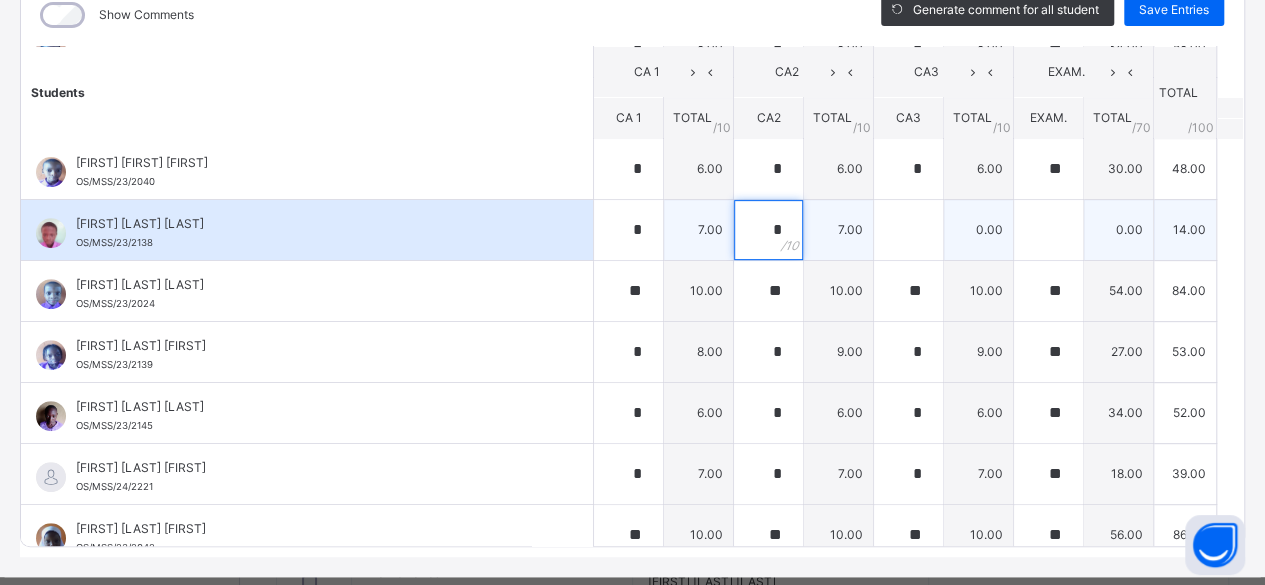 type on "*" 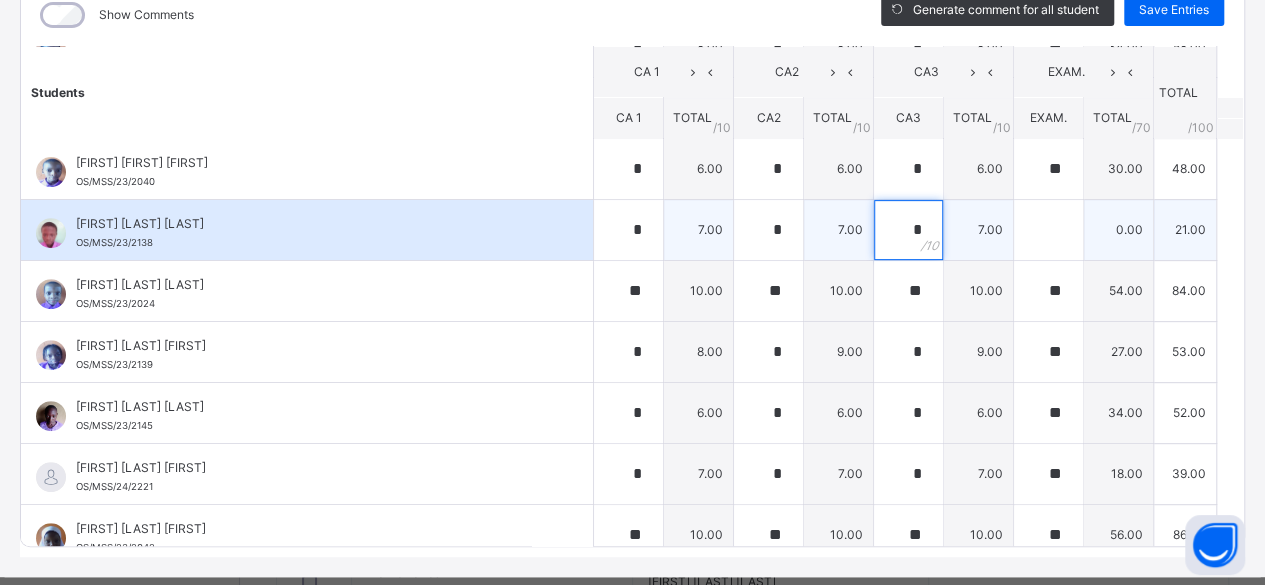 type on "*" 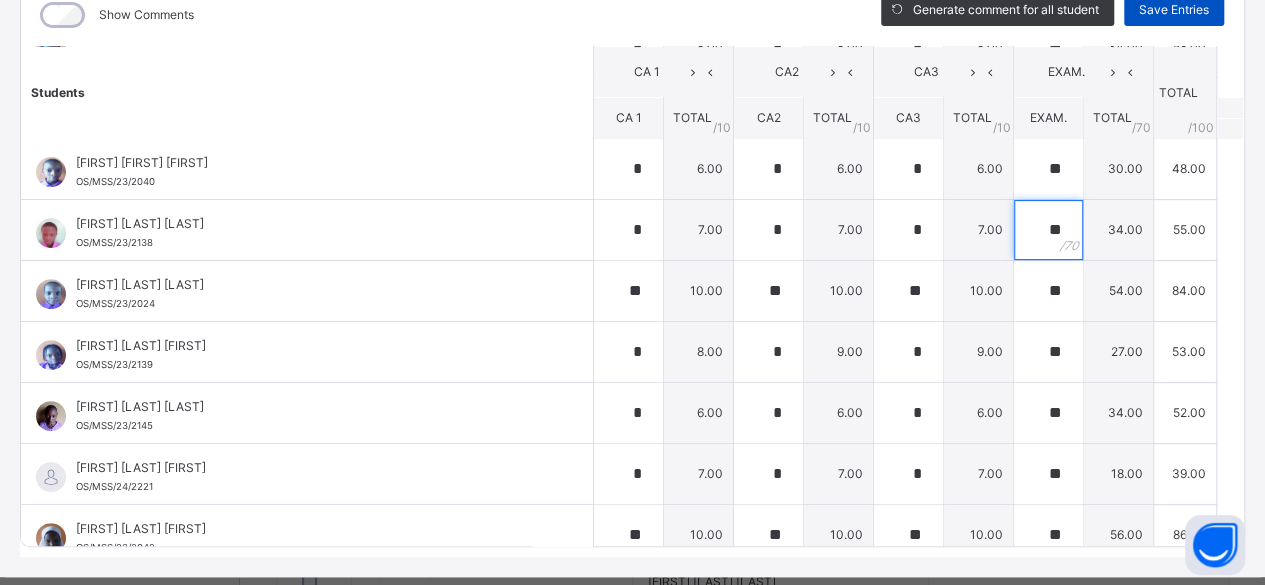 type on "**" 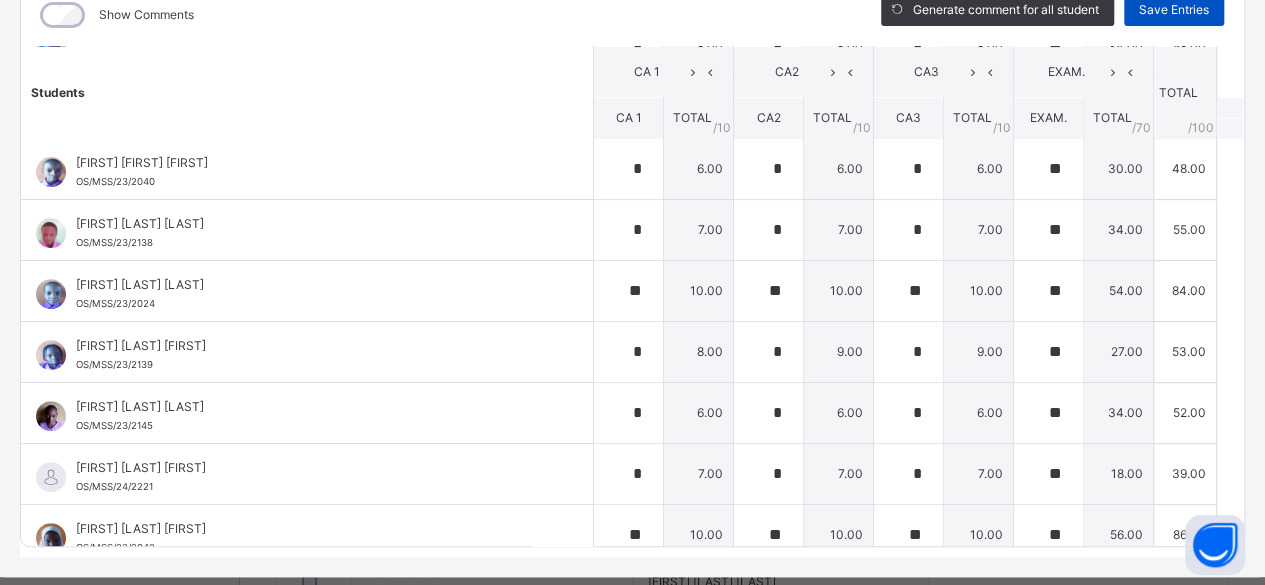 click on "Save Entries" at bounding box center [1174, 10] 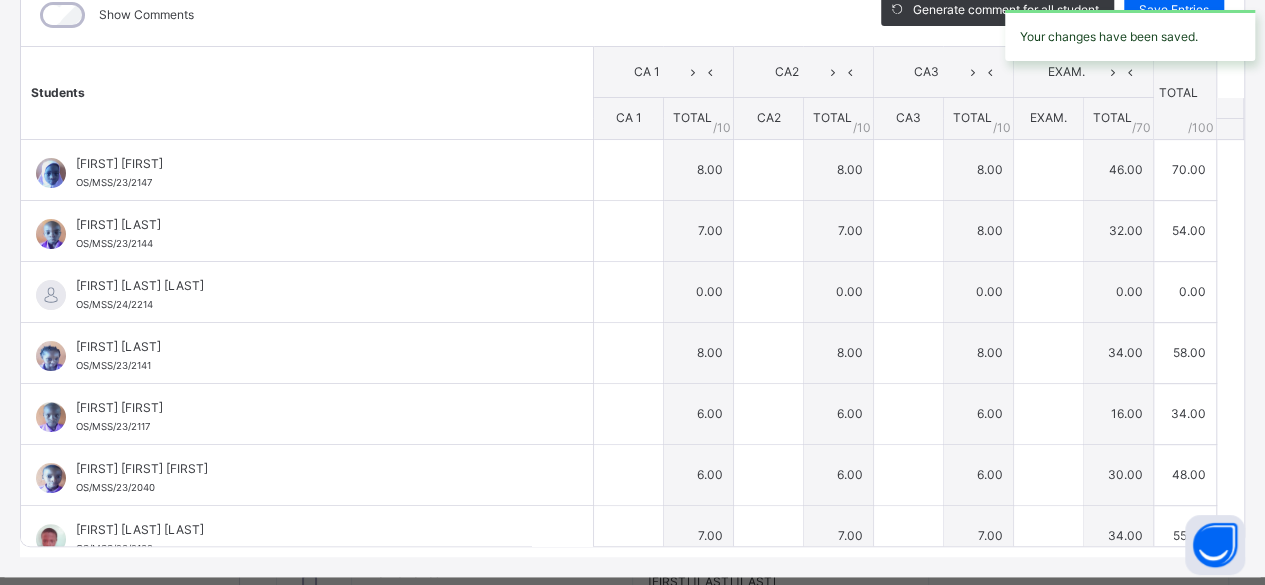 type on "*" 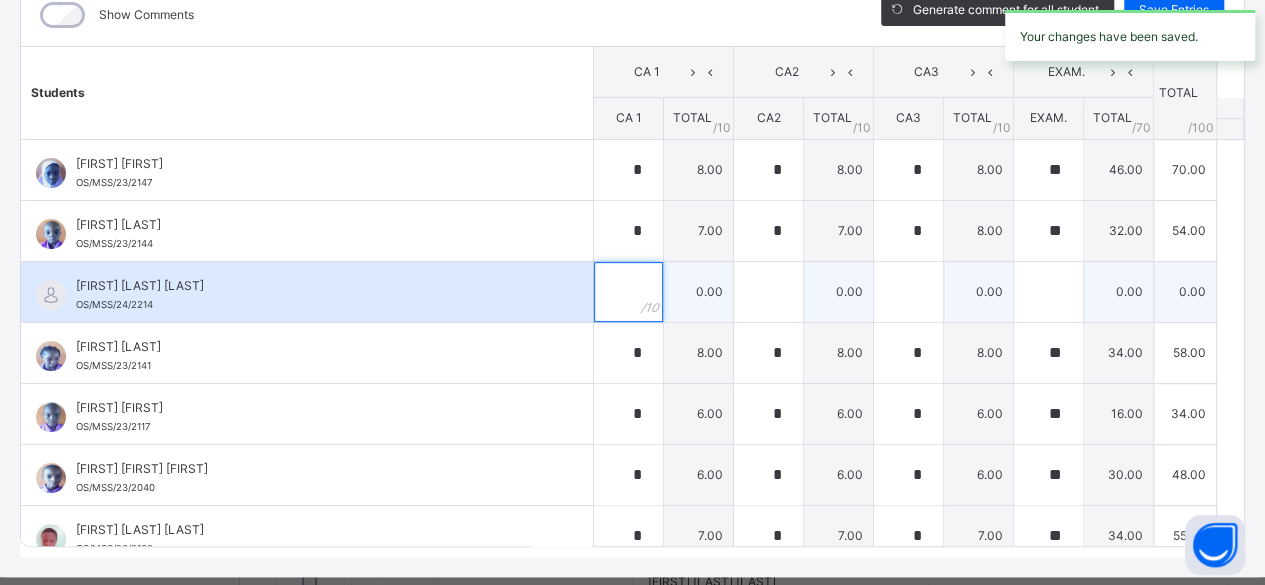 click at bounding box center (628, 292) 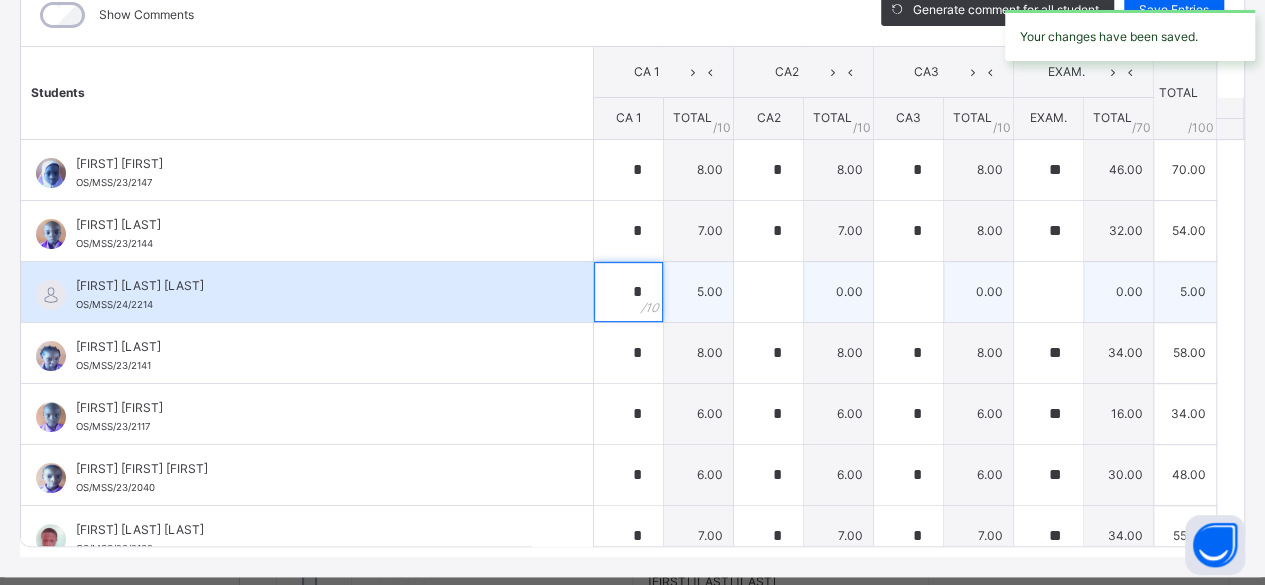 type on "*" 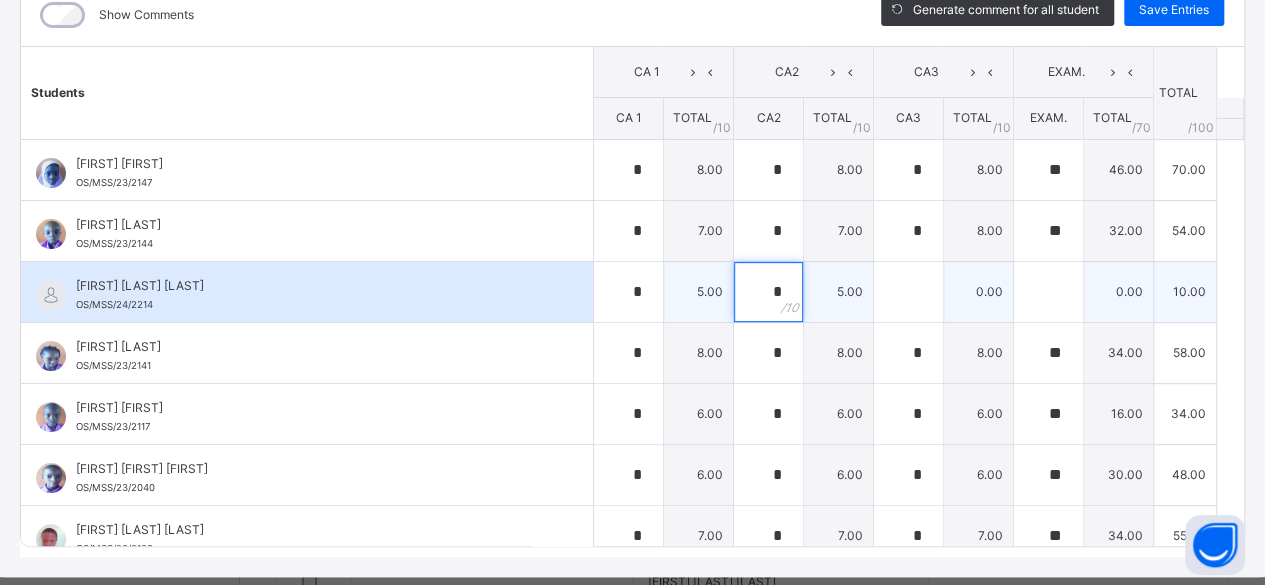 type on "*" 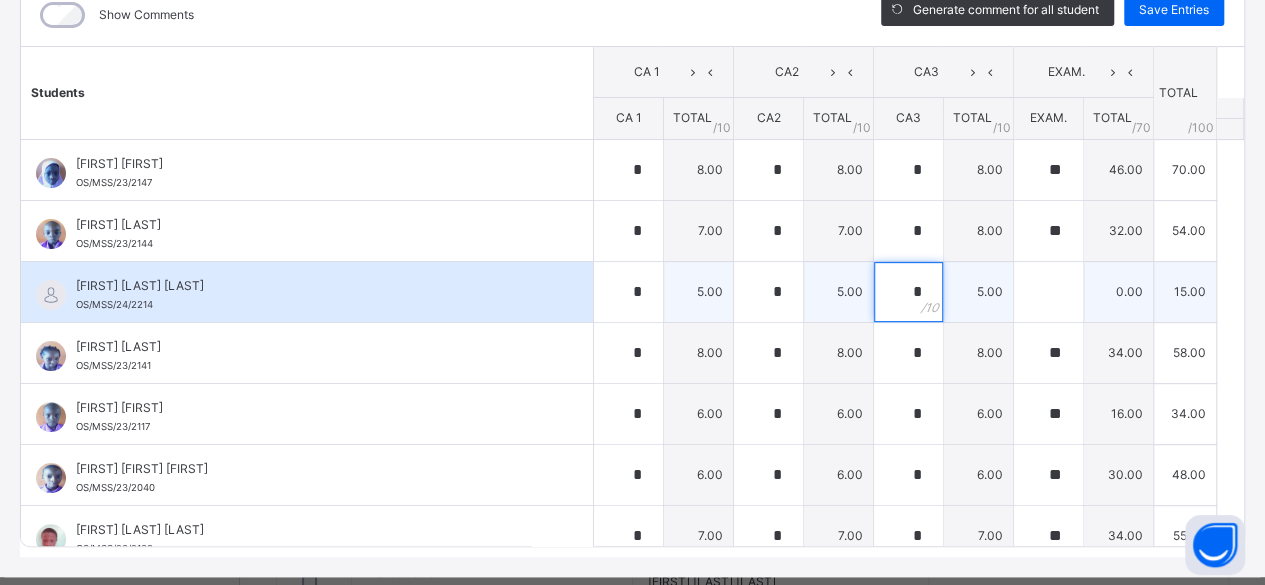 type on "*" 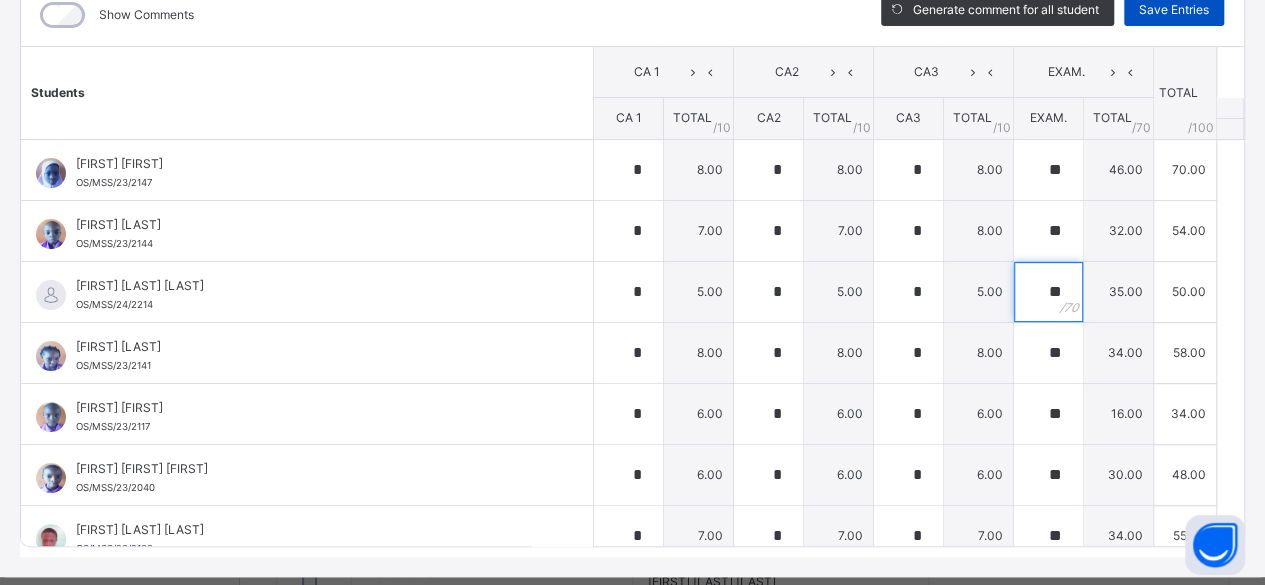 type on "**" 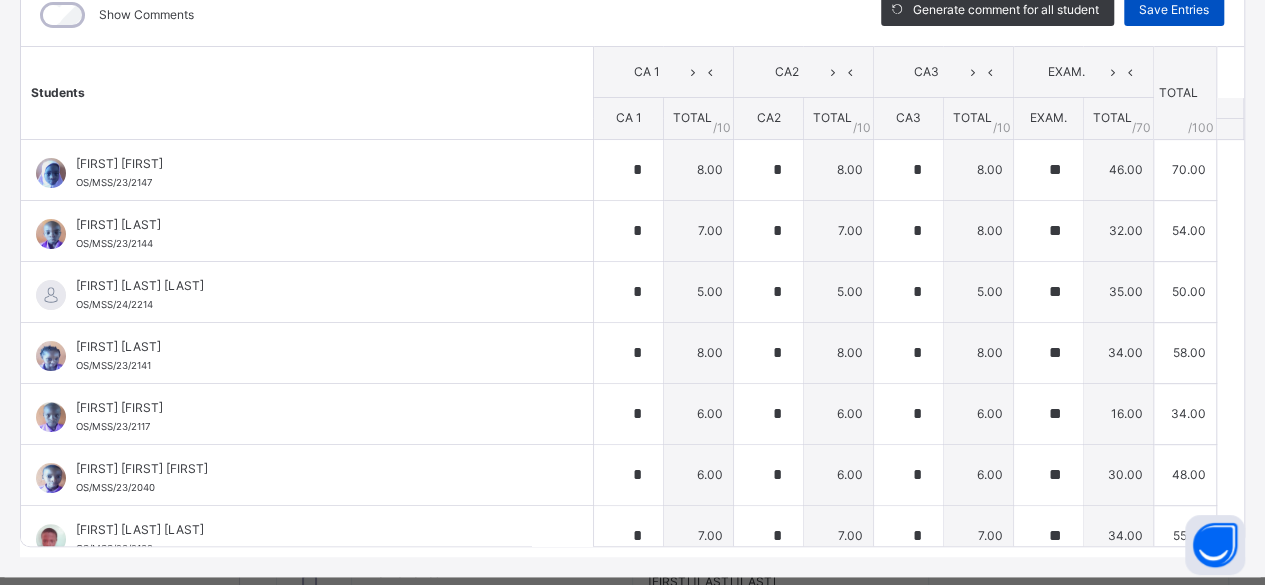 click on "Save Entries" at bounding box center (1174, 10) 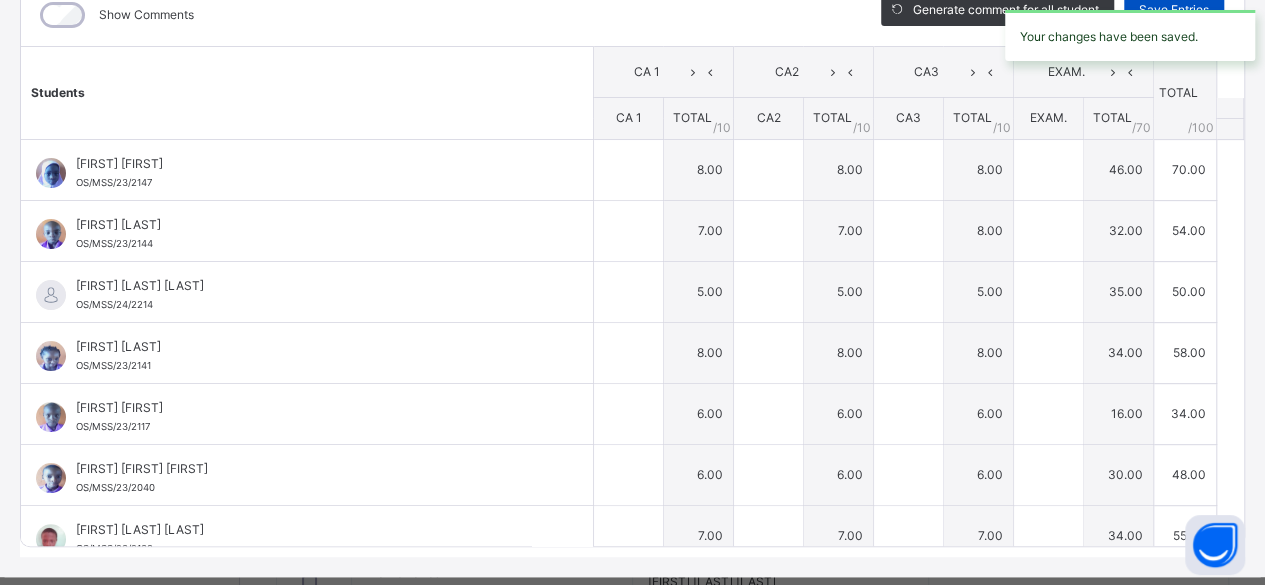 type on "*" 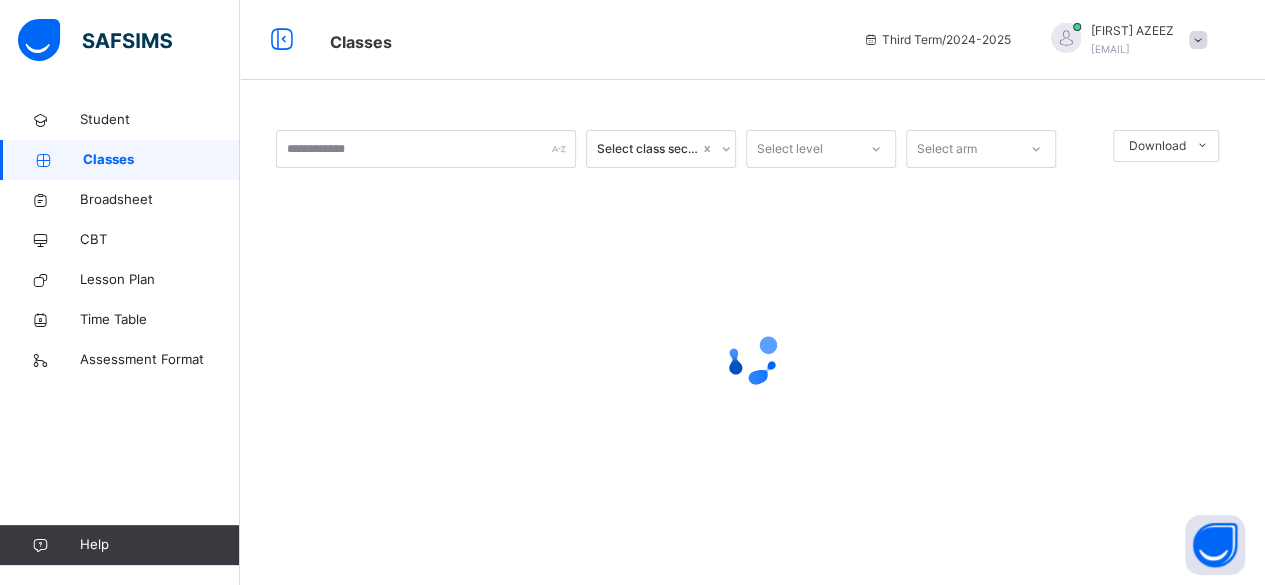scroll, scrollTop: 0, scrollLeft: 0, axis: both 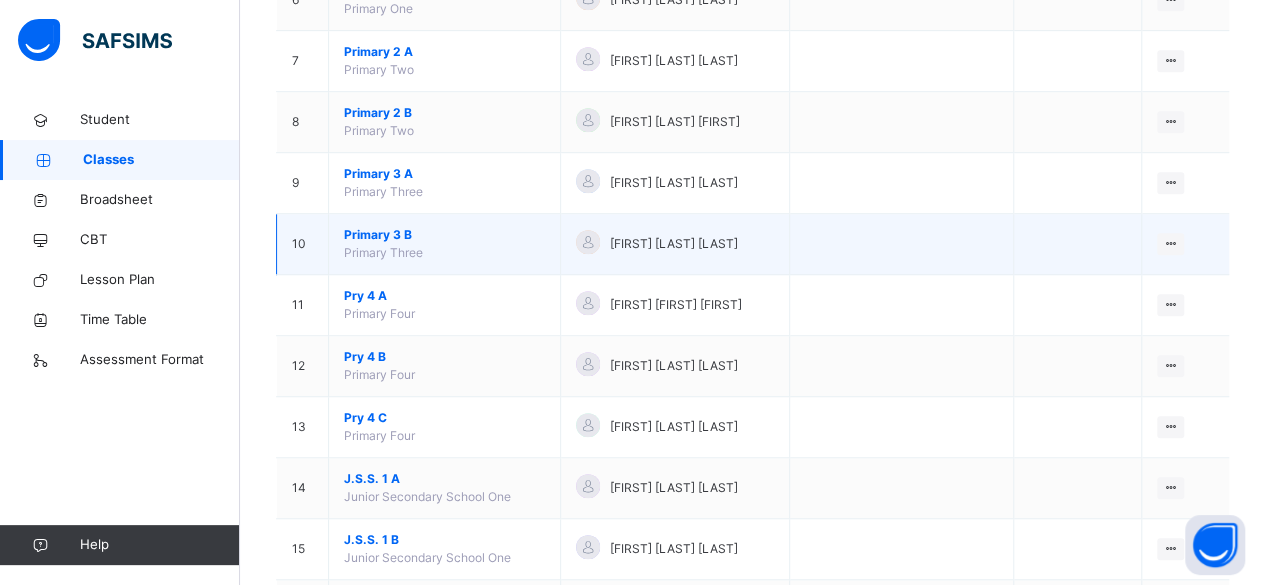 click on "Primary 3   B" at bounding box center [444, 235] 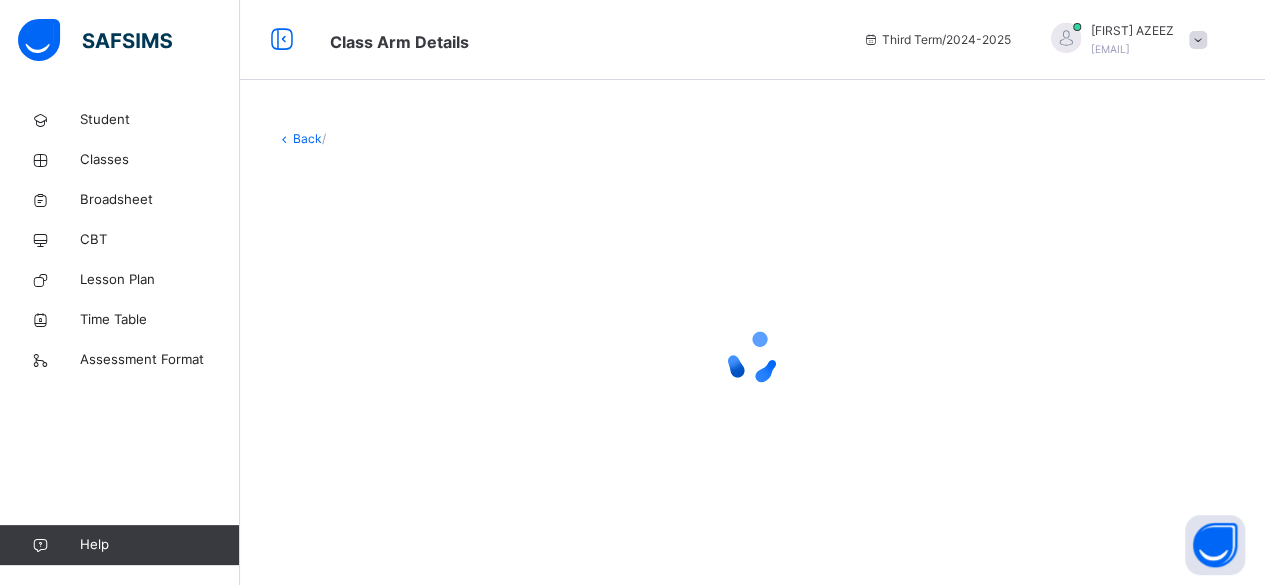 scroll, scrollTop: 0, scrollLeft: 0, axis: both 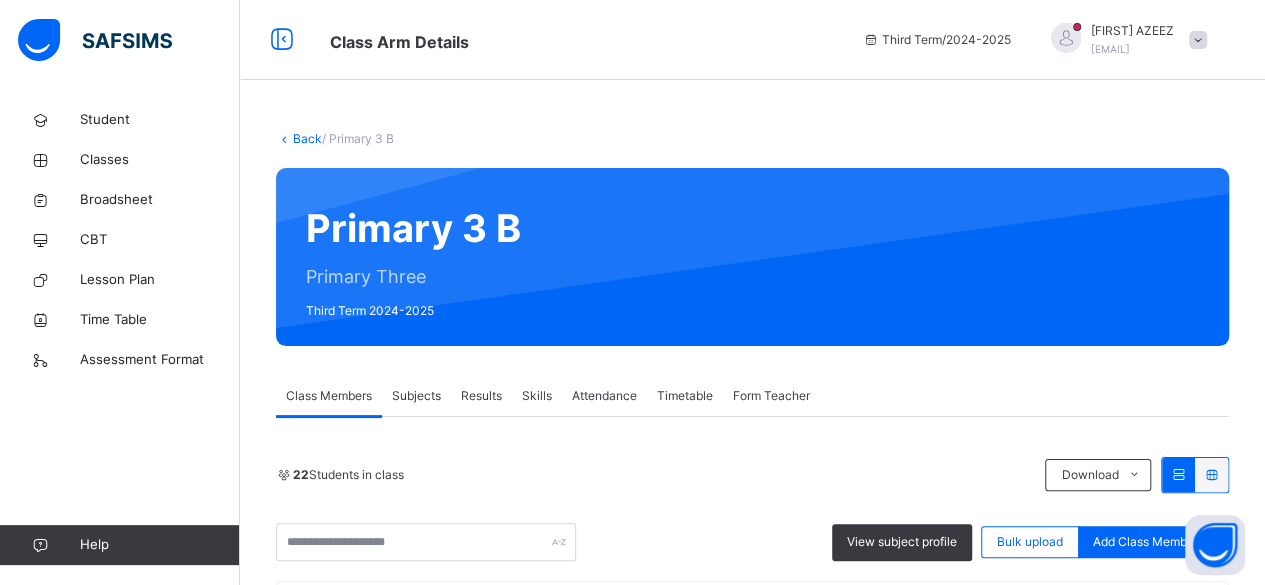 click on "Subjects" at bounding box center (416, 396) 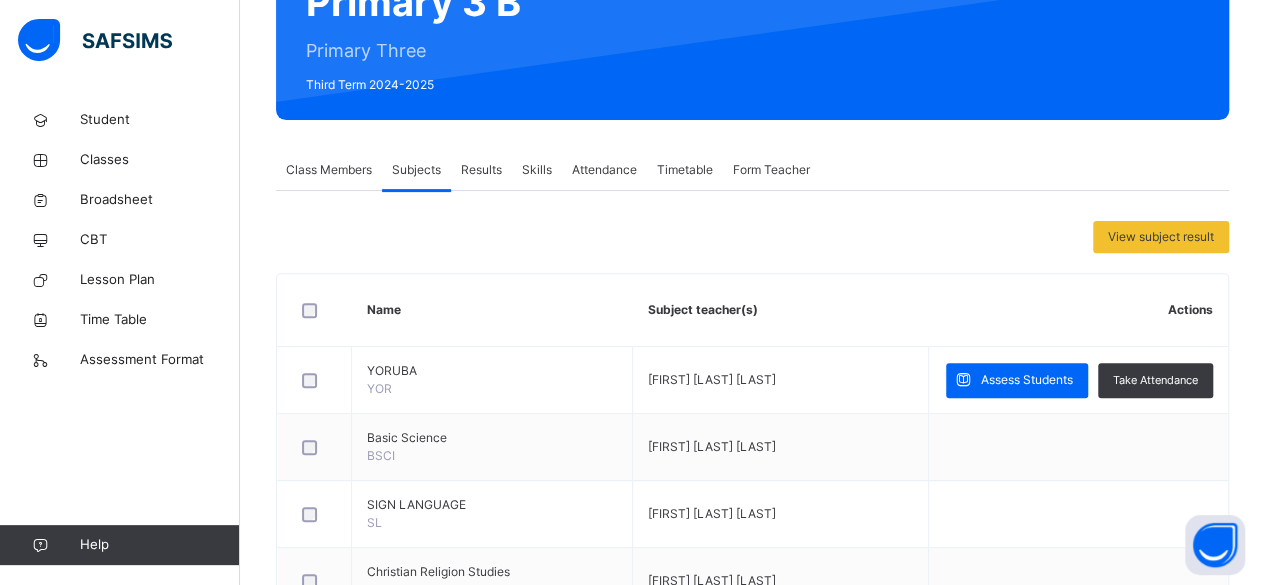 scroll, scrollTop: 266, scrollLeft: 0, axis: vertical 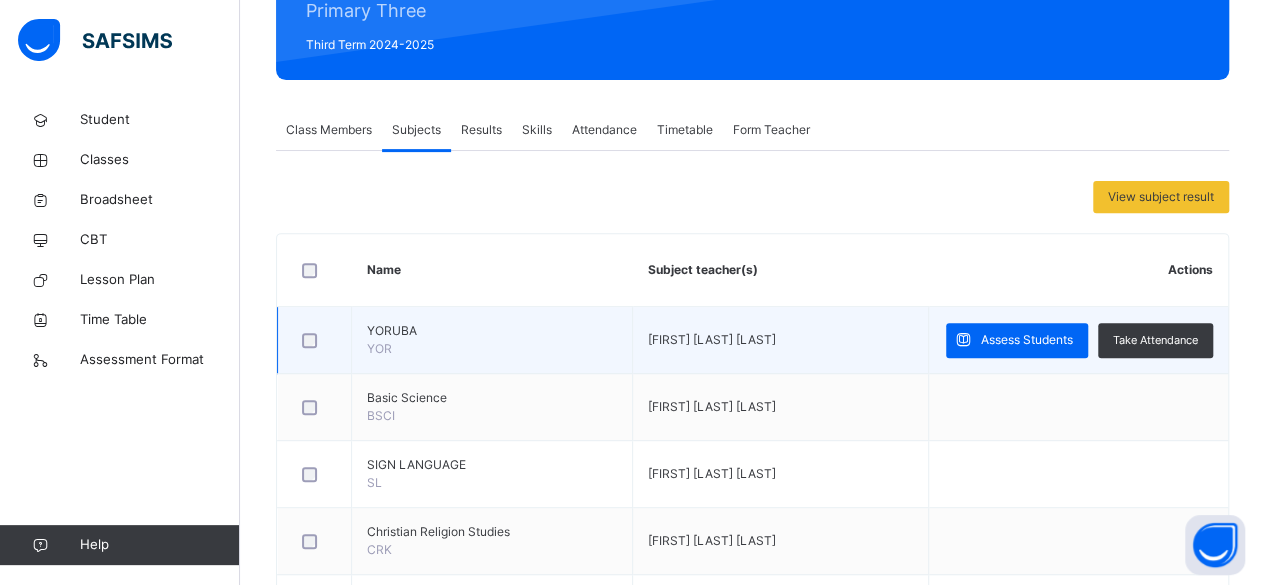 click on "YORUBA" at bounding box center (492, 331) 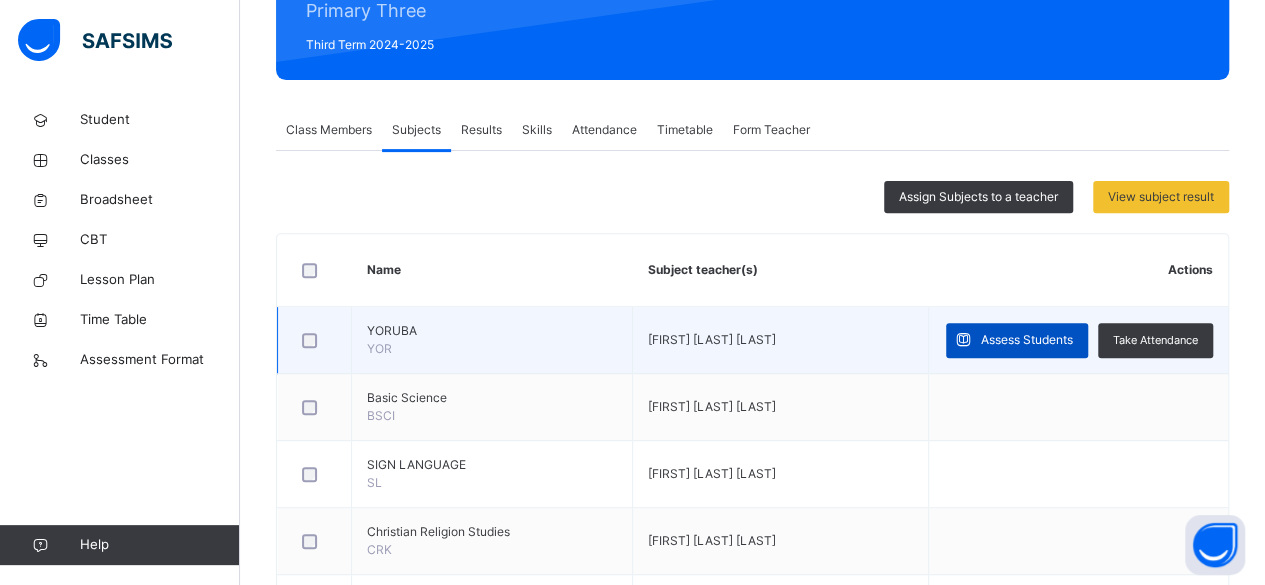 click on "Assess Students" at bounding box center [1027, 340] 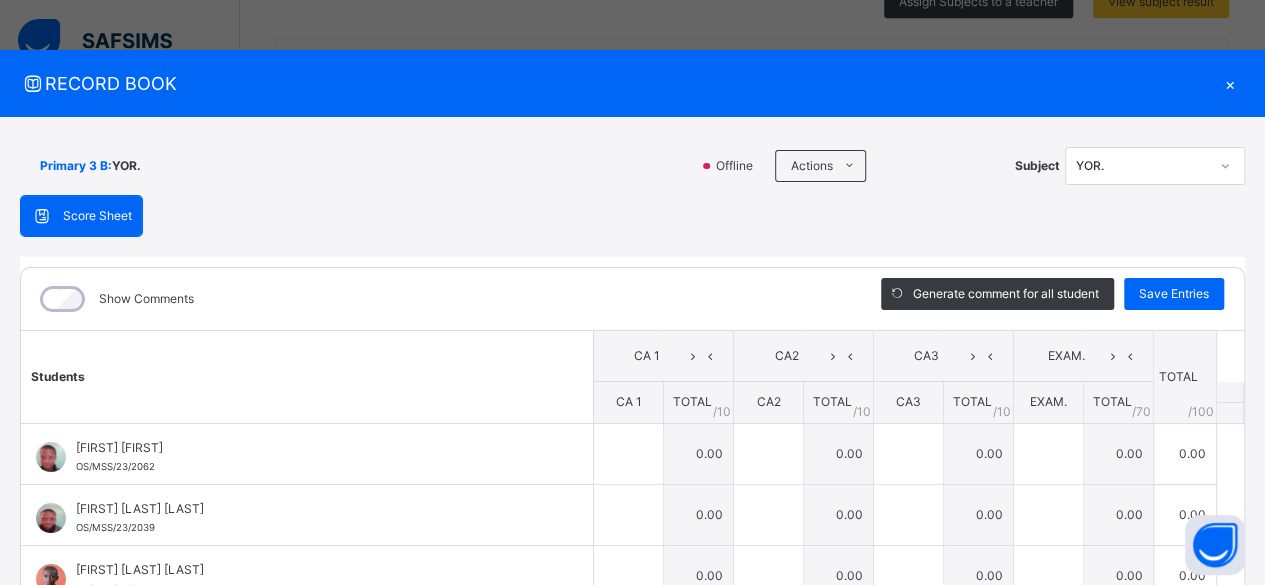 scroll, scrollTop: 480, scrollLeft: 0, axis: vertical 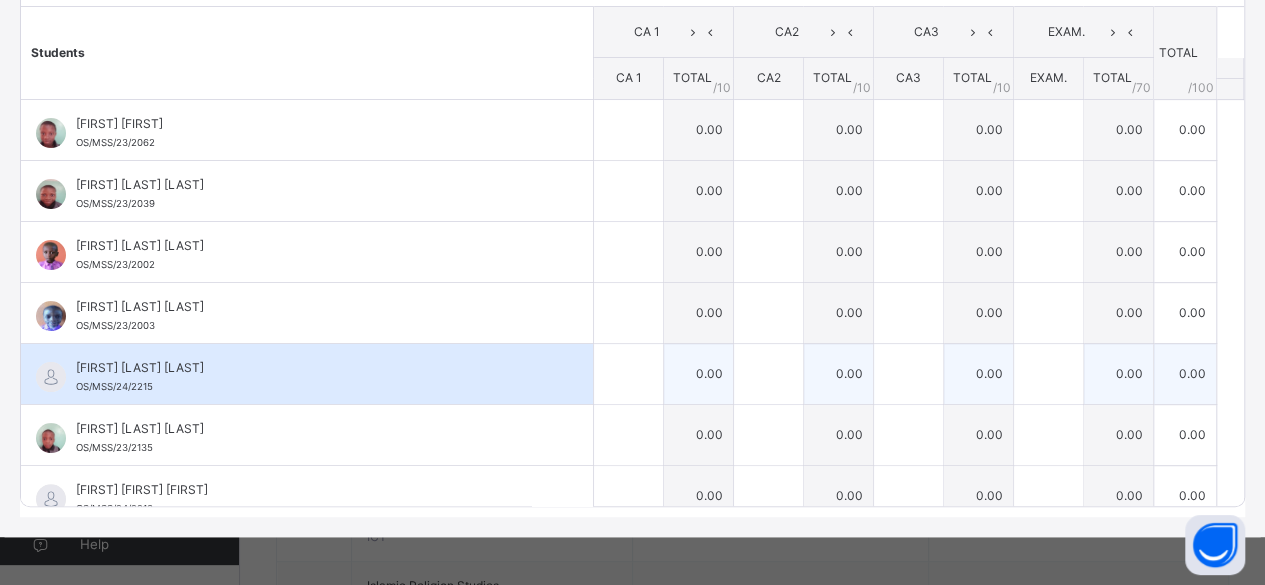 click on "[FIRST] [LAST] [LAST] [ID]" at bounding box center (312, 377) 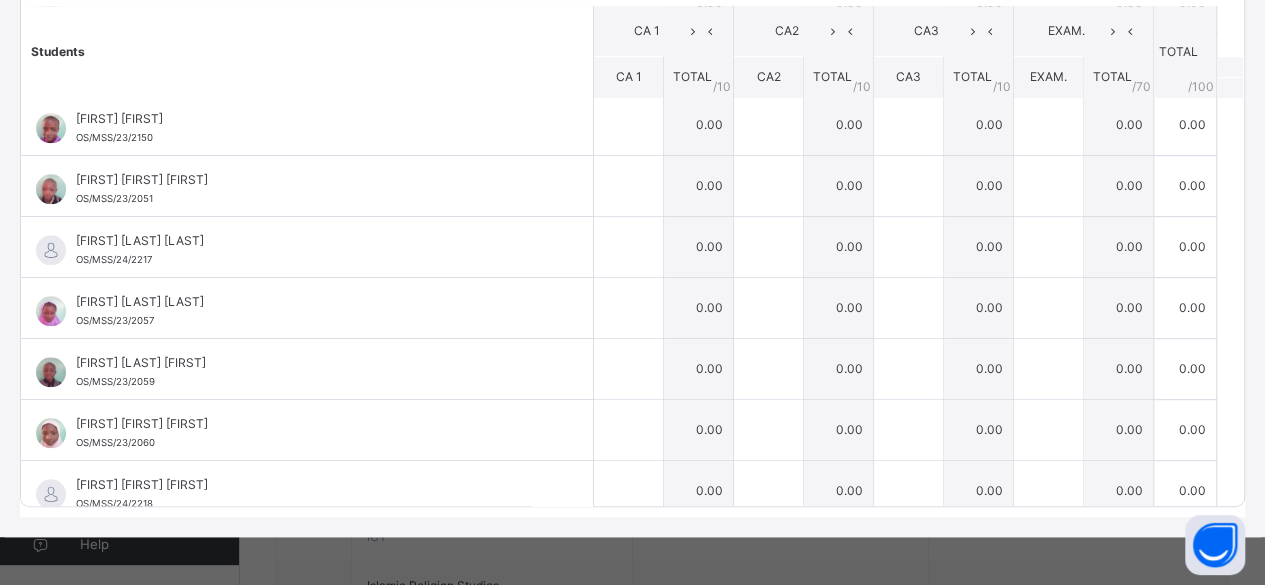 scroll, scrollTop: 926, scrollLeft: 0, axis: vertical 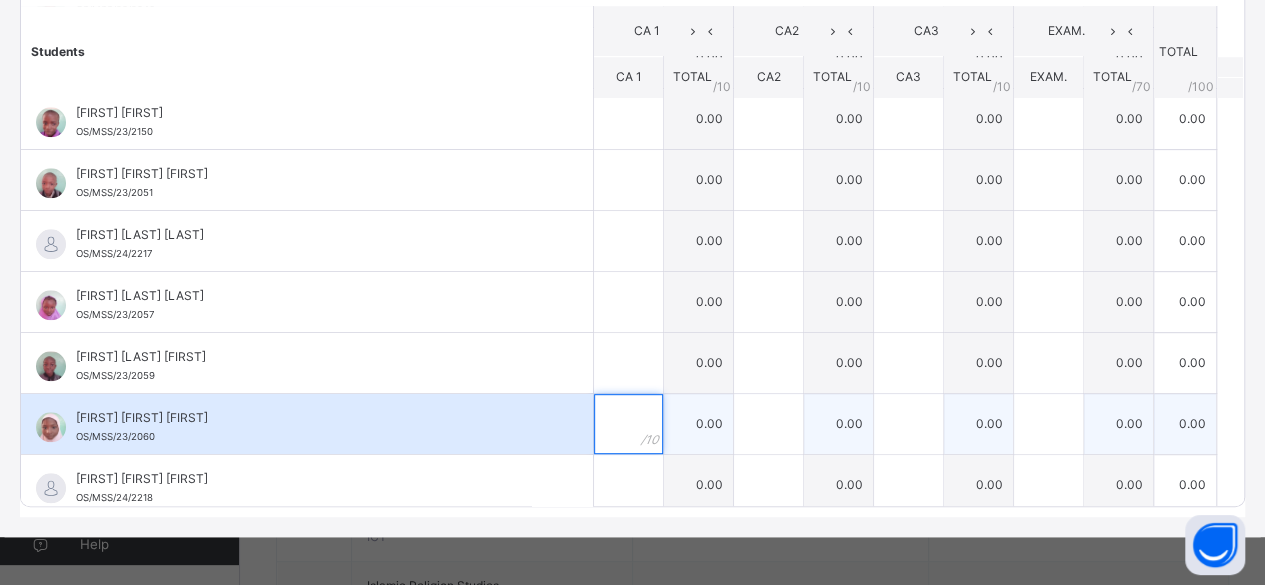 click at bounding box center (628, 424) 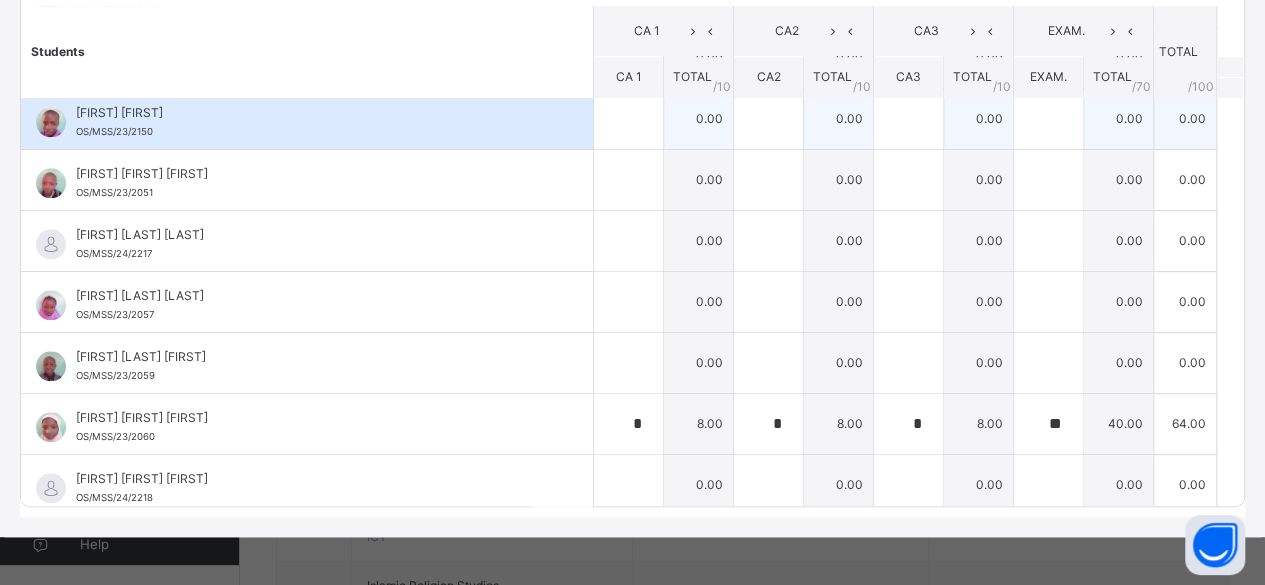 click on "[FIRST] [LAST] [LAST] [ID]" at bounding box center (312, 122) 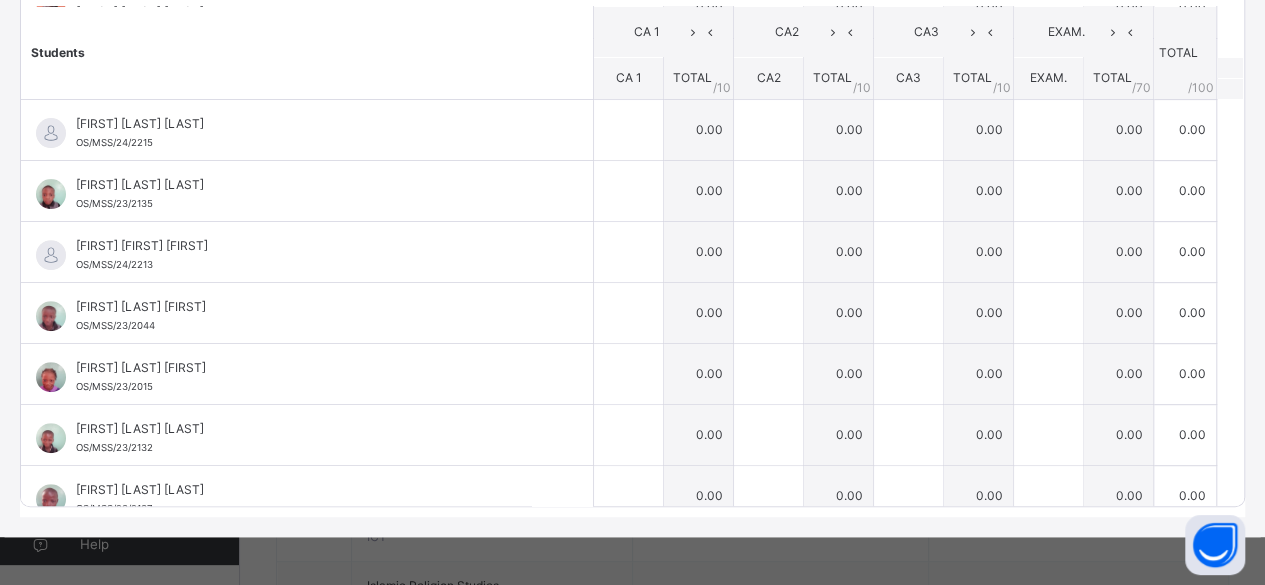 scroll, scrollTop: 246, scrollLeft: 0, axis: vertical 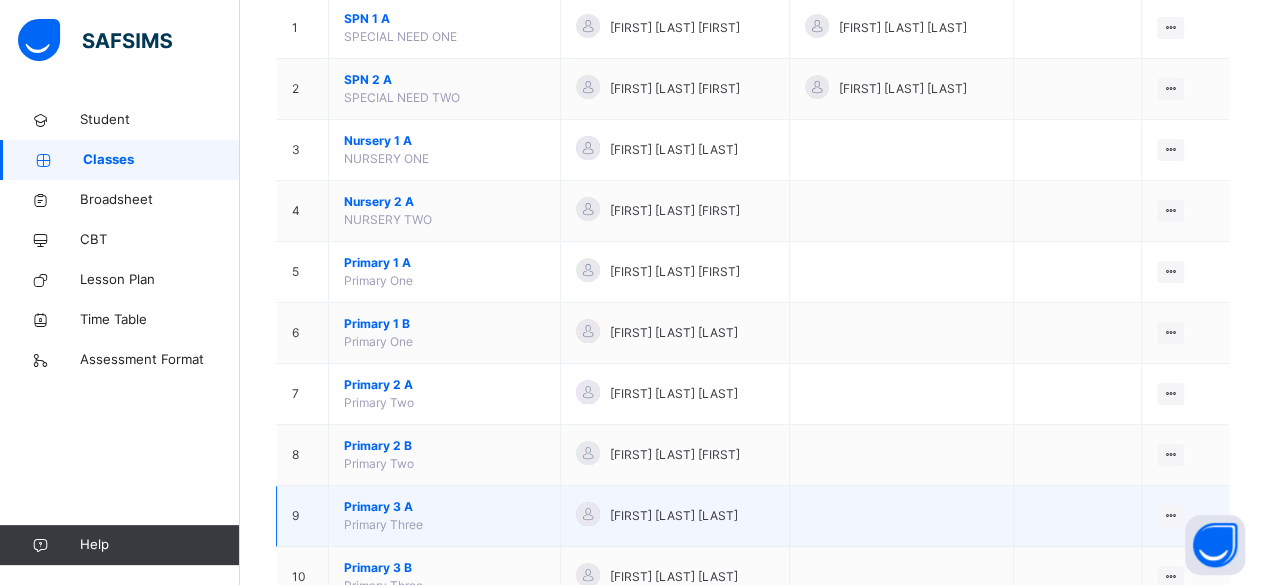 drag, startPoint x: 1268, startPoint y: 578, endPoint x: 410, endPoint y: 503, distance: 861.2717 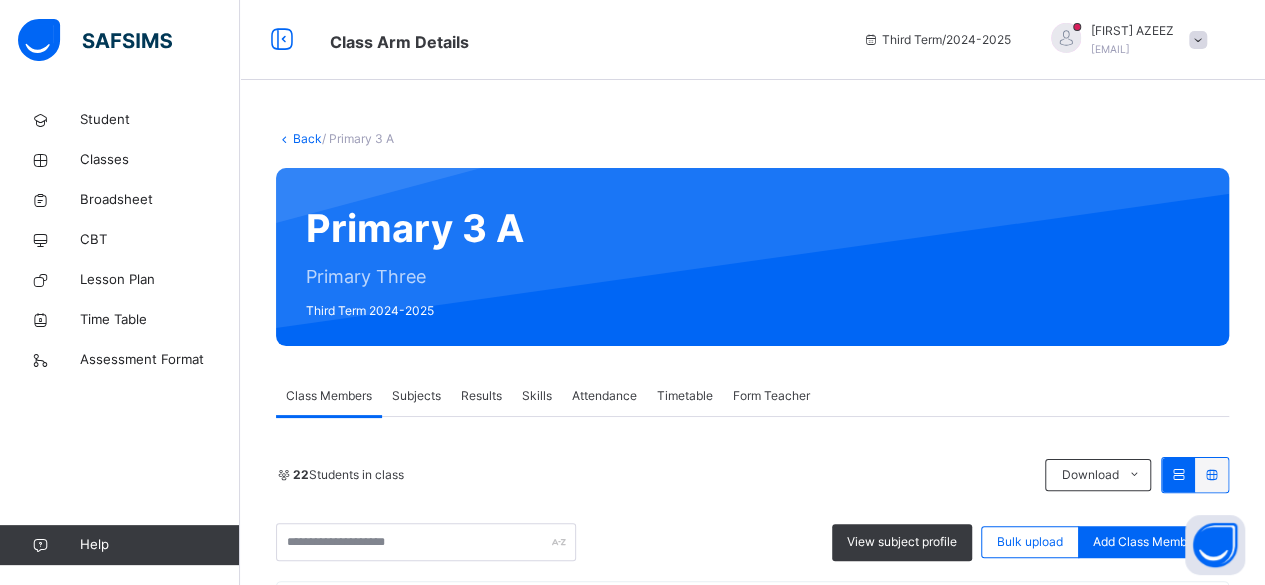 click on "Subjects" at bounding box center [416, 396] 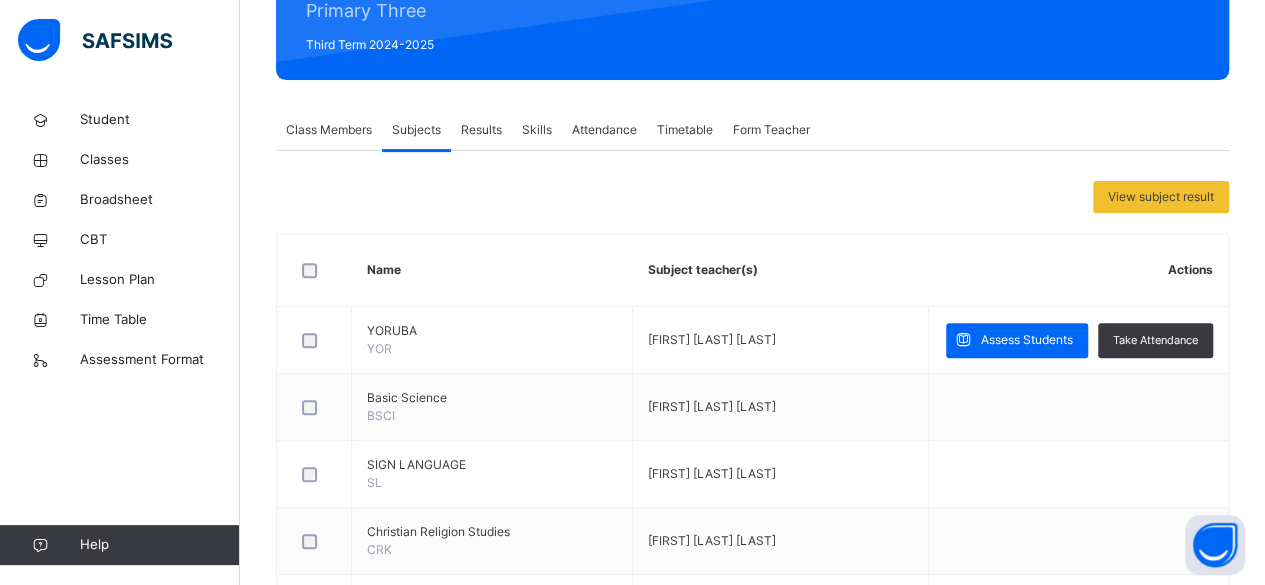 scroll, scrollTop: 280, scrollLeft: 0, axis: vertical 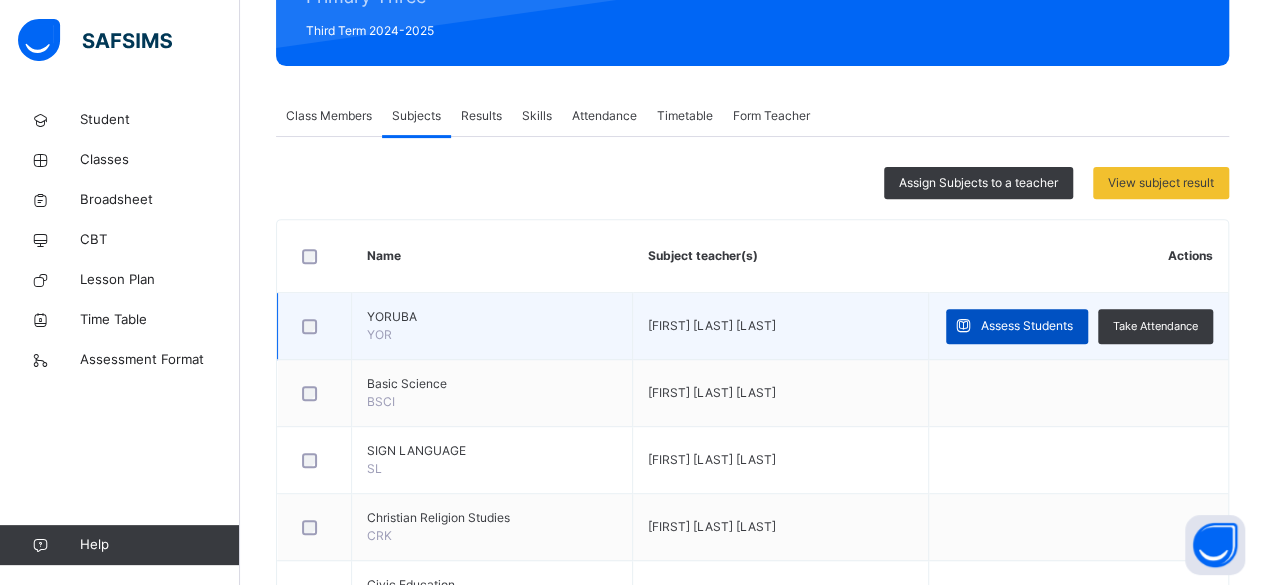 click on "Assess Students" at bounding box center [1027, 326] 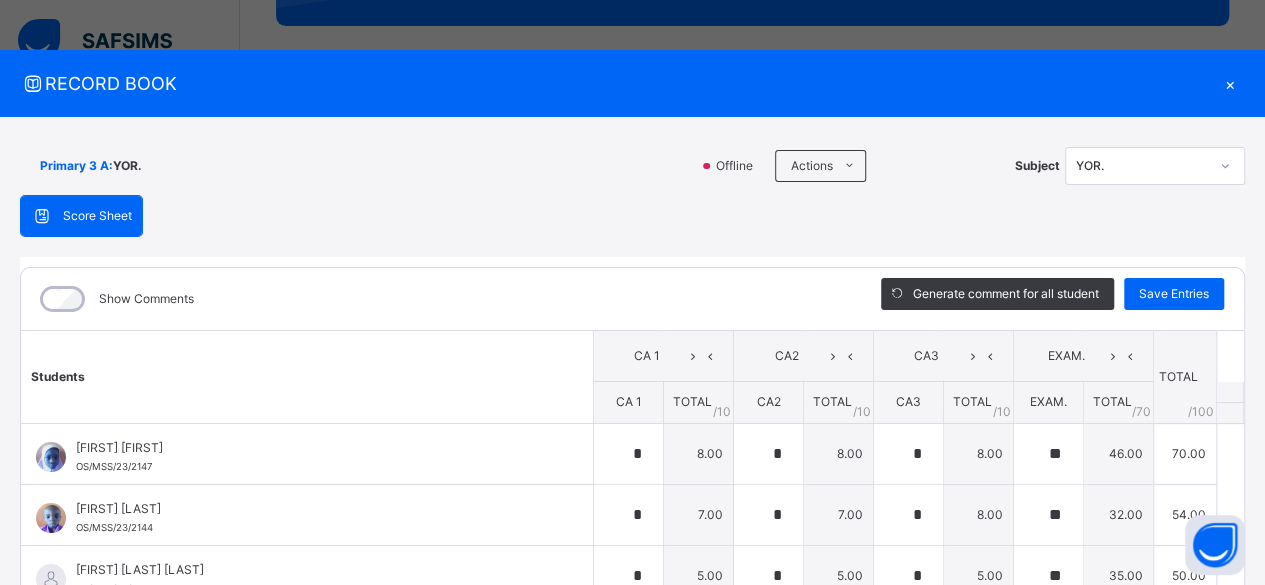 scroll, scrollTop: 440, scrollLeft: 0, axis: vertical 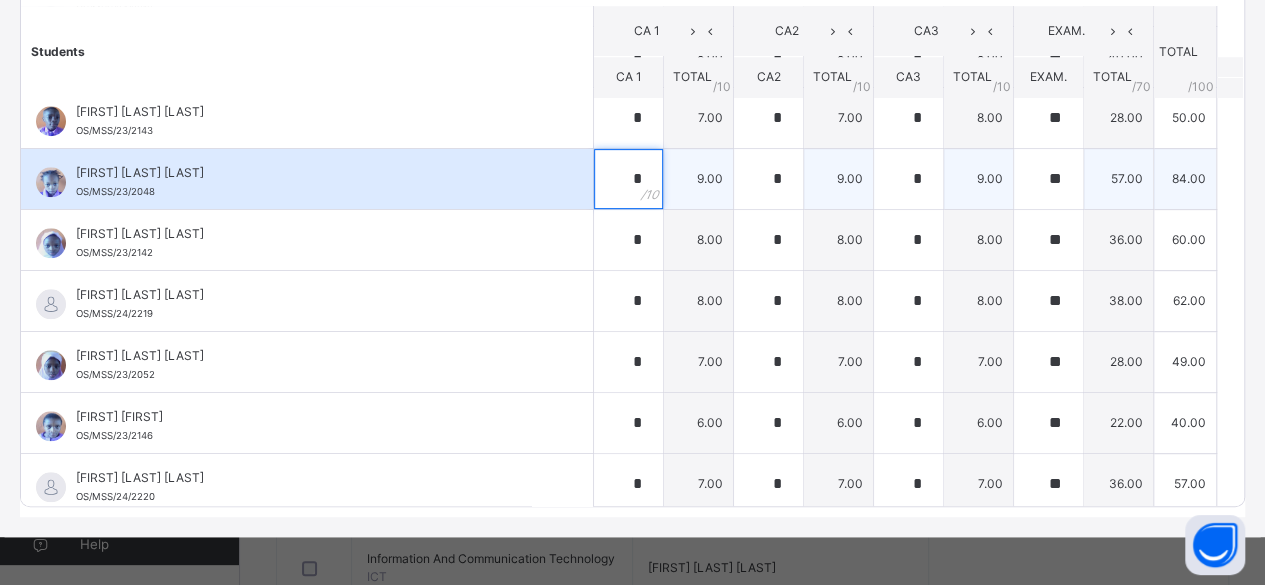 click on "*" at bounding box center (628, 179) 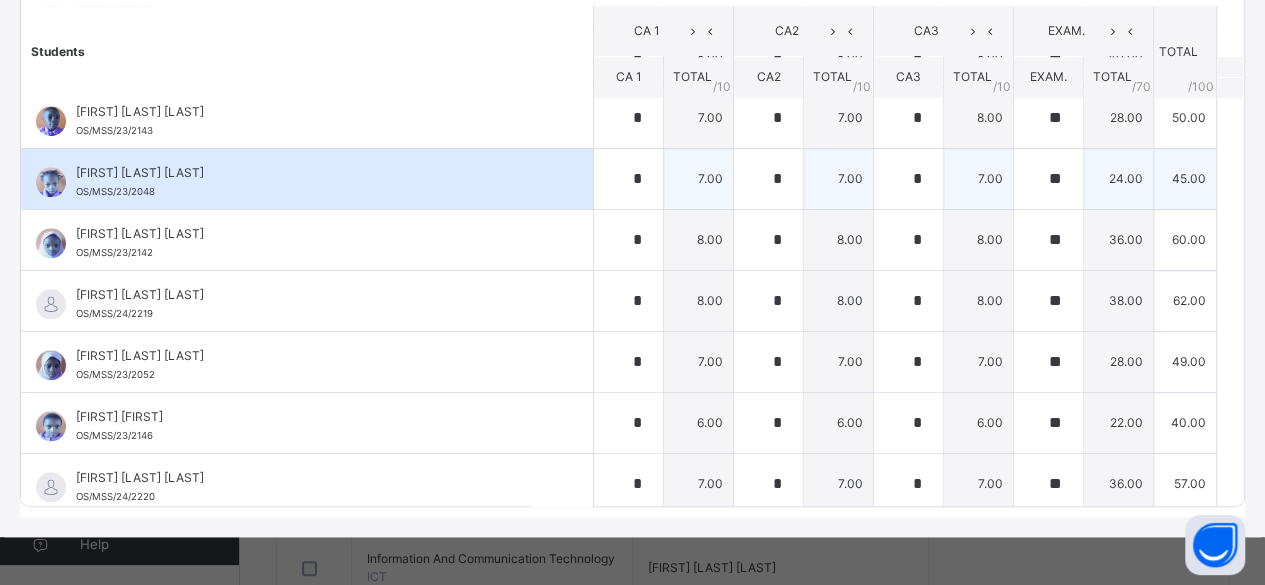 click on "[FIRST] [LAST] [LAST] [ID]" at bounding box center [307, 179] 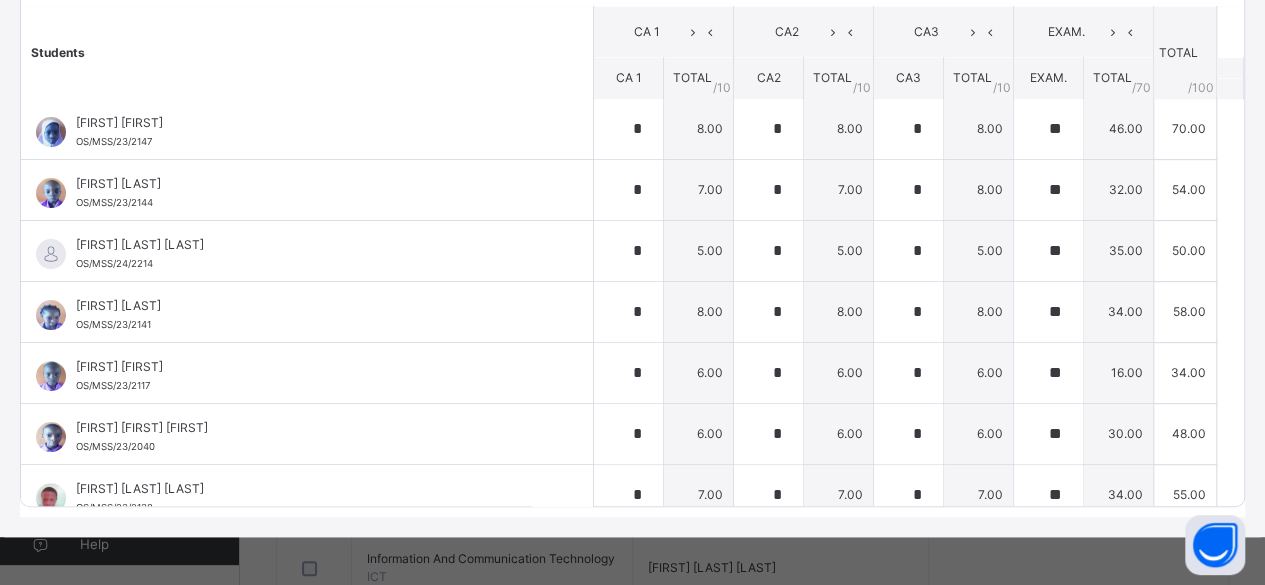 scroll, scrollTop: 0, scrollLeft: 0, axis: both 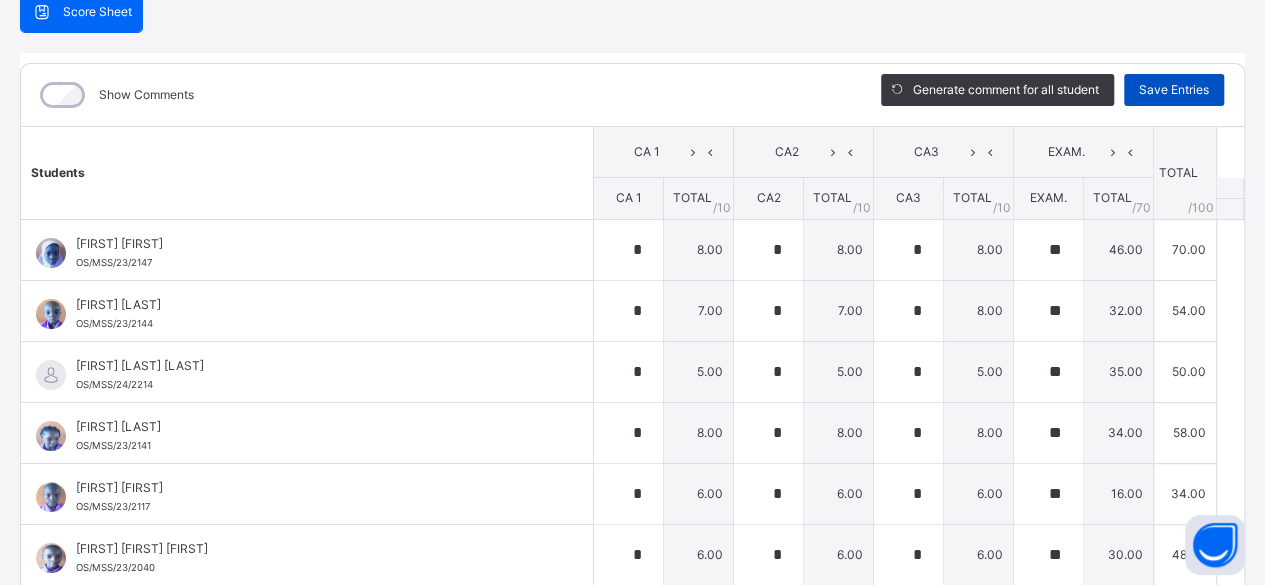 click on "Save Entries" at bounding box center [1174, 90] 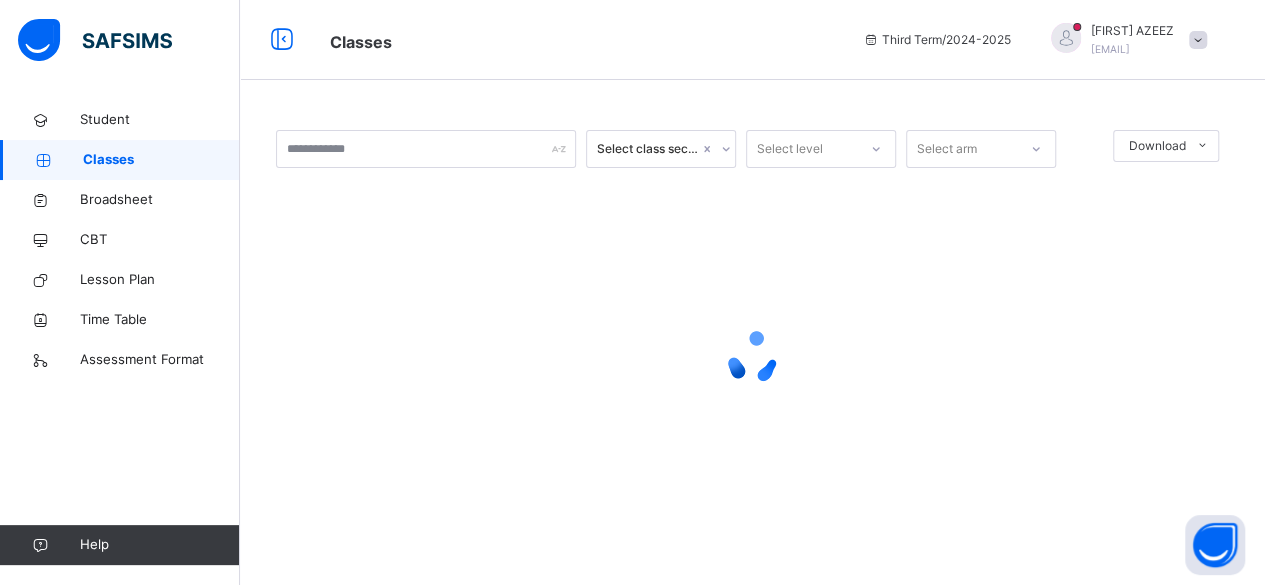 scroll, scrollTop: 0, scrollLeft: 0, axis: both 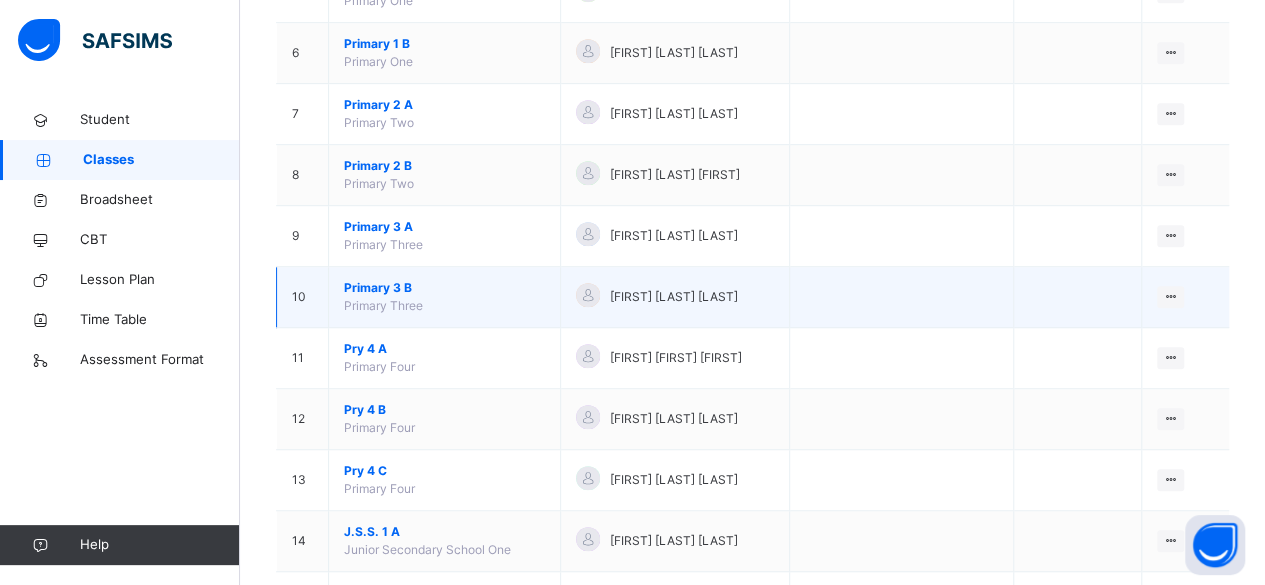 click on "Primary 3   B" at bounding box center [444, 288] 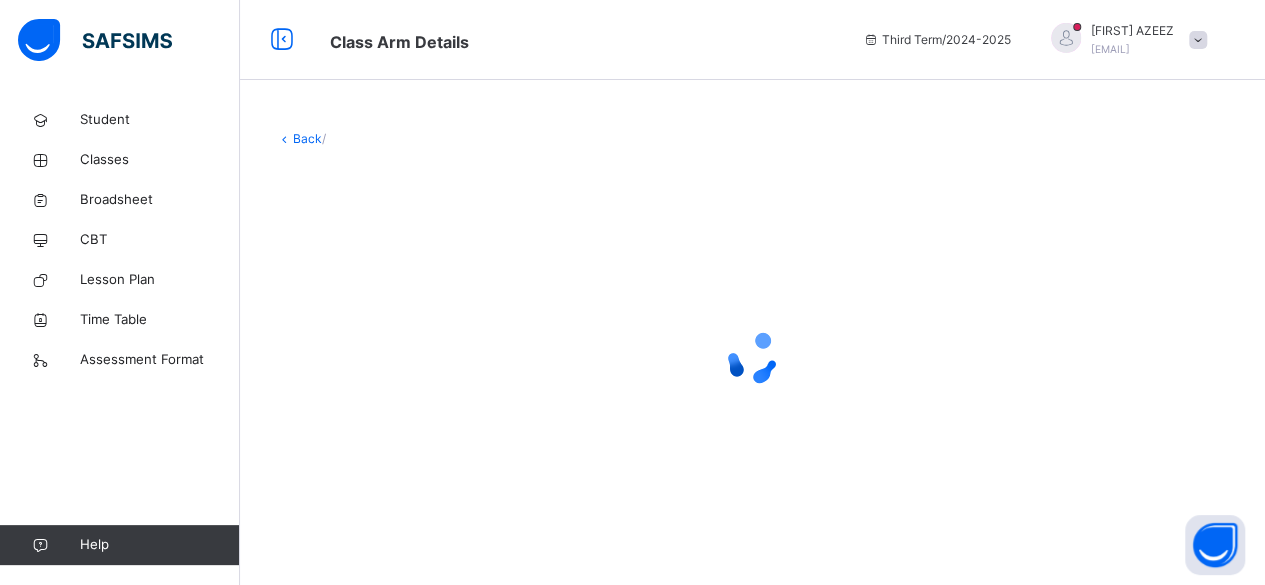 scroll, scrollTop: 0, scrollLeft: 0, axis: both 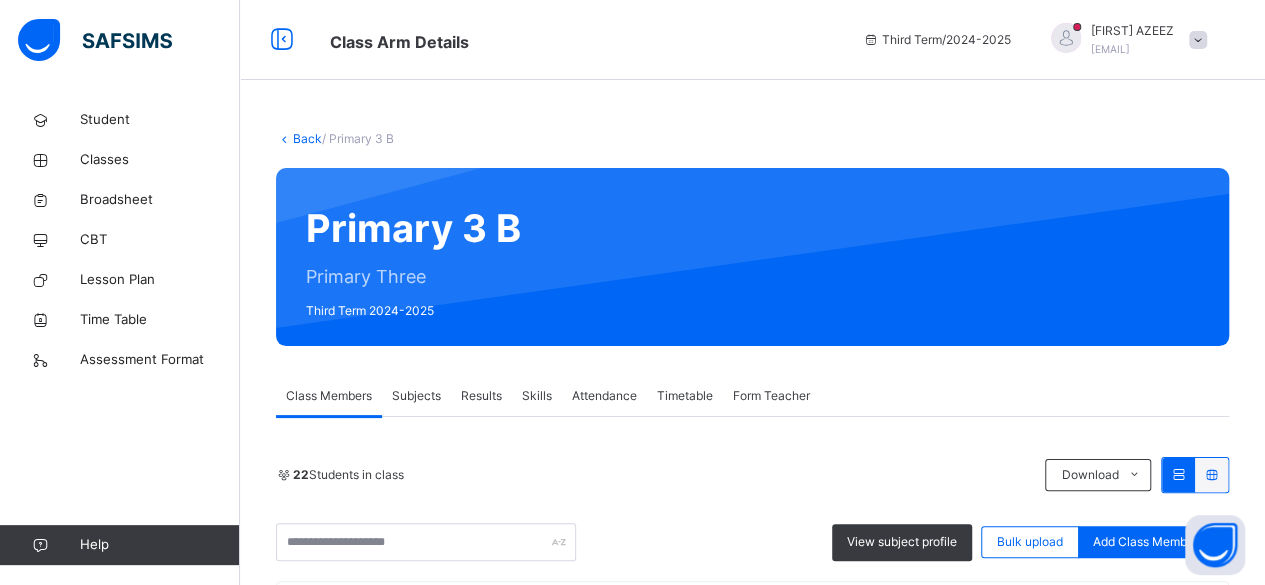 click on "Subjects" at bounding box center (416, 396) 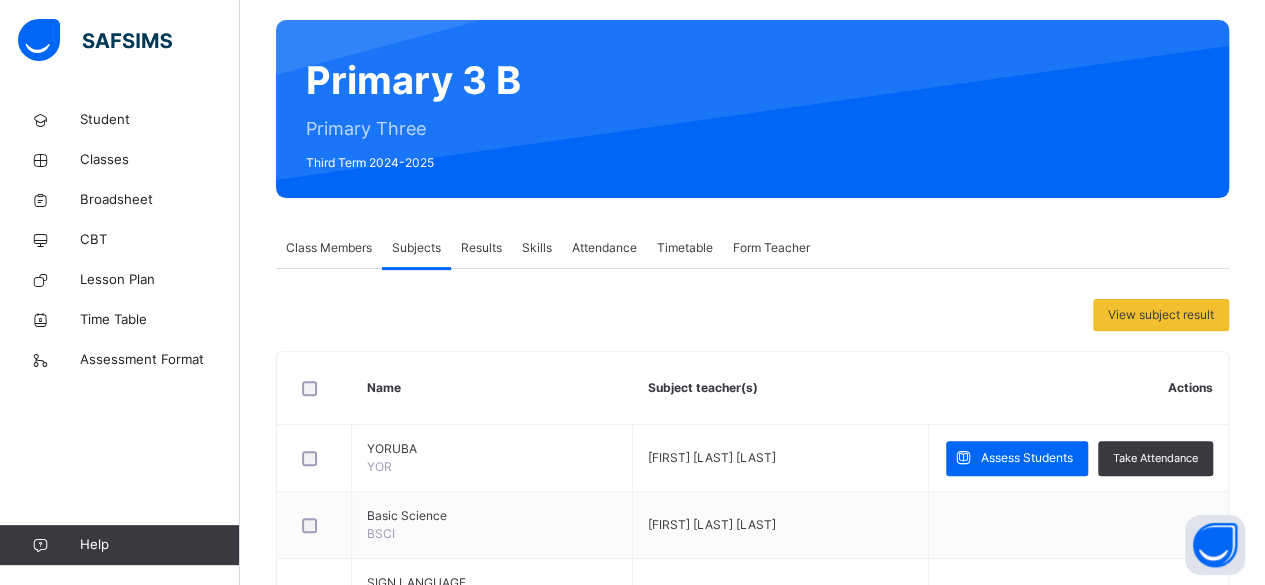 scroll, scrollTop: 160, scrollLeft: 0, axis: vertical 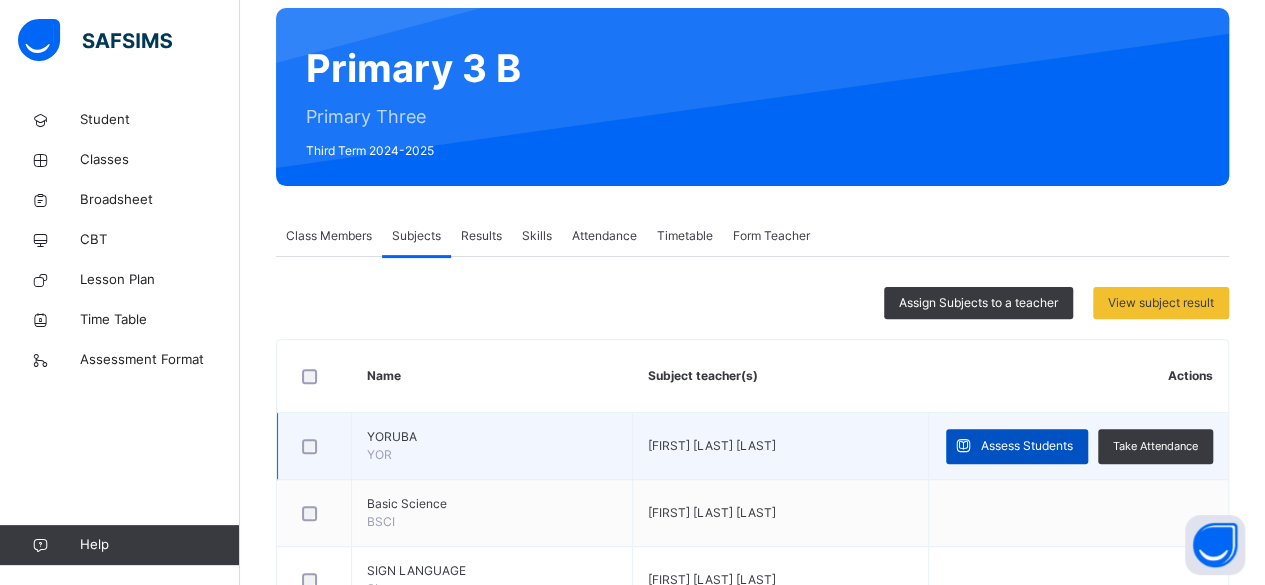 click on "Assess Students" at bounding box center (1027, 446) 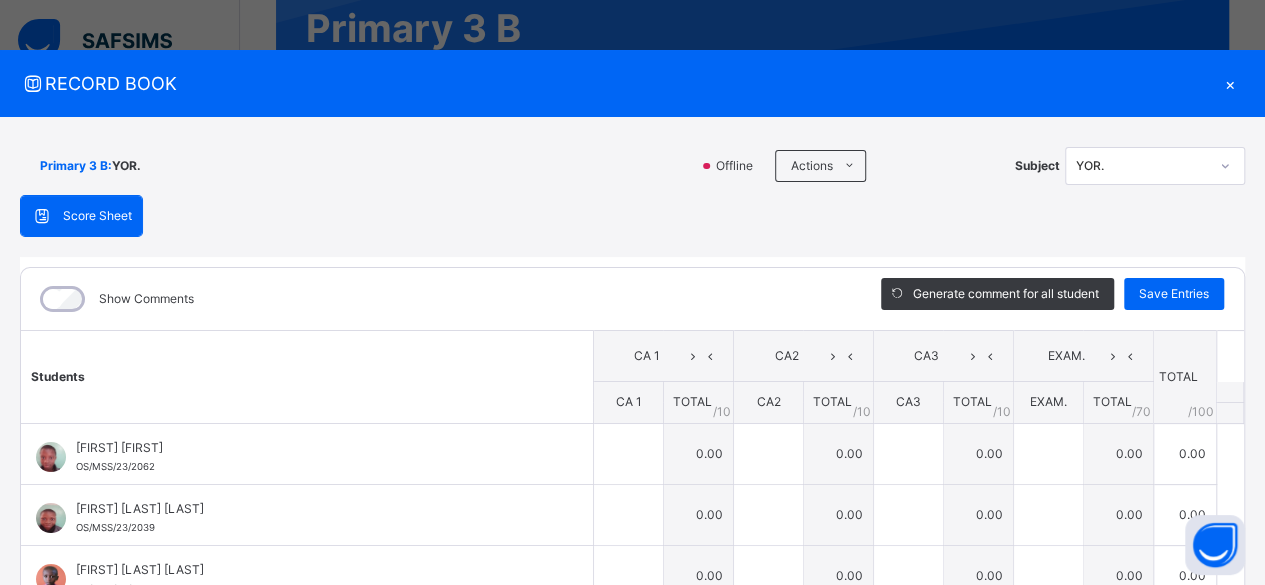 scroll, scrollTop: 213, scrollLeft: 0, axis: vertical 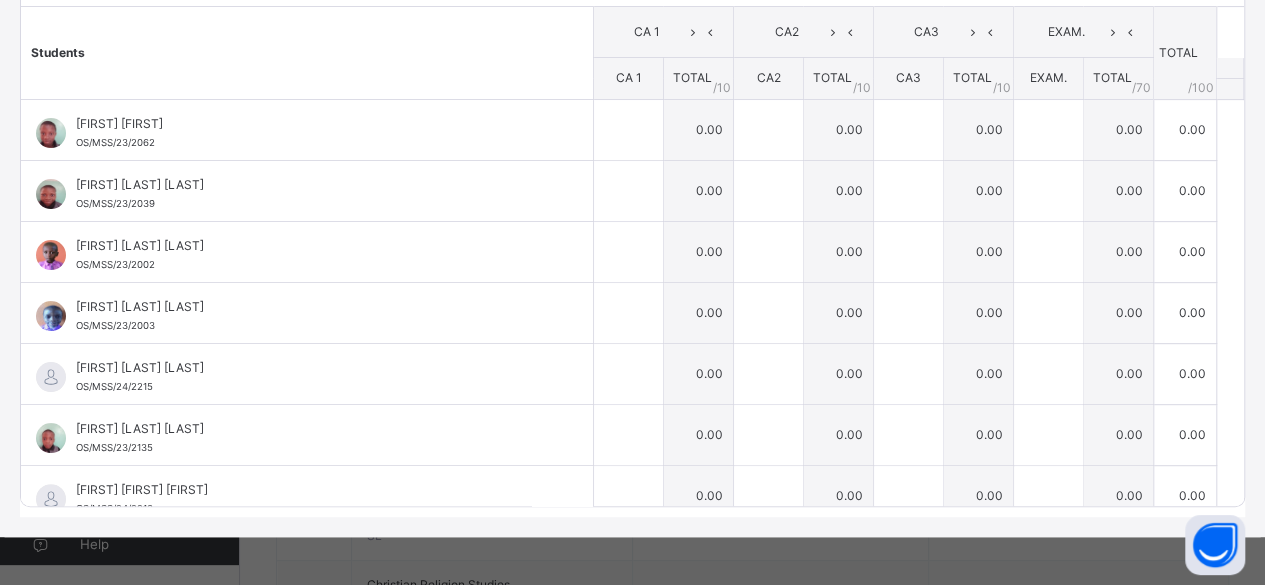 click on "RECORD BOOK × Primary 3   B :   YOR. Offline Actions  Download Empty Score Sheet  Upload/map score sheet Subject  YOR. UBEC MODEL SMART SCHOOL,BESIDE WAEC OFFICE, ALEKUWODO,OSOGBO Date: [DATE], [TIME] Score Sheet Score Sheet Show Comments   Generate comment for all student   Save Entries Class Level:  Primary 3   B Subject:  YOR. Session:  2024/2025 Session Session:  Third Term Students CA 1 CA2 CA3 EXAM. TOTAL /100 Comment CA 1 TOTAL / 10 CA2 TOTAL / 10 CA3 TOTAL / 10 EXAM. TOTAL / 70  [FIRST] [FIRST]  [ID]  [FIRST] [FIRST]  [ID] 0.00 0.00 0.00 0.00 0.00 Generate comment 0 / 250   ×   Subject Teacher’s Comment Generate and see in full the comment developed by the AI with an option to regenerate the comment JS  [FIRST] [FIRST]    [ID]   Total 0.00  / 100.00 Sims Bot   Regenerate     Use this comment   [FIRST] [FIRST] [FIRST] [ID] [FIRST] [FIRST] [FIRST] [ID] 0.00 0.00 0.00 0.00 0.00 Generate comment 0 / 250" at bounding box center (632, 292) 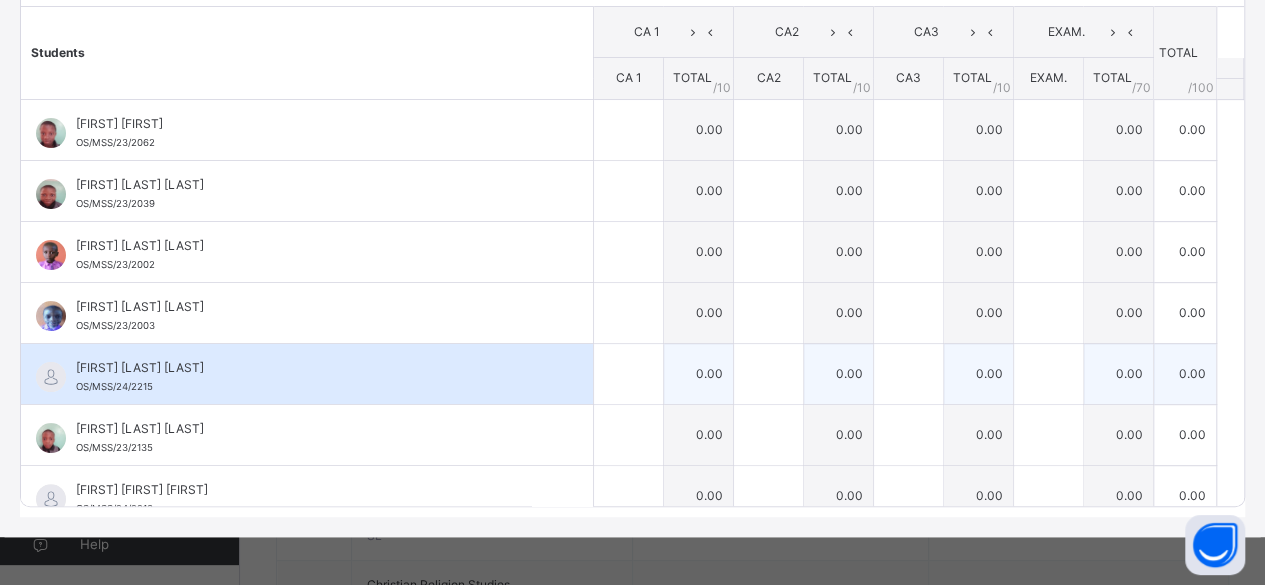 scroll, scrollTop: 6, scrollLeft: 0, axis: vertical 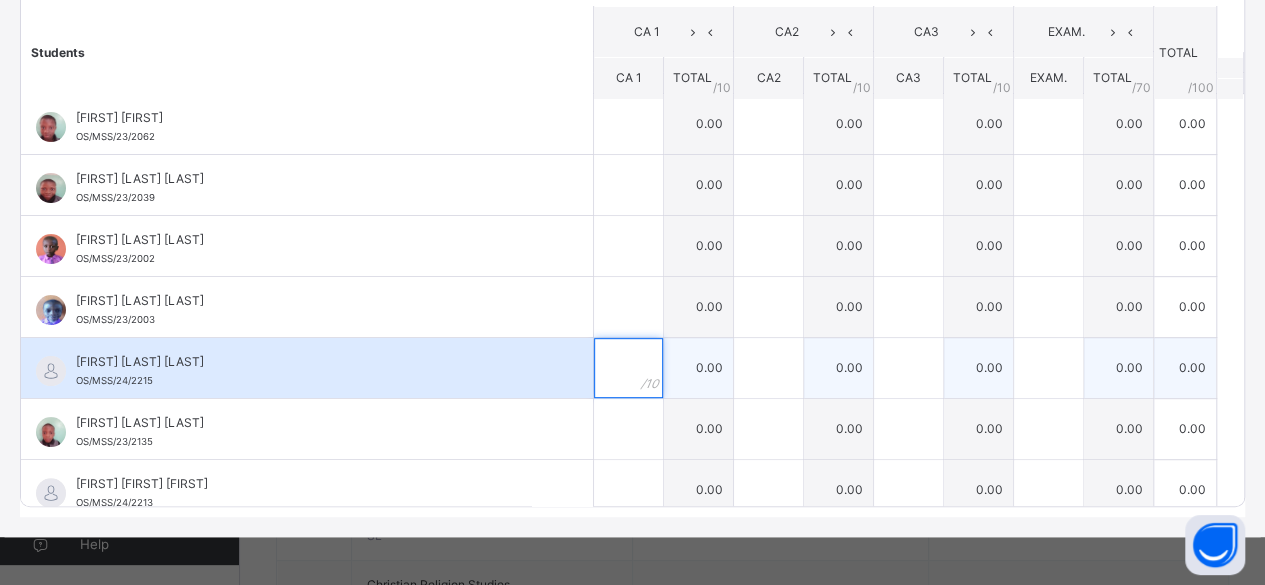 click at bounding box center [628, 368] 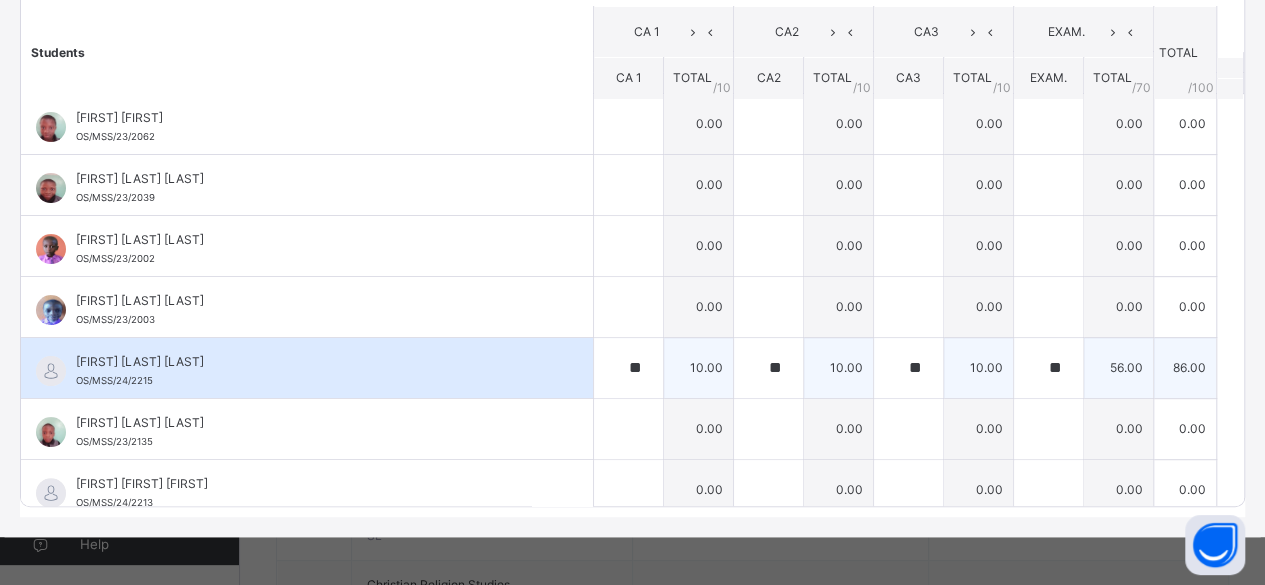 click on "[FIRST] [LAST] [LAST]" at bounding box center (312, 362) 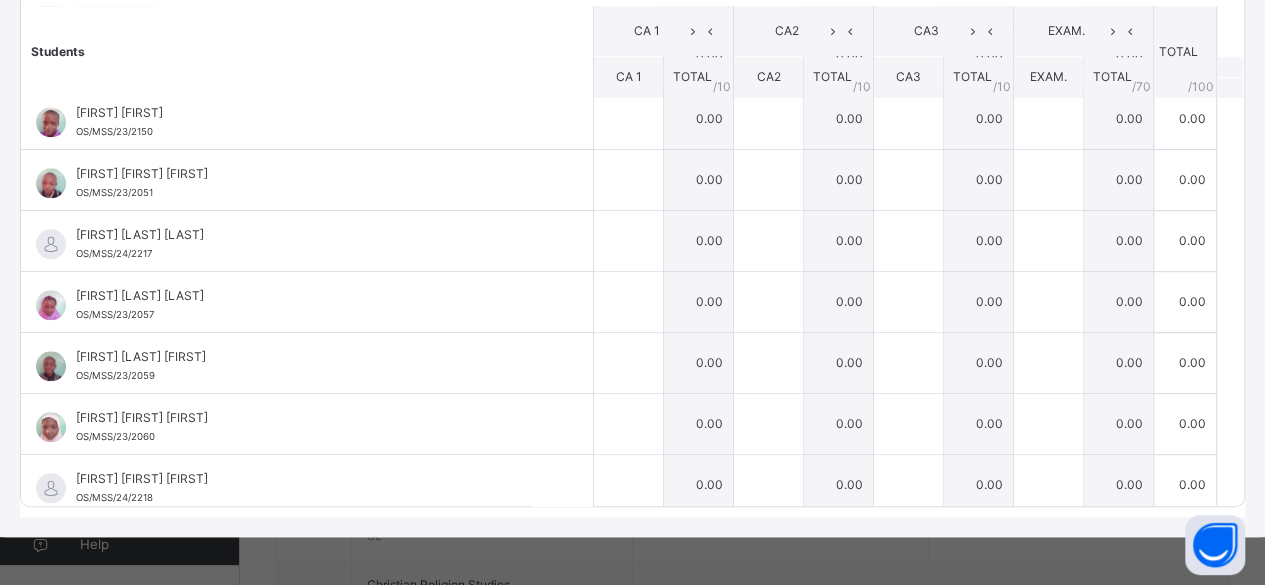 scroll, scrollTop: 926, scrollLeft: 0, axis: vertical 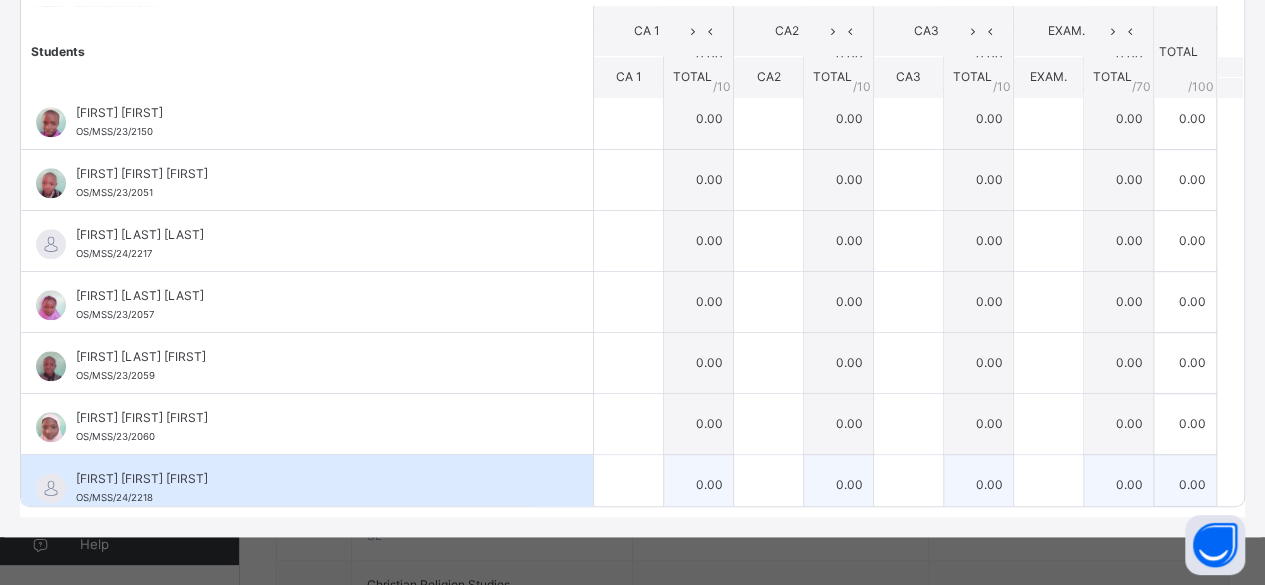 click on "[FIRST] [FIRST] [FIRST]" at bounding box center (312, 479) 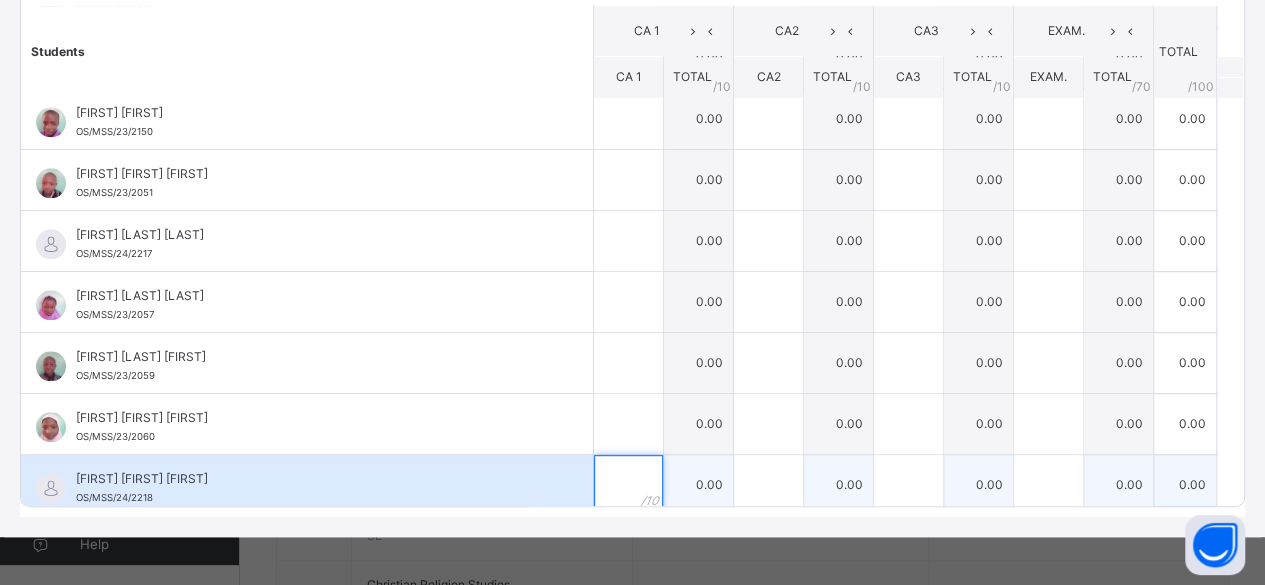 click at bounding box center [628, 485] 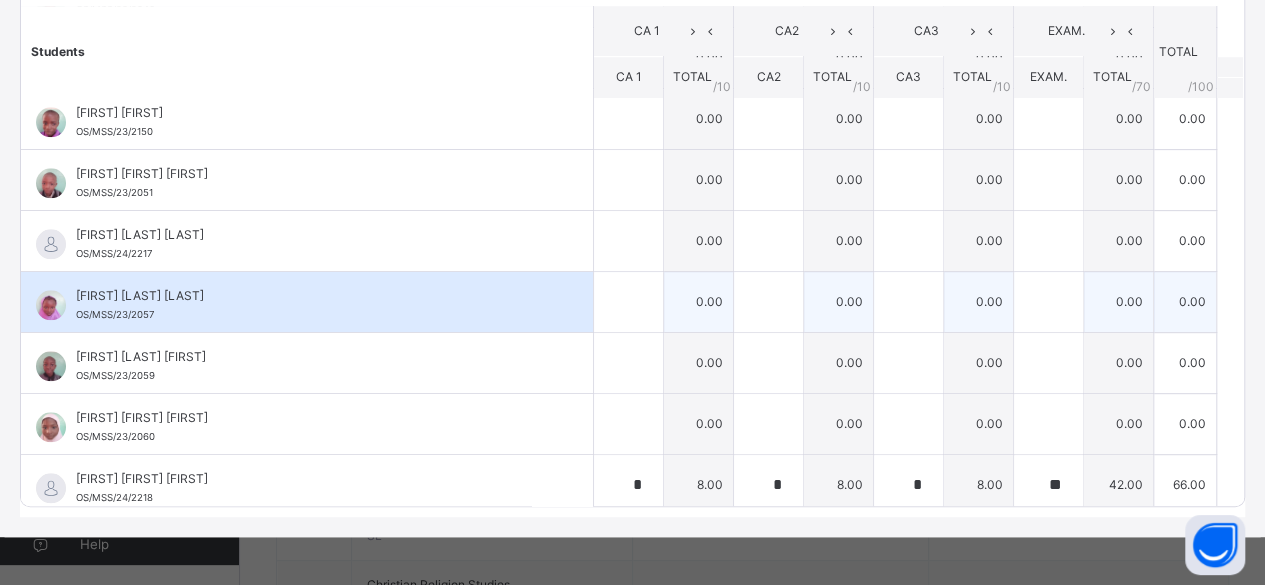 click on "[FIRST] [LAST] [FIRST] OS/MSS/23/2057" at bounding box center [312, 305] 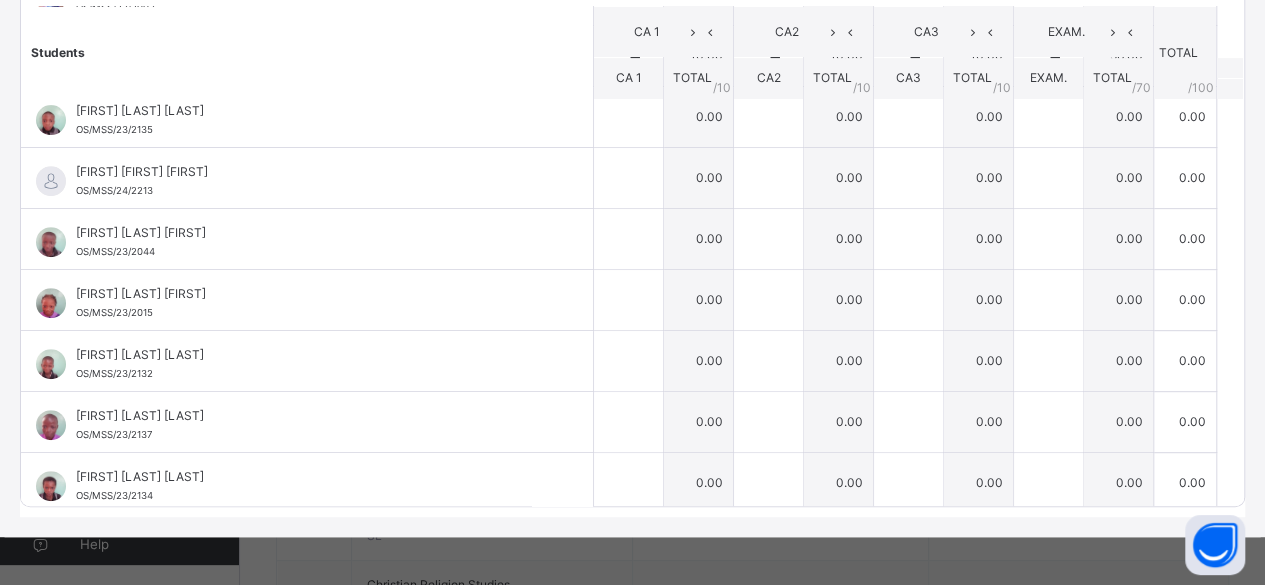 scroll, scrollTop: 286, scrollLeft: 0, axis: vertical 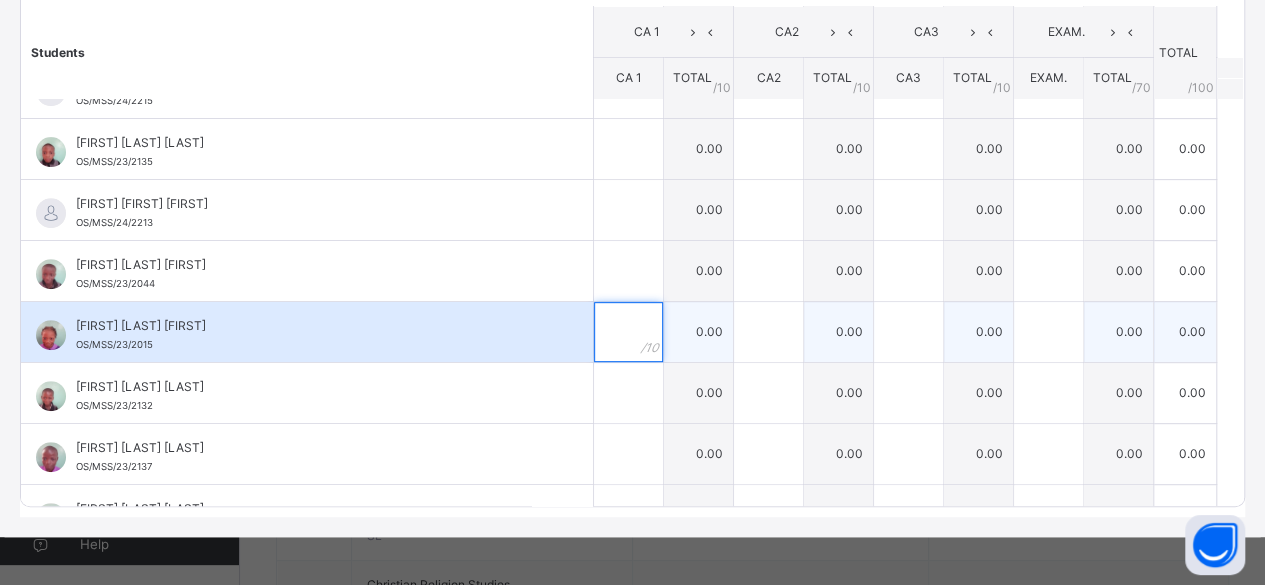 click at bounding box center (628, 332) 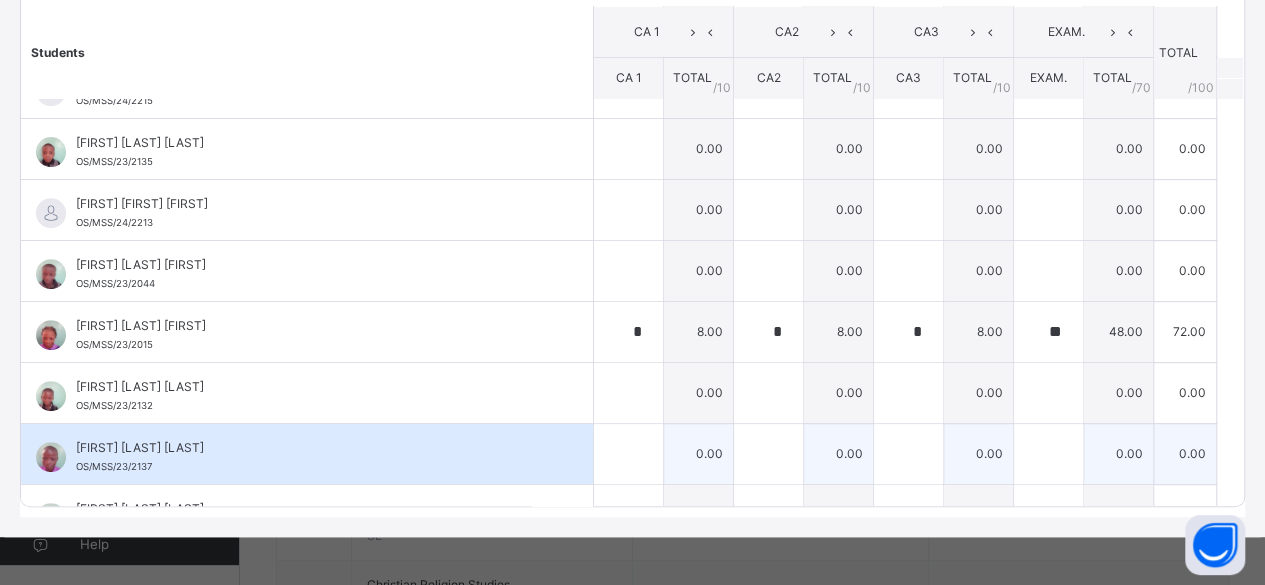 click on "[FIRST] [LAST] [LAST] [ID]" at bounding box center [307, 454] 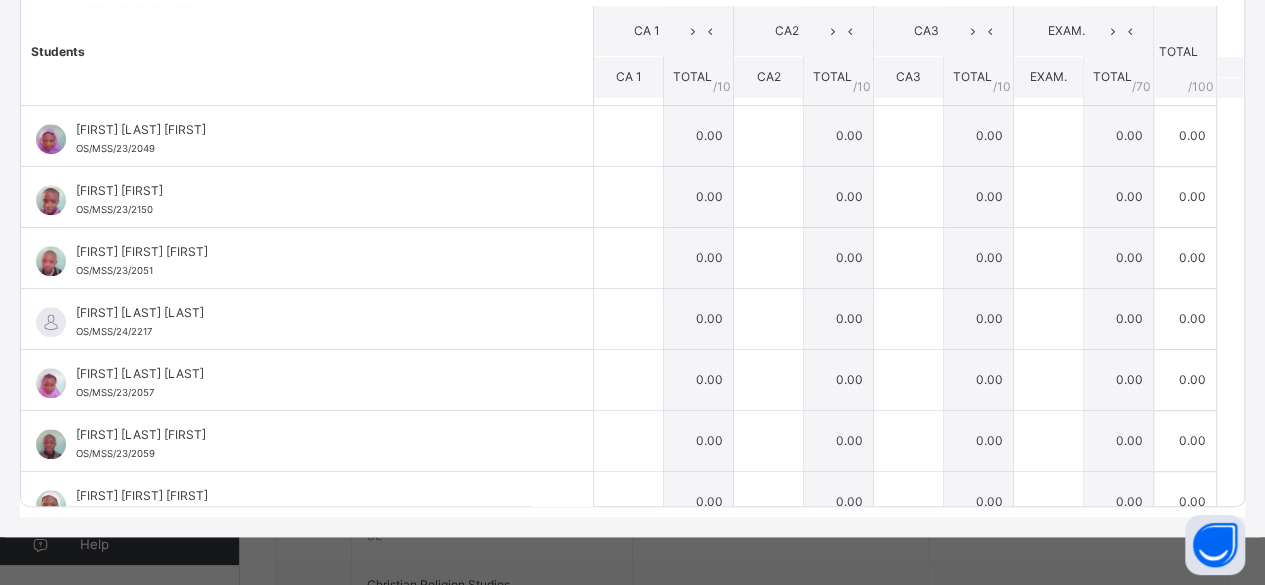 scroll, scrollTop: 846, scrollLeft: 0, axis: vertical 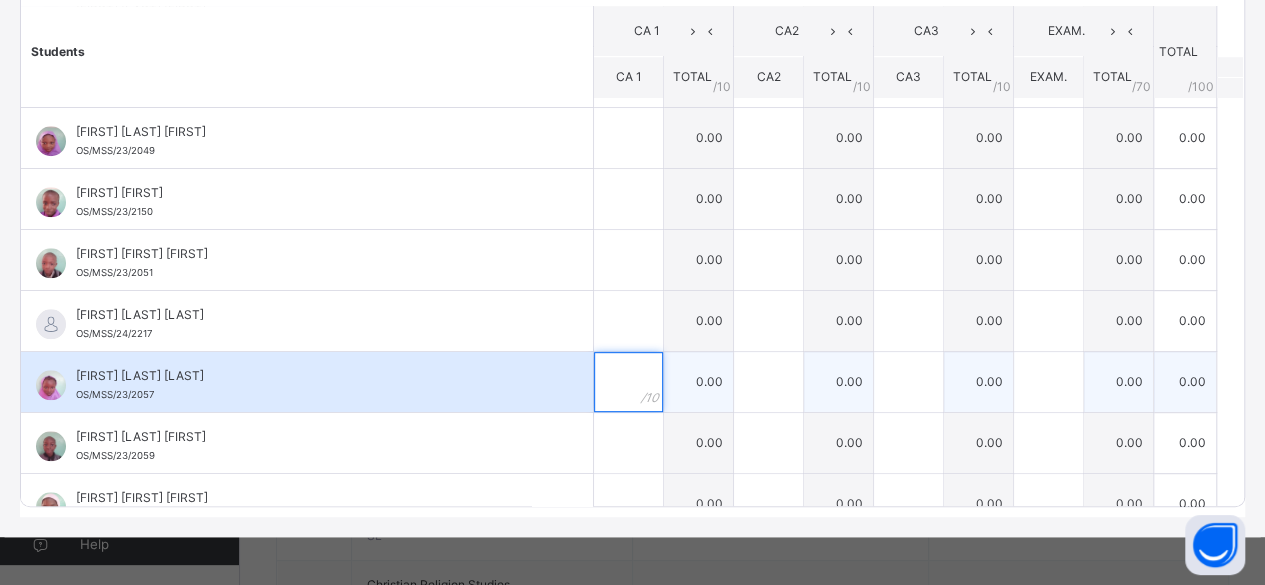 click at bounding box center (628, 382) 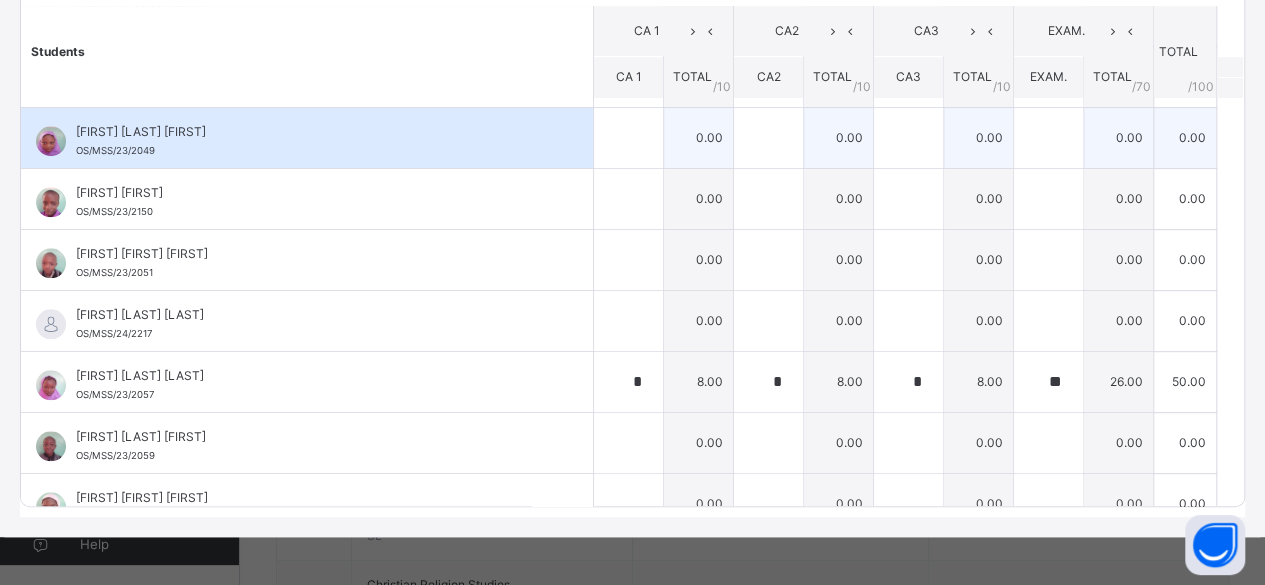 click on "[FIRST] [LAST] [FIRST]" at bounding box center (312, 132) 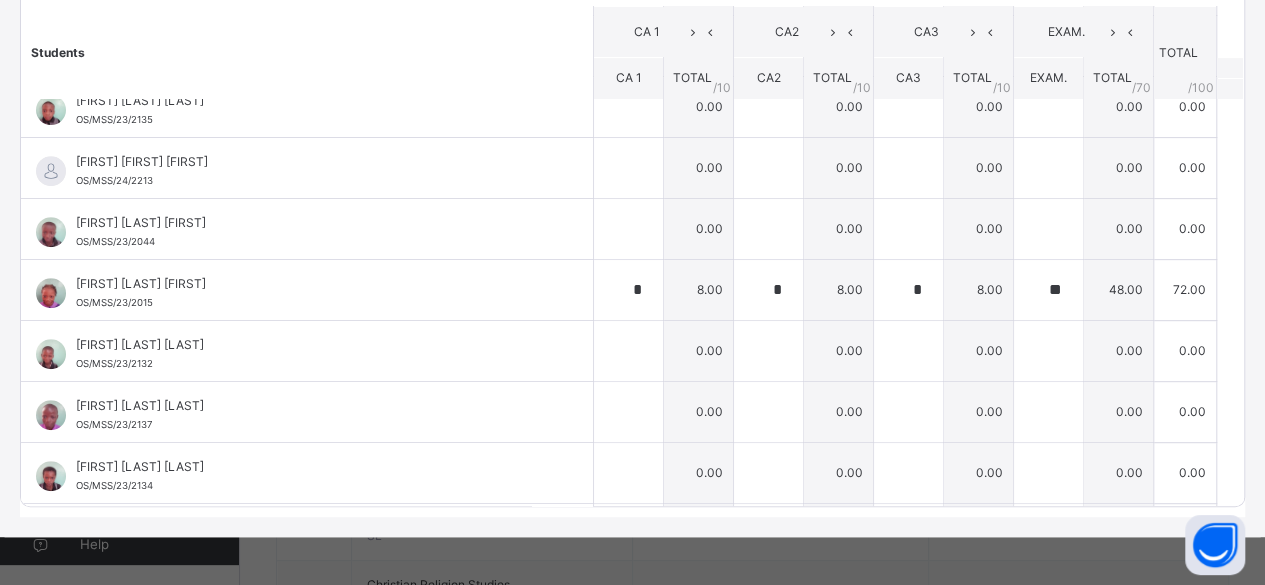 scroll, scrollTop: 326, scrollLeft: 0, axis: vertical 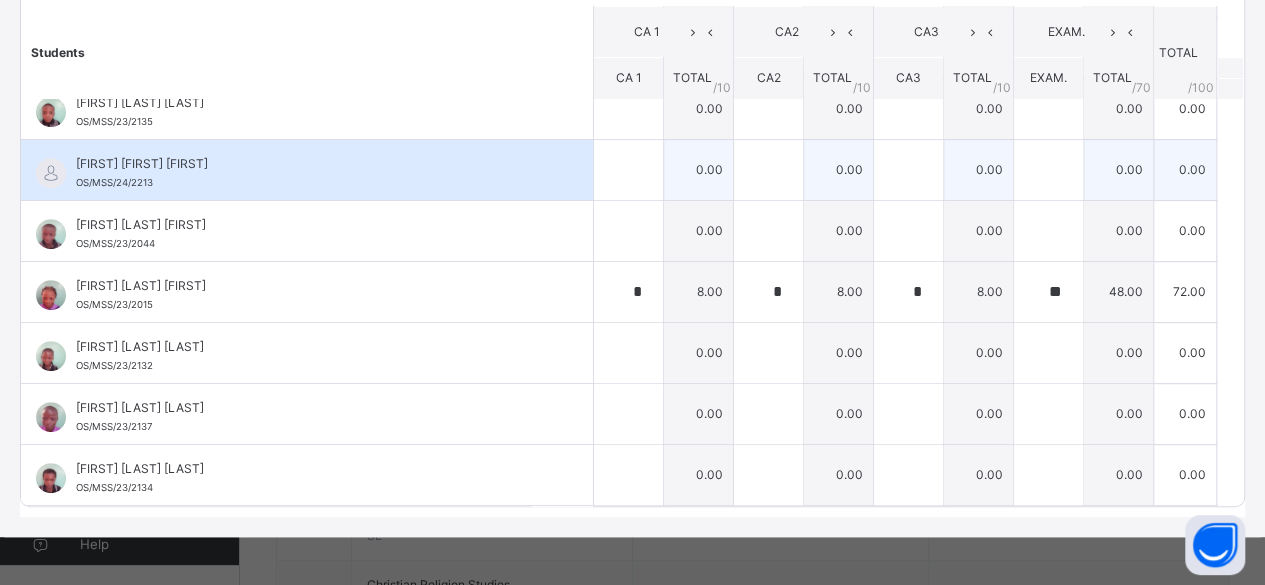 click on "[FIRST] [FIRST] [FIRST]" at bounding box center (312, 164) 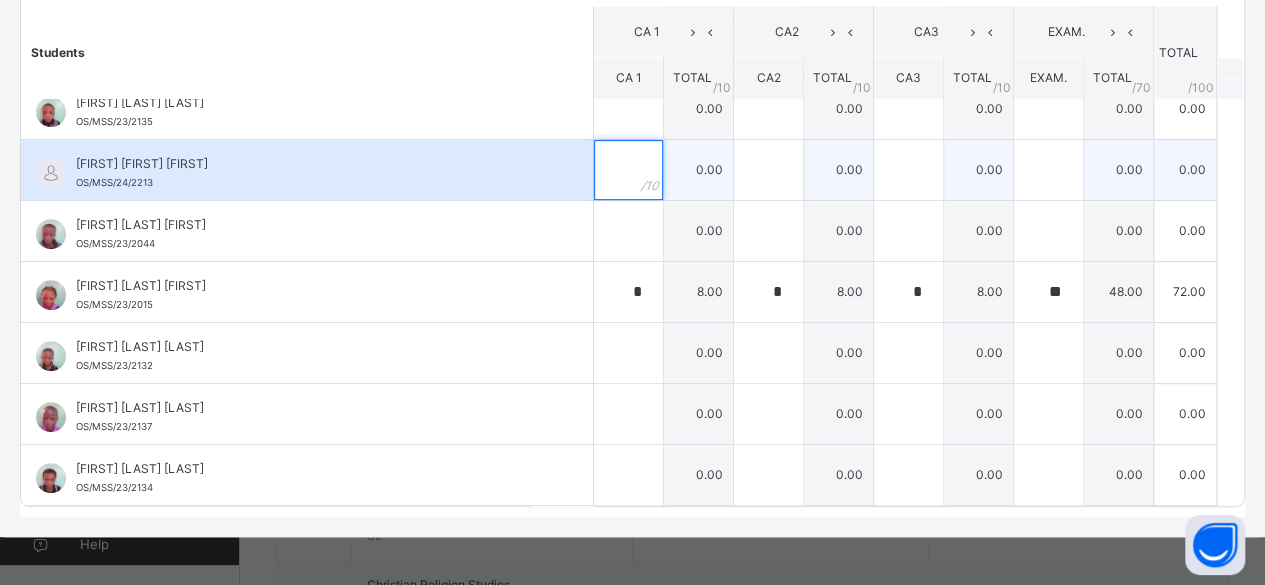 click at bounding box center [628, 170] 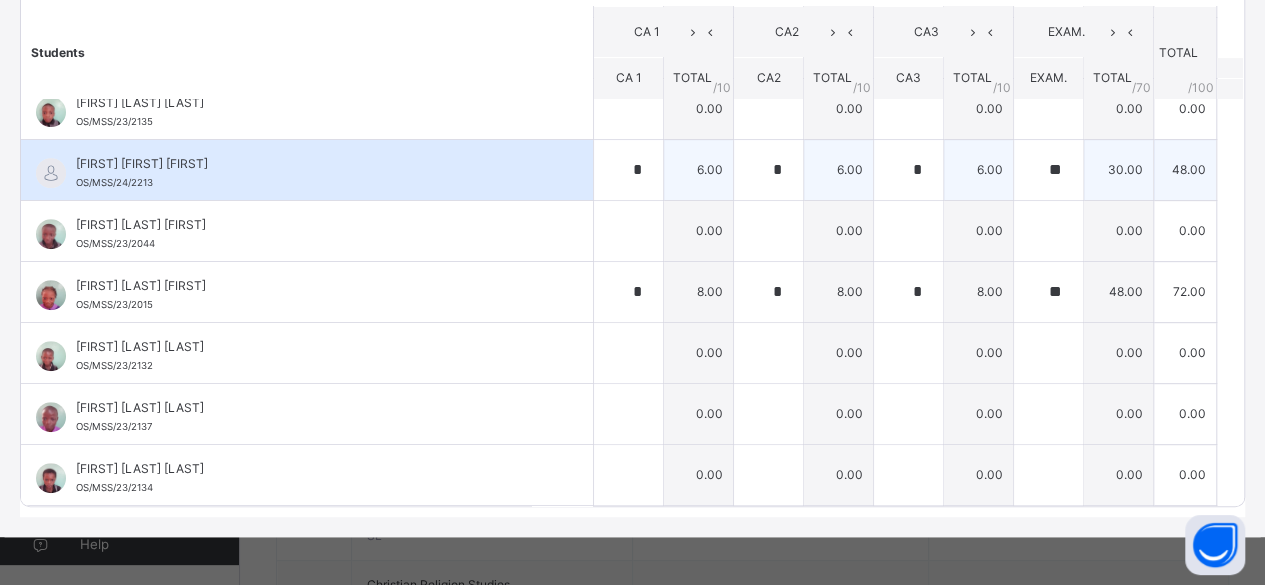 click on "[FIRST] [LAST] [LAST] OS/MSS/24/2213" at bounding box center [307, 170] 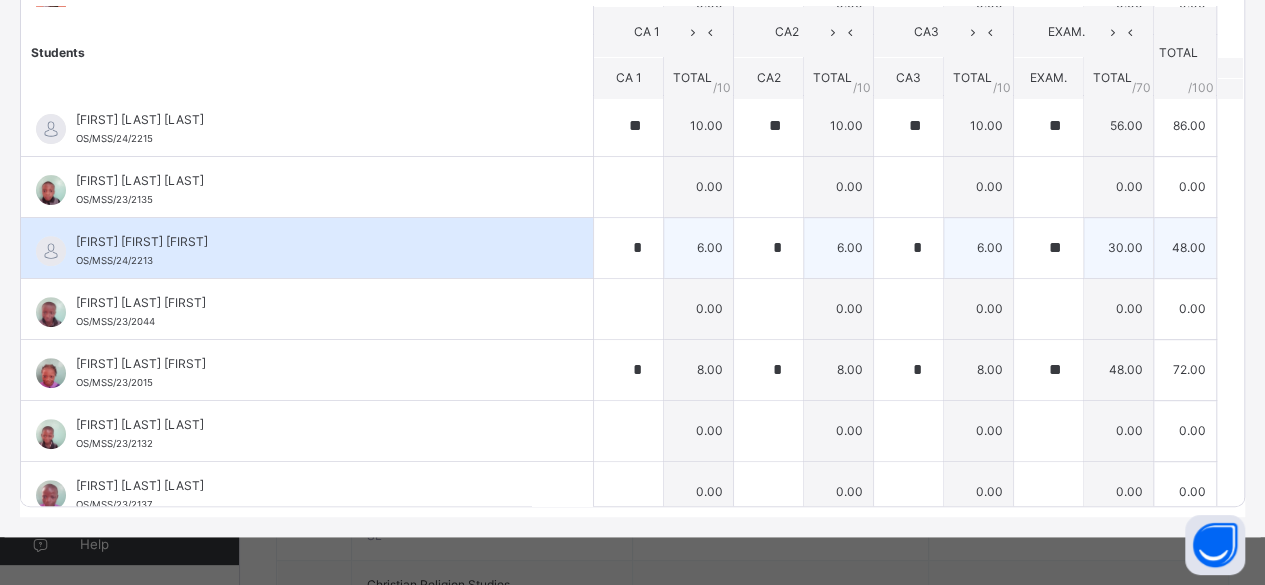 scroll, scrollTop: 246, scrollLeft: 0, axis: vertical 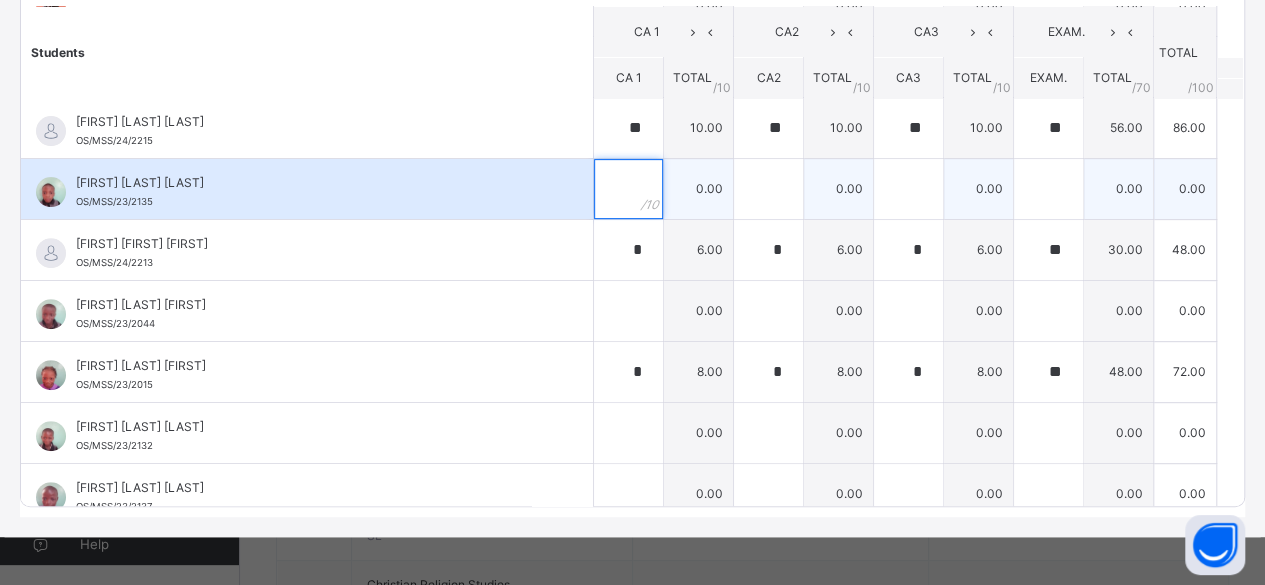 click at bounding box center (628, 189) 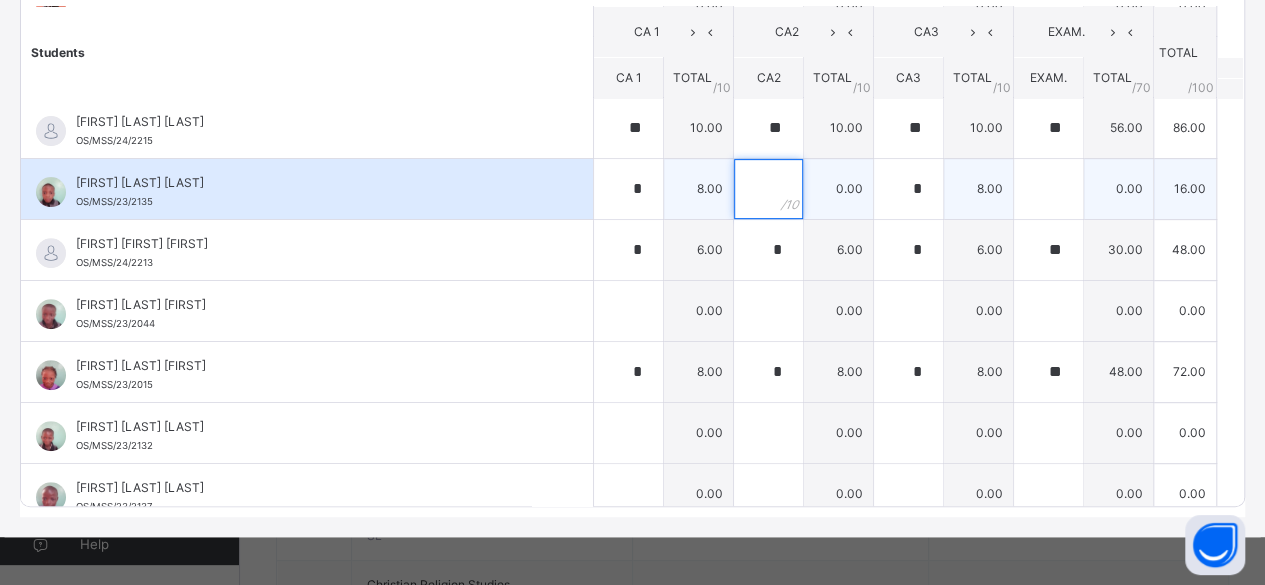 click at bounding box center [768, 189] 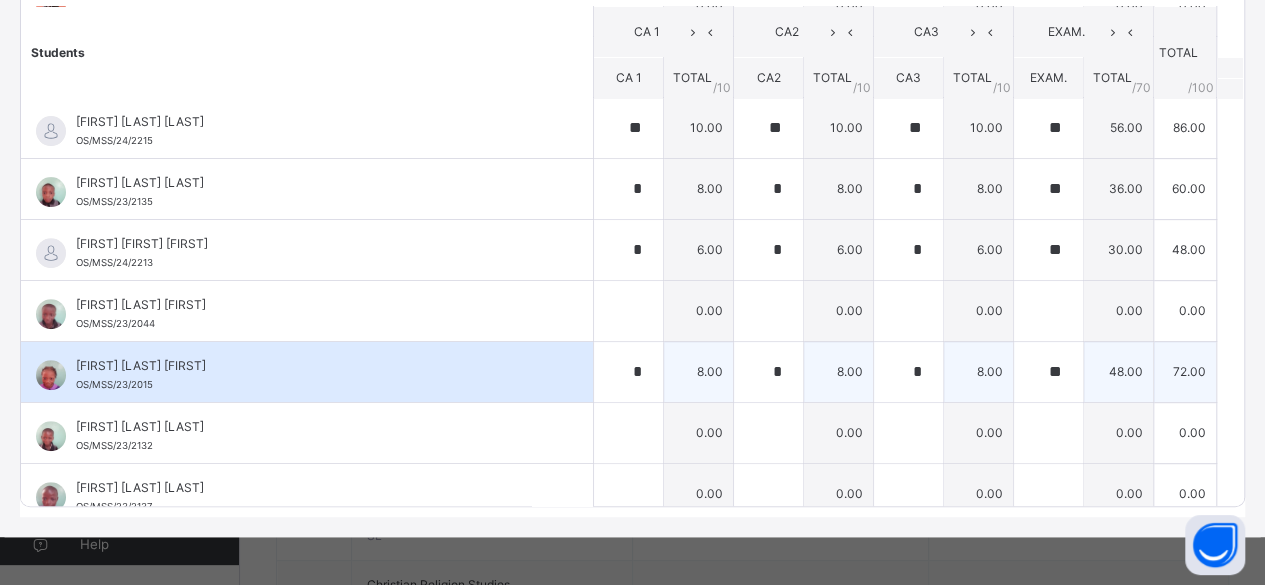 click on "[FIRST] [LAST] [FIRST]" at bounding box center [312, 366] 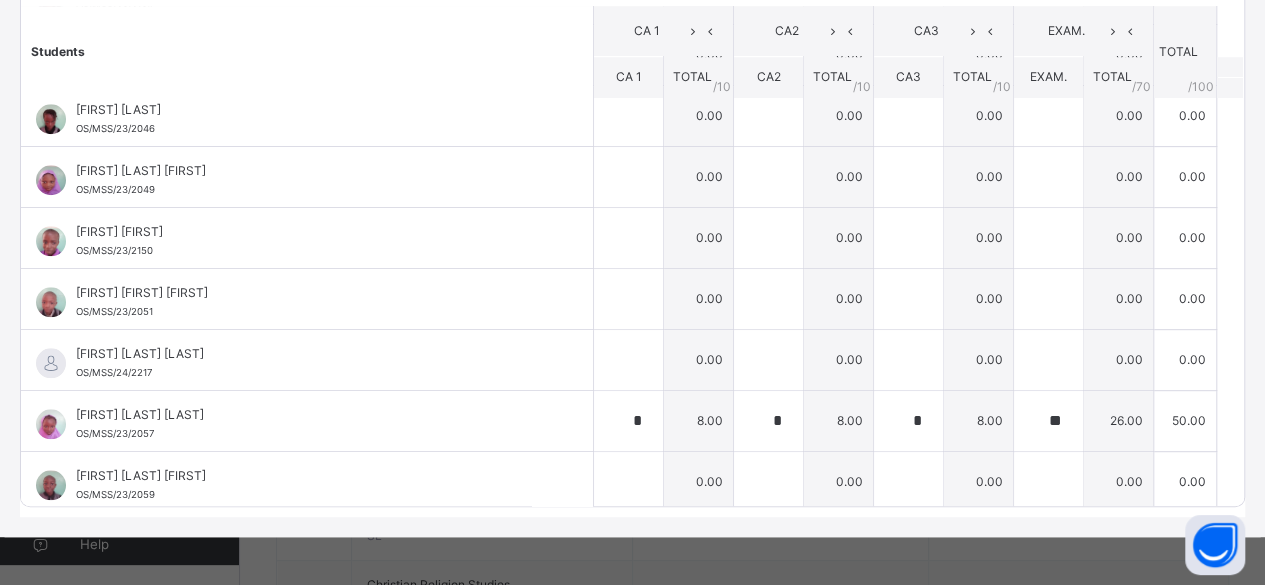 scroll, scrollTop: 846, scrollLeft: 0, axis: vertical 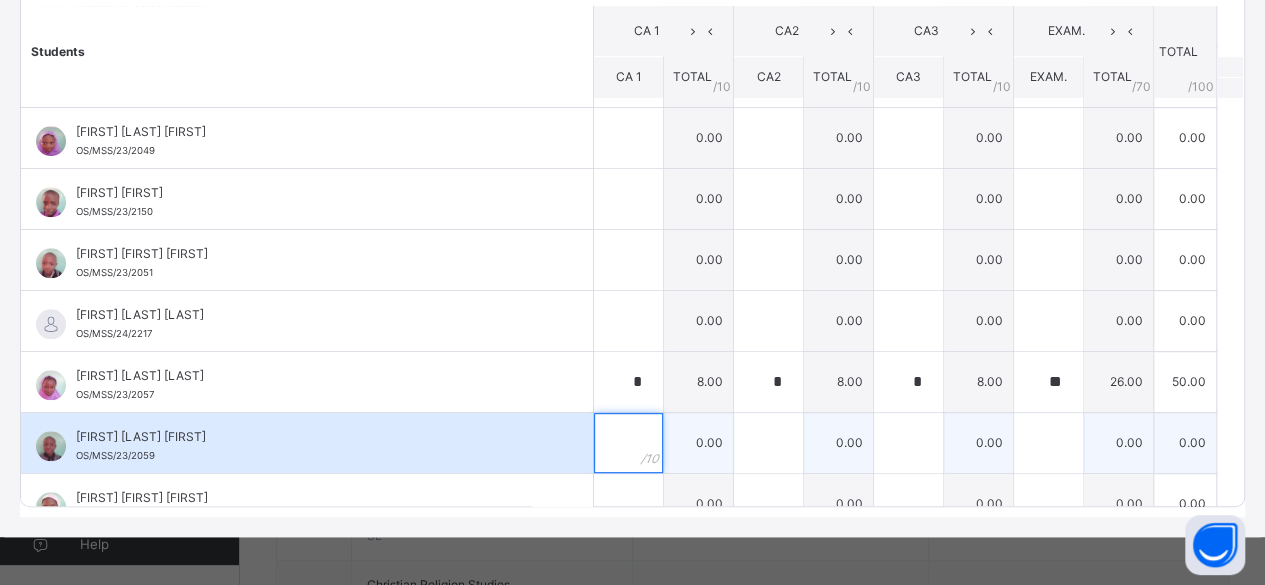 click at bounding box center (628, 443) 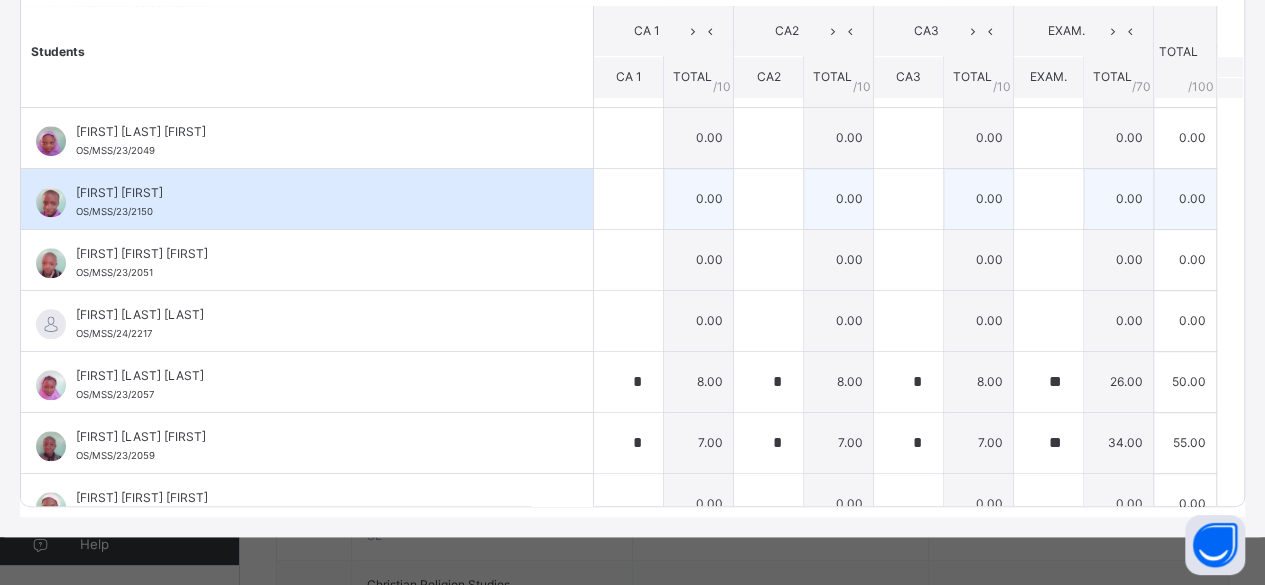 click on "[FIRST] [FIRST]" at bounding box center [312, 193] 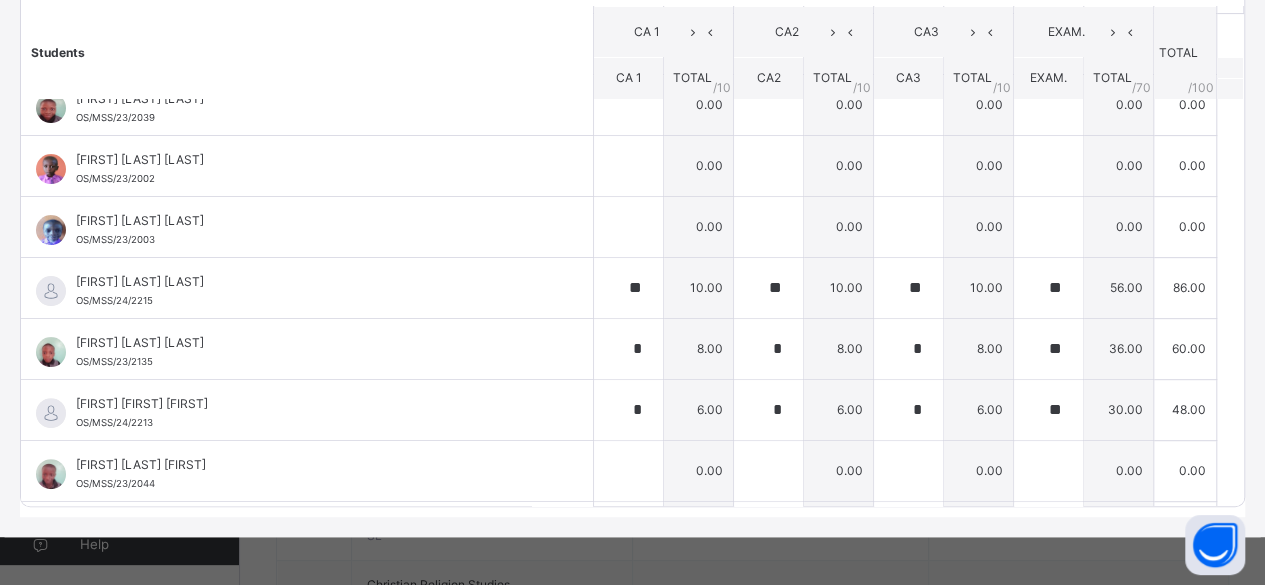 scroll, scrollTop: 46, scrollLeft: 0, axis: vertical 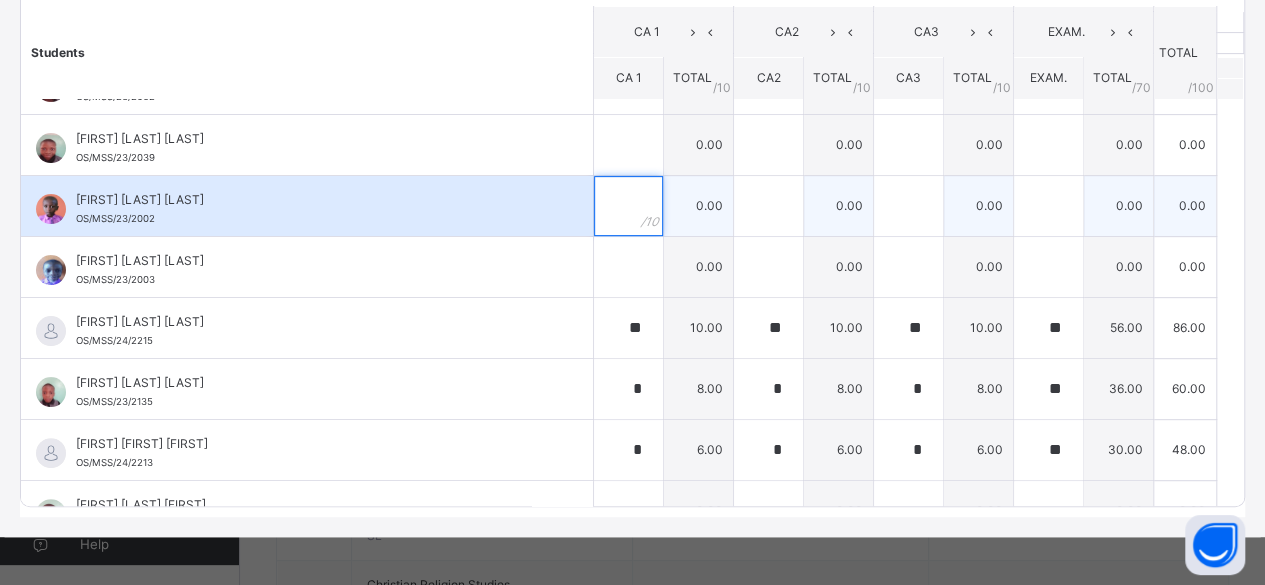 click at bounding box center (628, 206) 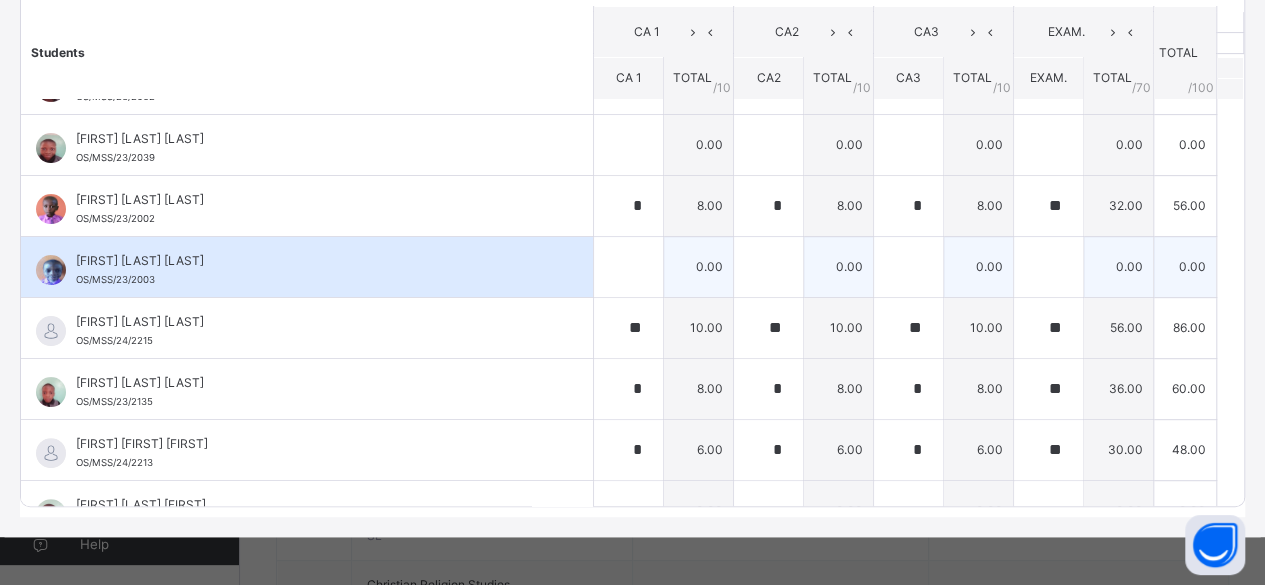 click on "[FIRST] [LAST] [LAST]" at bounding box center [312, 261] 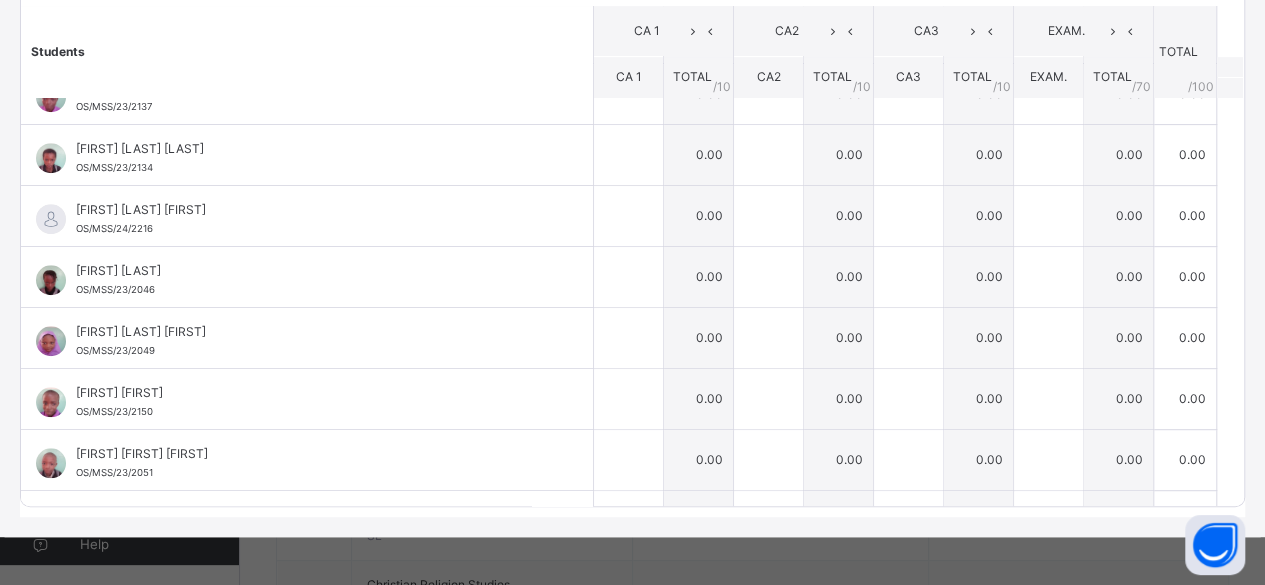 scroll, scrollTop: 606, scrollLeft: 0, axis: vertical 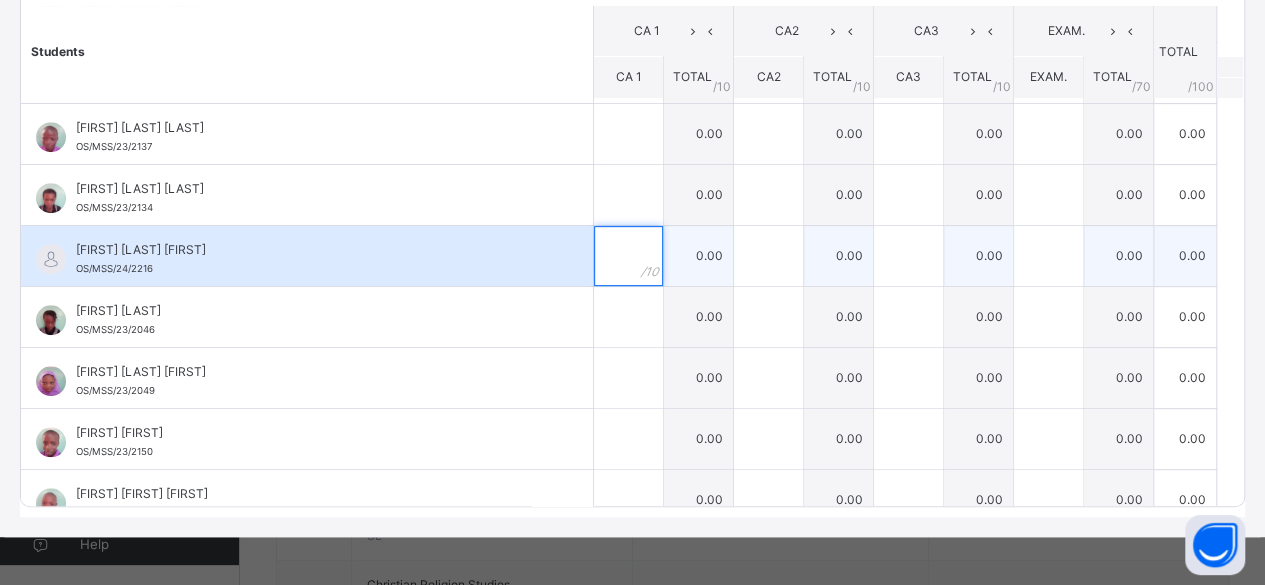 click at bounding box center (628, 256) 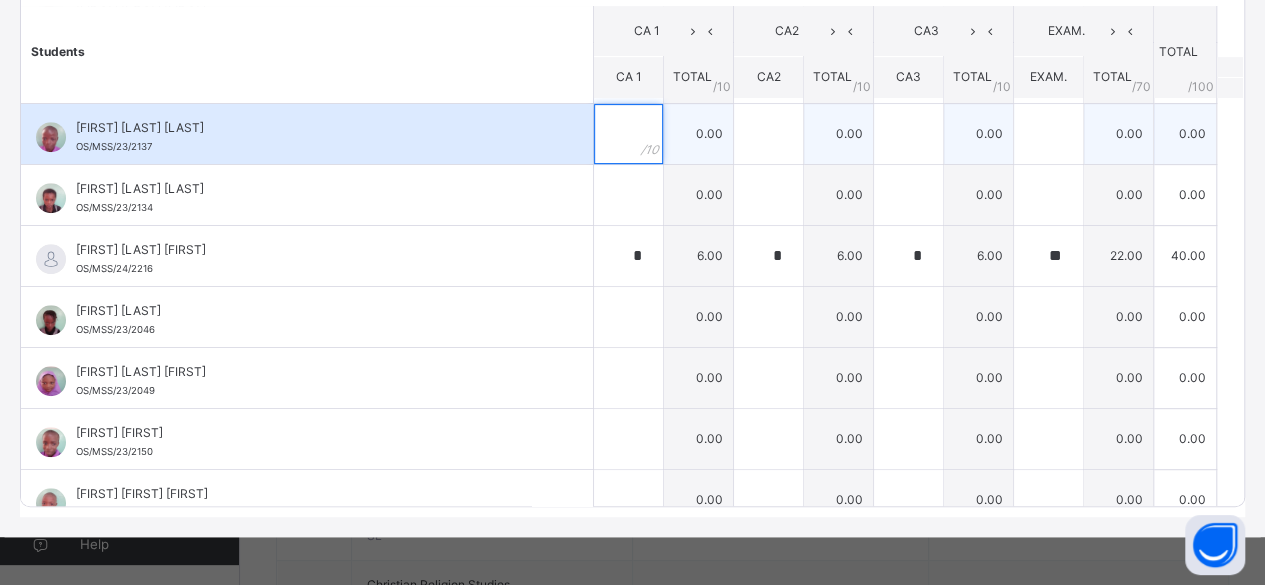 click at bounding box center (628, 134) 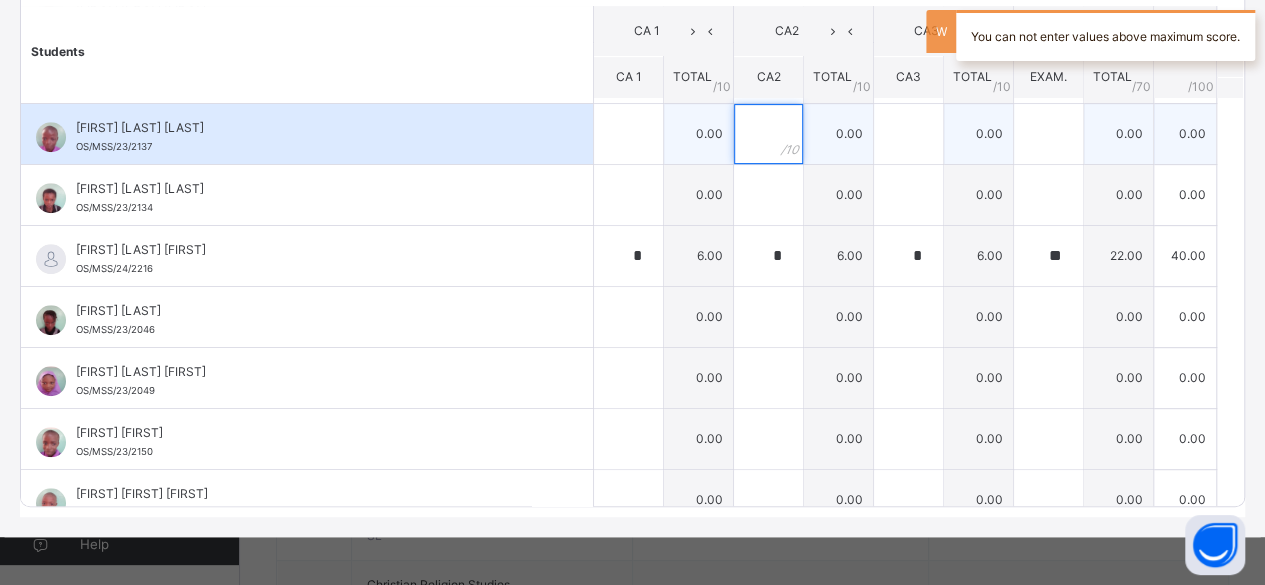 click at bounding box center (768, 134) 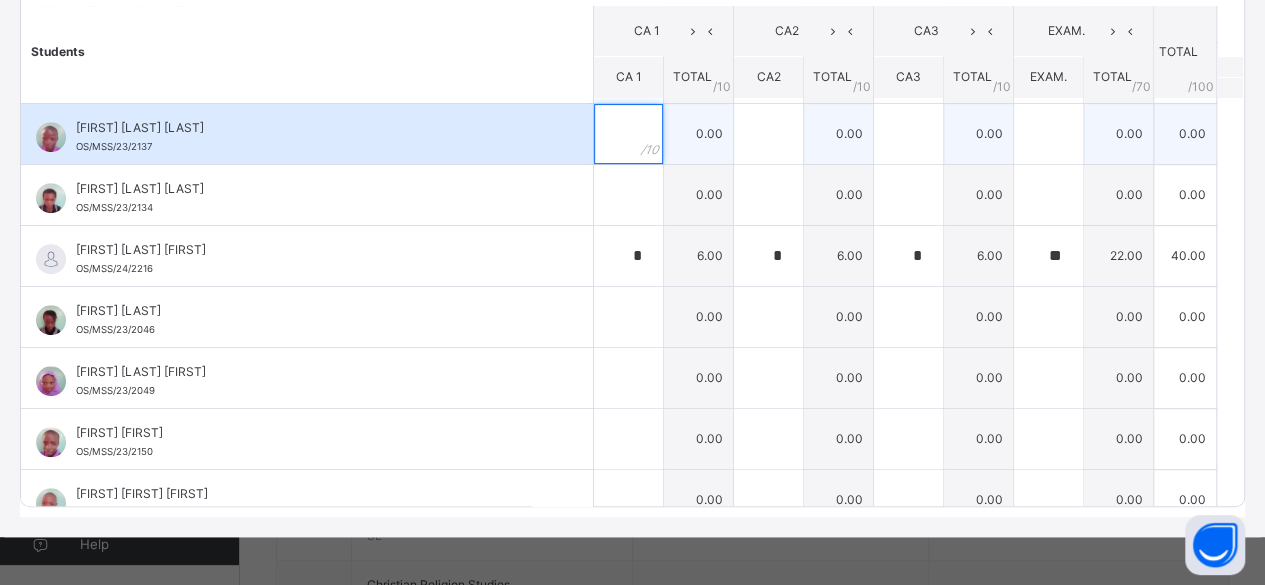 click at bounding box center [628, 134] 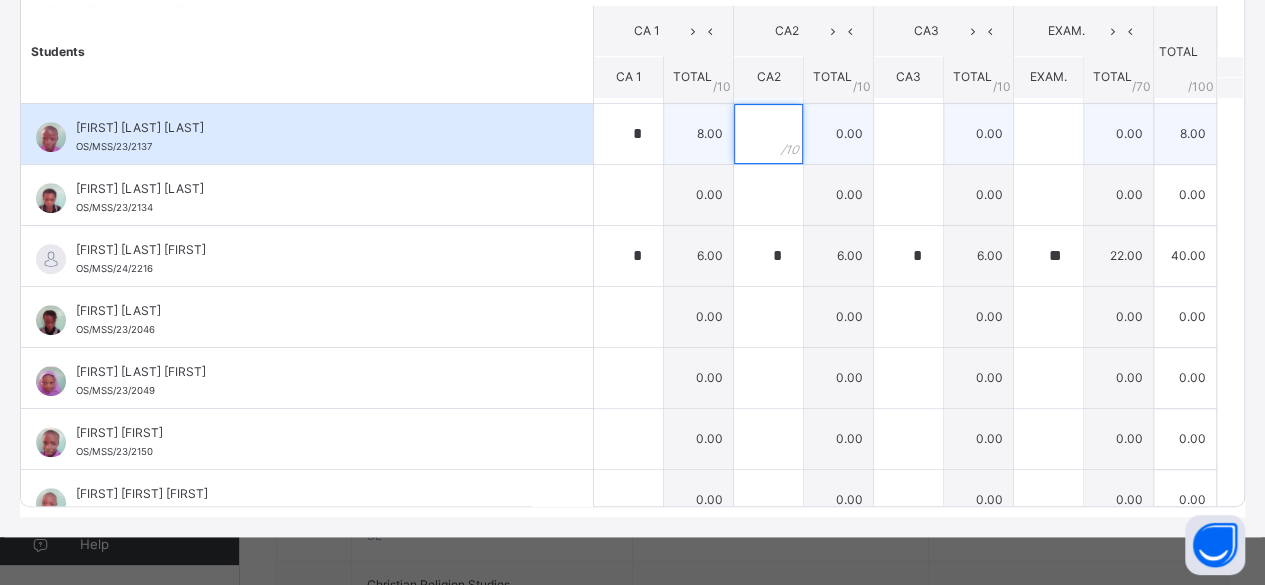 click at bounding box center [768, 134] 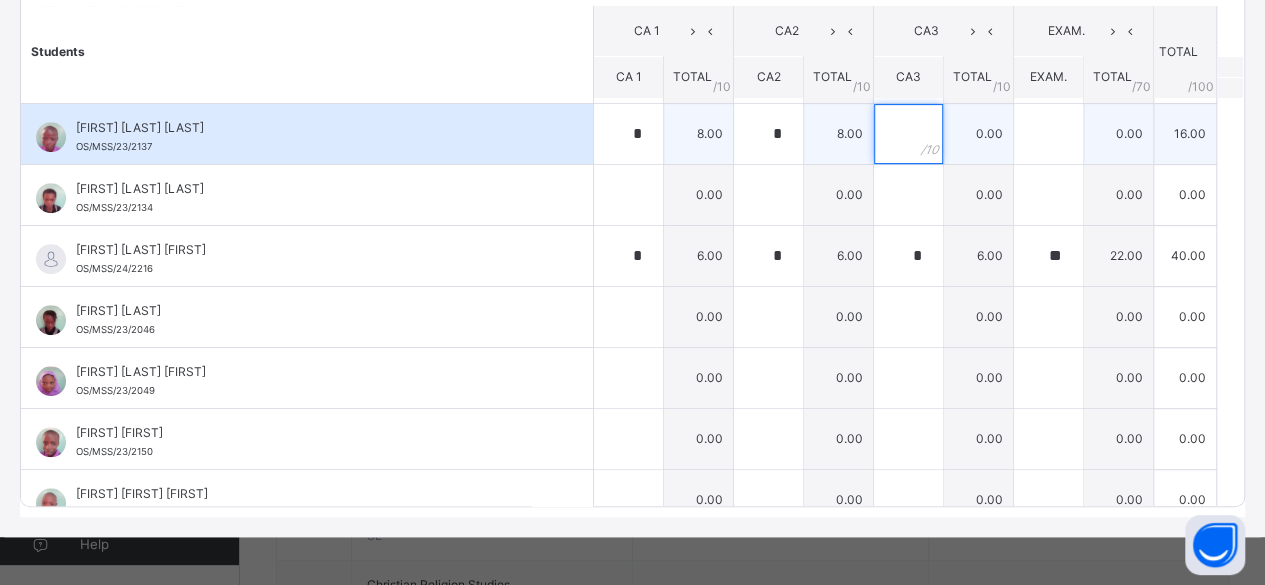 click at bounding box center [908, 134] 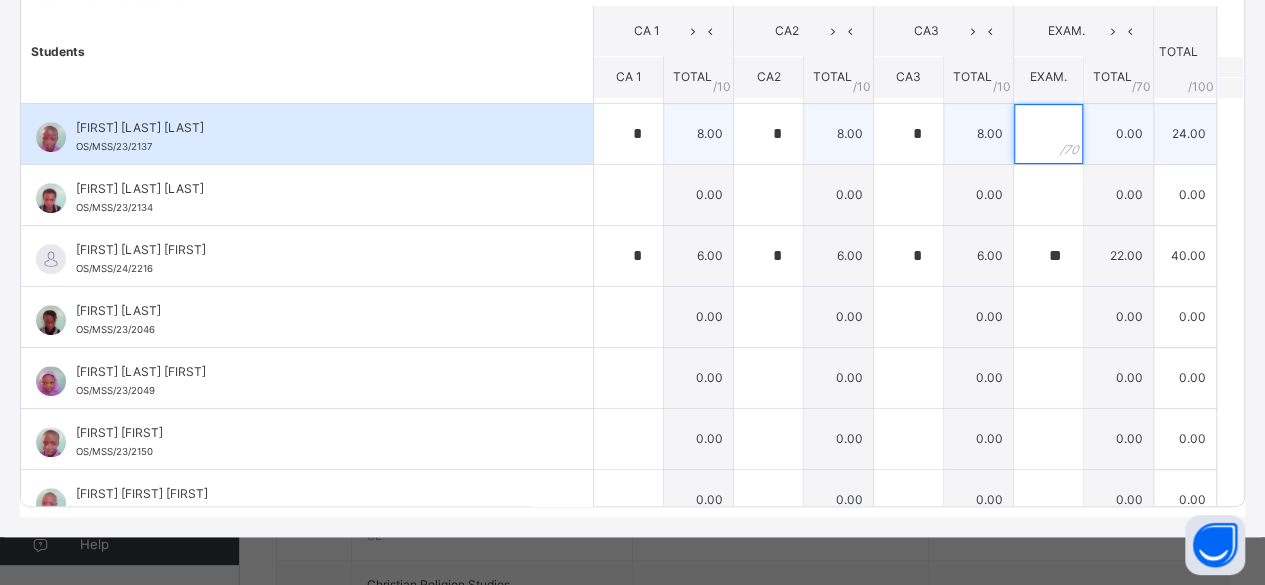 click at bounding box center [1048, 134] 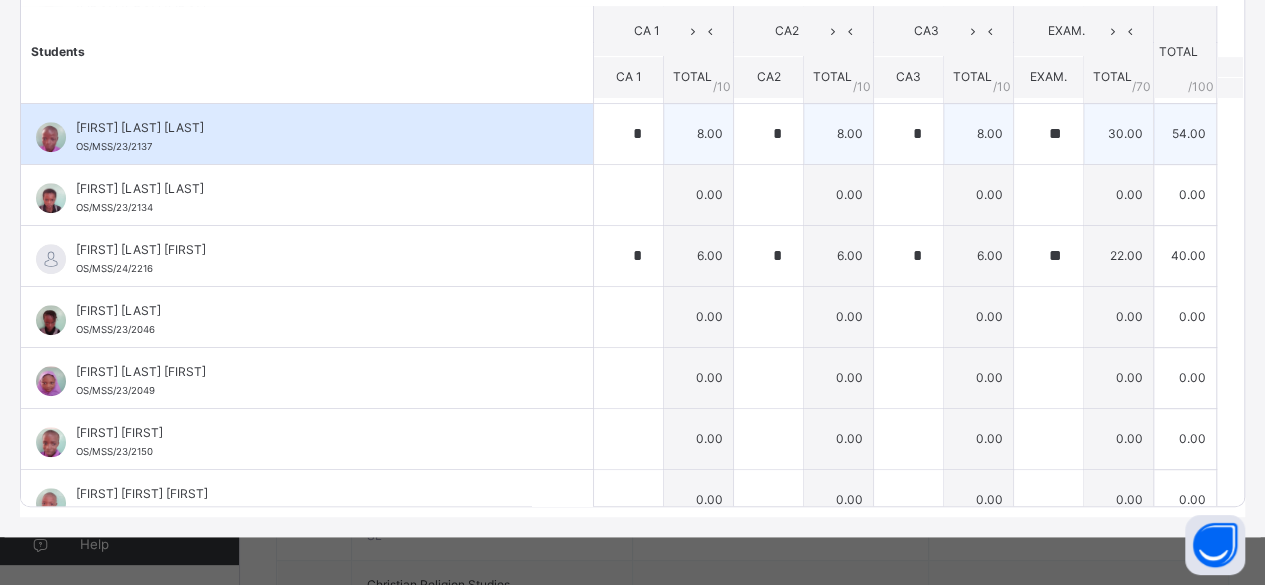 click on "[FIRST] [LAST] [LAST] [ID]" at bounding box center (307, 134) 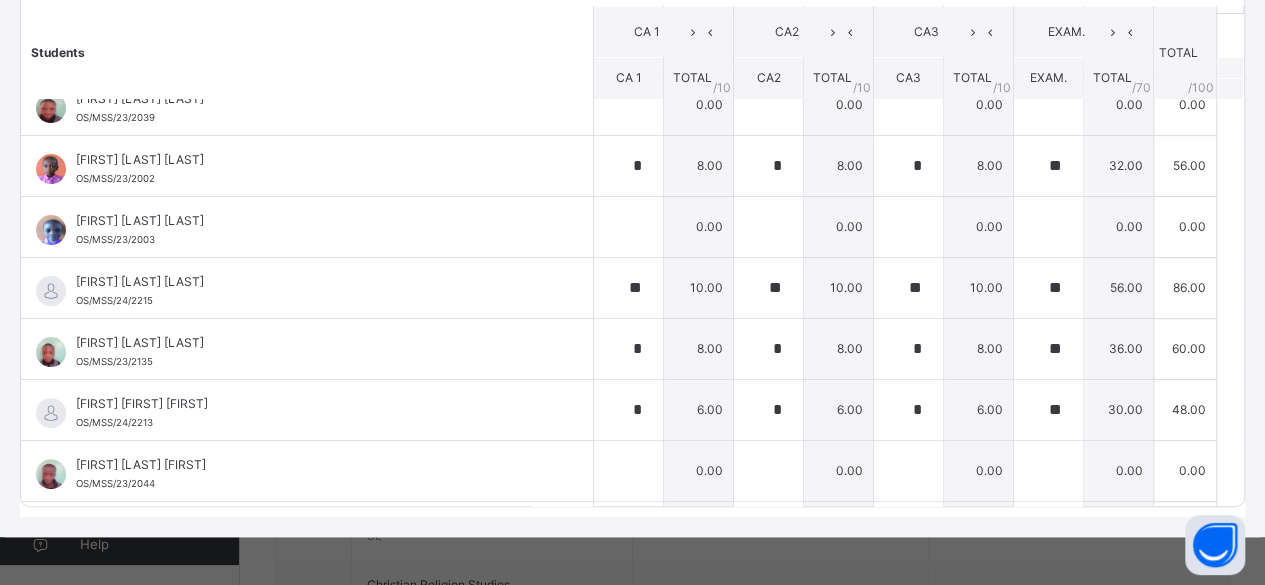scroll, scrollTop: 46, scrollLeft: 0, axis: vertical 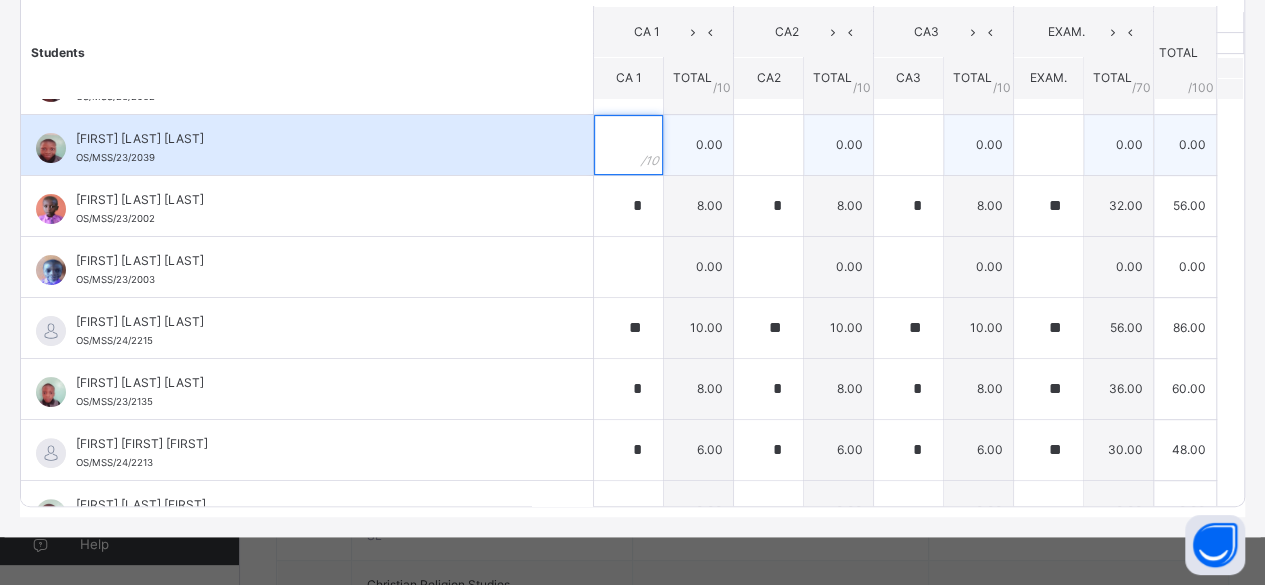 click at bounding box center [628, 145] 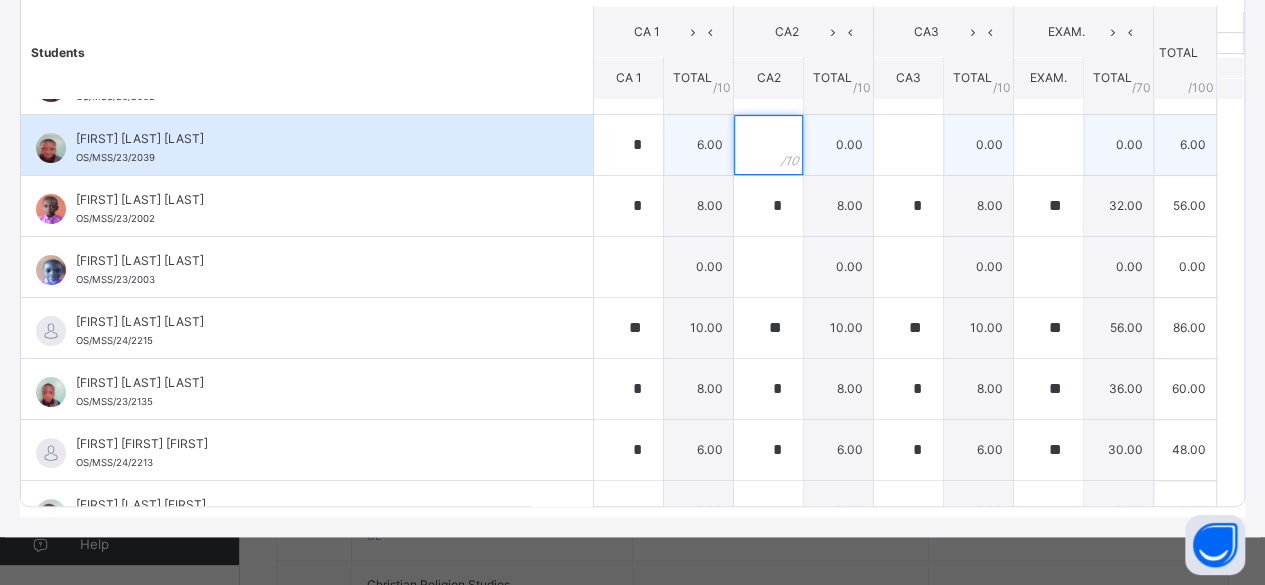 click at bounding box center (768, 145) 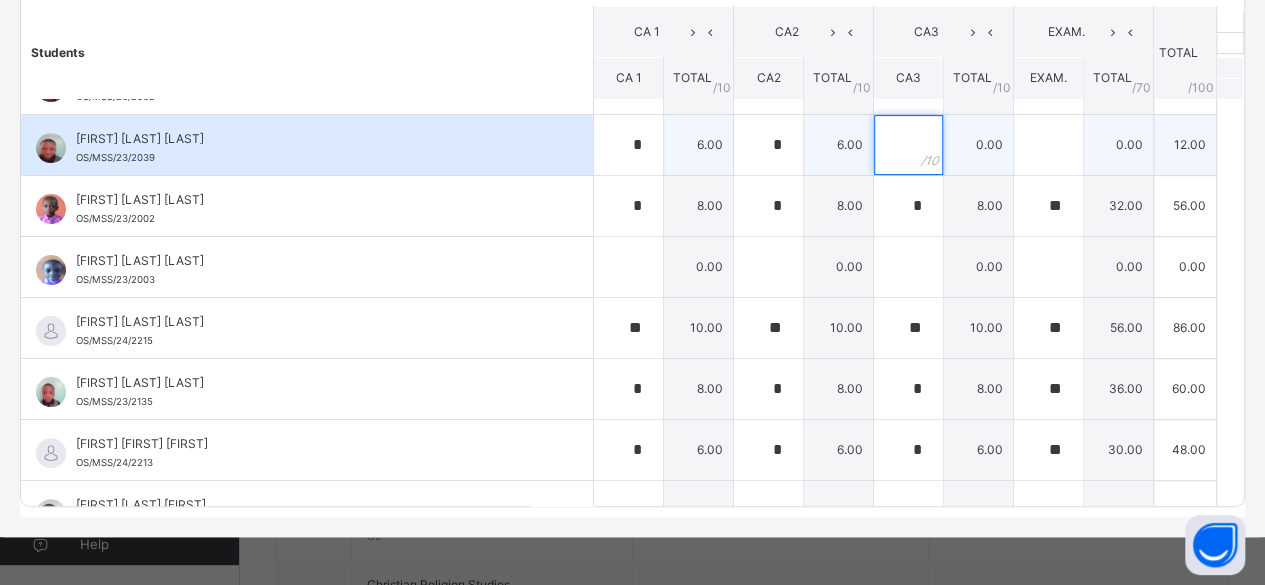 click at bounding box center [908, 145] 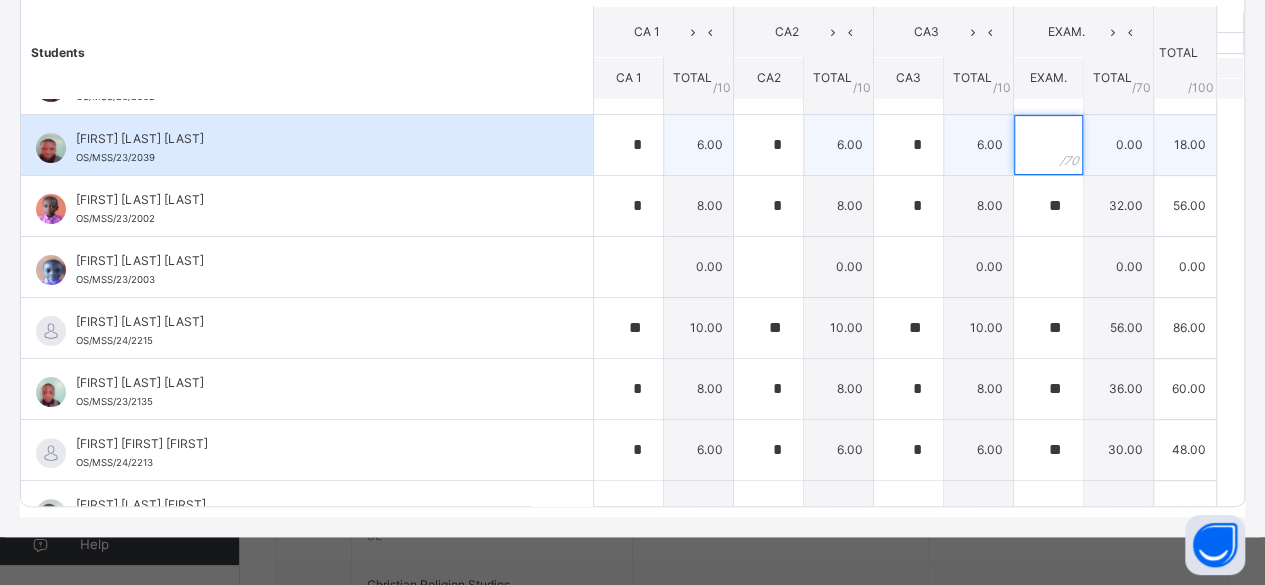 click at bounding box center (1048, 145) 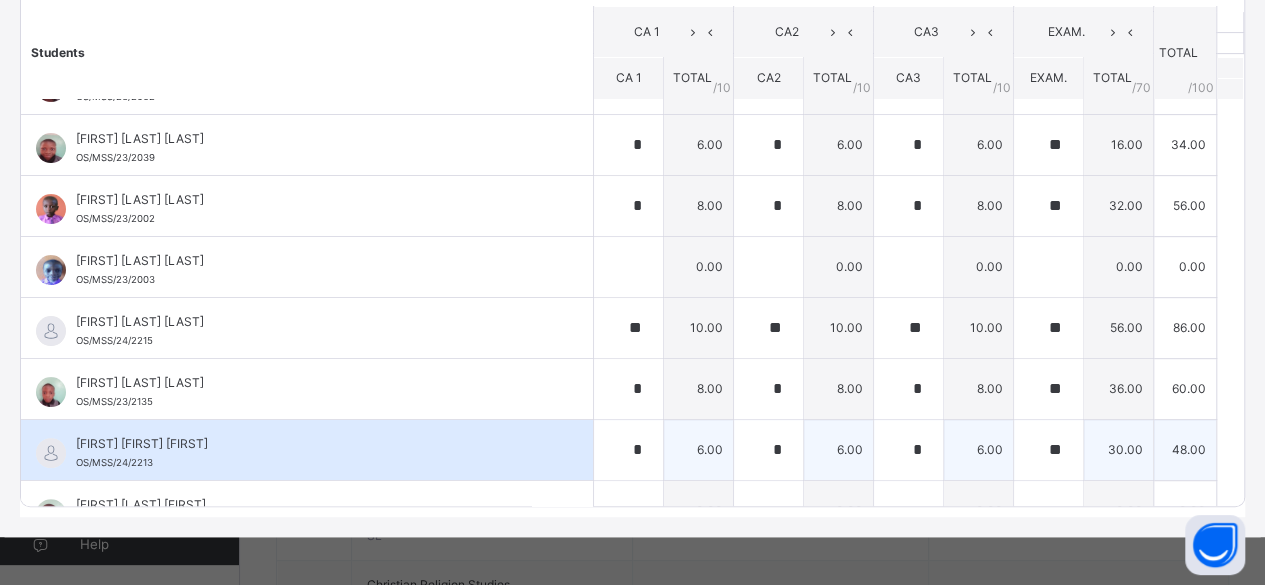 click on "[FIRST] [FIRST] [FIRST]" at bounding box center (312, 444) 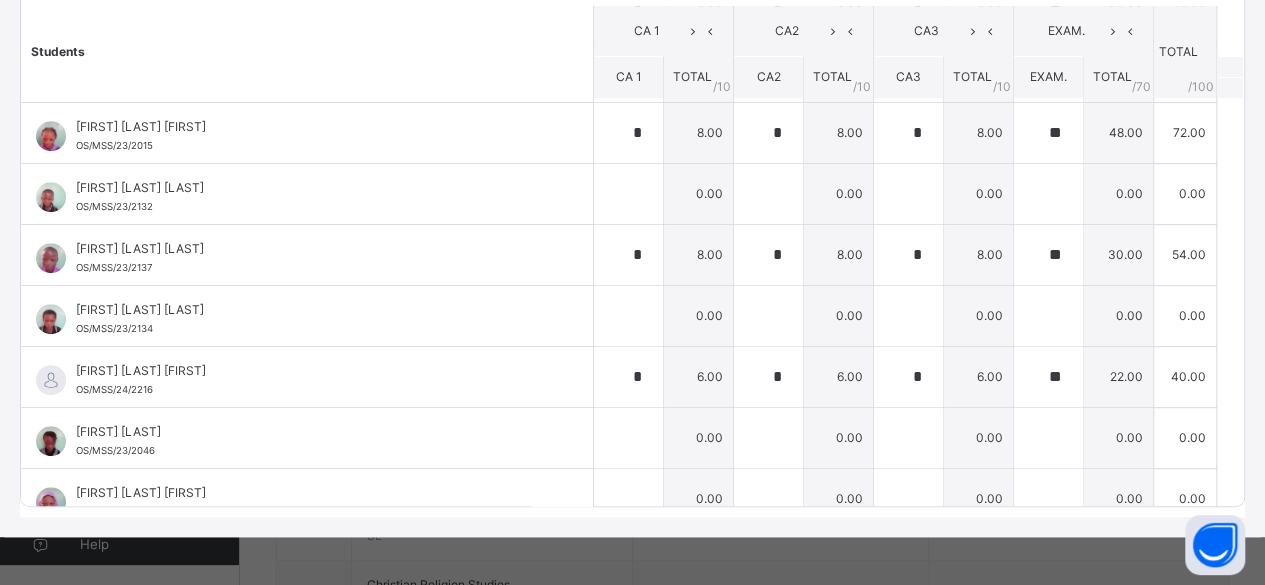 scroll, scrollTop: 486, scrollLeft: 0, axis: vertical 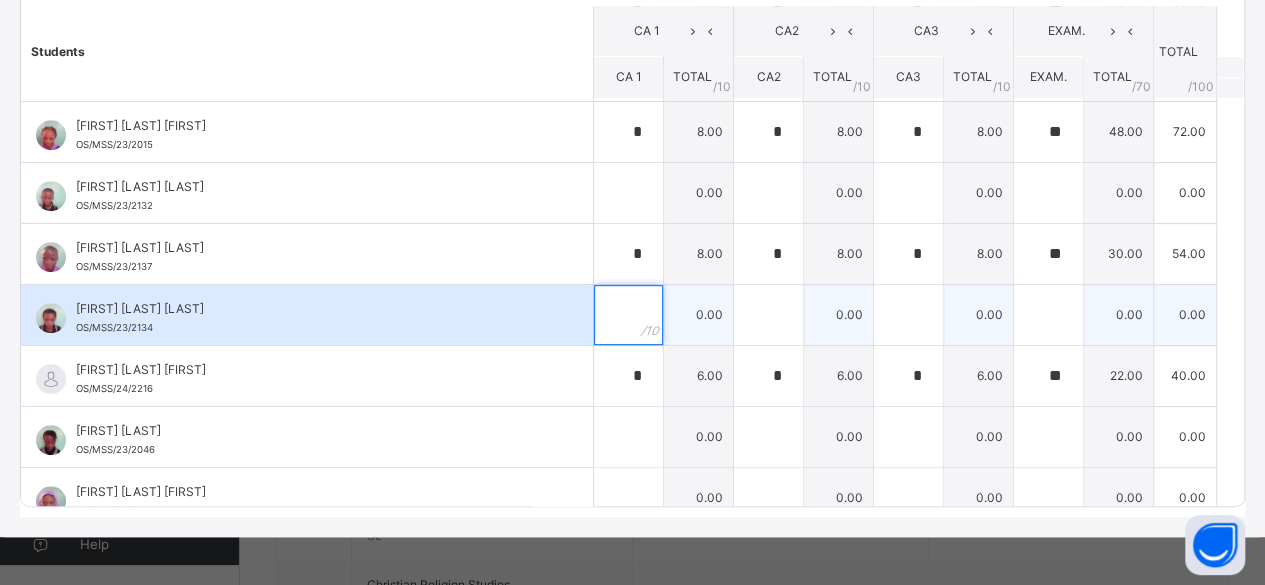 click at bounding box center [628, 315] 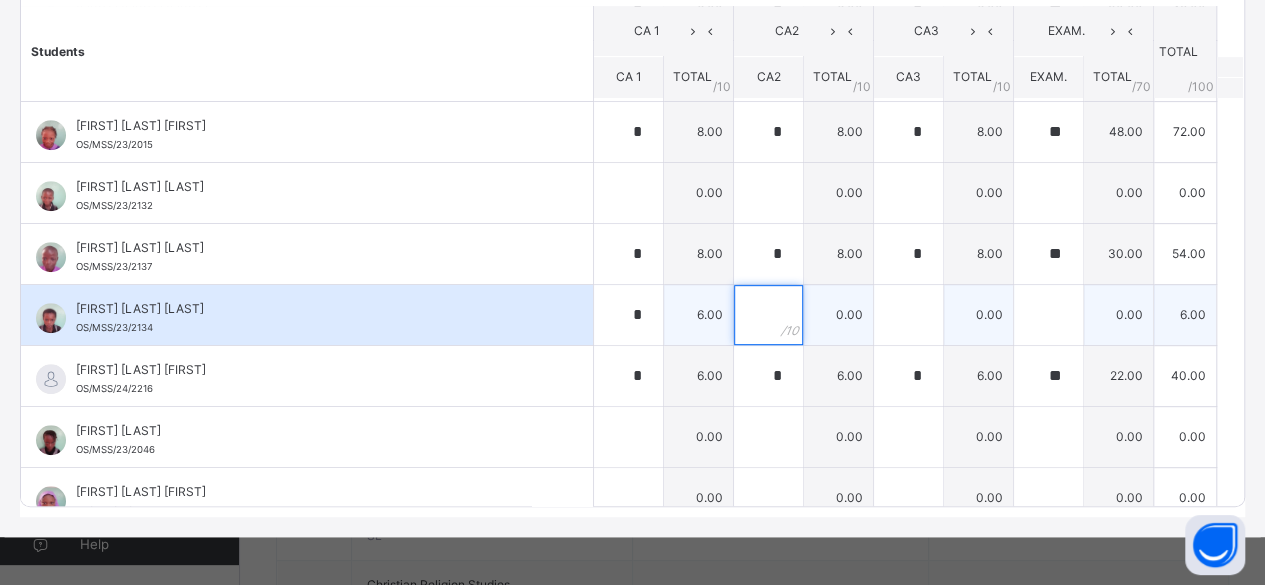click at bounding box center [768, 315] 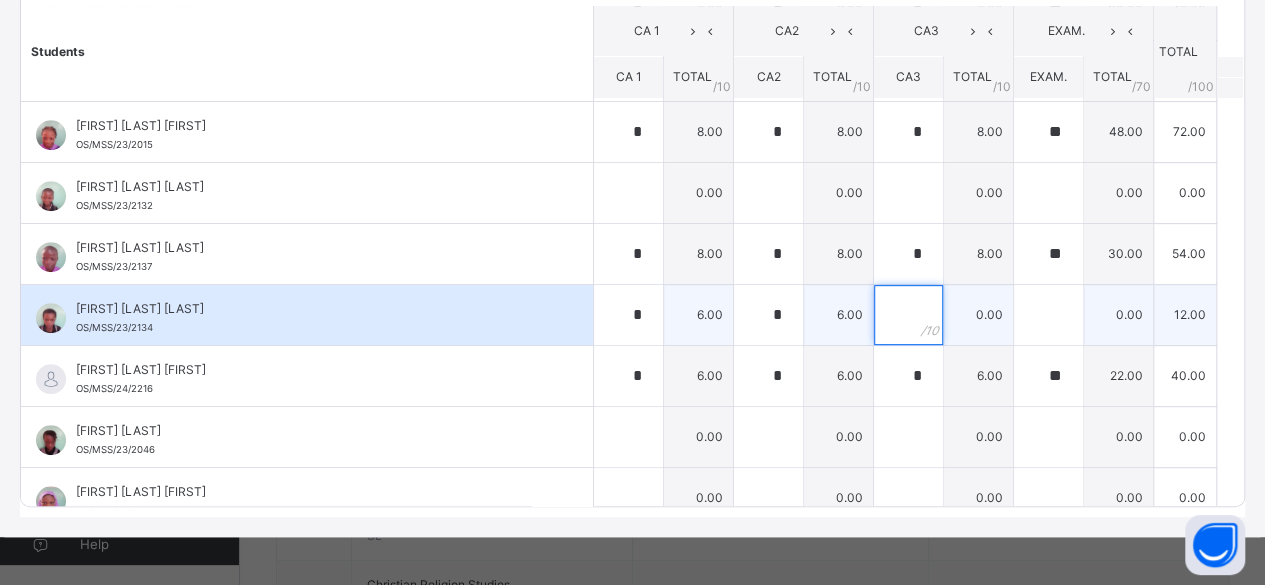 click at bounding box center (908, 315) 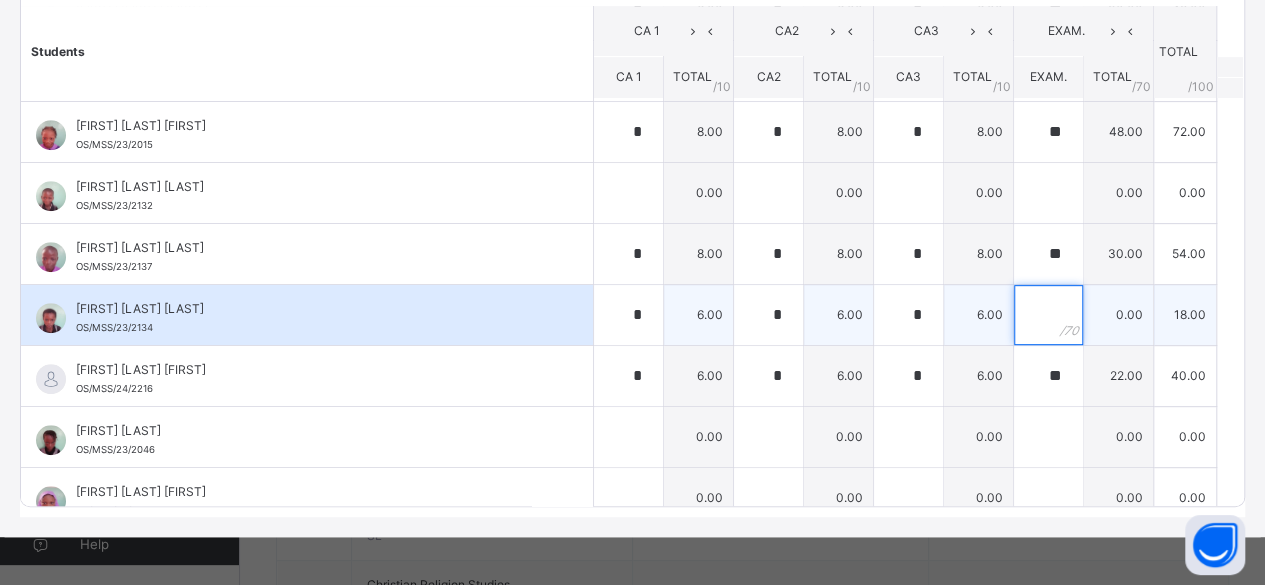 click at bounding box center [1048, 315] 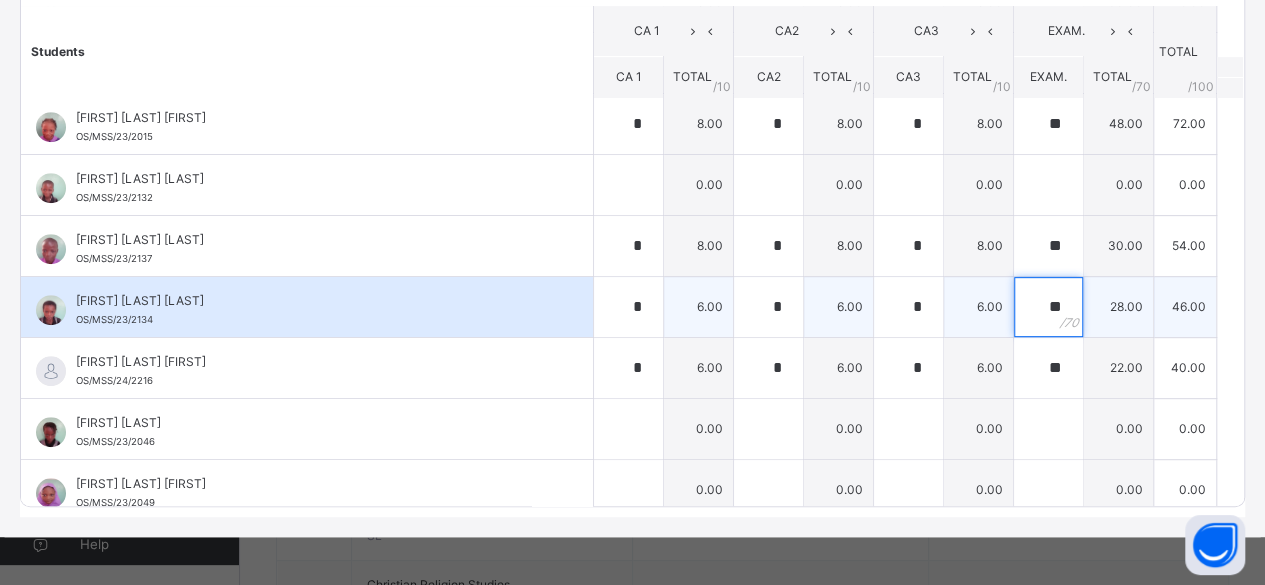 scroll, scrollTop: 494, scrollLeft: 0, axis: vertical 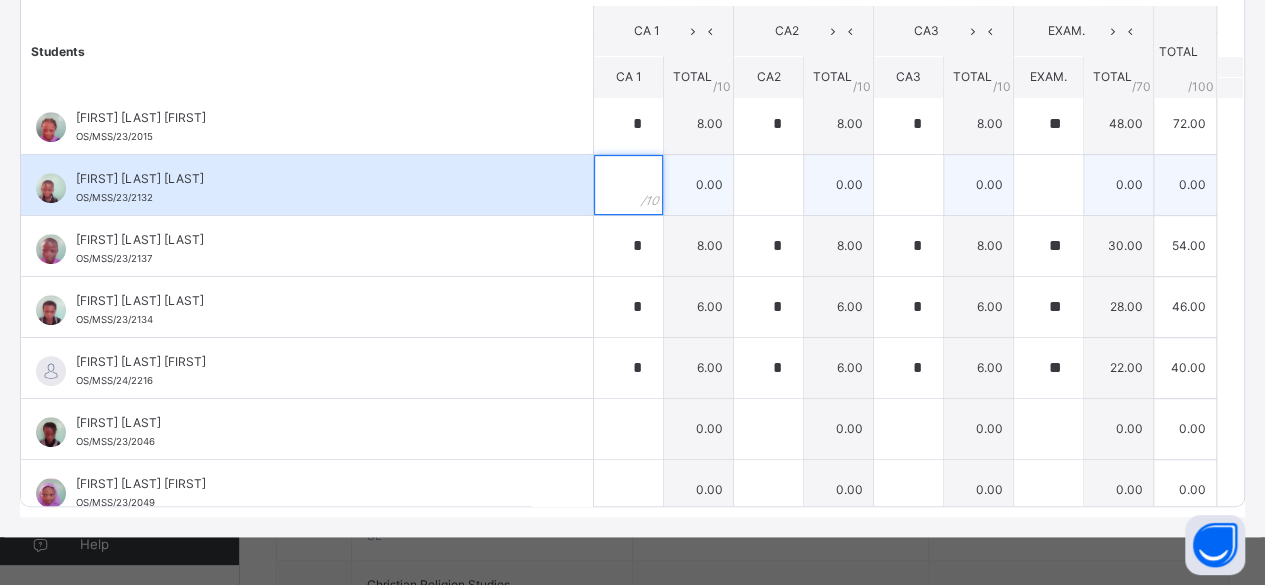 click at bounding box center [628, 185] 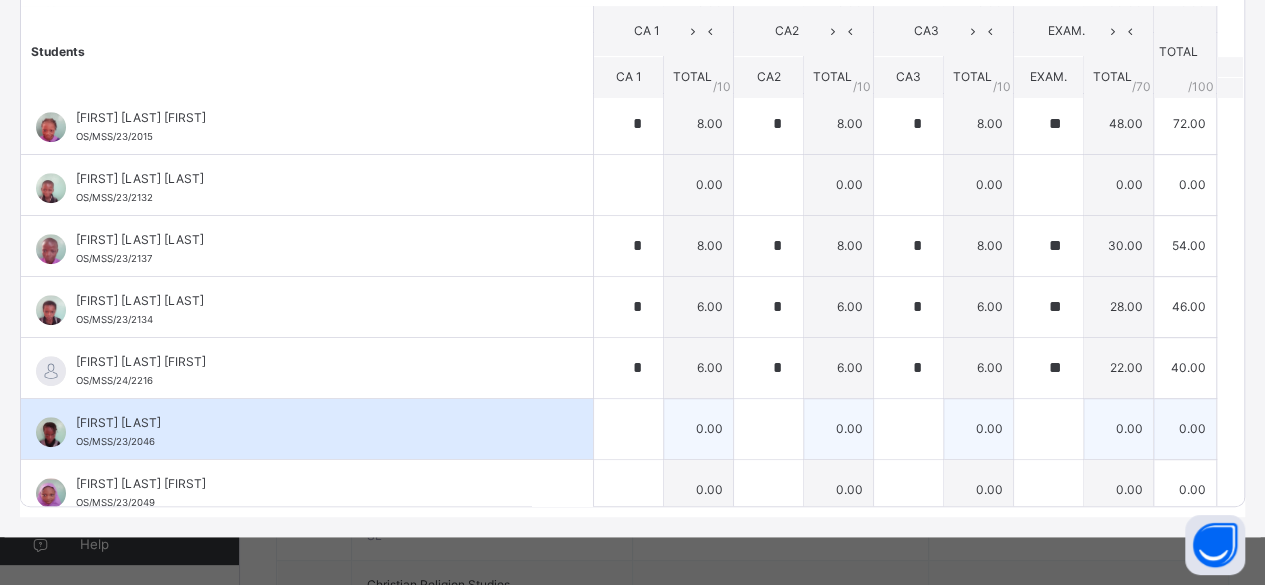 click on "[FIRST] [LAST] OS/MSS/23/2046" at bounding box center [307, 429] 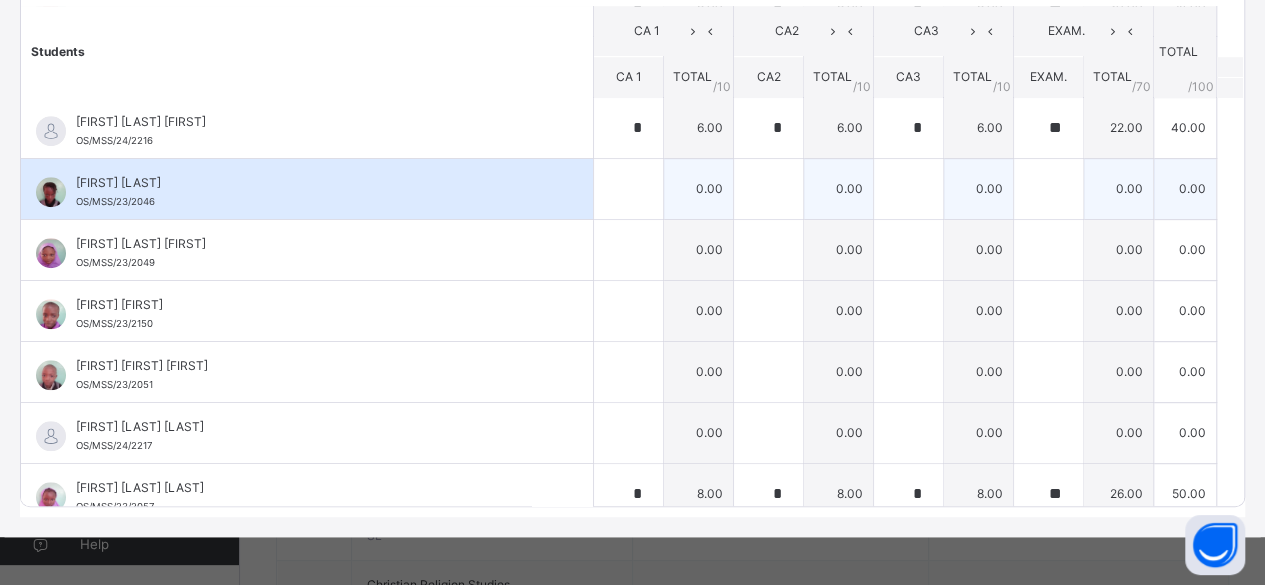 scroll, scrollTop: 774, scrollLeft: 0, axis: vertical 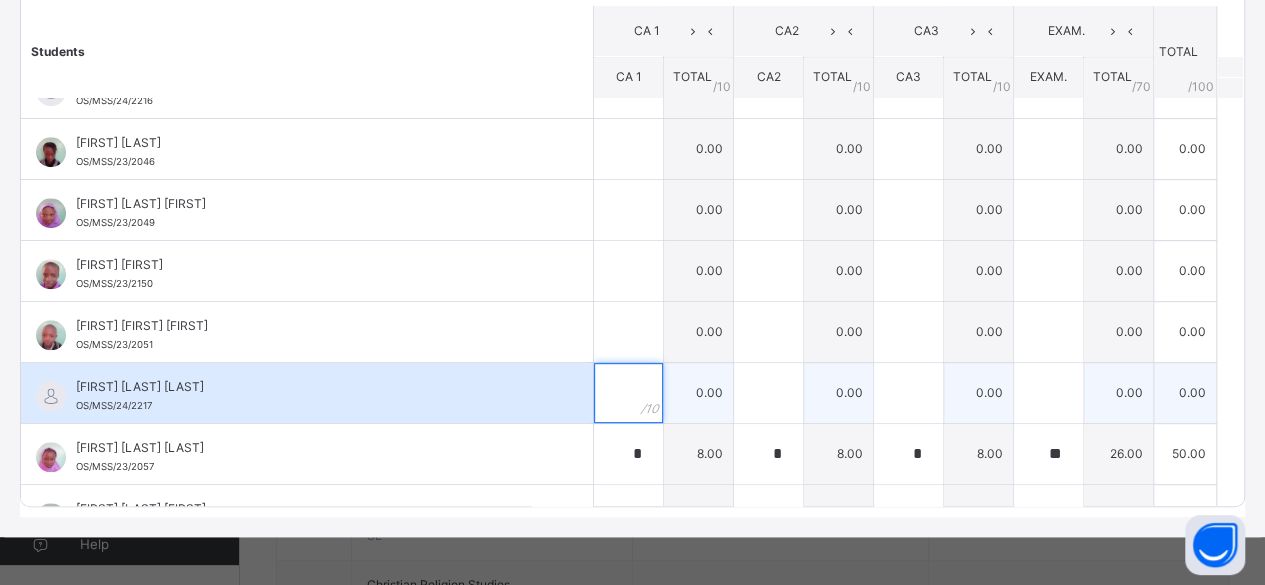 click at bounding box center (628, 393) 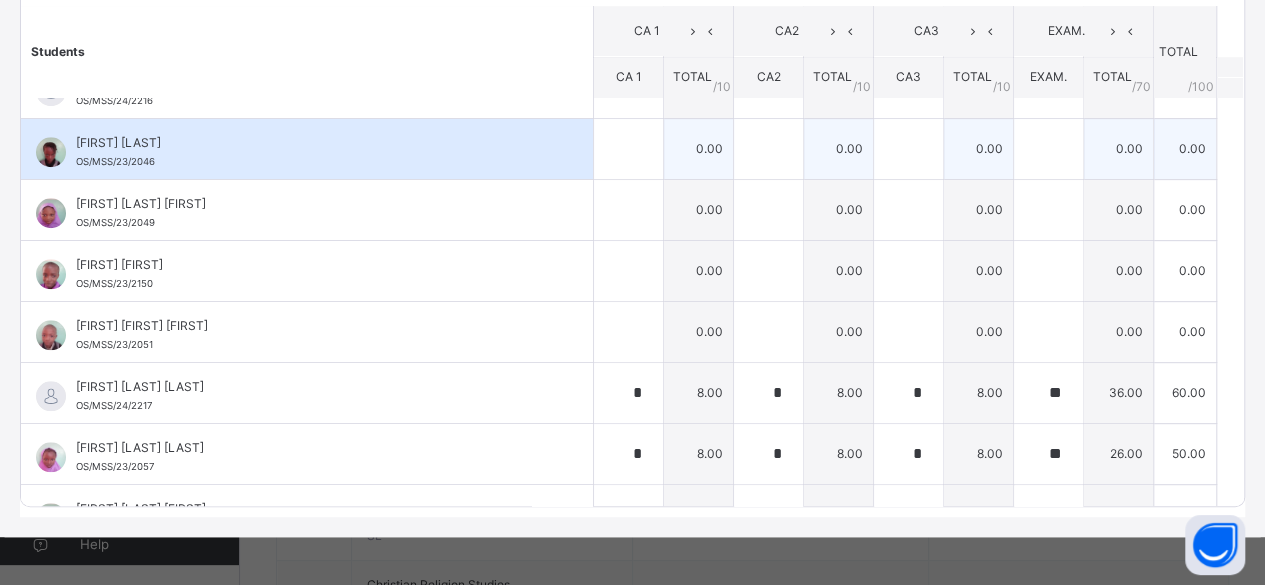 click on "[FIRST] [LAST] OS/MSS/23/2046" at bounding box center (312, 152) 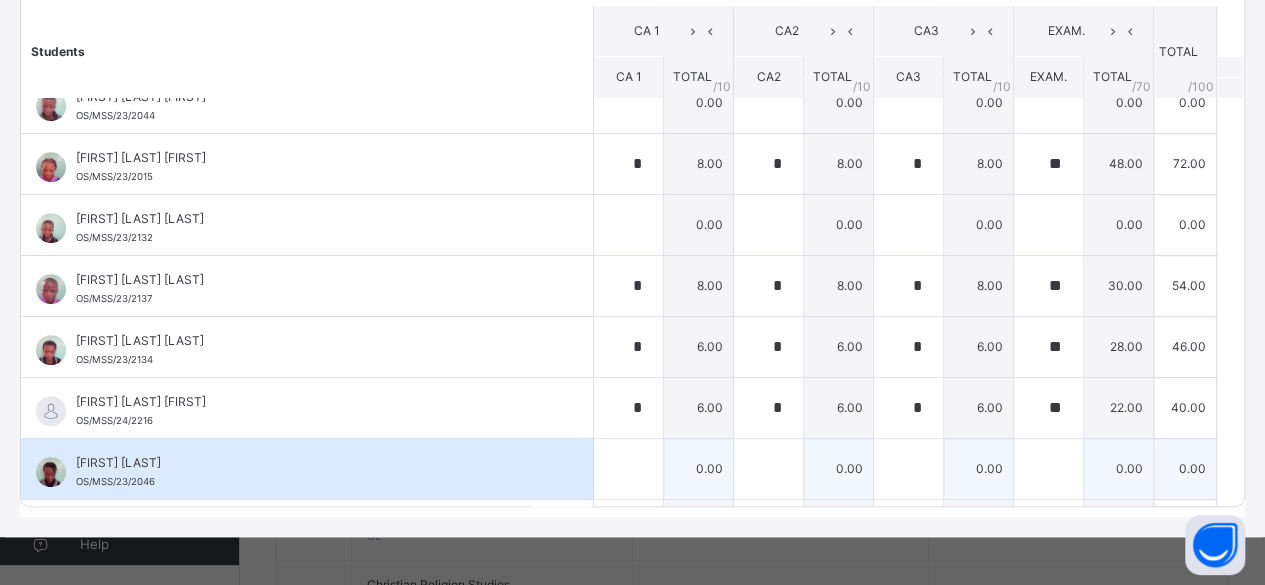 scroll, scrollTop: 414, scrollLeft: 0, axis: vertical 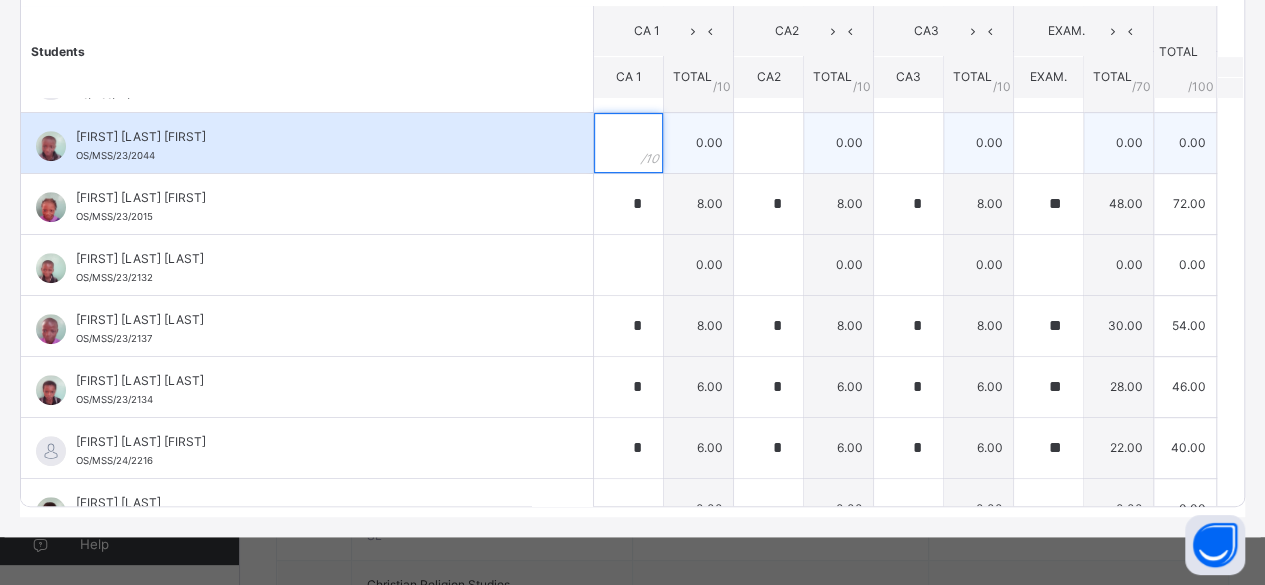 click at bounding box center (628, 143) 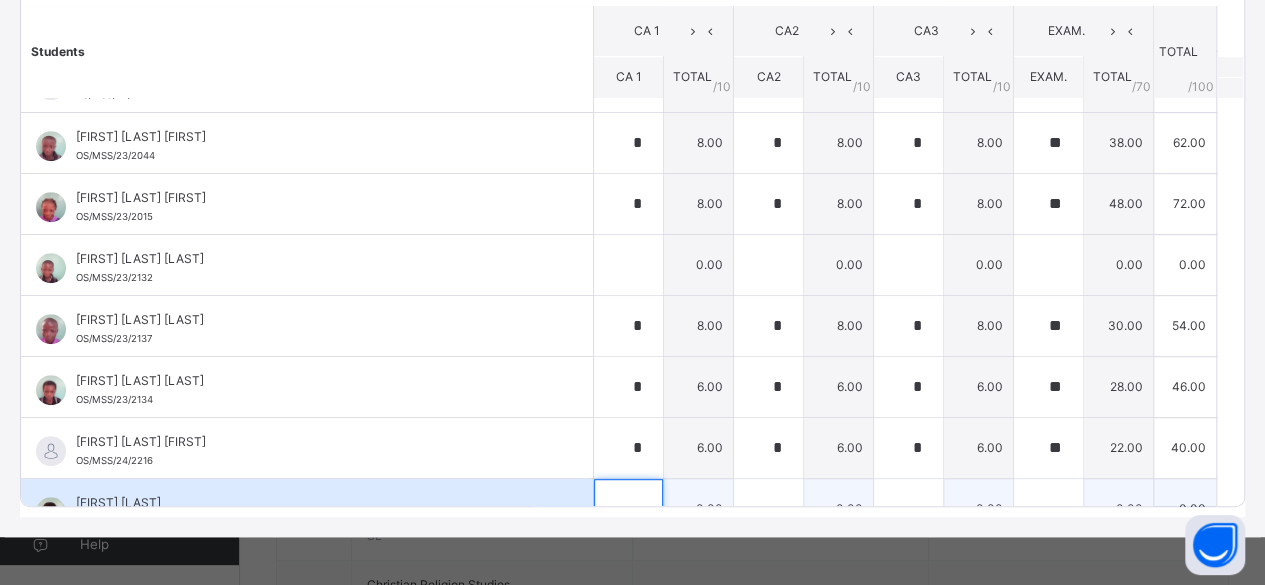drag, startPoint x: 610, startPoint y: 487, endPoint x: 592, endPoint y: 483, distance: 18.439089 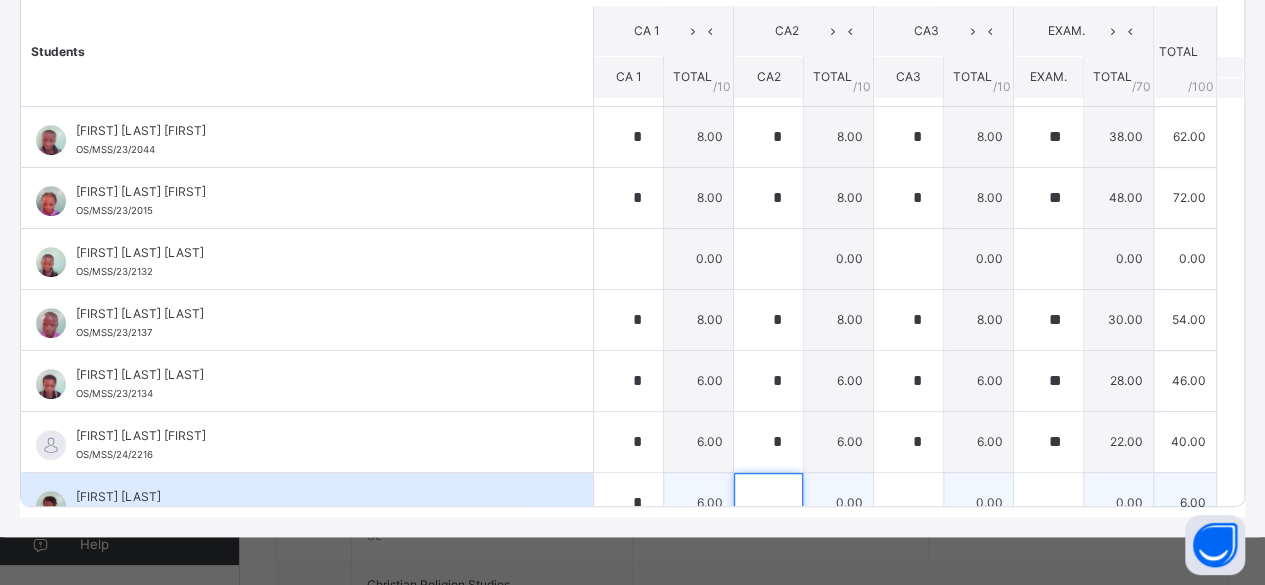 scroll, scrollTop: 441, scrollLeft: 0, axis: vertical 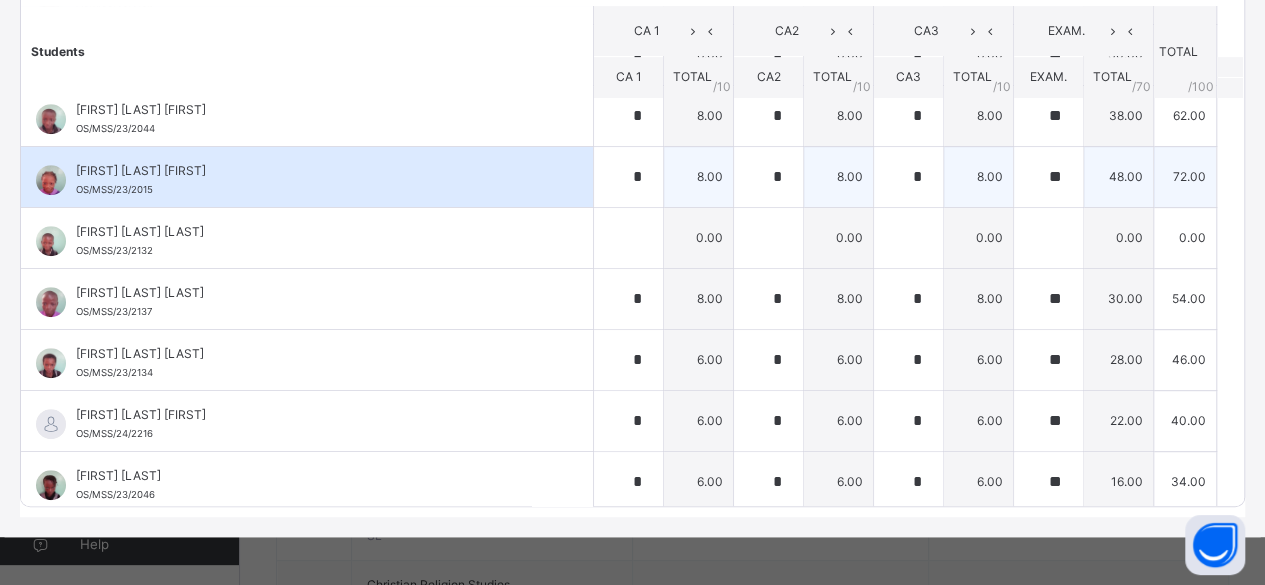 click on "[FIRST] [LAST] [FIRST]" at bounding box center [312, 171] 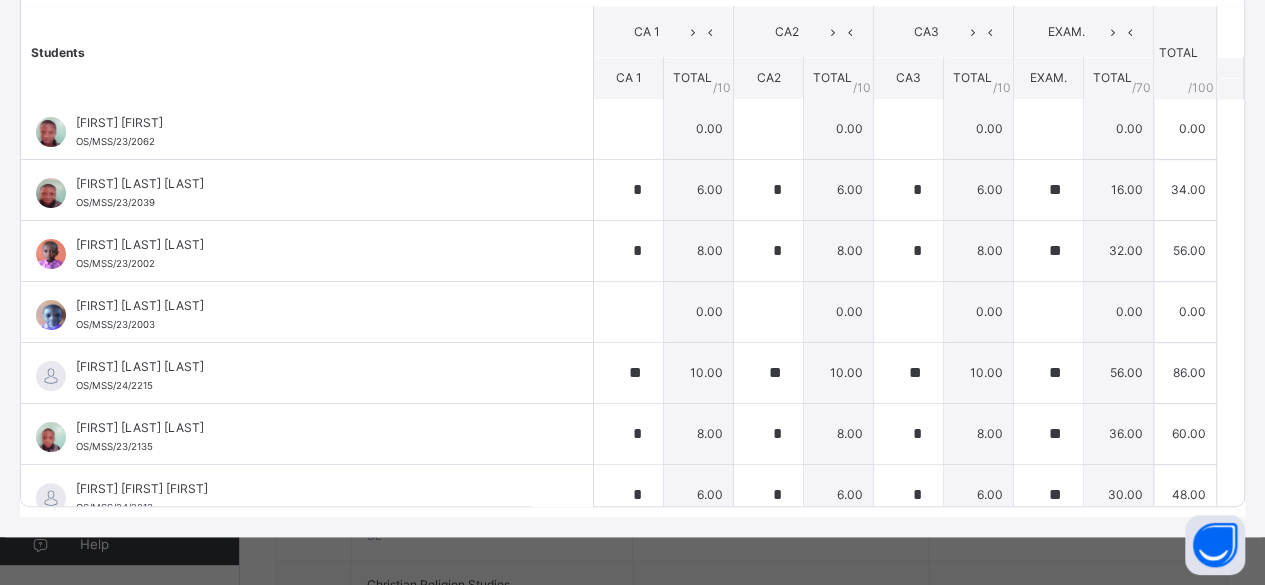 scroll, scrollTop: 0, scrollLeft: 0, axis: both 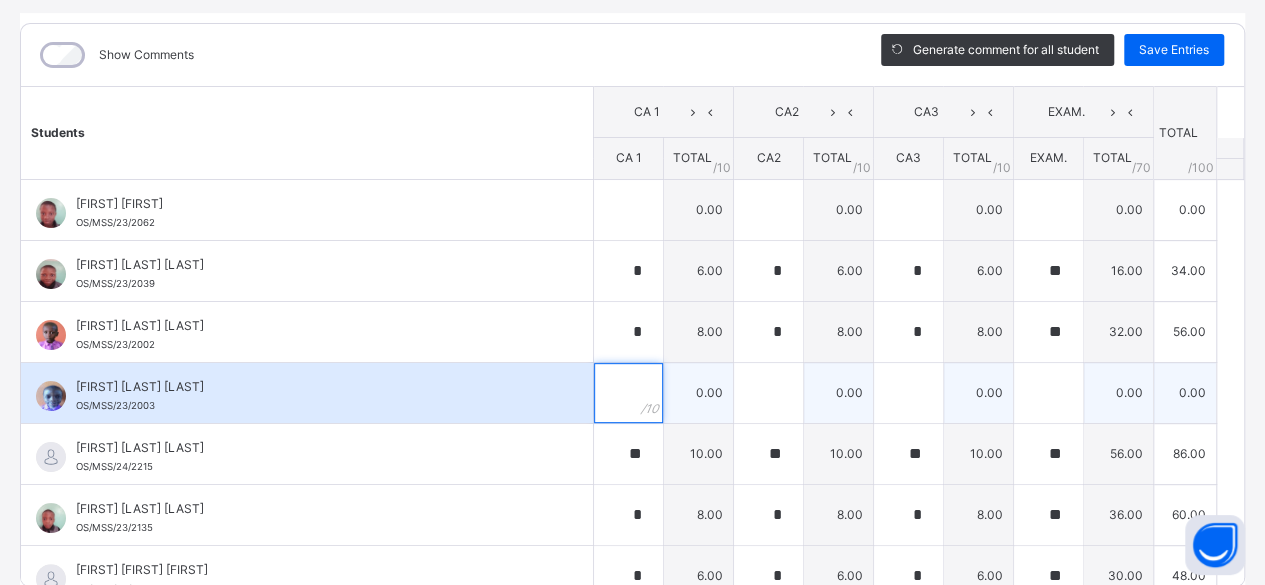 click at bounding box center [628, 393] 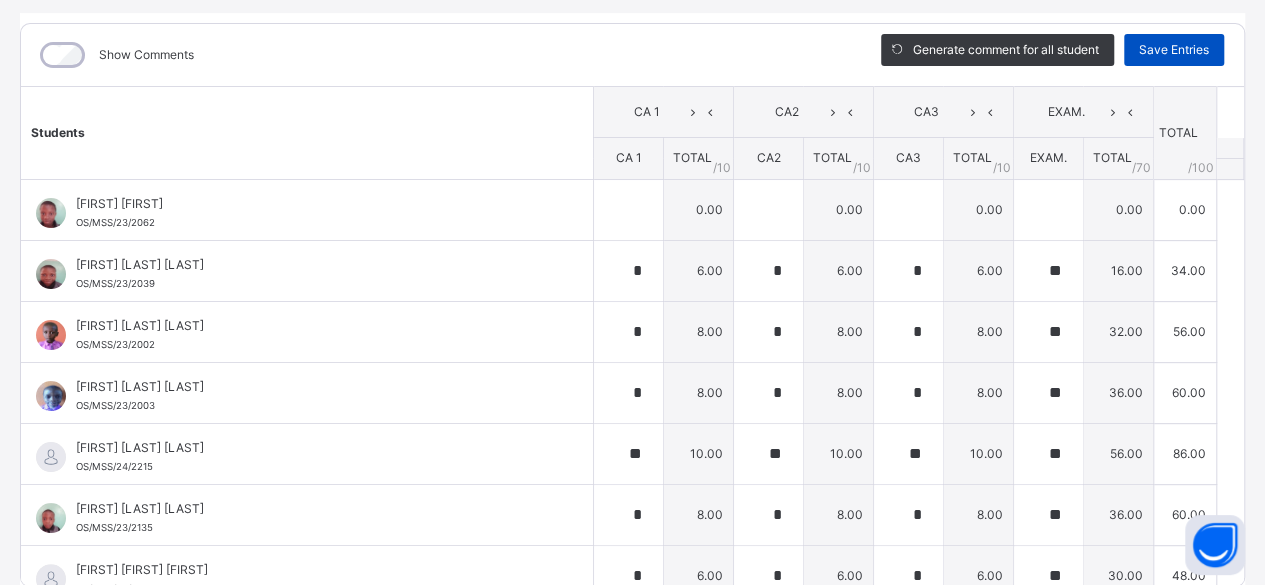 drag, startPoint x: 1138, startPoint y: 54, endPoint x: 1155, endPoint y: 47, distance: 18.384777 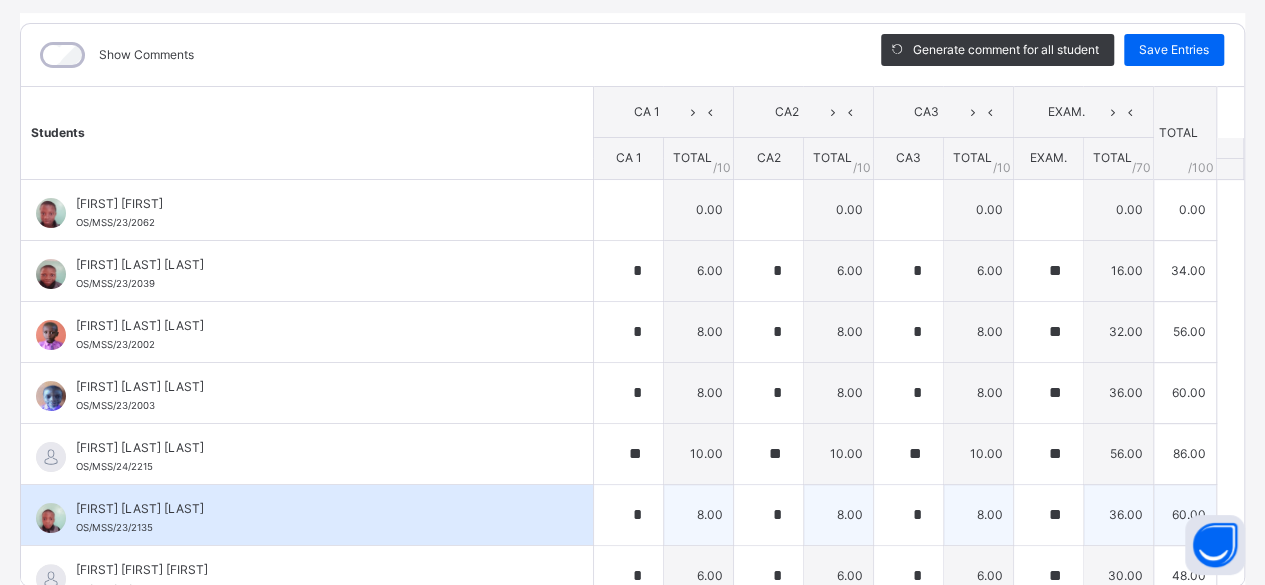 drag, startPoint x: 1155, startPoint y: 47, endPoint x: 550, endPoint y: 521, distance: 768.57074 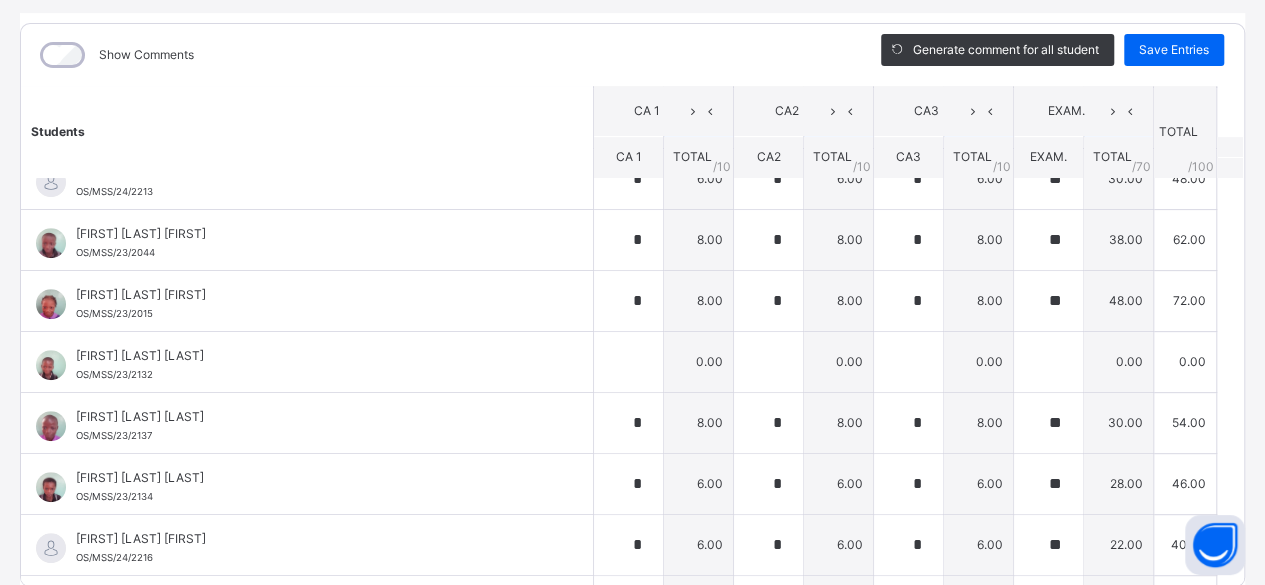 scroll, scrollTop: 400, scrollLeft: 0, axis: vertical 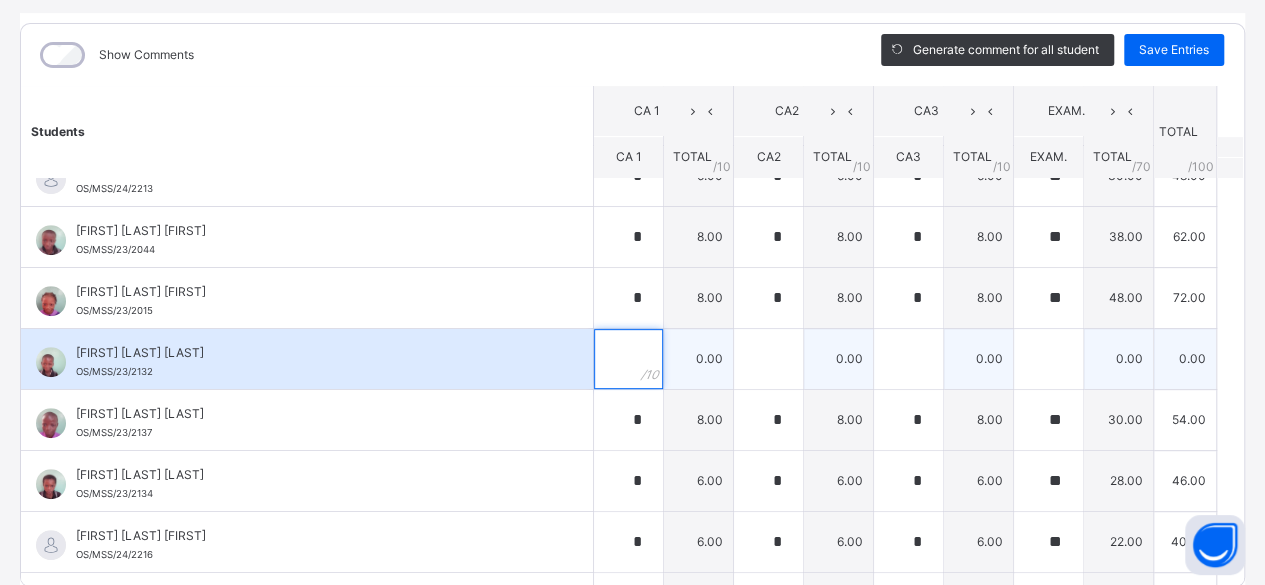 click at bounding box center [628, 359] 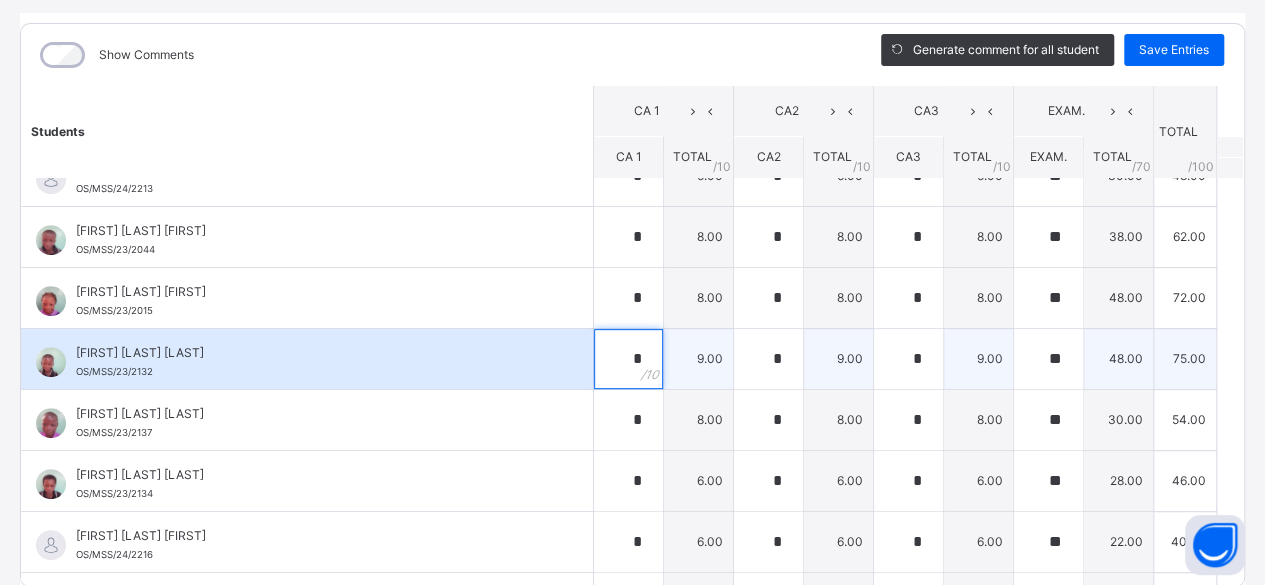 click on "*" at bounding box center (628, 359) 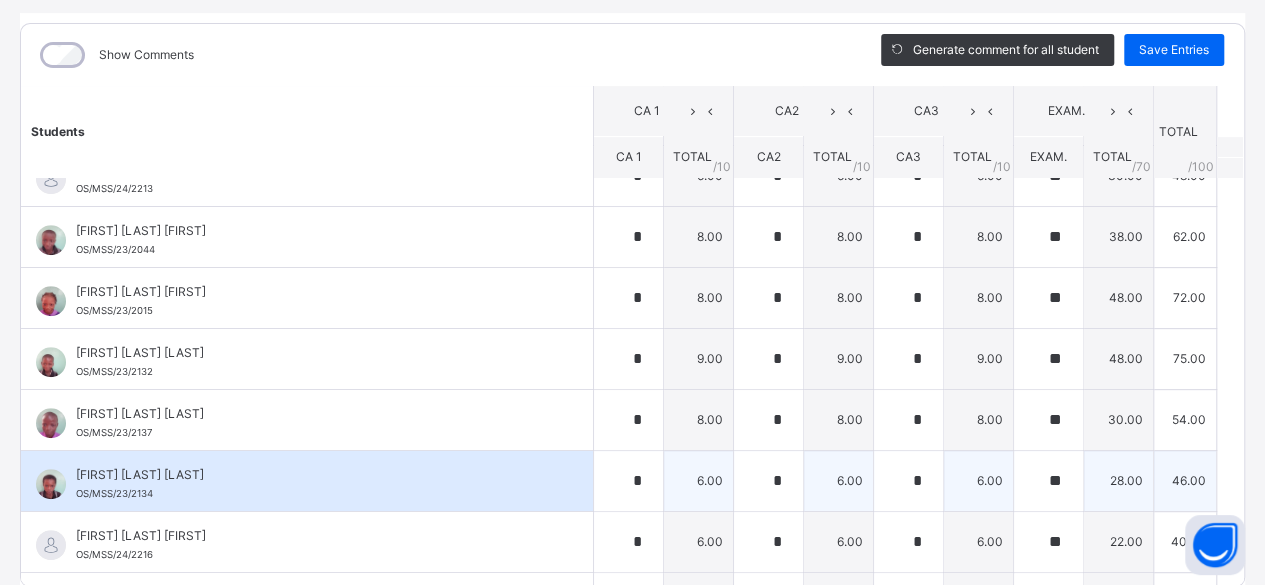 click on "[FIRST] [LAST] [LAST] OS/MSS/23/2134" at bounding box center [307, 481] 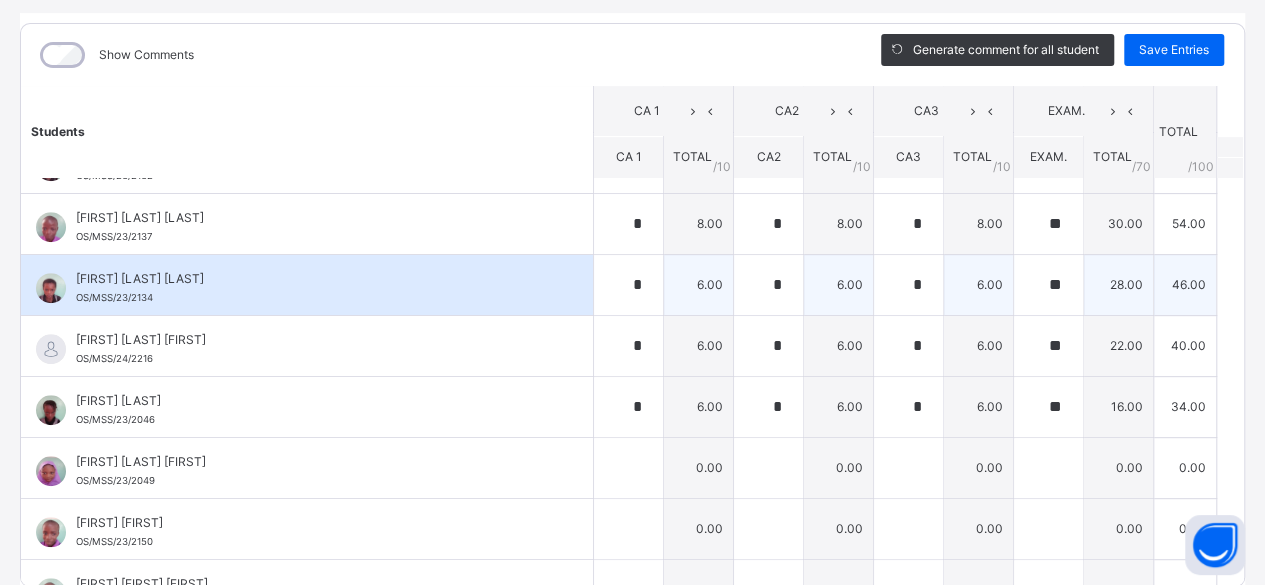 scroll, scrollTop: 640, scrollLeft: 0, axis: vertical 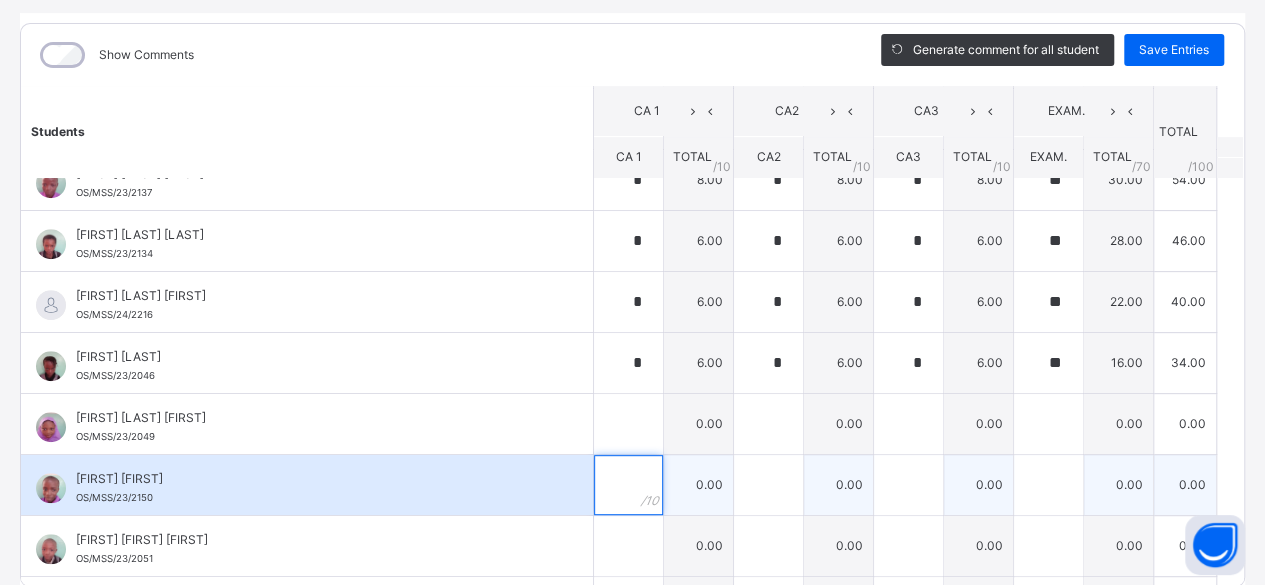 click at bounding box center [628, 485] 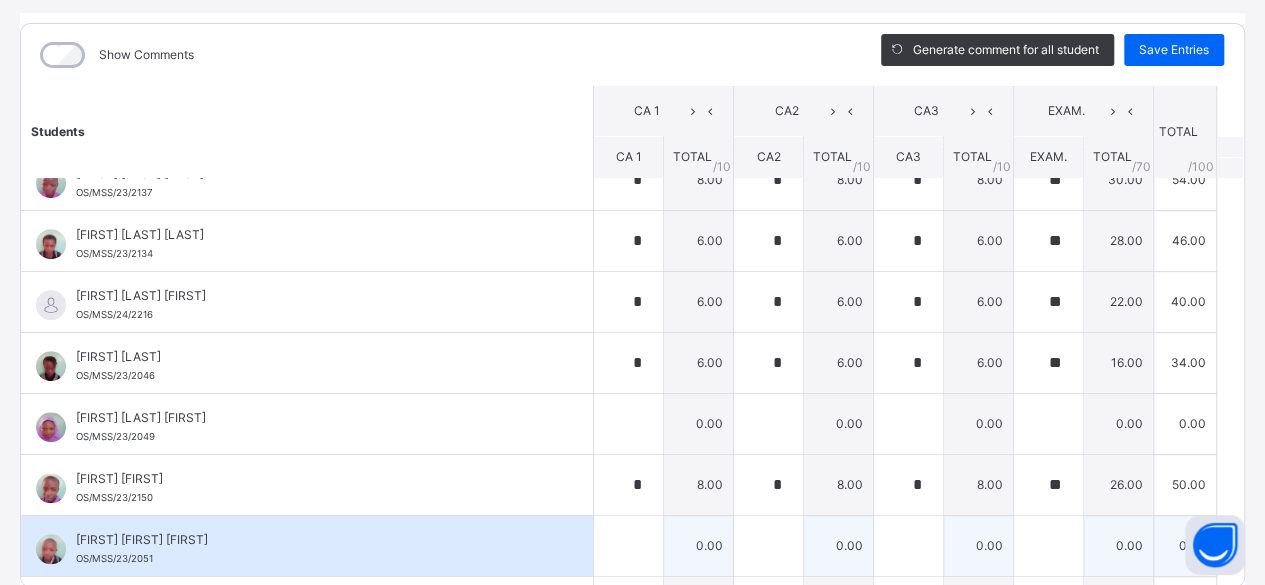 click on "[FIRST] [LAST] [LAST] [ID]" at bounding box center [307, 546] 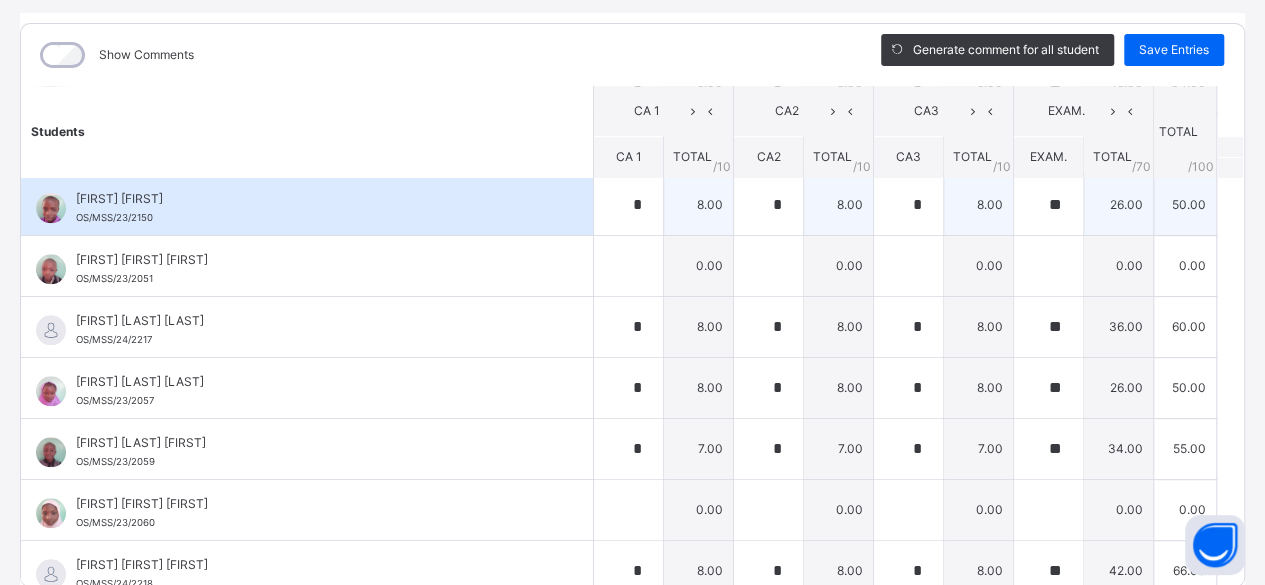 scroll, scrollTop: 926, scrollLeft: 0, axis: vertical 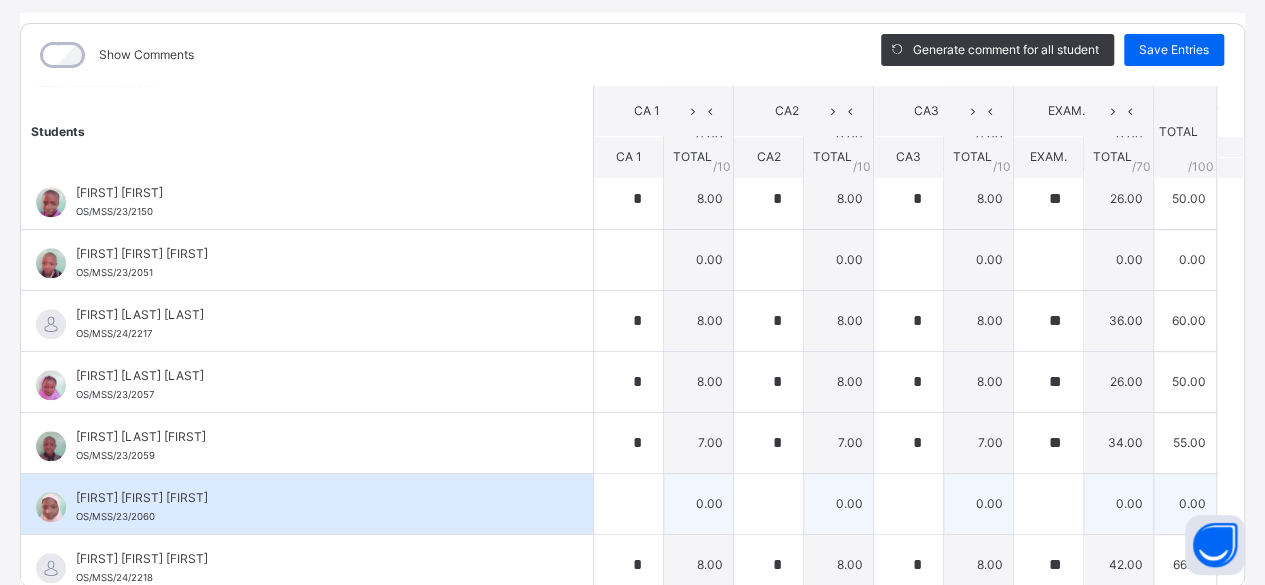 click on "[FIRST] [LAST] [FIRST] OS/MSS/23/2060" at bounding box center [312, 507] 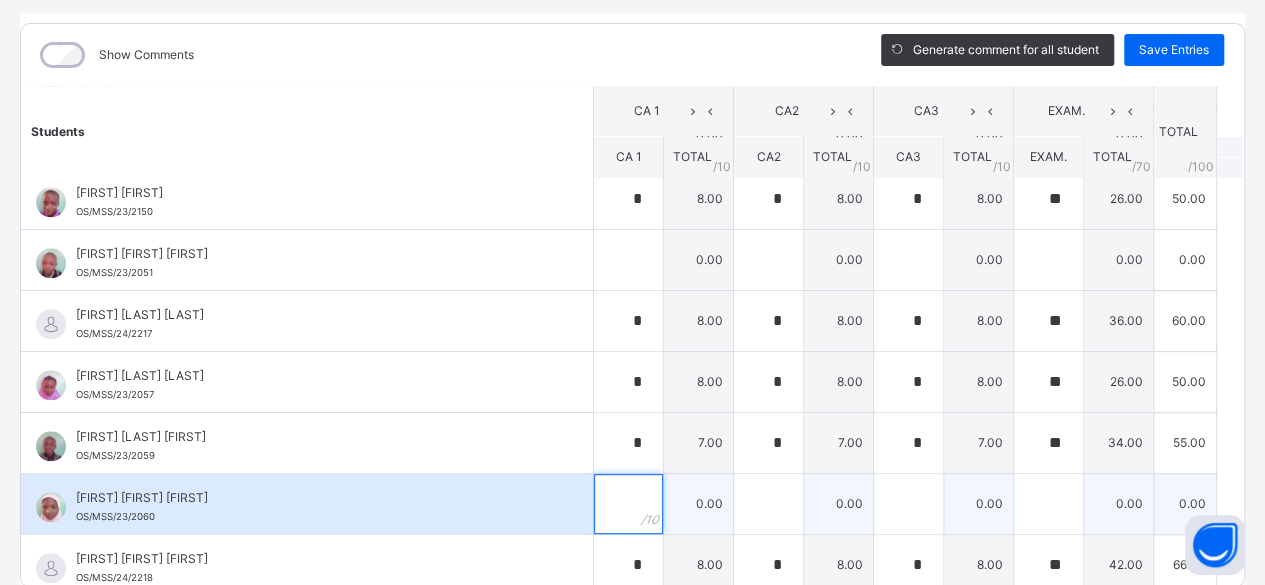 click at bounding box center [628, 504] 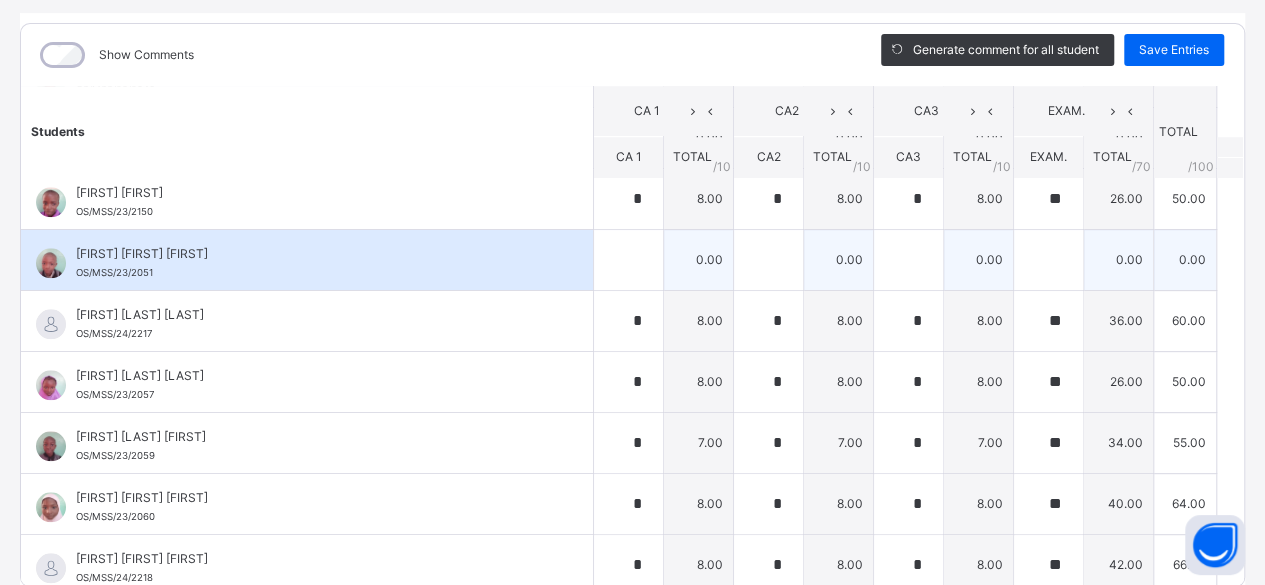 click on "[FIRST] [LAST] [LAST] [ID]" at bounding box center (307, 260) 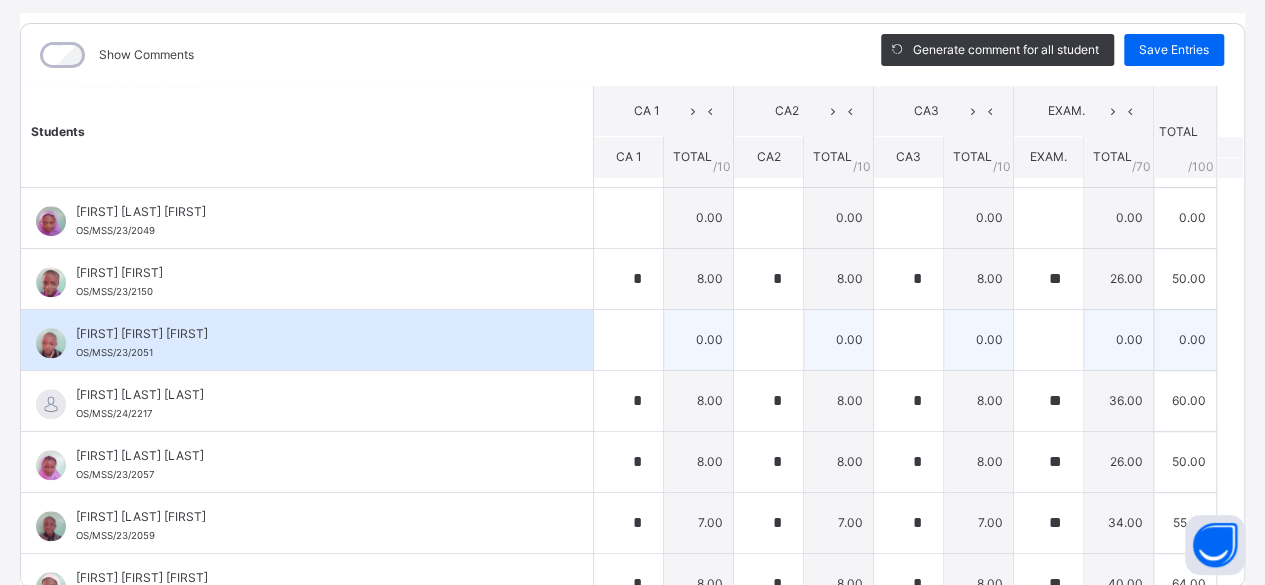 scroll, scrollTop: 806, scrollLeft: 0, axis: vertical 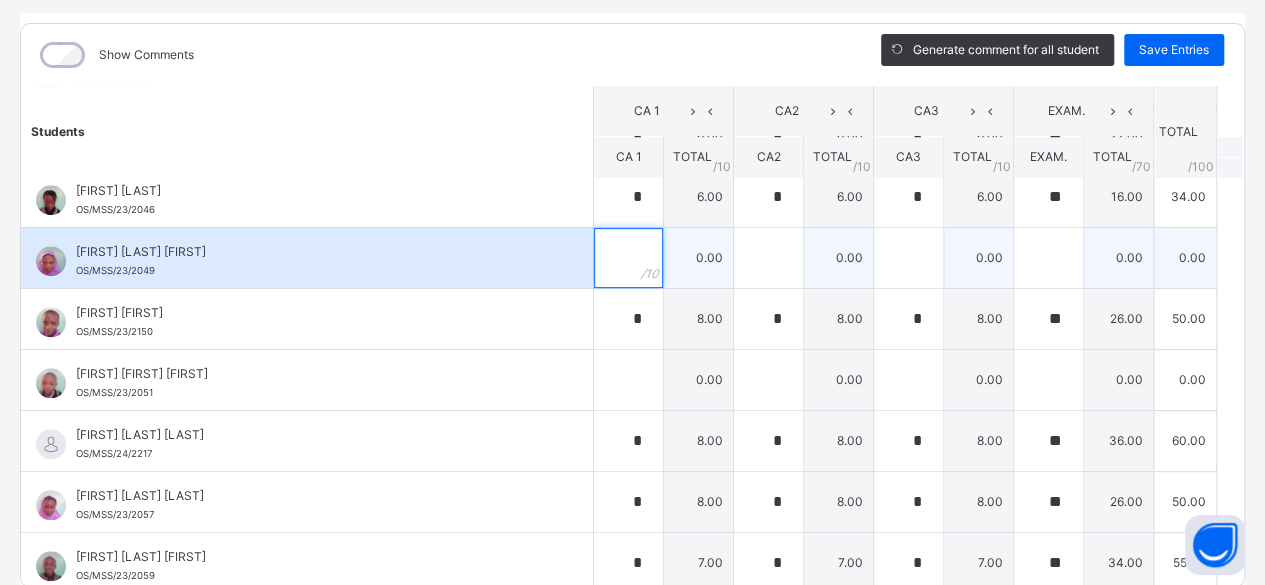 click at bounding box center (628, 258) 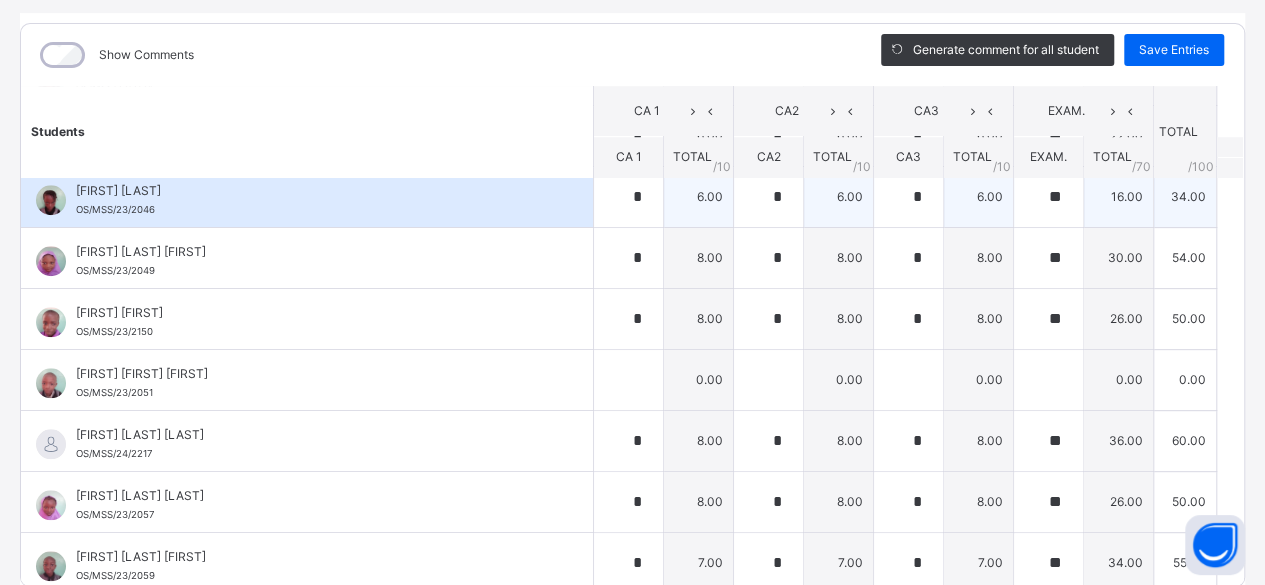 click on "[FIRST] [LAST] OS/MSS/23/2046" at bounding box center [312, 200] 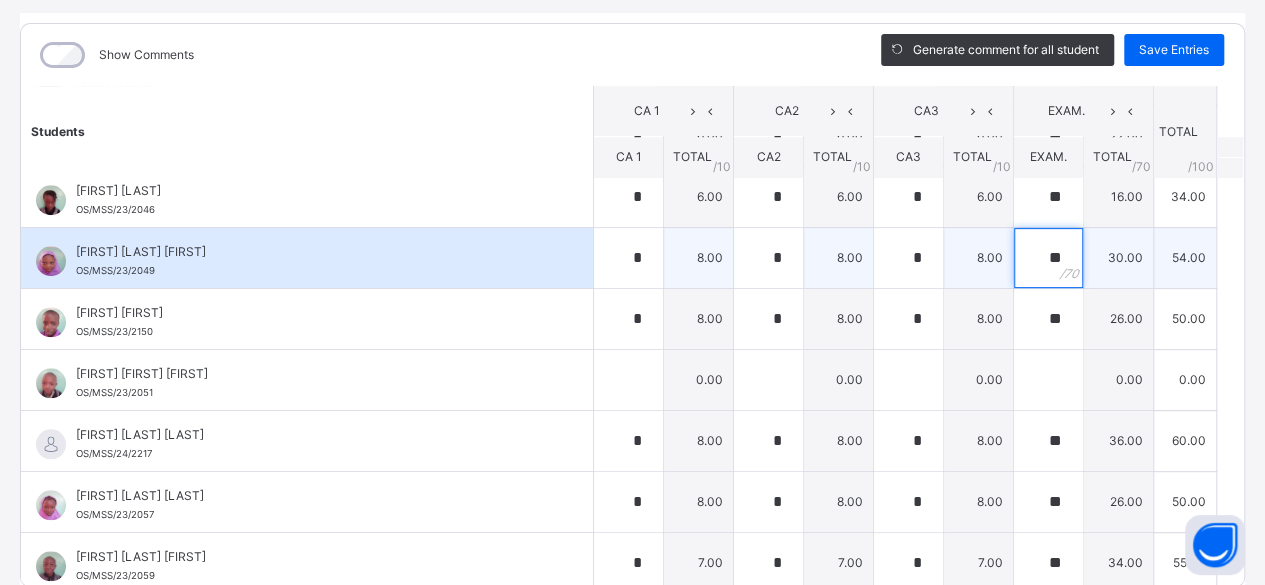 click on "**" at bounding box center [1048, 258] 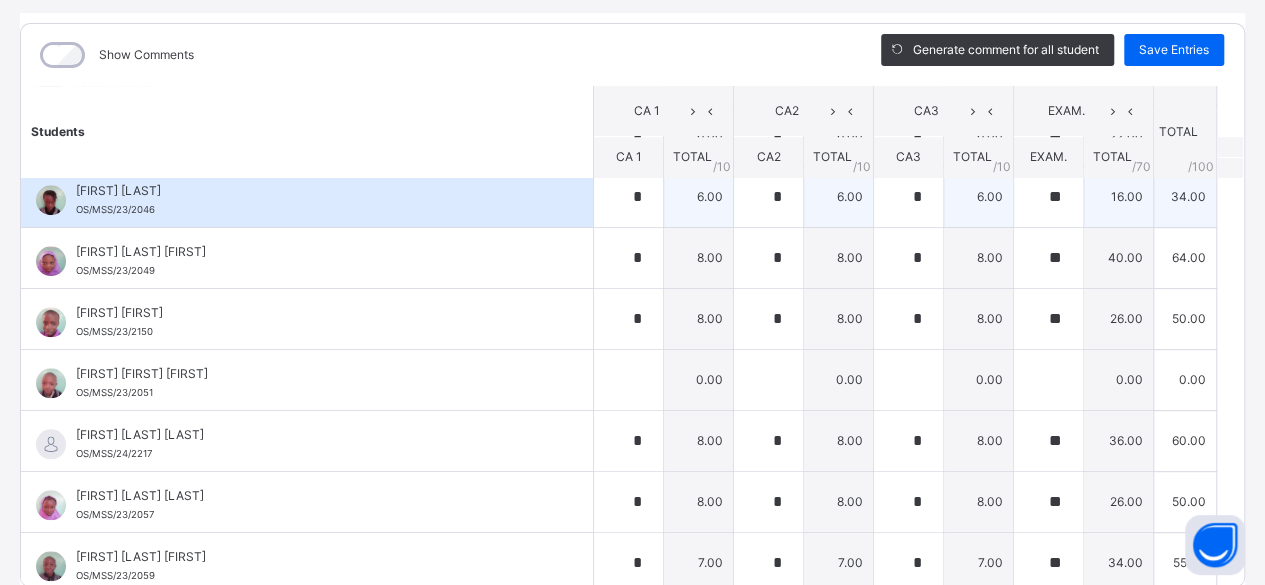 click on "[FIRST] [LAST] OS/MSS/23/2046" at bounding box center [307, 197] 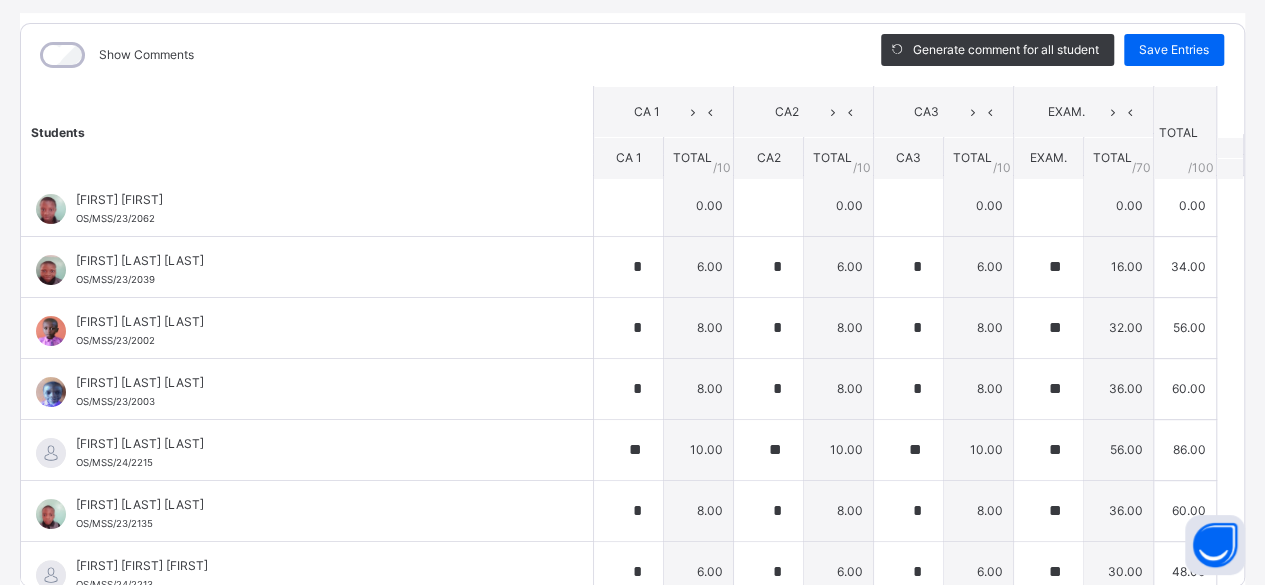 scroll, scrollTop: 0, scrollLeft: 0, axis: both 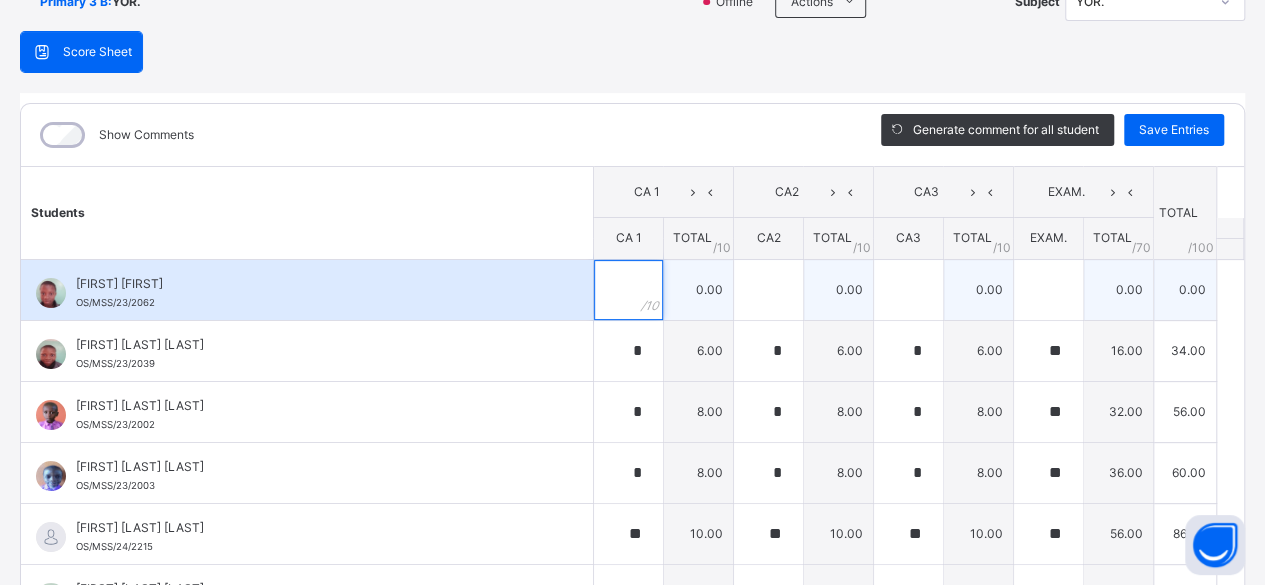click at bounding box center [628, 290] 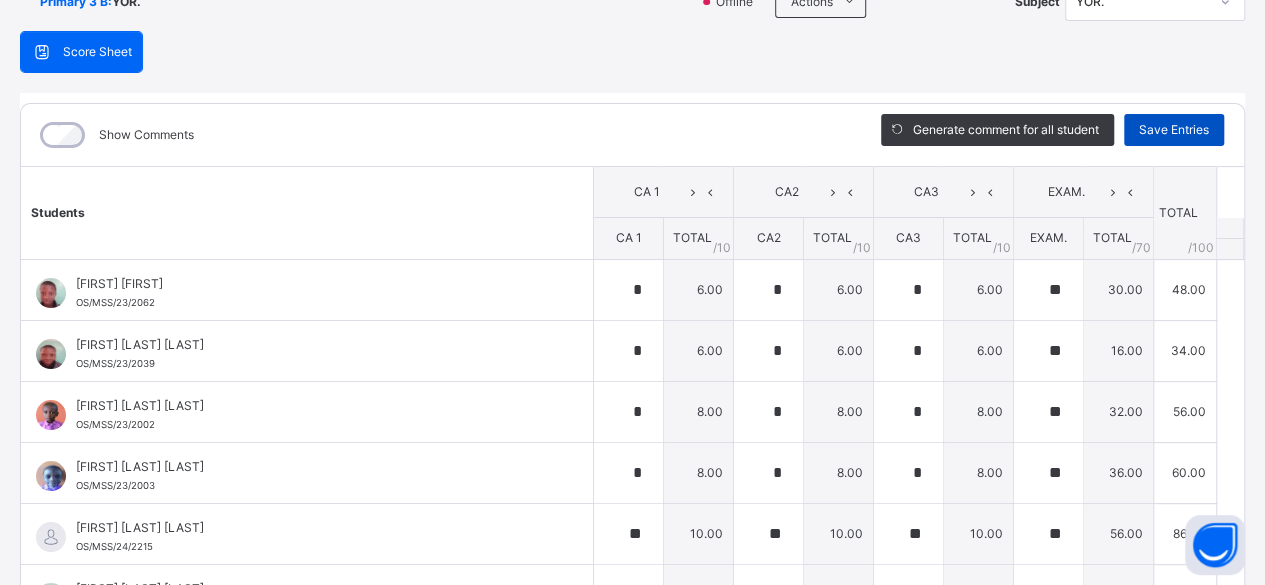 click on "Save Entries" at bounding box center (1174, 130) 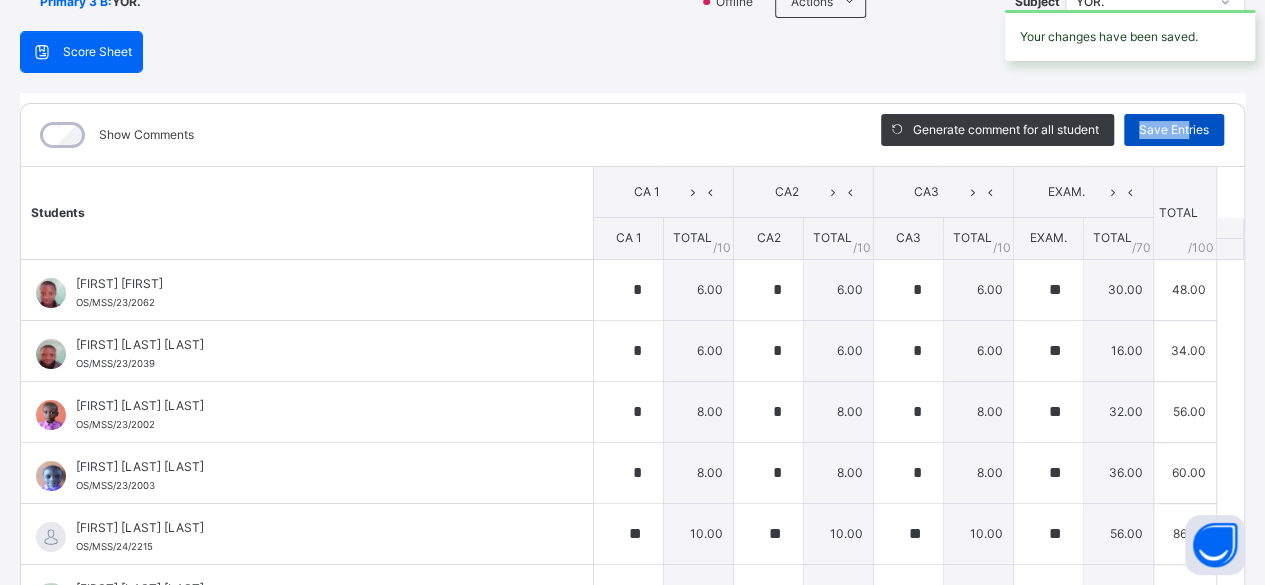 drag, startPoint x: 1131, startPoint y: 122, endPoint x: 1179, endPoint y: 127, distance: 48.259712 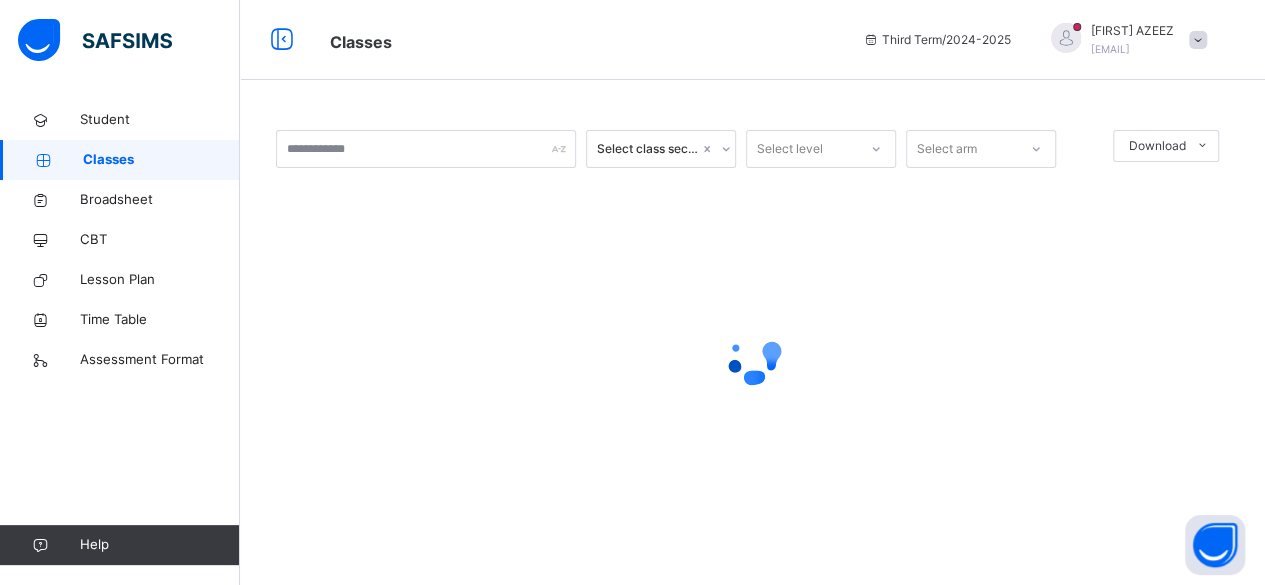 scroll, scrollTop: 0, scrollLeft: 0, axis: both 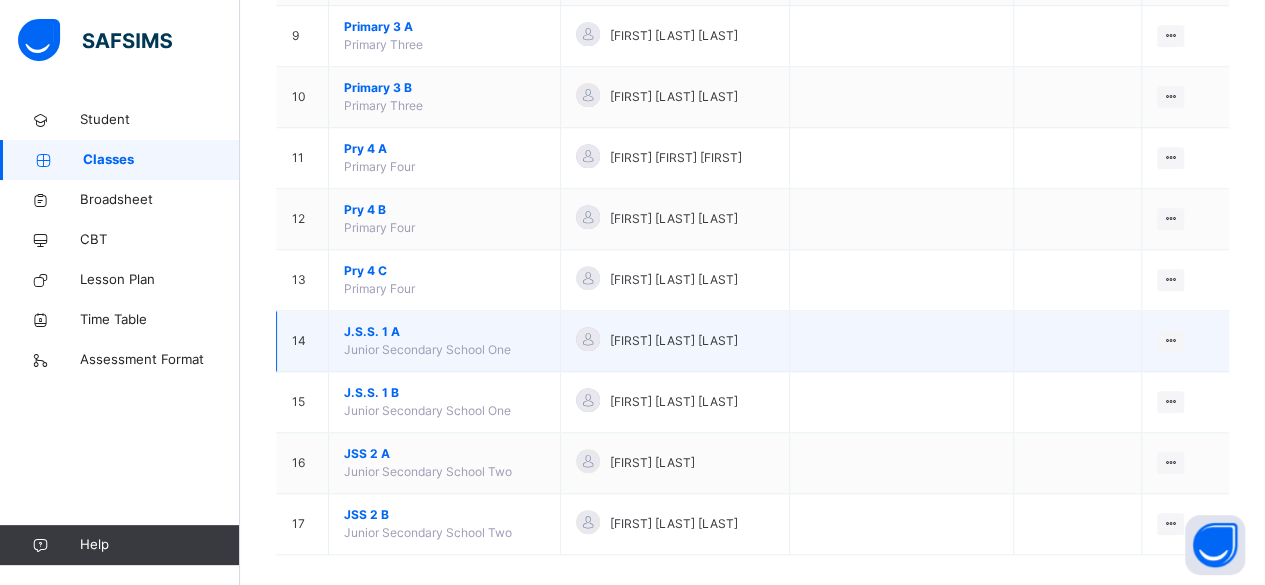 click on "J.S.S. 1   A" at bounding box center [444, 332] 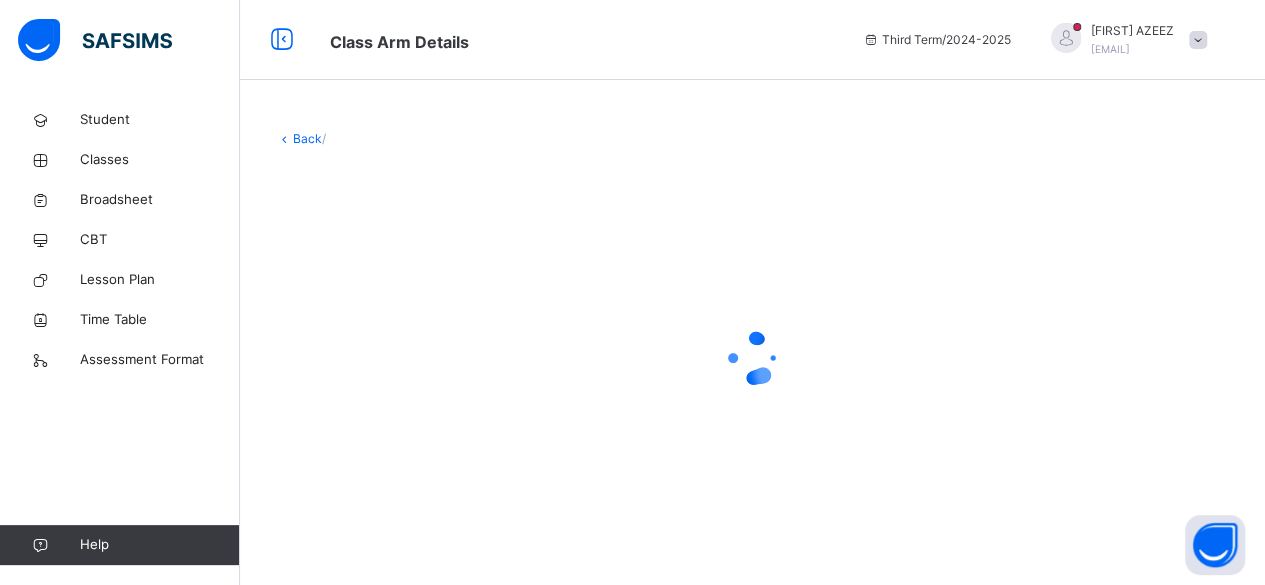 scroll, scrollTop: 0, scrollLeft: 0, axis: both 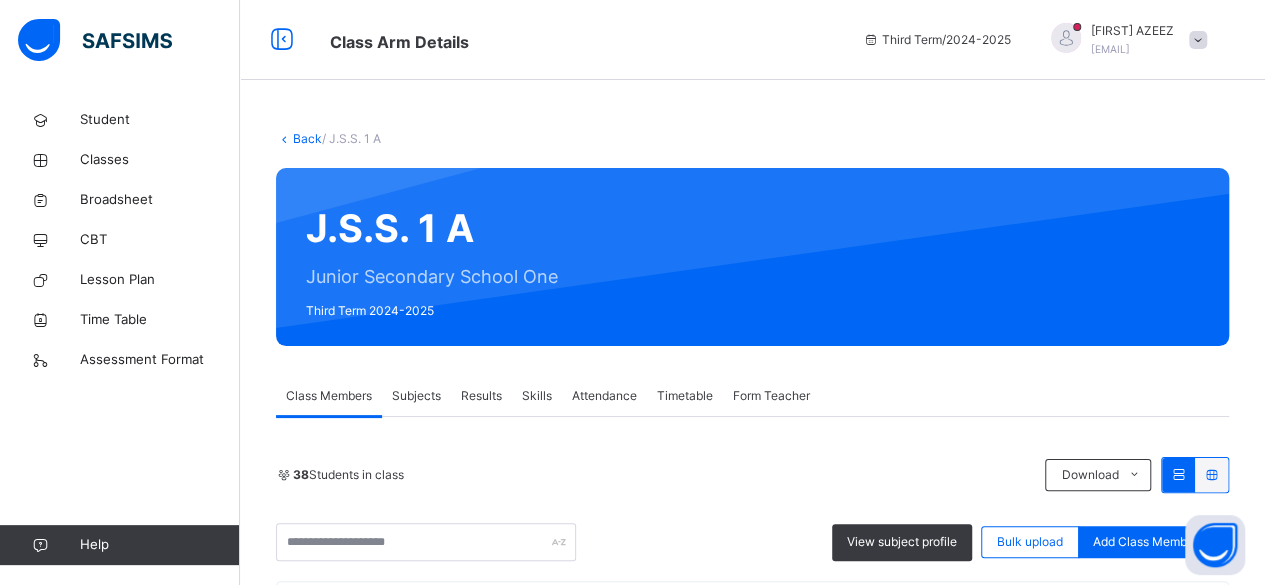 click on "Subjects" at bounding box center [416, 396] 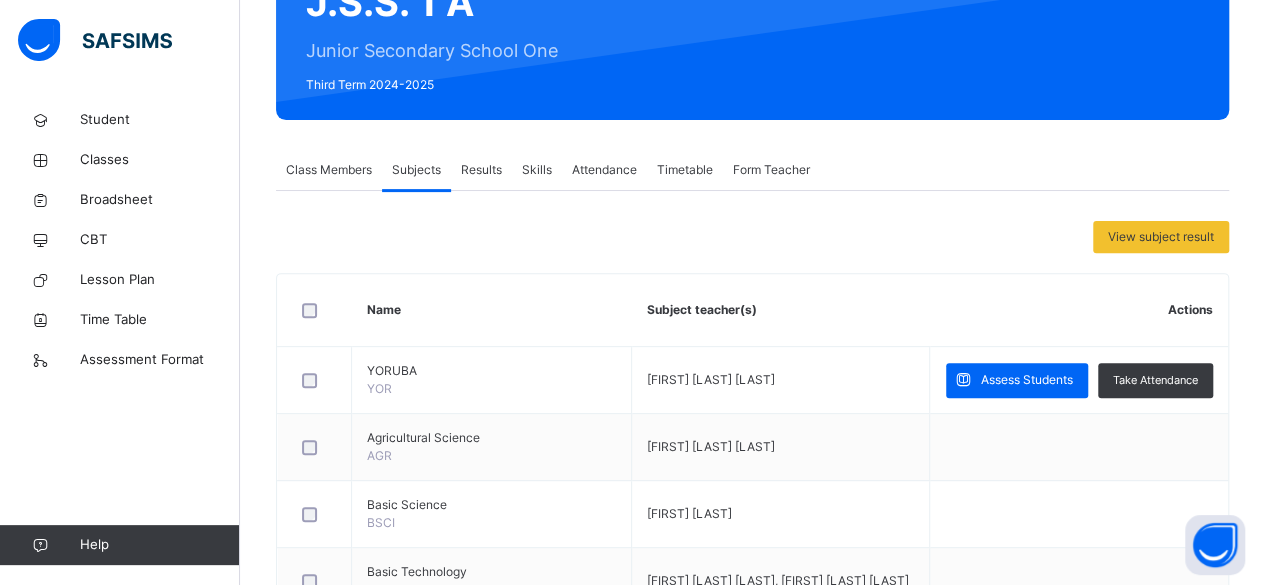 scroll, scrollTop: 306, scrollLeft: 0, axis: vertical 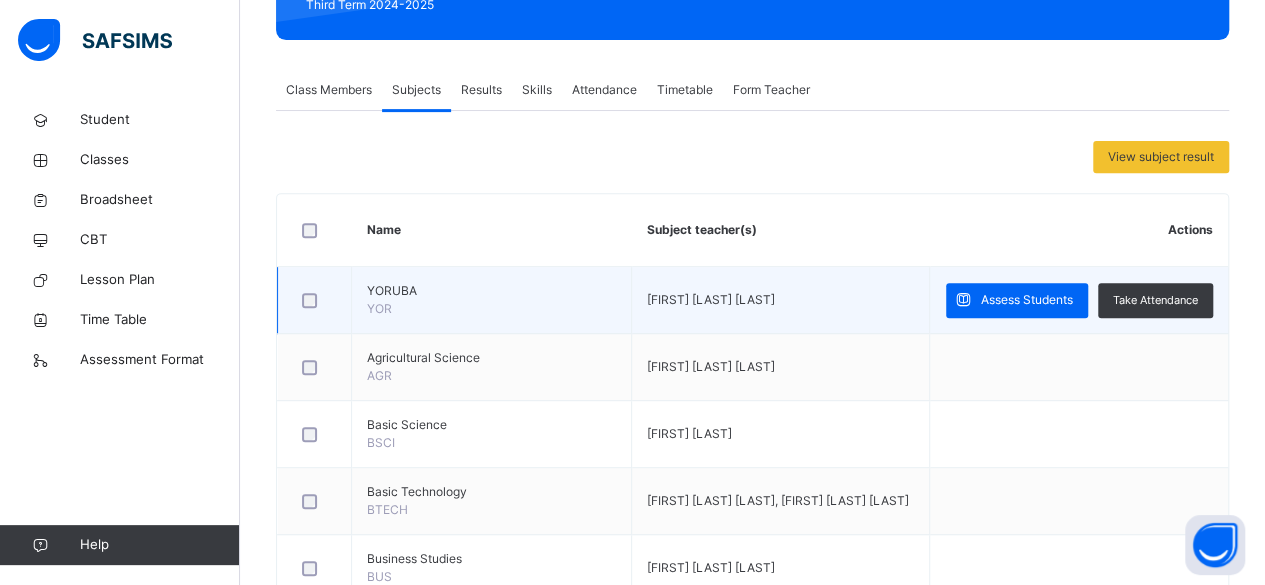 click at bounding box center [314, 300] 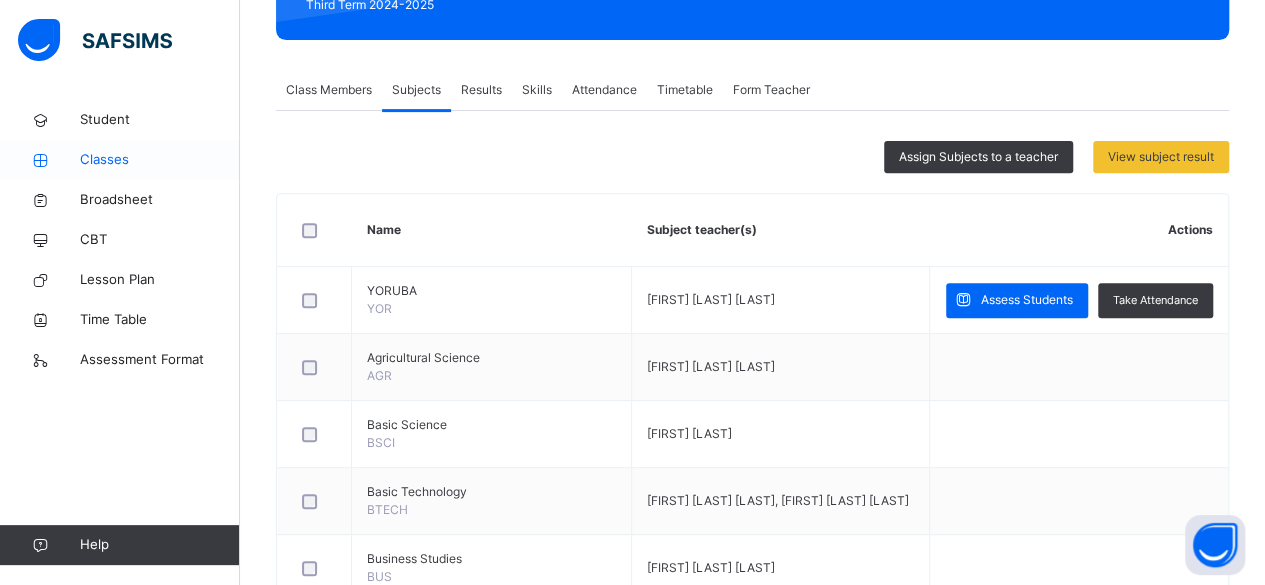 click on "Classes" at bounding box center (160, 160) 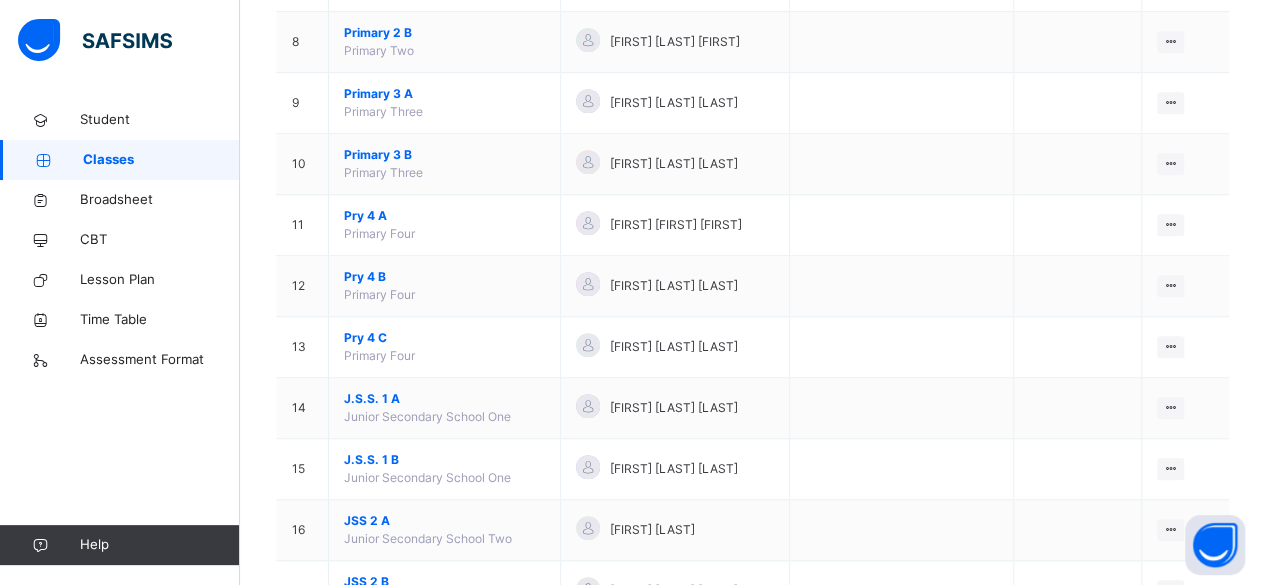 scroll, scrollTop: 733, scrollLeft: 0, axis: vertical 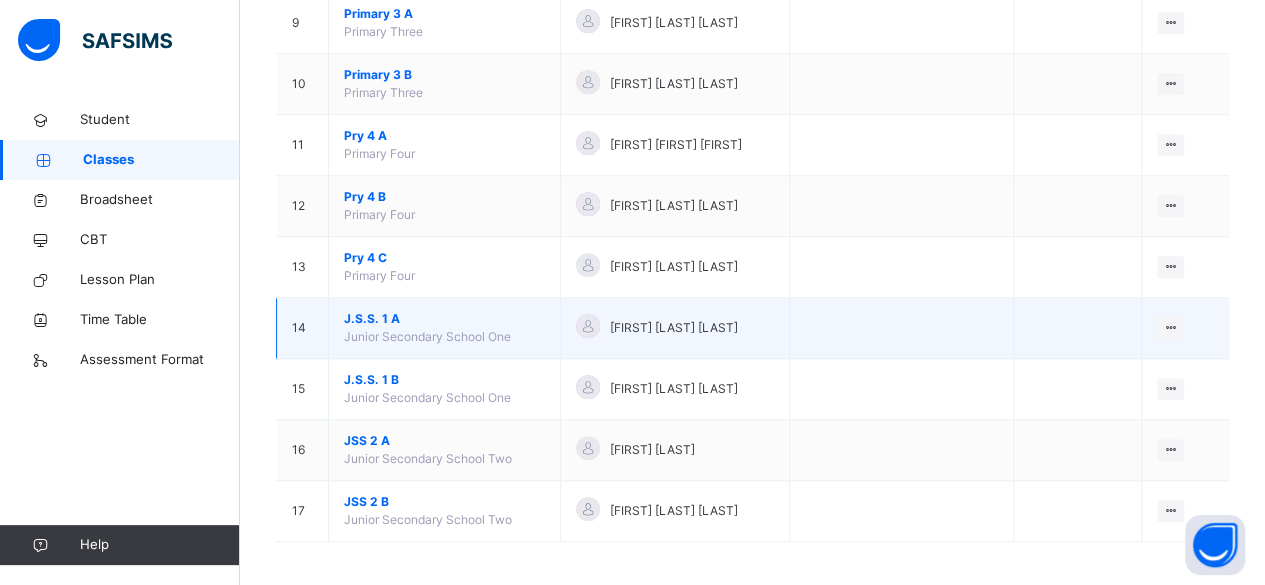 click on "J.S.S. 1   A" at bounding box center (444, 319) 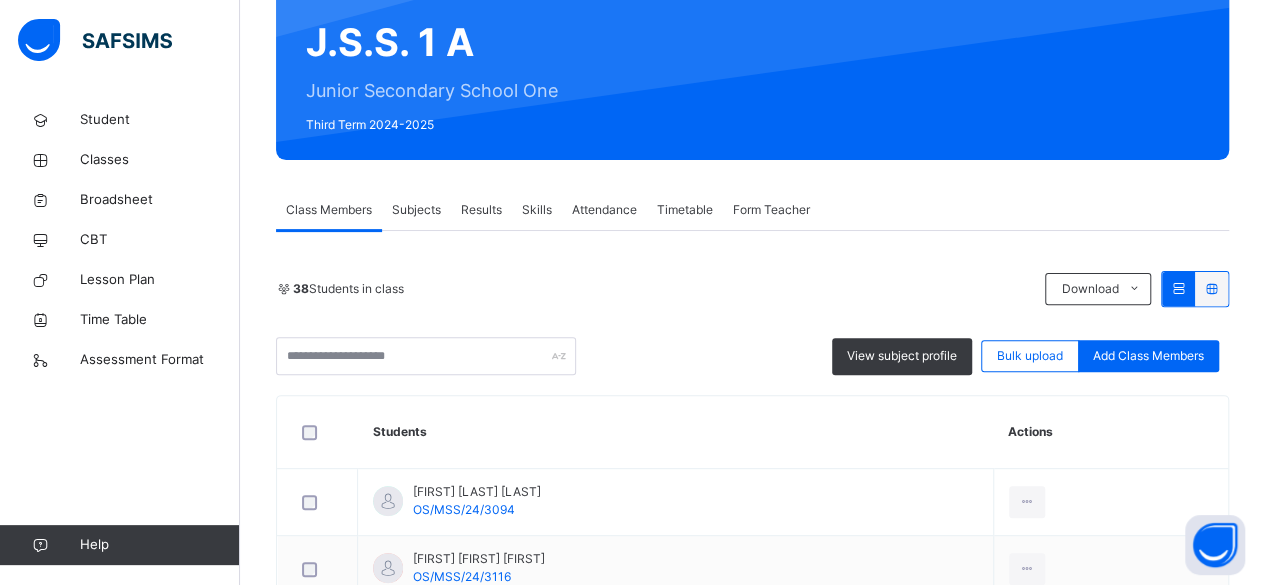 scroll, scrollTop: 213, scrollLeft: 0, axis: vertical 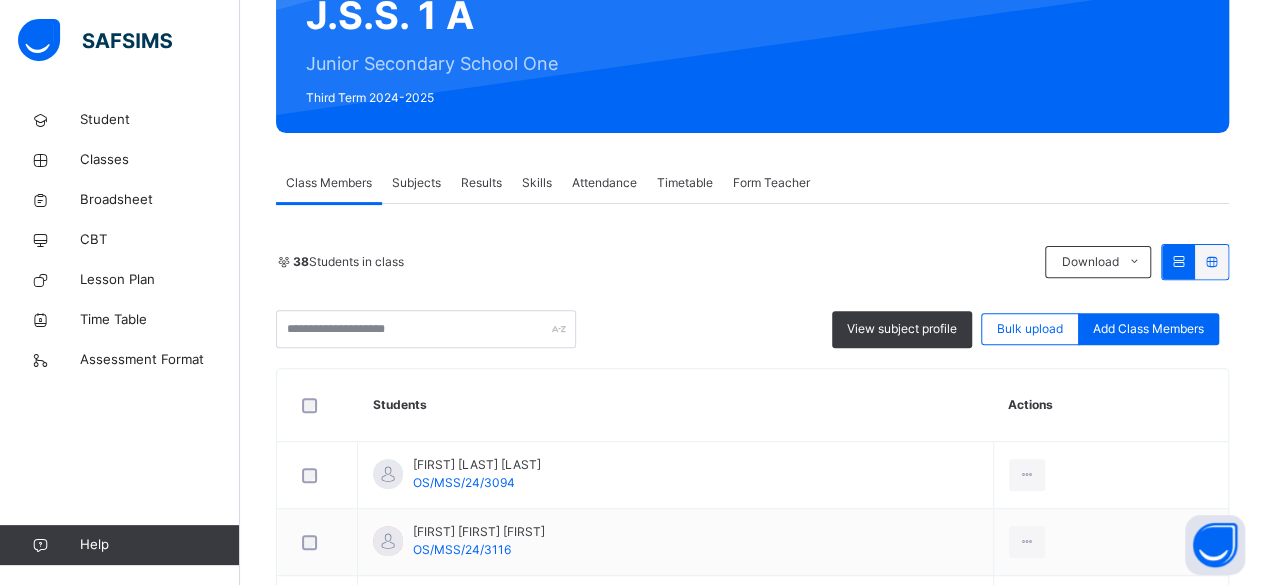click on "Subjects" at bounding box center [416, 183] 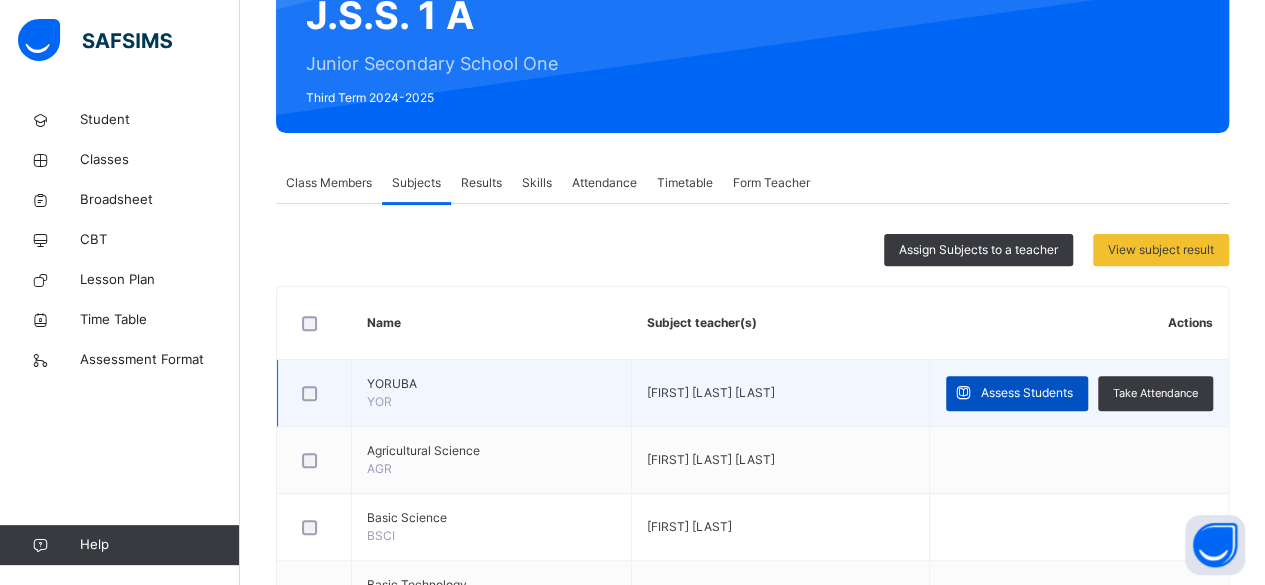 click on "Assess Students" at bounding box center (1017, 393) 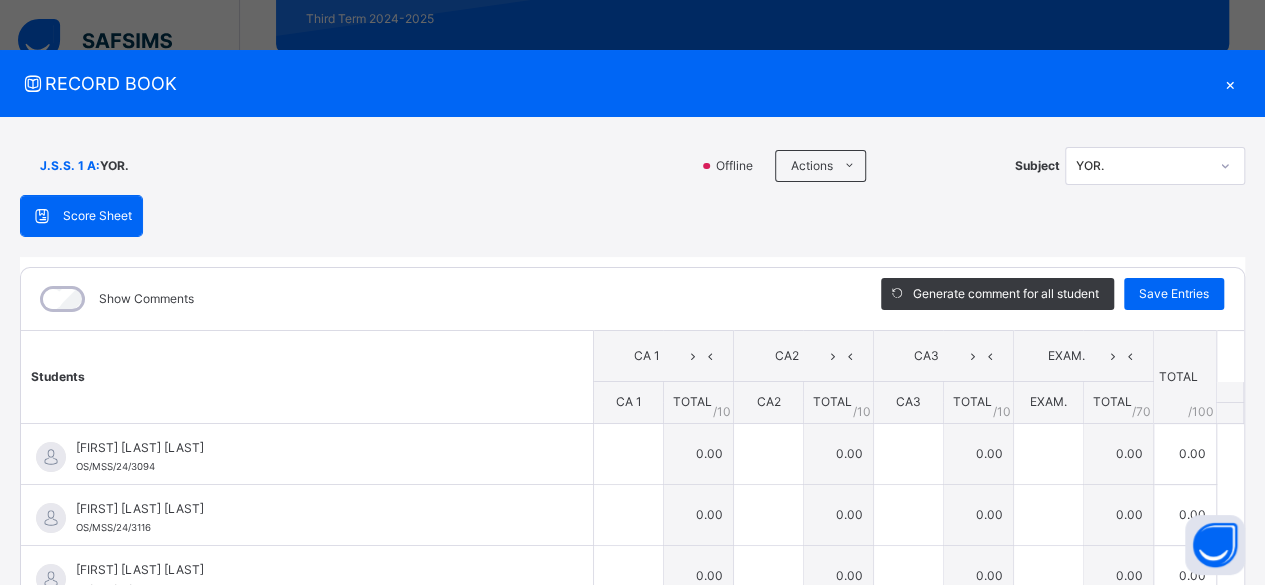 scroll, scrollTop: 306, scrollLeft: 0, axis: vertical 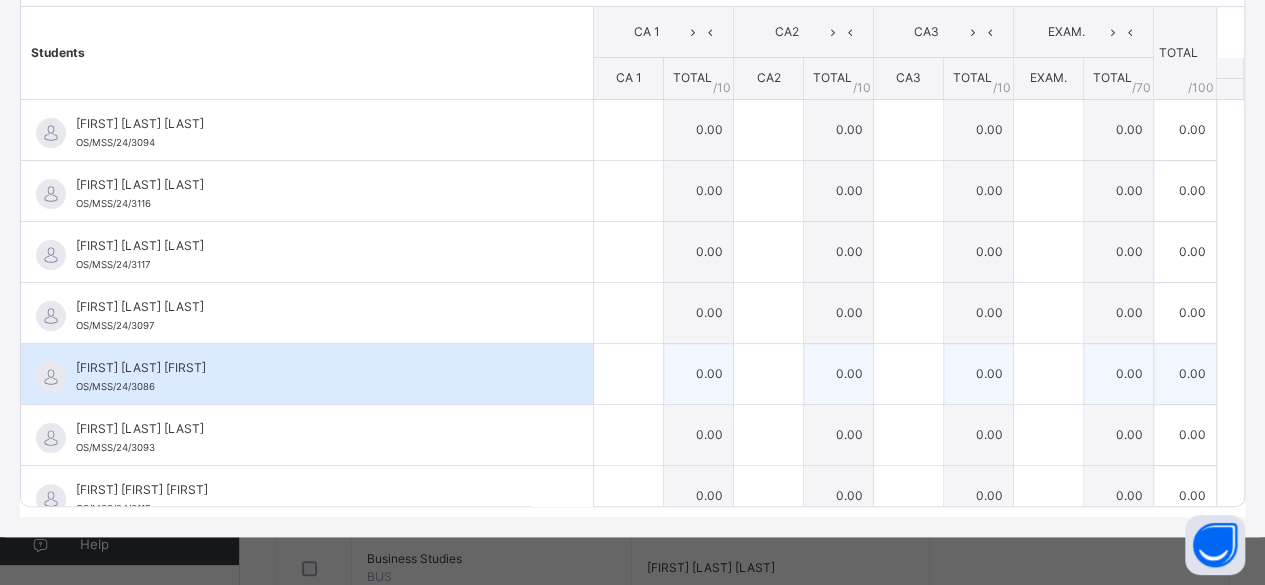 click on "[FIRST] [LAST] [FIRST]" at bounding box center [312, 368] 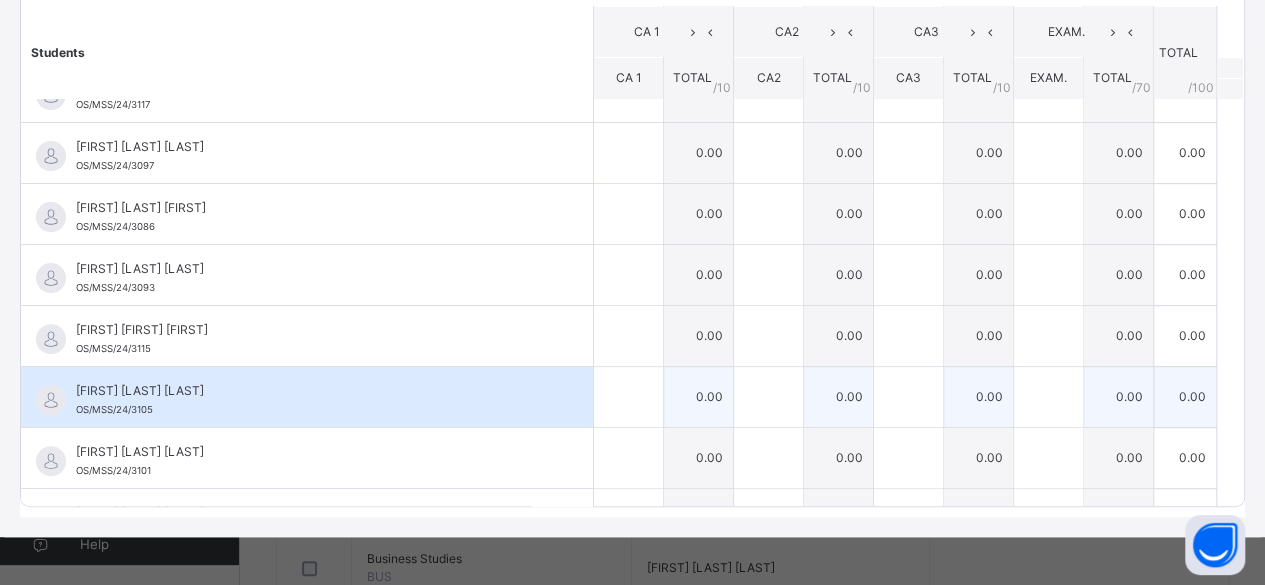 click on "[FIRST] [LAST] [LAST]" at bounding box center (312, 391) 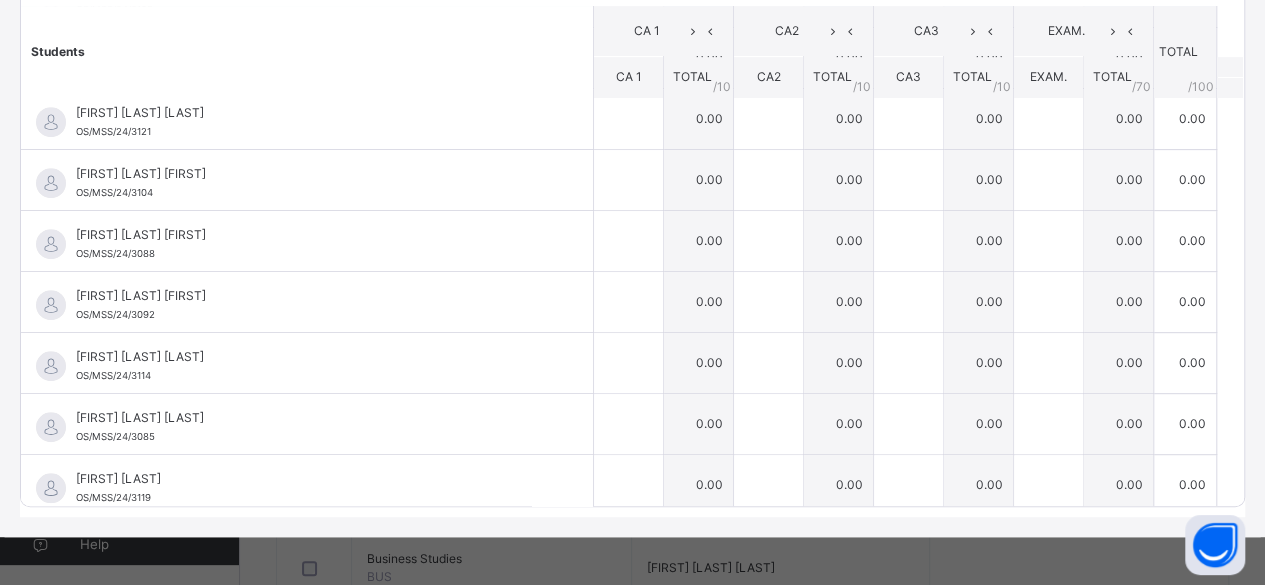 scroll, scrollTop: 520, scrollLeft: 0, axis: vertical 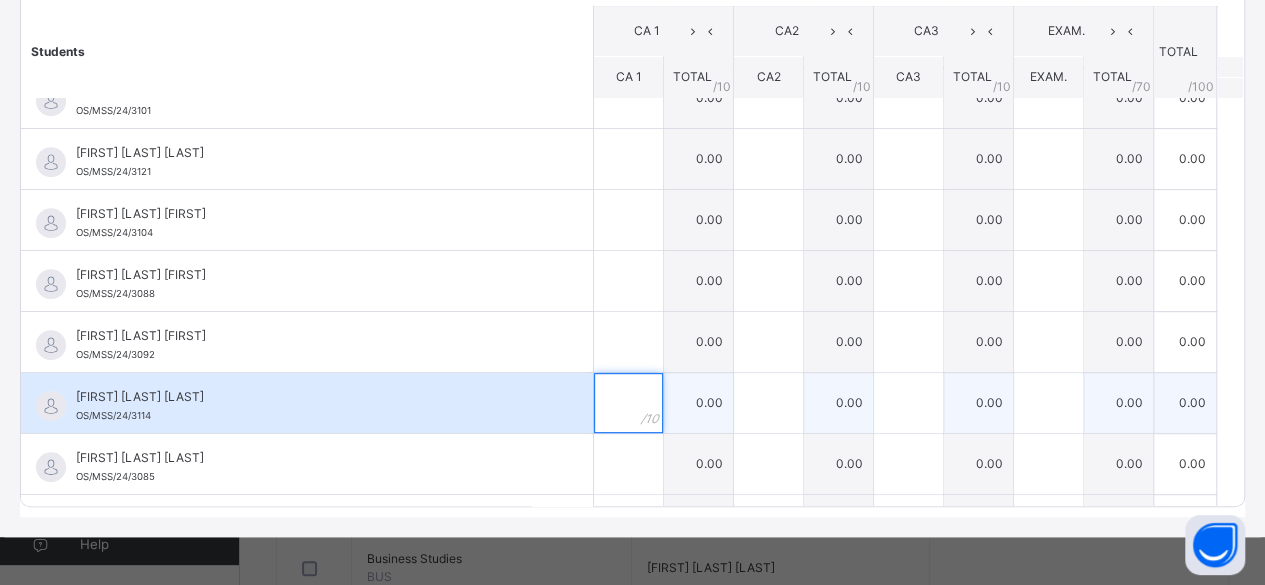 click at bounding box center [628, 403] 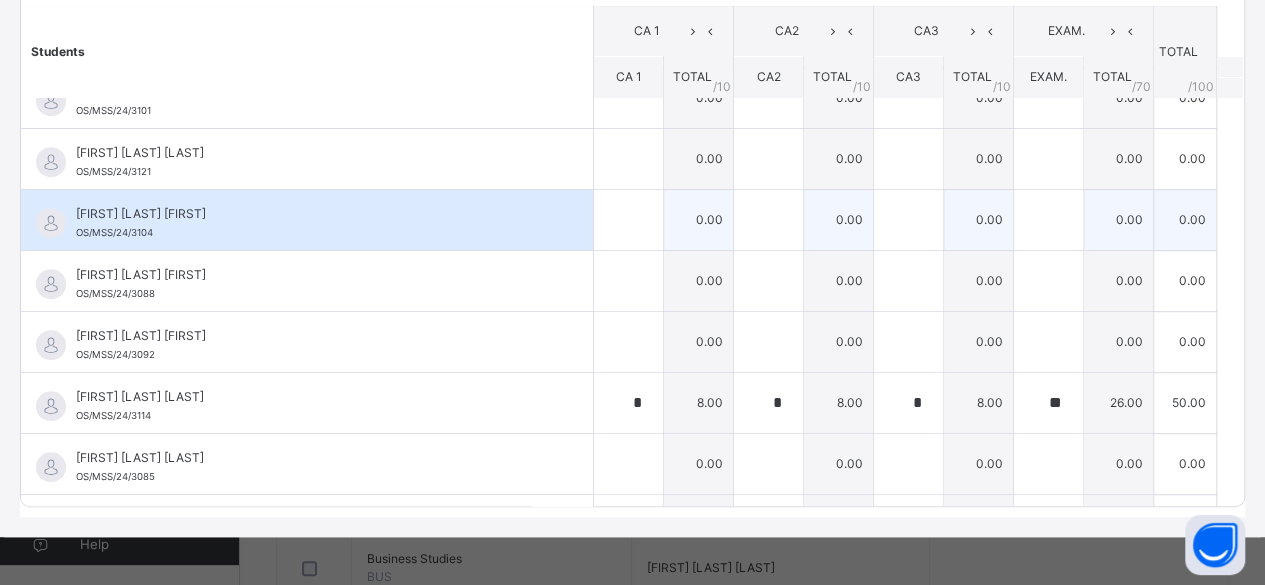 click on "[FIRST] [LAST] [FIRST] OS/MSS/24/3104" at bounding box center (312, 223) 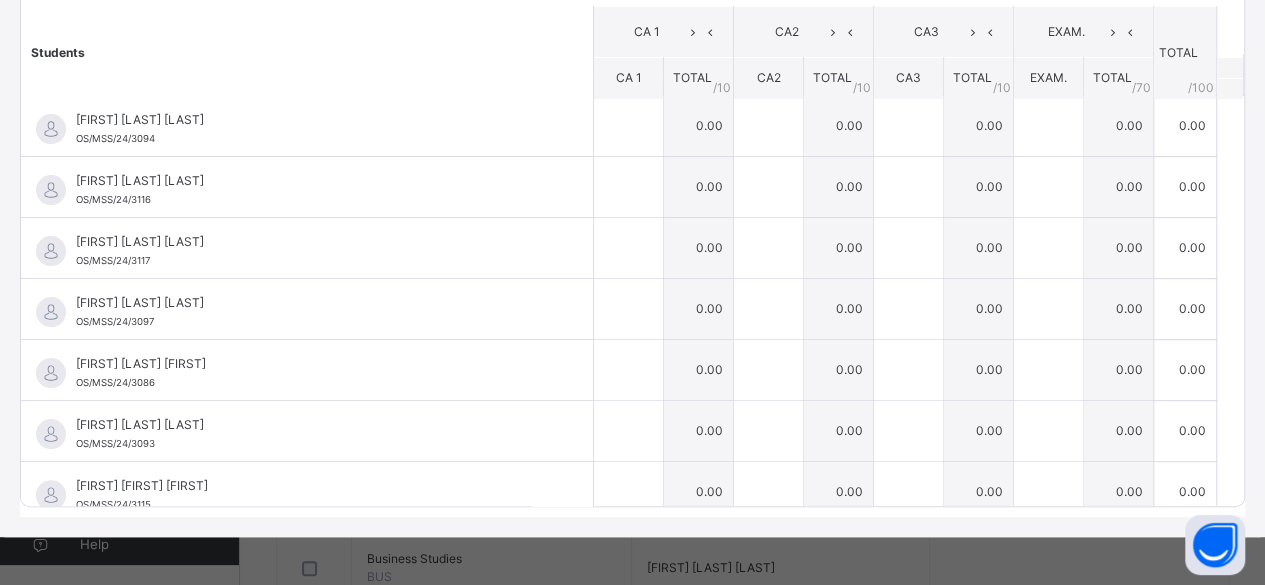 scroll, scrollTop: 0, scrollLeft: 0, axis: both 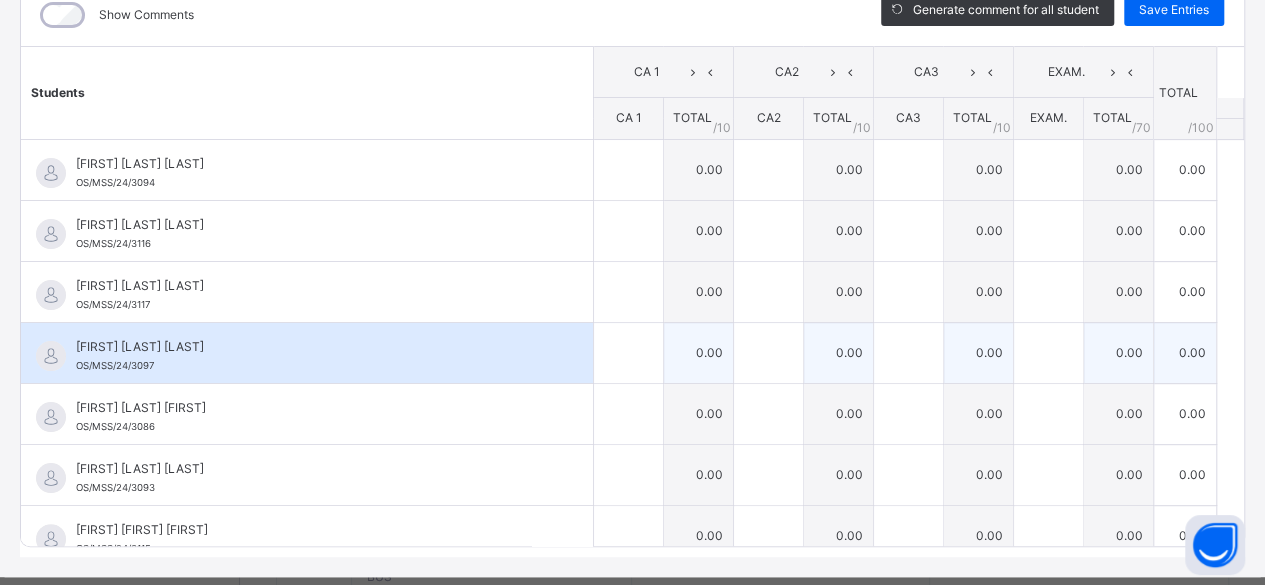 click on "[FIRST] [LAST] [LAST]" at bounding box center [312, 347] 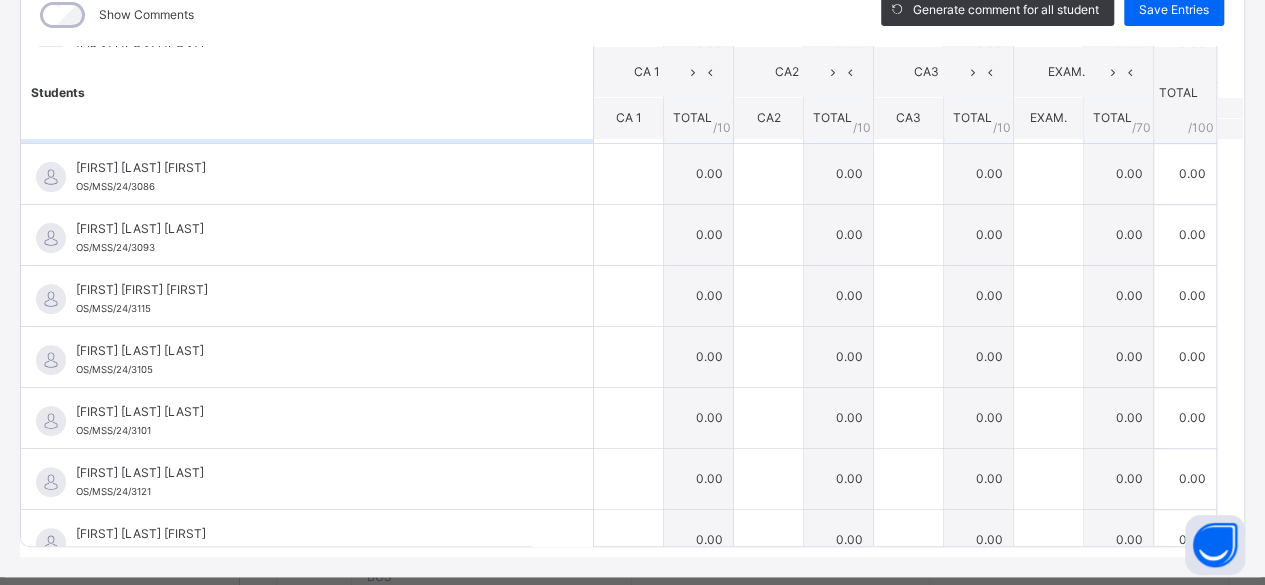 scroll, scrollTop: 280, scrollLeft: 0, axis: vertical 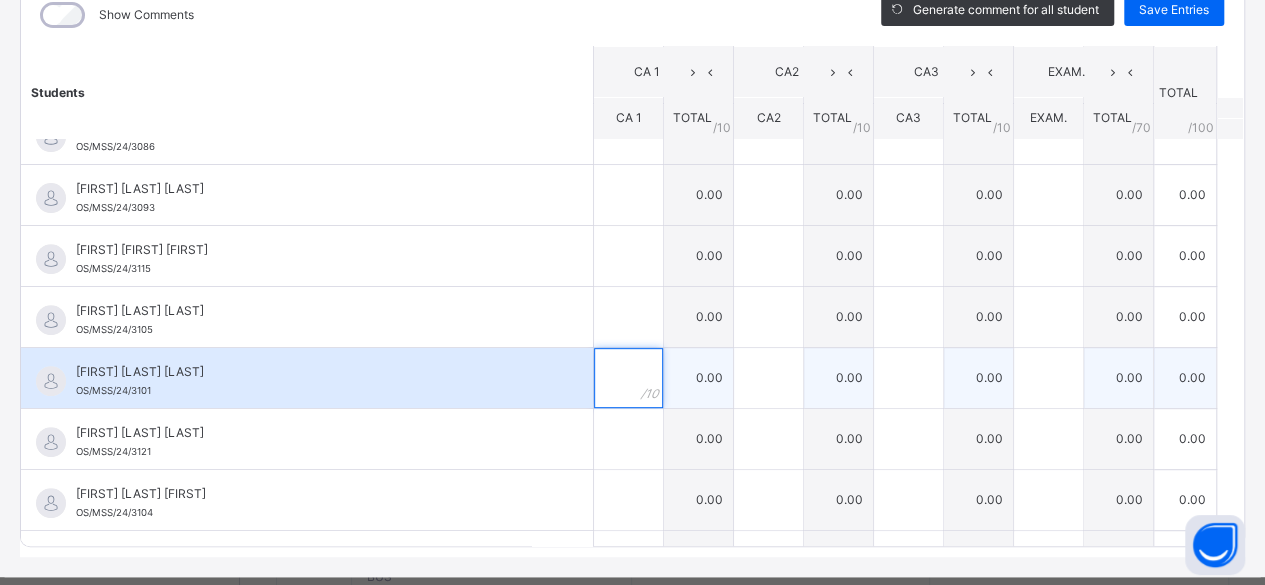 click at bounding box center (628, 378) 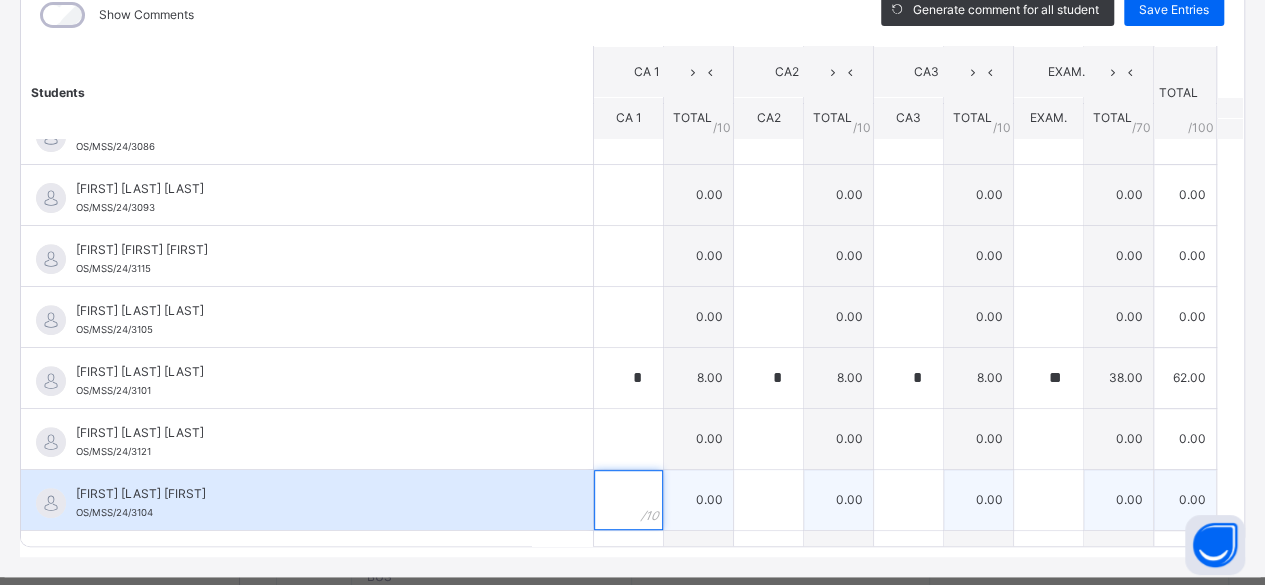 click at bounding box center [628, 500] 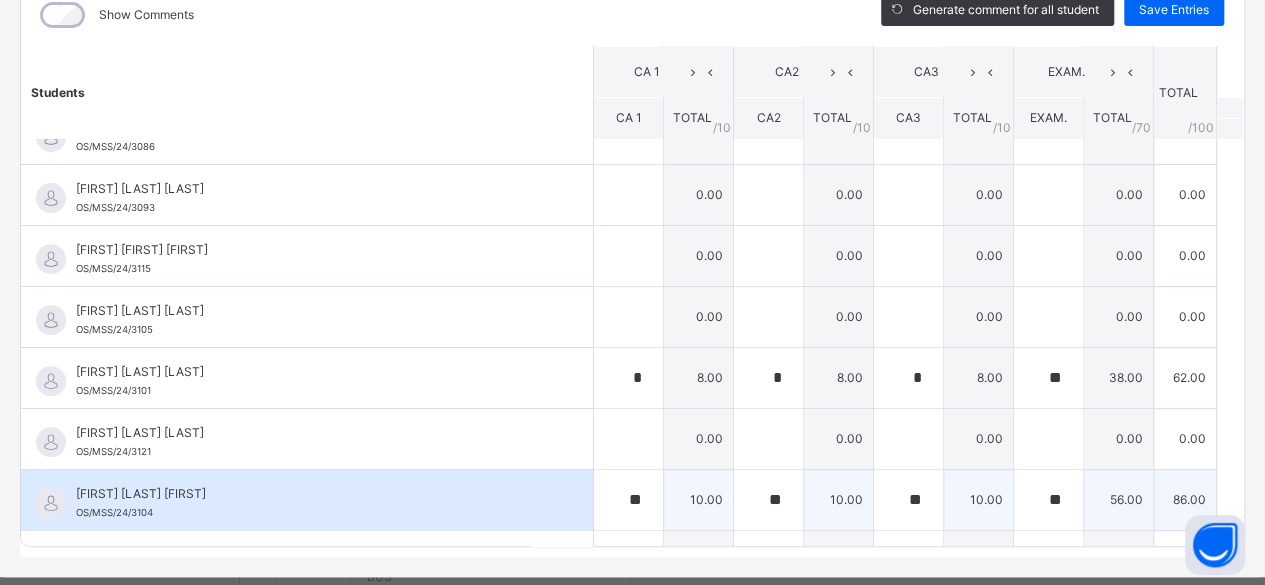 click on "[FIRST] [LAST] [FIRST]" at bounding box center [312, 494] 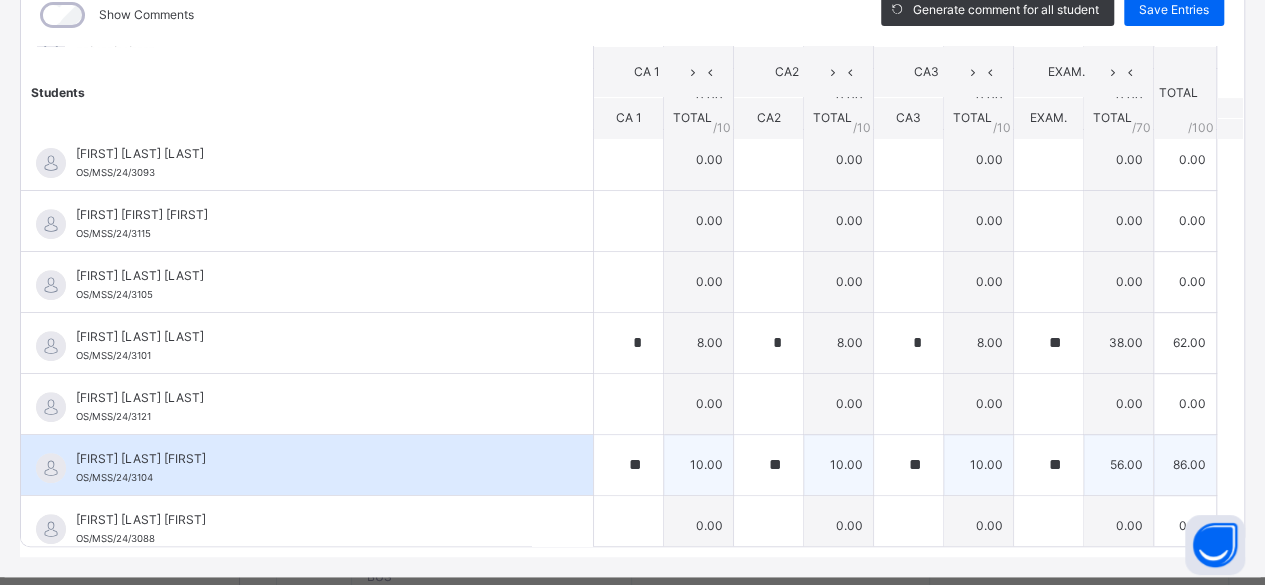 scroll, scrollTop: 320, scrollLeft: 0, axis: vertical 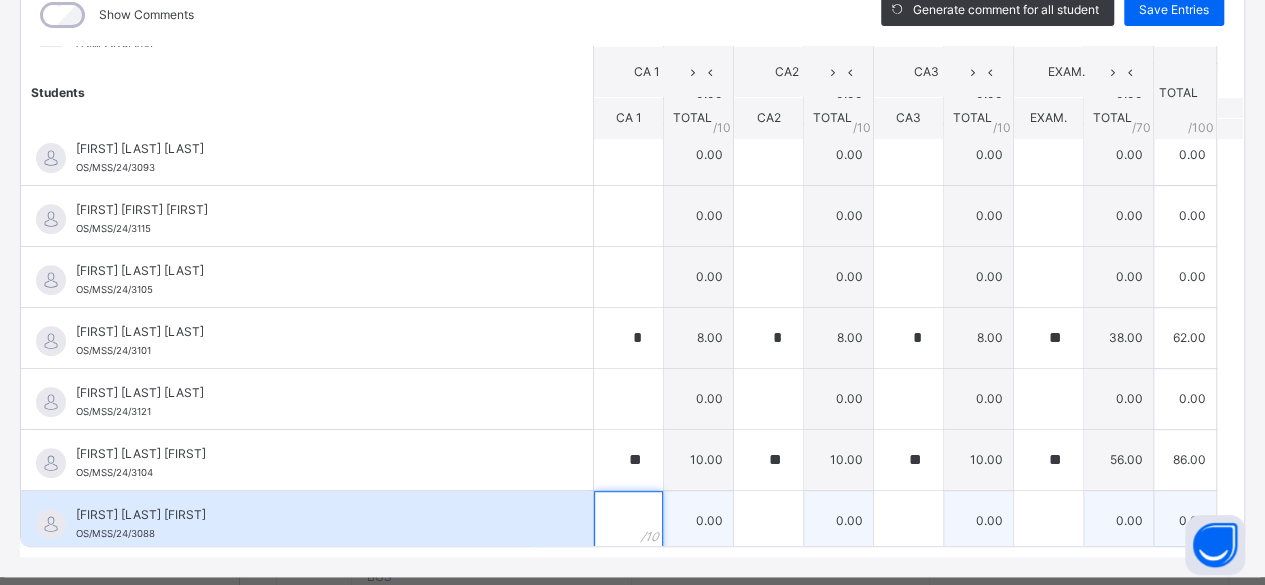 click at bounding box center (628, 521) 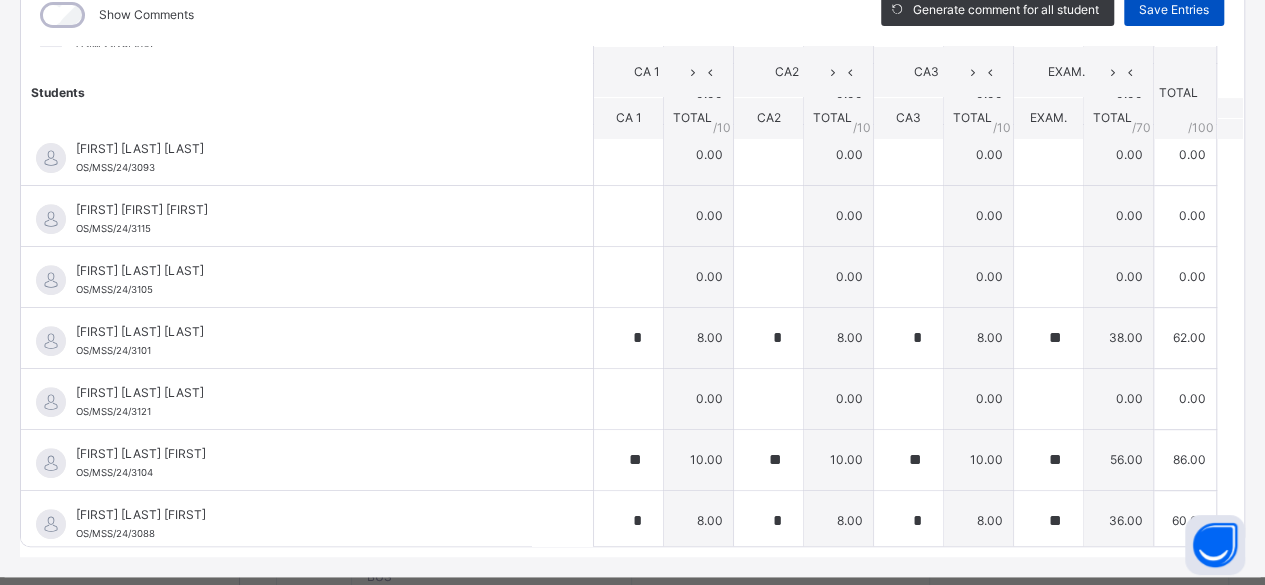 click on "Save Entries" at bounding box center (1174, 10) 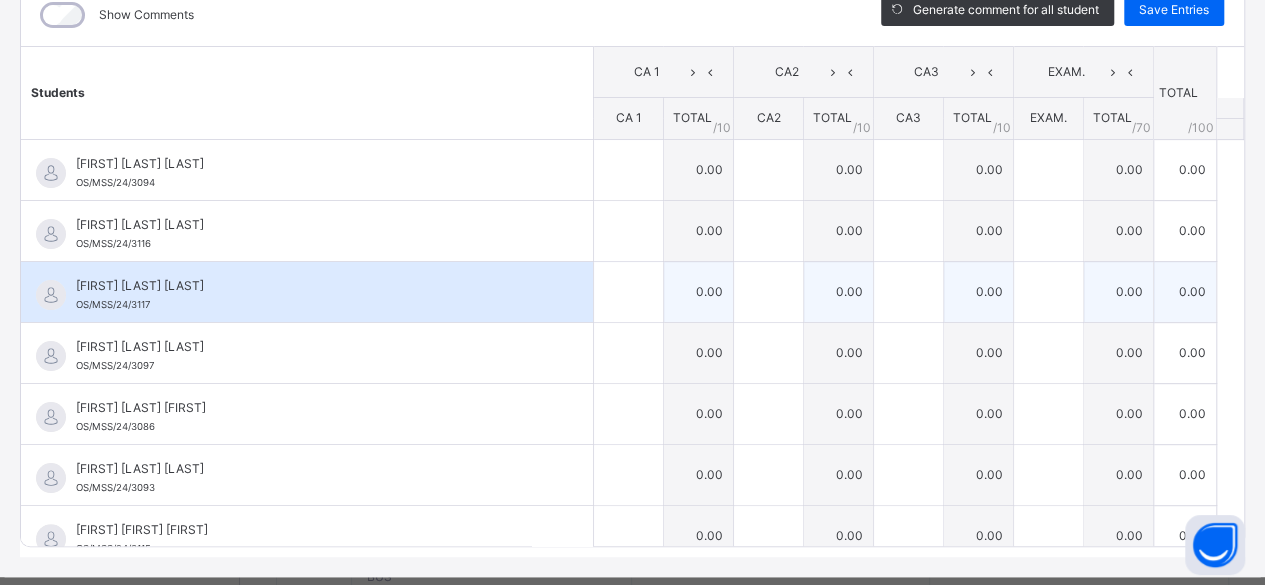 click on "[FIRST] [LAST] [LAST]" at bounding box center [312, 286] 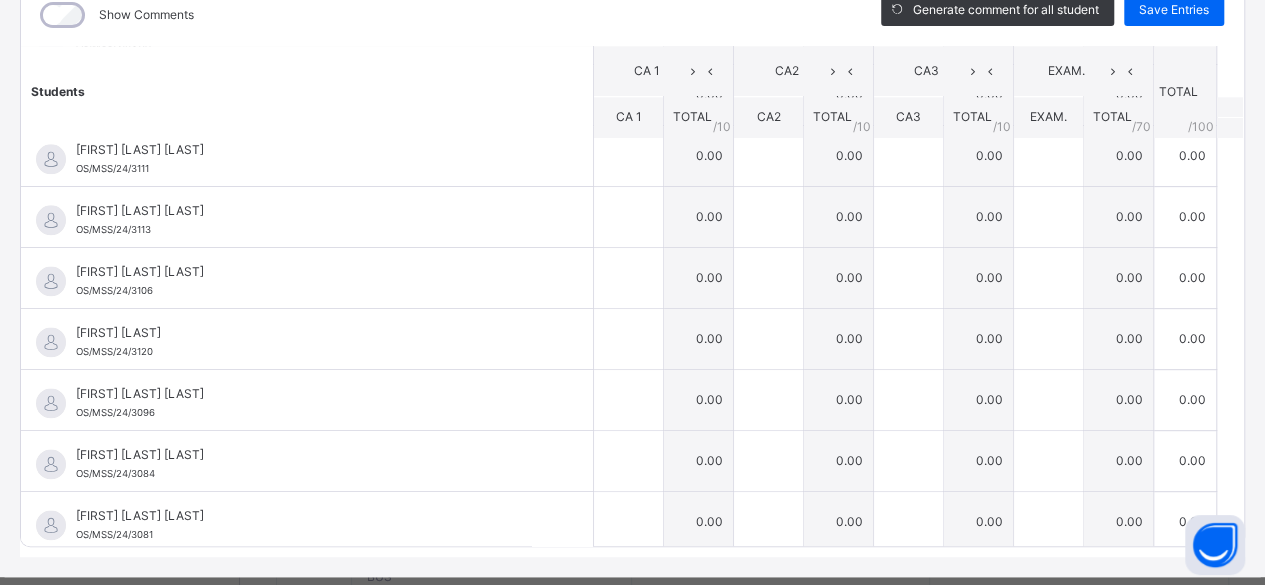 scroll, scrollTop: 1240, scrollLeft: 0, axis: vertical 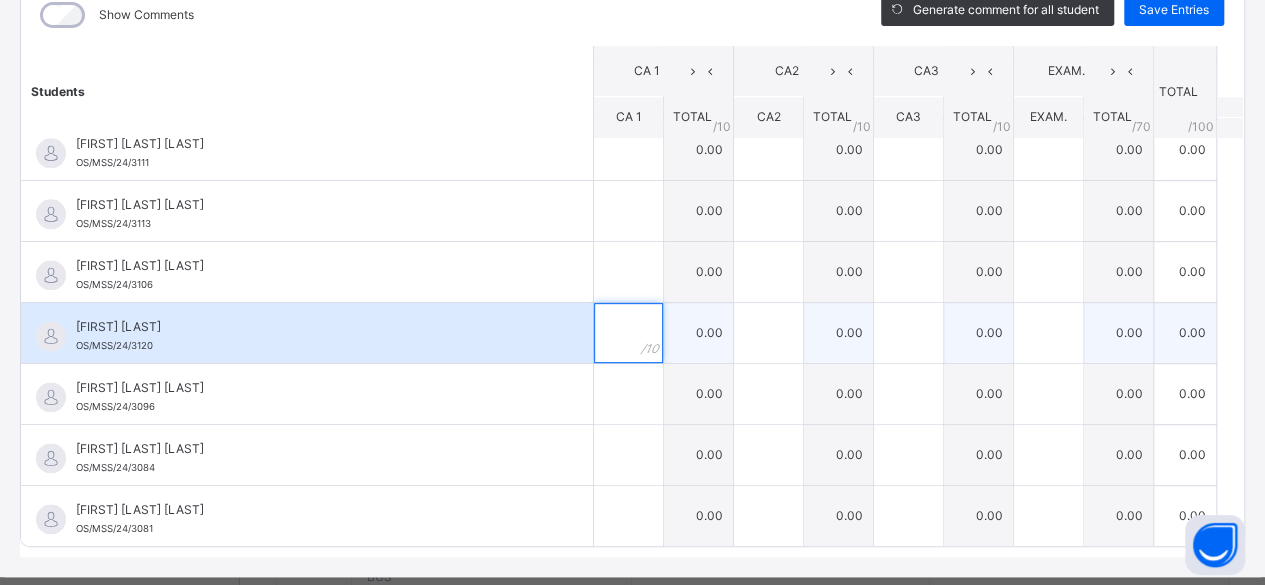 click at bounding box center [628, 333] 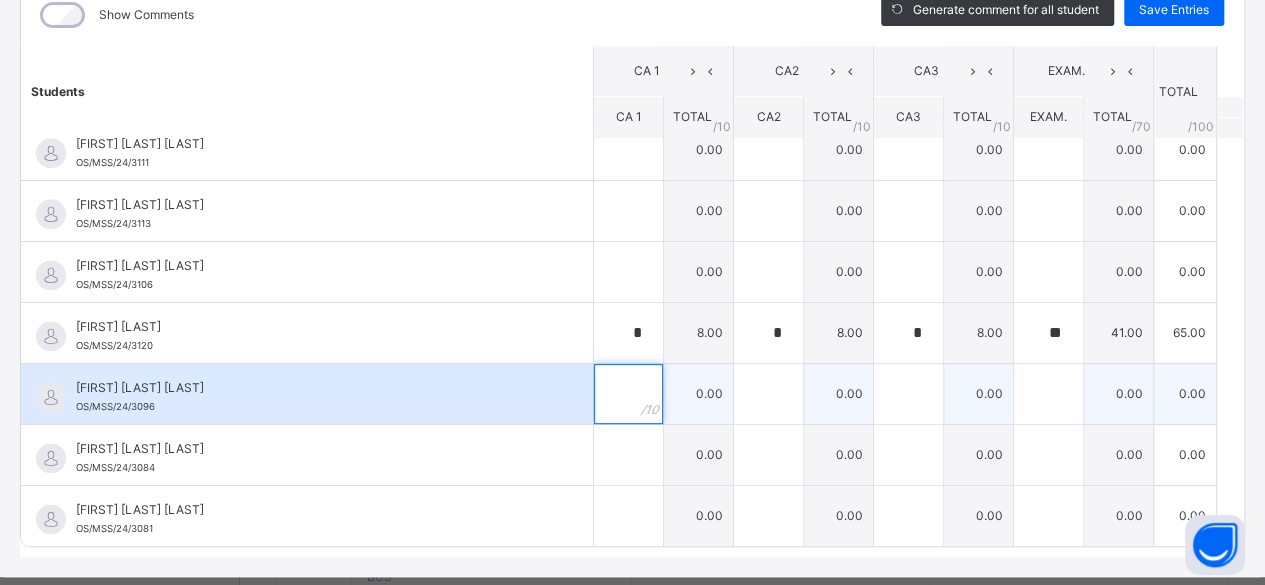 click at bounding box center (628, 394) 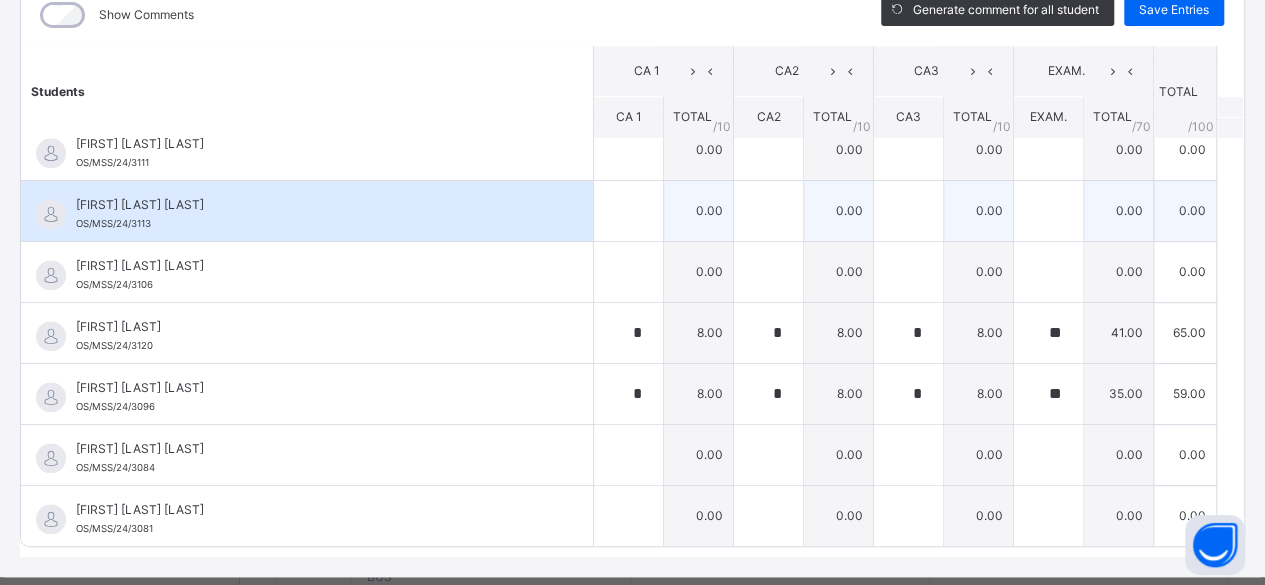 click on "[FIRST] [LAST] [LAST]" at bounding box center (312, 205) 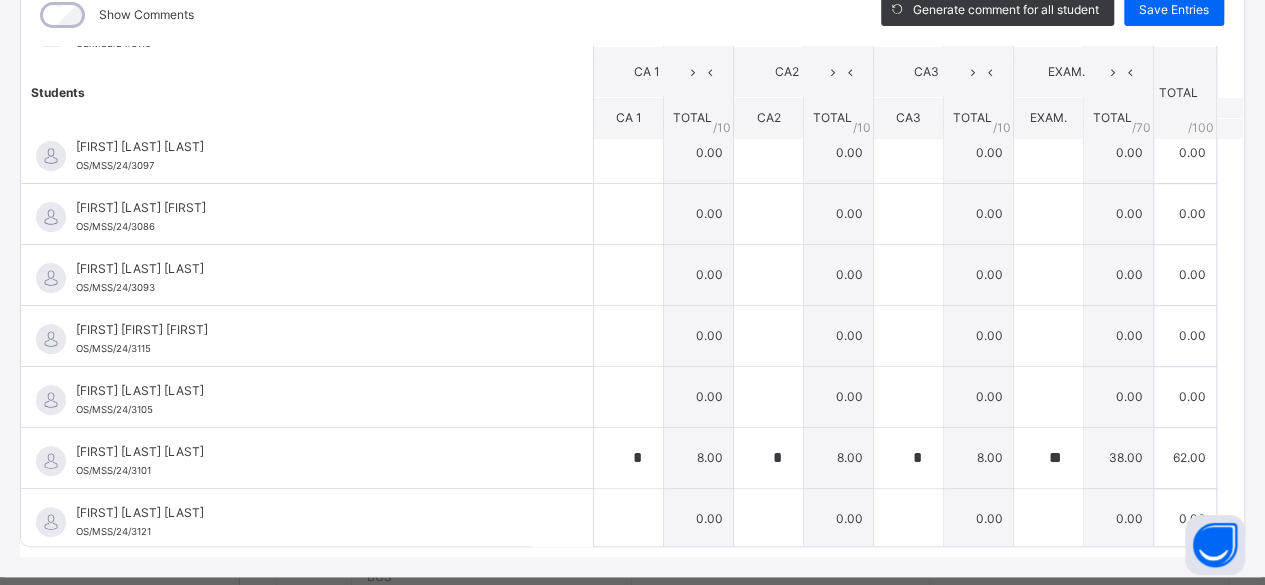 scroll, scrollTop: 160, scrollLeft: 0, axis: vertical 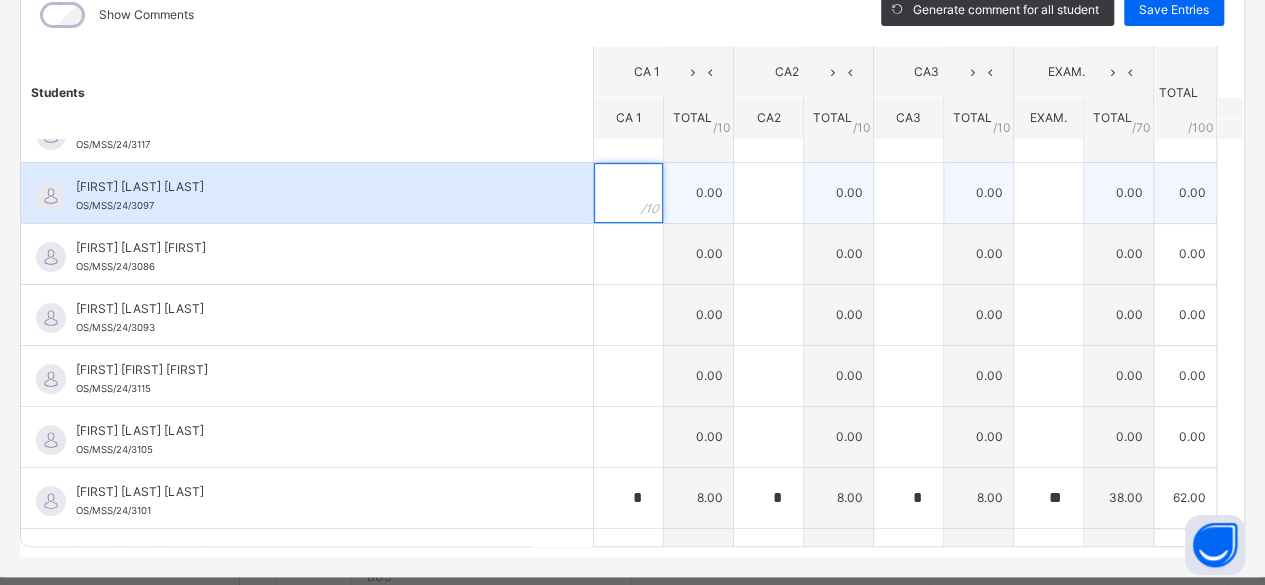 click at bounding box center (628, 193) 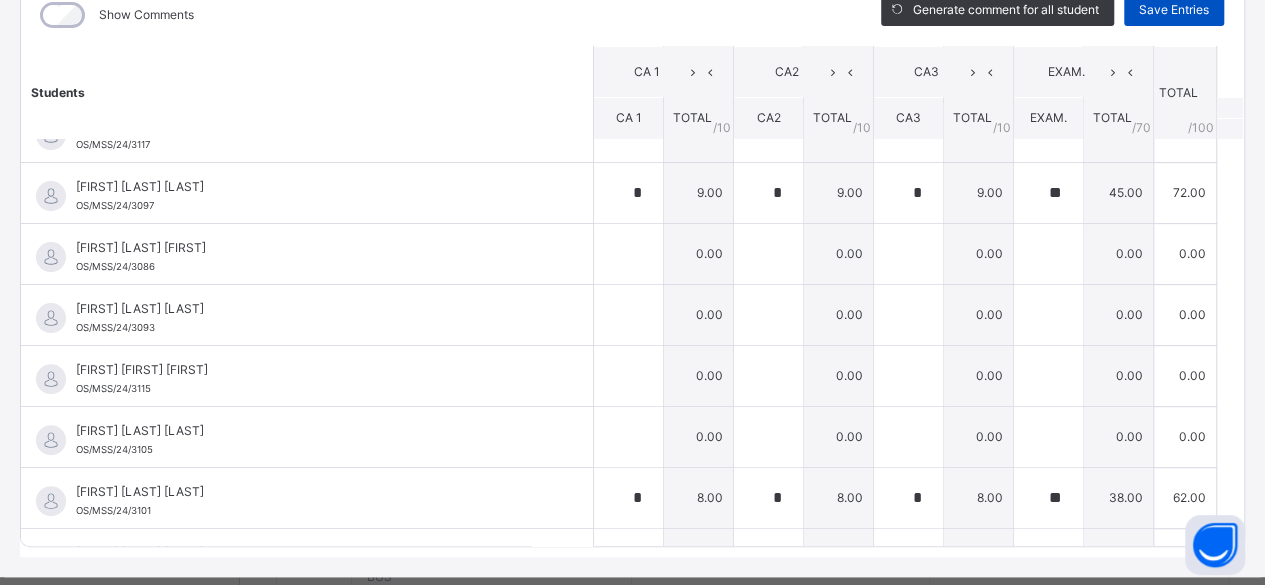 click on "Save Entries" at bounding box center [1174, 10] 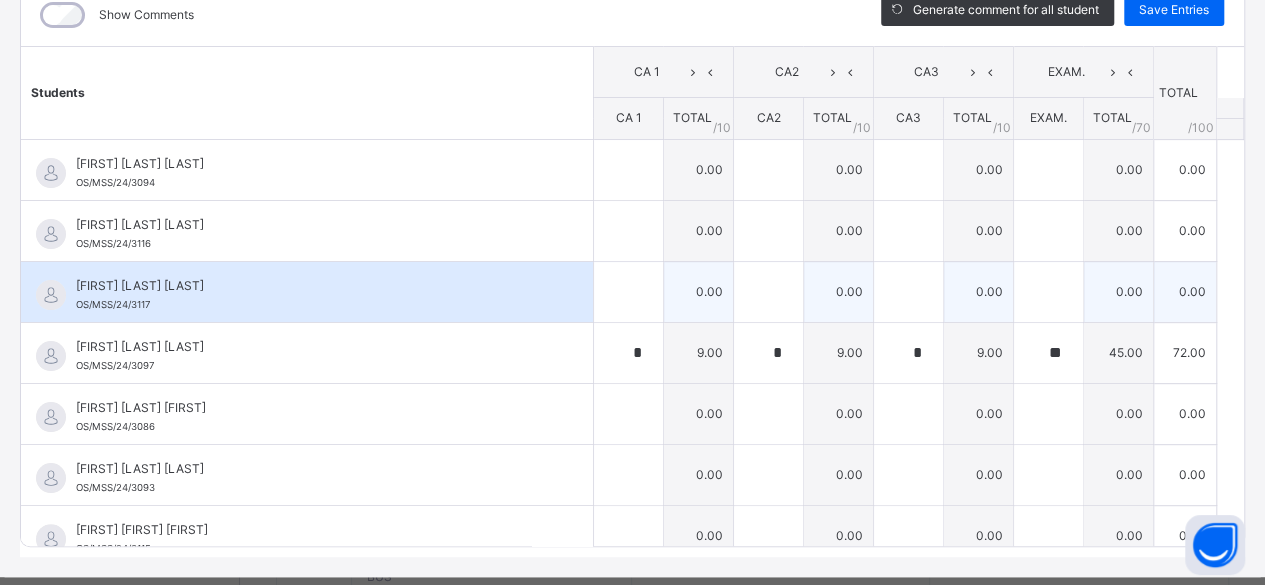 click on "[FIRST] [LAST] [LAST] OS/MSS/24/3117" at bounding box center (312, 295) 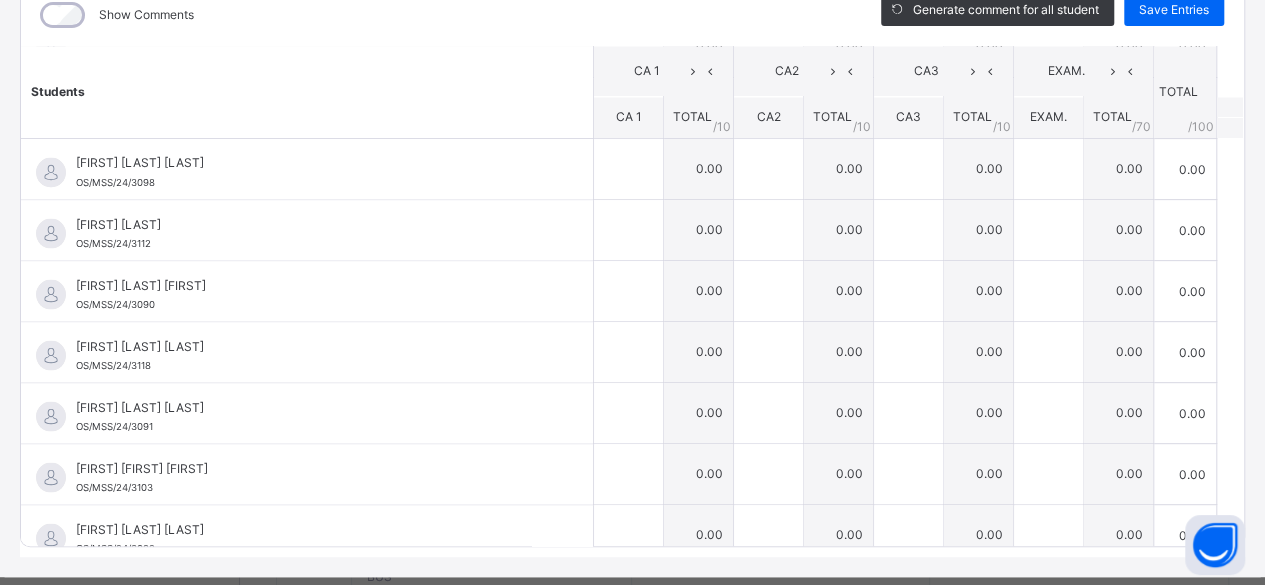 scroll, scrollTop: 1776, scrollLeft: 0, axis: vertical 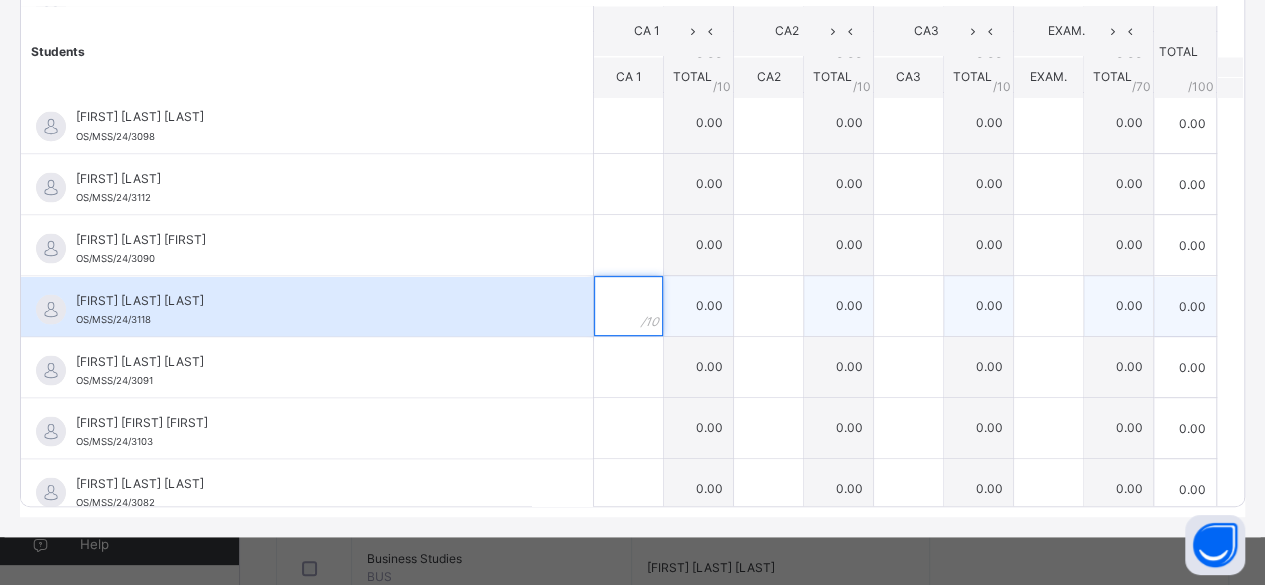 click at bounding box center (628, 306) 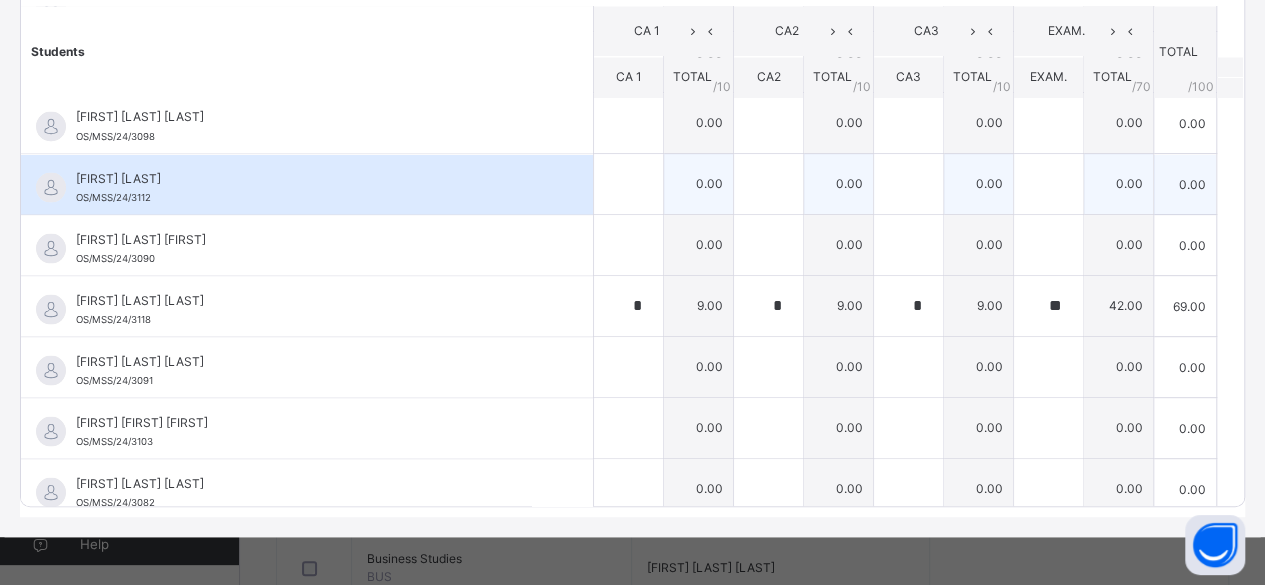 click on "[FIRST] [LAST]" at bounding box center (312, 178) 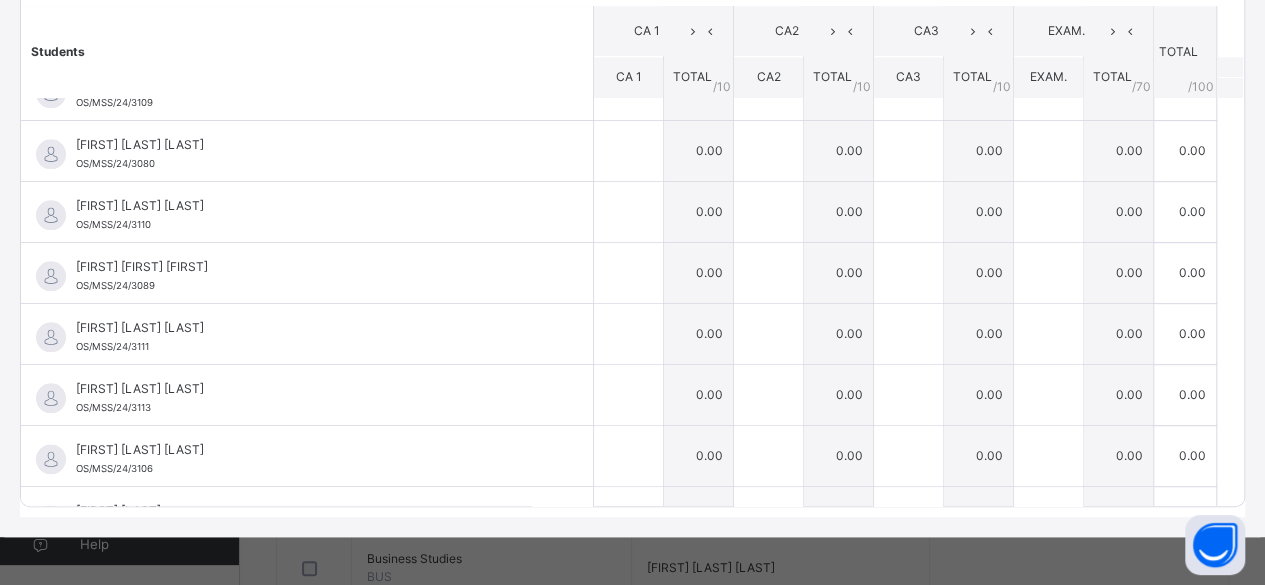 scroll, scrollTop: 976, scrollLeft: 0, axis: vertical 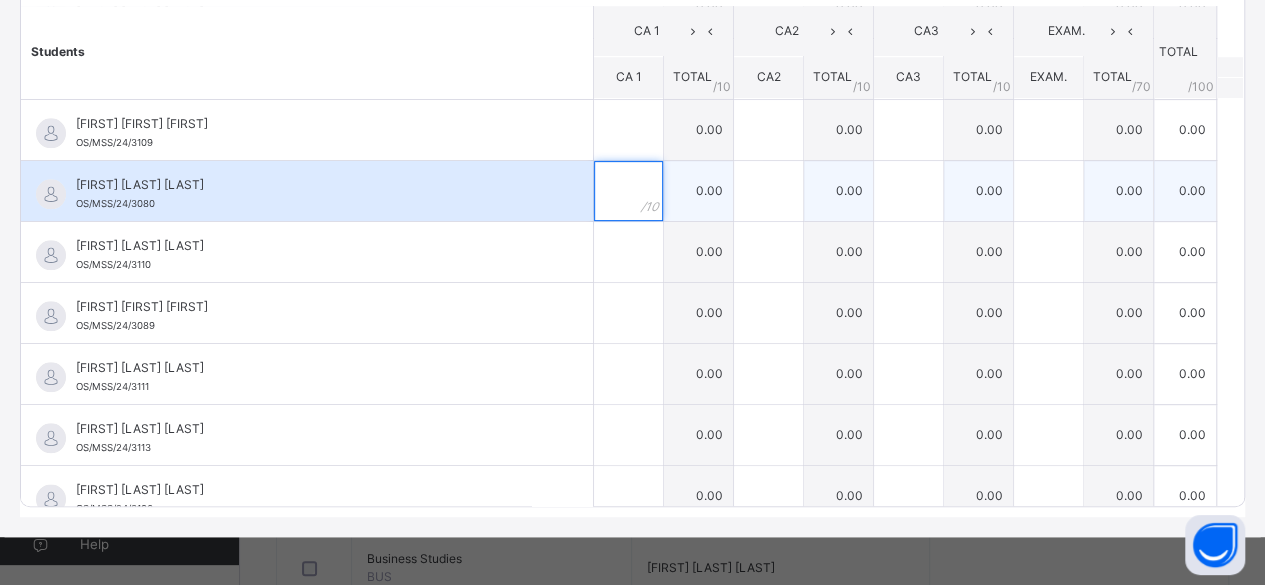 click at bounding box center (628, 191) 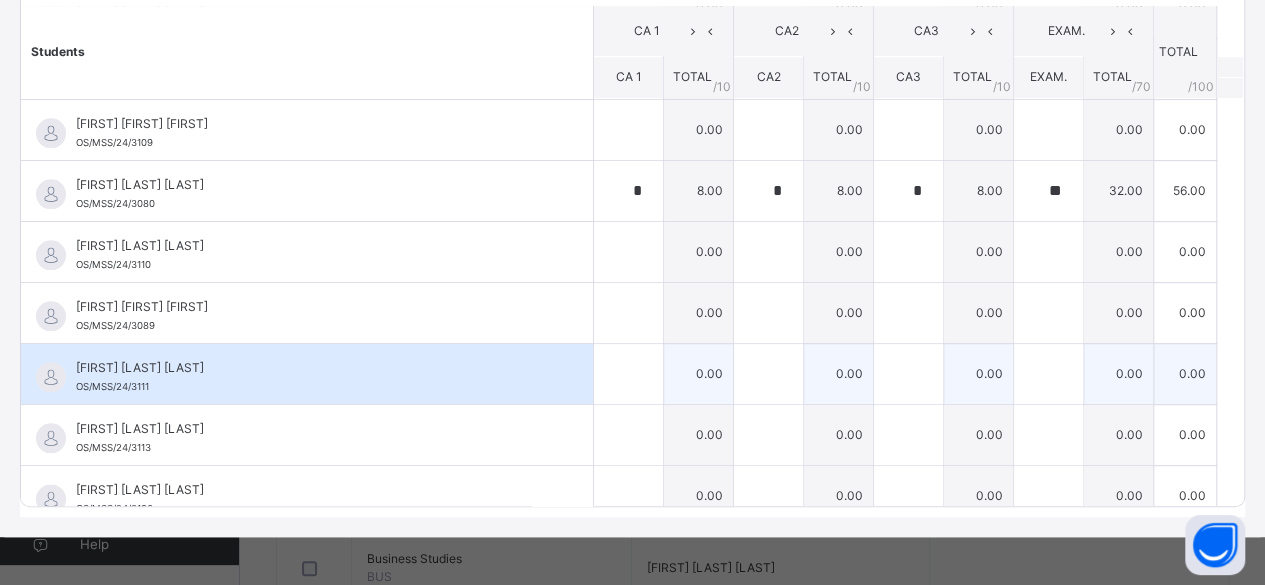 click on "[FIRST] [LAST] [LAST]" at bounding box center (312, 368) 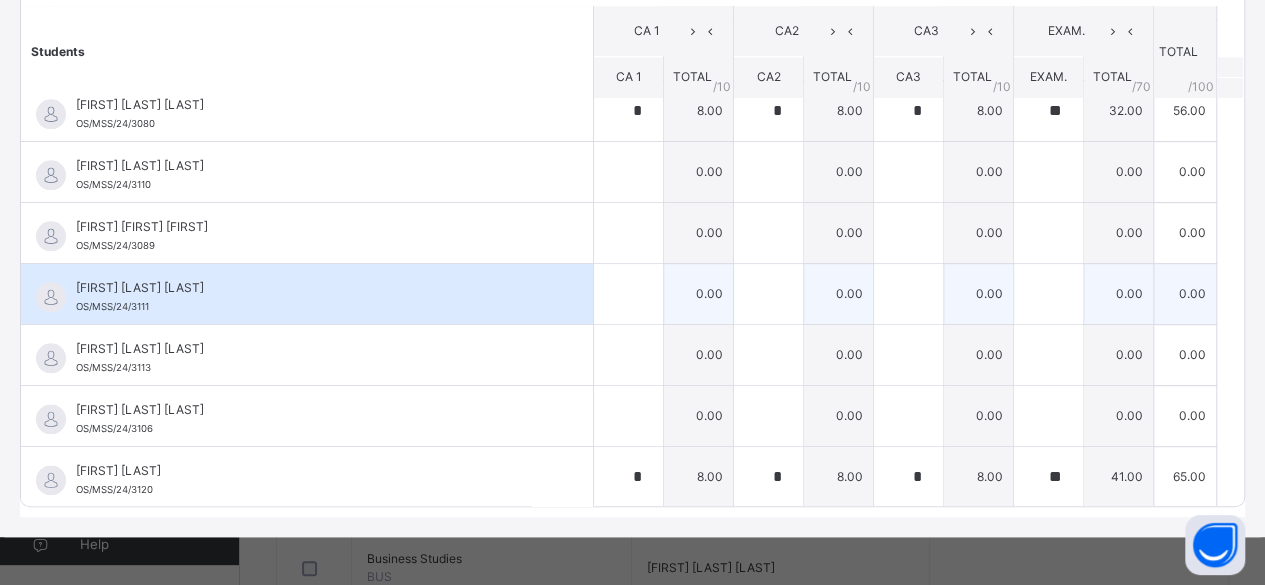 scroll, scrollTop: 1096, scrollLeft: 0, axis: vertical 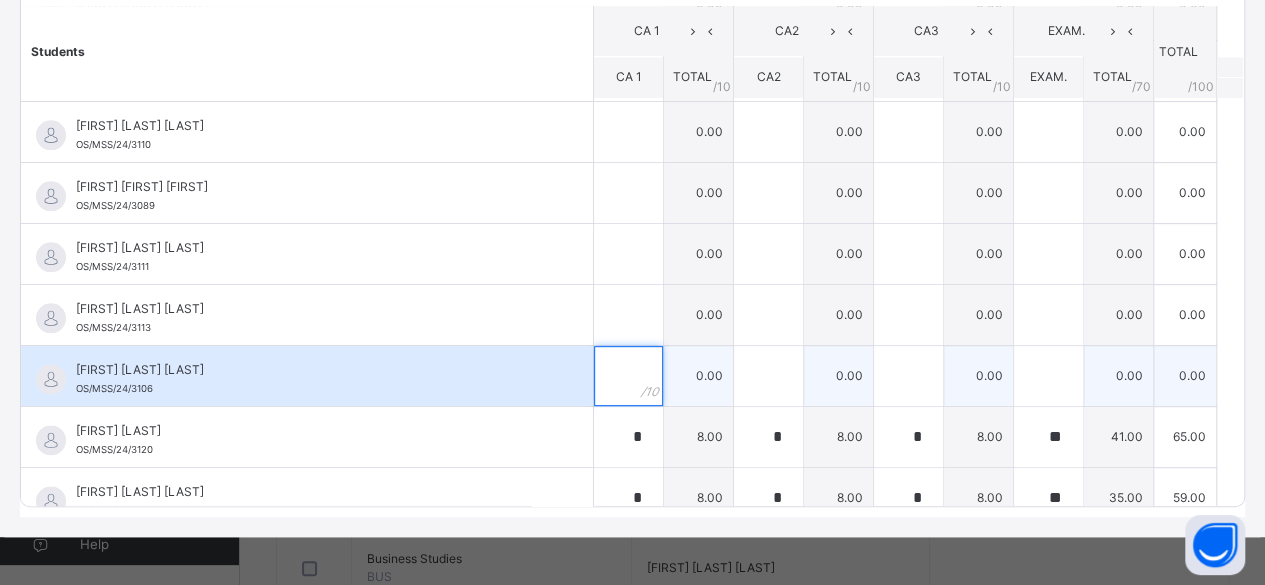 click at bounding box center (628, 376) 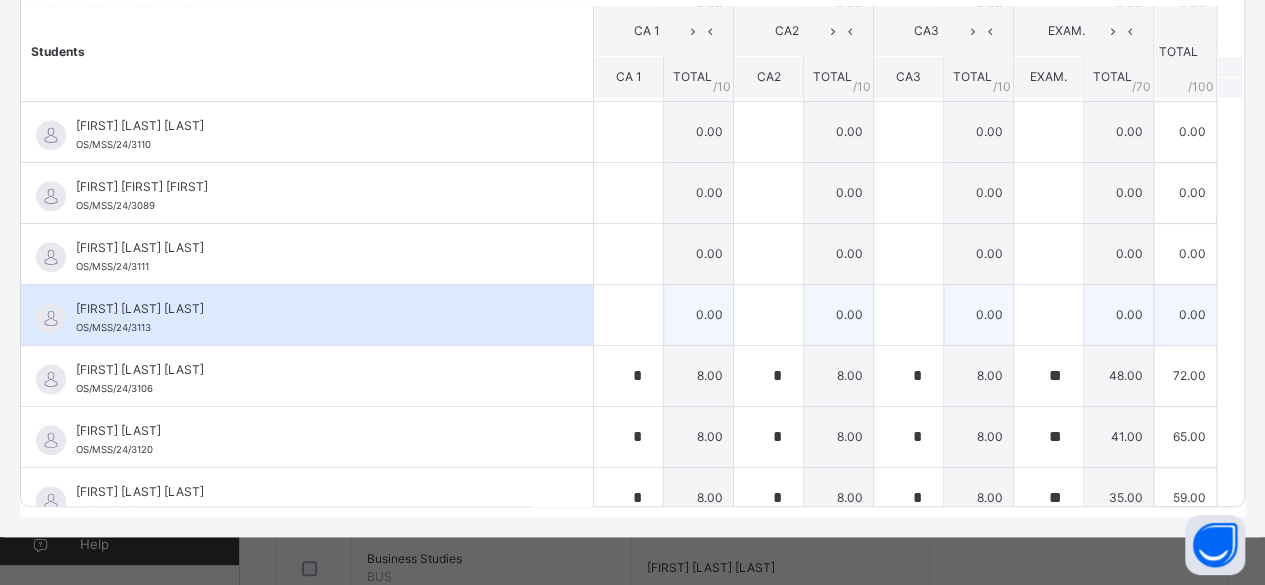 click on "[FIRST] [LAST] [LAST] [ID]" at bounding box center [307, 315] 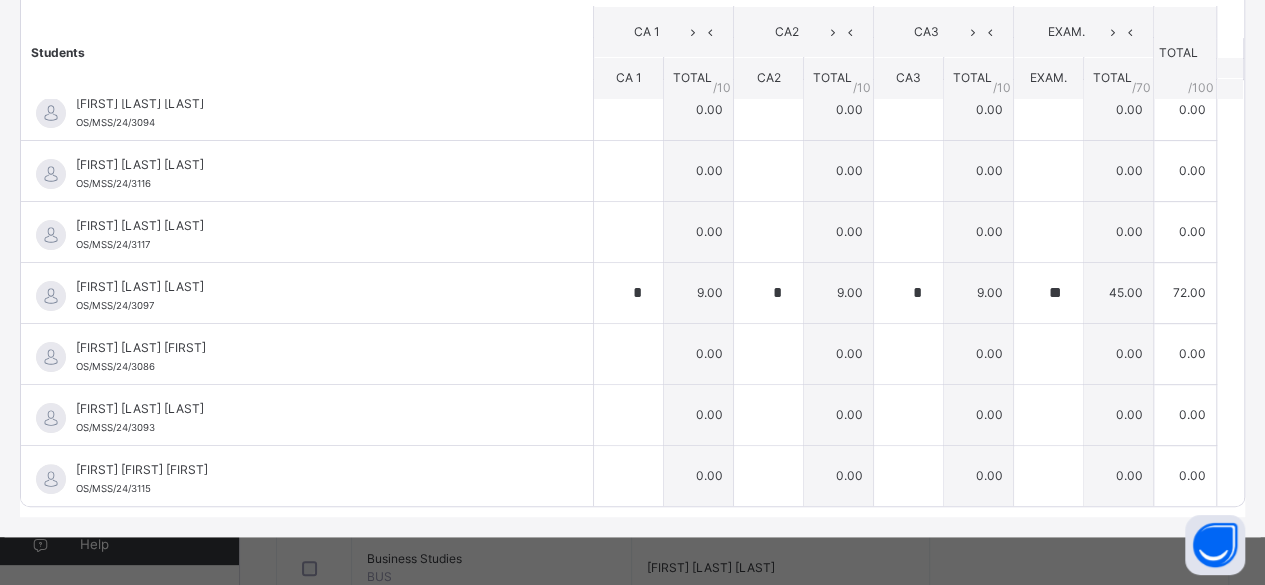 scroll, scrollTop: 16, scrollLeft: 0, axis: vertical 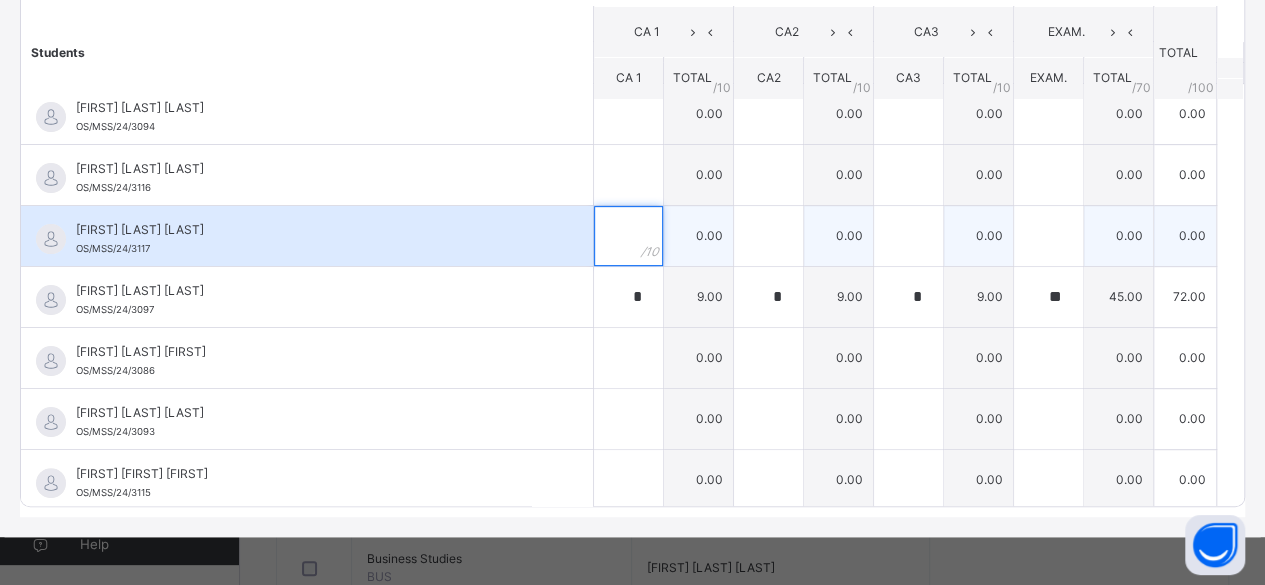 click at bounding box center [628, 236] 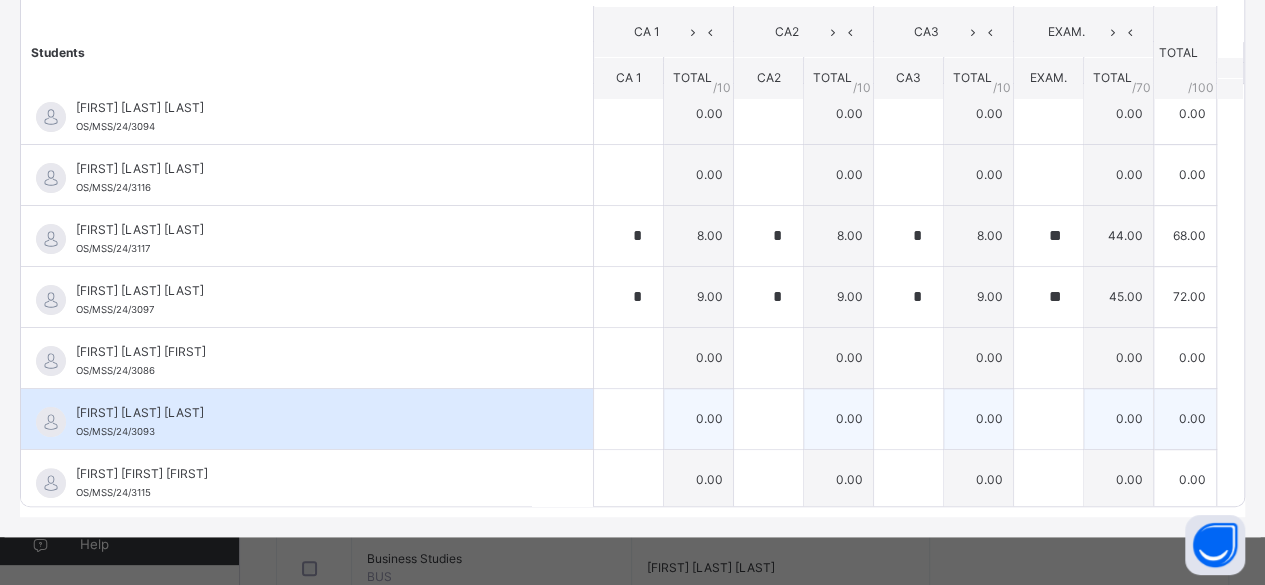click on "[FIRST] [LAST] [LAST] [ID]" at bounding box center (312, 422) 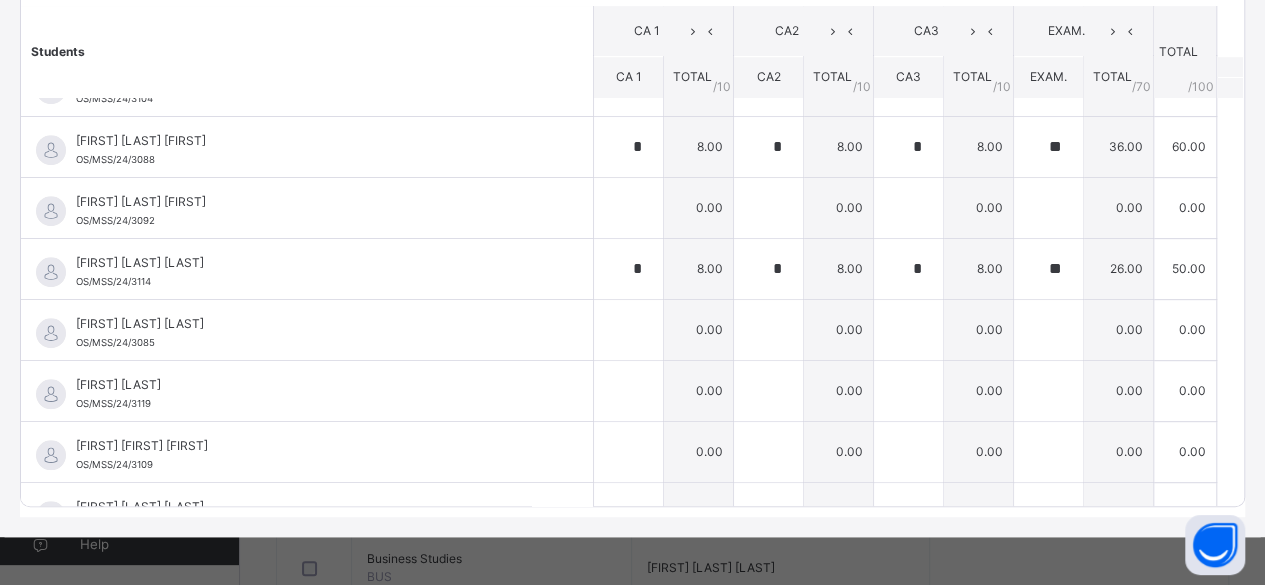 scroll, scrollTop: 656, scrollLeft: 0, axis: vertical 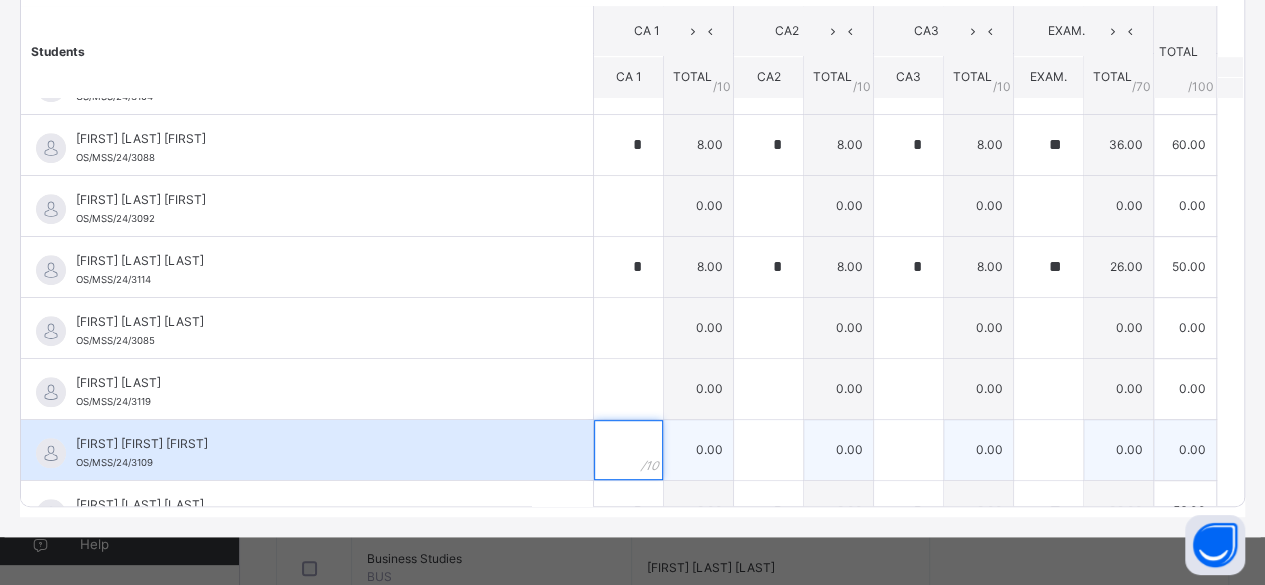 click at bounding box center (628, 450) 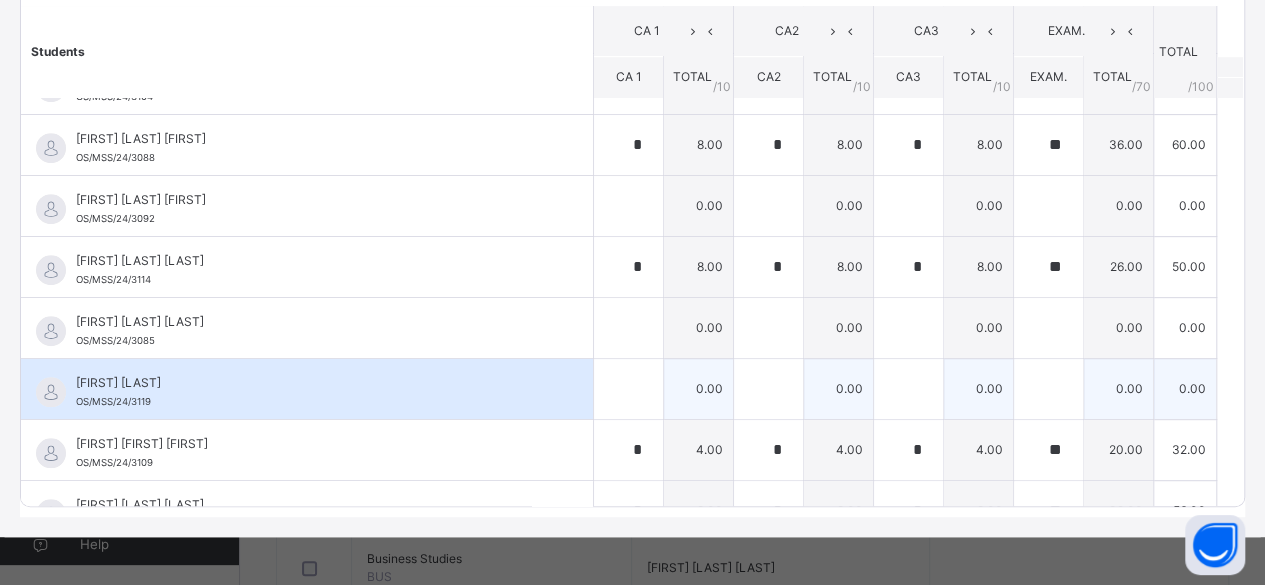 click on "[FIRST] [LAST]" at bounding box center (312, 383) 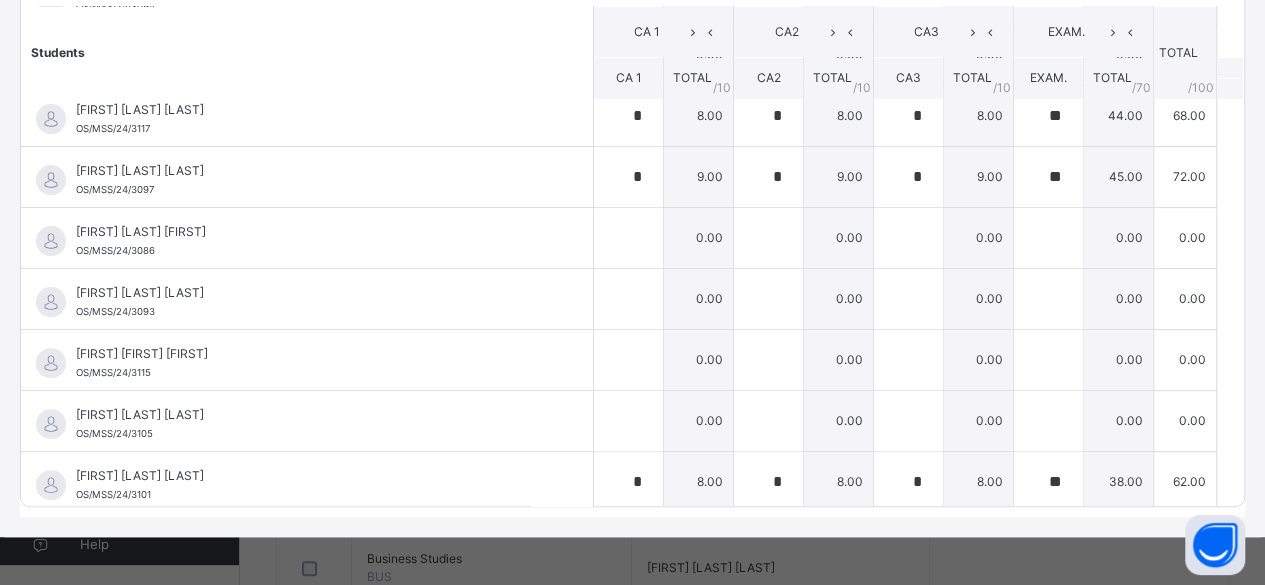scroll, scrollTop: 96, scrollLeft: 0, axis: vertical 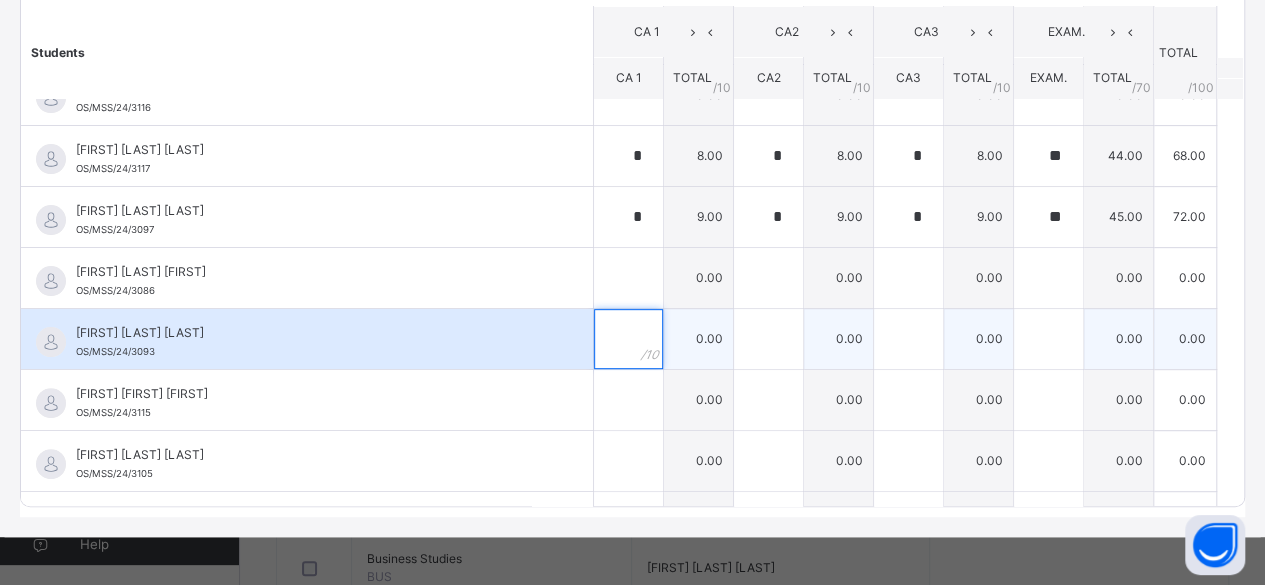 click at bounding box center (628, 339) 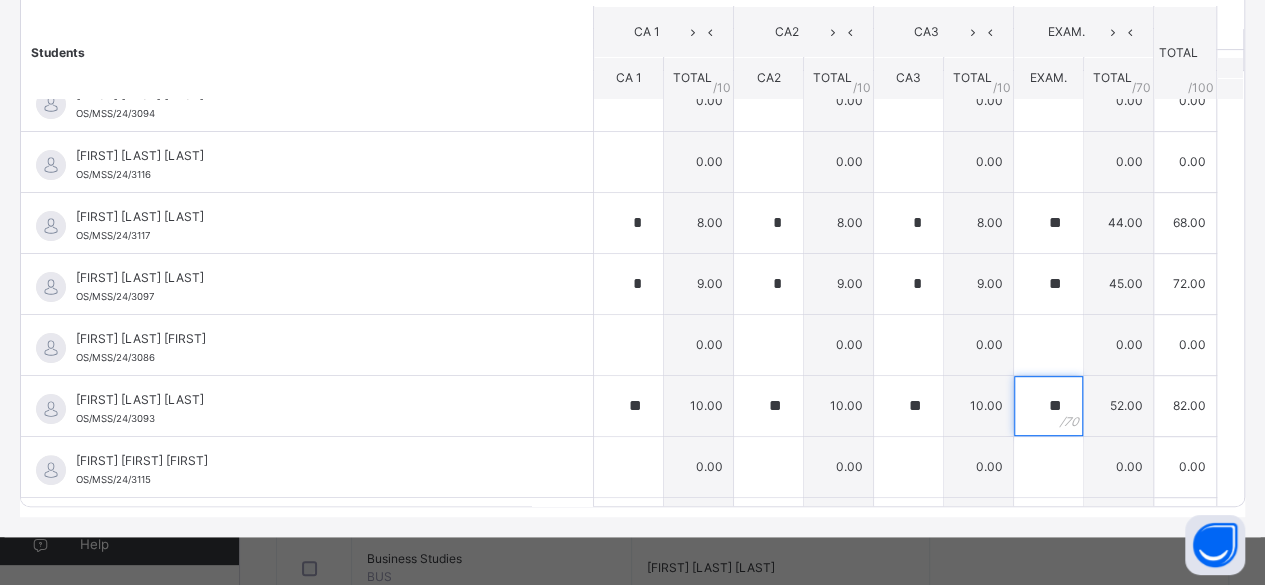 scroll, scrollTop: 0, scrollLeft: 0, axis: both 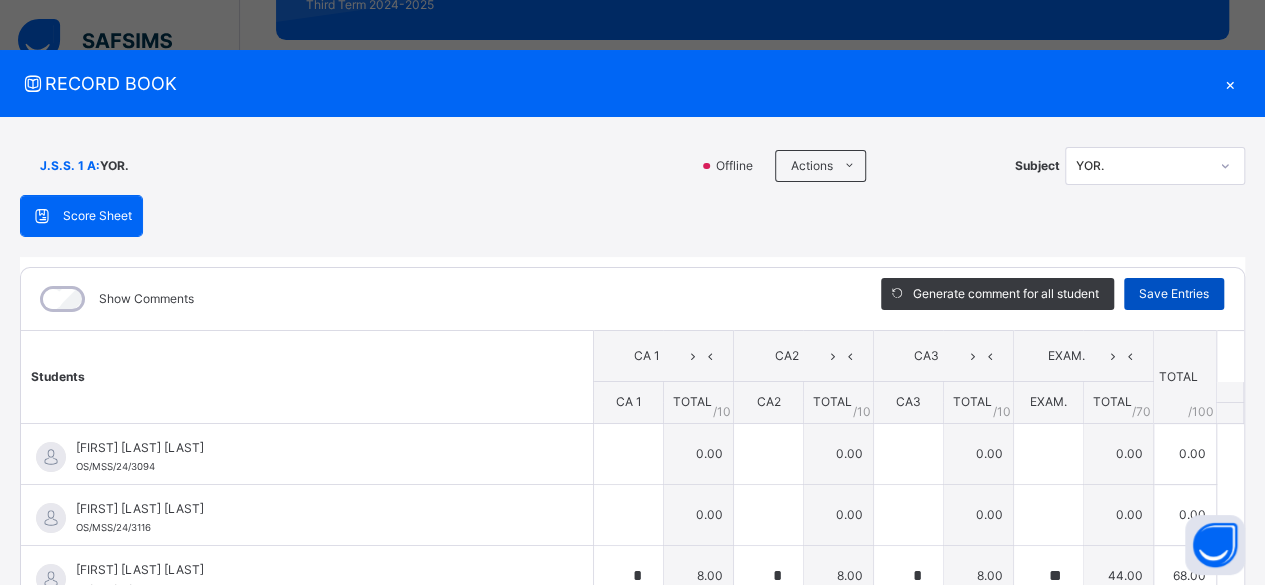 click on "Save Entries" at bounding box center (1174, 294) 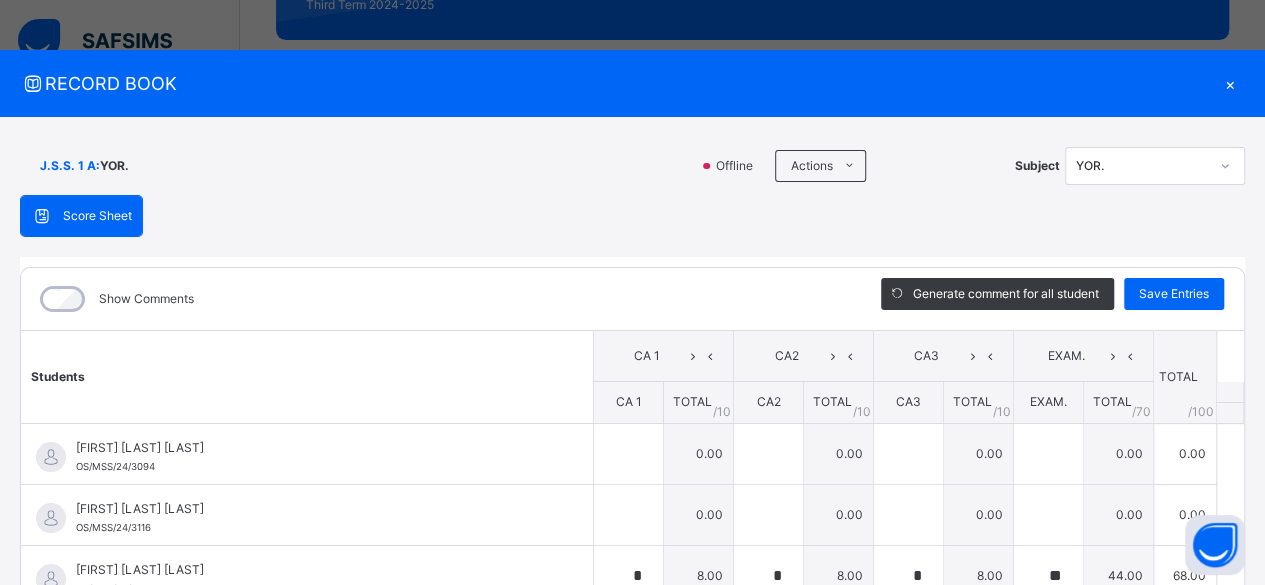 scroll, scrollTop: 324, scrollLeft: 0, axis: vertical 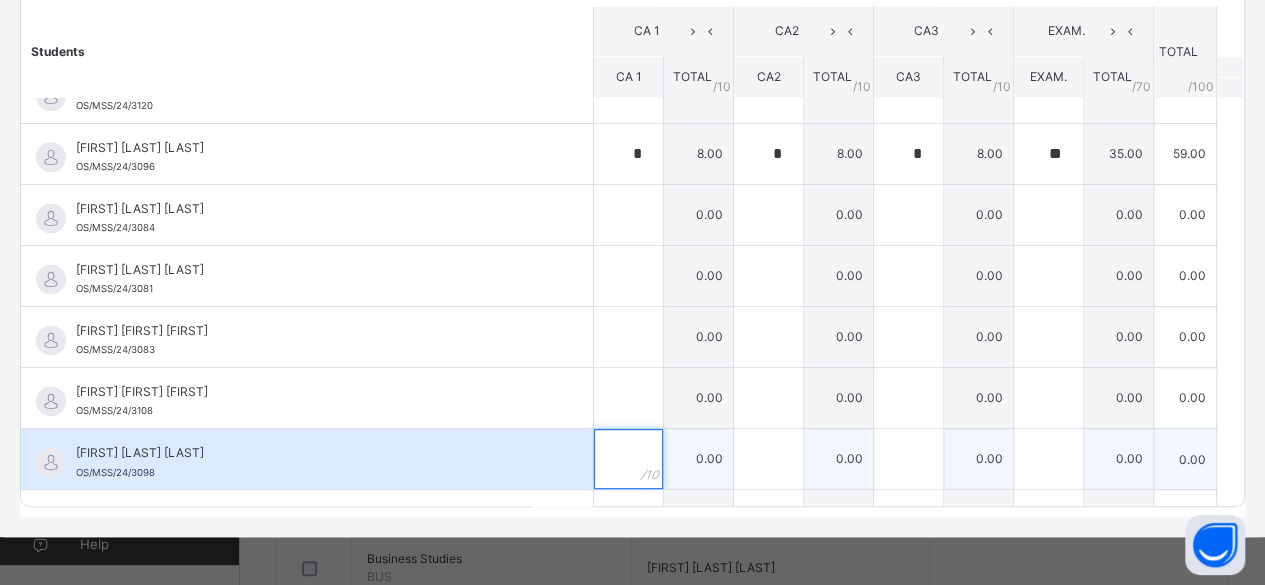 click at bounding box center [628, 459] 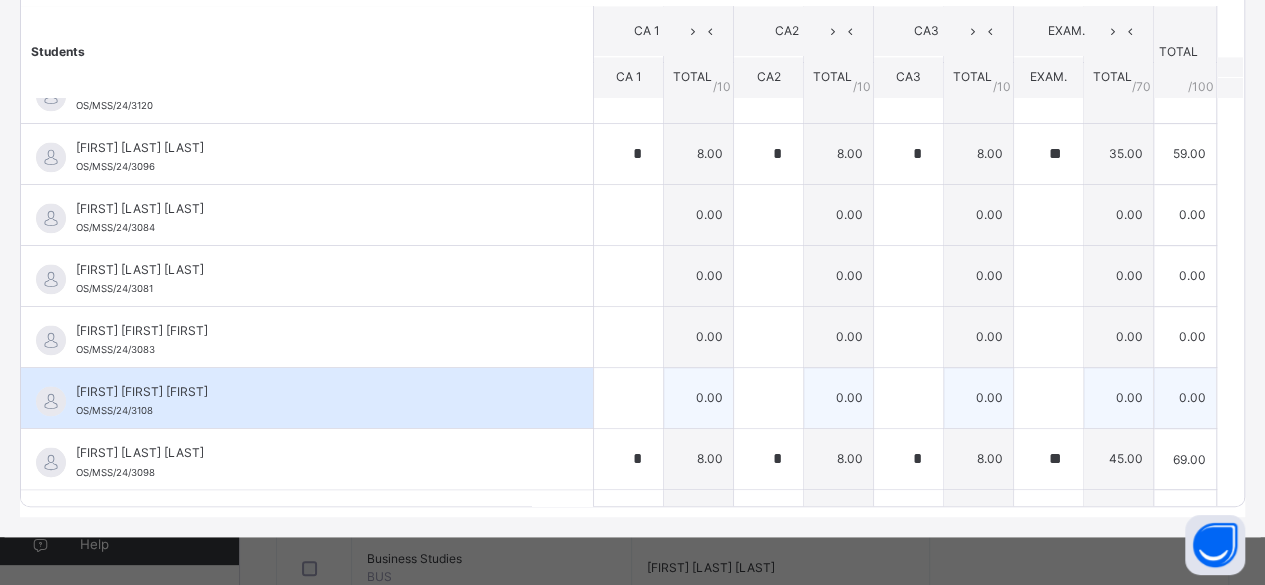 click on "[FIRST] [LAST] [LAST] [ID]" at bounding box center [307, 398] 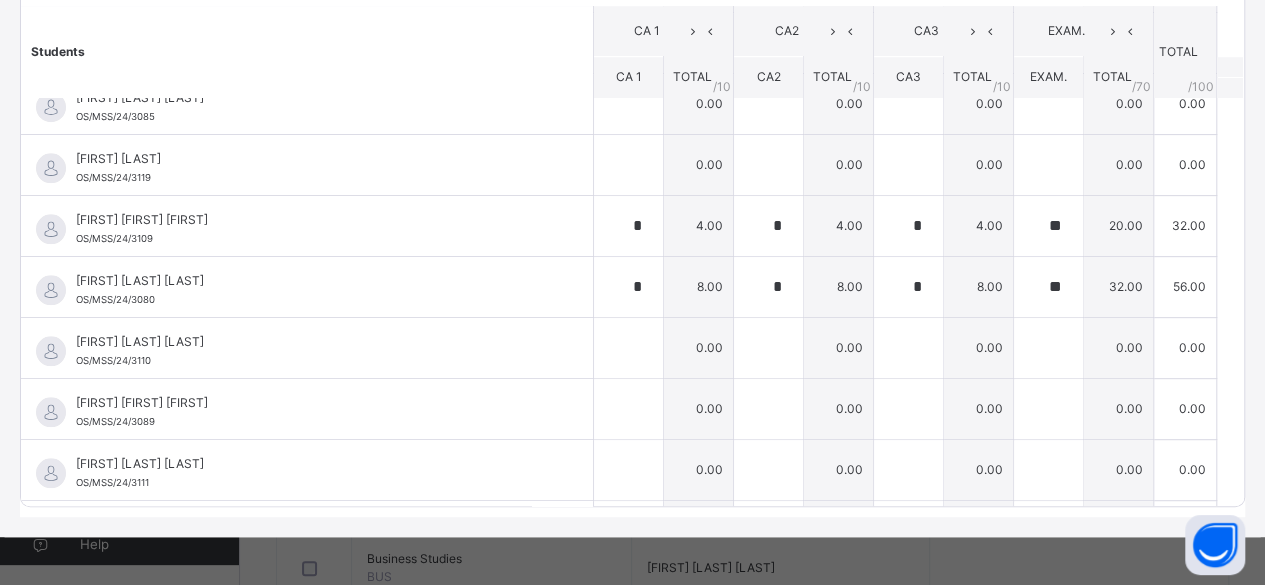 scroll, scrollTop: 840, scrollLeft: 0, axis: vertical 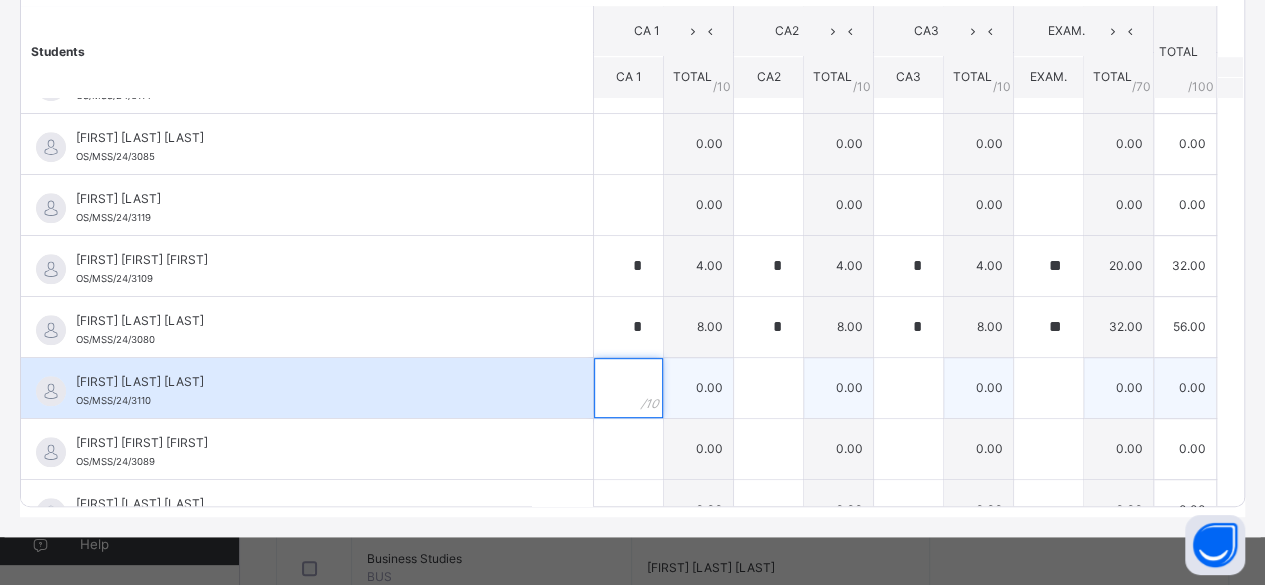 click at bounding box center [628, 388] 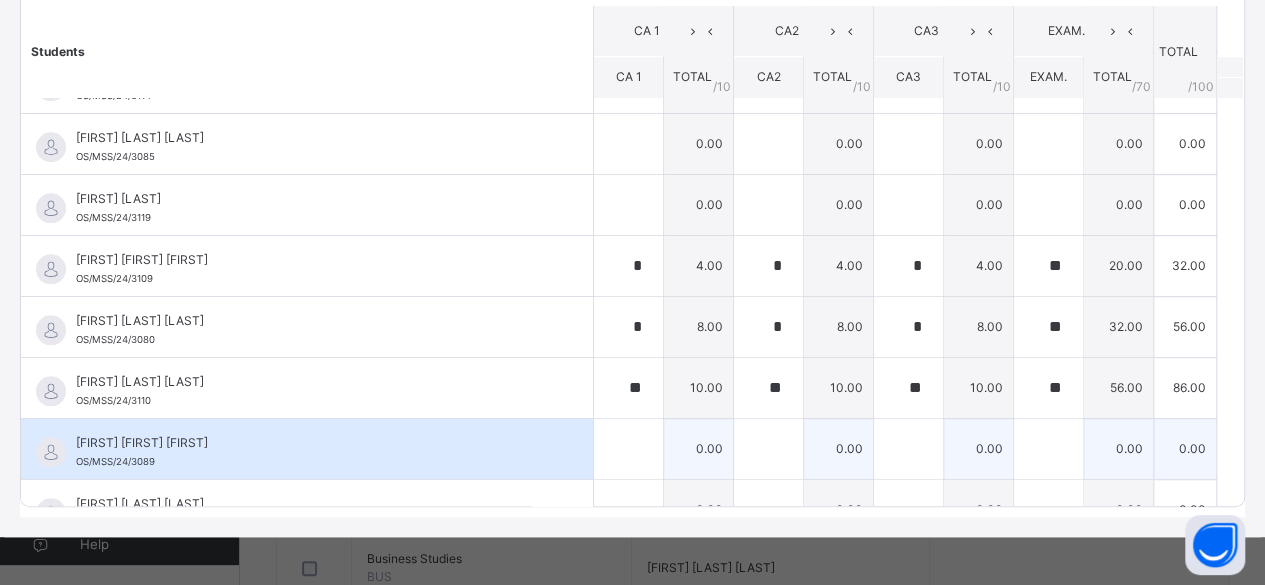 click on "[FIRST] [FIRST] [FIRST]" at bounding box center [312, 443] 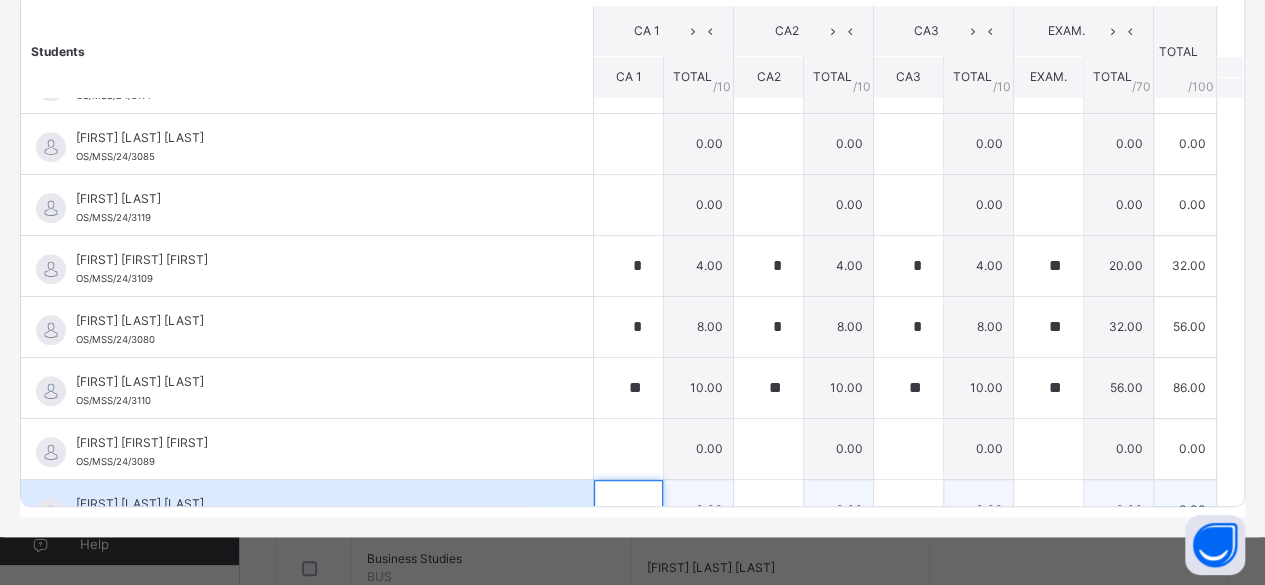 click at bounding box center (628, 510) 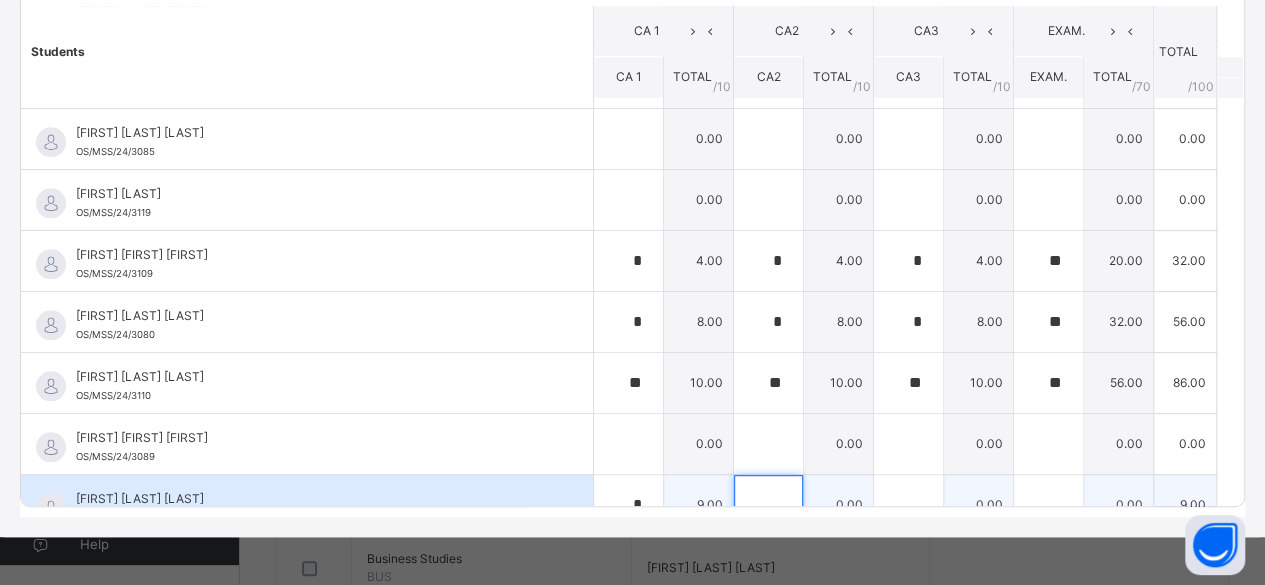 scroll, scrollTop: 866, scrollLeft: 0, axis: vertical 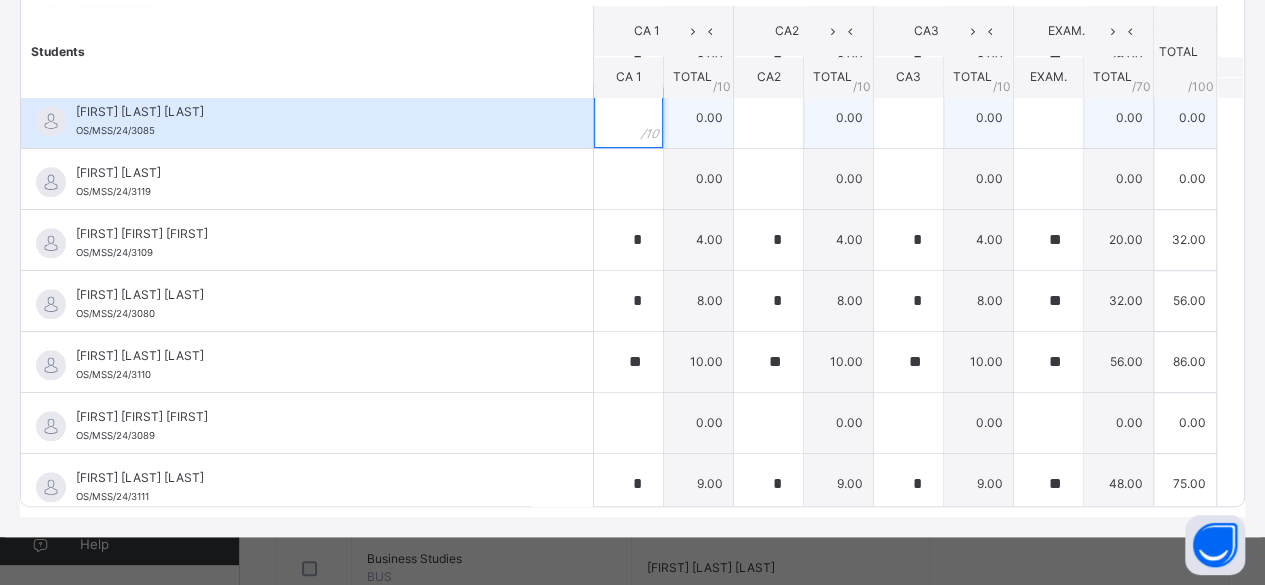 click at bounding box center [628, 118] 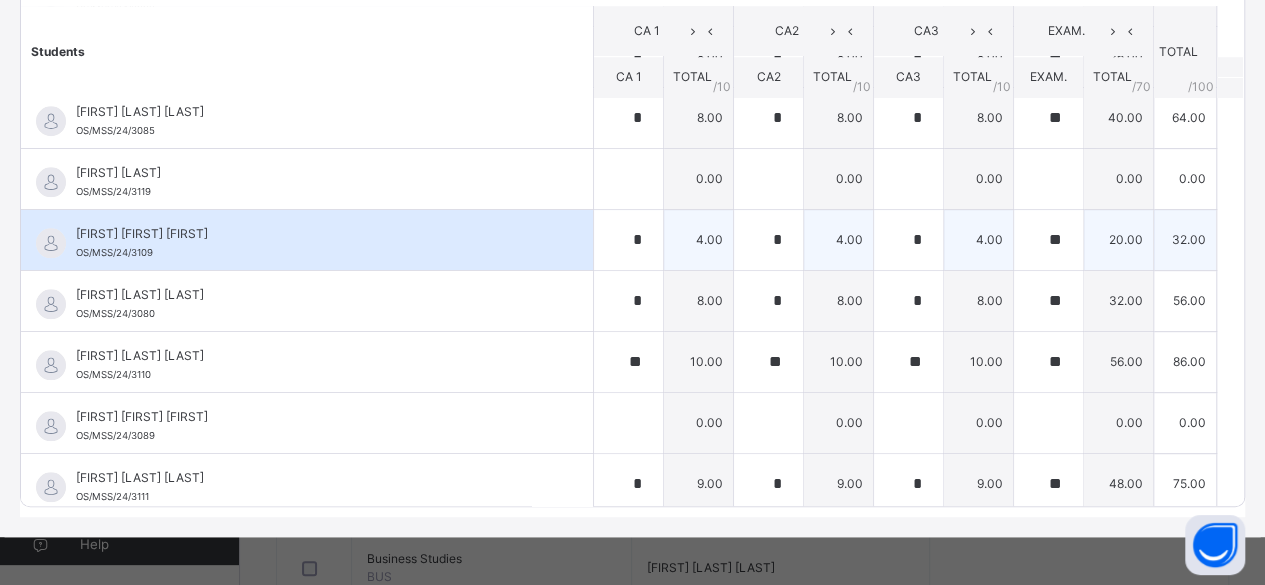 click on "[FIRST] [FIRST] [FIRST]" at bounding box center [312, 234] 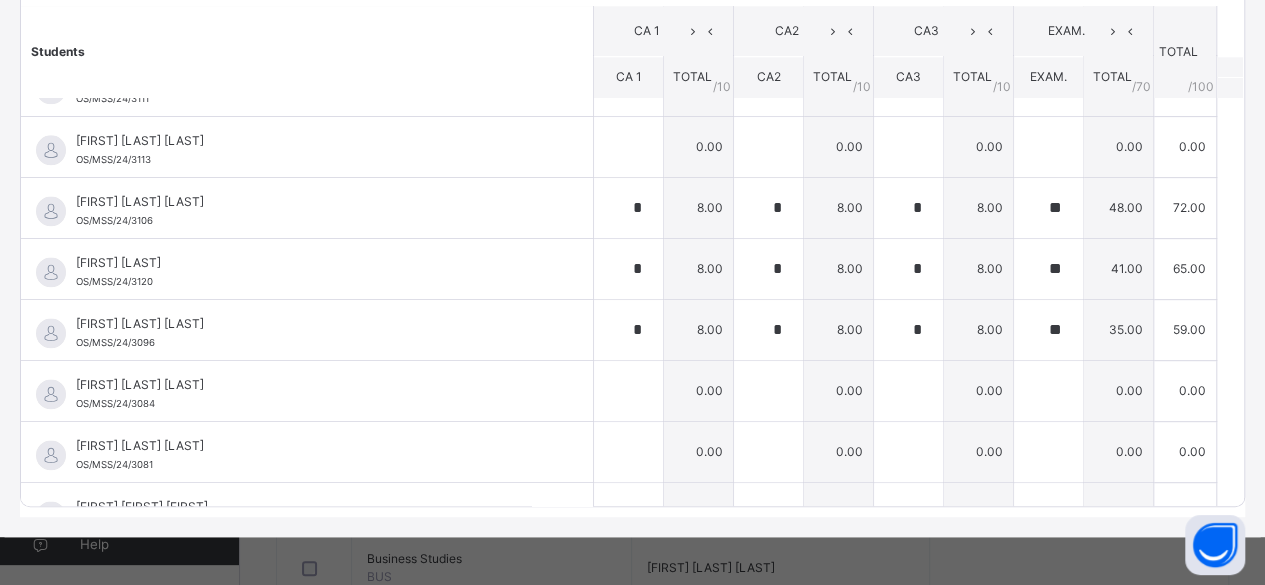 scroll, scrollTop: 1266, scrollLeft: 0, axis: vertical 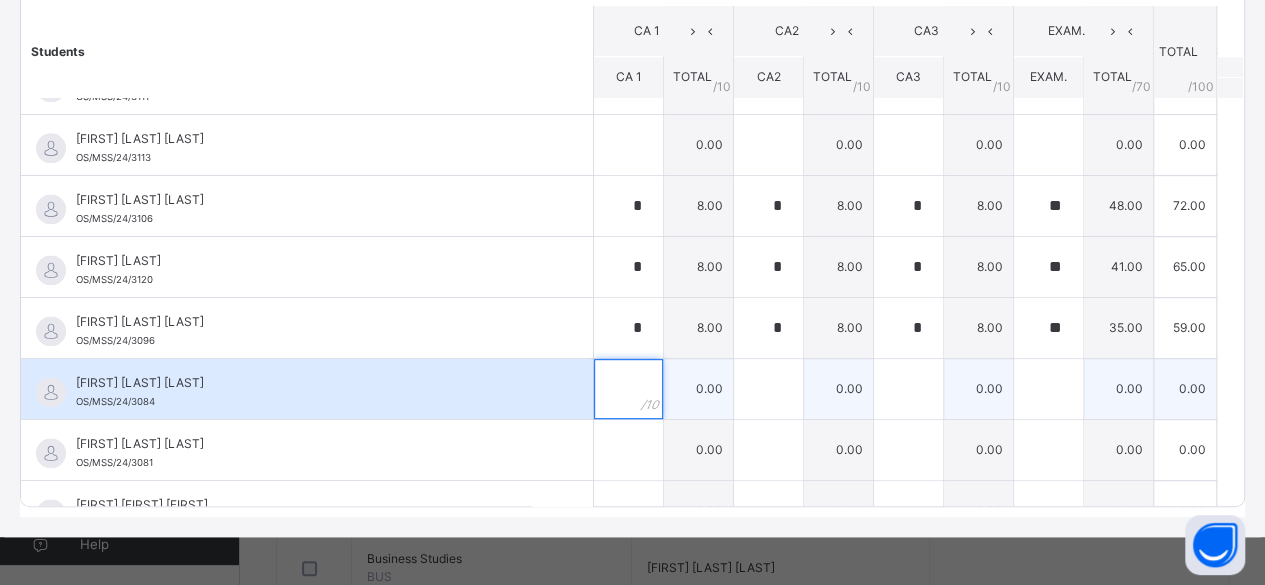 click at bounding box center (628, 389) 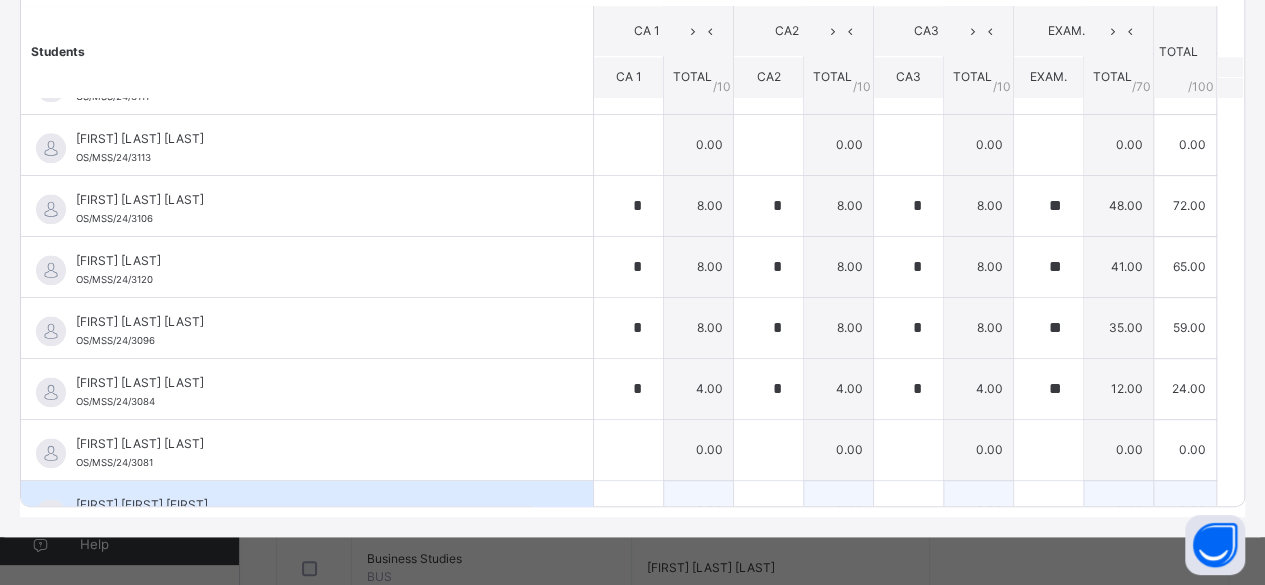 click on "[FIRST] [LAST] [LAST] [ID]" at bounding box center [307, 511] 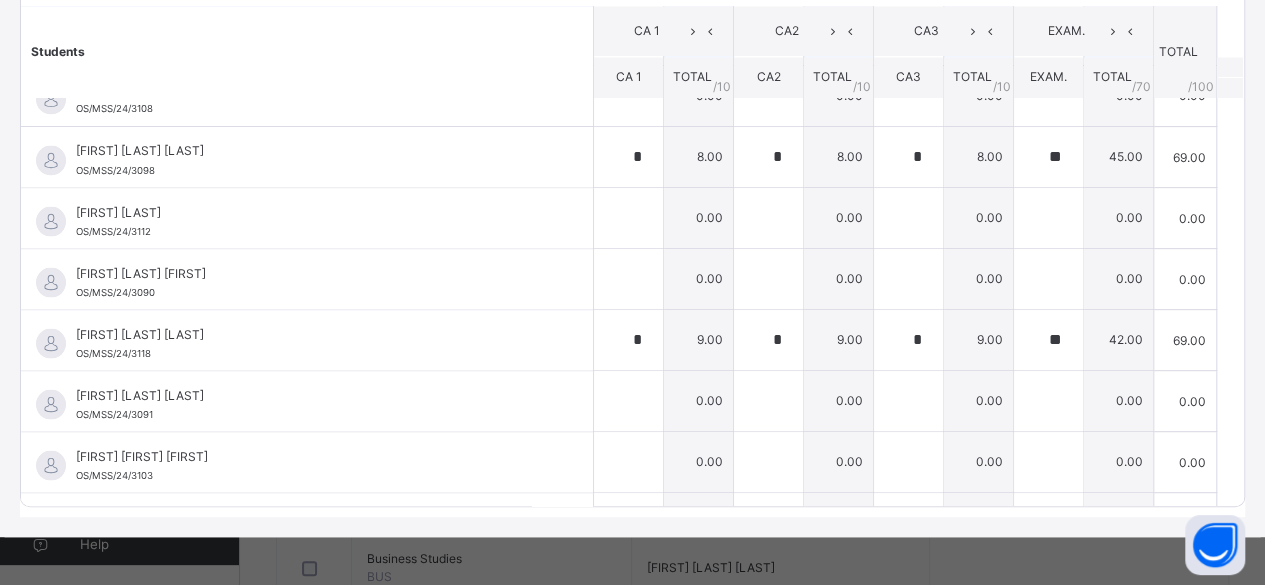 scroll, scrollTop: 1746, scrollLeft: 0, axis: vertical 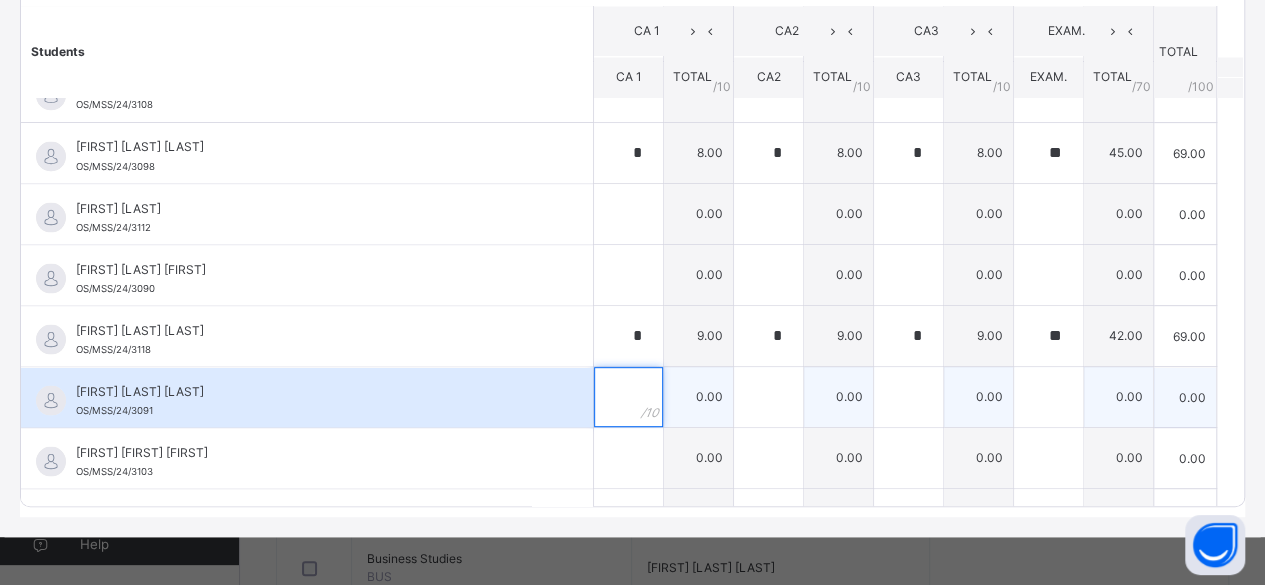 click at bounding box center (628, 397) 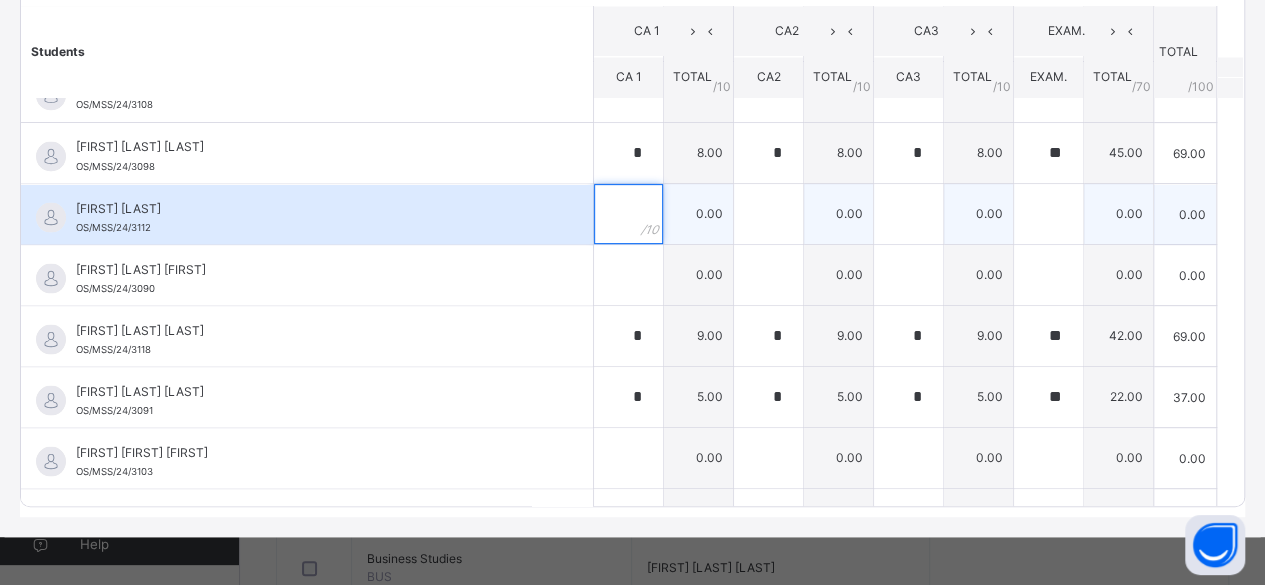 click at bounding box center [628, 214] 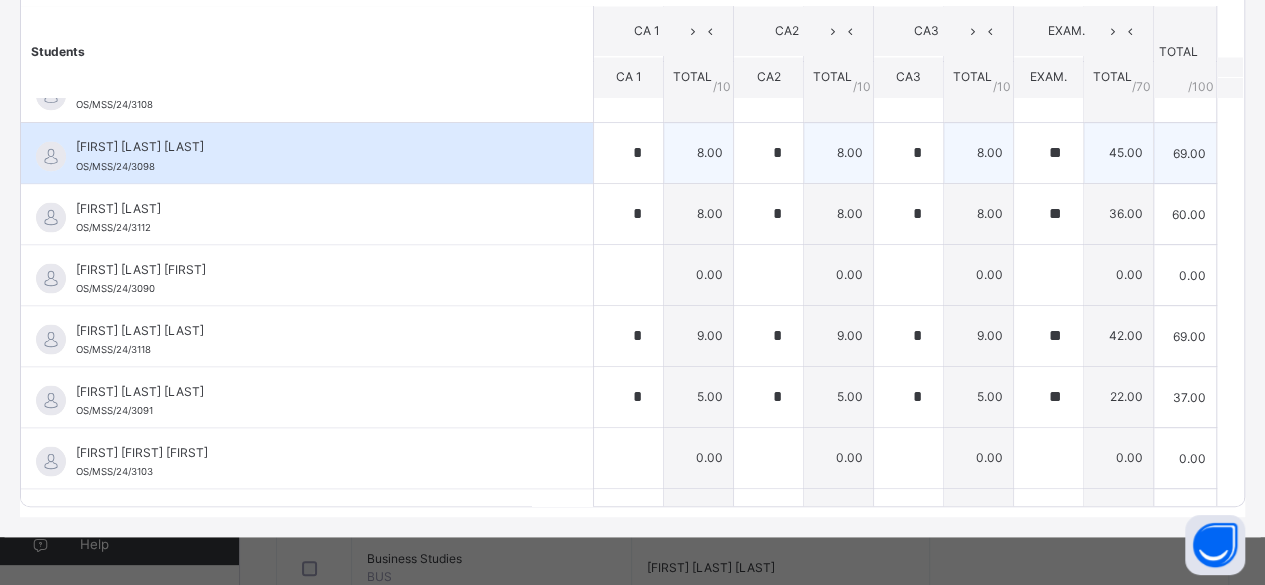 click on "[FIRST] [FIRST] [FIRST] [ID]" at bounding box center (312, 156) 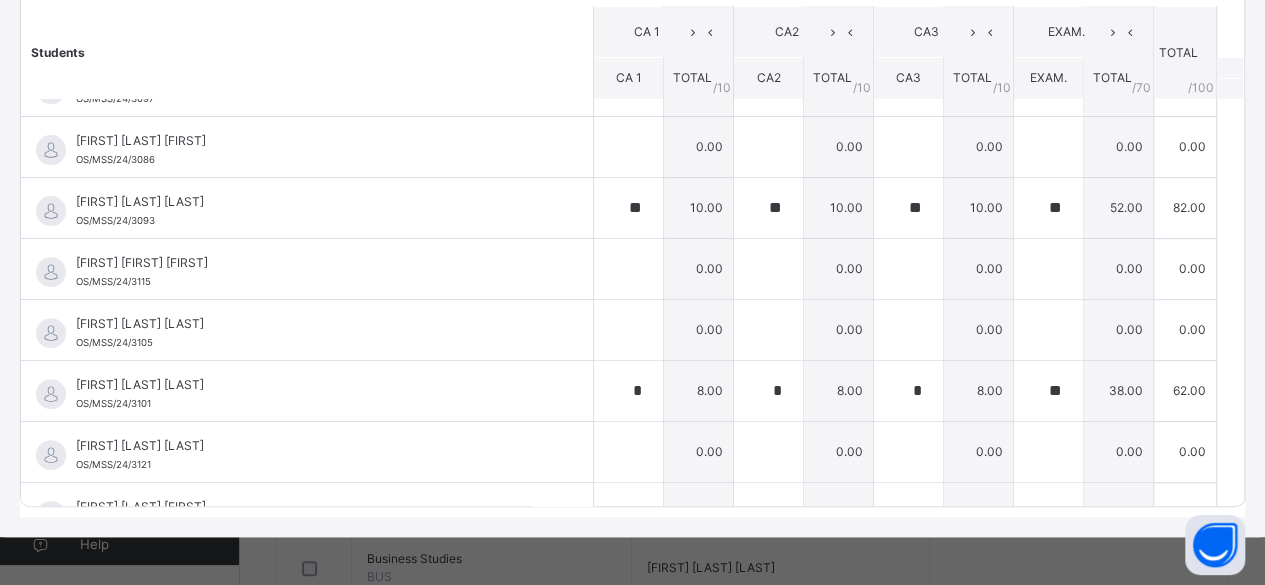 scroll, scrollTop: 226, scrollLeft: 0, axis: vertical 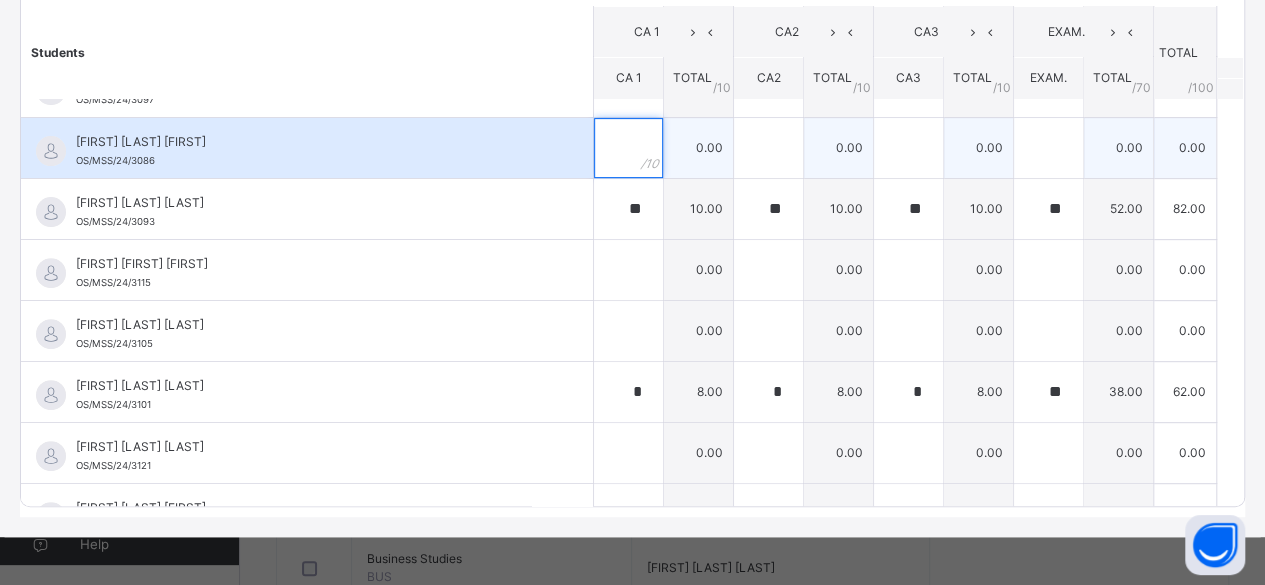click at bounding box center [628, 148] 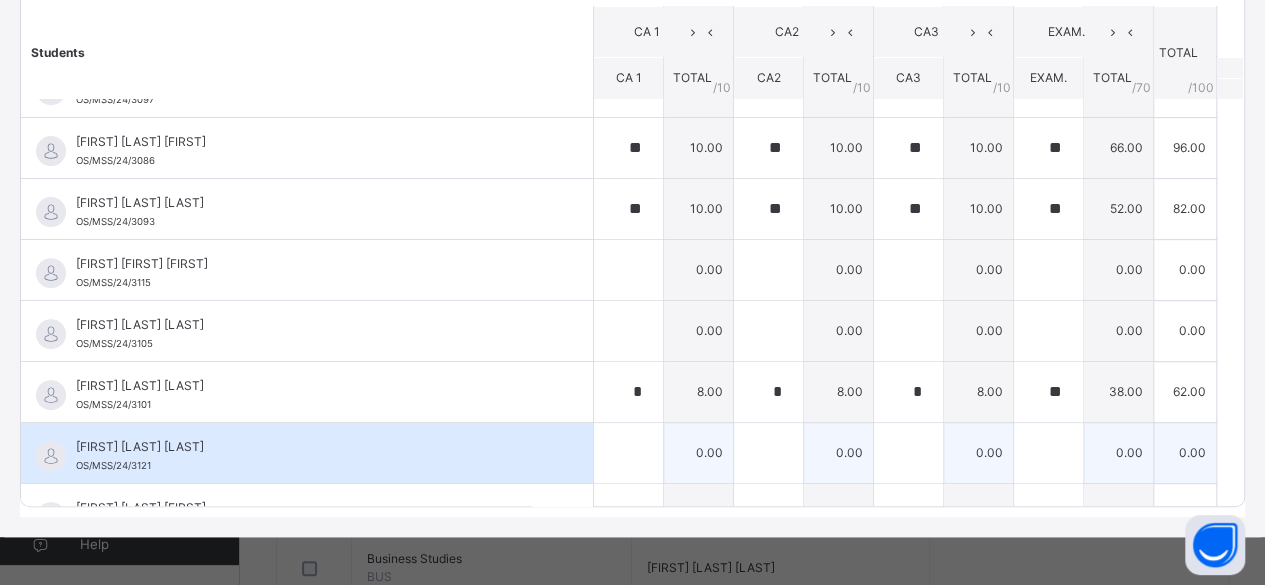 click on "[FIRST] [LAST] [FIRST] [ID]" at bounding box center (312, 456) 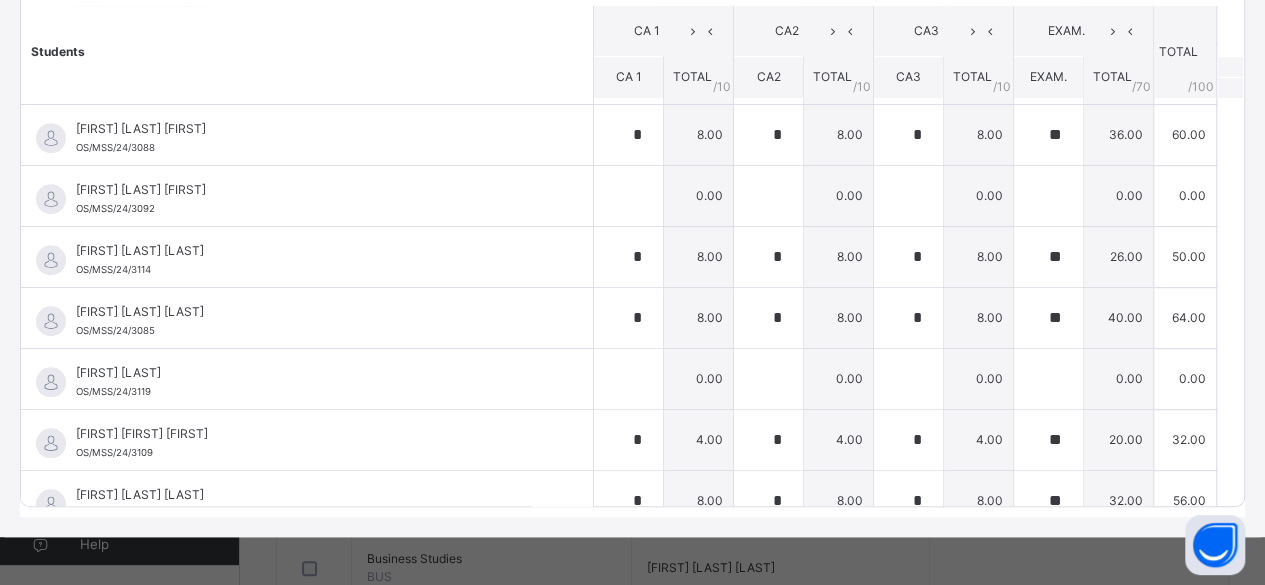 scroll, scrollTop: 706, scrollLeft: 0, axis: vertical 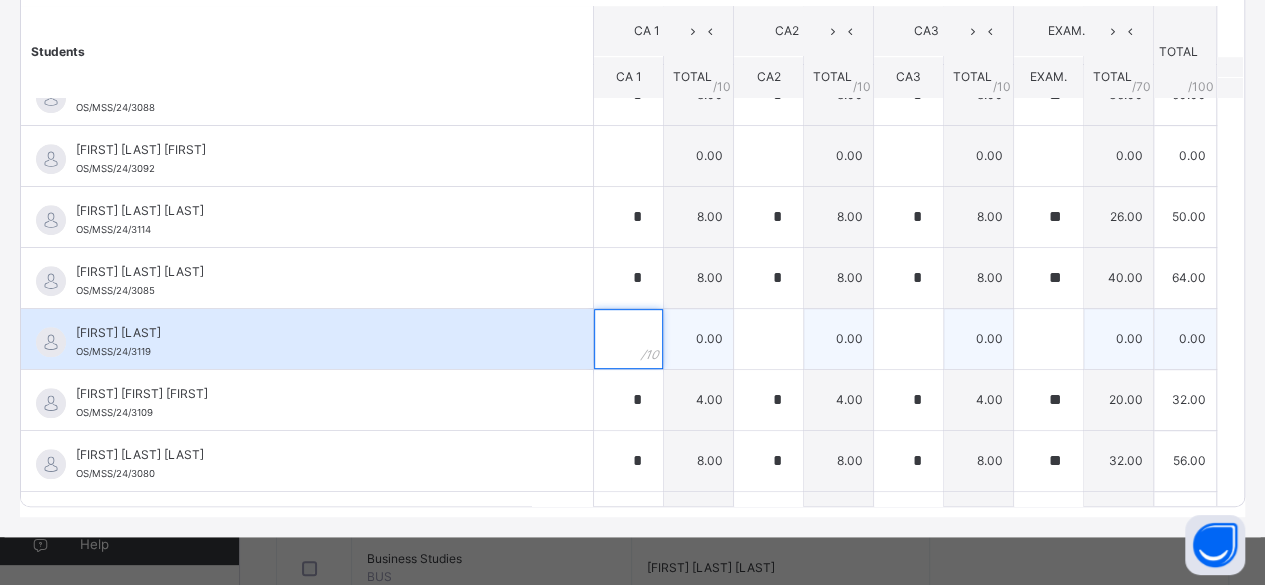 click at bounding box center (628, 339) 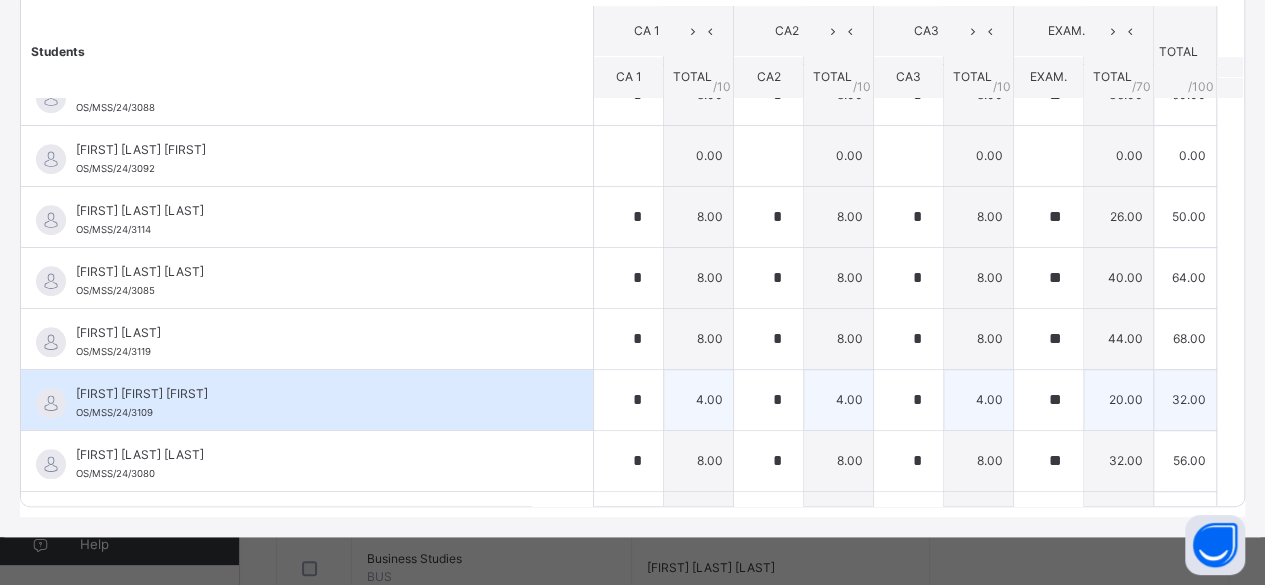 click on "[FIRST] [LAST] [LAST] OS/MSS/24/3109" at bounding box center [307, 400] 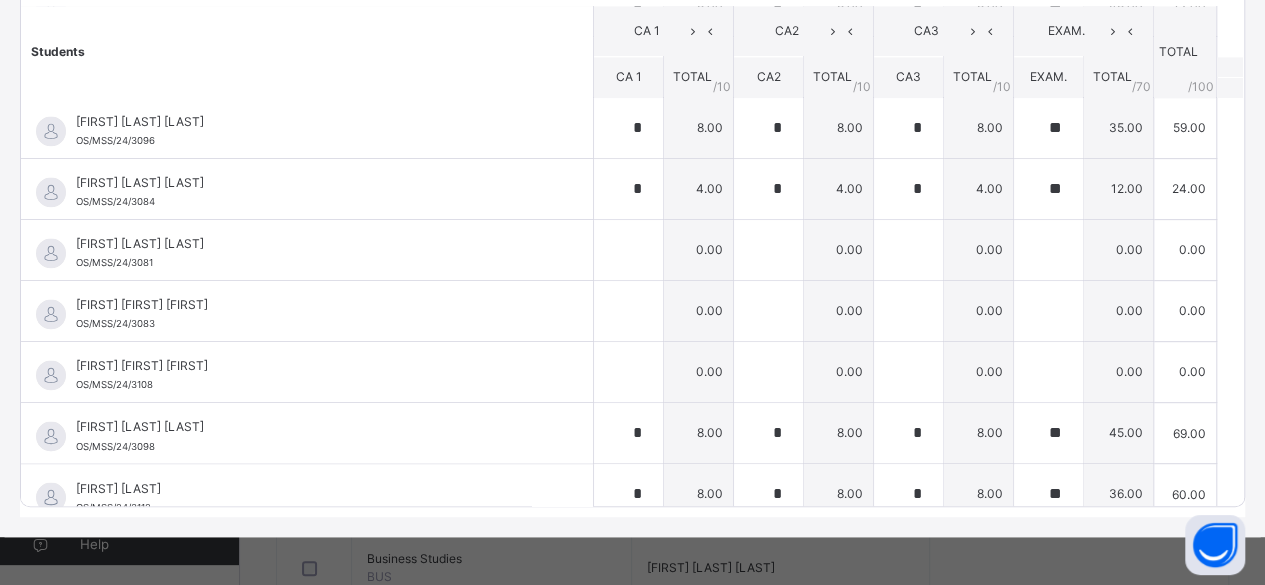 scroll, scrollTop: 1506, scrollLeft: 0, axis: vertical 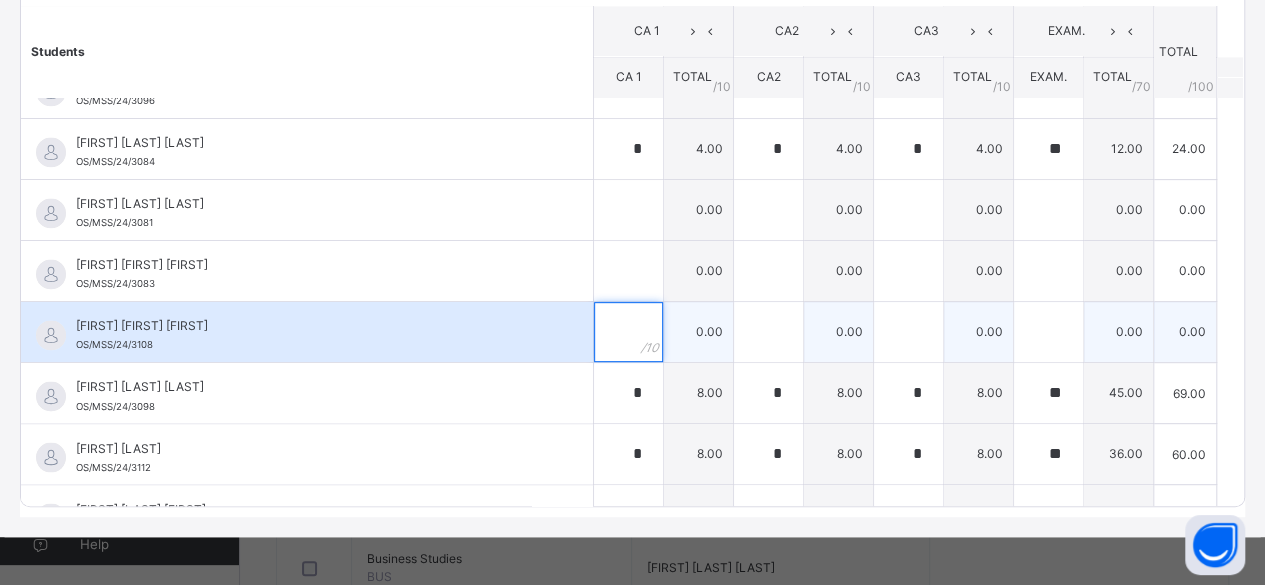 click at bounding box center [628, 332] 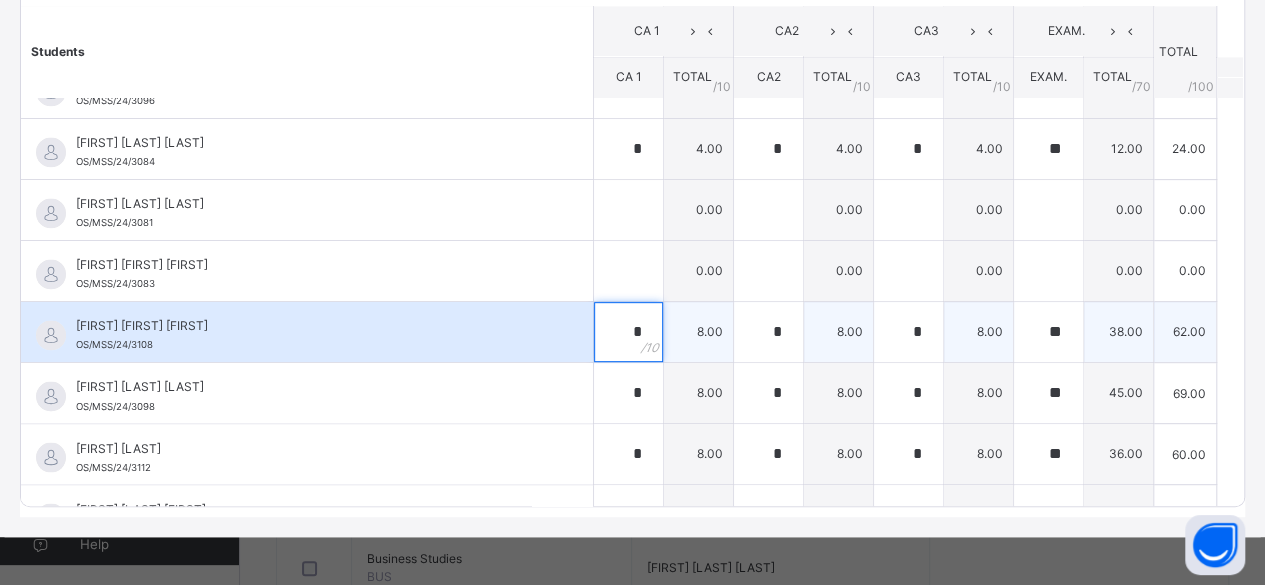 click on "*" at bounding box center [628, 332] 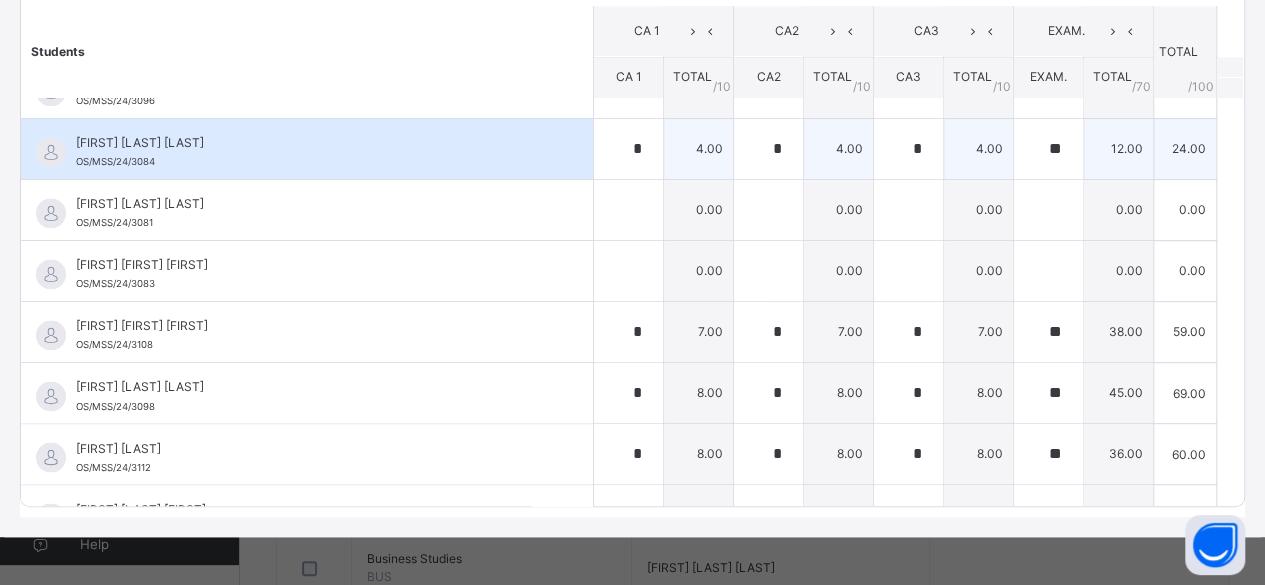 click on "[FIRST] [LAST] [LAST] OS/MSS/24/3084" at bounding box center [307, 149] 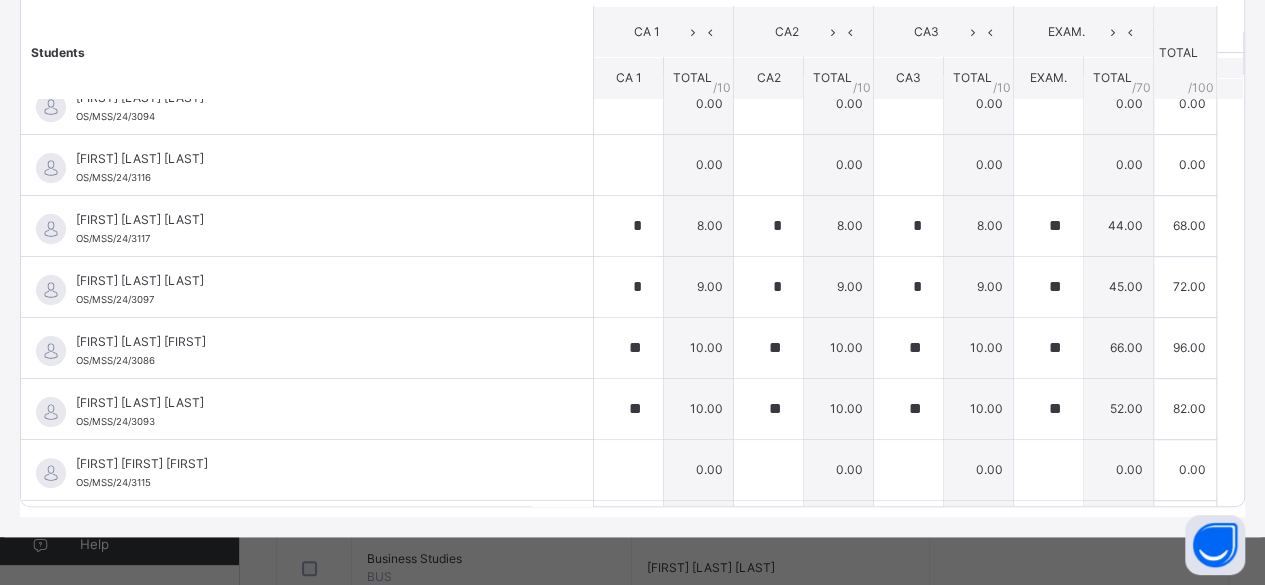 scroll, scrollTop: 0, scrollLeft: 0, axis: both 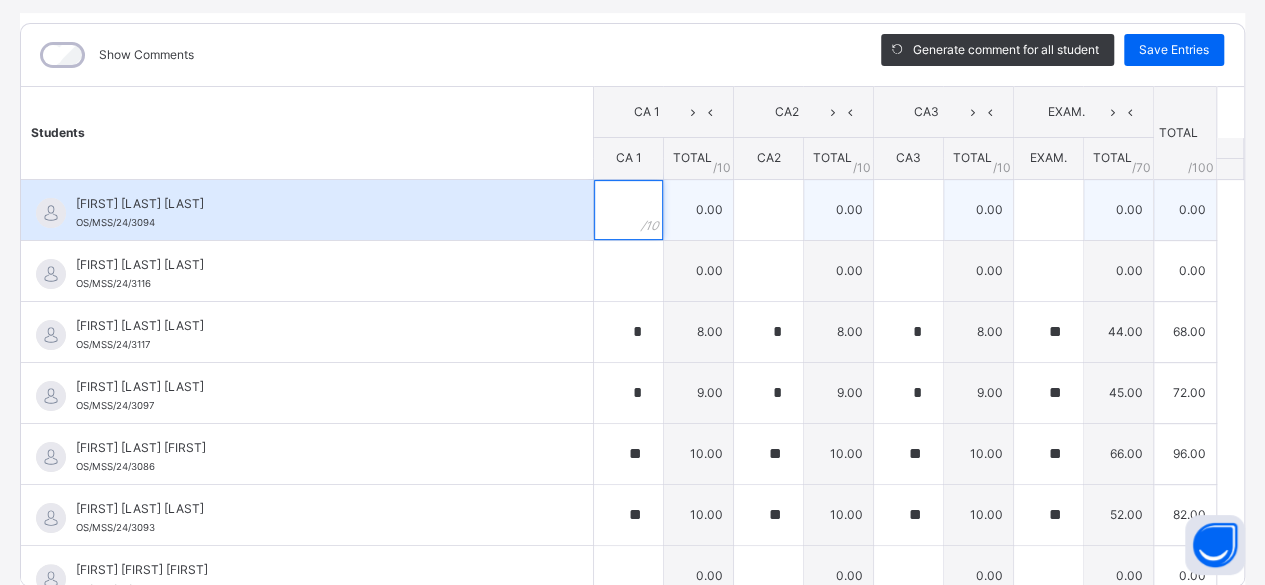 click at bounding box center [628, 210] 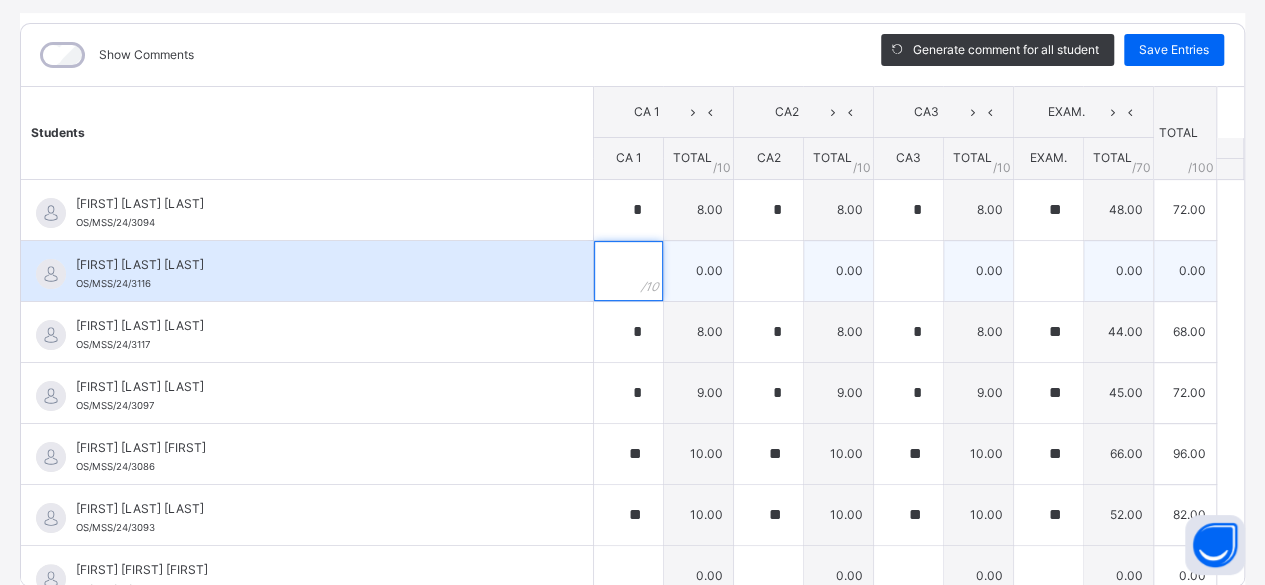 click at bounding box center (628, 271) 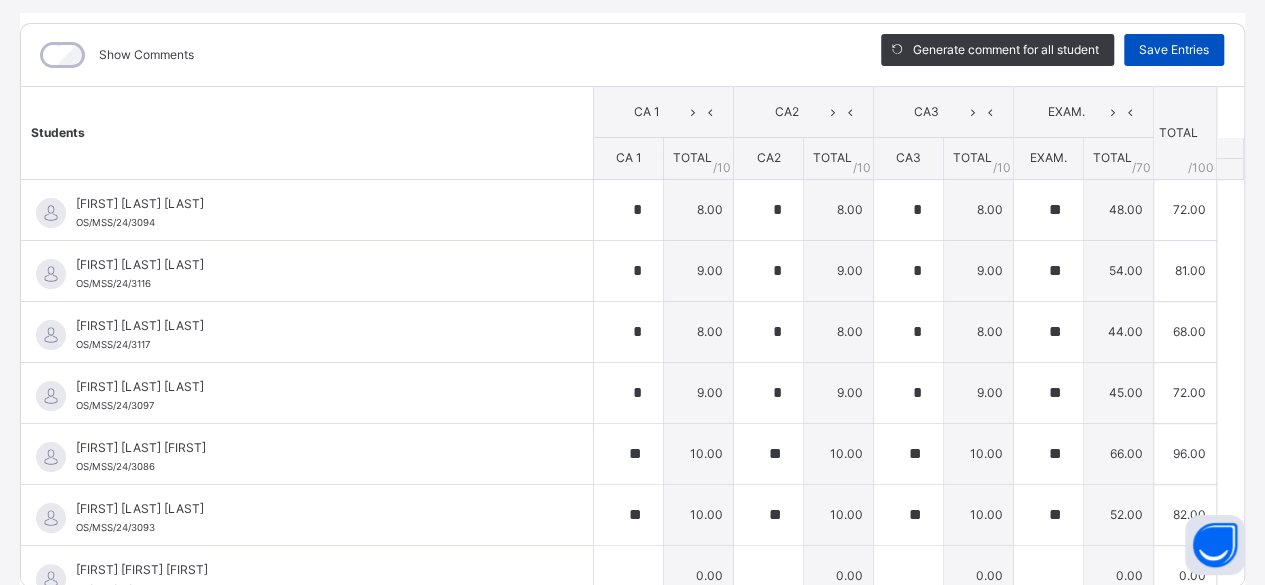 click on "Save Entries" at bounding box center [1174, 50] 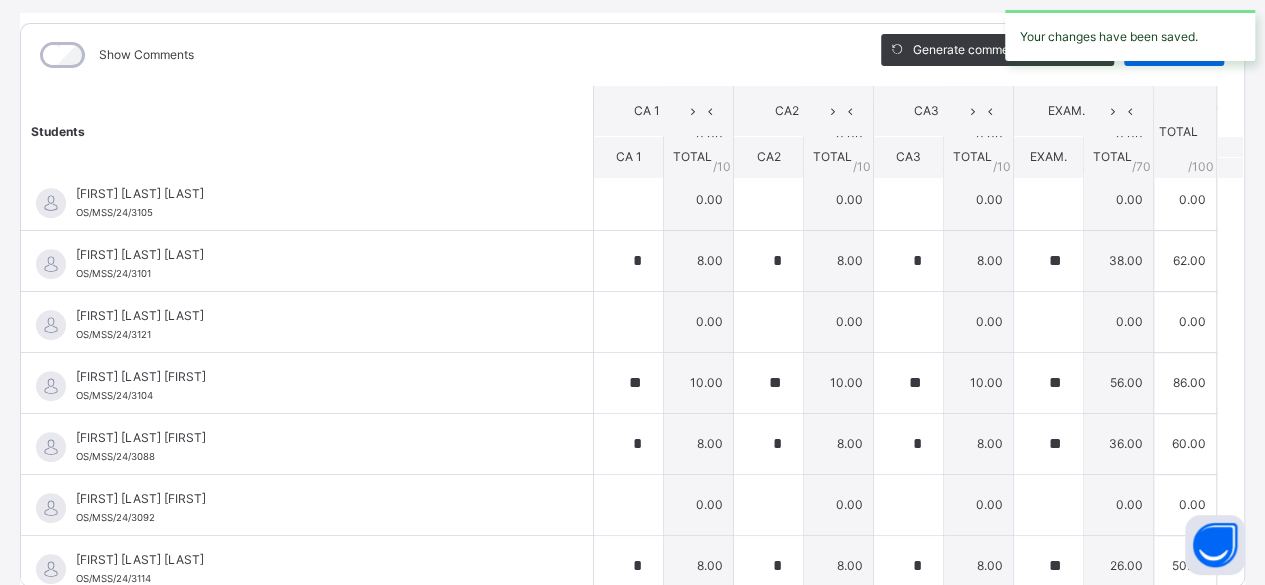 scroll, scrollTop: 1456, scrollLeft: 0, axis: vertical 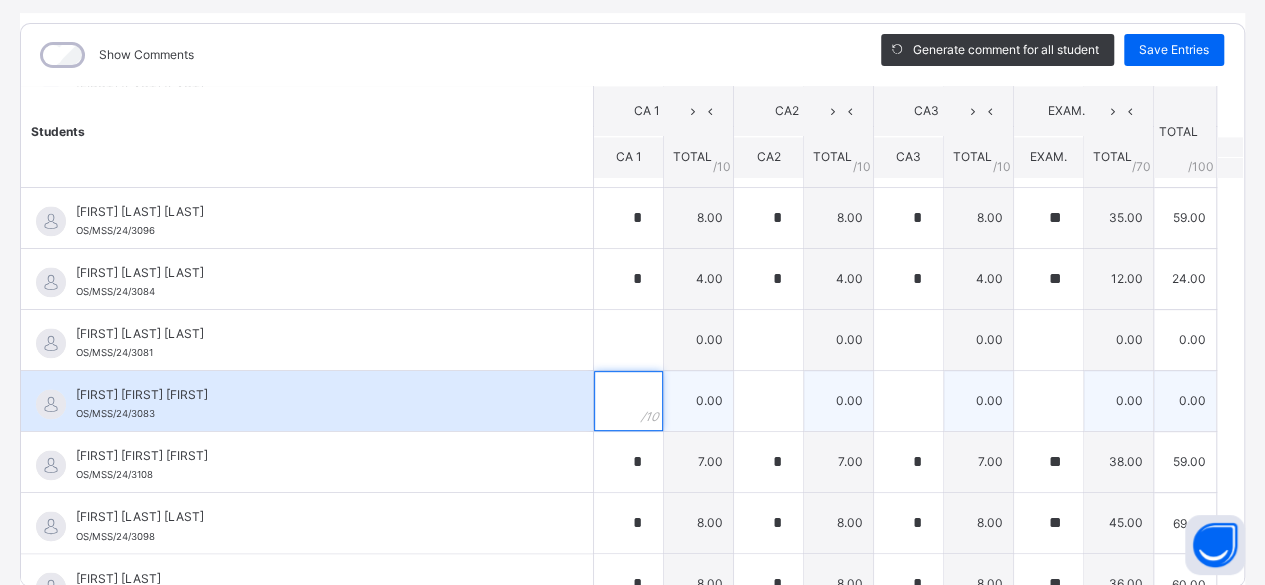 click at bounding box center (628, 401) 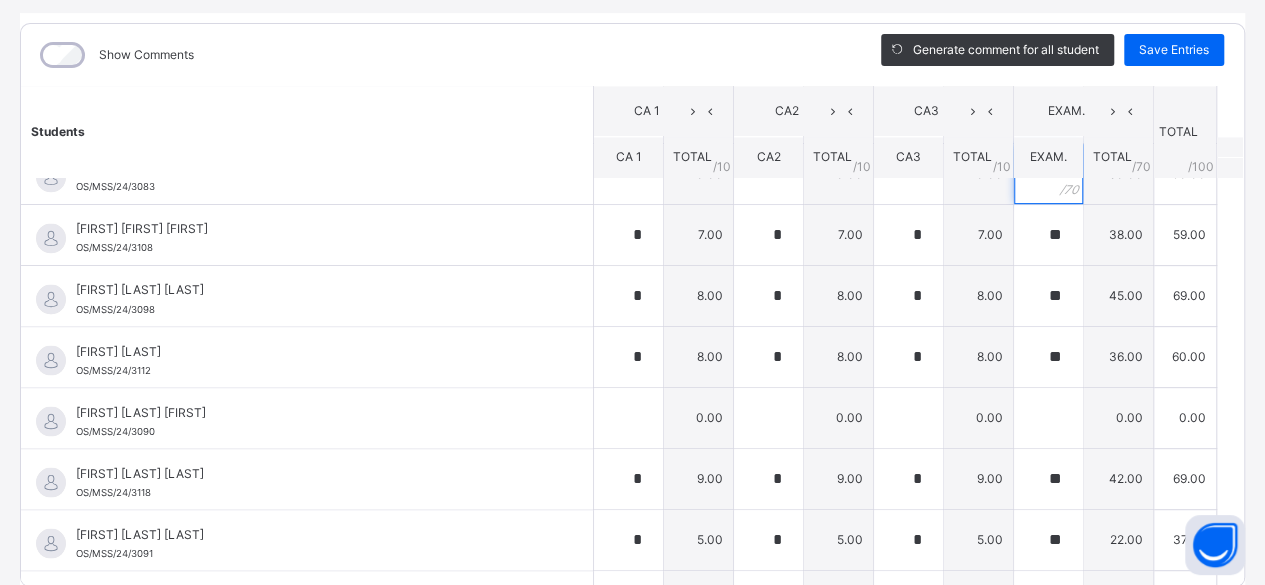 scroll, scrollTop: 1776, scrollLeft: 0, axis: vertical 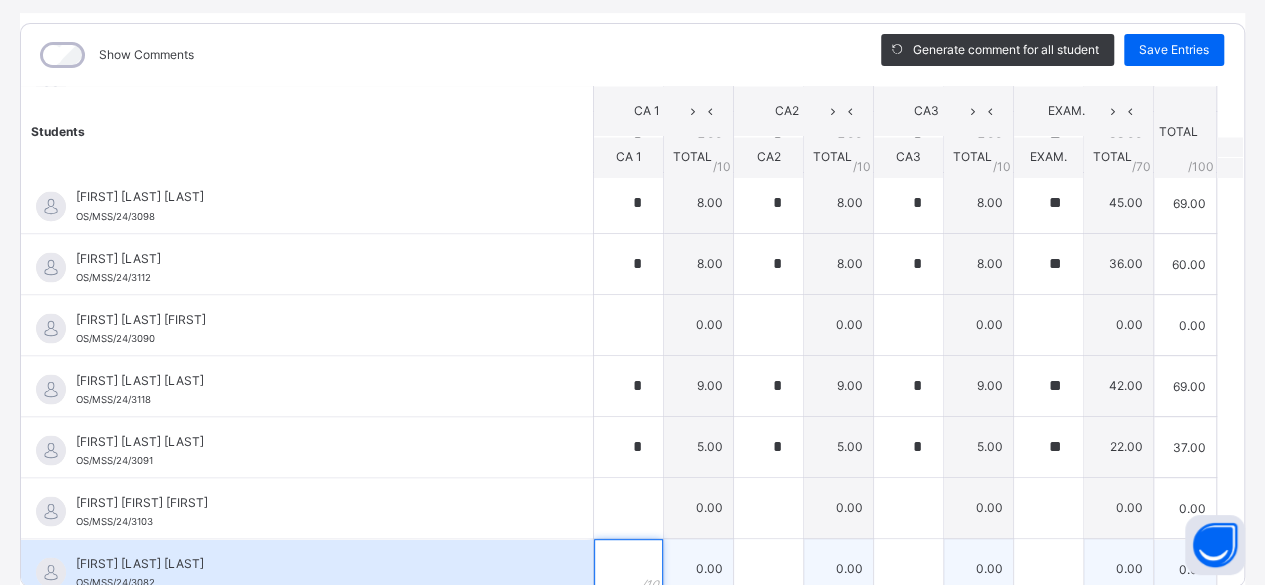 click at bounding box center (628, 569) 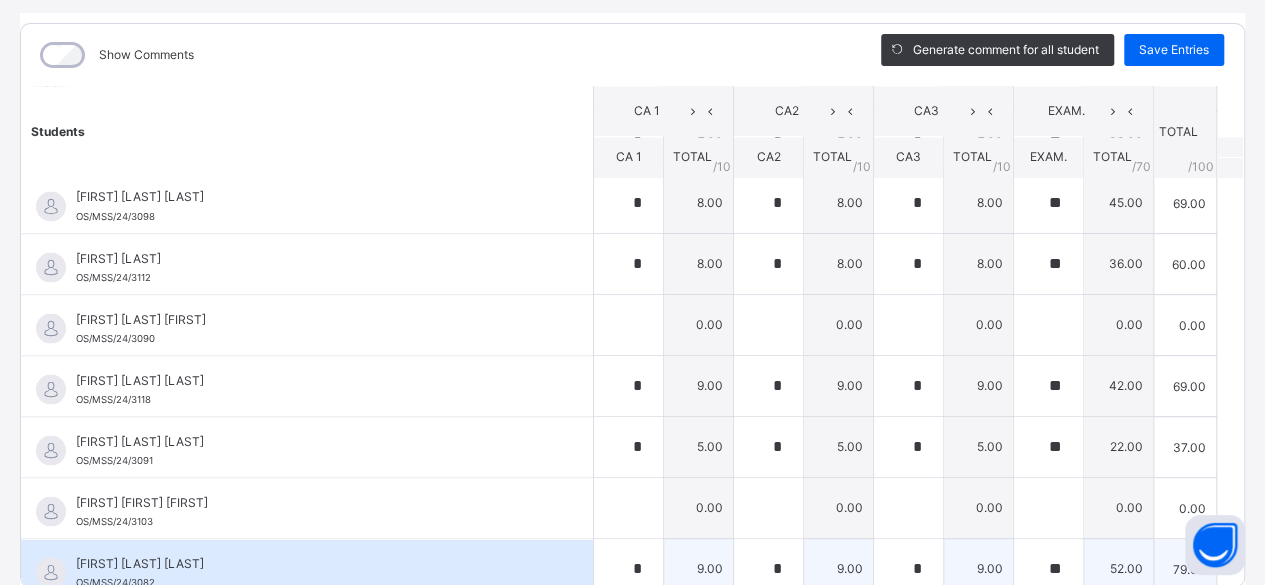 click on "[FIRST] [LAST] [LAST]" at bounding box center [312, 563] 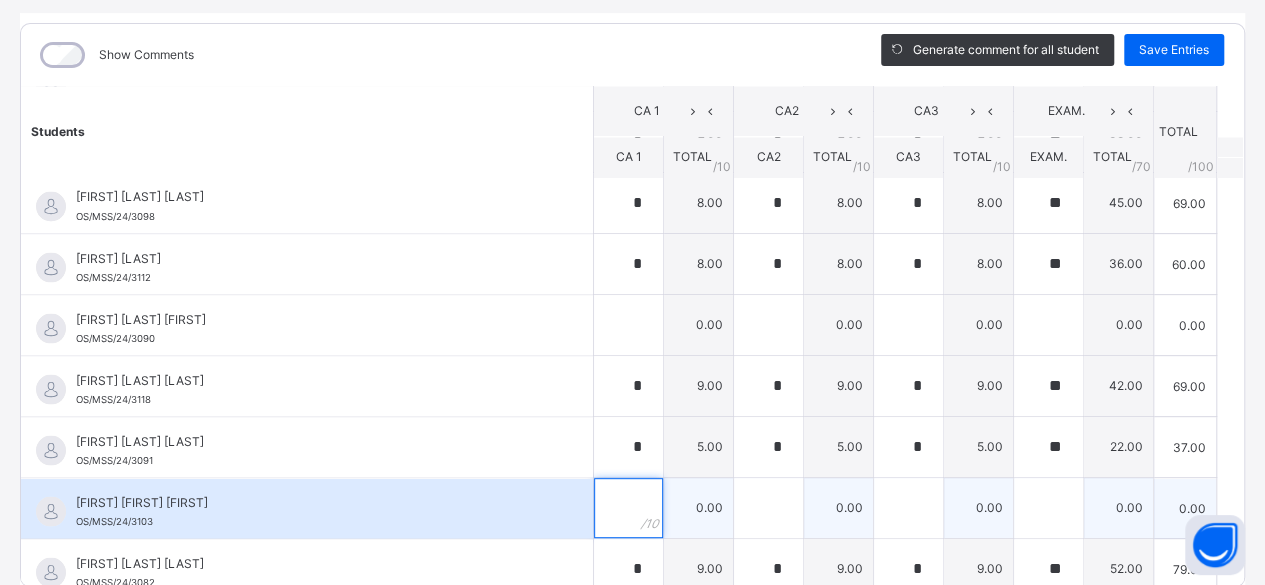 click at bounding box center [628, 508] 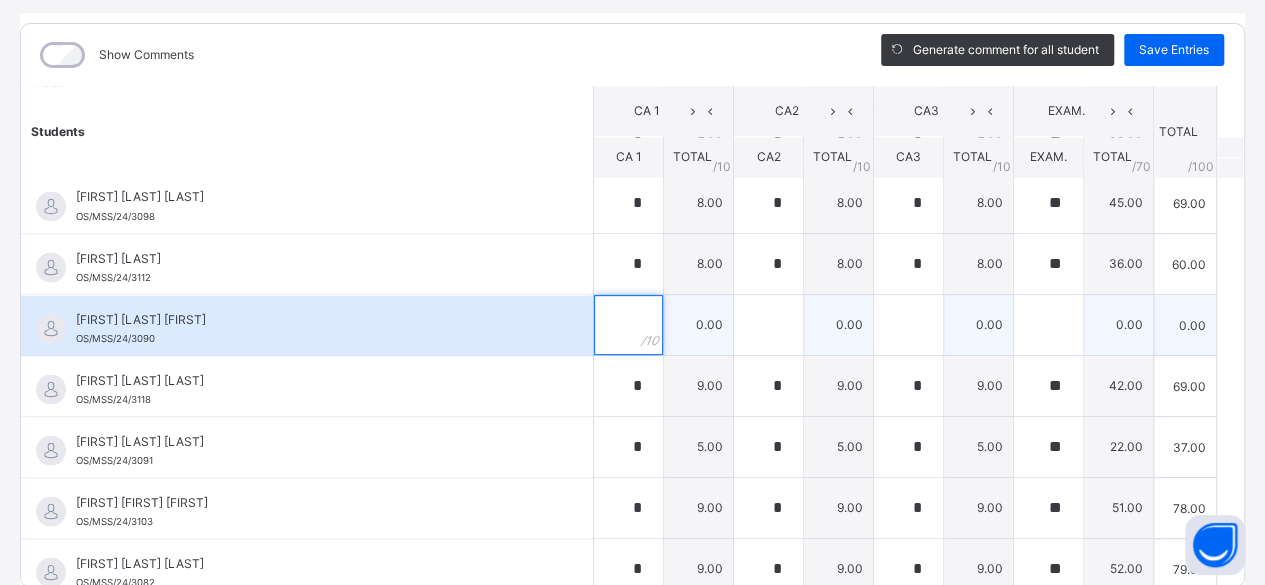 click at bounding box center [628, 325] 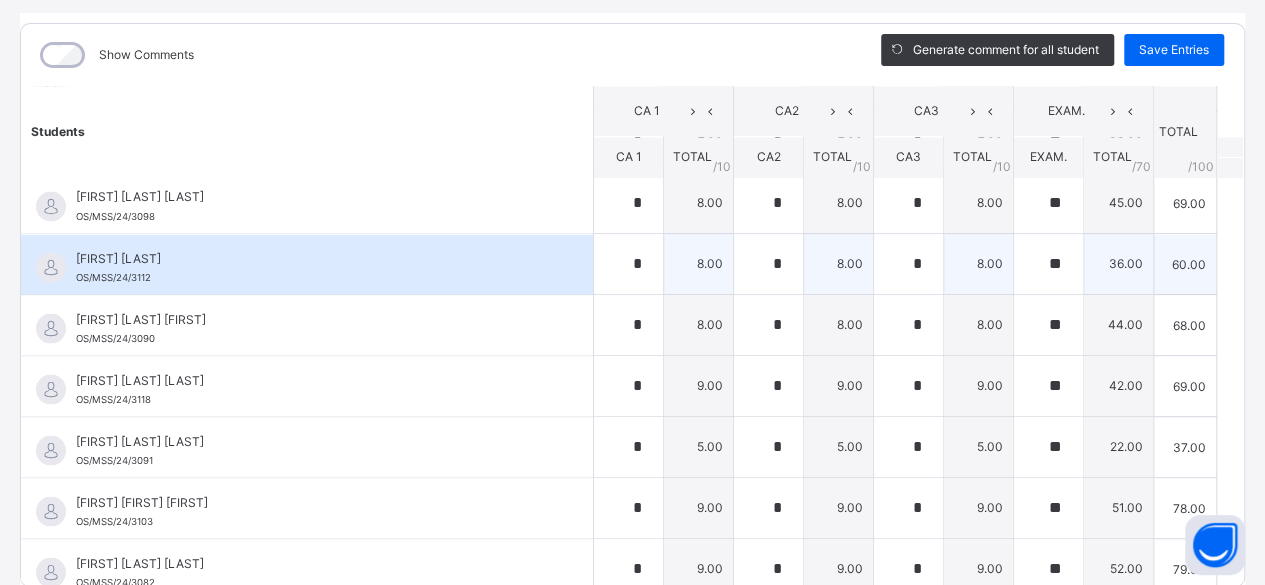 click on "[FIRST] [FIRST] [ID]" at bounding box center [312, 267] 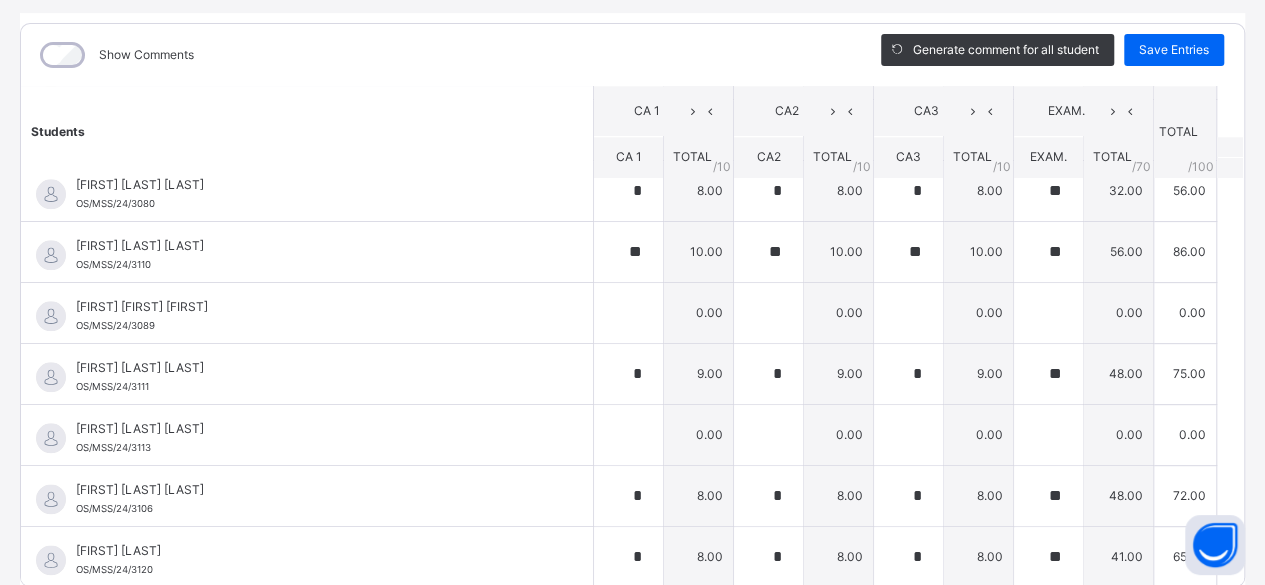 scroll, scrollTop: 1096, scrollLeft: 0, axis: vertical 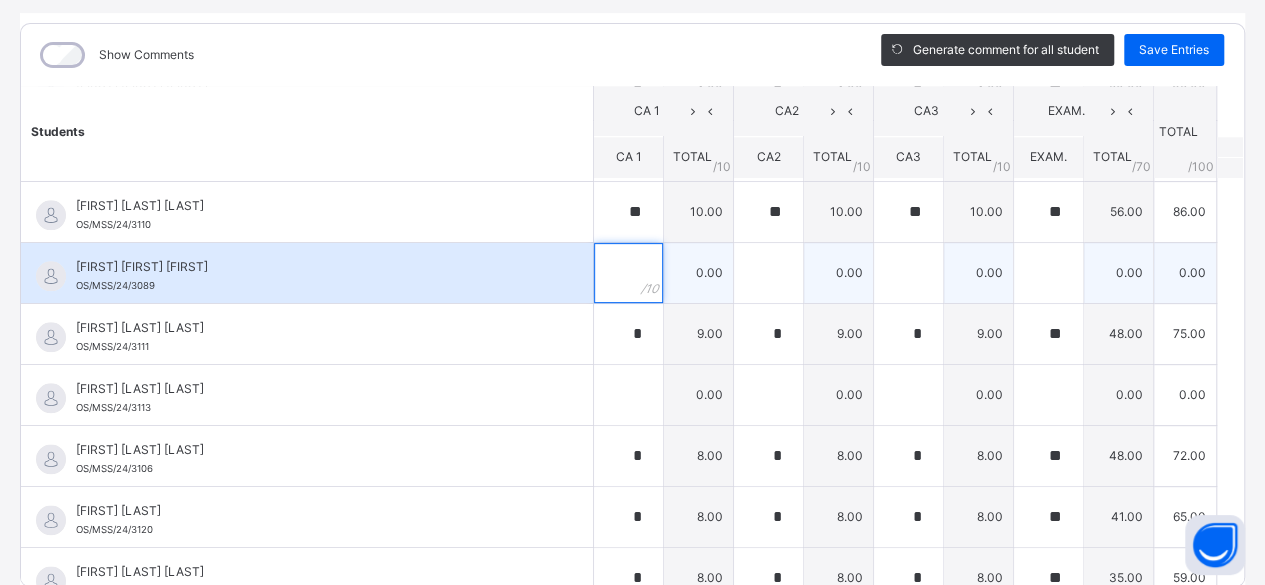 click at bounding box center (628, 273) 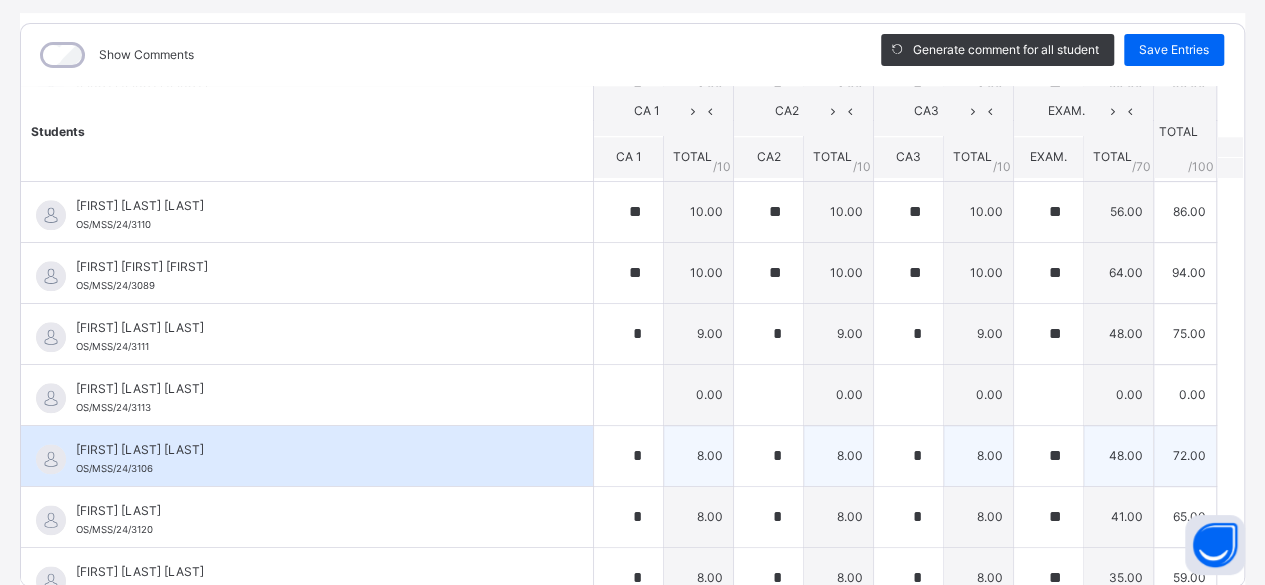 click on "[FIRST] [FIRST] [FIRST] [ID]" at bounding box center (312, 459) 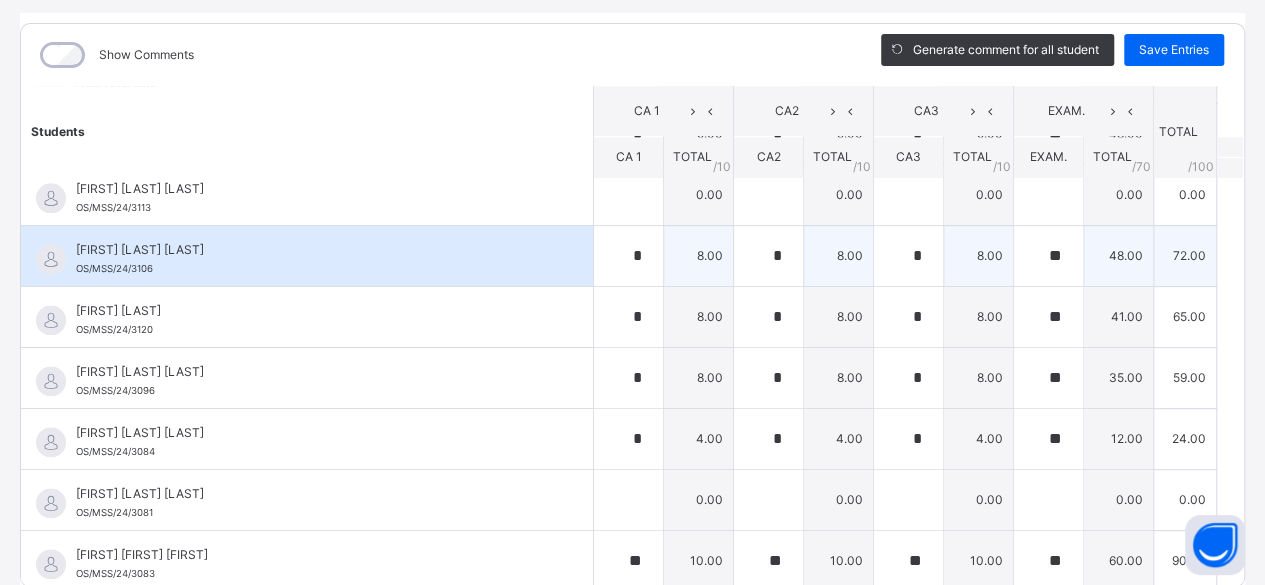 scroll, scrollTop: 1336, scrollLeft: 0, axis: vertical 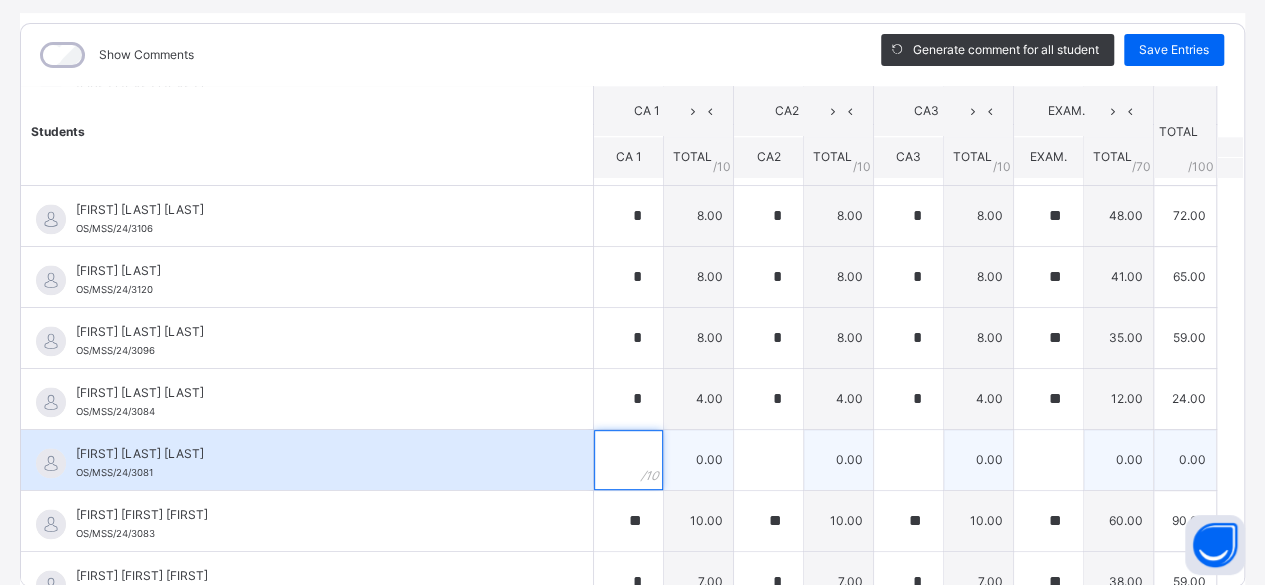 click at bounding box center (628, 460) 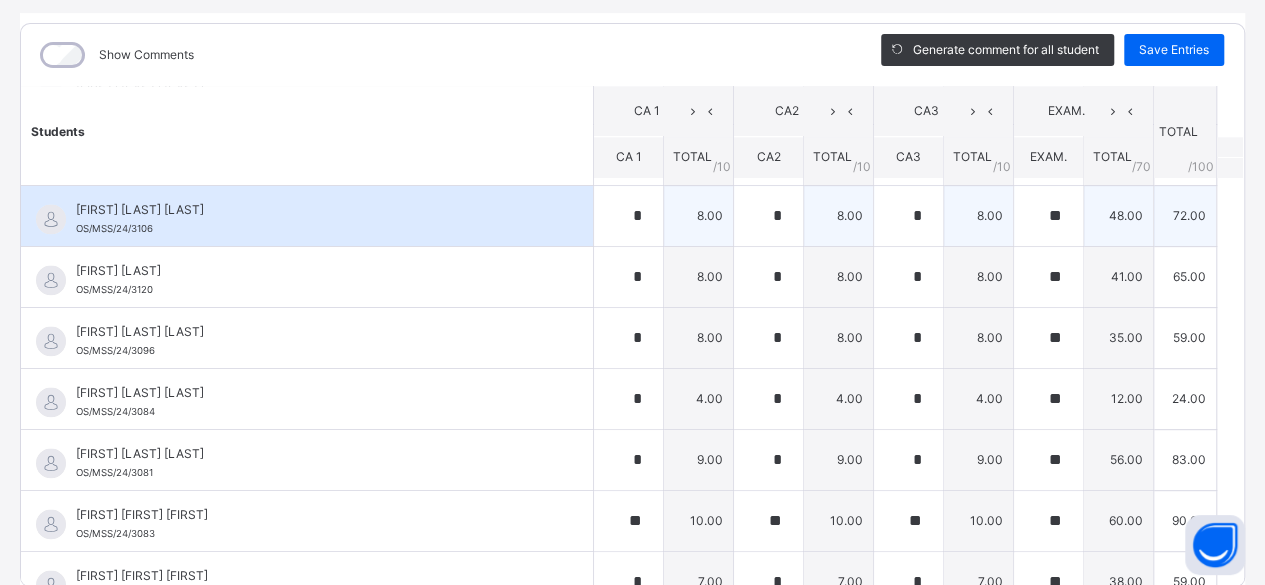 click on "[FIRST] [FIRST] [FIRST] [ID]" at bounding box center [312, 219] 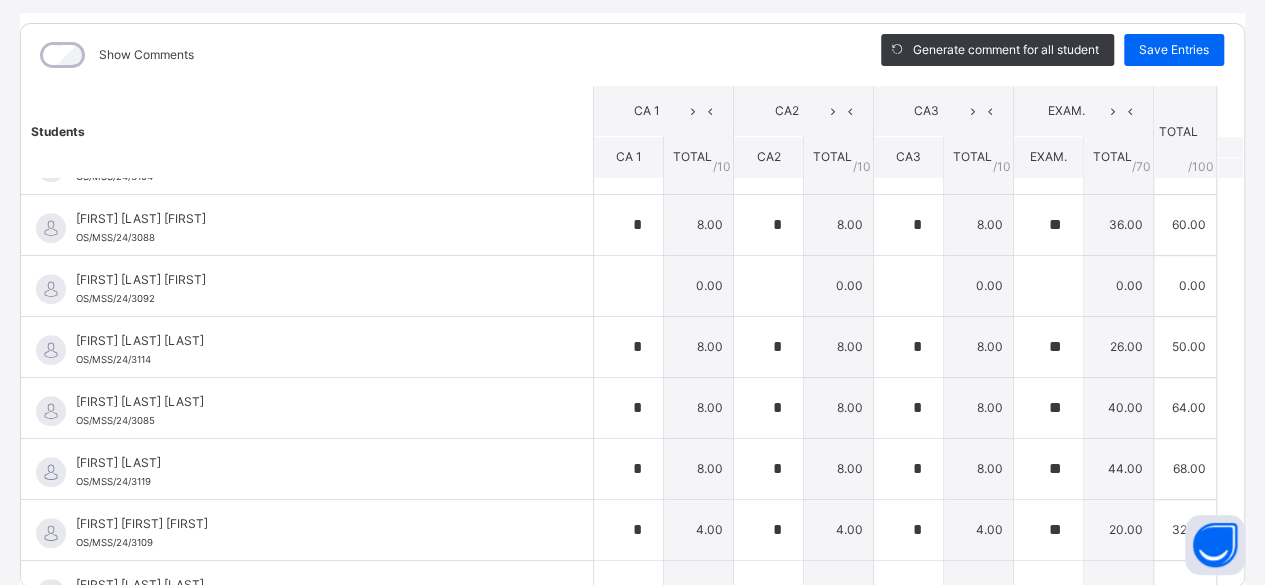scroll, scrollTop: 696, scrollLeft: 0, axis: vertical 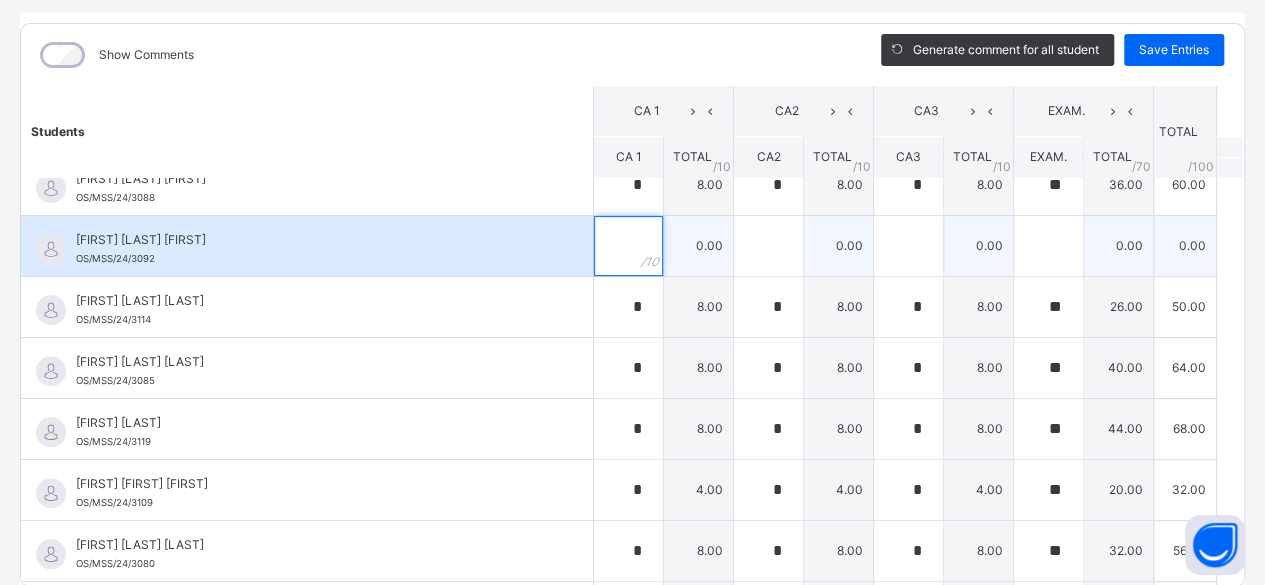 click at bounding box center (628, 246) 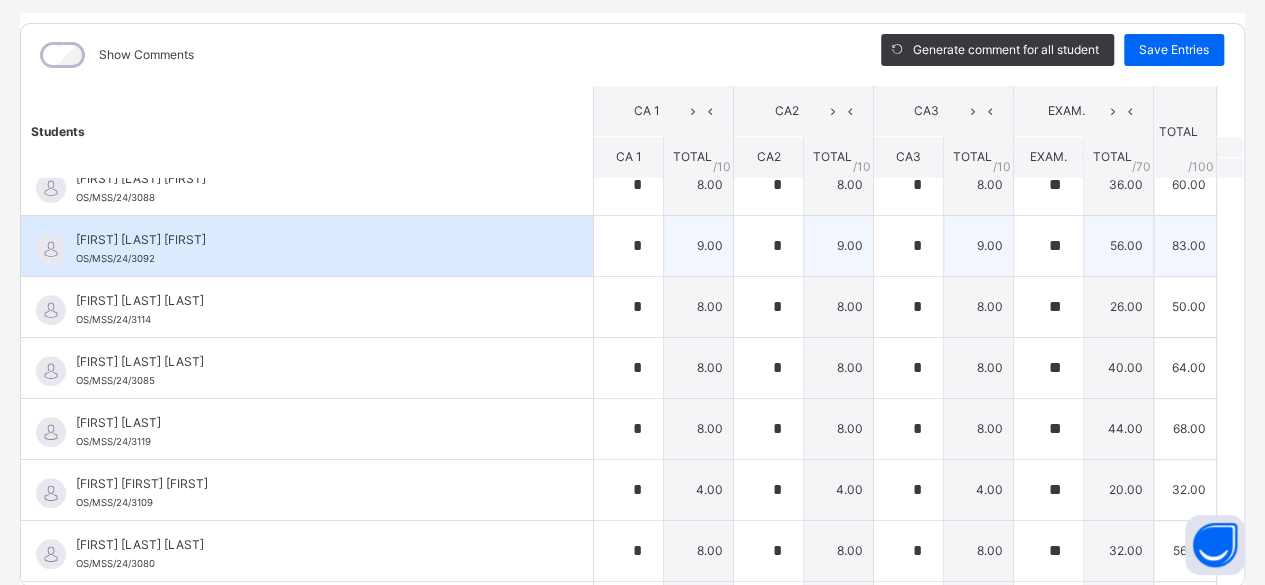 click on "[FIRST] [LAST] [FIRST]" at bounding box center [312, 240] 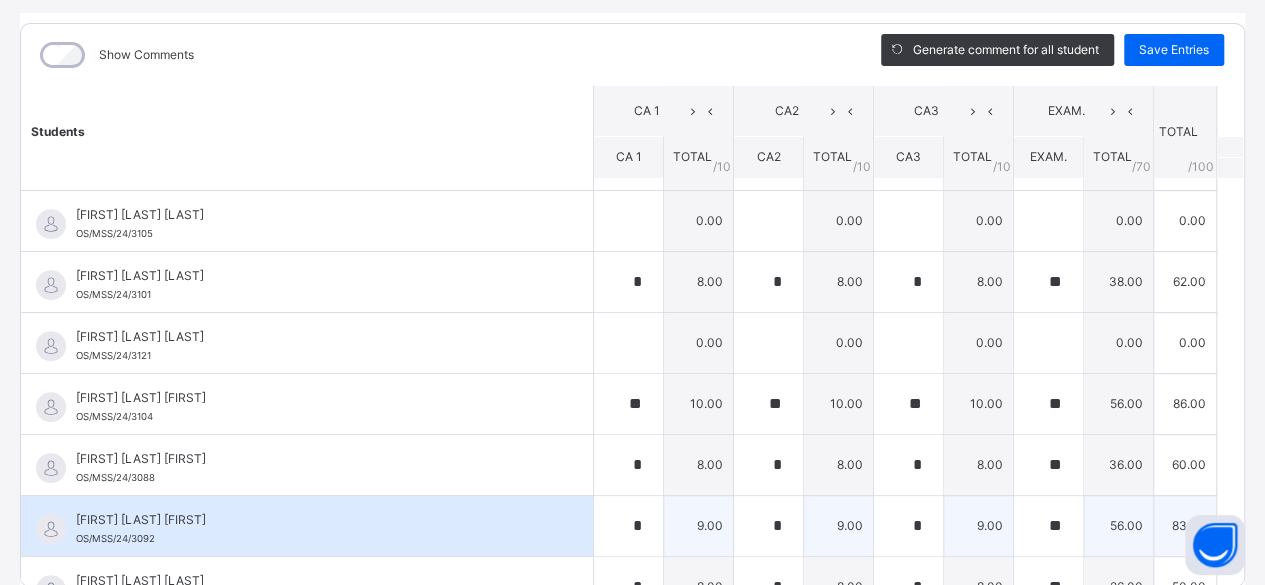 scroll, scrollTop: 376, scrollLeft: 0, axis: vertical 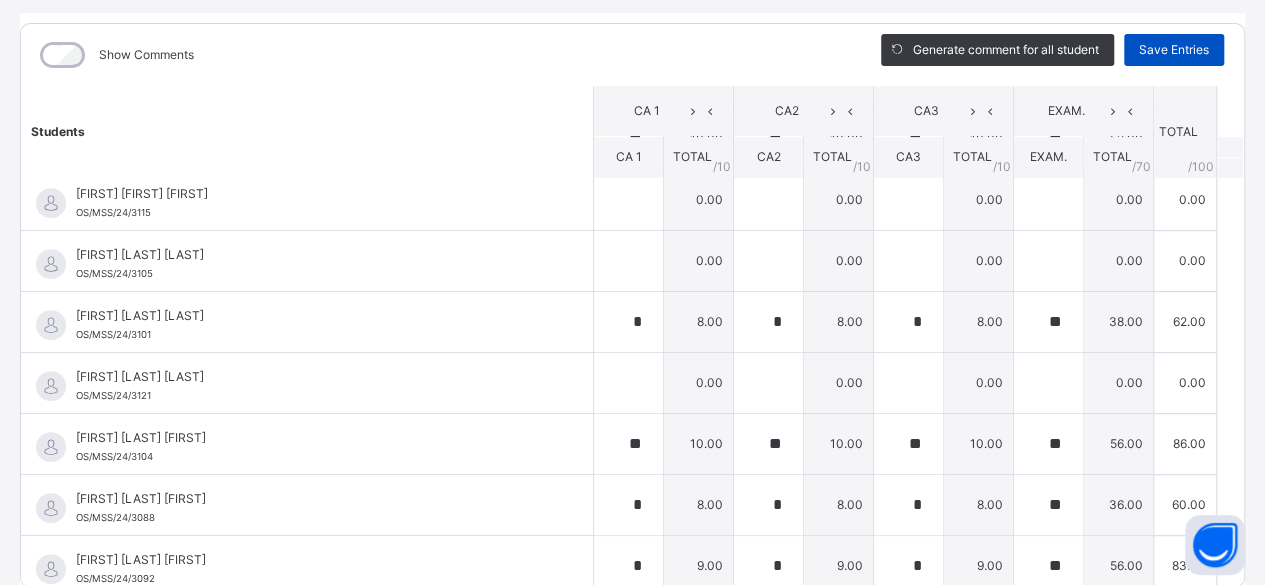 click on "Save Entries" at bounding box center [1174, 50] 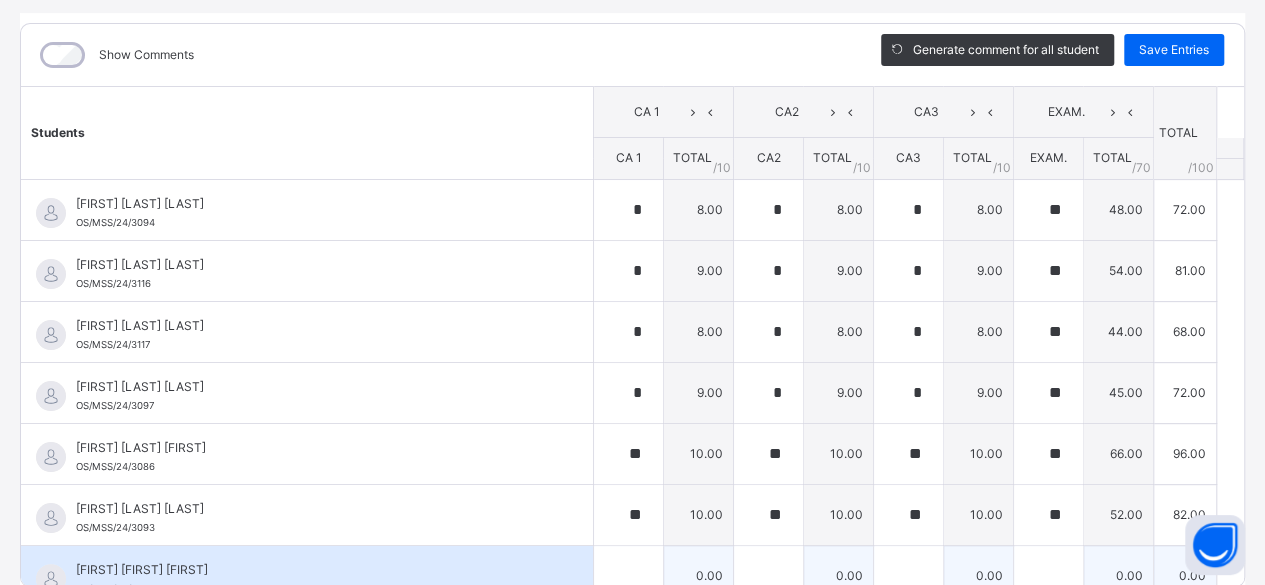 click on "[FIRST] [FIRST] [FIRST]" at bounding box center [312, 570] 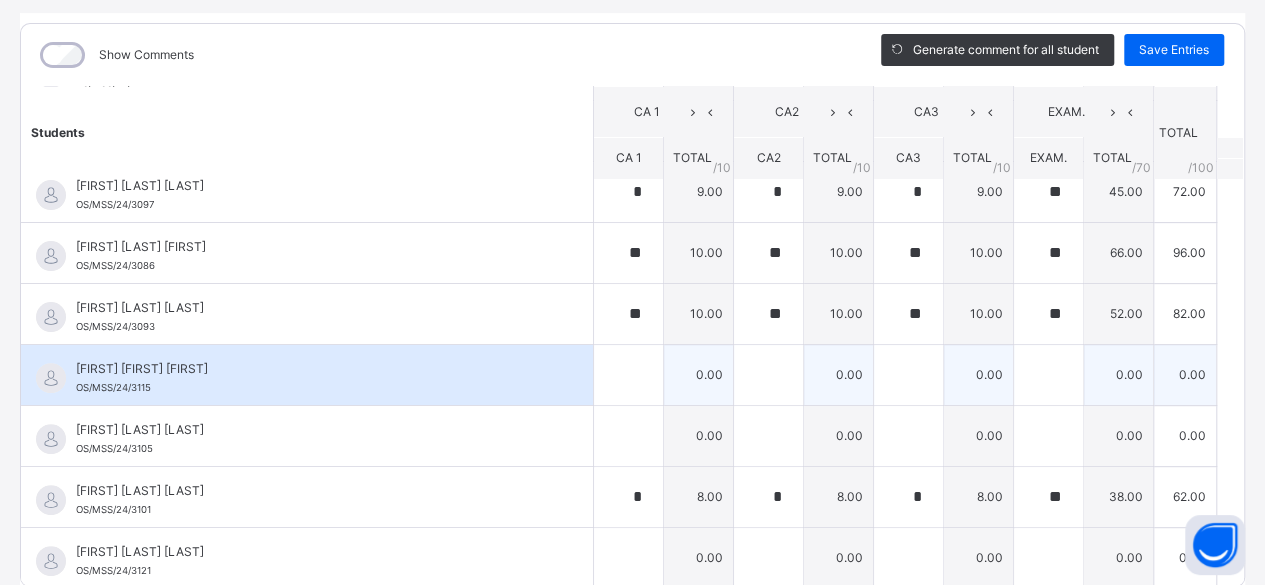 scroll, scrollTop: 240, scrollLeft: 0, axis: vertical 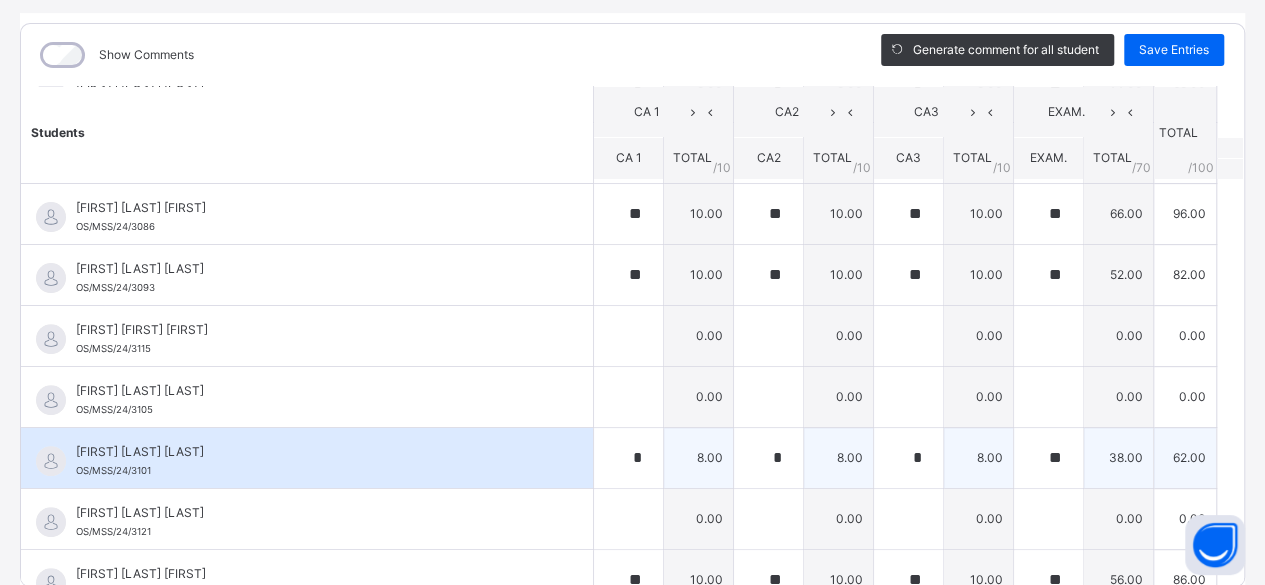 click on "[FIRST] [LAST] [LAST] [ID]" at bounding box center [307, 458] 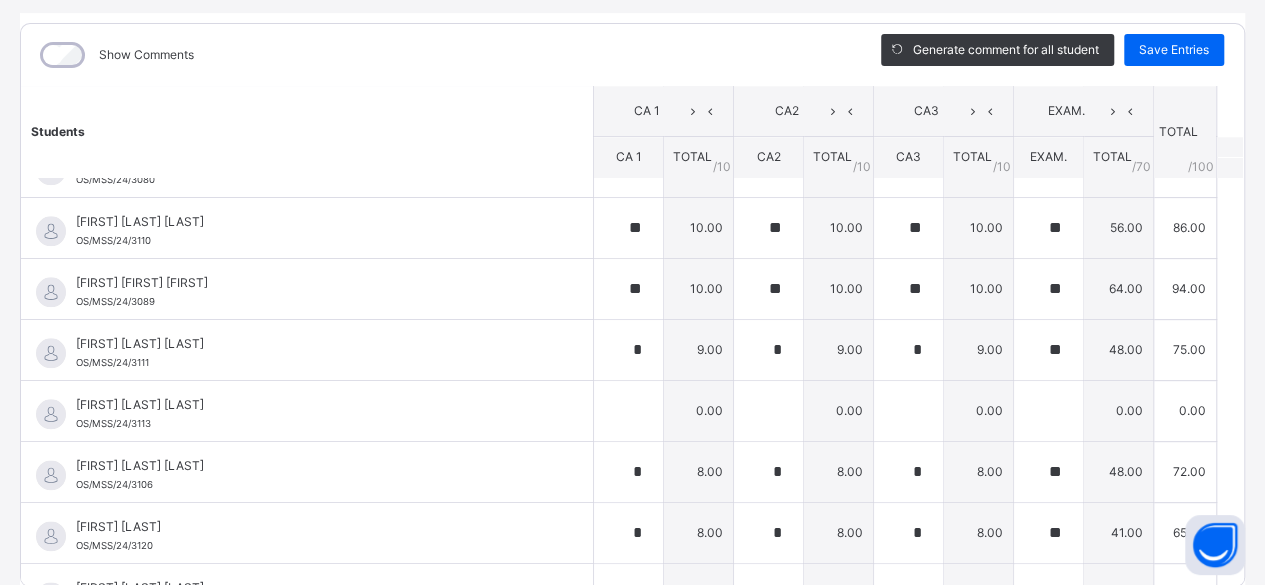 scroll, scrollTop: 1040, scrollLeft: 0, axis: vertical 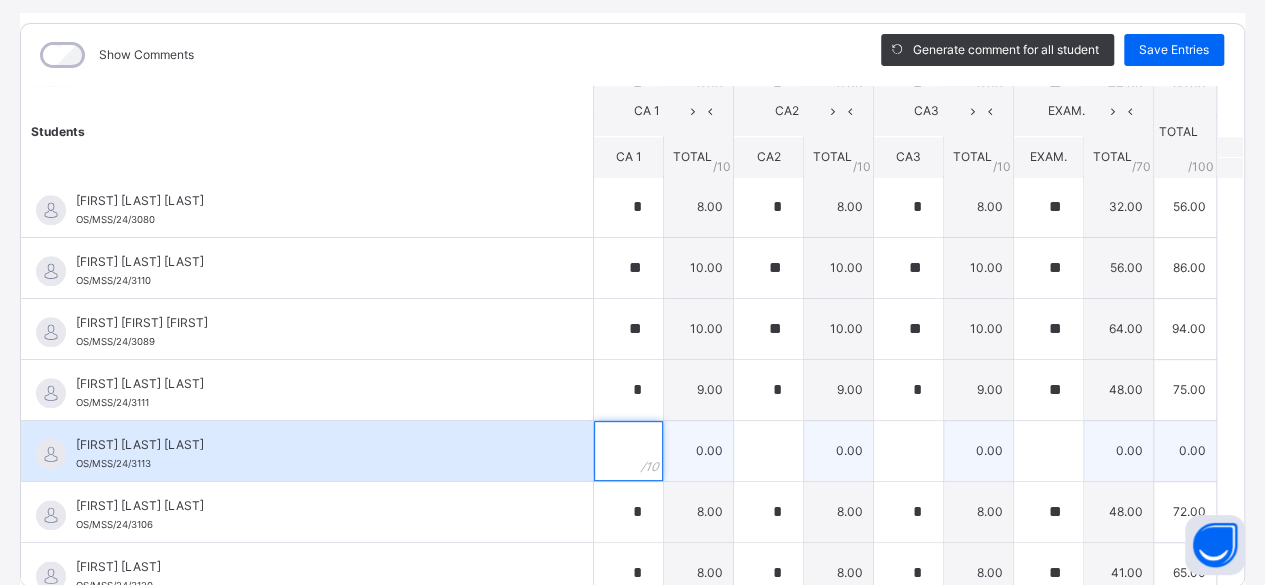 click at bounding box center [628, 451] 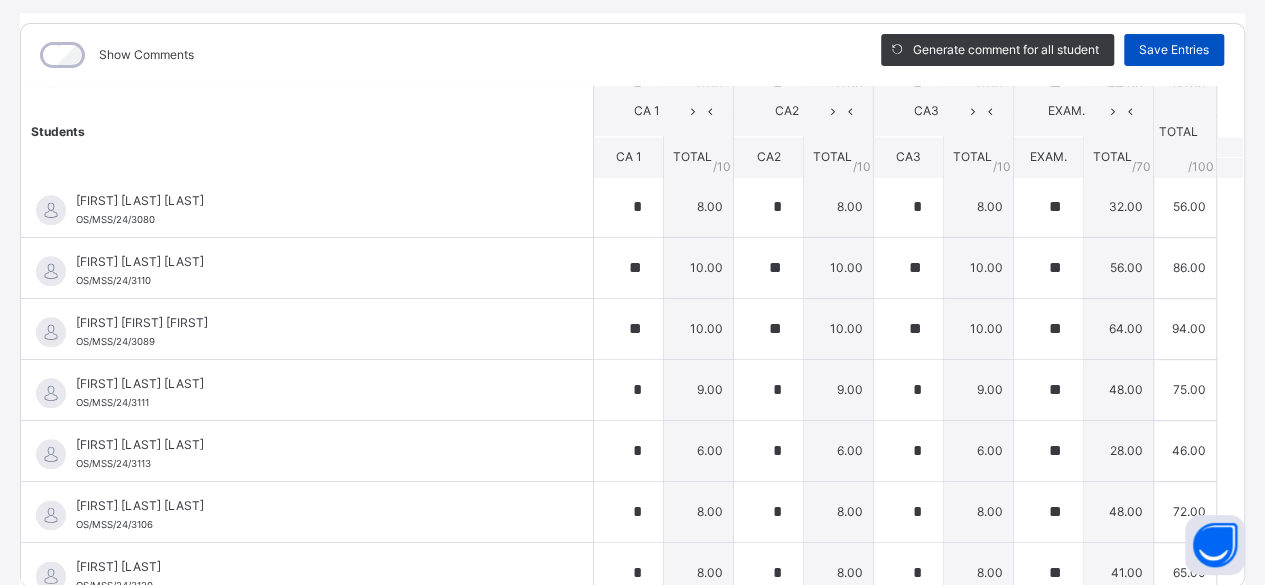 click on "Save Entries" at bounding box center [1174, 50] 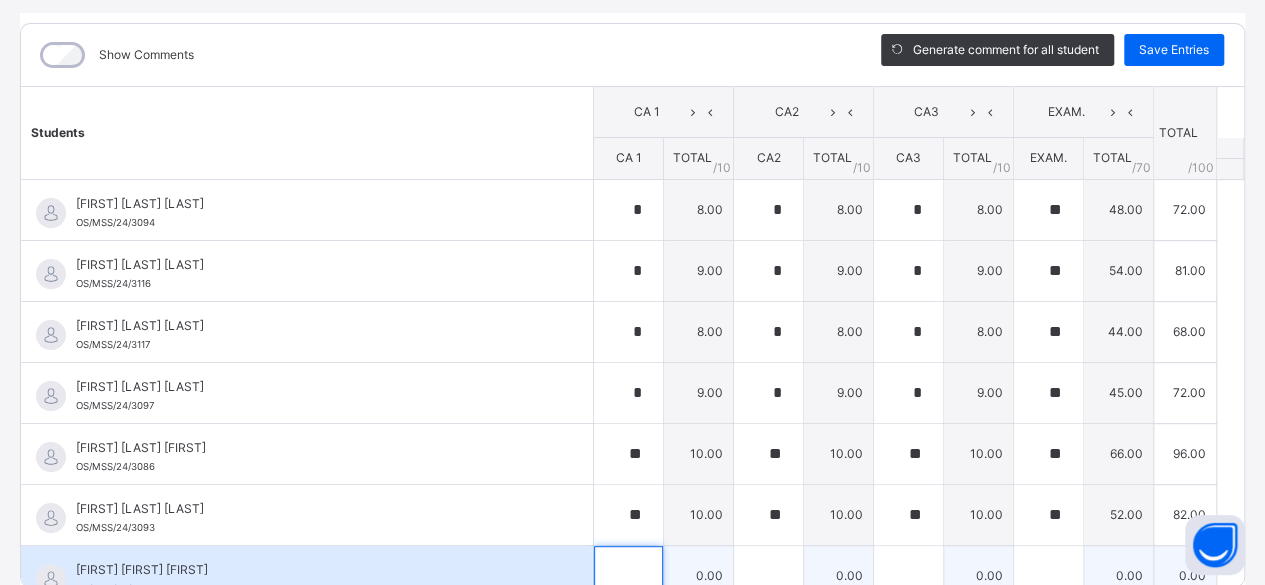drag, startPoint x: 619, startPoint y: 555, endPoint x: 607, endPoint y: 562, distance: 13.892444 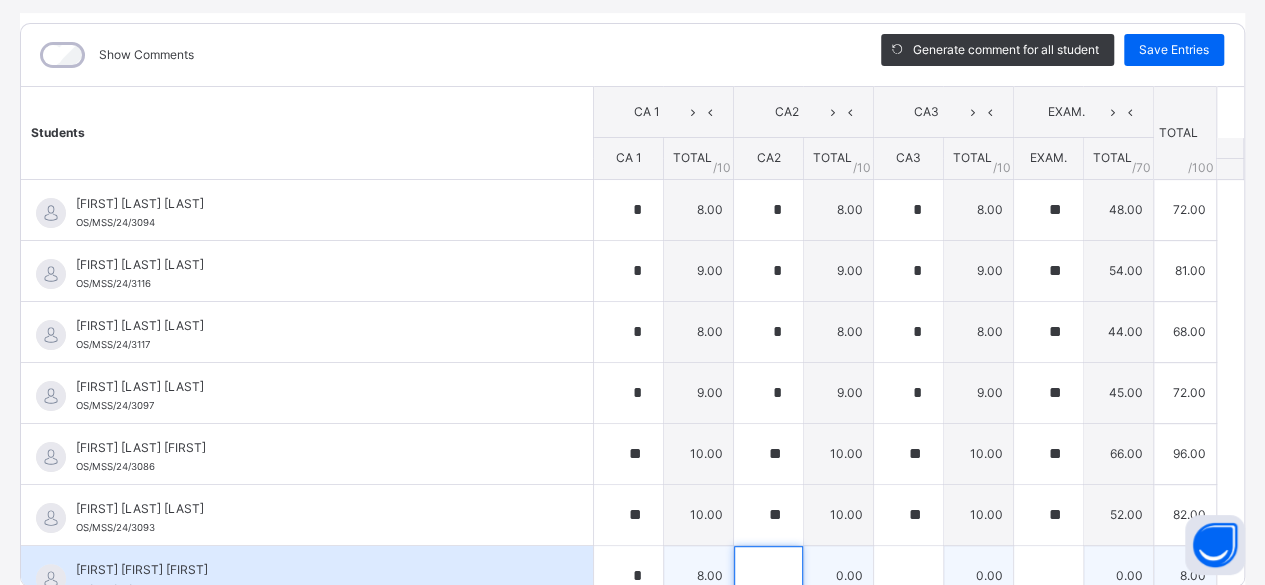 scroll, scrollTop: 16, scrollLeft: 0, axis: vertical 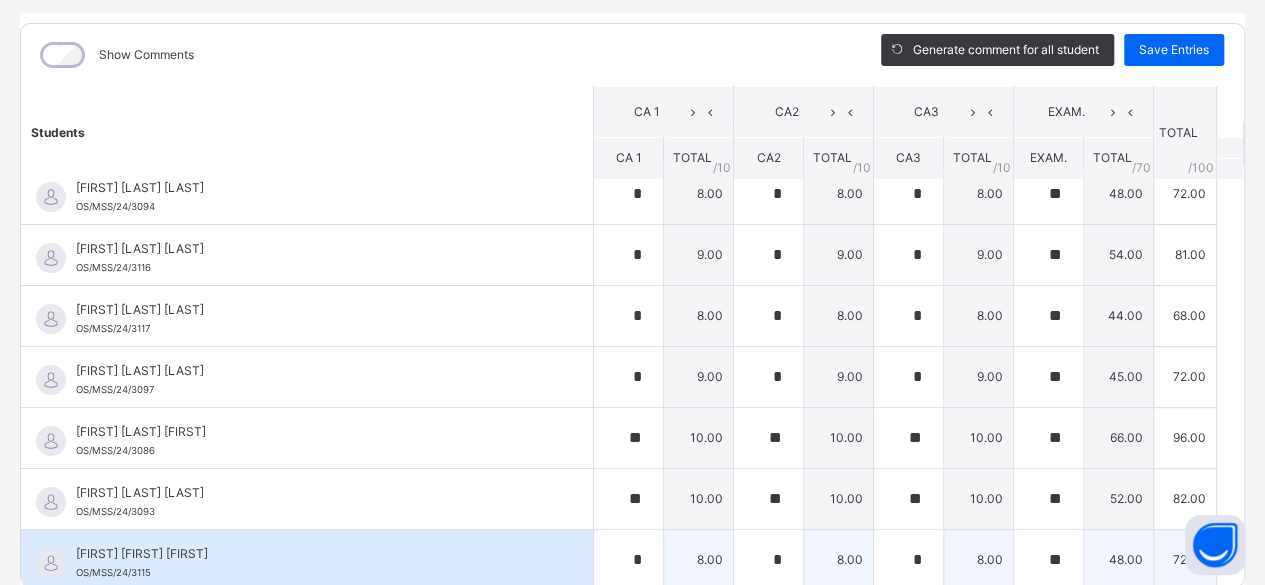 click on "[FIRST] [LAST] [FIRST] OS/MSS/24/3115" at bounding box center [312, 563] 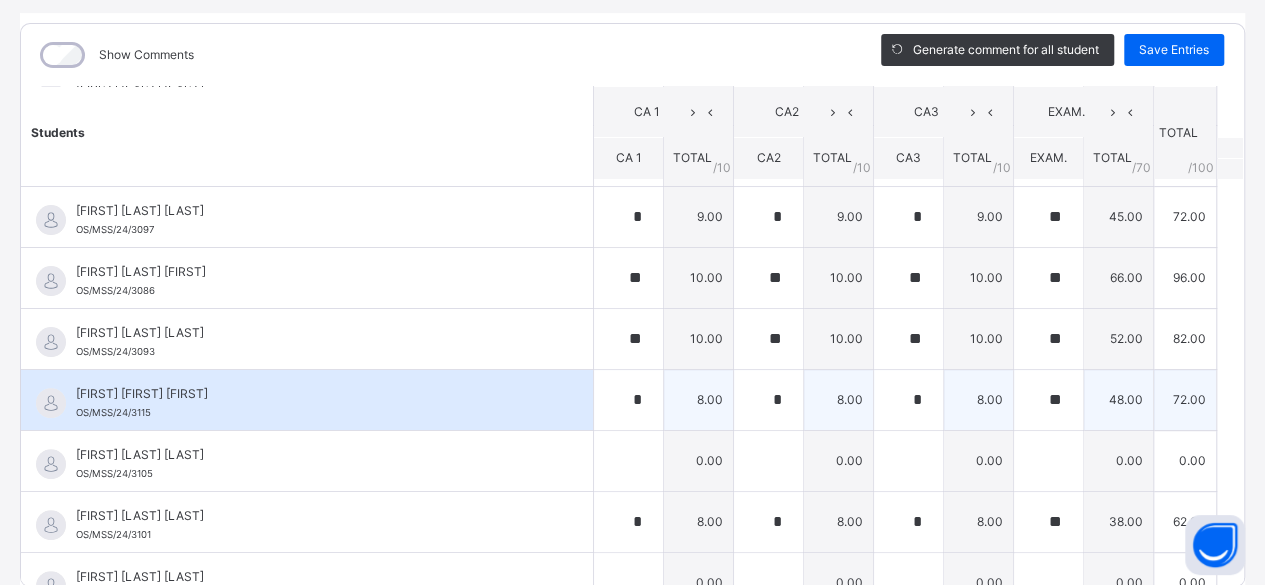 scroll, scrollTop: 216, scrollLeft: 0, axis: vertical 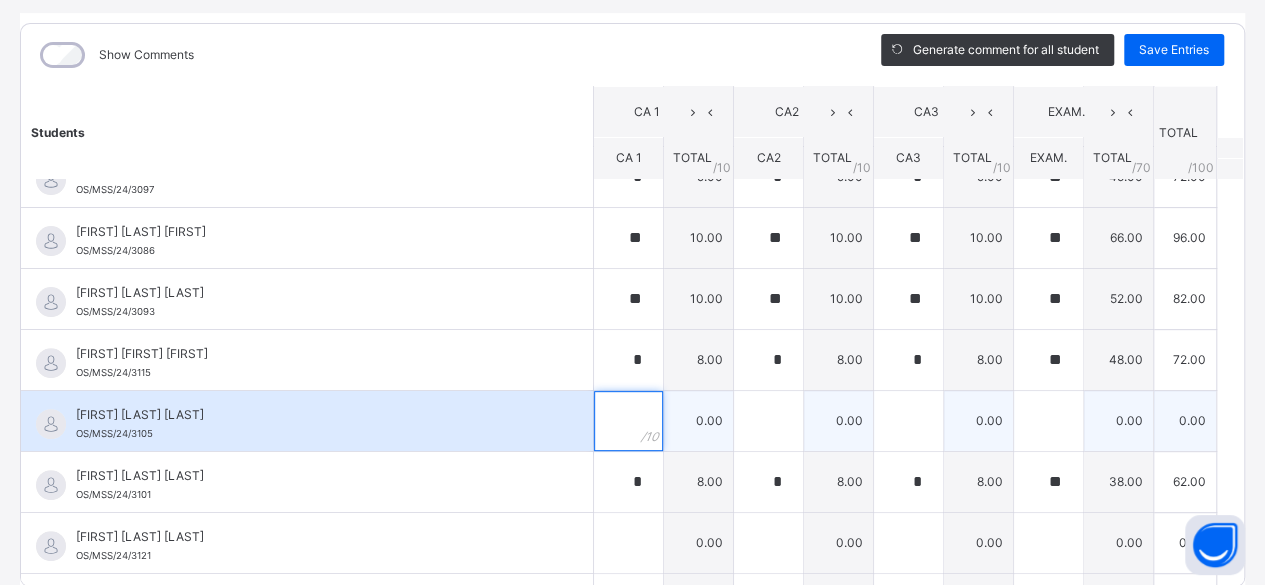 click at bounding box center (628, 421) 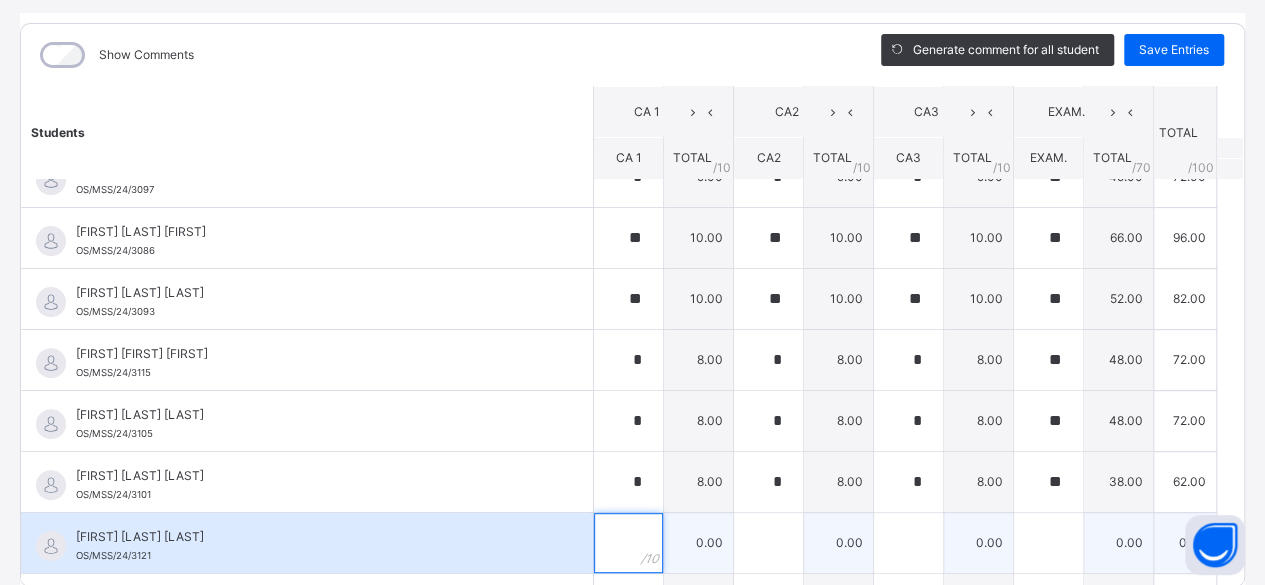 click at bounding box center (628, 543) 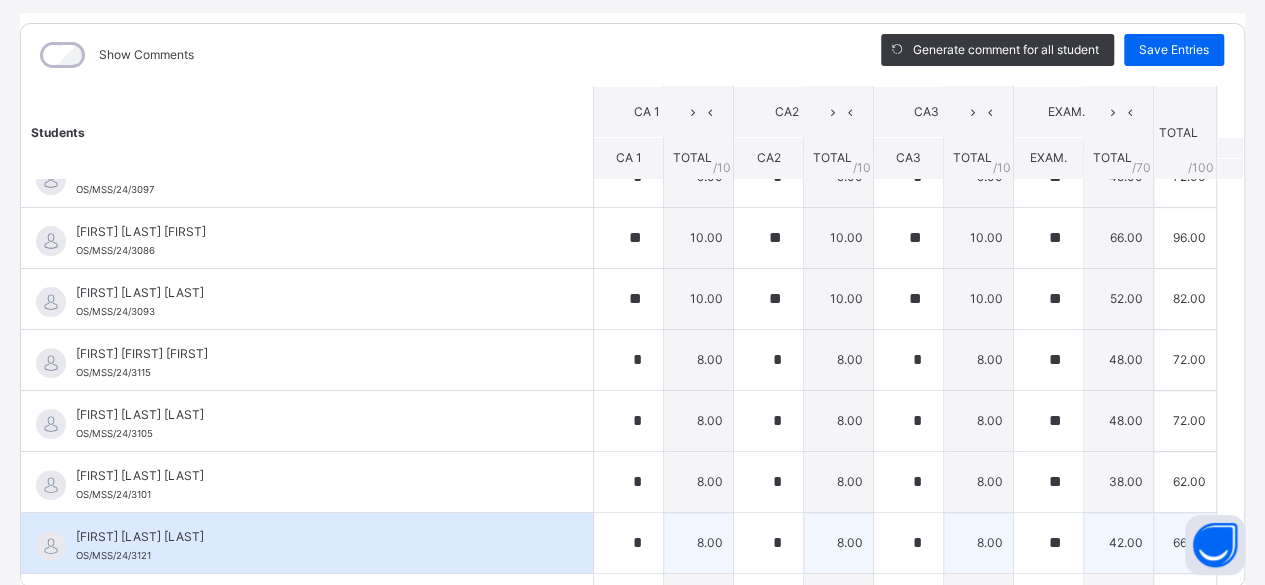 click on "[FIRST] [LAST] [LAST]" at bounding box center (312, 537) 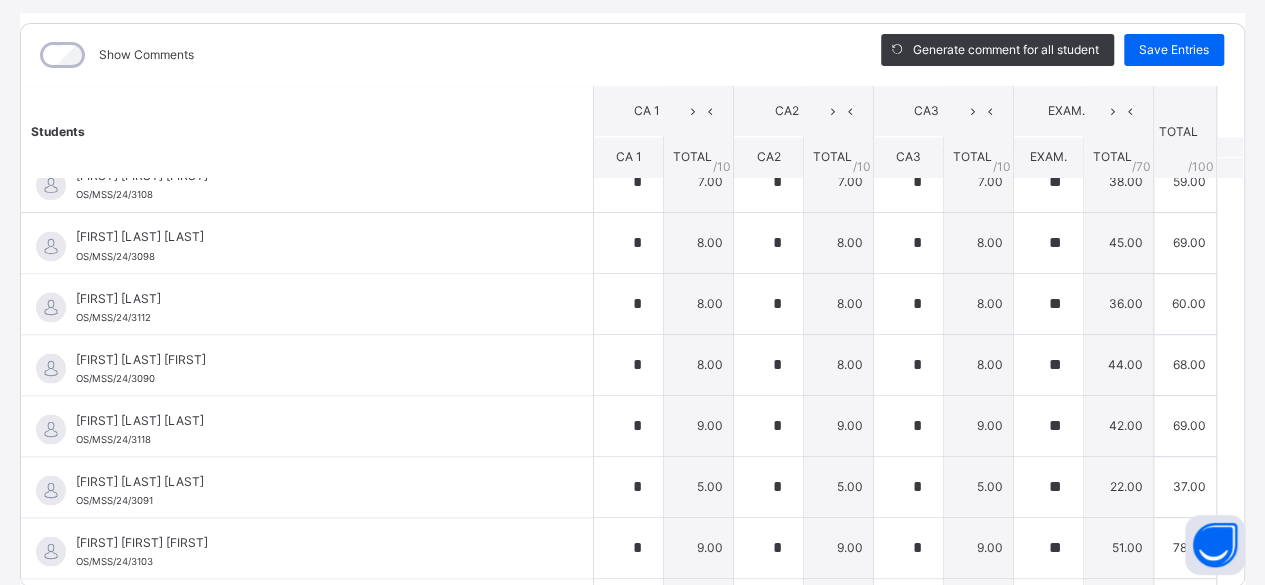 scroll, scrollTop: 1776, scrollLeft: 0, axis: vertical 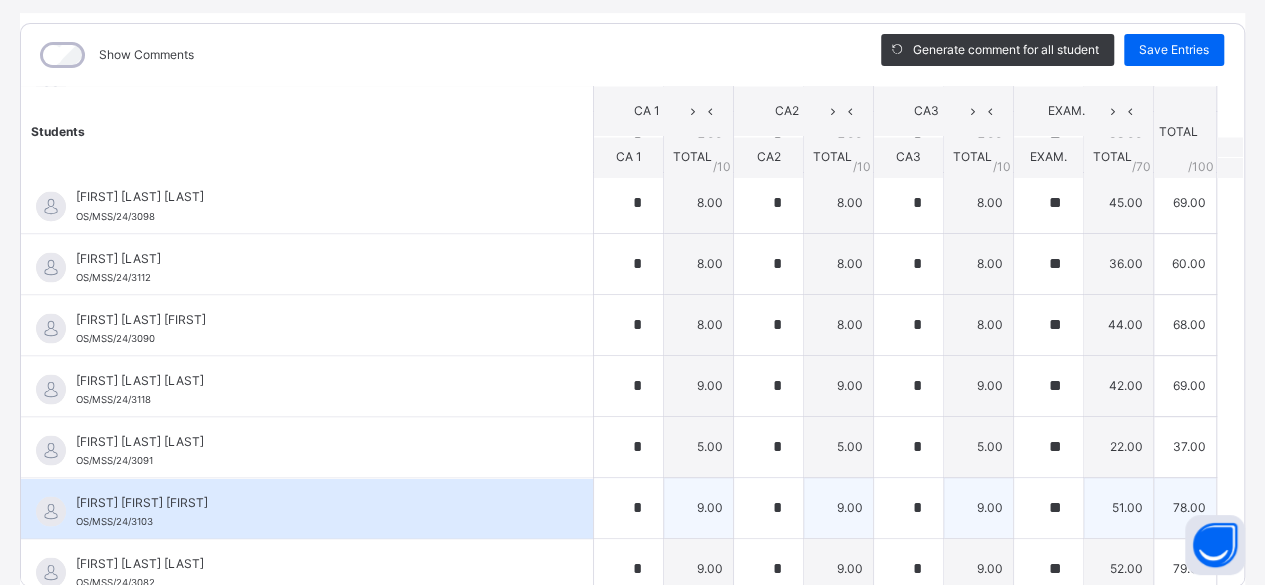 click on "[FIRST] [FIRST] [FIRST] [ID]" at bounding box center (307, 508) 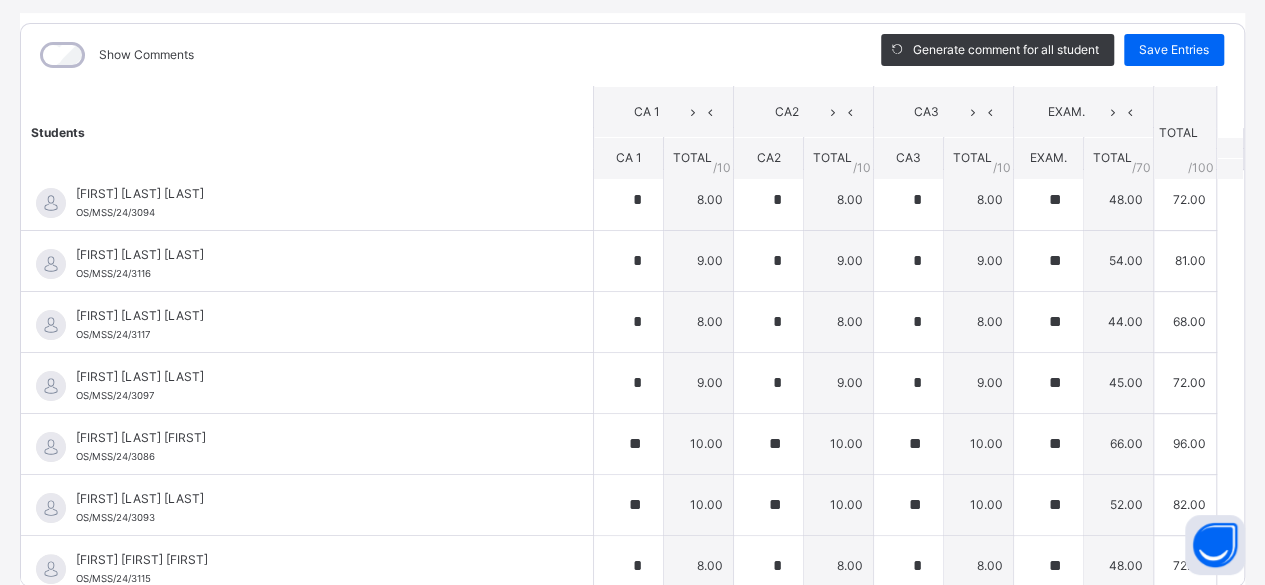 scroll, scrollTop: 0, scrollLeft: 0, axis: both 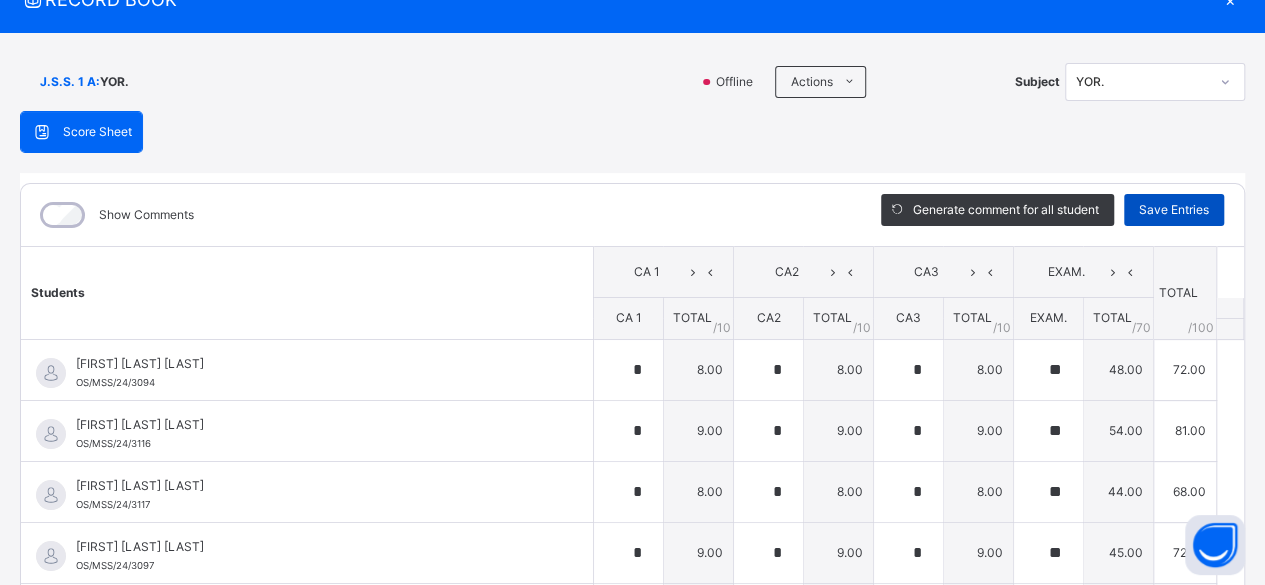 click on "Save Entries" at bounding box center (1174, 210) 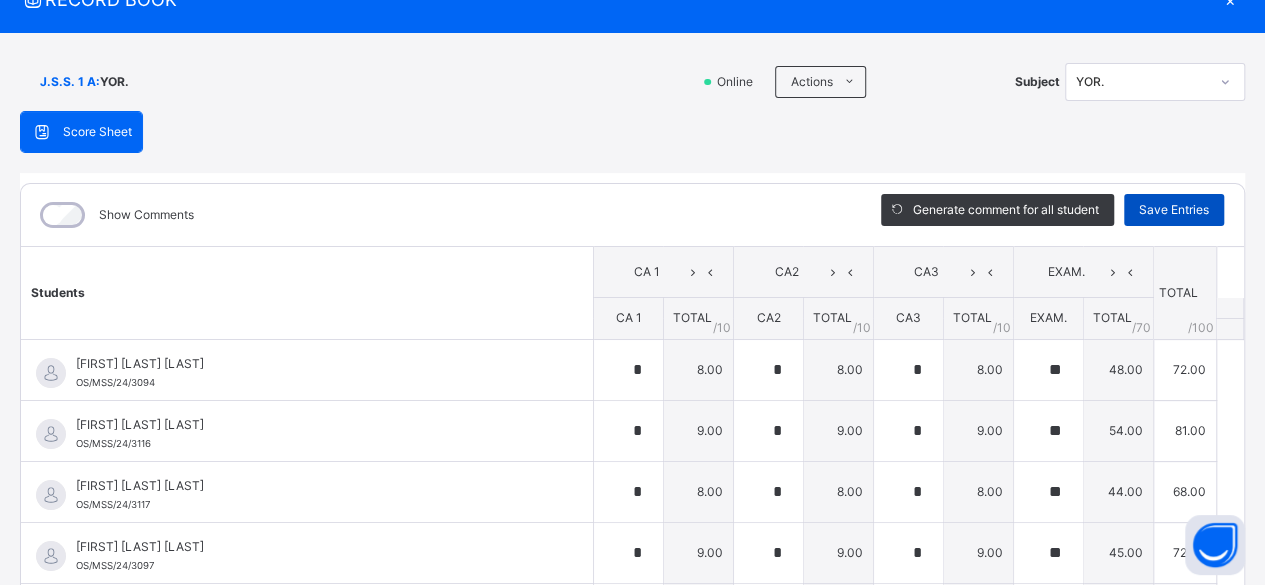 click on "Save Entries" at bounding box center [1174, 210] 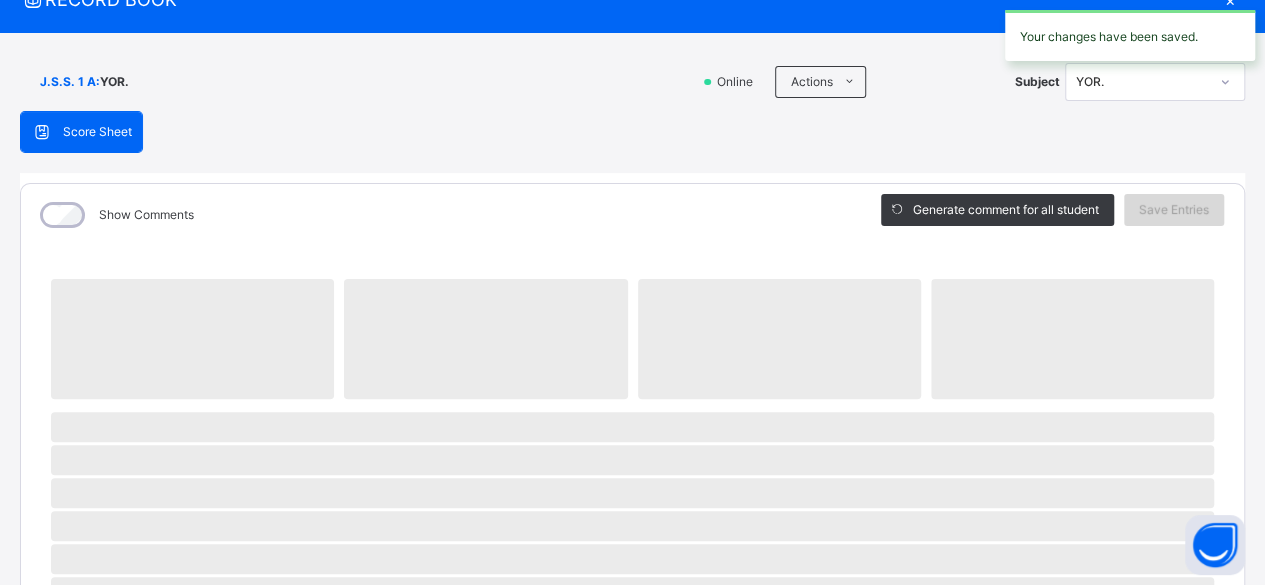 click on "Save Entries" at bounding box center (1174, 210) 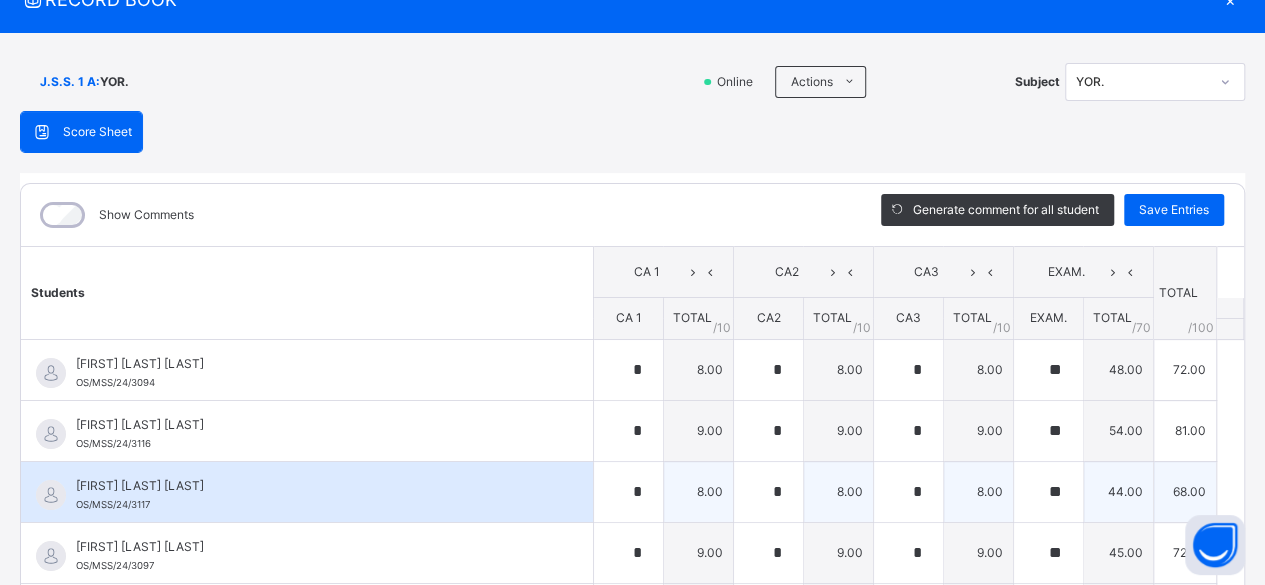 scroll, scrollTop: 65, scrollLeft: 0, axis: vertical 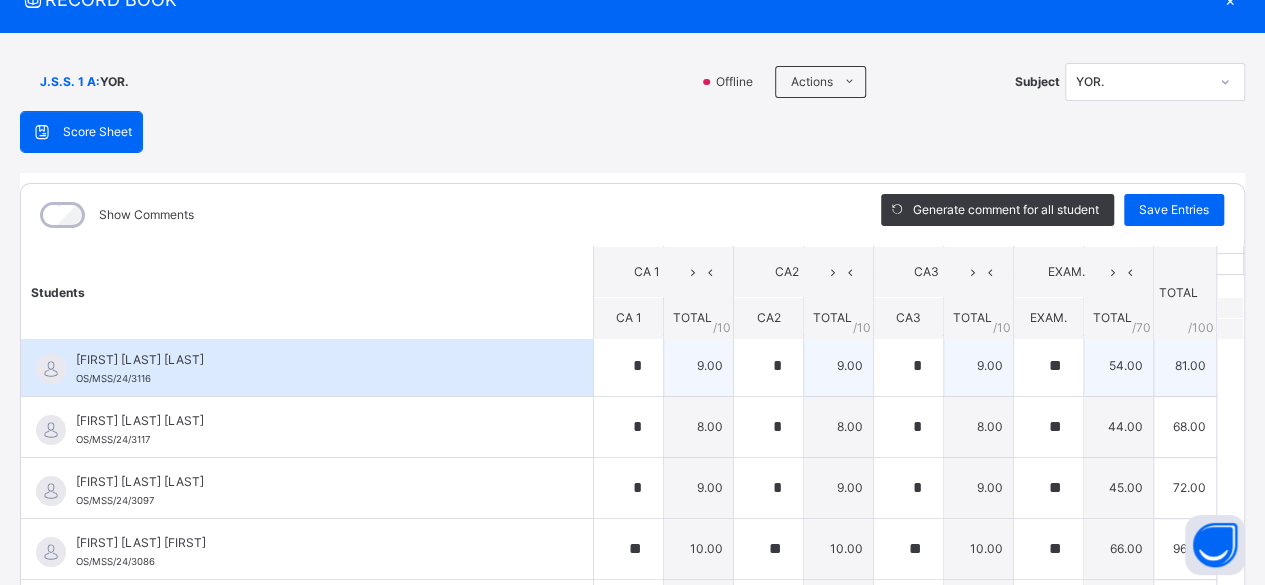 click on "[FIRST] [LAST] [LAST]" at bounding box center (312, 360) 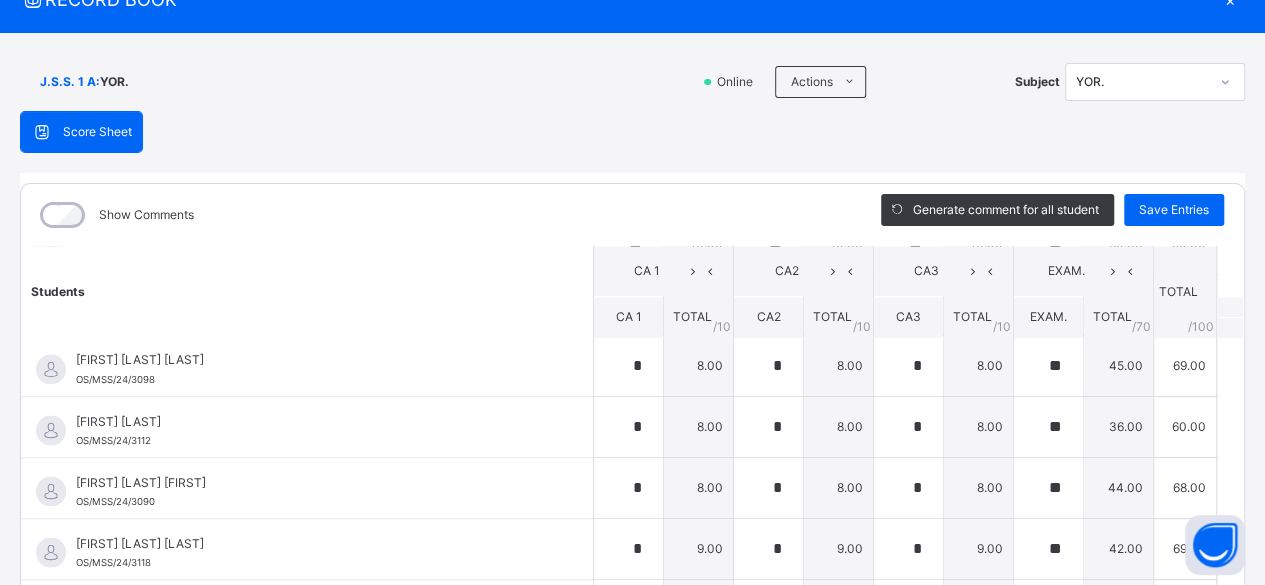 scroll, scrollTop: 1776, scrollLeft: 0, axis: vertical 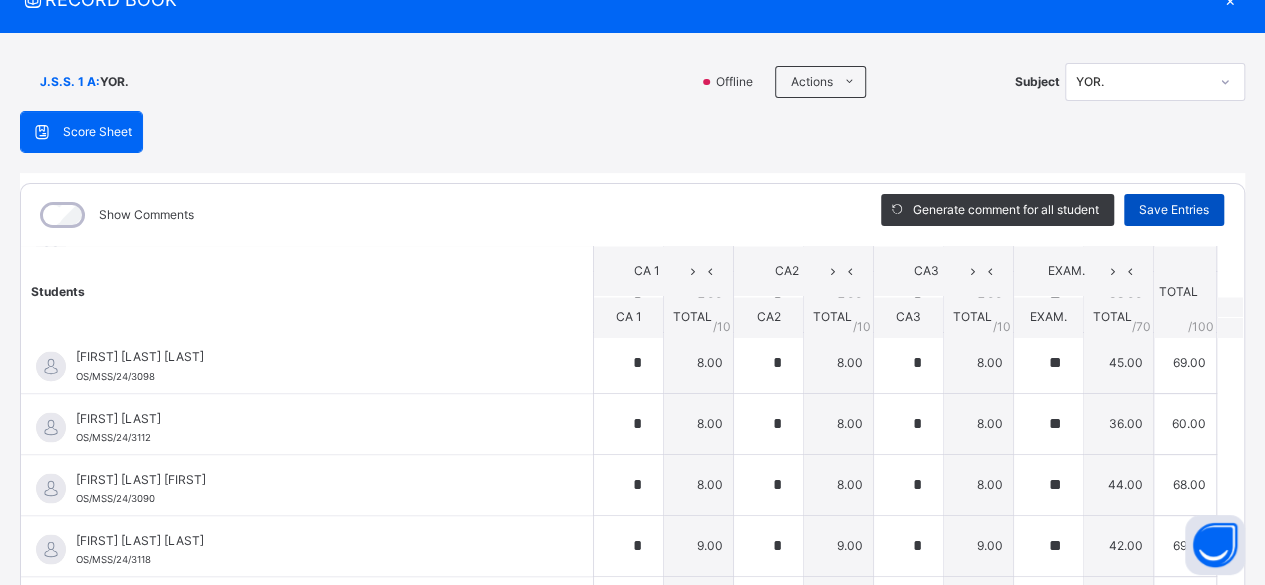click on "Save Entries" at bounding box center [1174, 210] 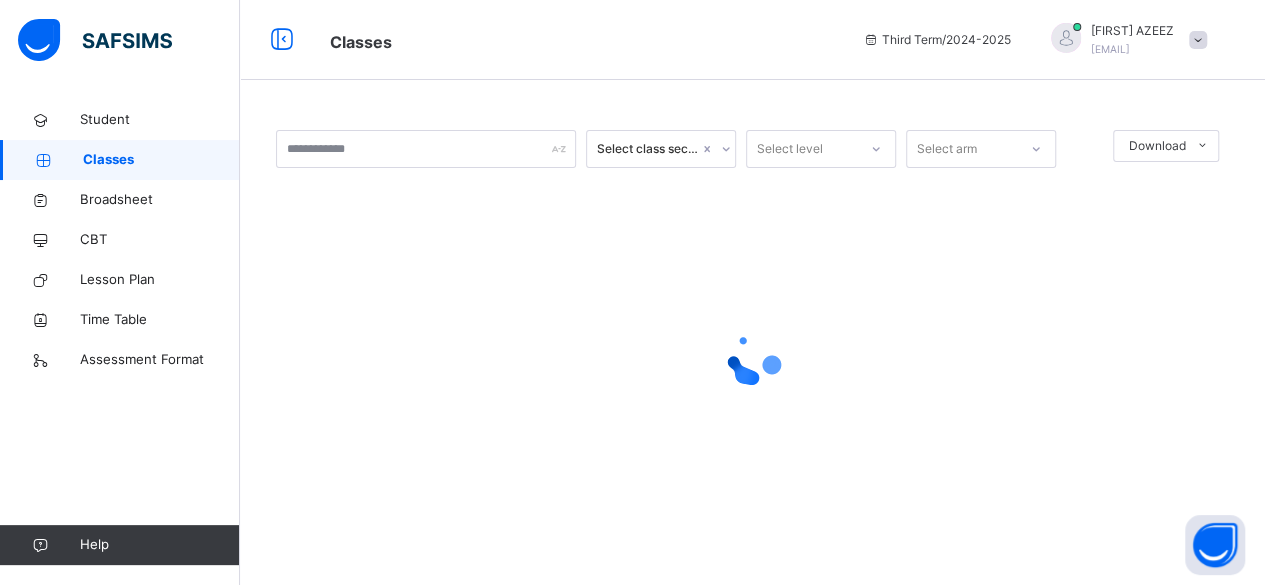 scroll, scrollTop: 0, scrollLeft: 0, axis: both 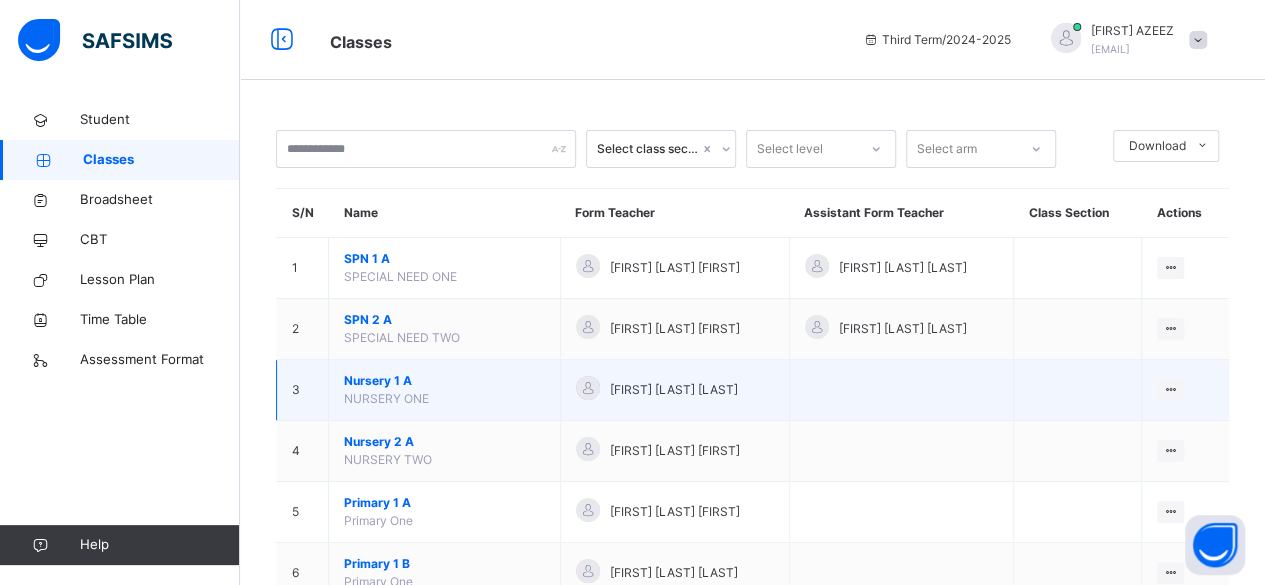drag, startPoint x: 1268, startPoint y: 567, endPoint x: 799, endPoint y: 410, distance: 494.58063 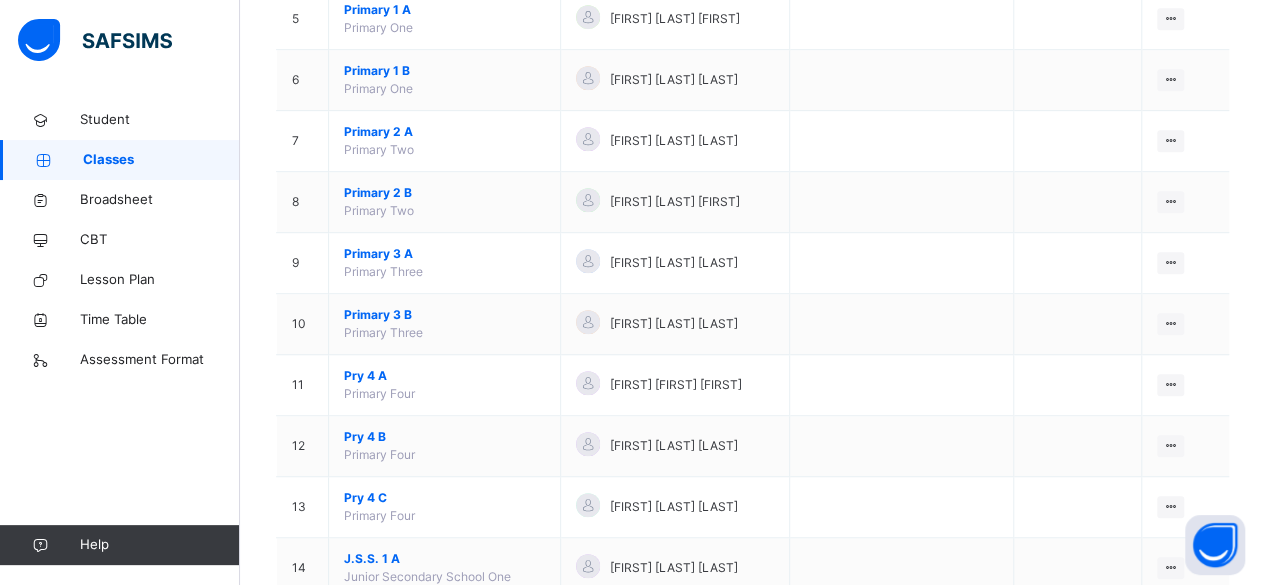 scroll, scrollTop: 533, scrollLeft: 0, axis: vertical 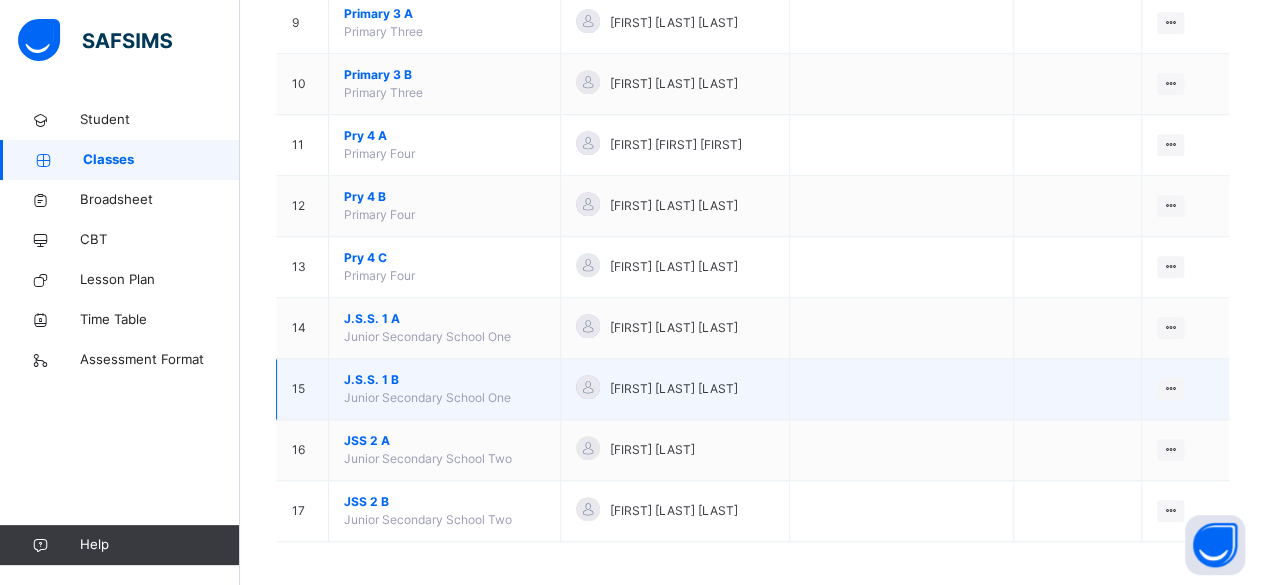 click on "J.S.S. 1   B" at bounding box center (444, 380) 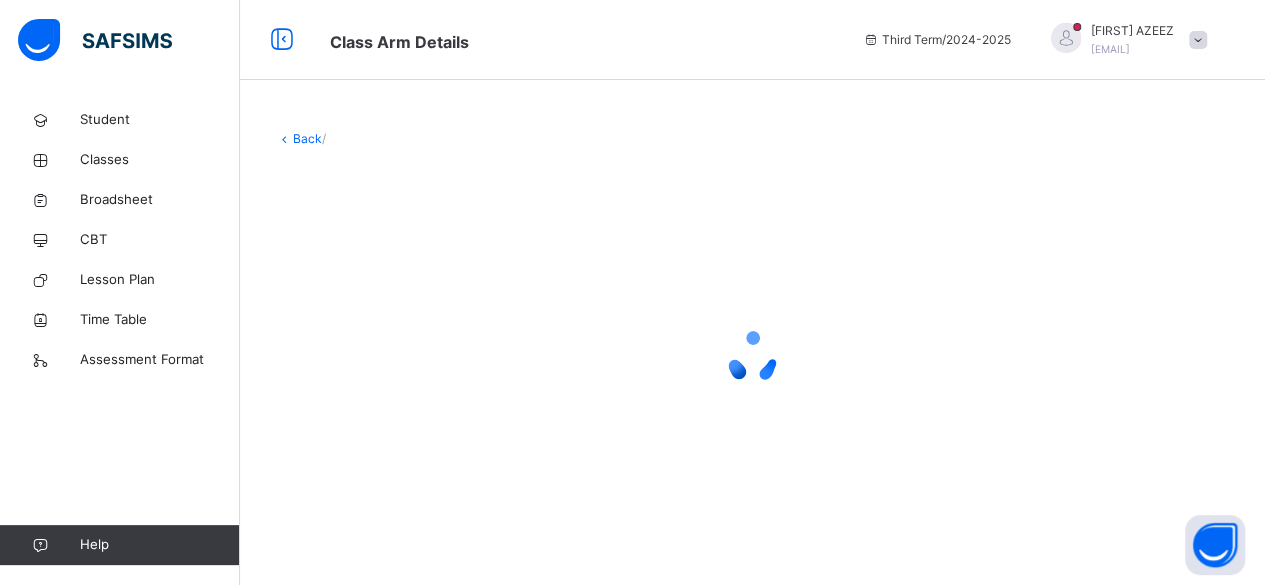scroll, scrollTop: 0, scrollLeft: 0, axis: both 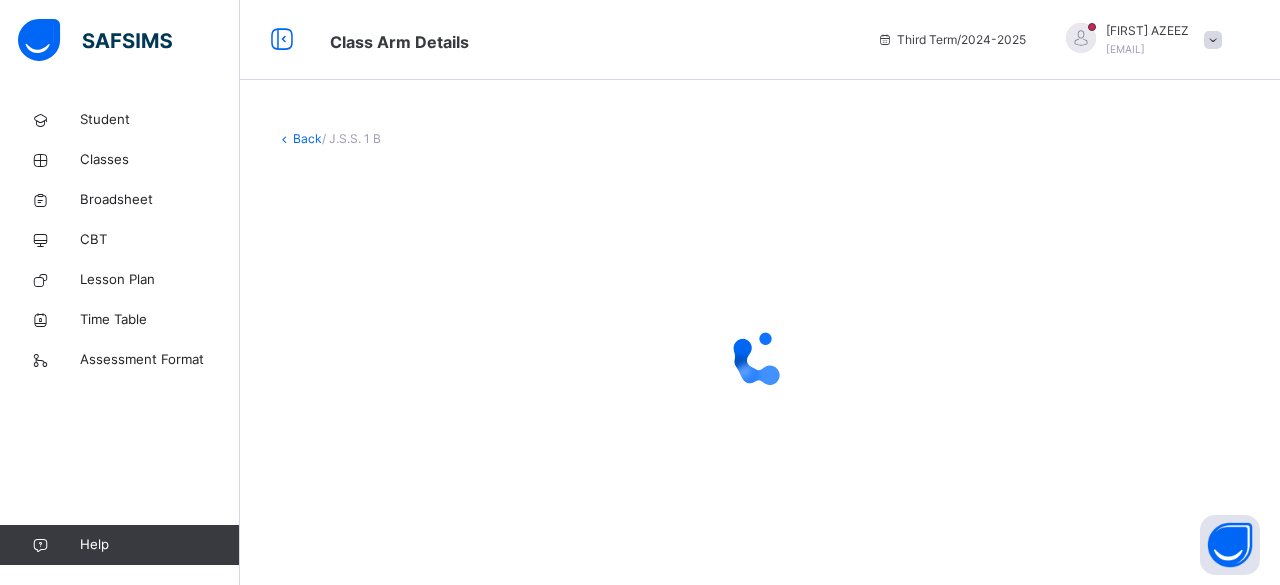 click on "Back  / J.S.S. 1 B" at bounding box center (760, 339) 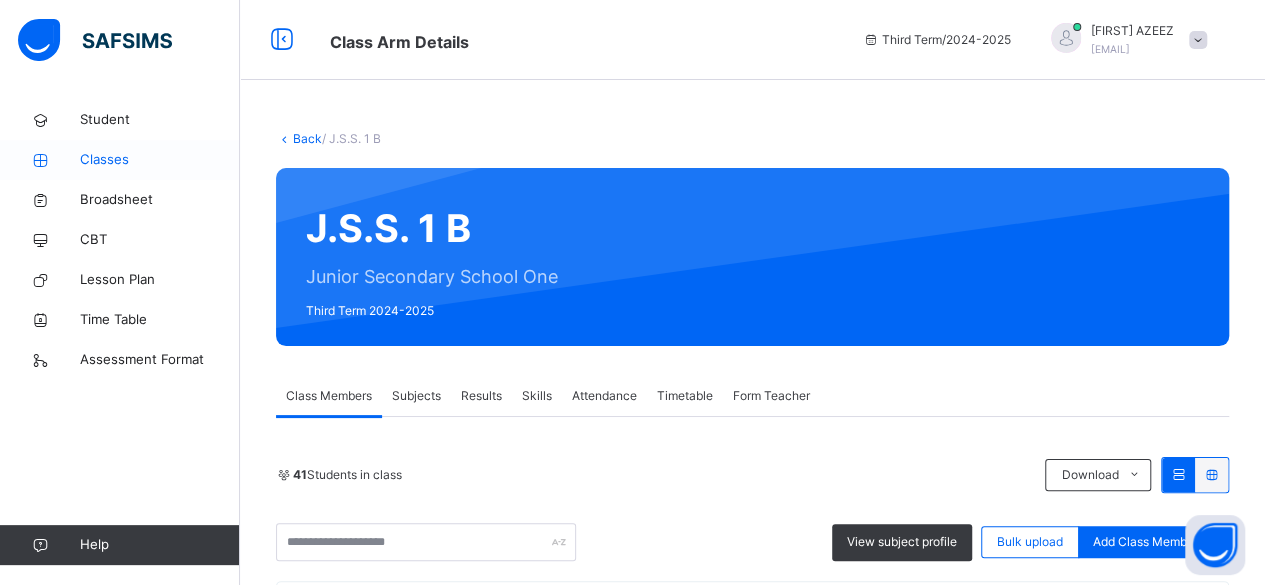click on "Classes" at bounding box center (160, 160) 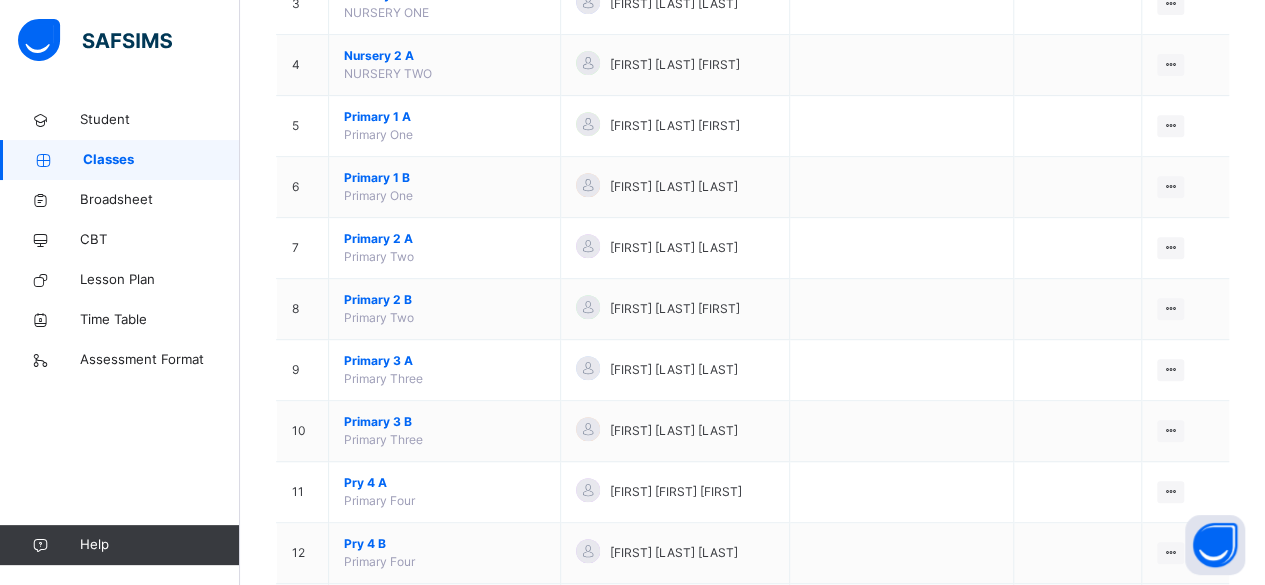 scroll, scrollTop: 440, scrollLeft: 0, axis: vertical 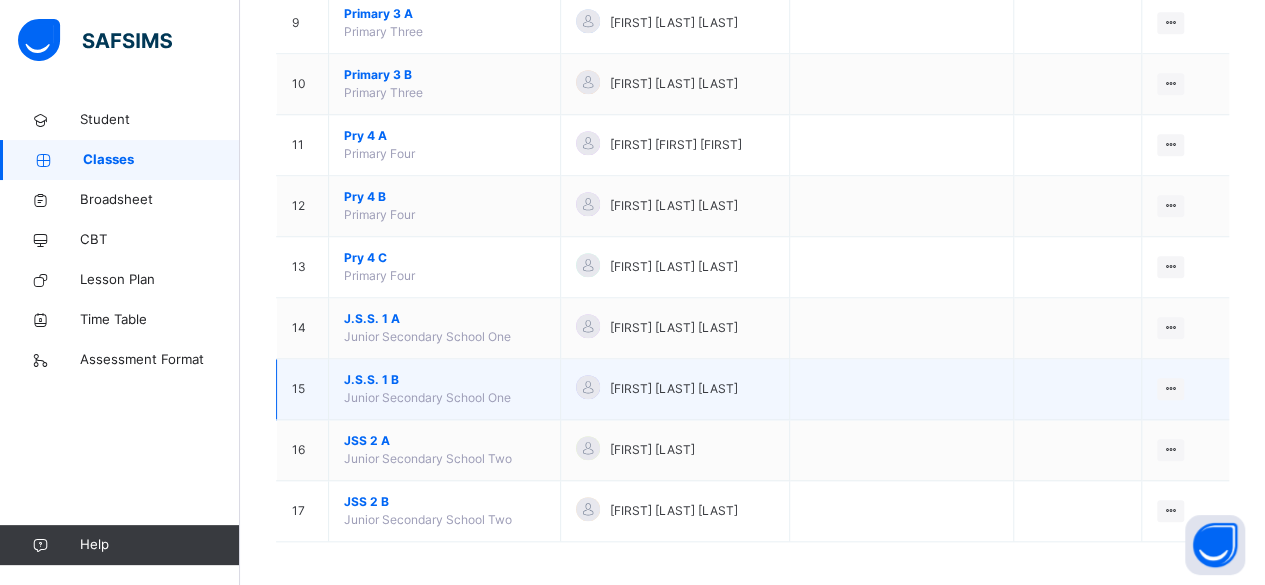 click on "J.S.S. 1   B" at bounding box center [444, 380] 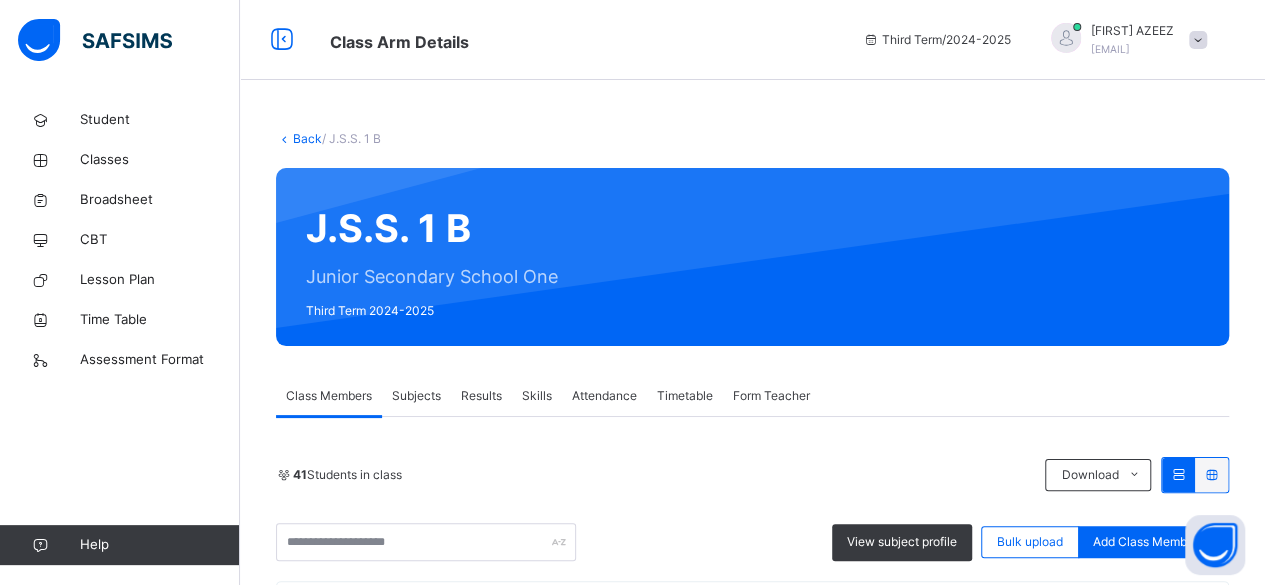 click on "Subjects" at bounding box center [416, 396] 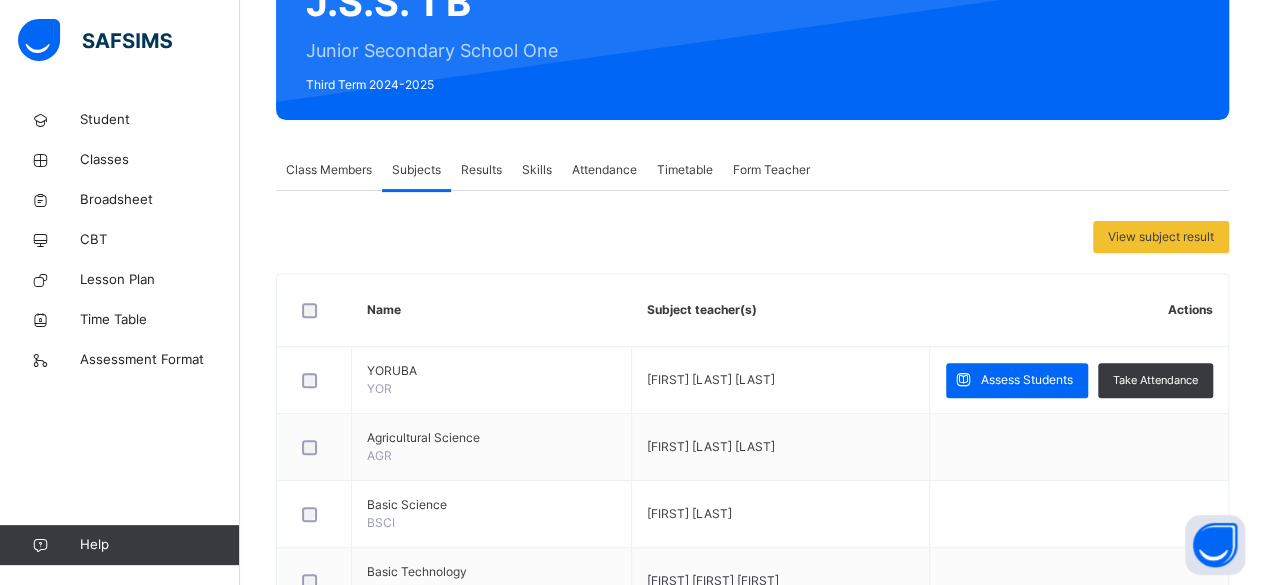scroll, scrollTop: 306, scrollLeft: 0, axis: vertical 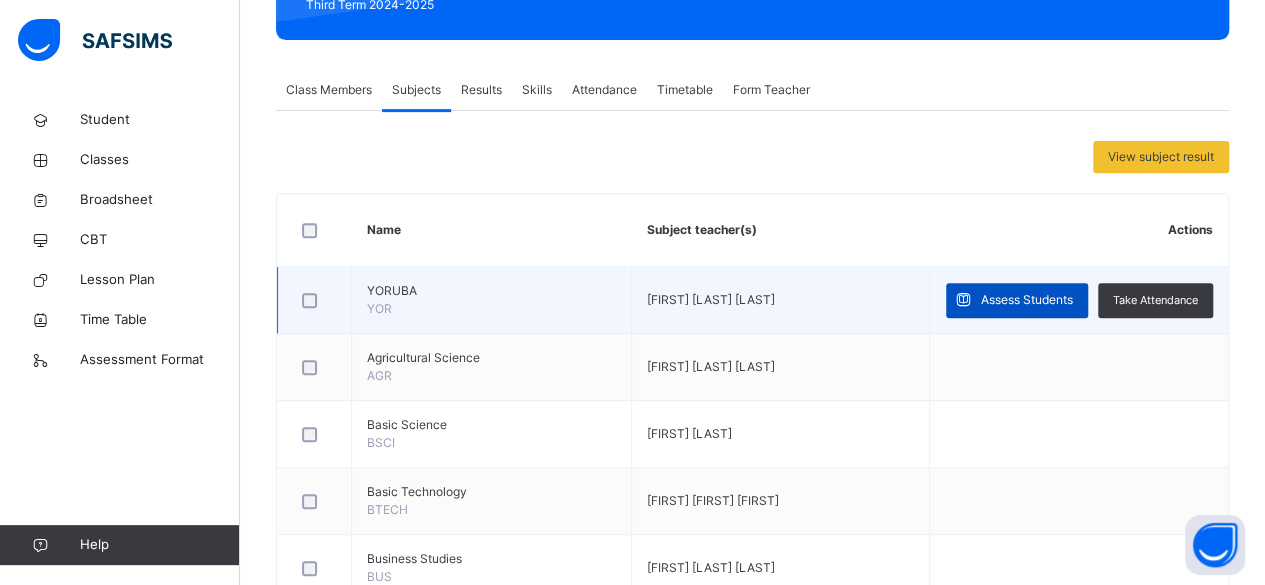 click on "Assess Students" at bounding box center (1027, 300) 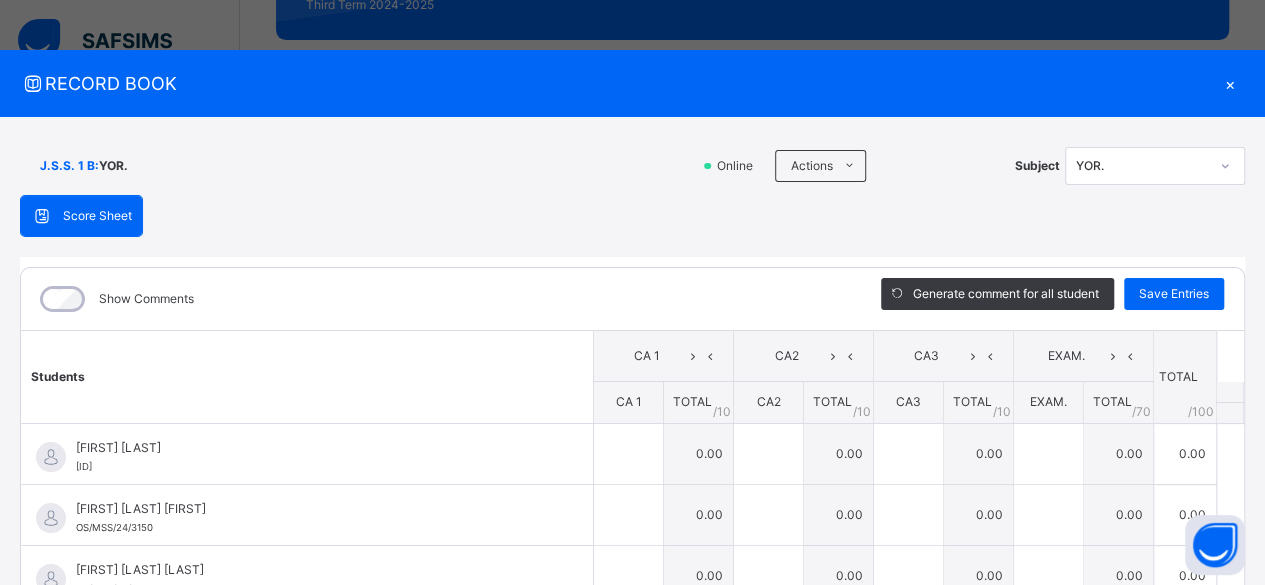 scroll, scrollTop: 324, scrollLeft: 0, axis: vertical 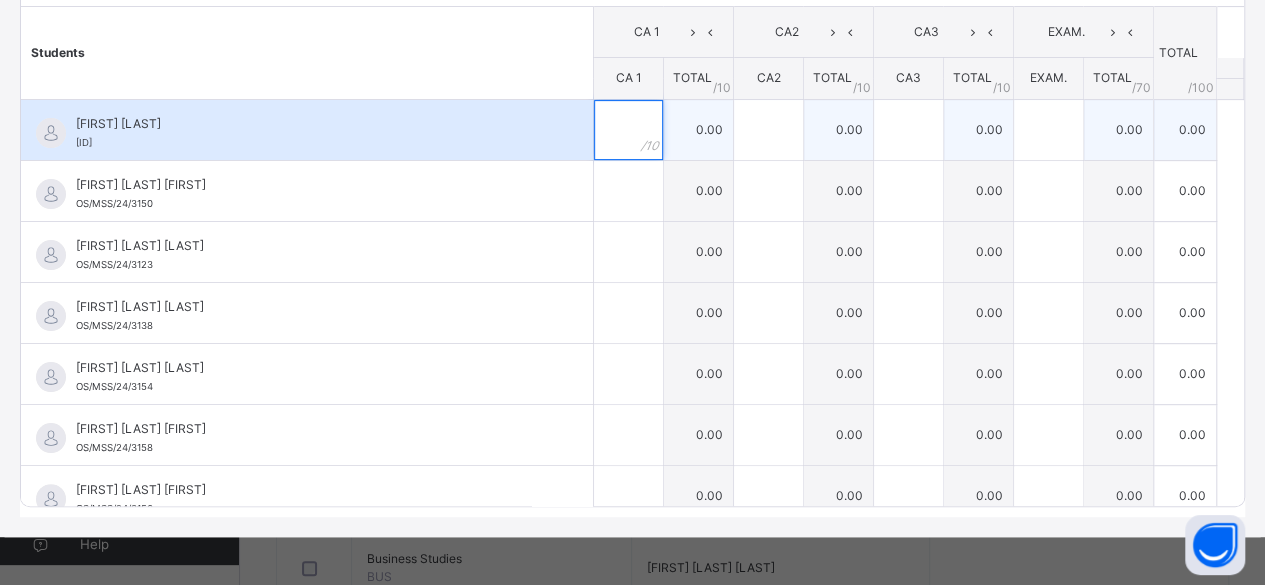 click at bounding box center (628, 130) 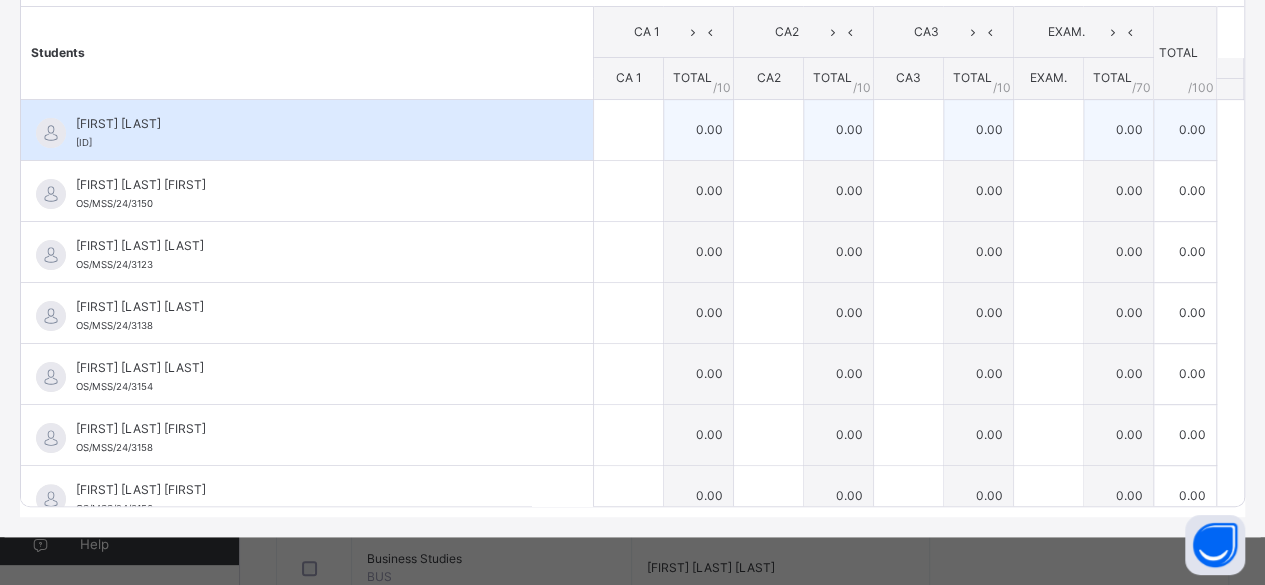 click on "[FIRST] [LAST] [ID]" at bounding box center [312, 133] 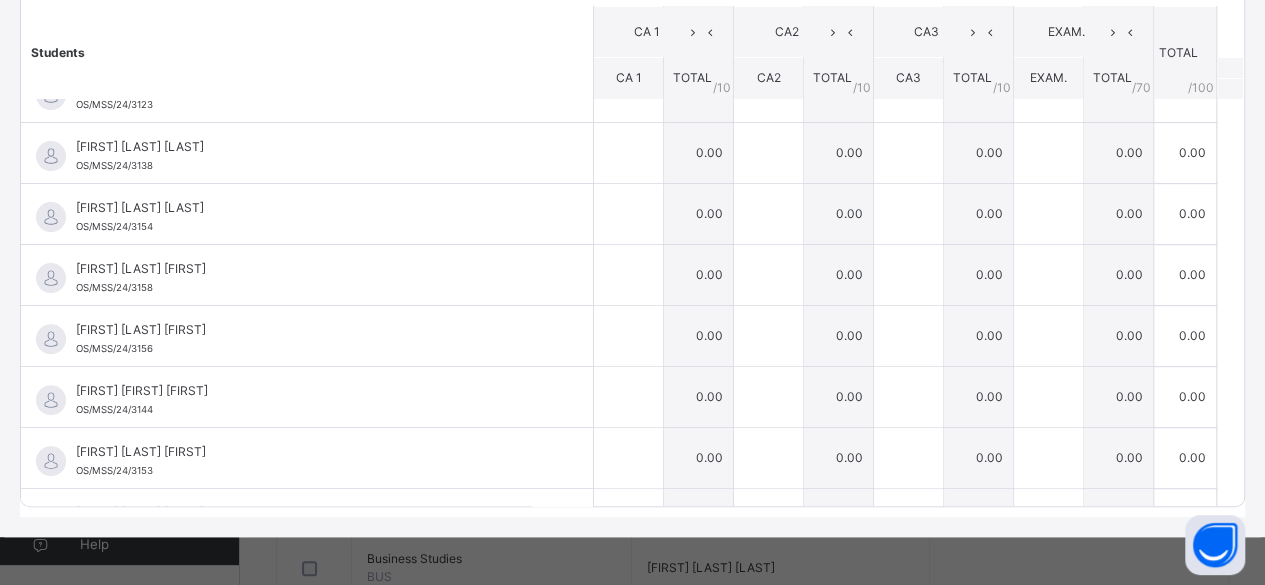 scroll, scrollTop: 200, scrollLeft: 0, axis: vertical 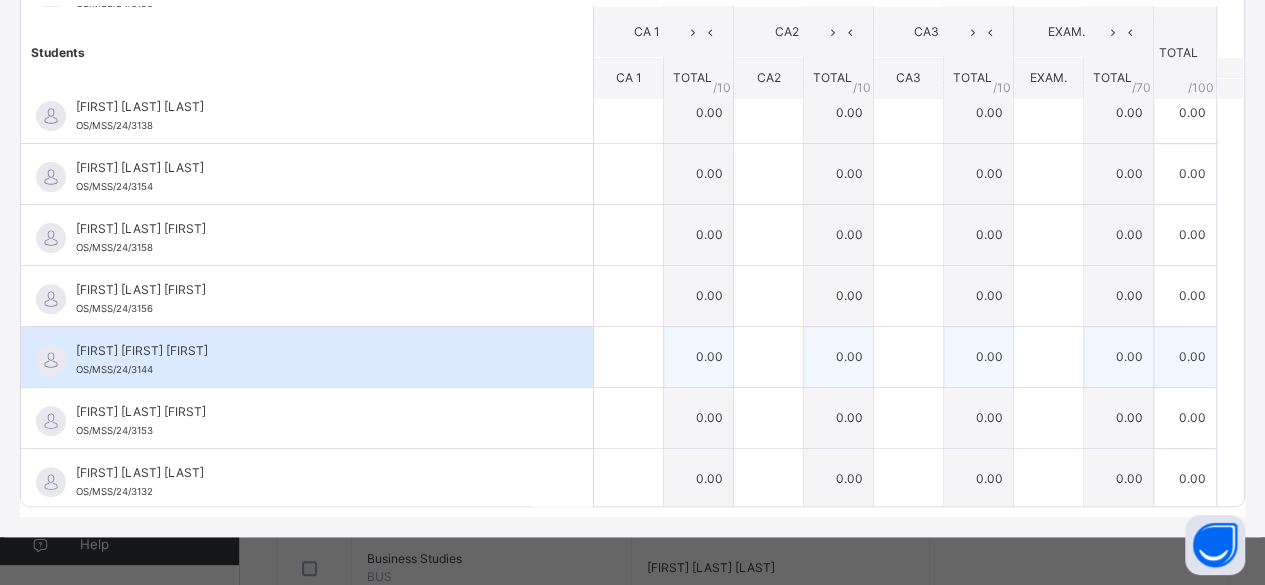 click on "[FIRST] [FIRST] [FIRST]" at bounding box center [312, 351] 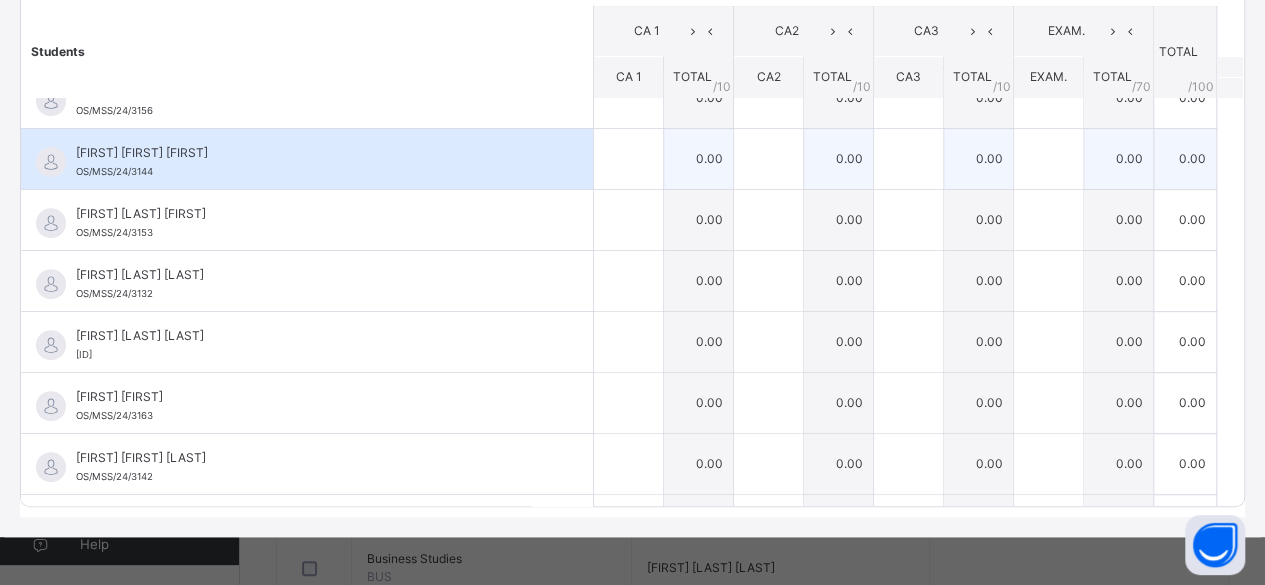 scroll, scrollTop: 400, scrollLeft: 0, axis: vertical 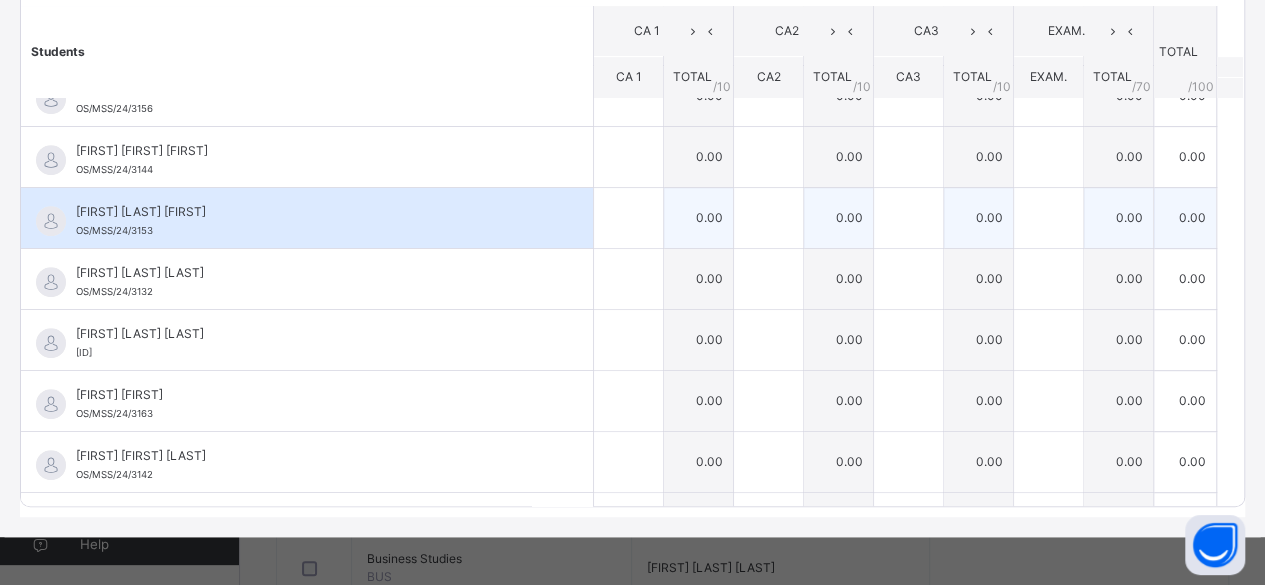 click on "[FIRST] [LAST] [FIRST]" at bounding box center (312, 212) 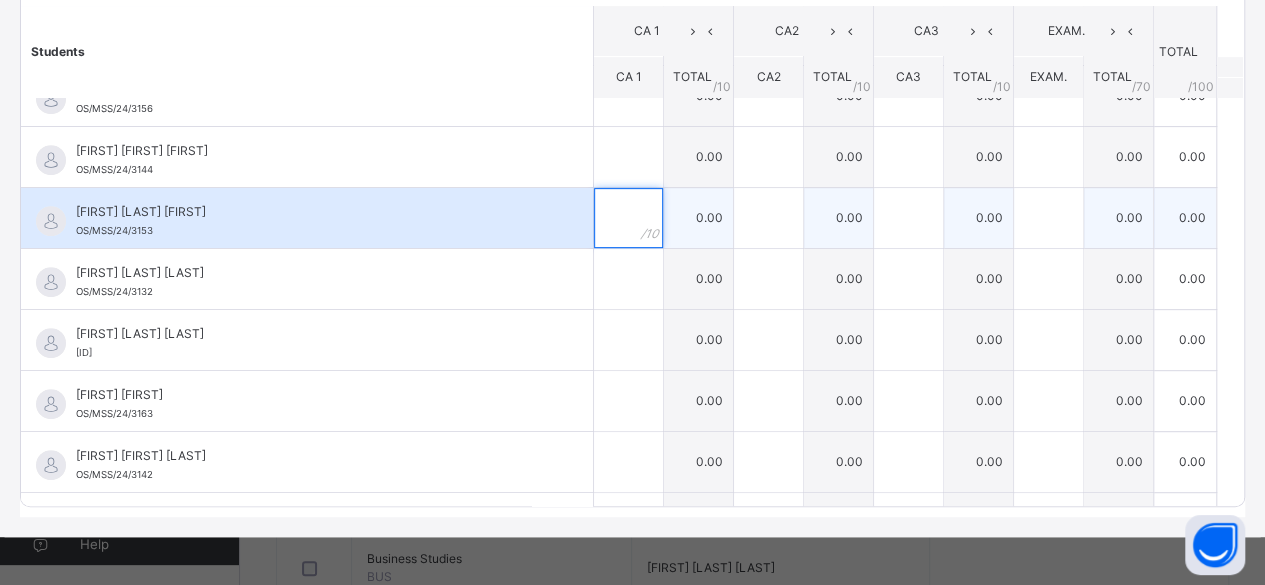 click at bounding box center [628, 218] 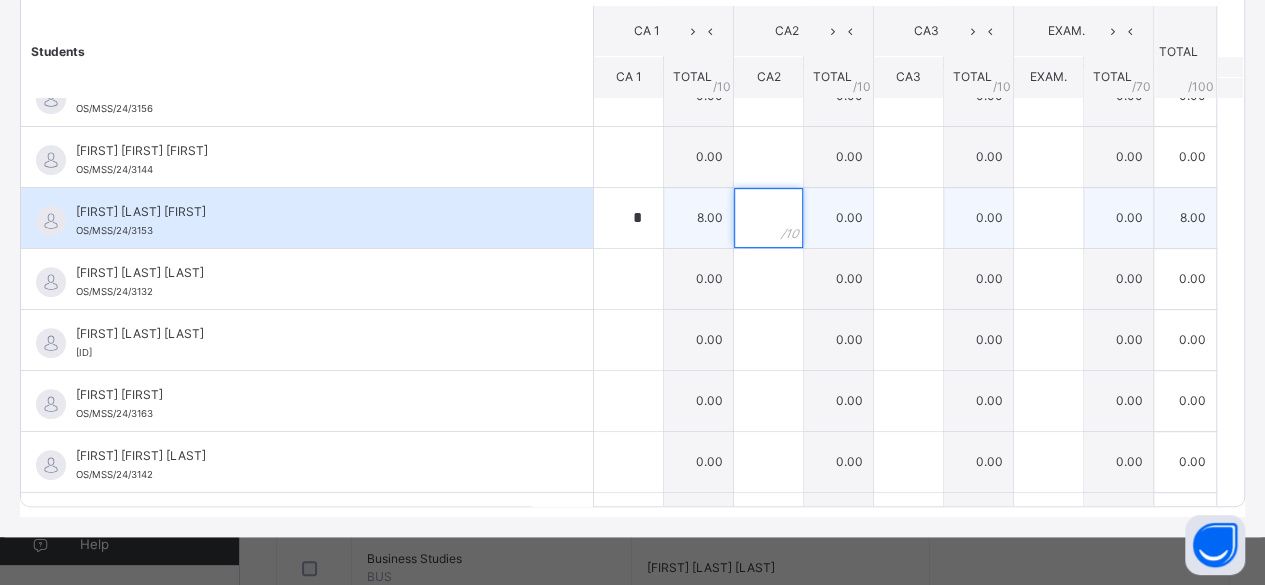 click at bounding box center [768, 218] 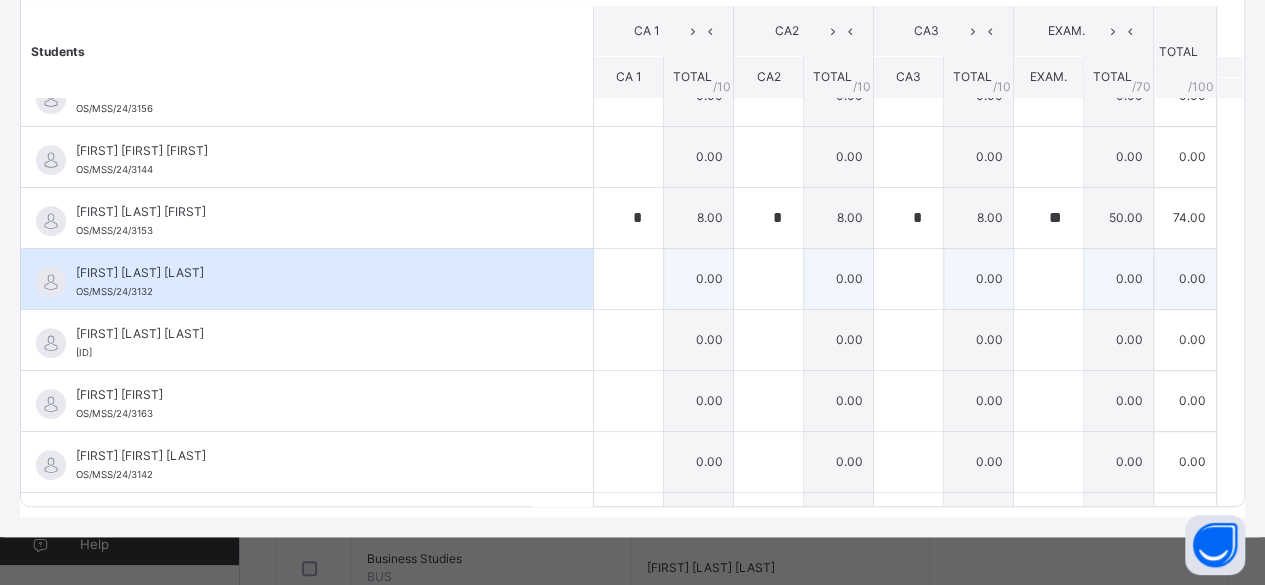 click on "[FIRST] [LAST] [LAST]" at bounding box center [312, 273] 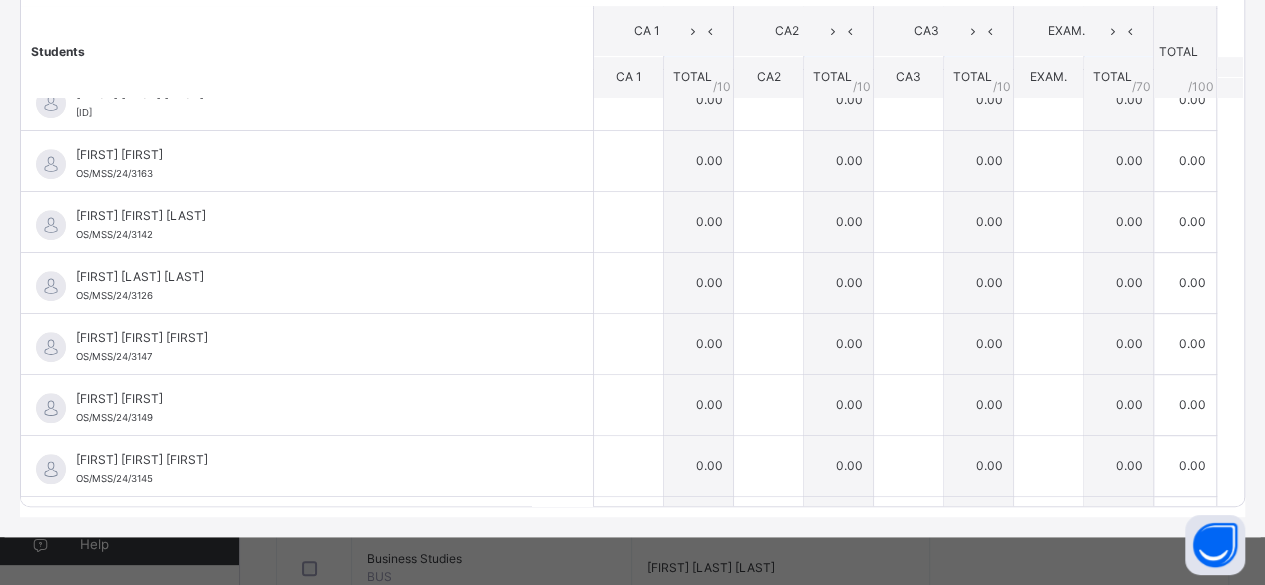 scroll, scrollTop: 680, scrollLeft: 0, axis: vertical 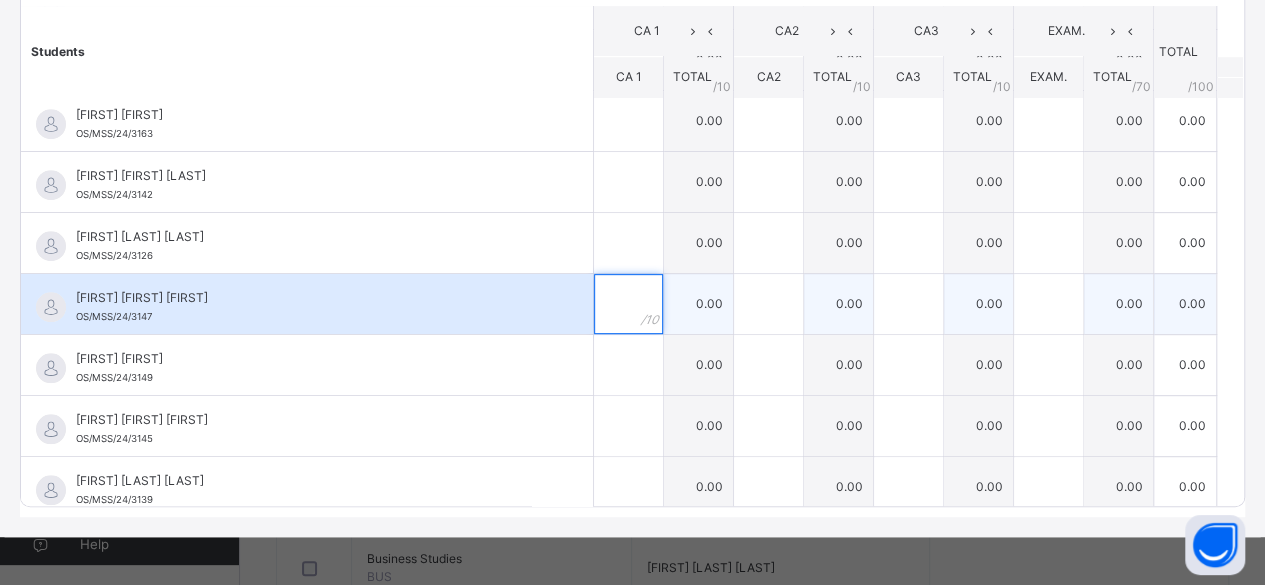 click at bounding box center [628, 304] 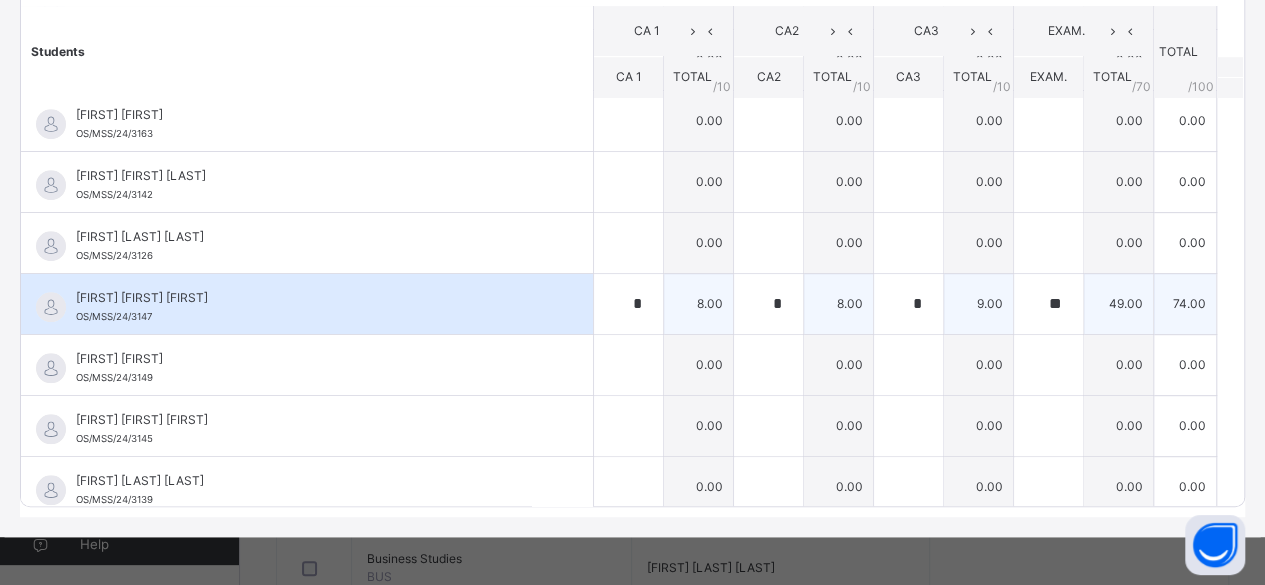 click on "[FIRST] [FIRST] [FIRST]" at bounding box center [312, 298] 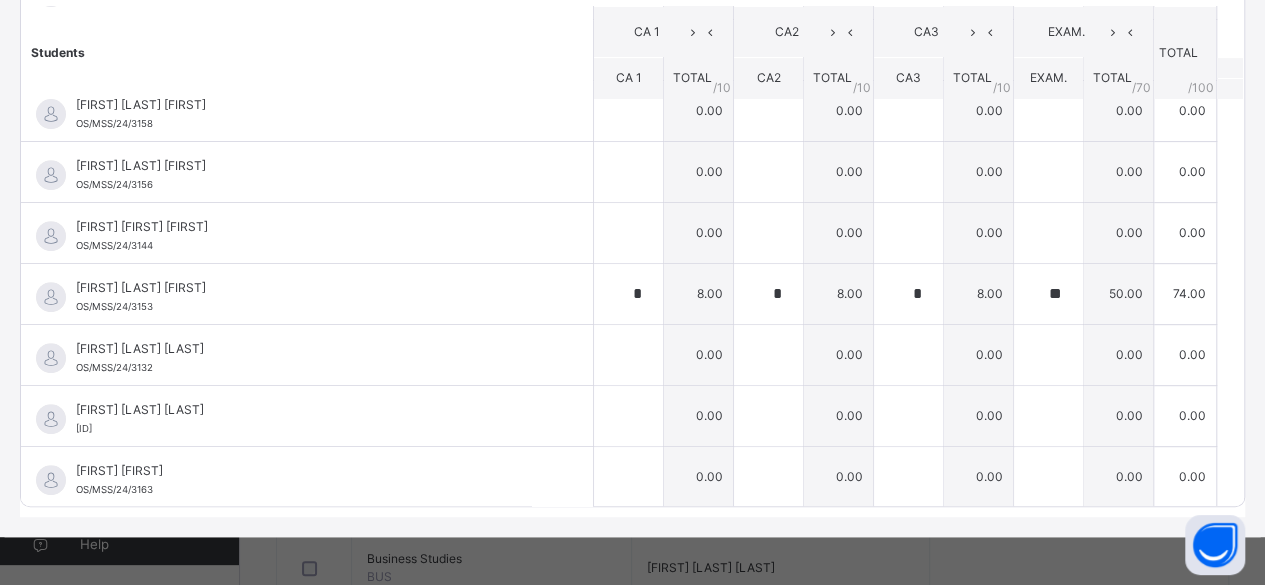 scroll, scrollTop: 320, scrollLeft: 0, axis: vertical 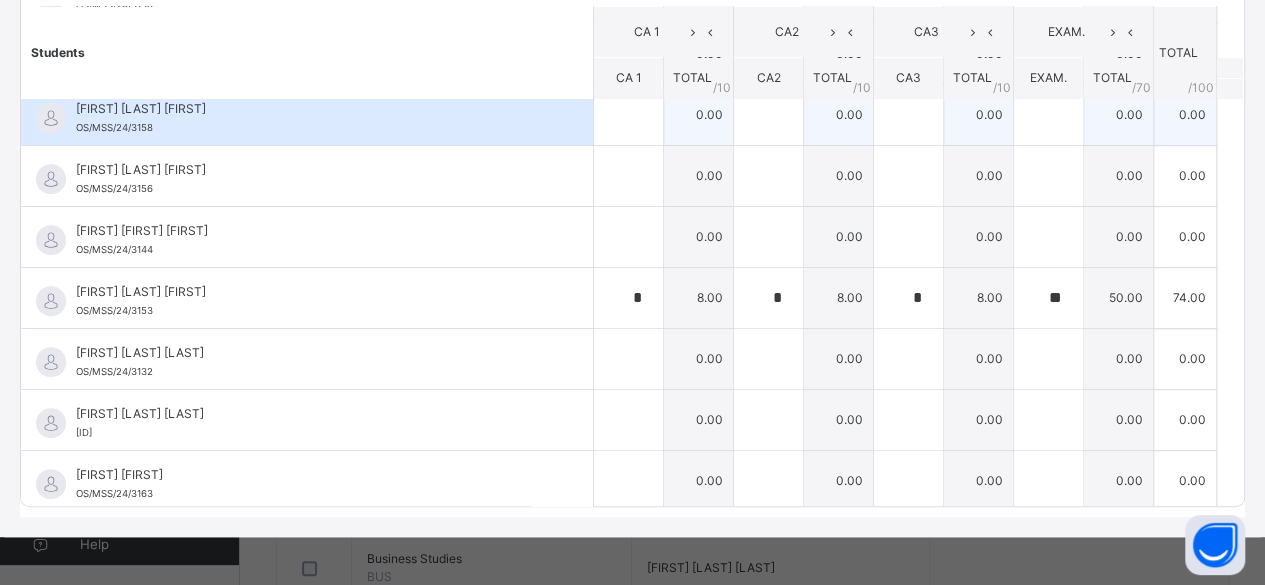 click on "[FIRST] [LAST] [FIRST] OS/MSS/24/3158" at bounding box center (312, 118) 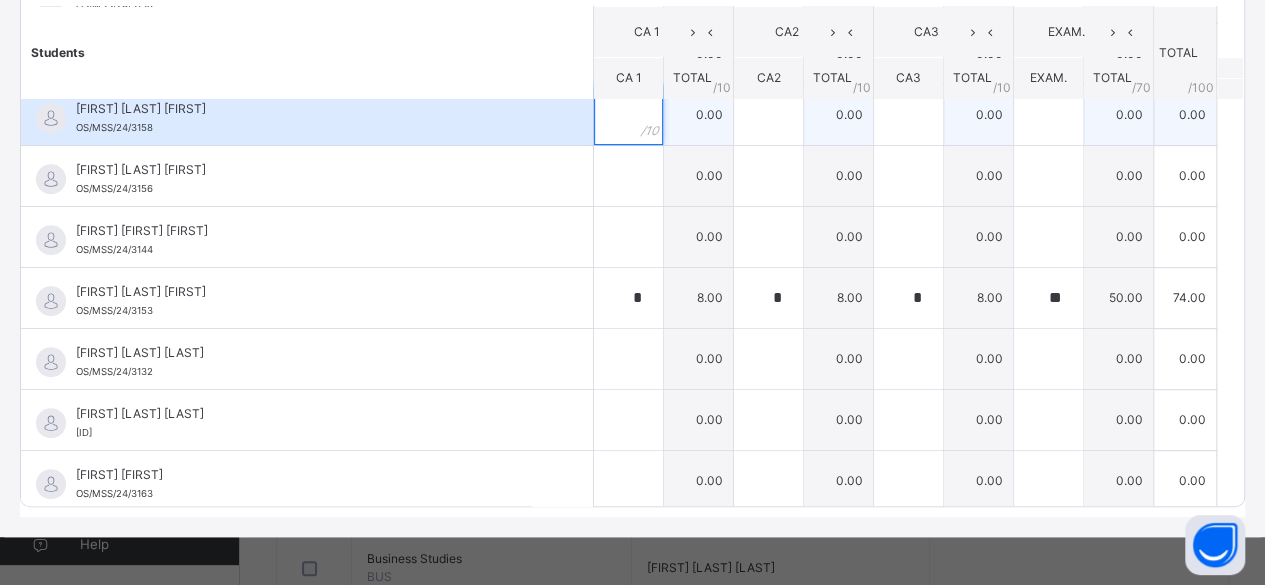 click at bounding box center [628, 115] 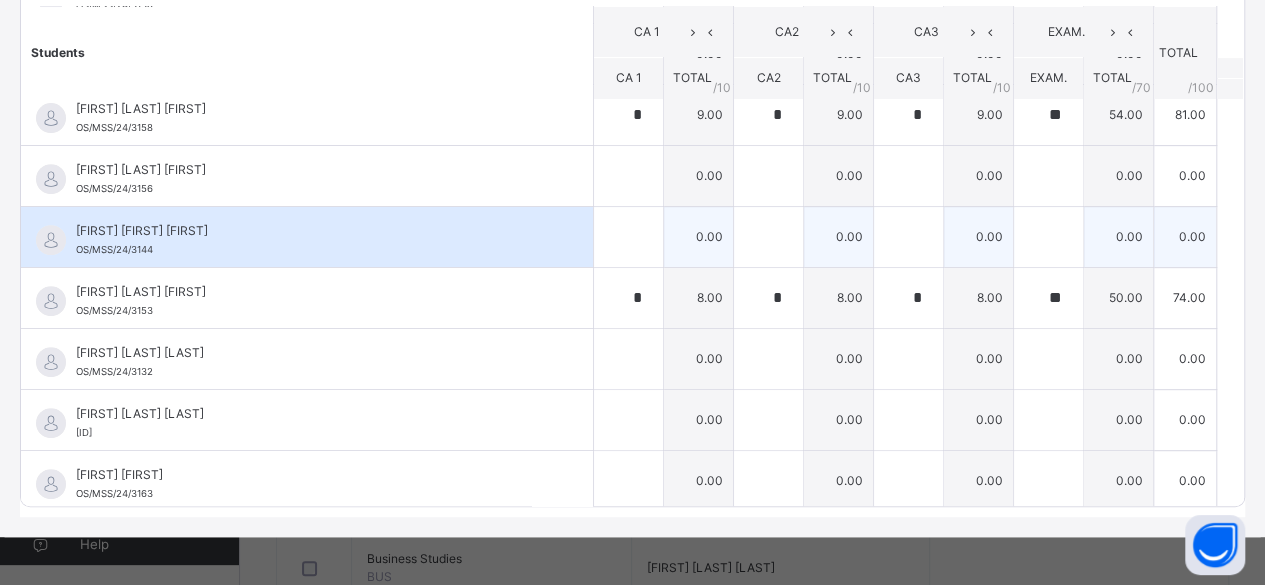 click on "[FIRST] [LAST] [LAST] [ID]" at bounding box center [312, 240] 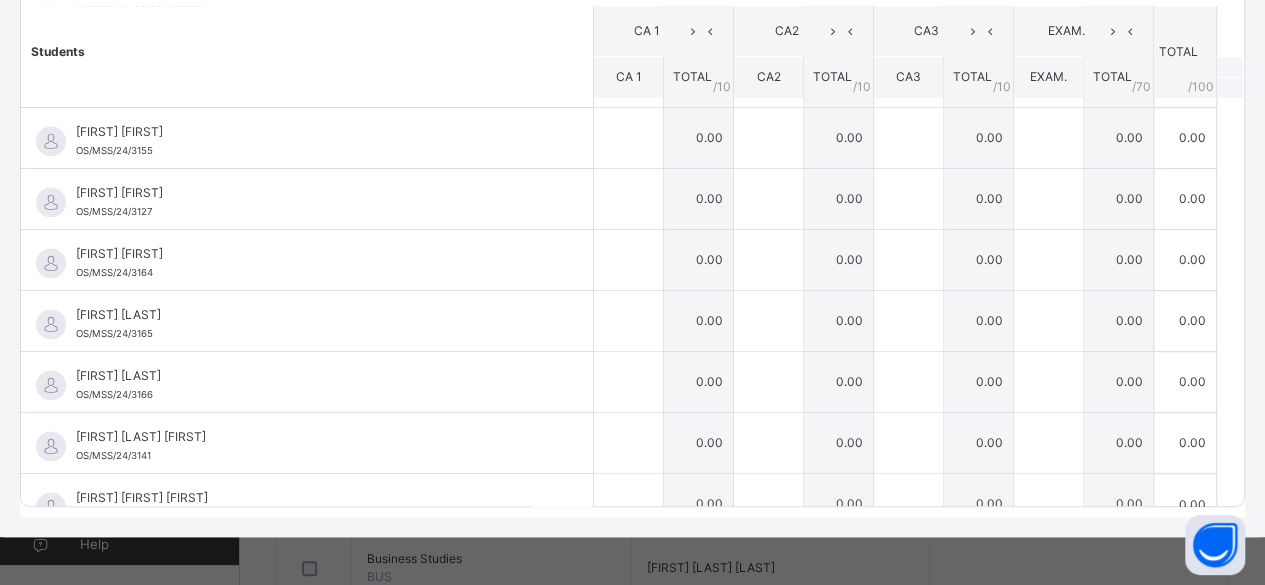 scroll, scrollTop: 1400, scrollLeft: 0, axis: vertical 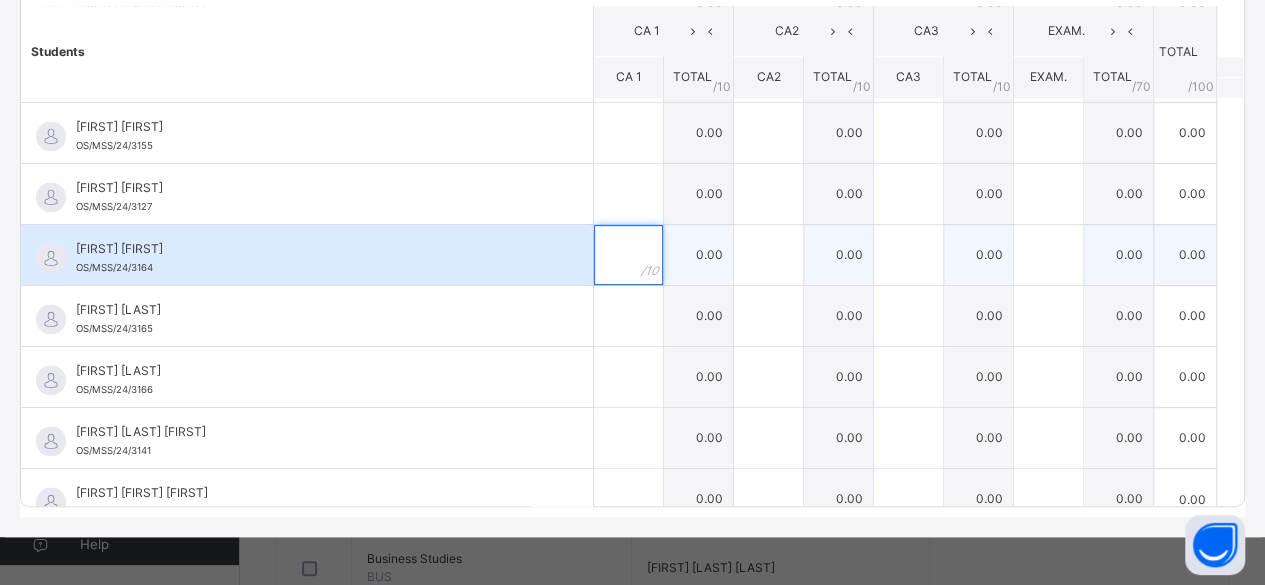 click at bounding box center [628, 255] 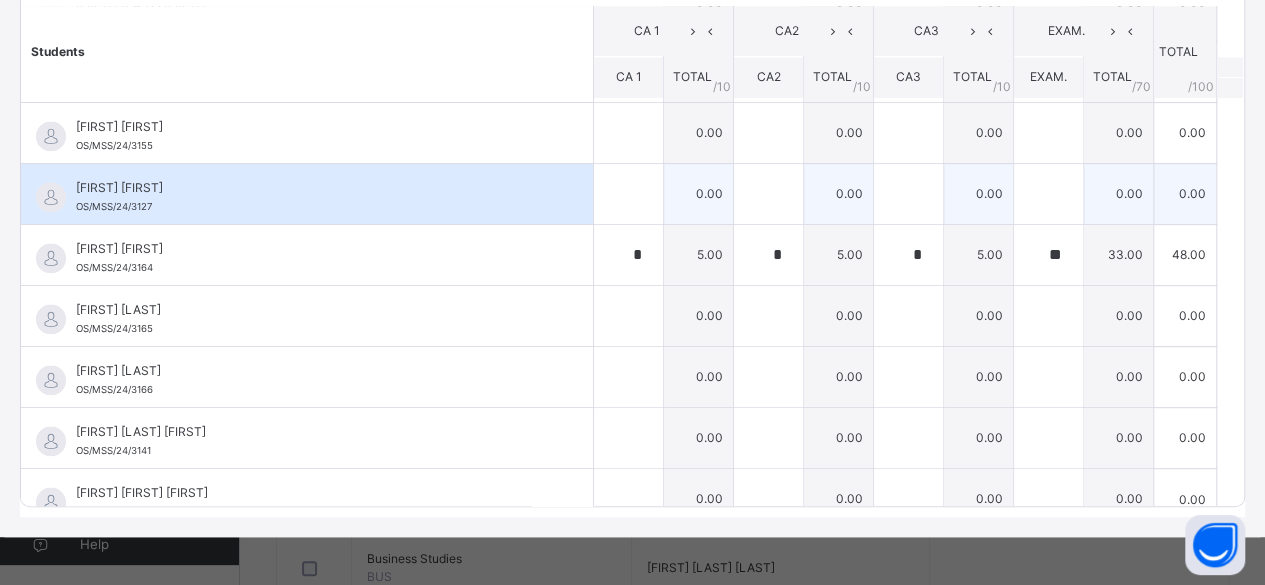 click on "[FIRST] [FIRST]" at bounding box center [312, 188] 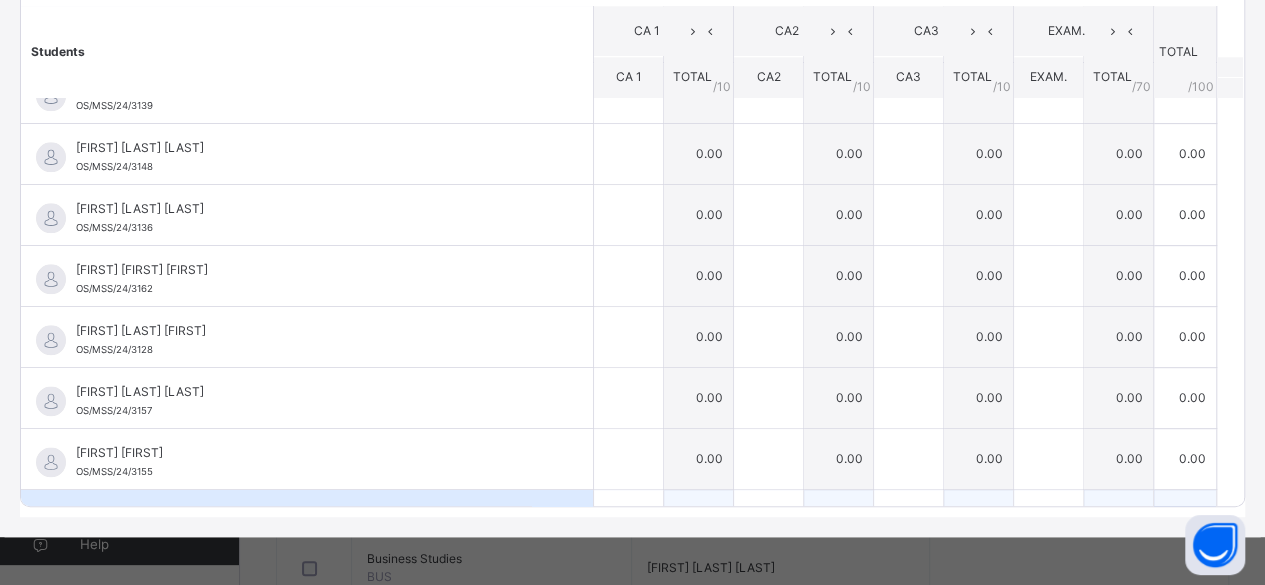 scroll, scrollTop: 1080, scrollLeft: 0, axis: vertical 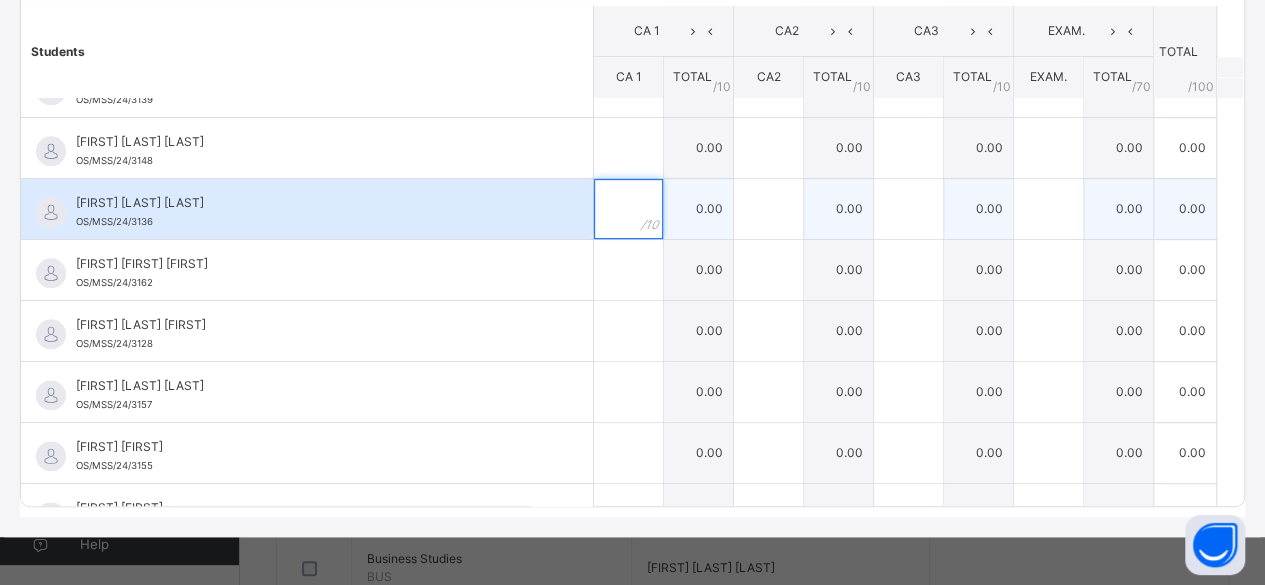 click at bounding box center (628, 209) 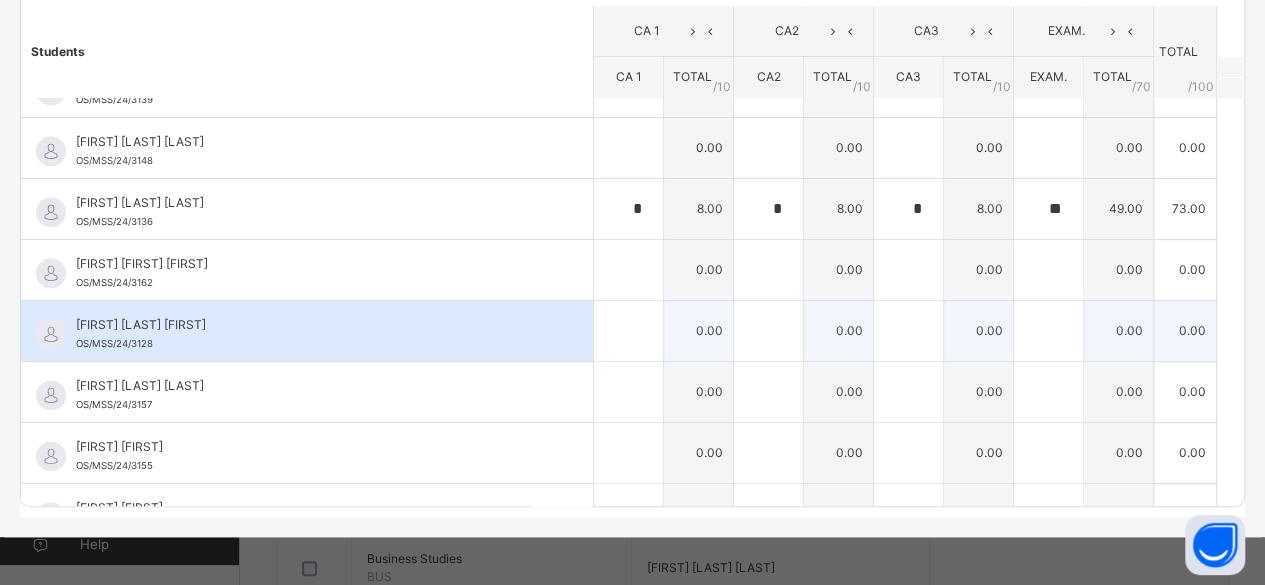 click on "[FIRST] [LAST] [FIRST]" at bounding box center (312, 325) 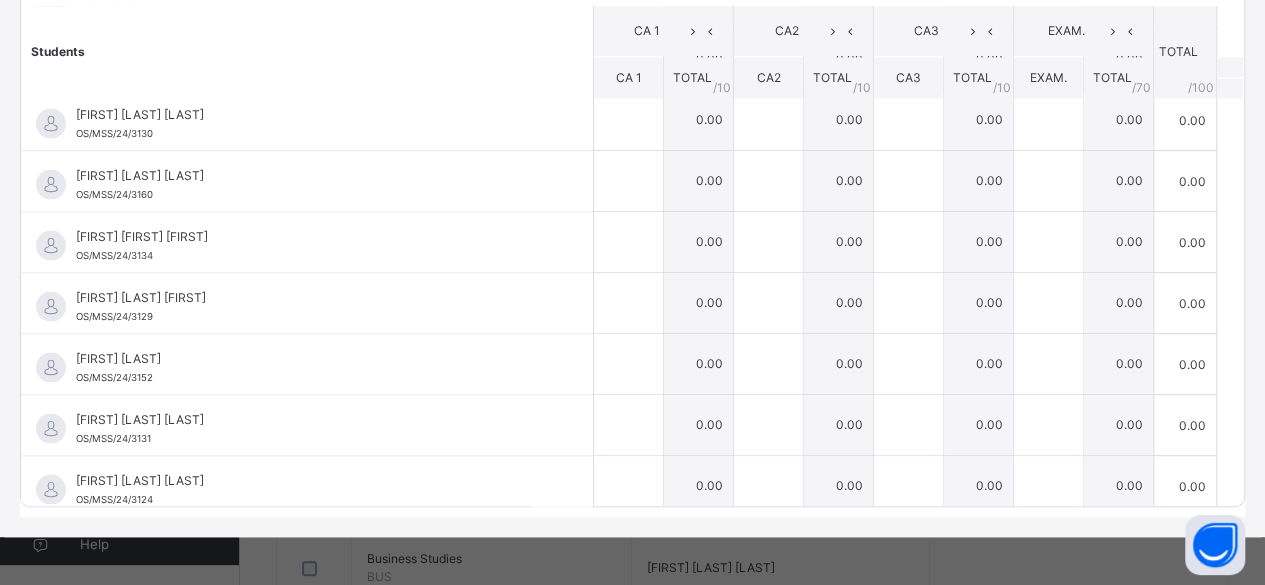 scroll, scrollTop: 1880, scrollLeft: 0, axis: vertical 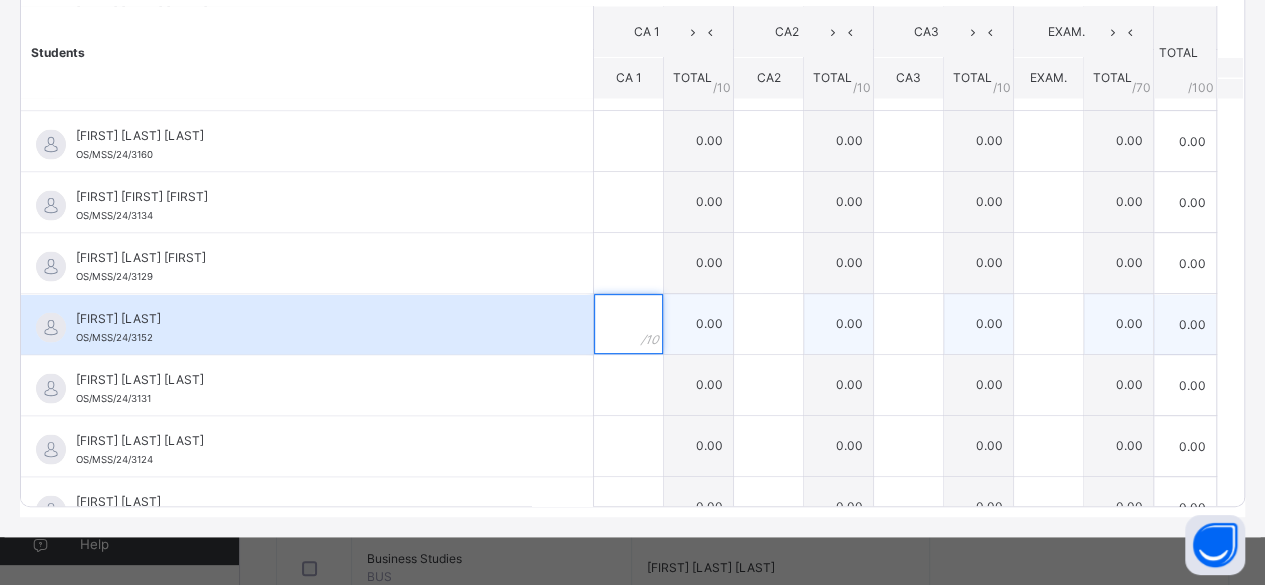 click at bounding box center [628, 324] 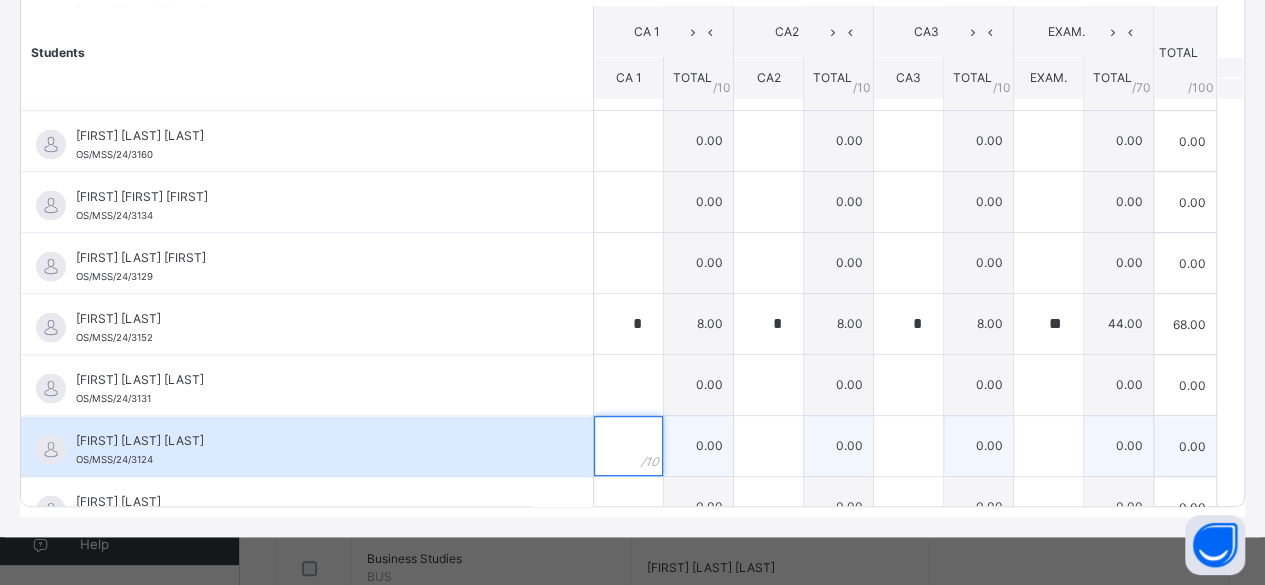 click at bounding box center [628, 446] 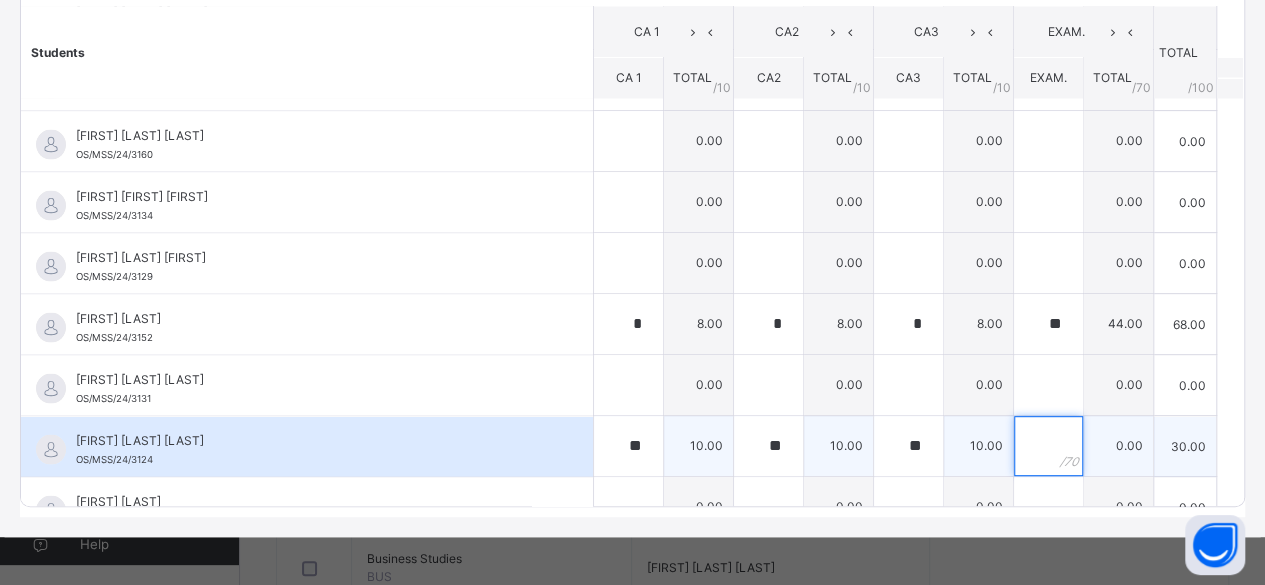 click at bounding box center (1048, 446) 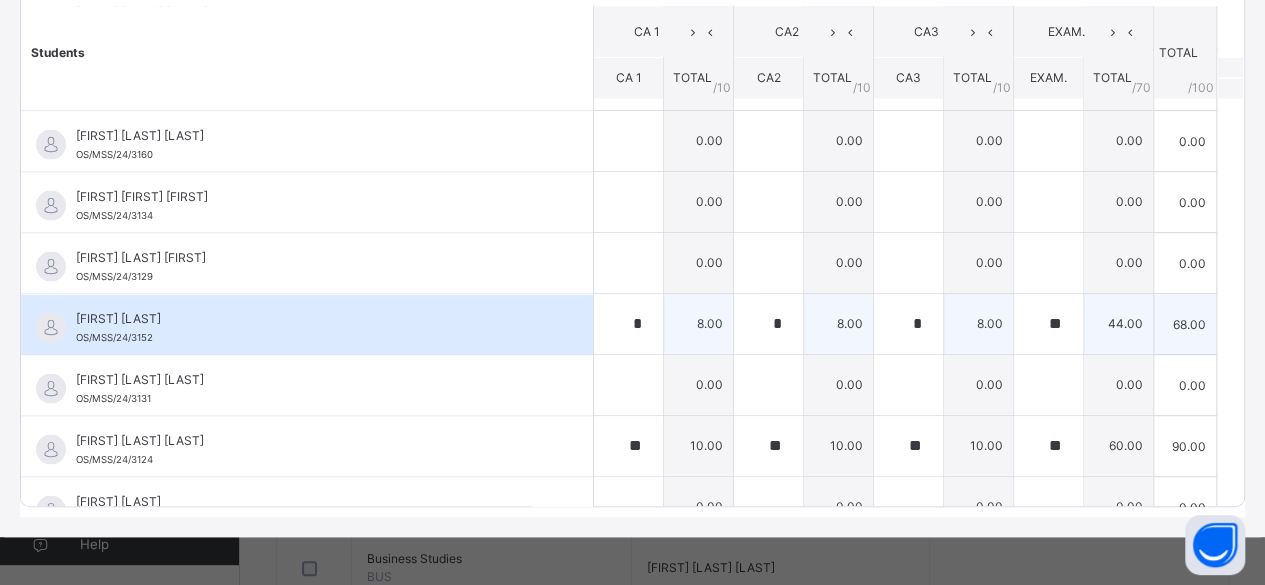 click on "[FIRST] [FIRST] [ID]" at bounding box center (307, 324) 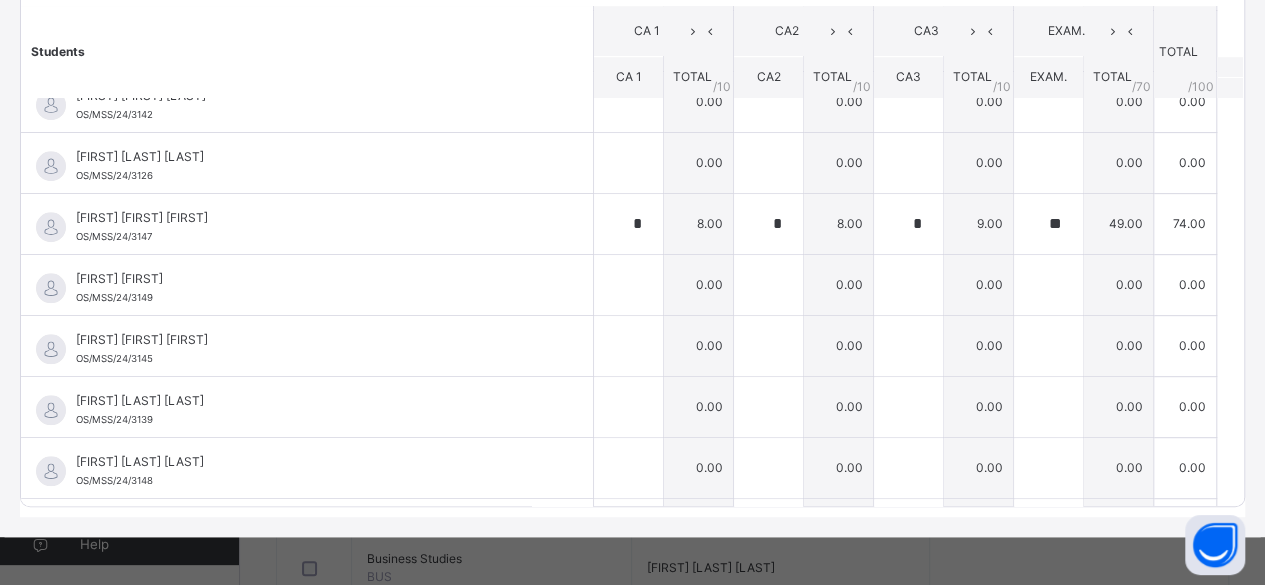 scroll, scrollTop: 720, scrollLeft: 0, axis: vertical 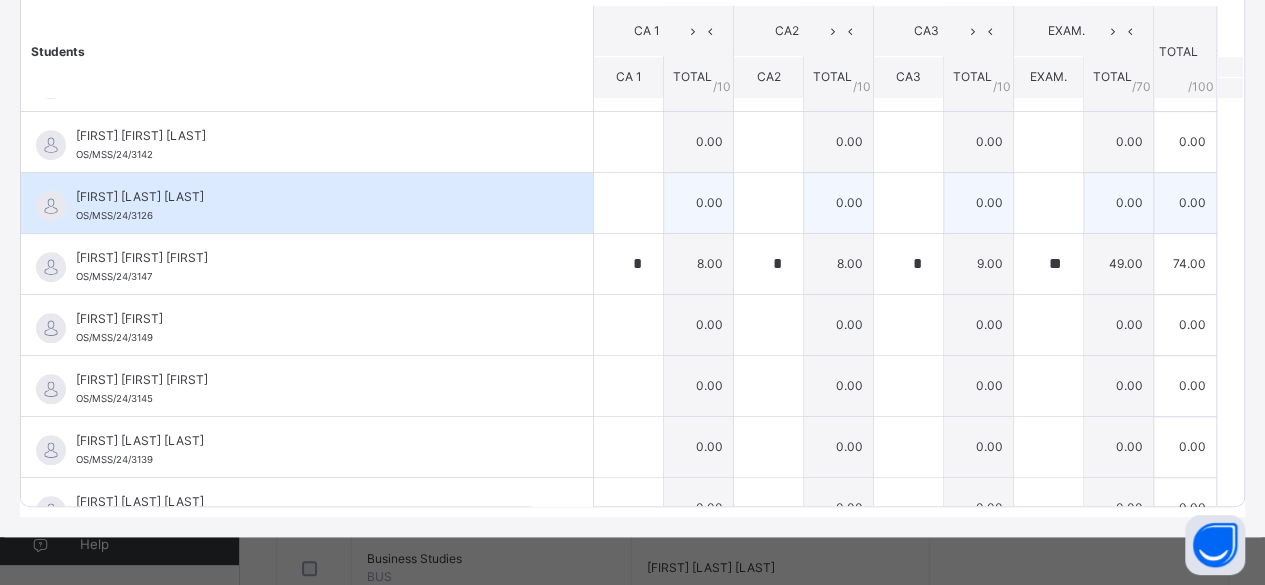 click on "[FIRST] [LAST] [LAST]" at bounding box center (312, 197) 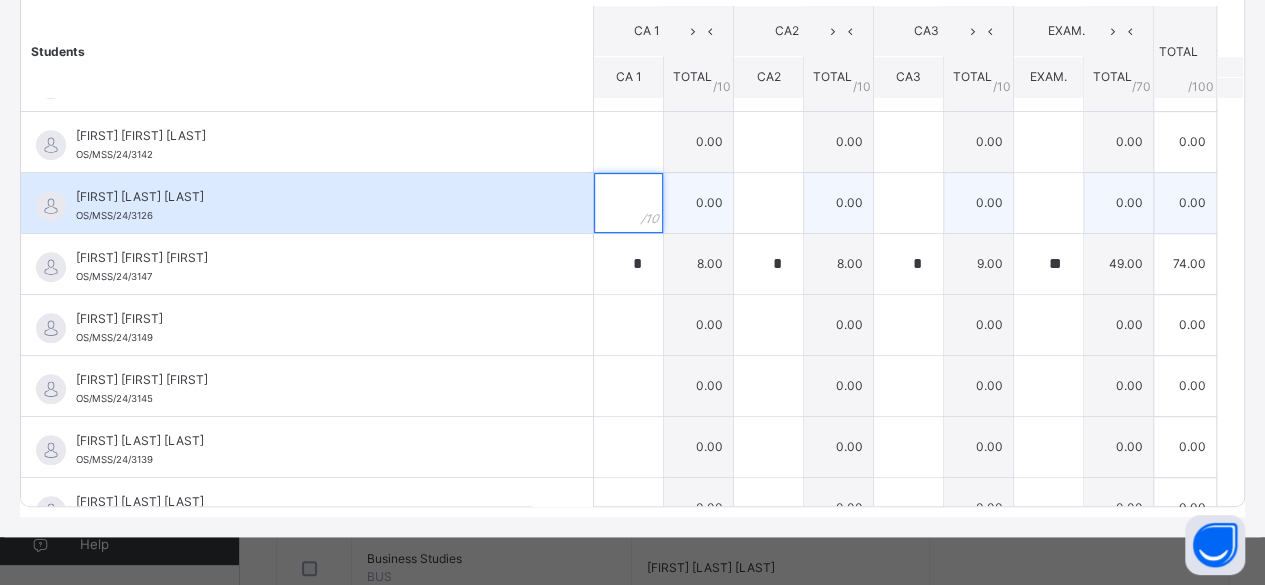 click at bounding box center [628, 203] 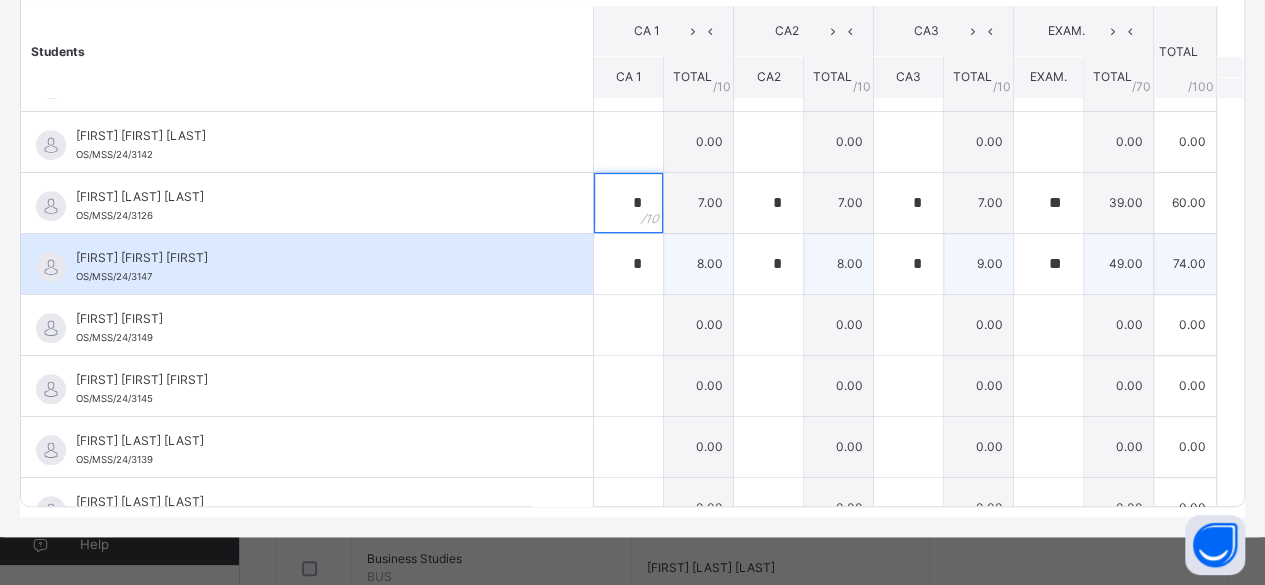 drag, startPoint x: 605, startPoint y: 187, endPoint x: 416, endPoint y: 256, distance: 201.20139 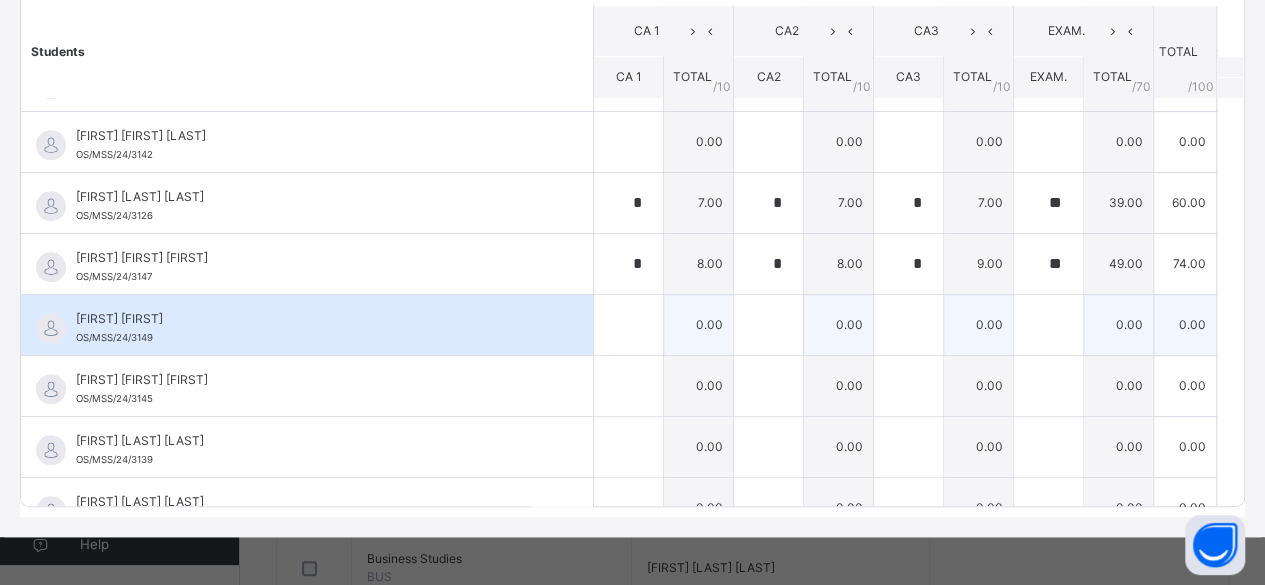 click on "[FIRST] [FIRST]" at bounding box center (312, 319) 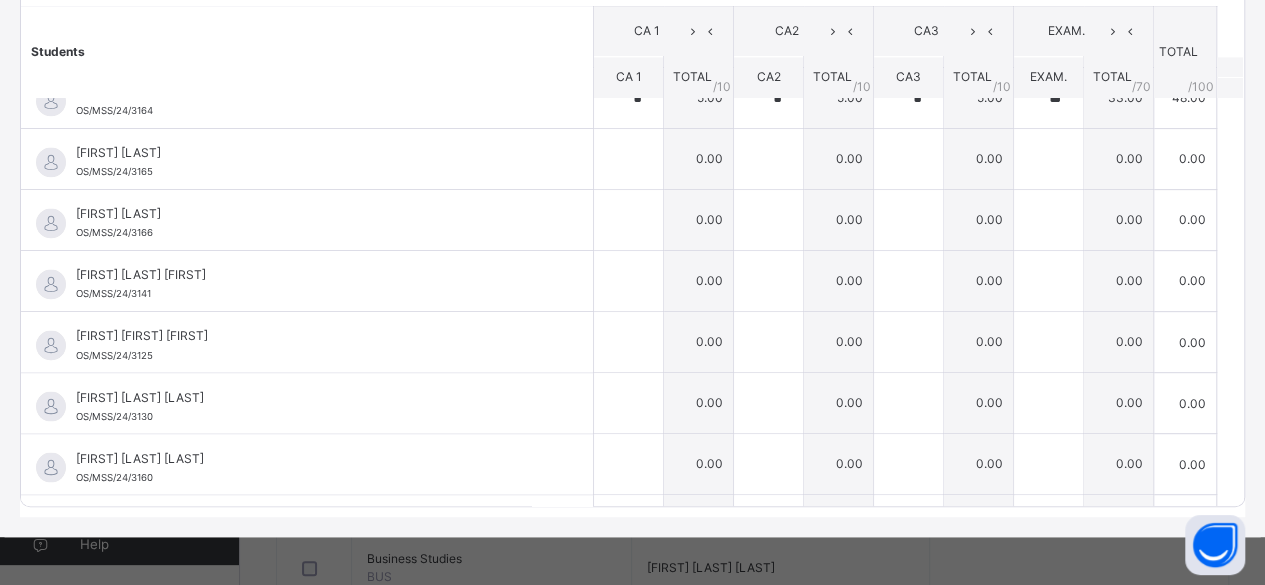scroll, scrollTop: 1560, scrollLeft: 0, axis: vertical 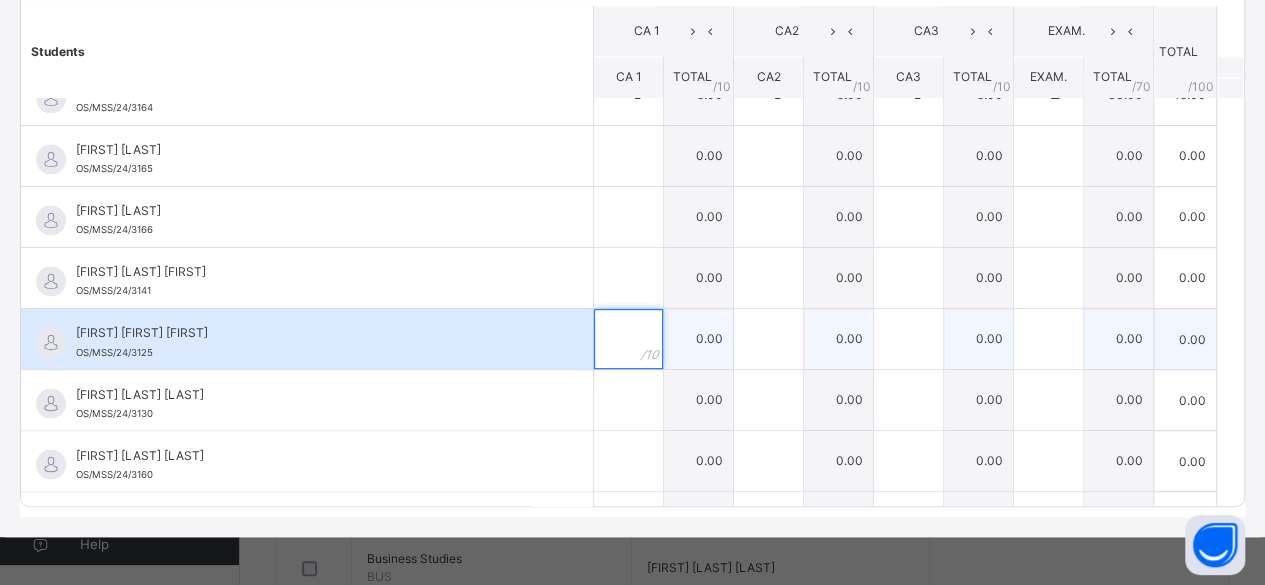 click at bounding box center (628, 339) 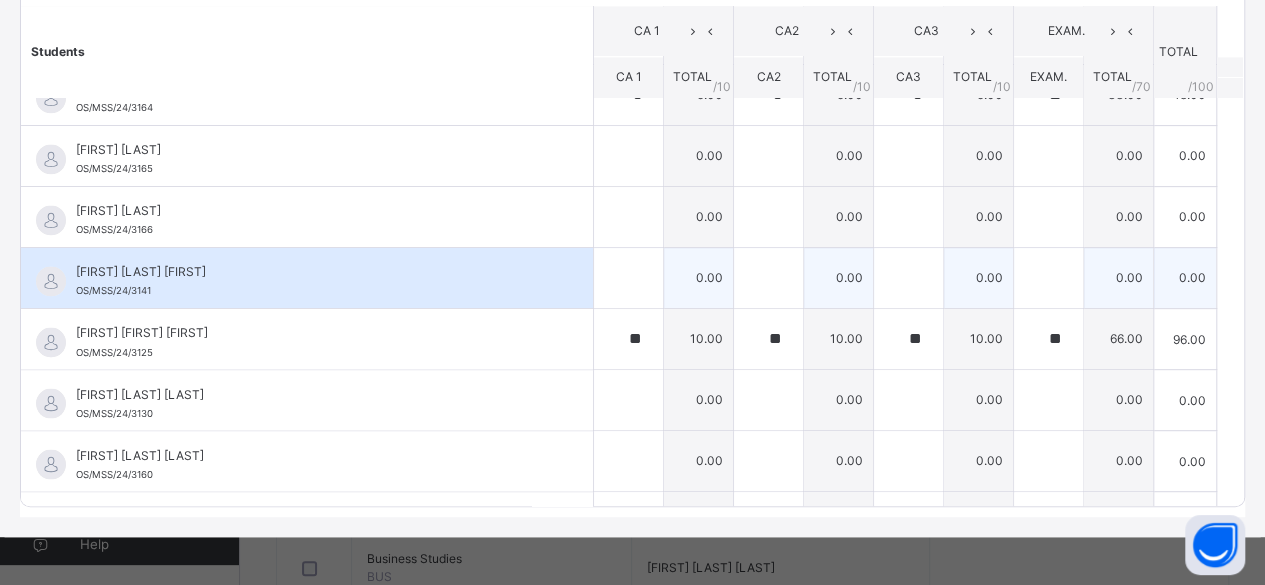 click on "[FIRST] [LAST] [FIRST]" at bounding box center (312, 272) 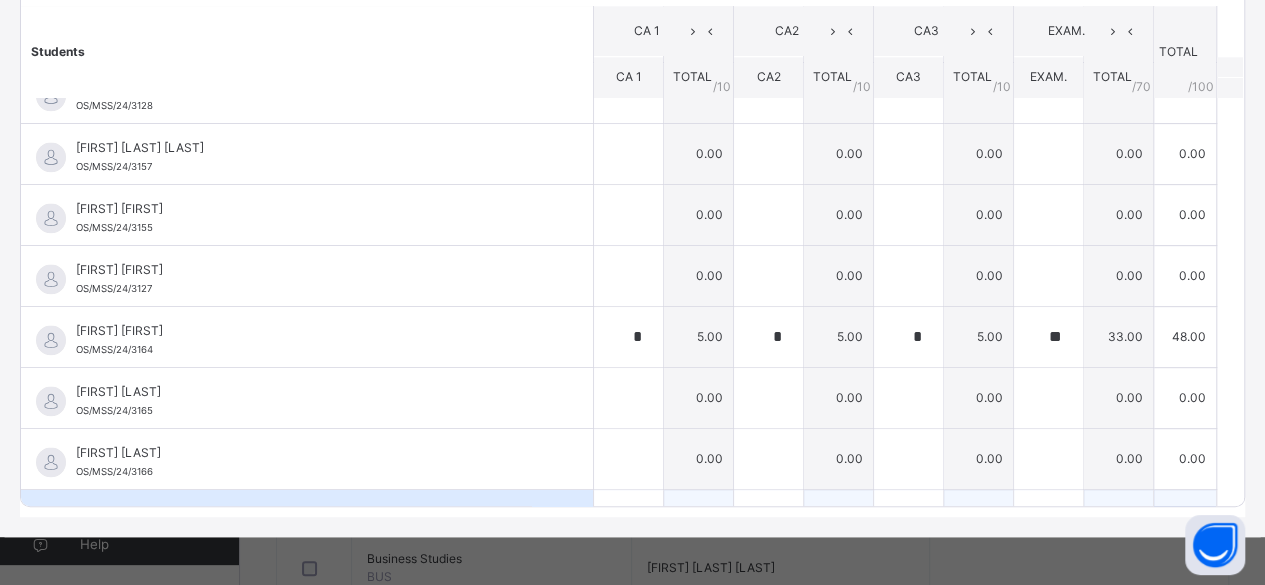 scroll, scrollTop: 1320, scrollLeft: 0, axis: vertical 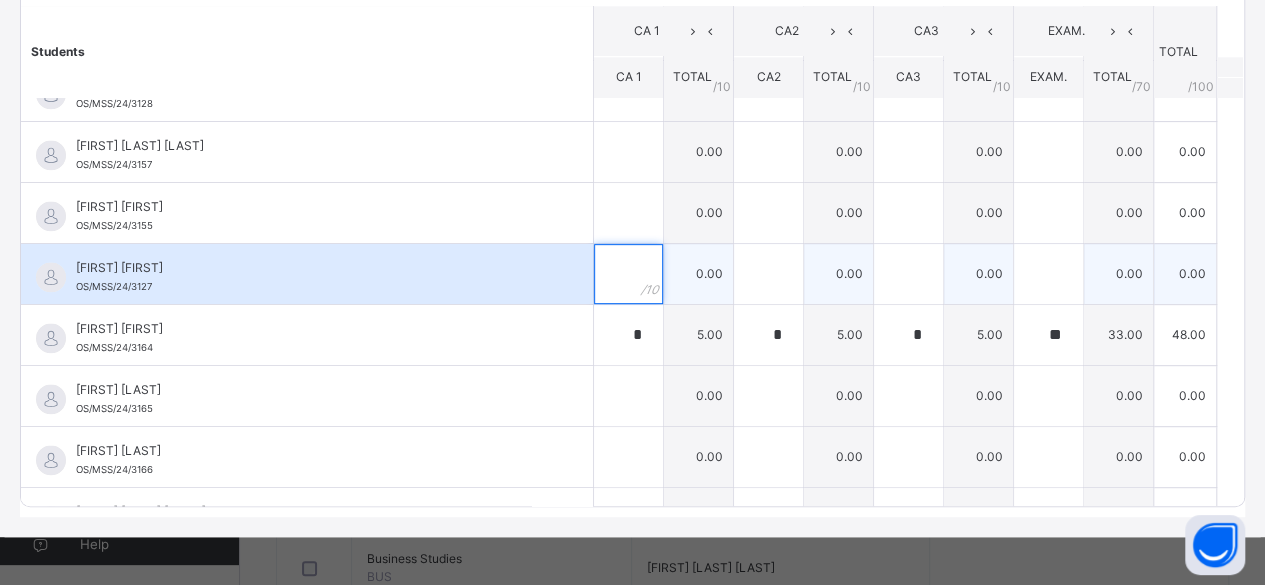 click at bounding box center (628, 274) 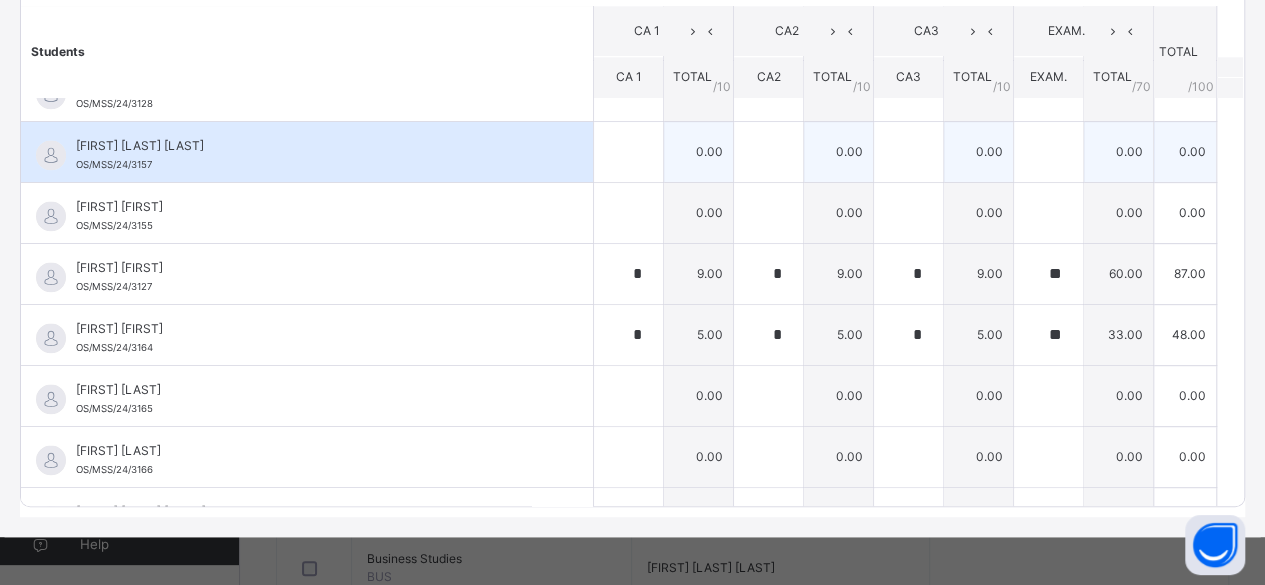 click on "[FIRST] [FIRST] [FIRST] [ID]" at bounding box center (312, 155) 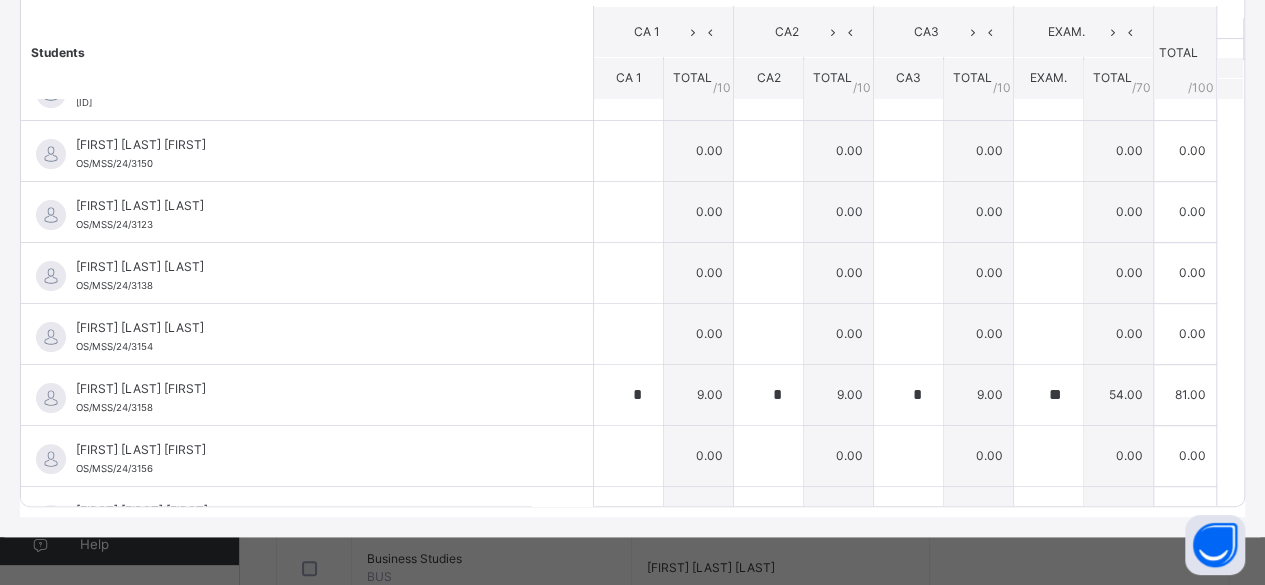 scroll, scrollTop: 0, scrollLeft: 0, axis: both 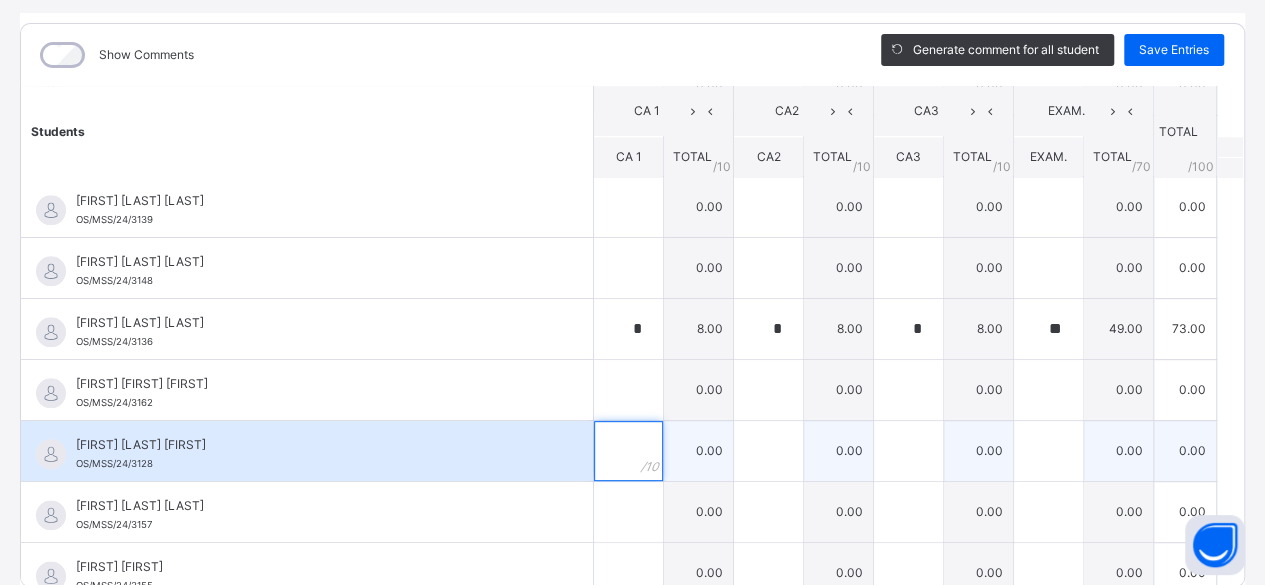 click at bounding box center (628, 451) 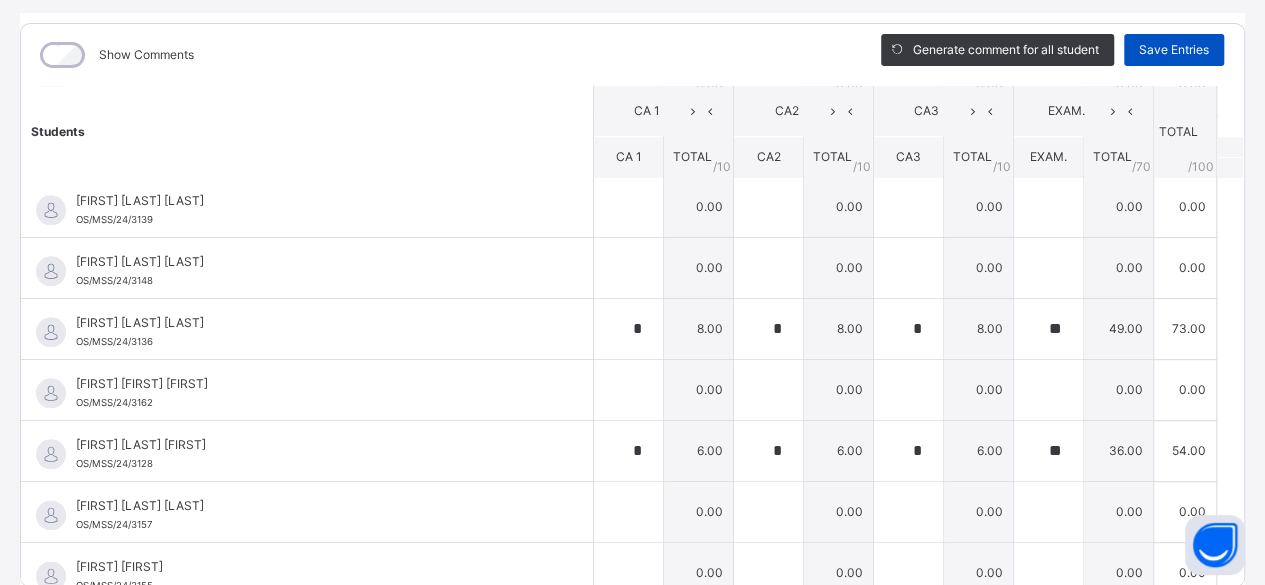click on "Save Entries" at bounding box center [1174, 50] 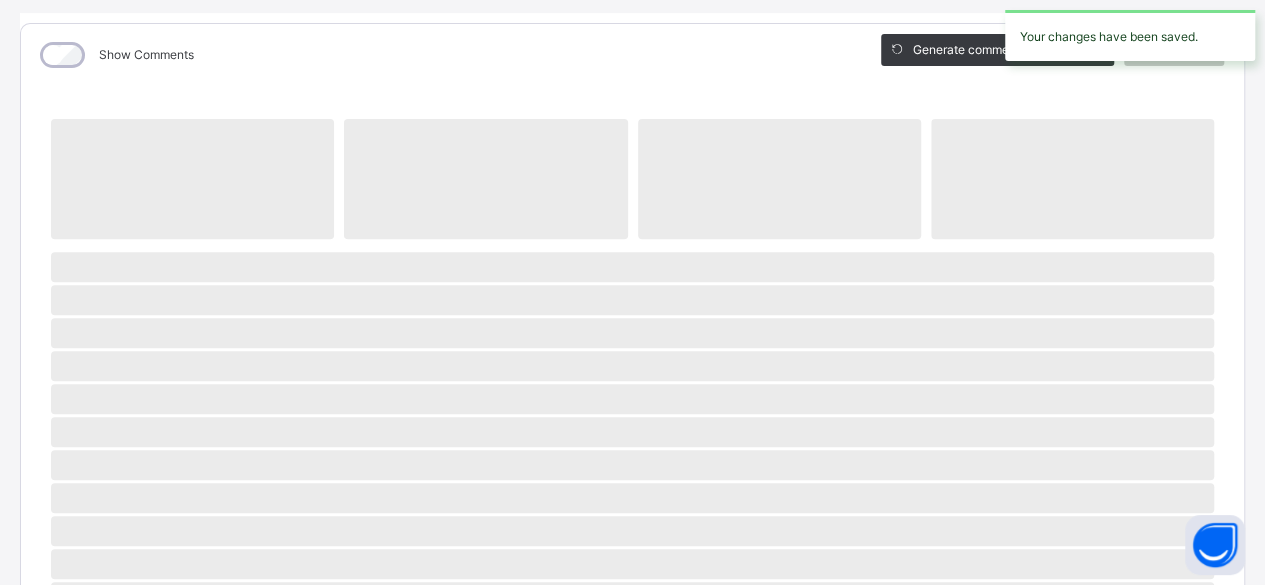 scroll, scrollTop: 44, scrollLeft: 0, axis: vertical 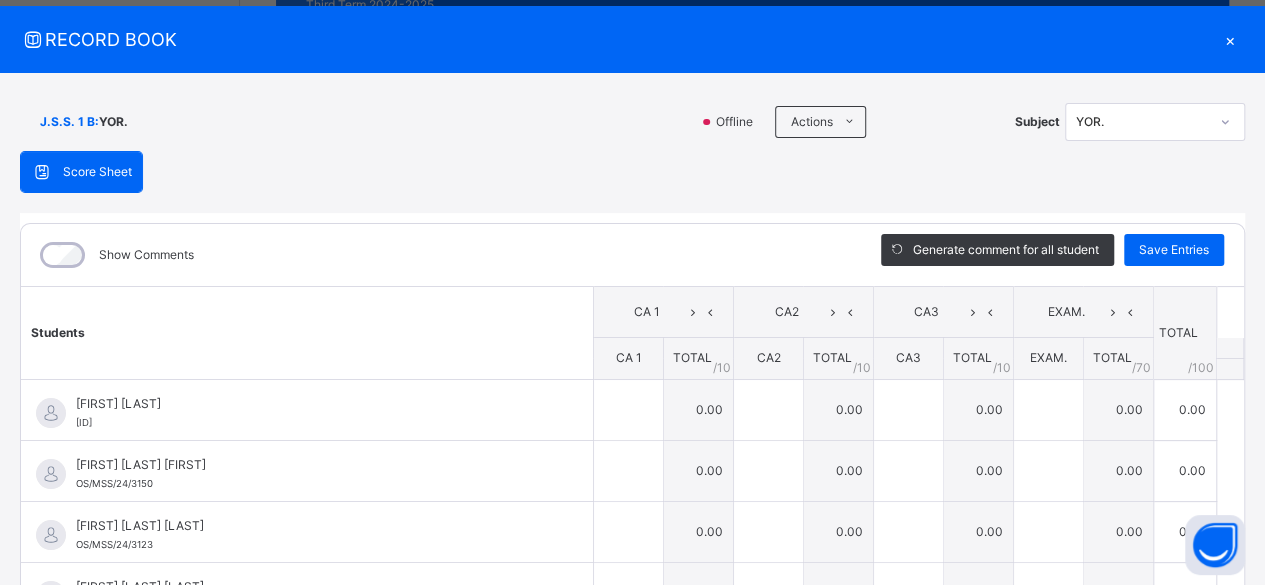 click on "Show Comments   Generate comment for all student   Save Entries Class Level:  J.S.S. 1   B Subject:  YOR. Session:  2024/2025 Session Session:  Third Term Students CA 1 CA2 CA3 EXAM. TOTAL /100 Comment CA 1 TOTAL / 10 CA2 TOTAL / 10 CA3 TOTAL / 10 EXAM. TOTAL / 70  [FIRST] [LAST] OS/MSS/24/3146  [FIRST] [LAST] OS/MSS/24/3146 0.00 0.00 0.00 0.00 0.00 Generate comment 0 / 250   ×   Subject Teacher’s Comment Generate and see in full the comment developed by the AI with an option to regenerate the comment JS  [FIRST] [LAST]    OS/MSS/24/3146   Total 0.00  / 100.00 Sims Bot   Regenerate     Use this comment   [FIRST] [LAST] OS/MSS/24/3150 [FIRST] [LAST] OS/MSS/24/3150 0.00 0.00 0.00 0.00 0.00 Generate comment 0 / 250   ×   Subject Teacher’s Comment Generate and see in full the comment developed by the AI with an option to regenerate the comment JS [FIRST] [LAST]    OS/MSS/24/3150   Total 0.00  / 100.00 Sims Bot   Regenerate     Use this comment   [FIRST] [LAST] Ayomide OS/MSS/24/3123" at bounding box center [632, 505] 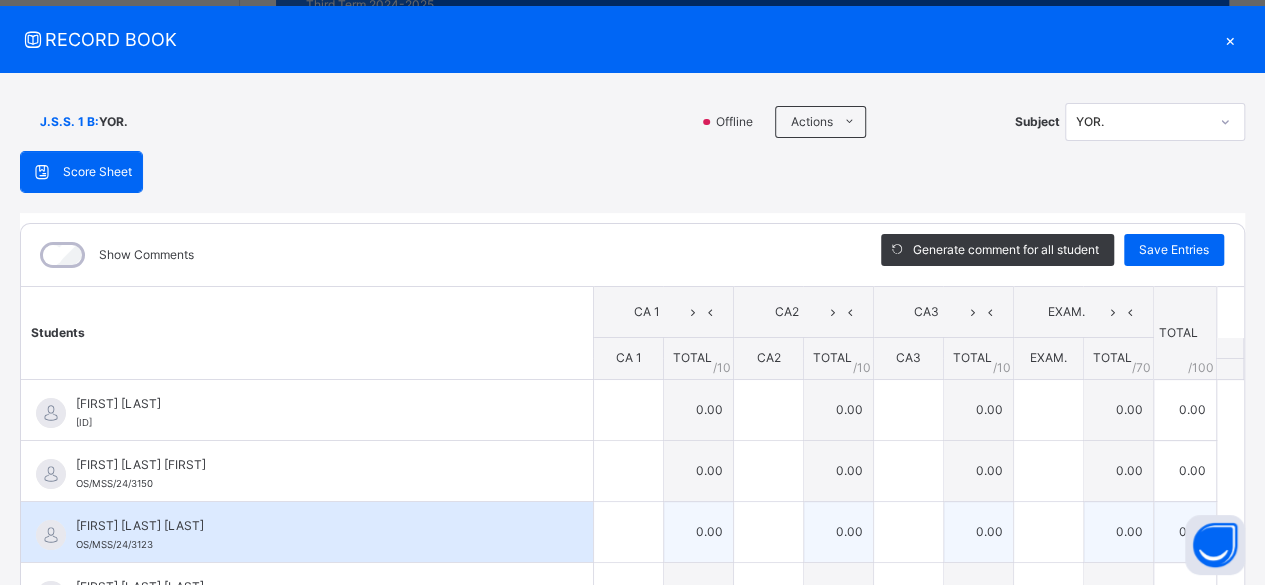 click on "[FIRST] [FIRST] [FIRST] [ID]" at bounding box center (312, 535) 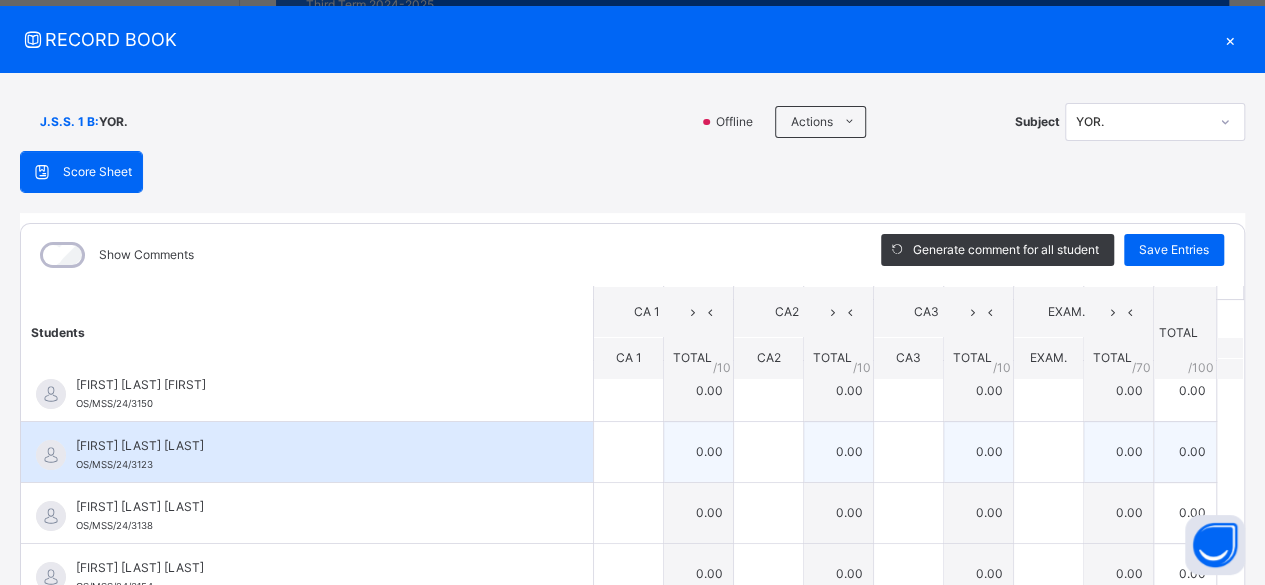 scroll, scrollTop: 120, scrollLeft: 0, axis: vertical 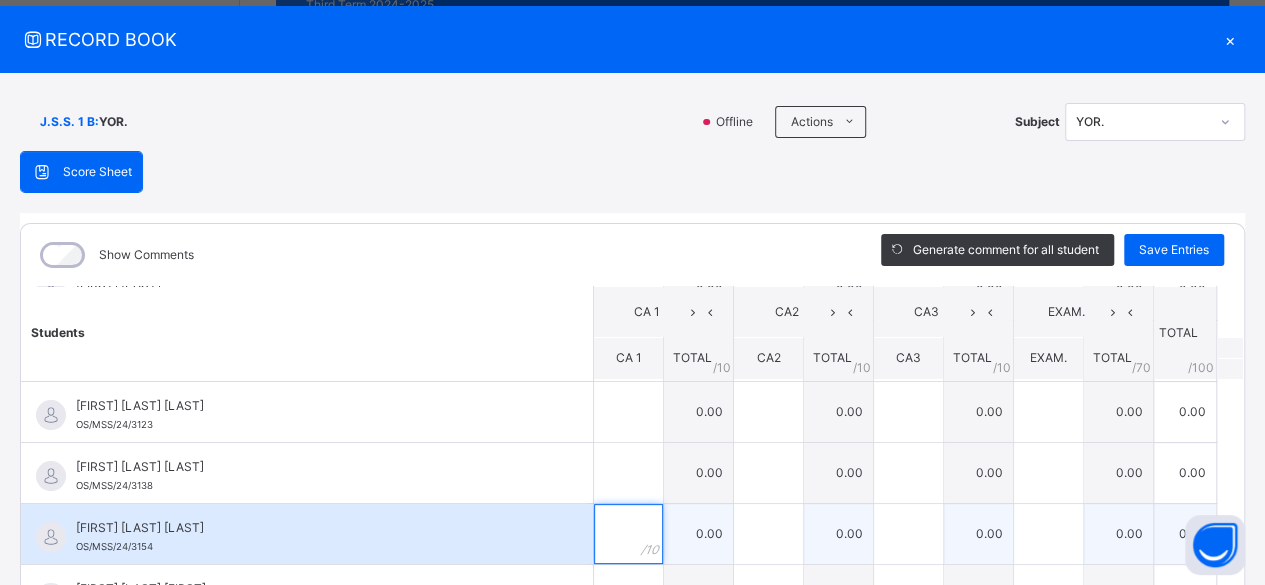 click at bounding box center (628, 534) 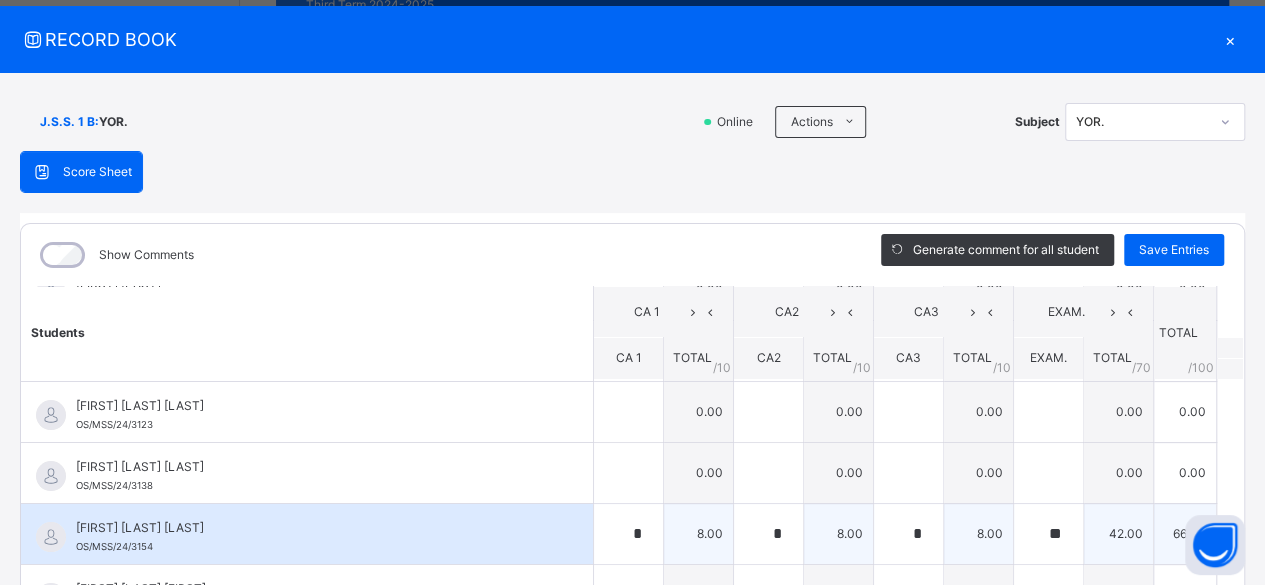 click on "[FIRST] [LAST] [LAST] OS/MSS/24/3154" at bounding box center (307, 534) 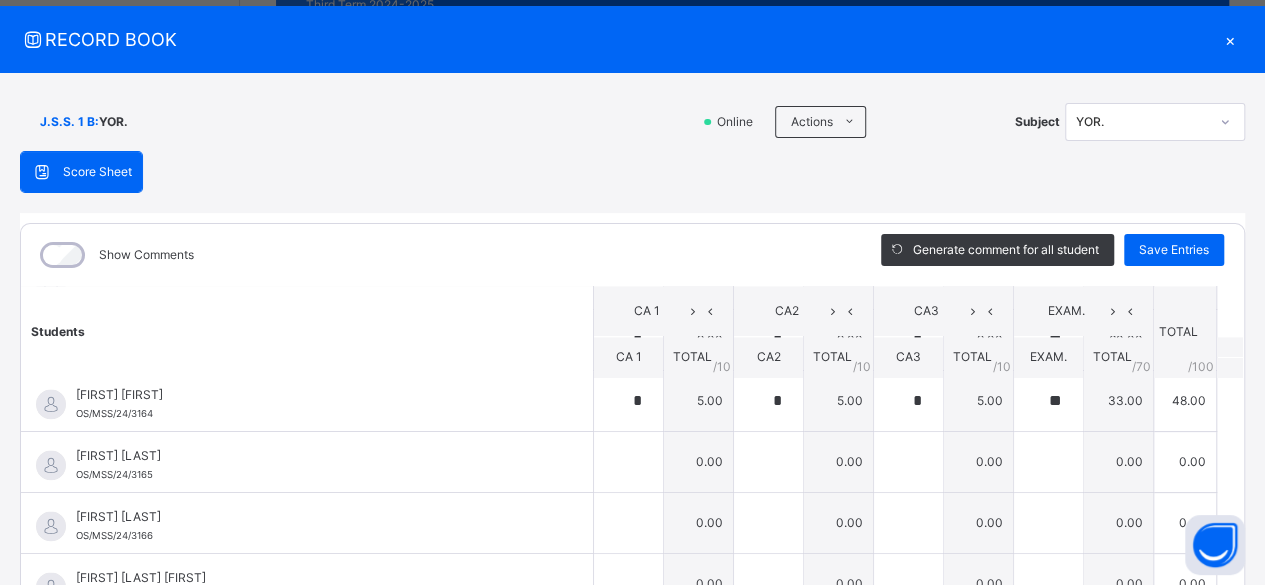 scroll, scrollTop: 1520, scrollLeft: 0, axis: vertical 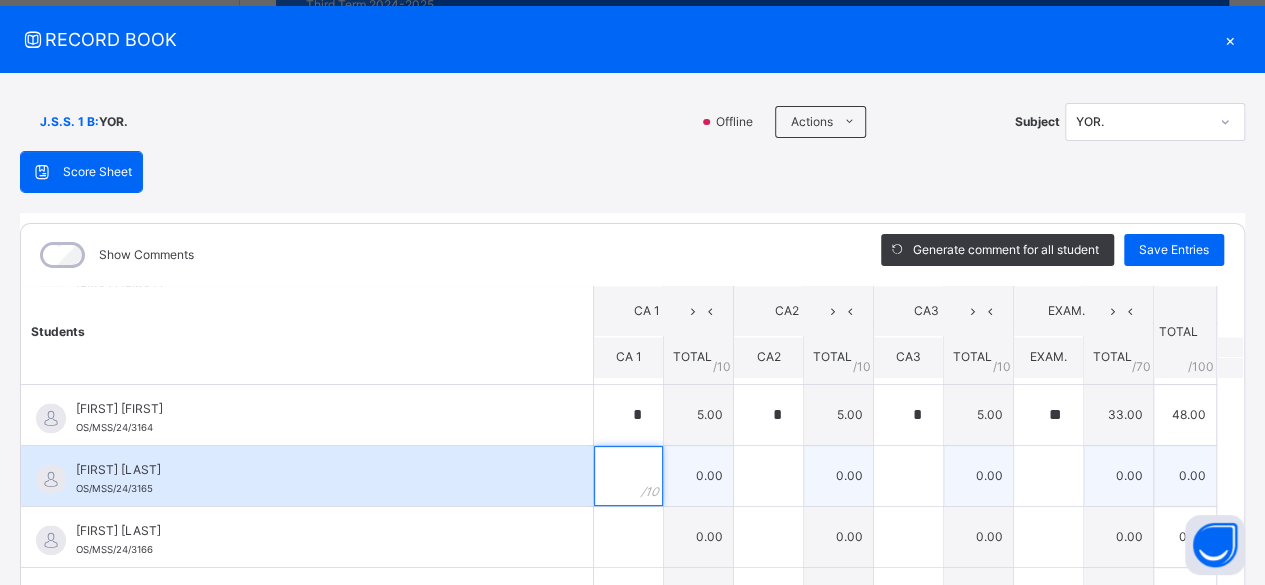 click at bounding box center (628, 476) 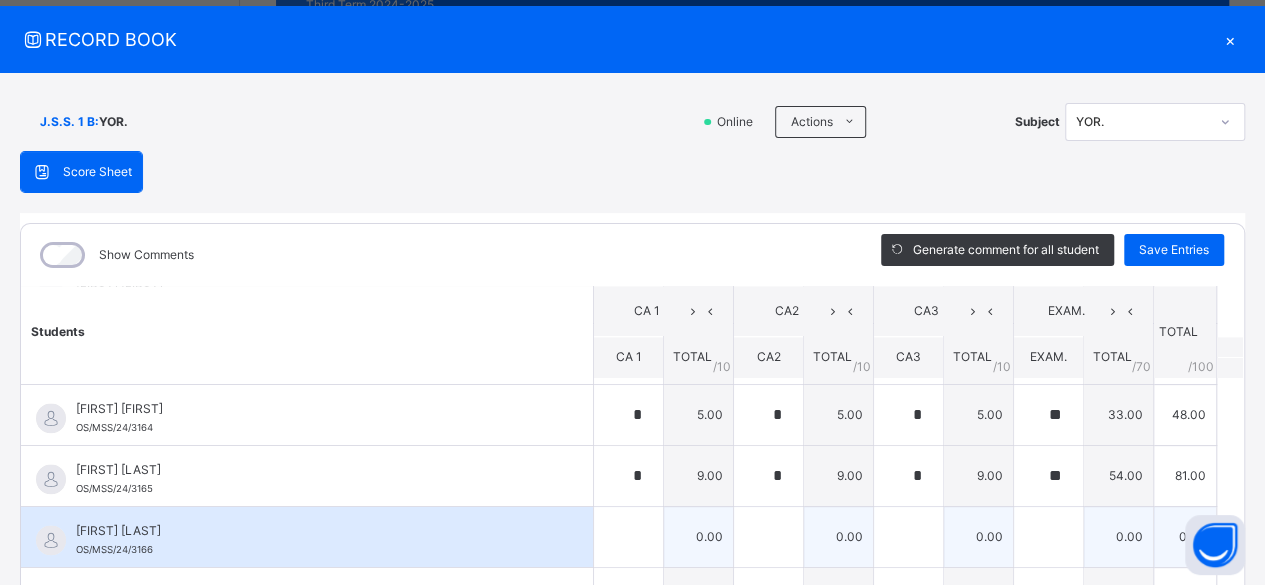 click on "[FIRST] [LAST]" at bounding box center [312, 531] 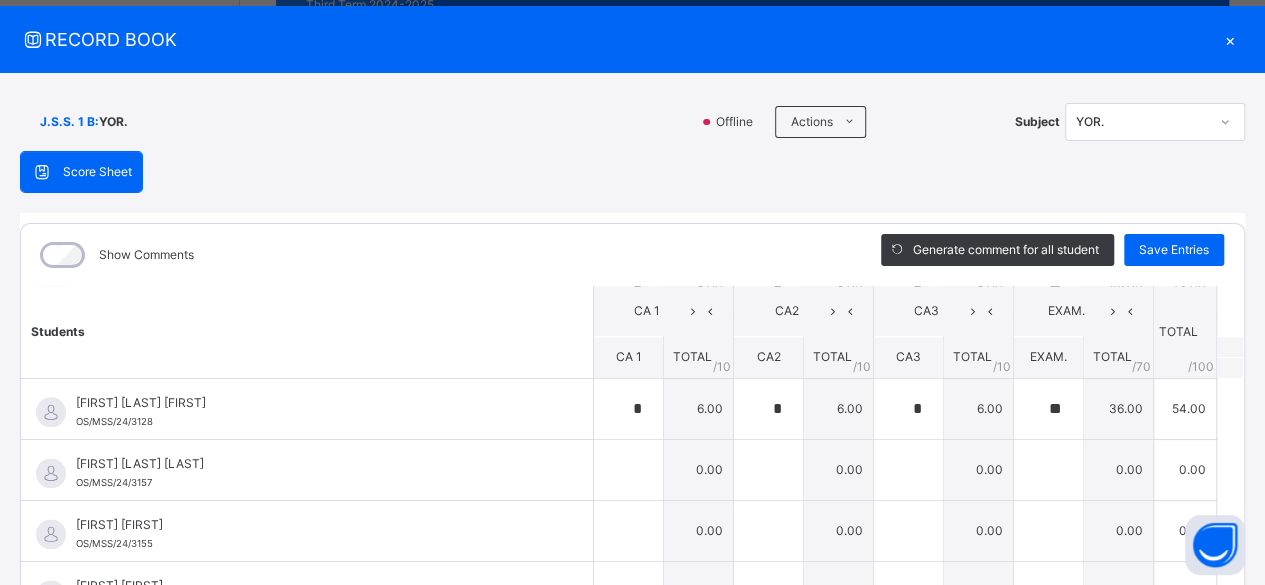 scroll, scrollTop: 1280, scrollLeft: 0, axis: vertical 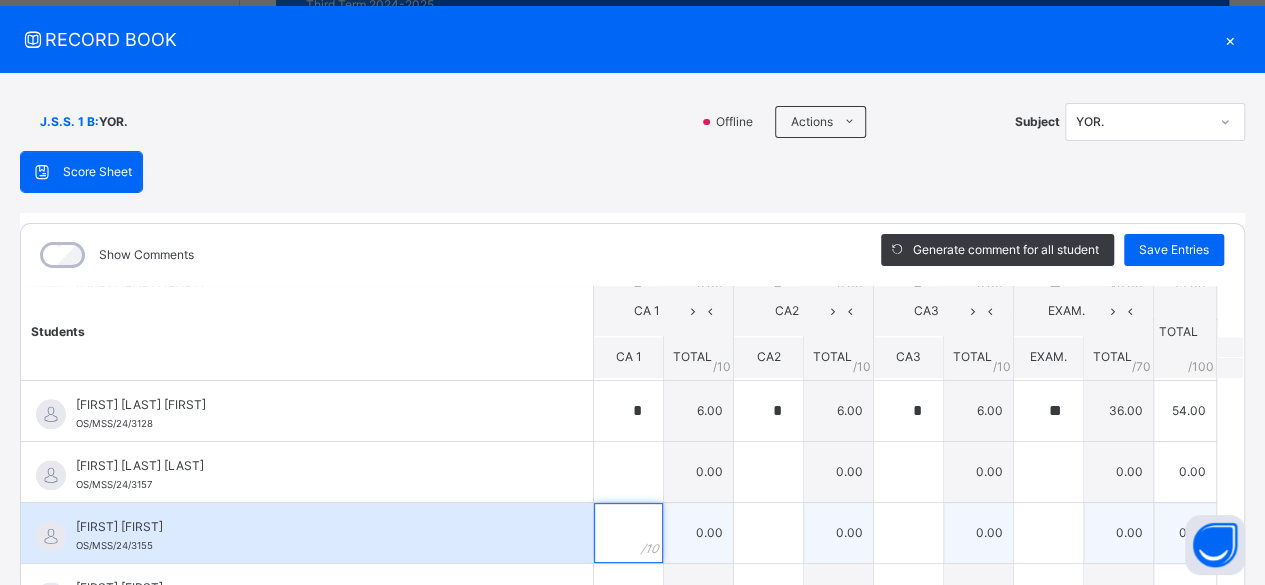 click at bounding box center (628, 533) 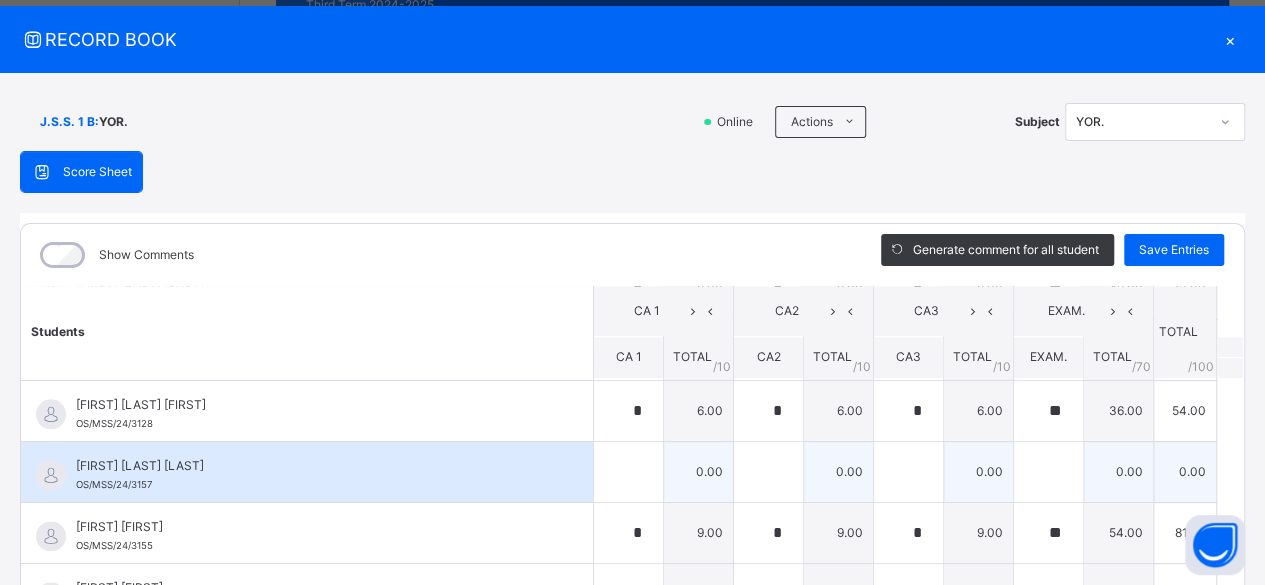 click on "[FIRST] [FIRST] [FIRST] [ID]" at bounding box center [307, 472] 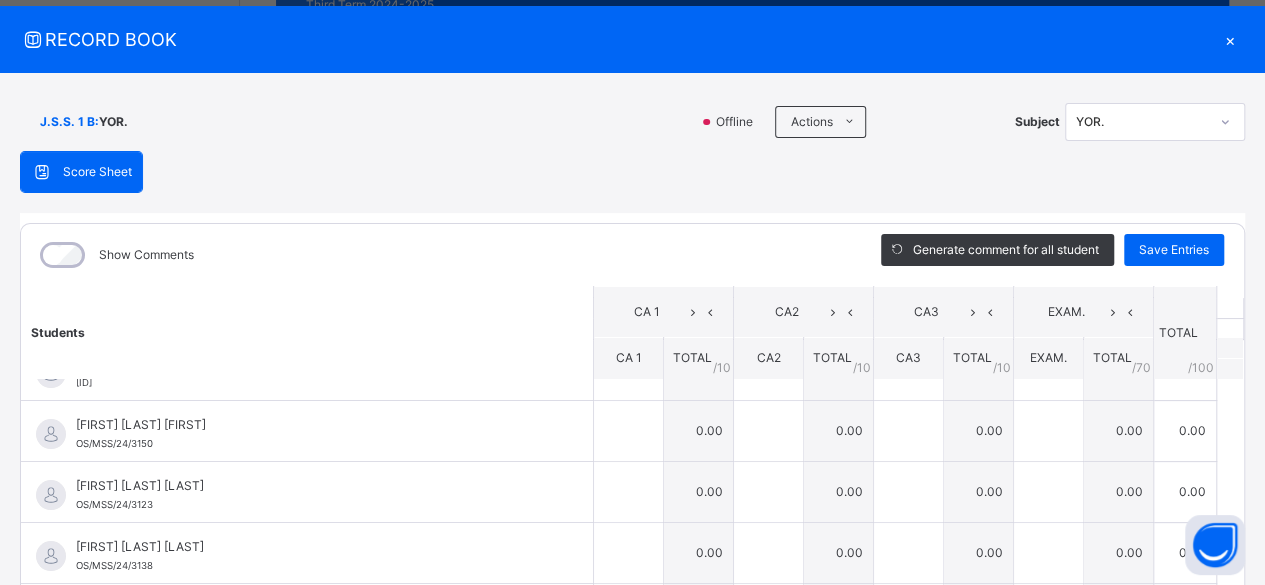 scroll, scrollTop: 0, scrollLeft: 0, axis: both 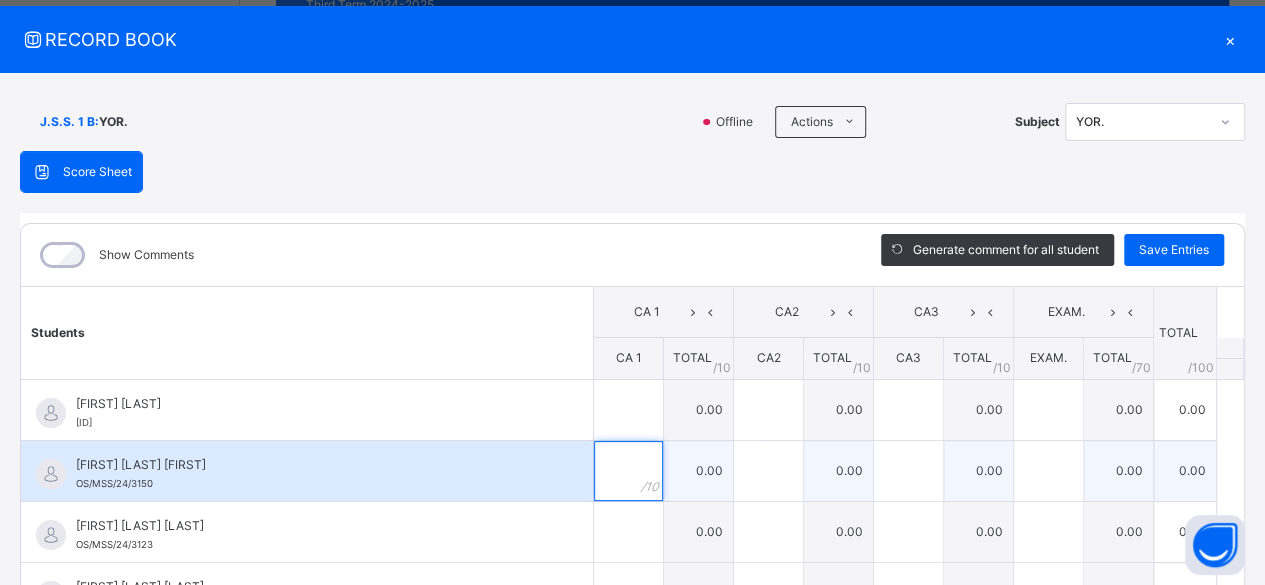 click at bounding box center [628, 471] 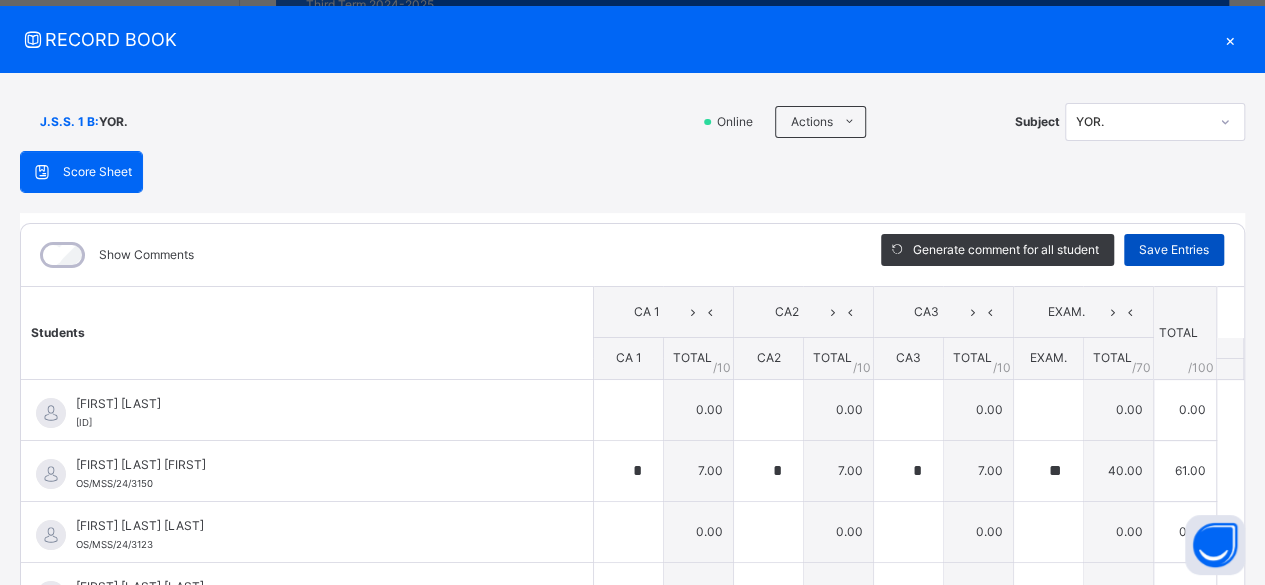 click on "Save Entries" at bounding box center (1174, 250) 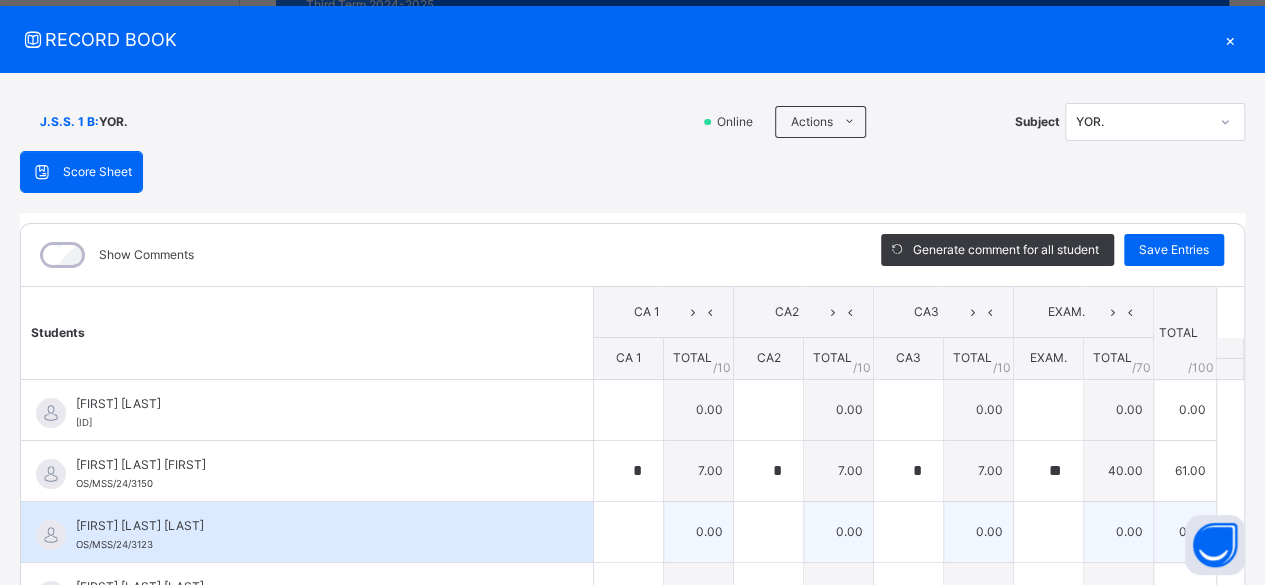 click on "[FIRST] [FIRST] [FIRST] [ID]" at bounding box center (307, 532) 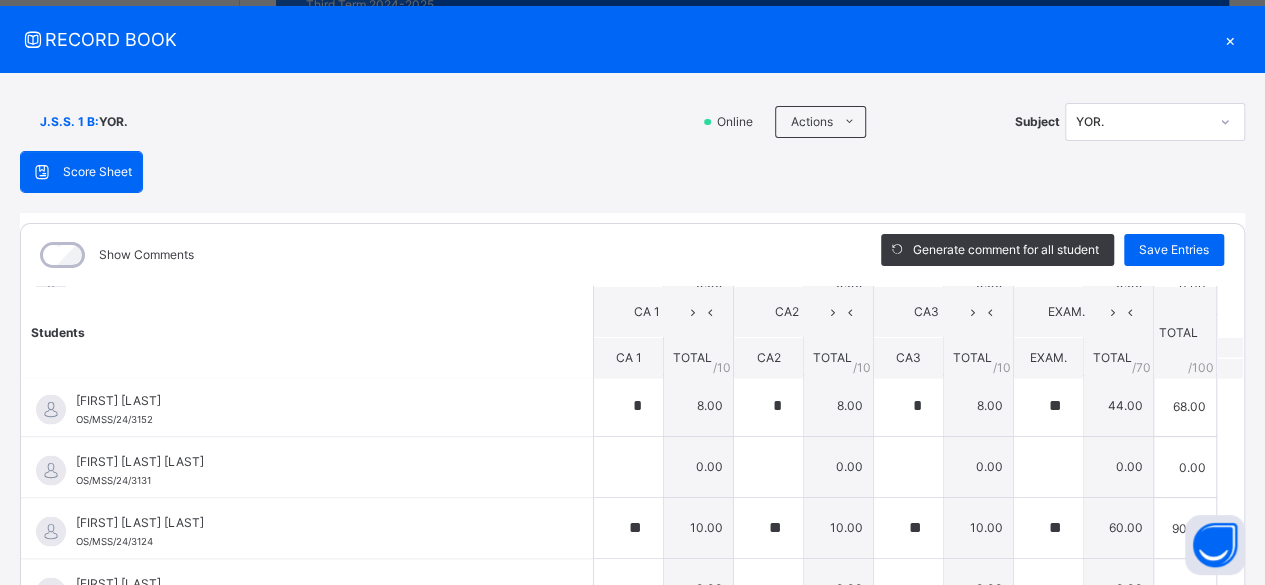 scroll, scrollTop: 2079, scrollLeft: 0, axis: vertical 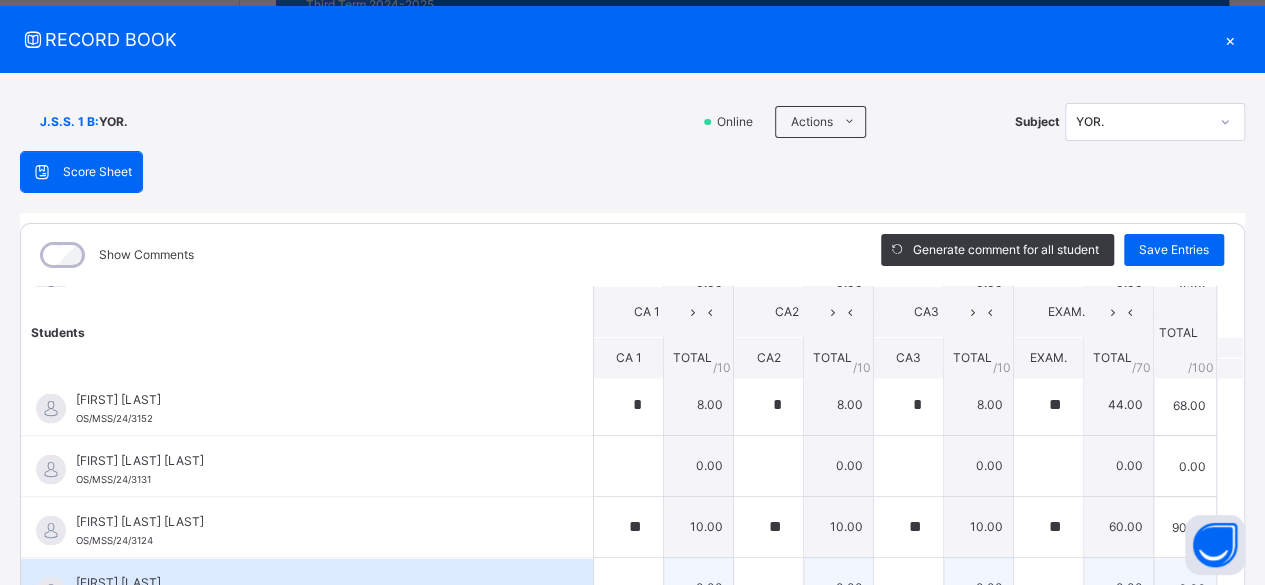 click on "[FIRST] [LAST] [LAST] [ID]" at bounding box center [307, 588] 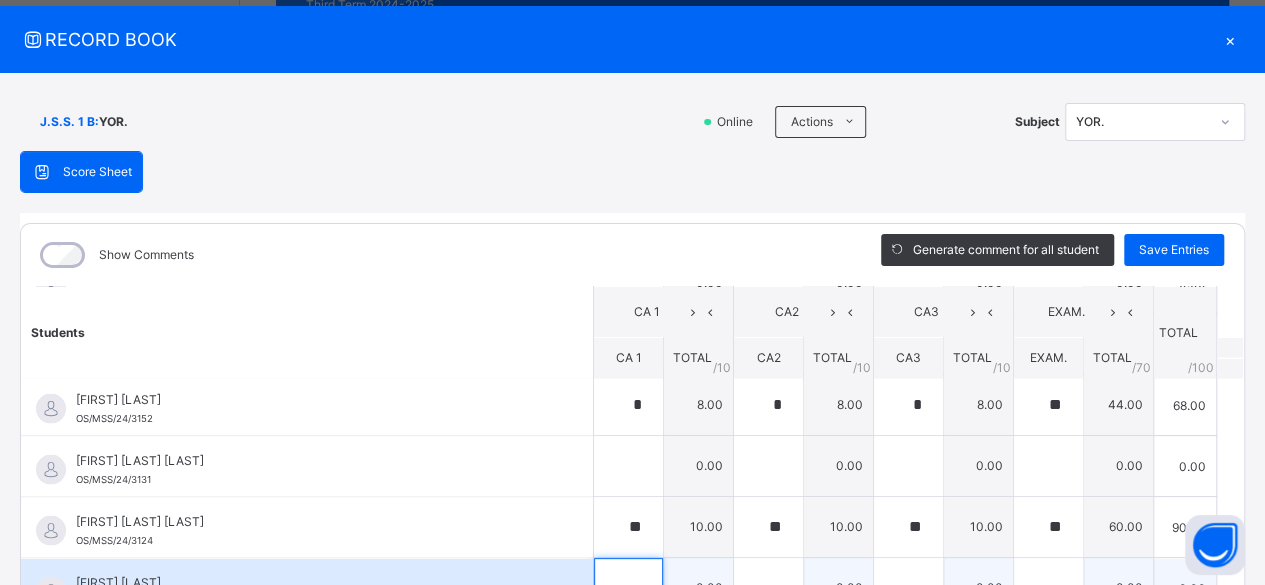 click at bounding box center [628, 588] 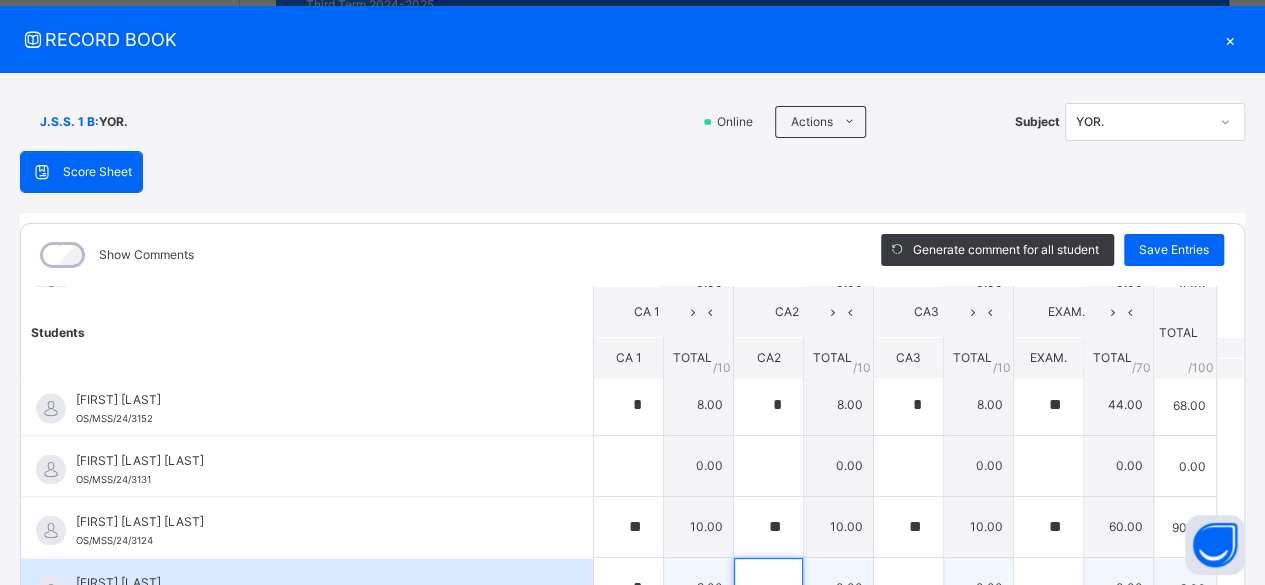scroll, scrollTop: 61, scrollLeft: 0, axis: vertical 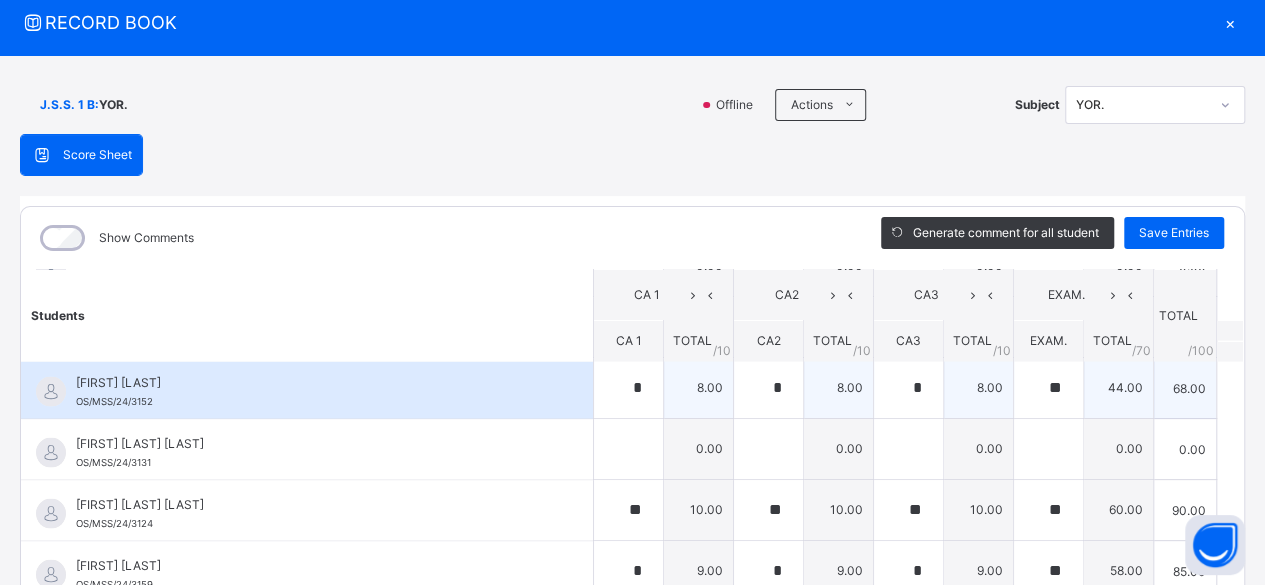 click on "[FIRST] [FIRST] [ID]" at bounding box center [307, 388] 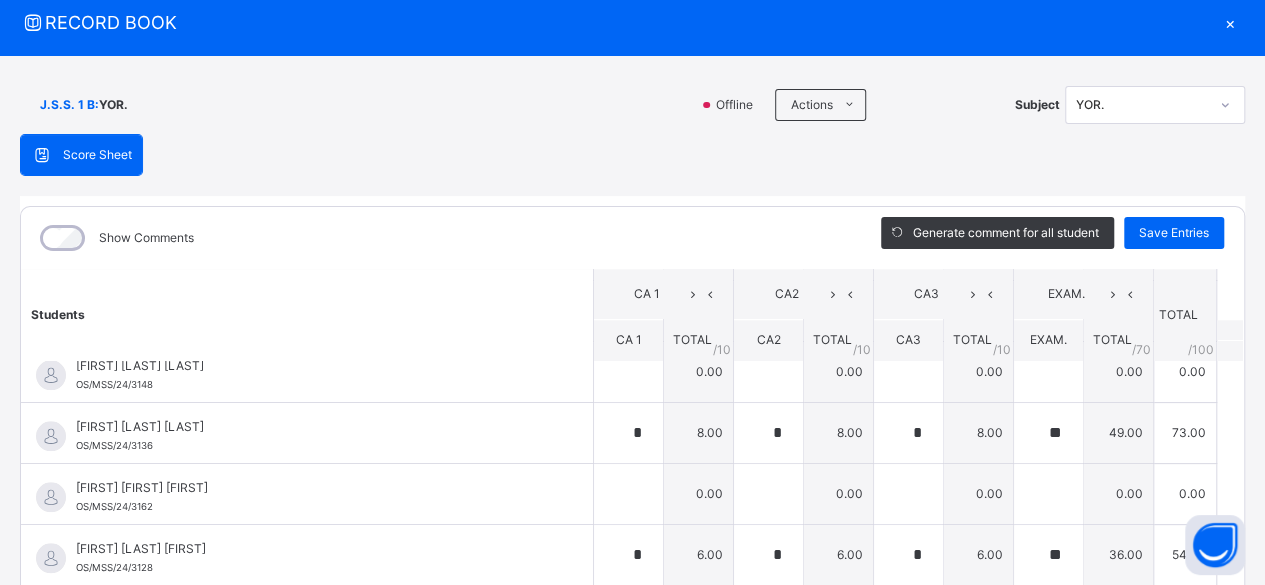 scroll, scrollTop: 1079, scrollLeft: 0, axis: vertical 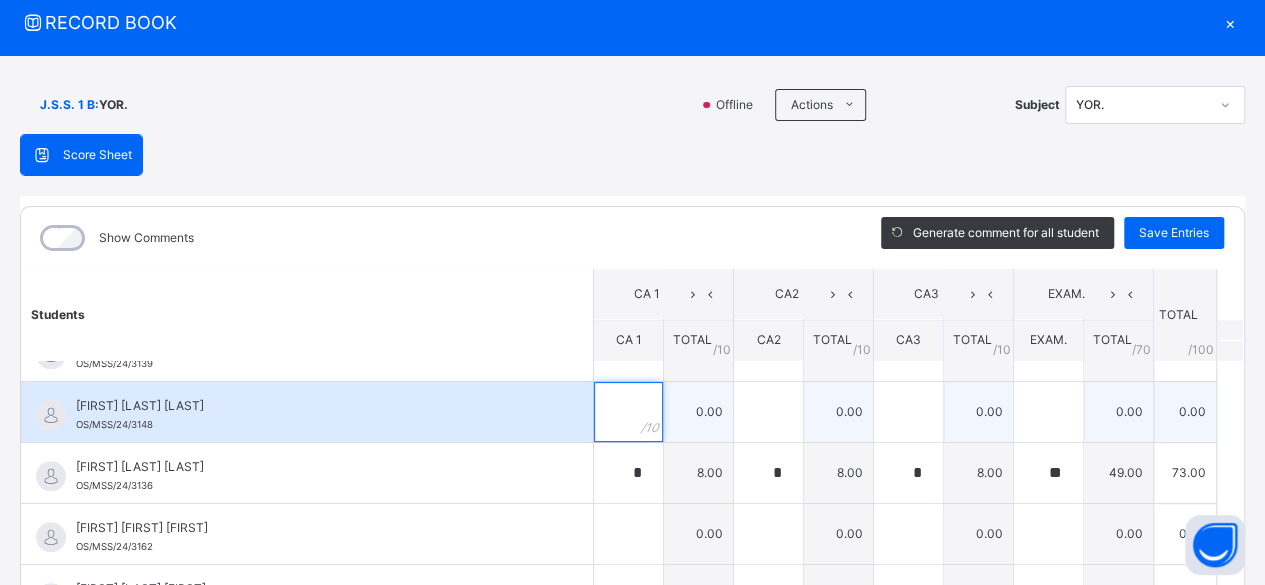click at bounding box center [628, 412] 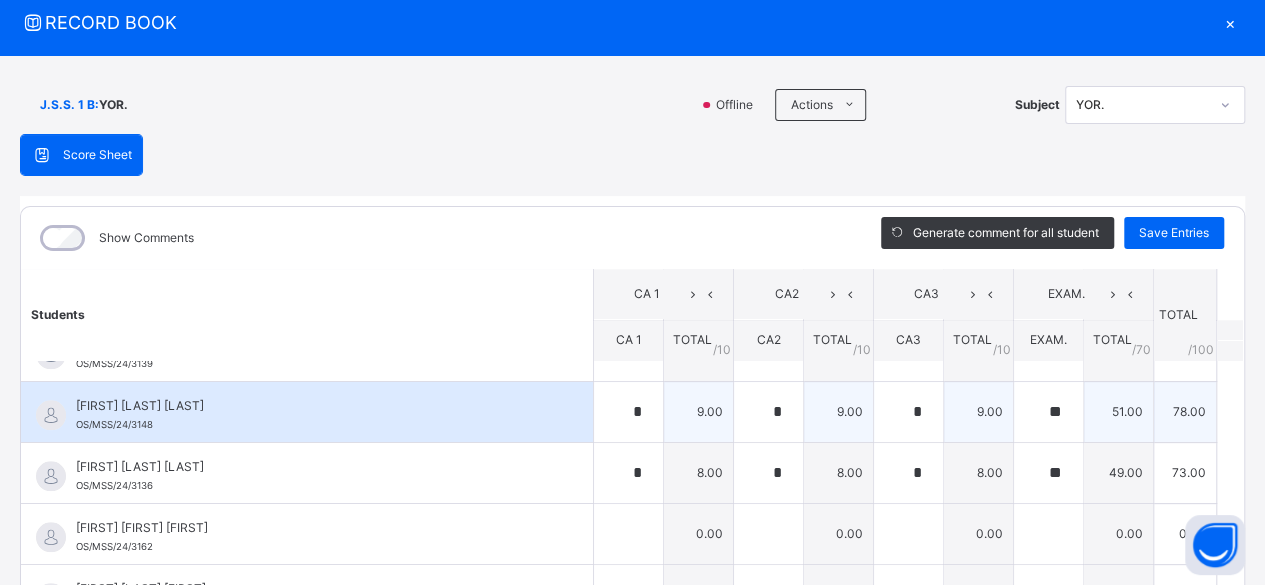 click on "[FIRST] [FIRST] [FIRST] [ID]" at bounding box center (307, 412) 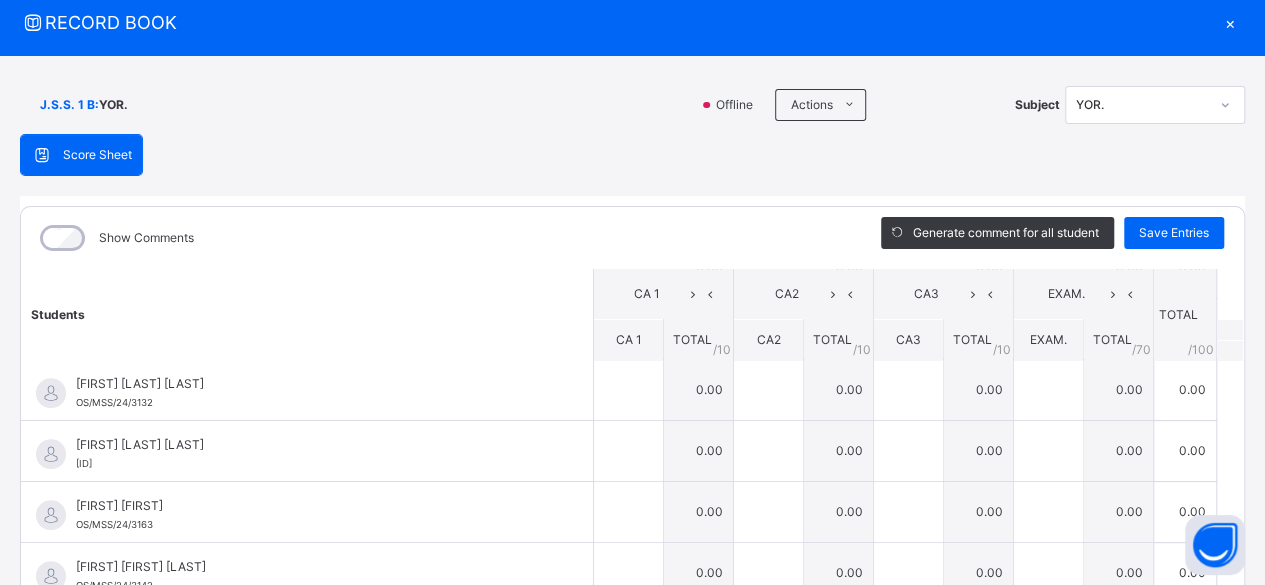 scroll, scrollTop: 519, scrollLeft: 0, axis: vertical 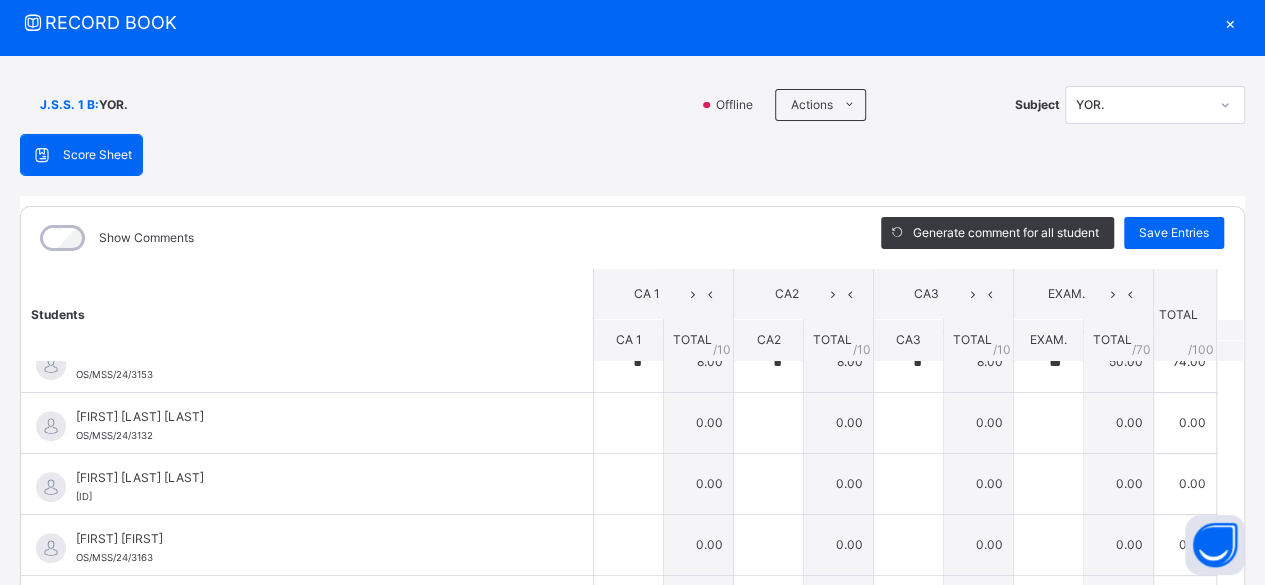 click on "[FIRST] [LAST] [FIRST] [ID]" at bounding box center (307, 423) 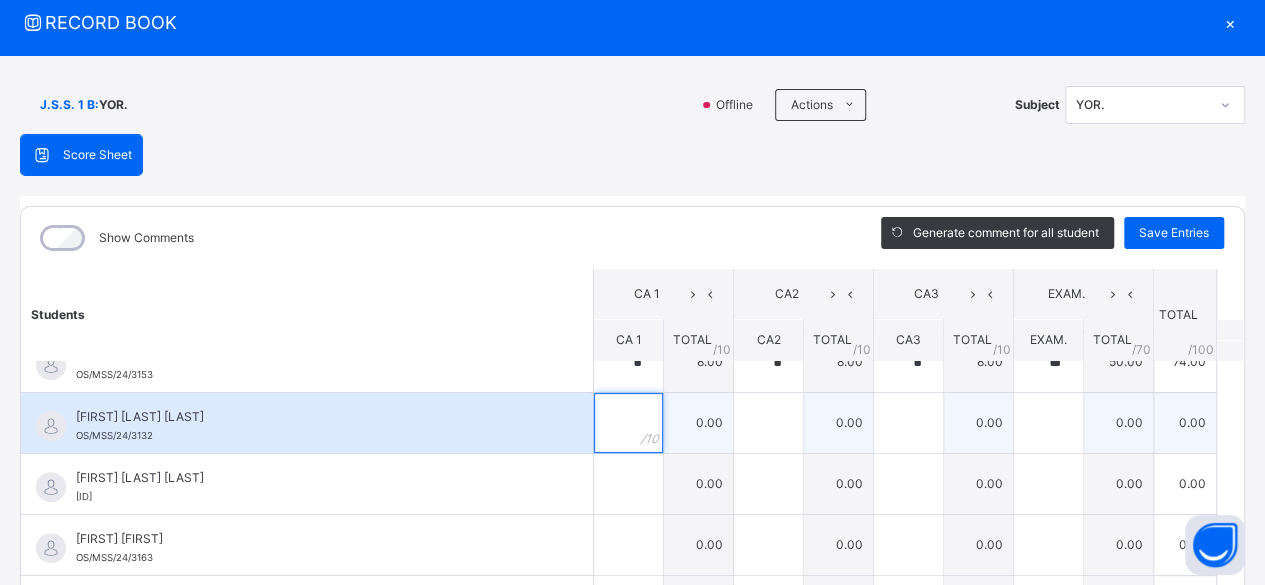 click at bounding box center [628, 423] 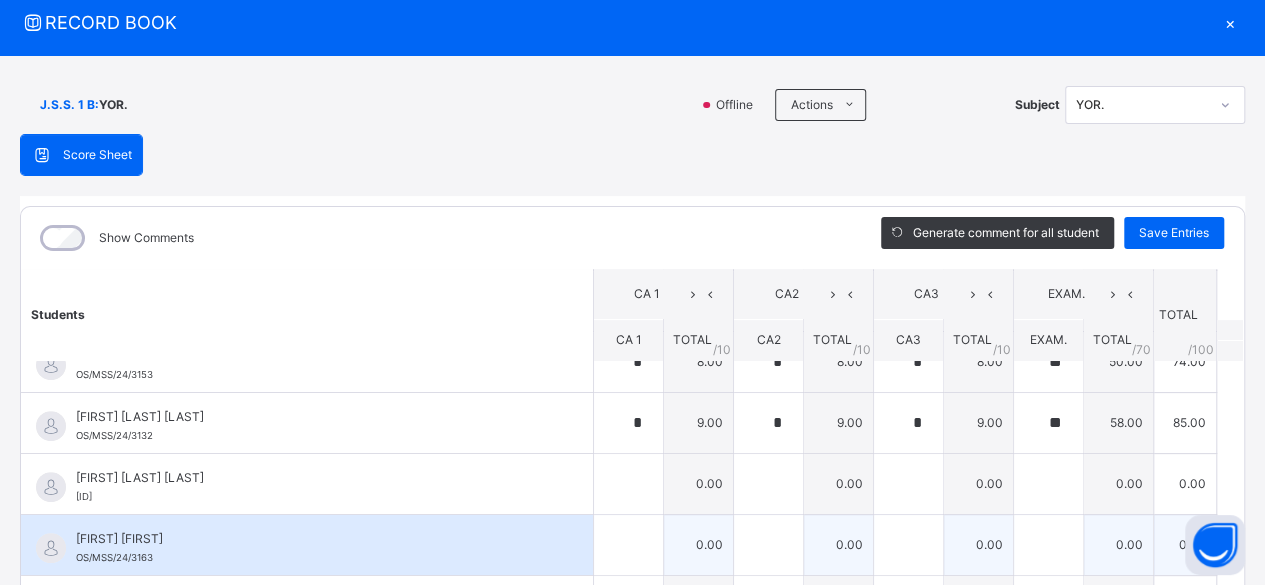 click on "[FIRST] [LAST] [LAST] [ID]" at bounding box center (307, 545) 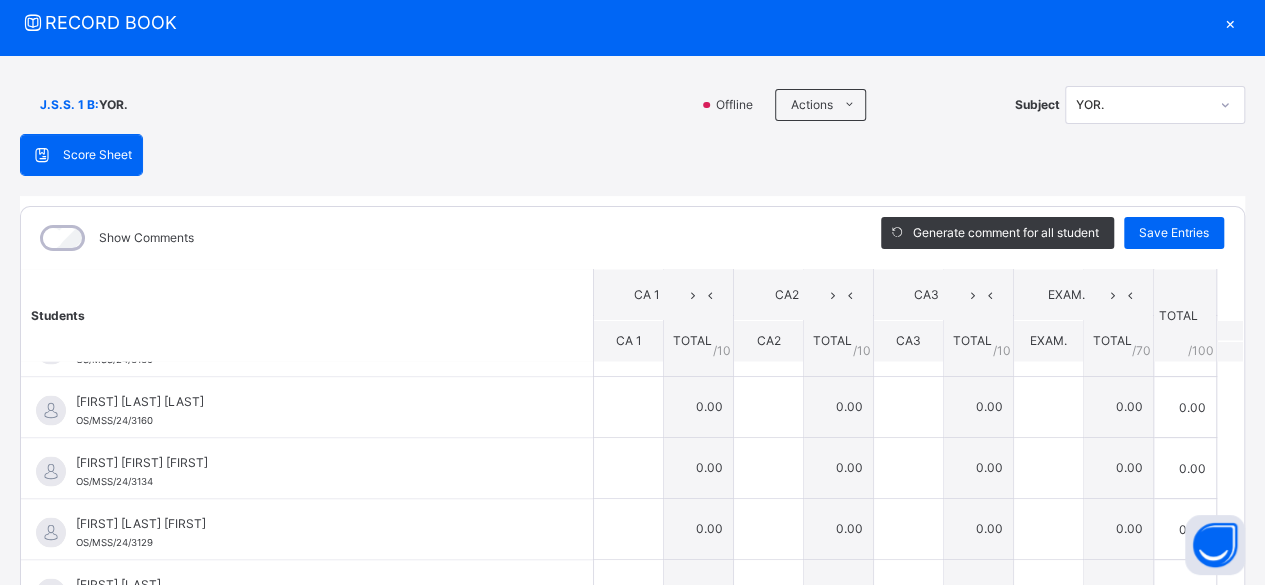 scroll, scrollTop: 1879, scrollLeft: 0, axis: vertical 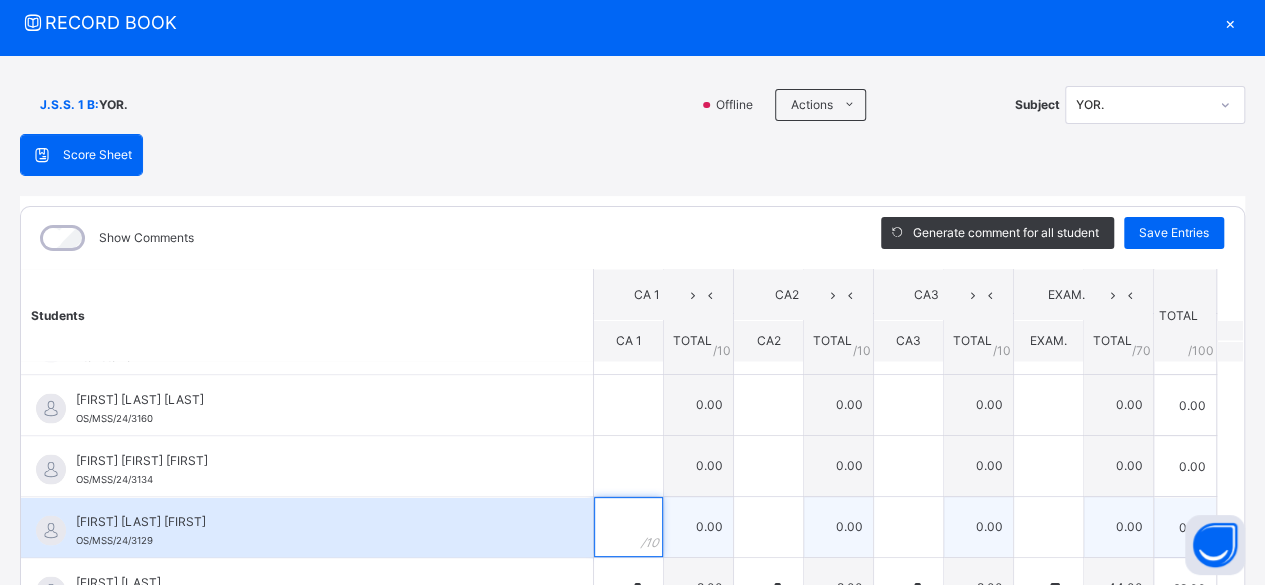 click at bounding box center (628, 527) 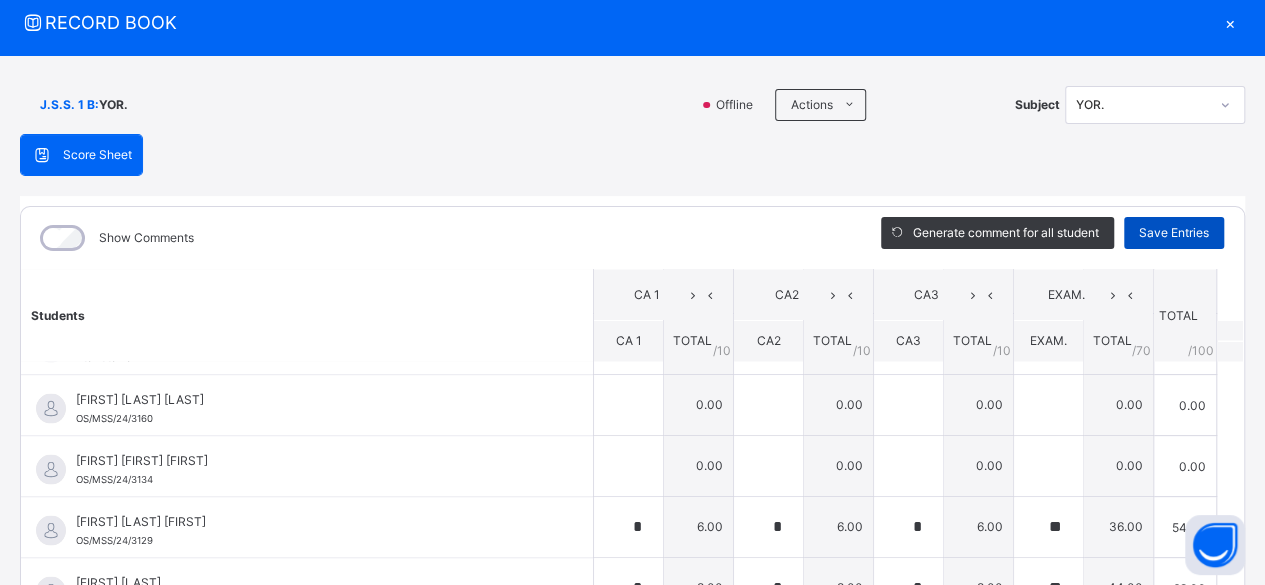 click on "Save Entries" at bounding box center (1174, 233) 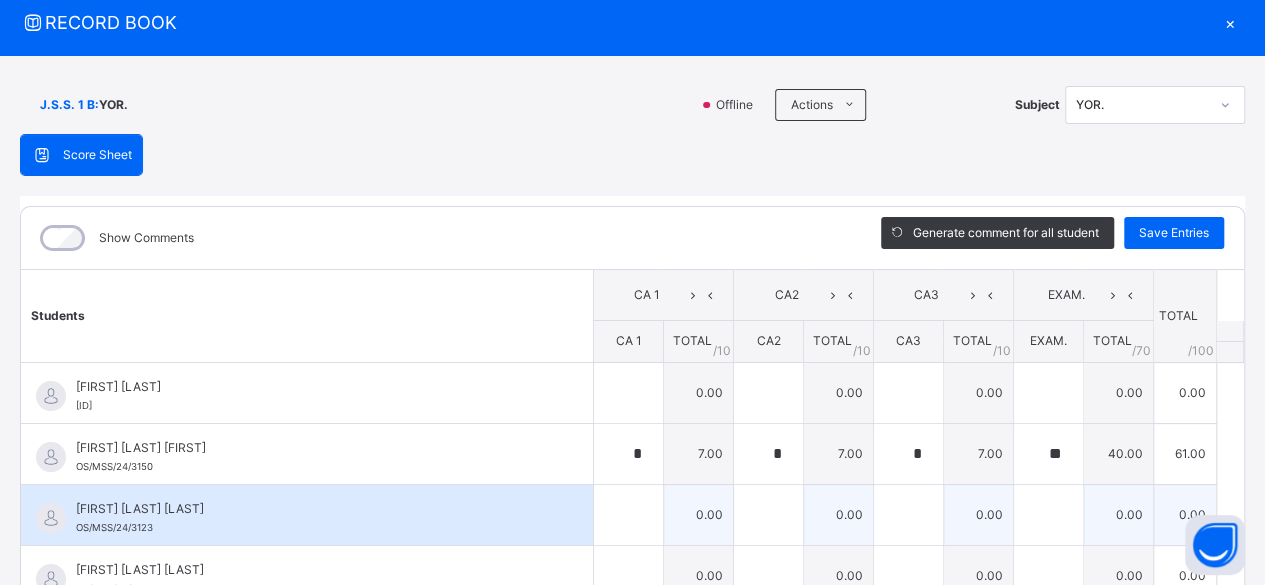 click on "[FIRST] [LAST] [LAST]" at bounding box center [312, 509] 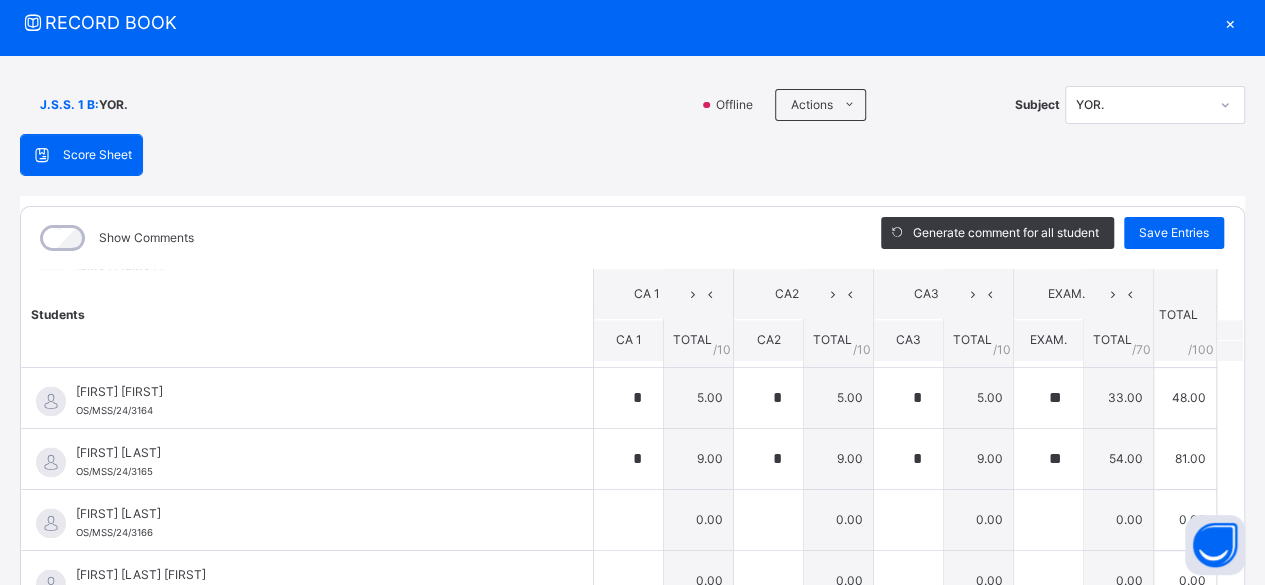 scroll, scrollTop: 1560, scrollLeft: 0, axis: vertical 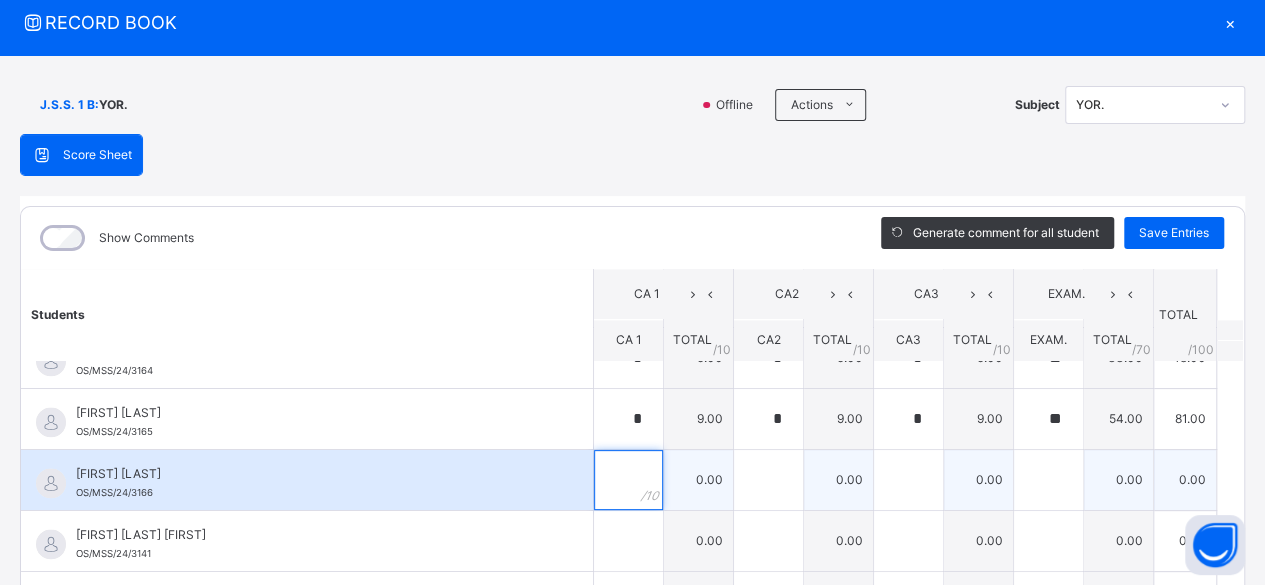 click at bounding box center [628, 480] 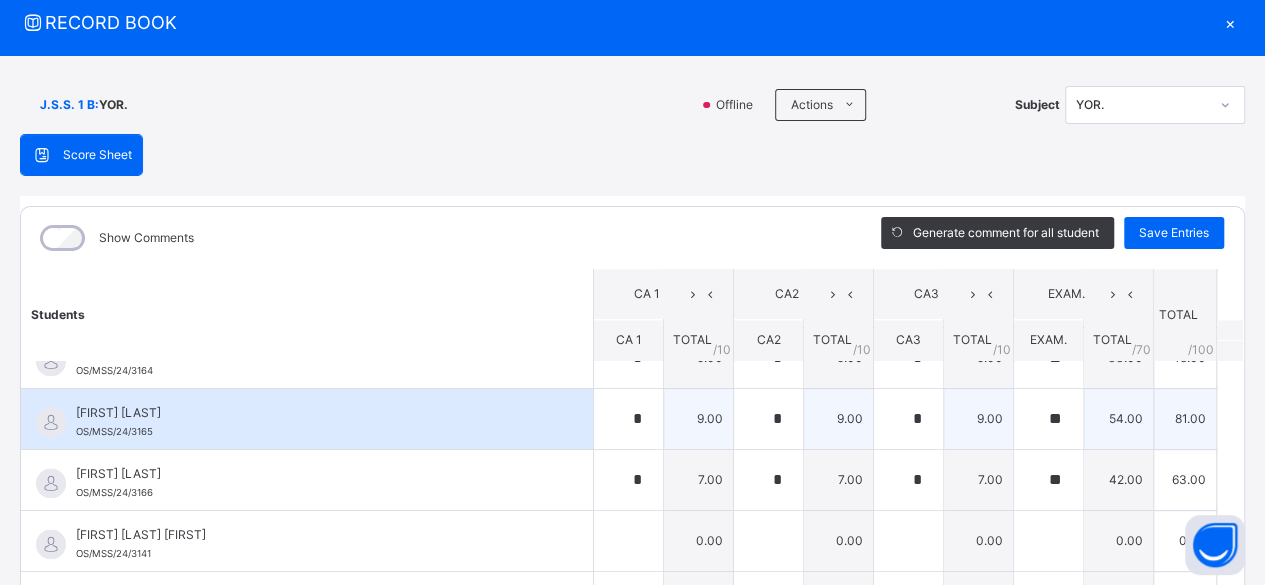 click on "[FIRST] [FIRST] [ID]" at bounding box center (307, 419) 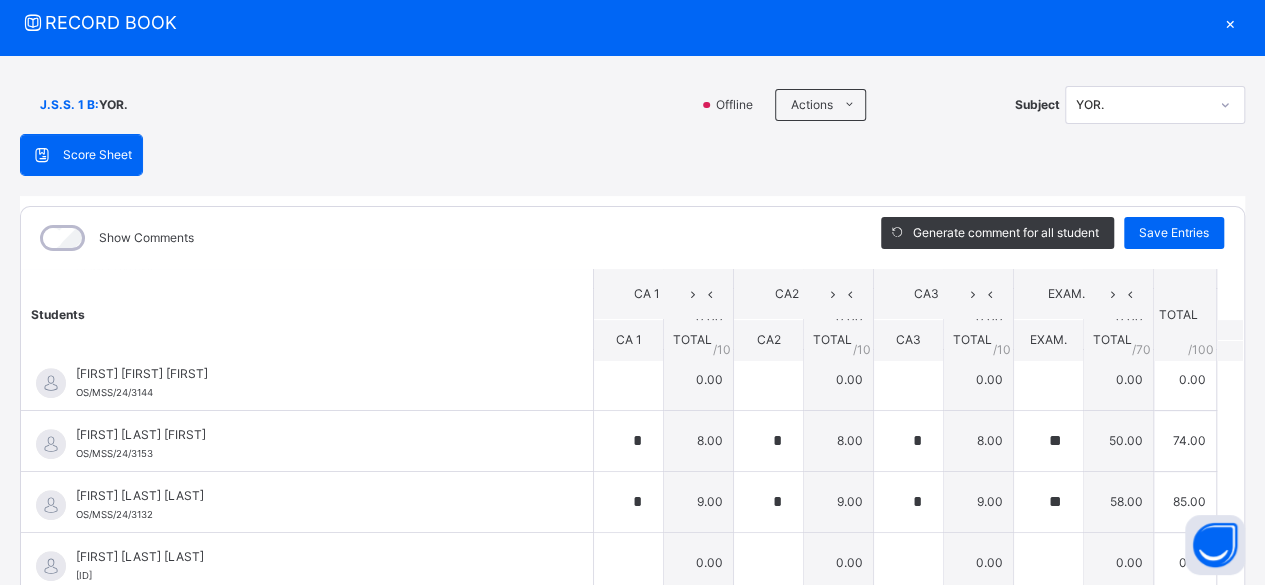 scroll, scrollTop: 400, scrollLeft: 0, axis: vertical 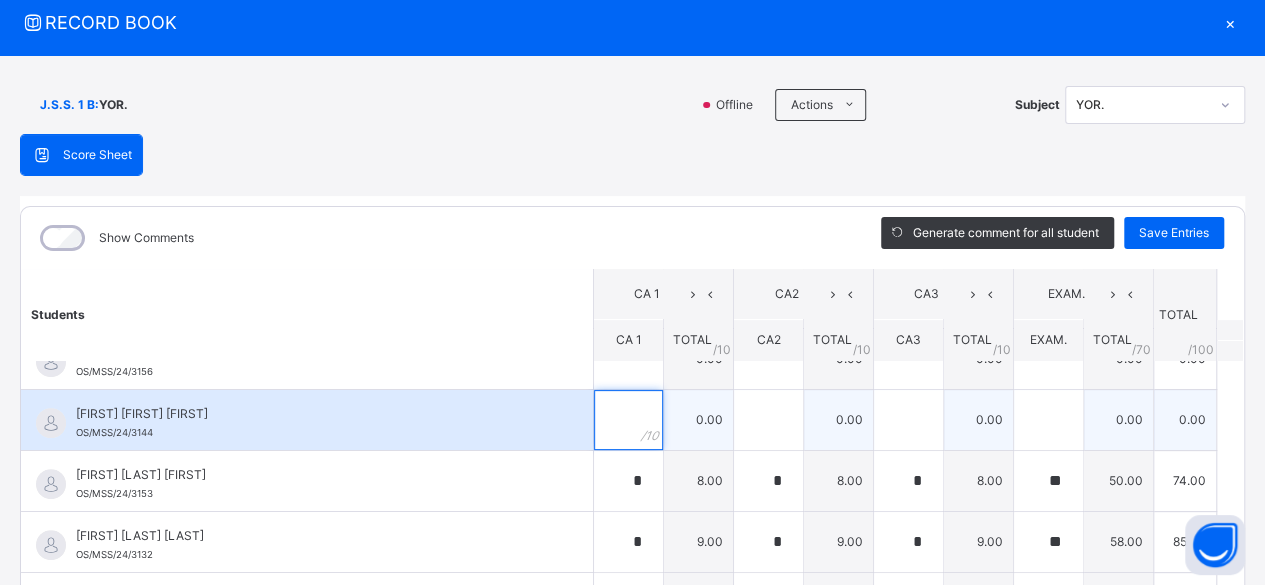 click at bounding box center (628, 420) 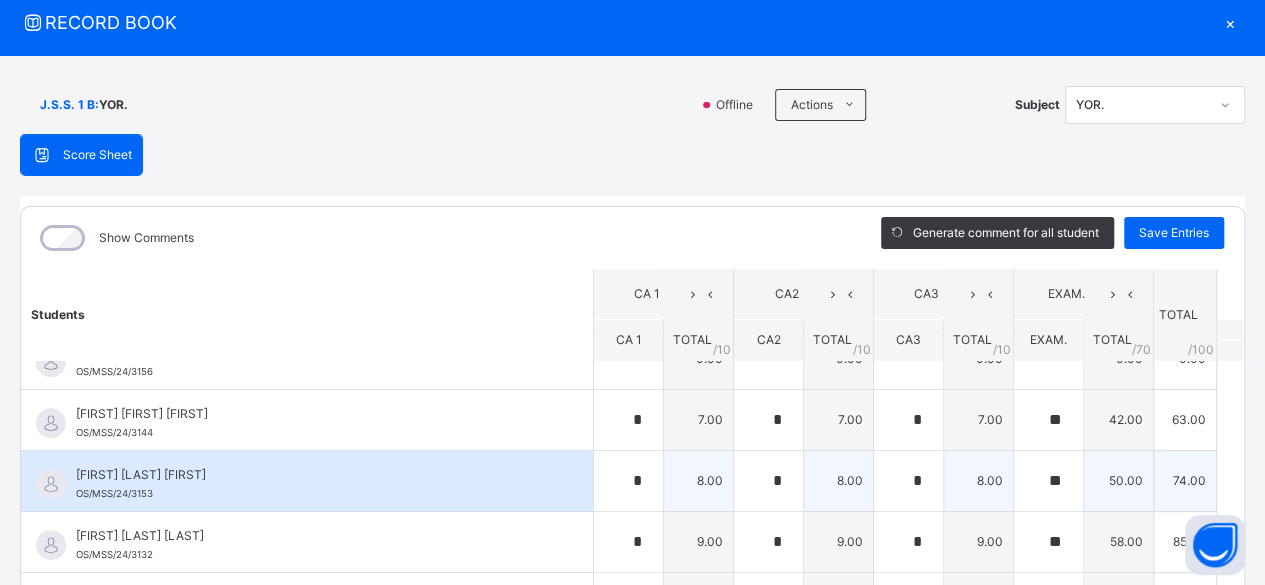 click on "[FIRST] [LAST] [FIRST]" at bounding box center [312, 475] 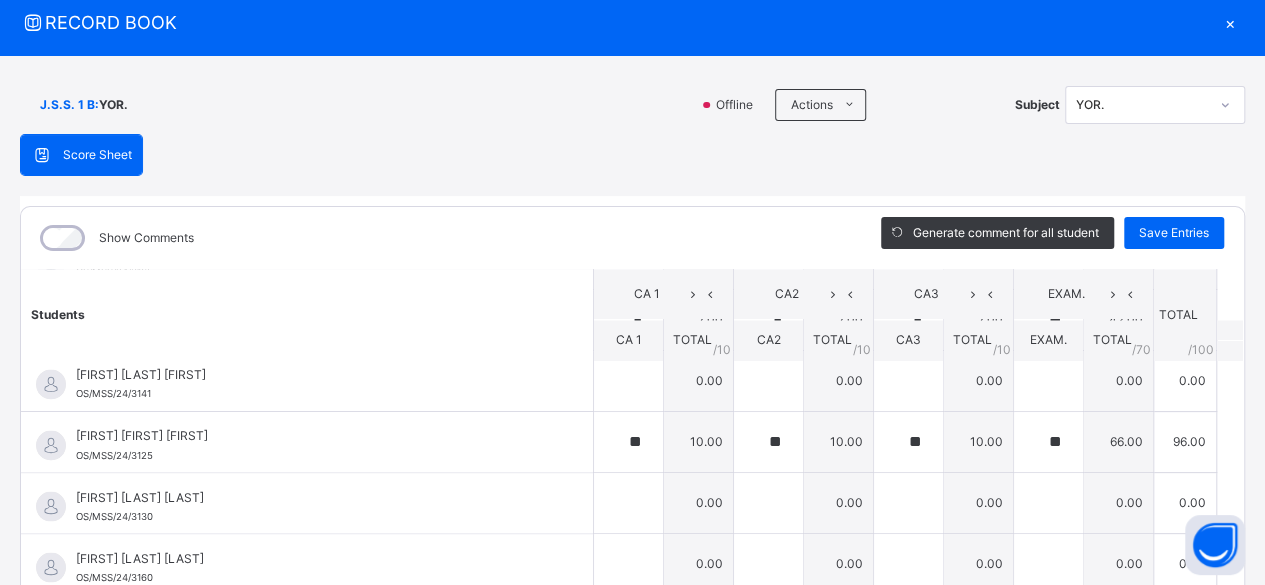 scroll, scrollTop: 1760, scrollLeft: 0, axis: vertical 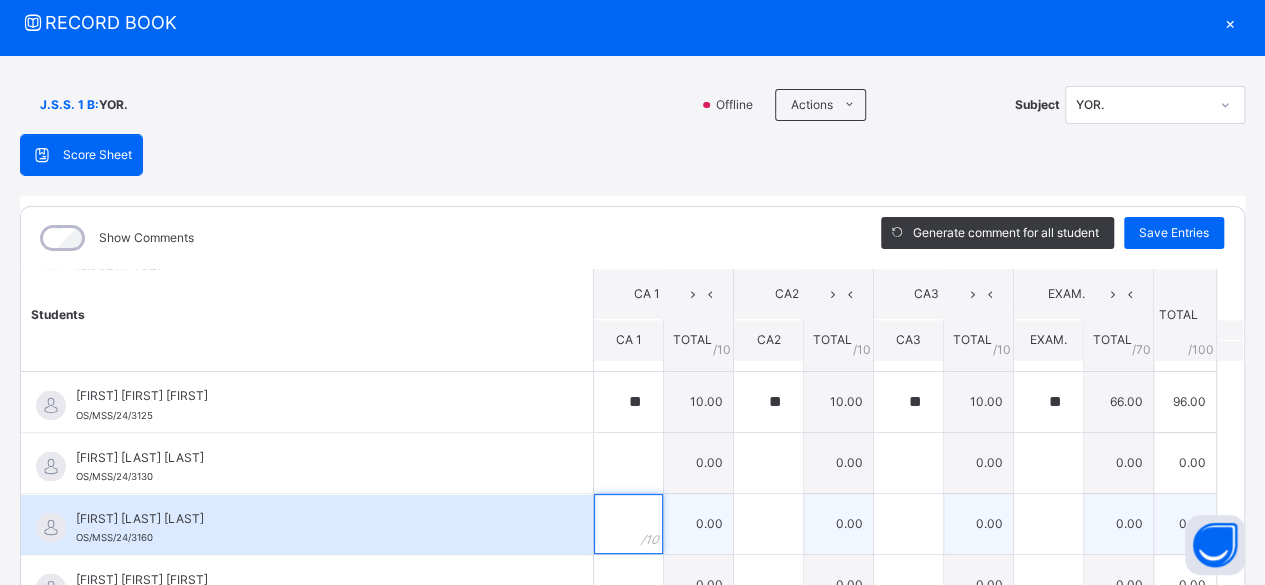 click at bounding box center [628, 524] 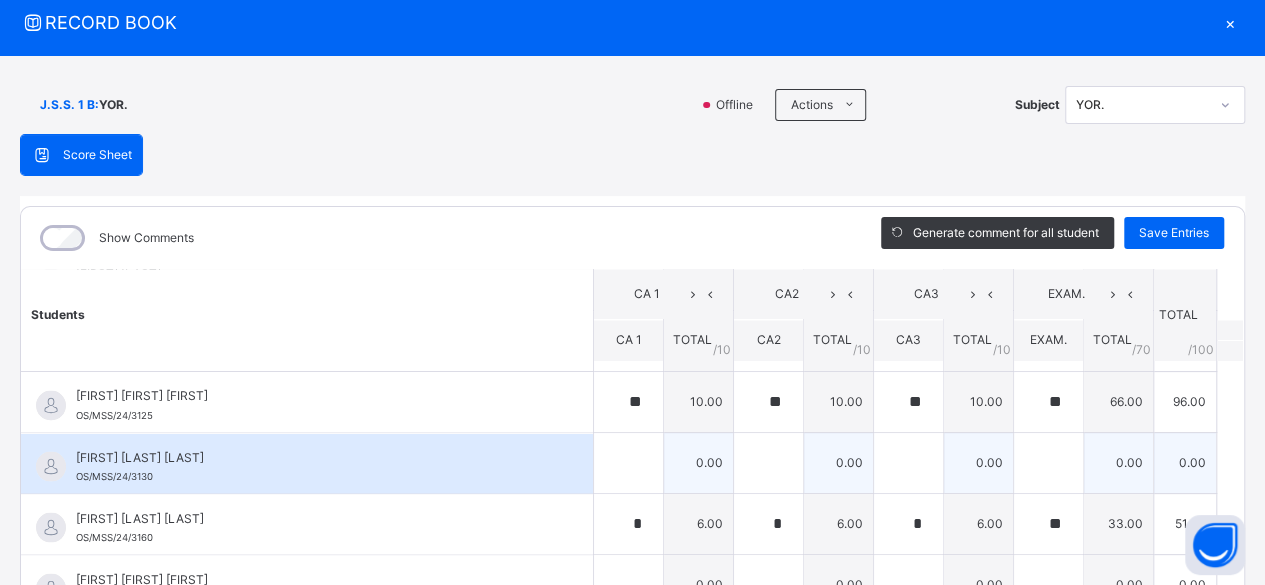 click on "[FIRST] [FIRST] [FIRST] [ID]" at bounding box center (312, 466) 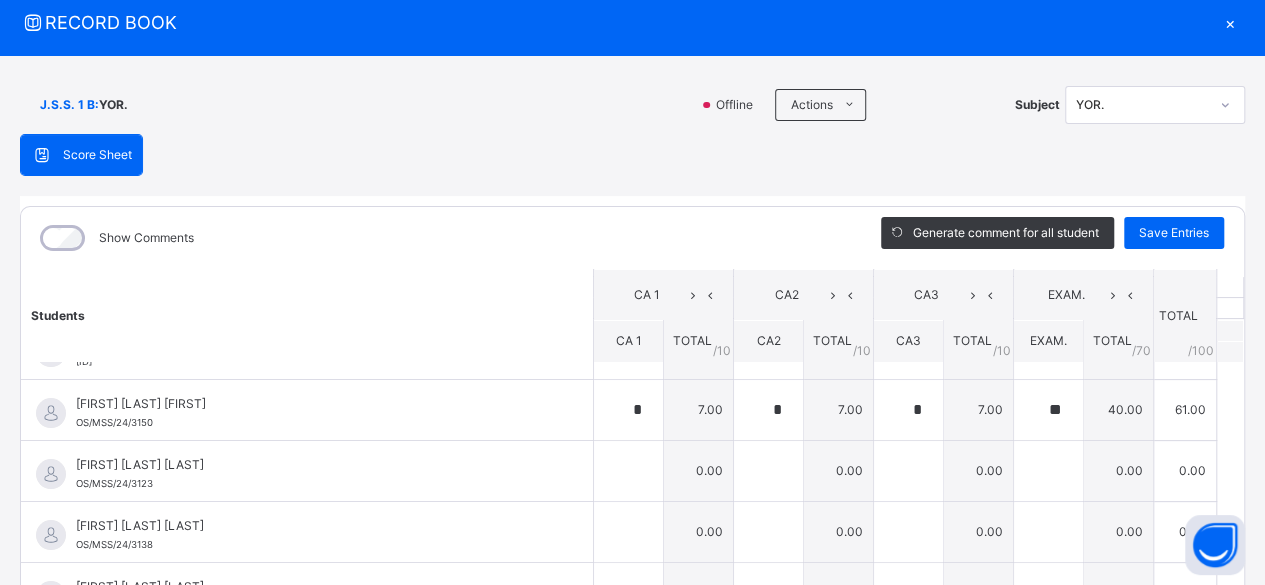 scroll, scrollTop: 40, scrollLeft: 0, axis: vertical 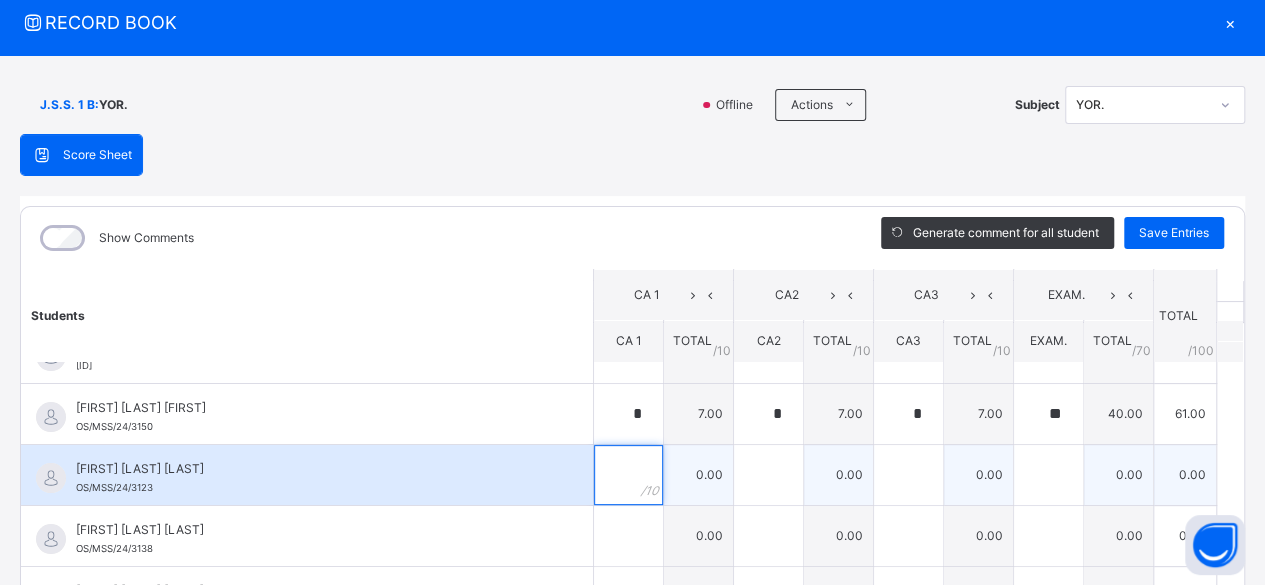 click at bounding box center [628, 475] 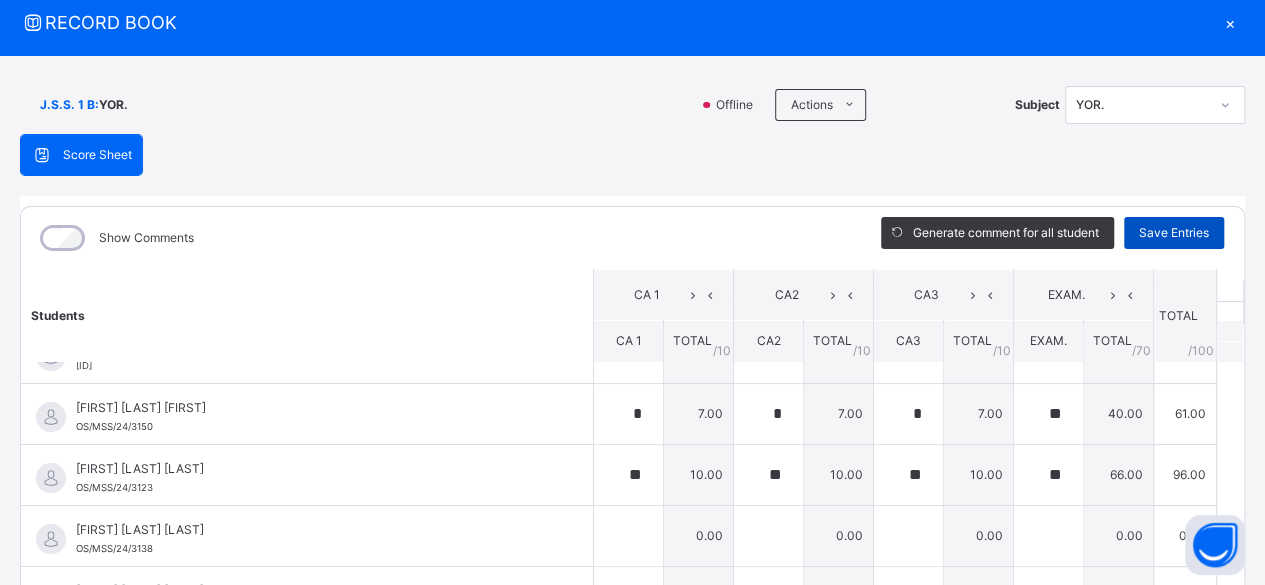 click on "Save Entries" at bounding box center (1174, 233) 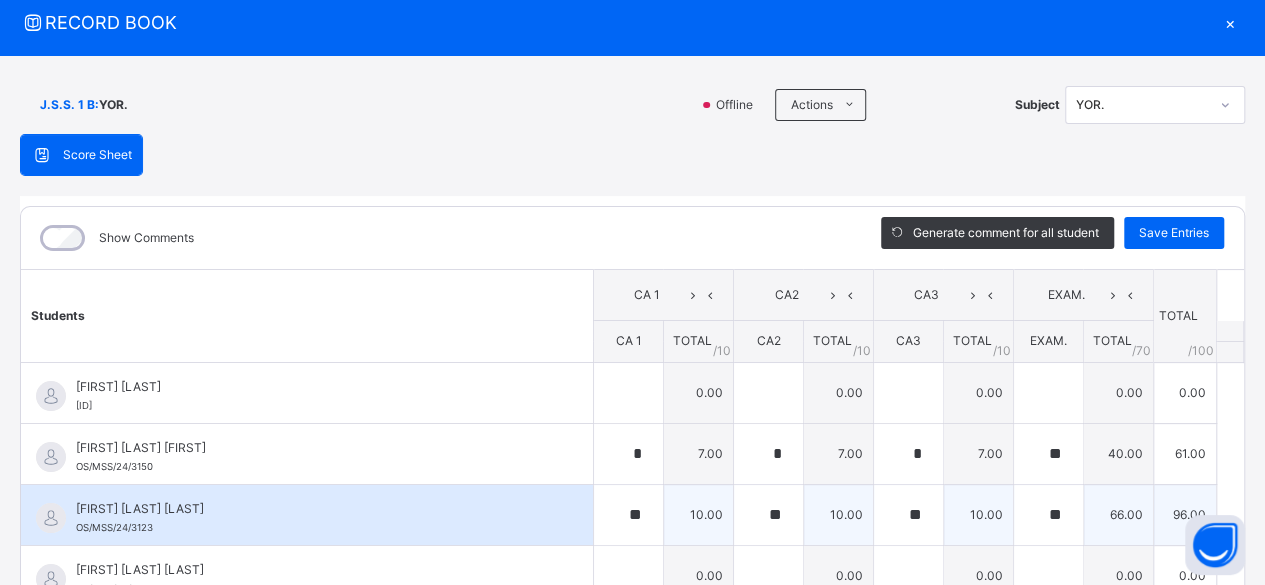 click on "[FIRST] [FIRST] [FIRST] [ID]" at bounding box center [312, 518] 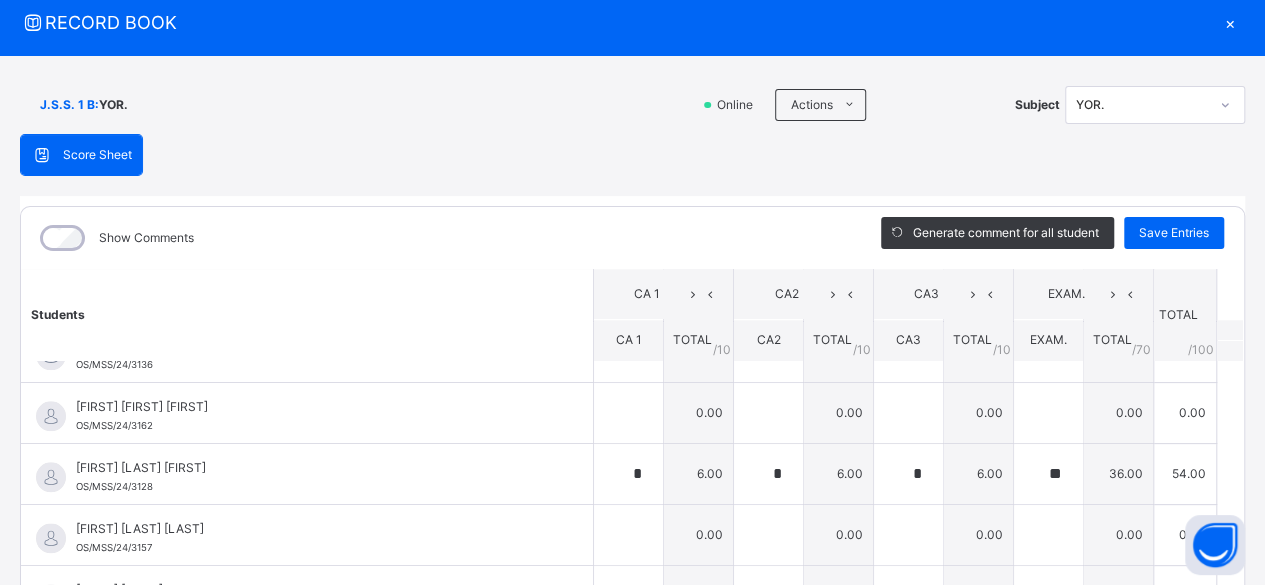 scroll, scrollTop: 1240, scrollLeft: 0, axis: vertical 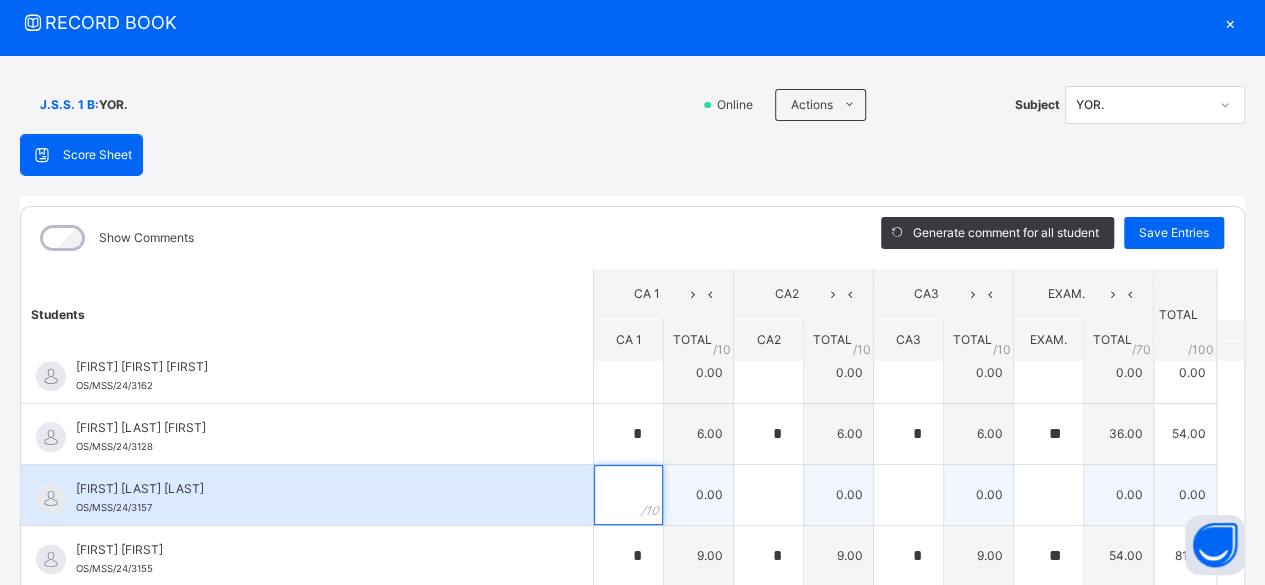 click at bounding box center (628, 495) 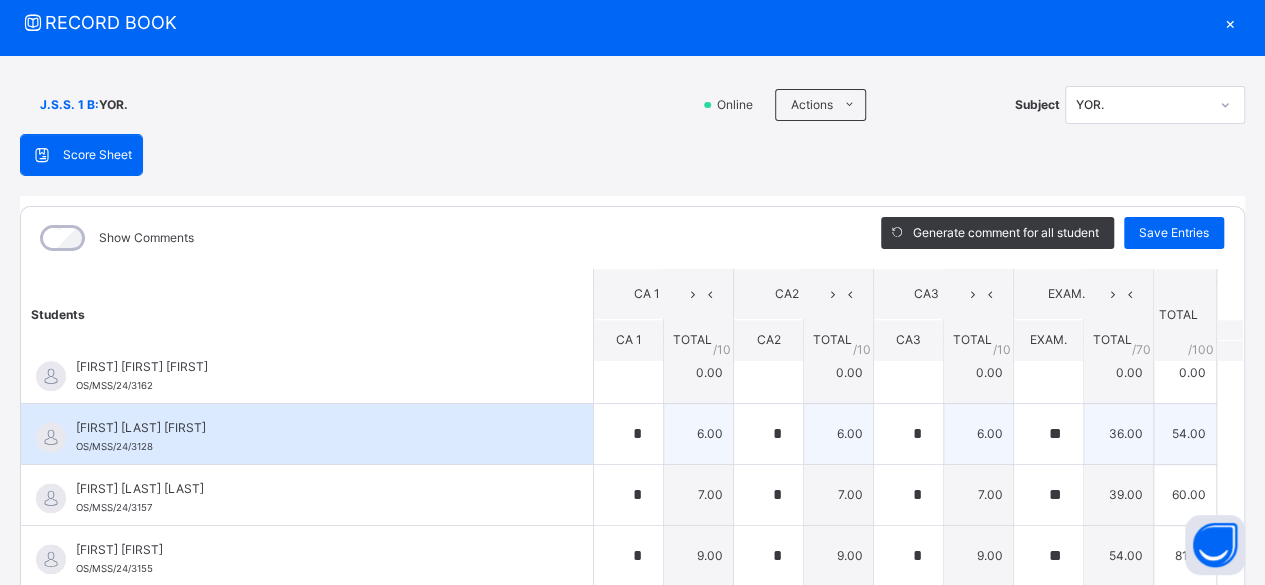 click on "[FIRST] [LAST] [FIRST]" at bounding box center [312, 428] 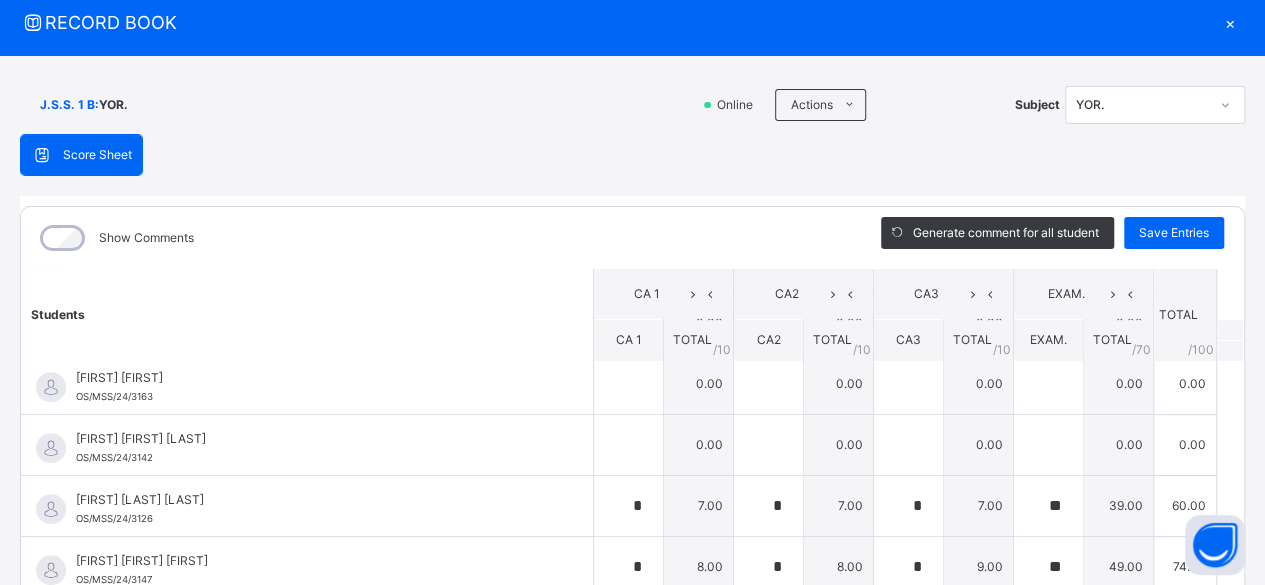 scroll, scrollTop: 640, scrollLeft: 0, axis: vertical 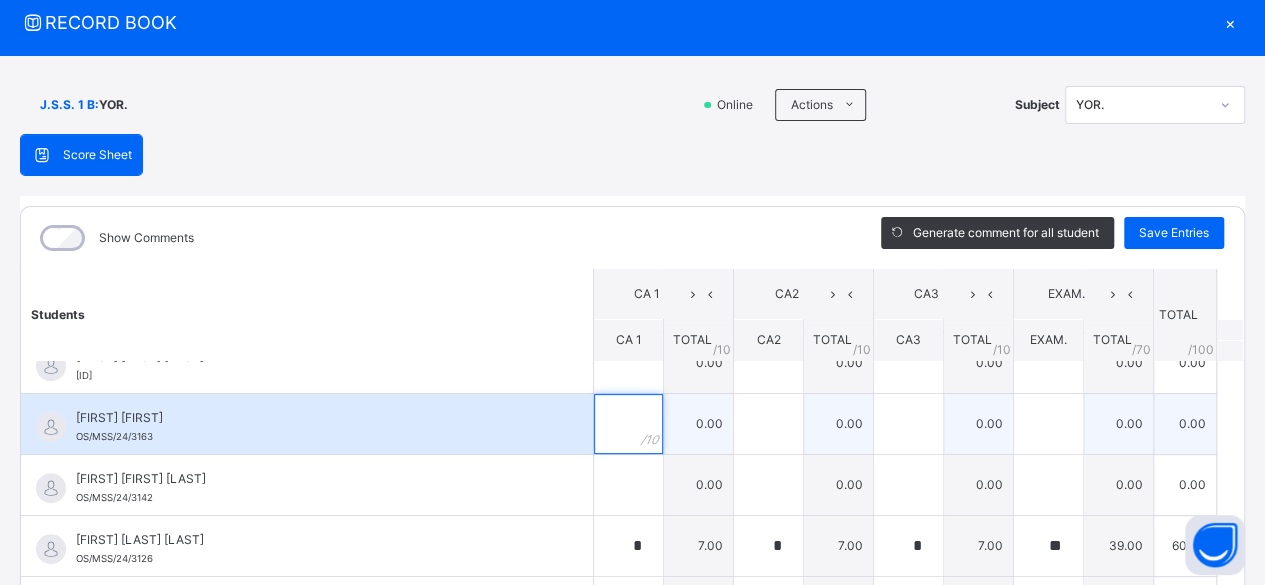 click at bounding box center (628, 424) 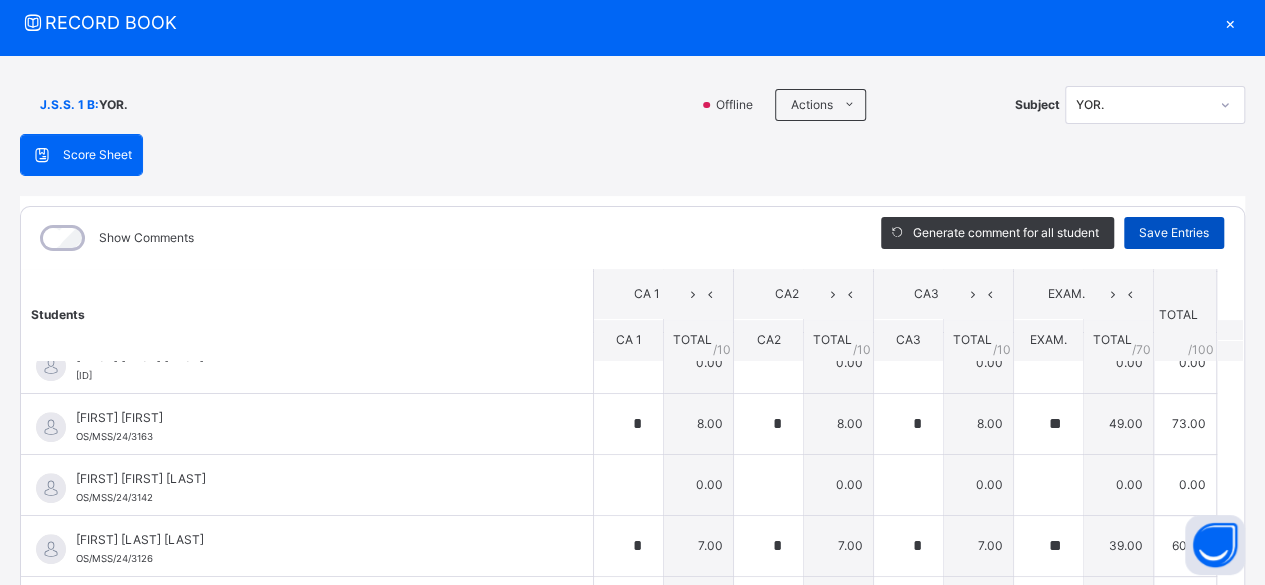 click on "Save Entries" at bounding box center [1174, 233] 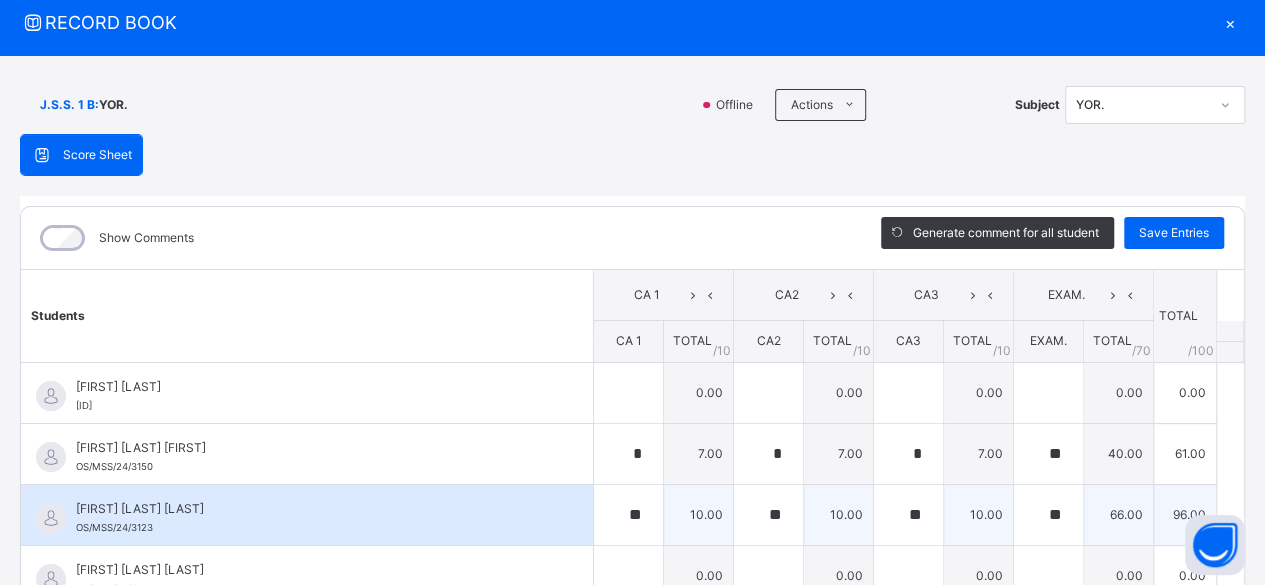 click on "[FIRST] [FIRST] [FIRST] [ID]" at bounding box center [312, 518] 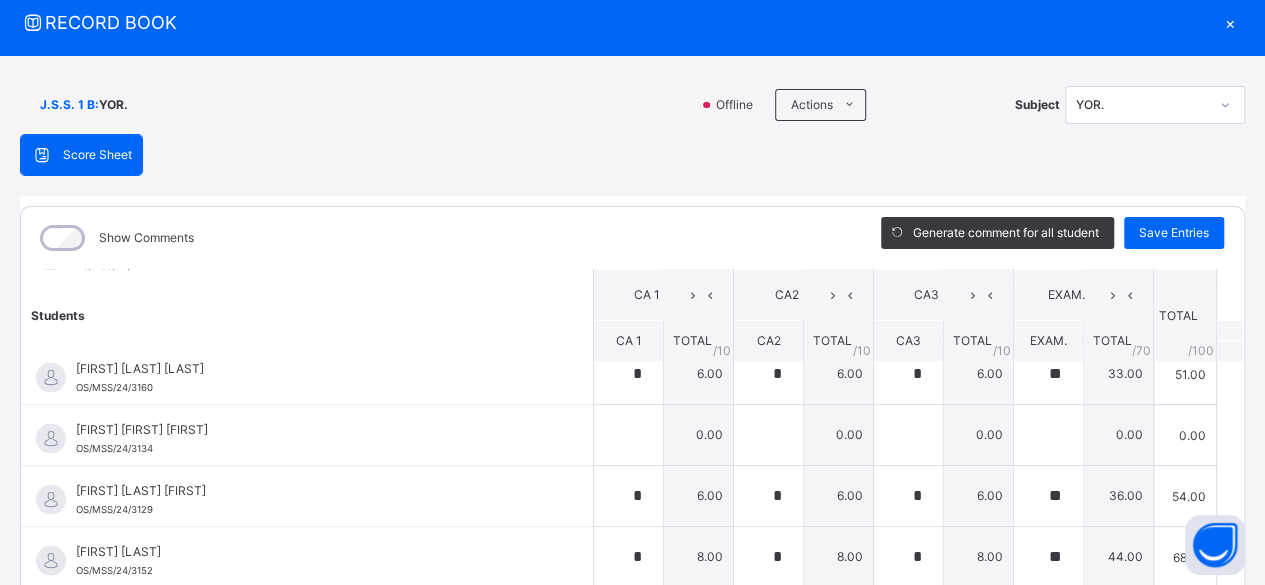 scroll, scrollTop: 2027, scrollLeft: 0, axis: vertical 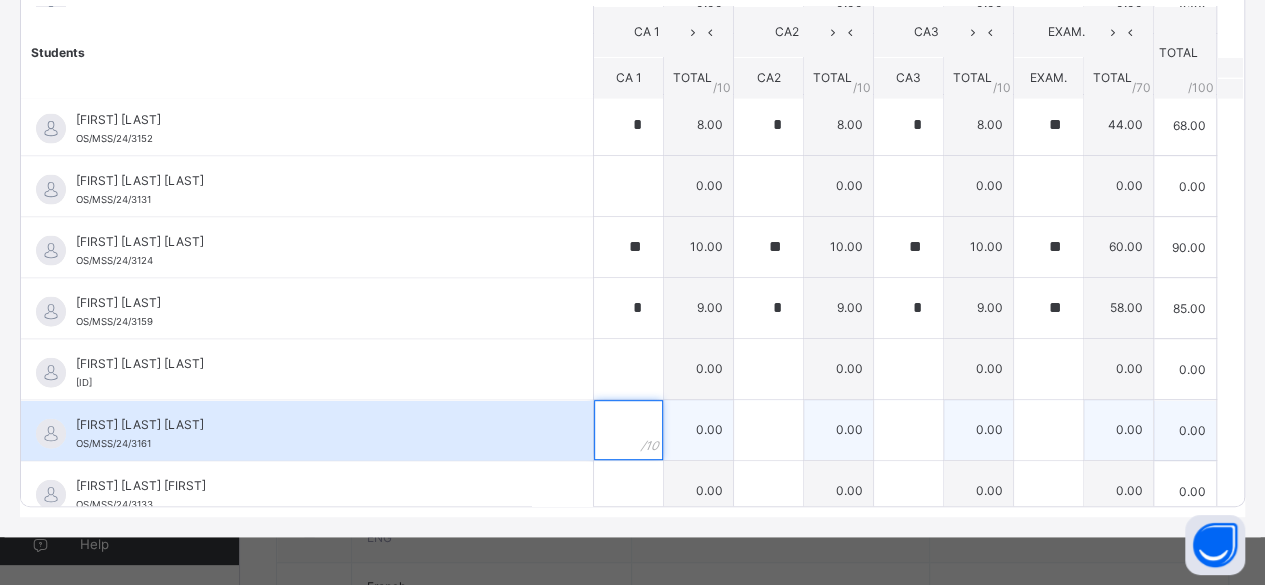 click at bounding box center (628, 430) 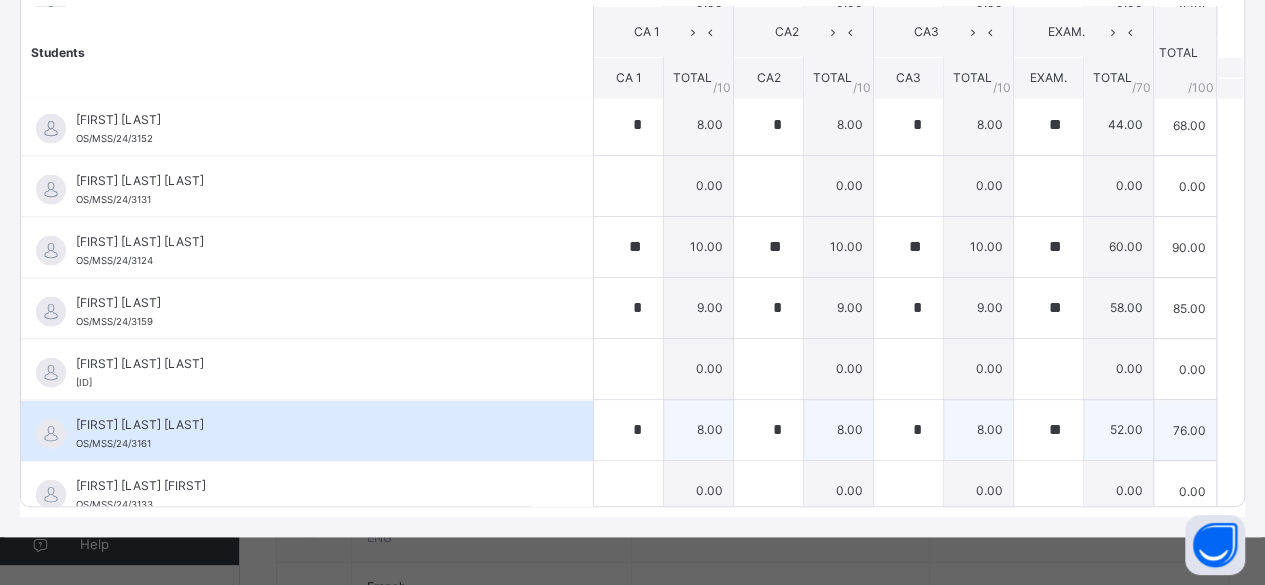 click on "[FIRST] [LAST] [LAST] OS/MSS/24/3161" at bounding box center [307, 430] 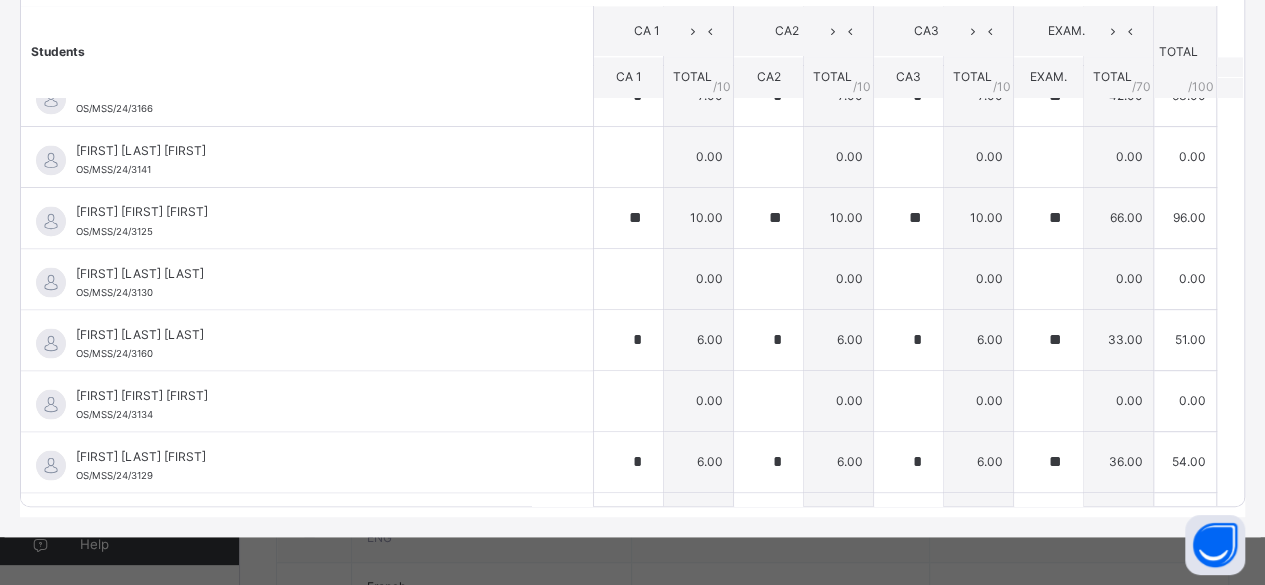 scroll, scrollTop: 1679, scrollLeft: 0, axis: vertical 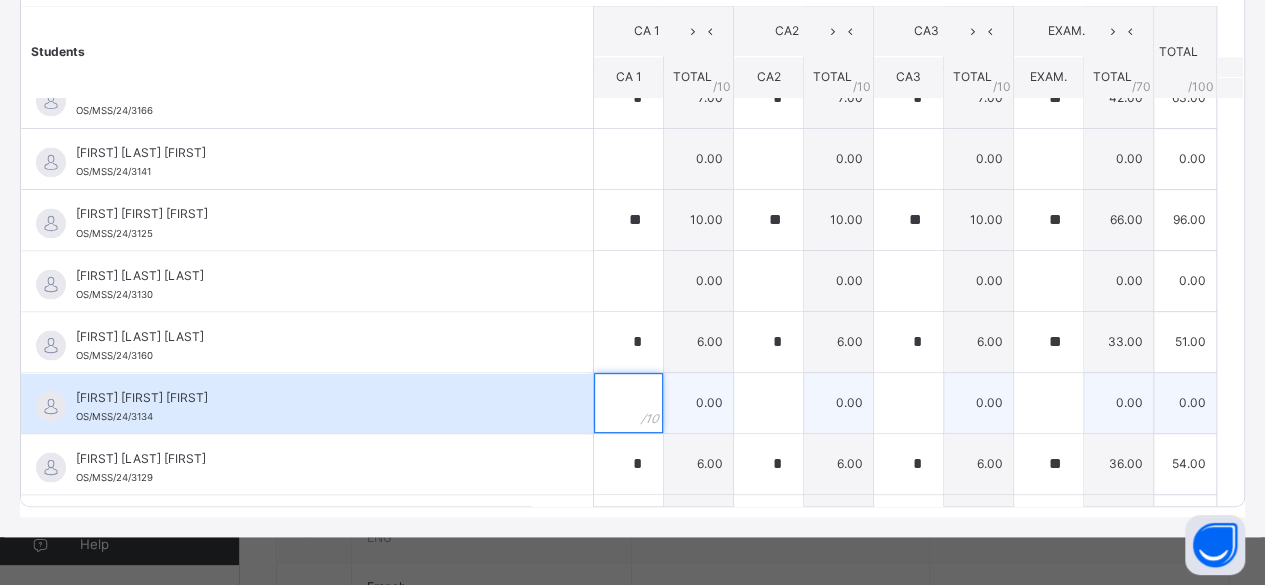 click at bounding box center (628, 403) 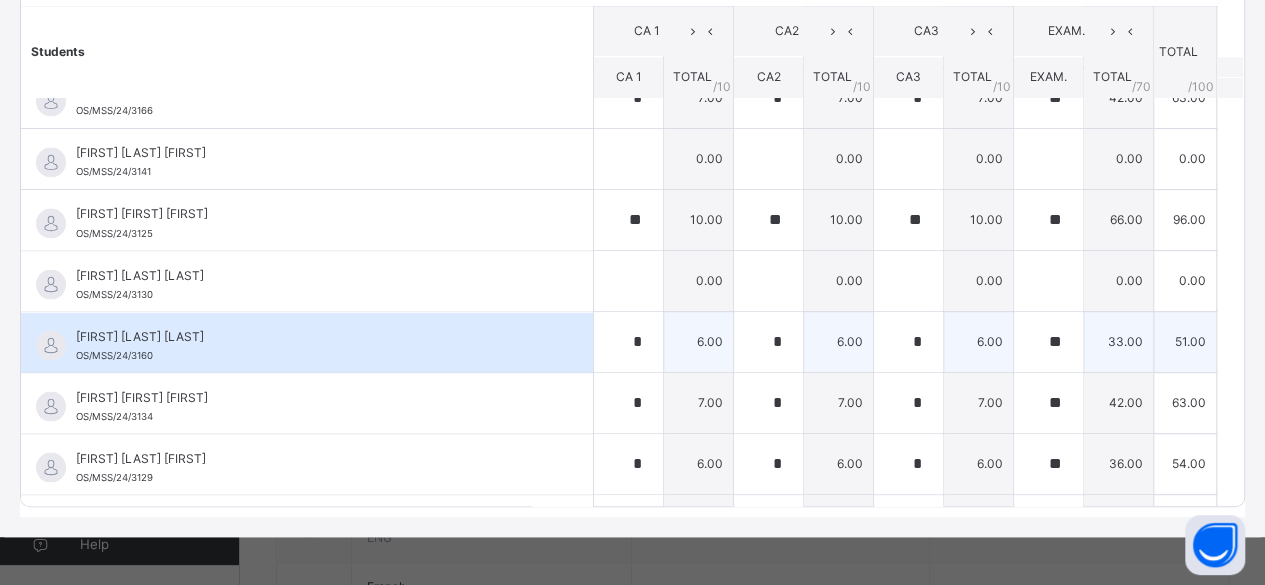 click on "[FIRST] [LAST] [LAST]" at bounding box center (312, 336) 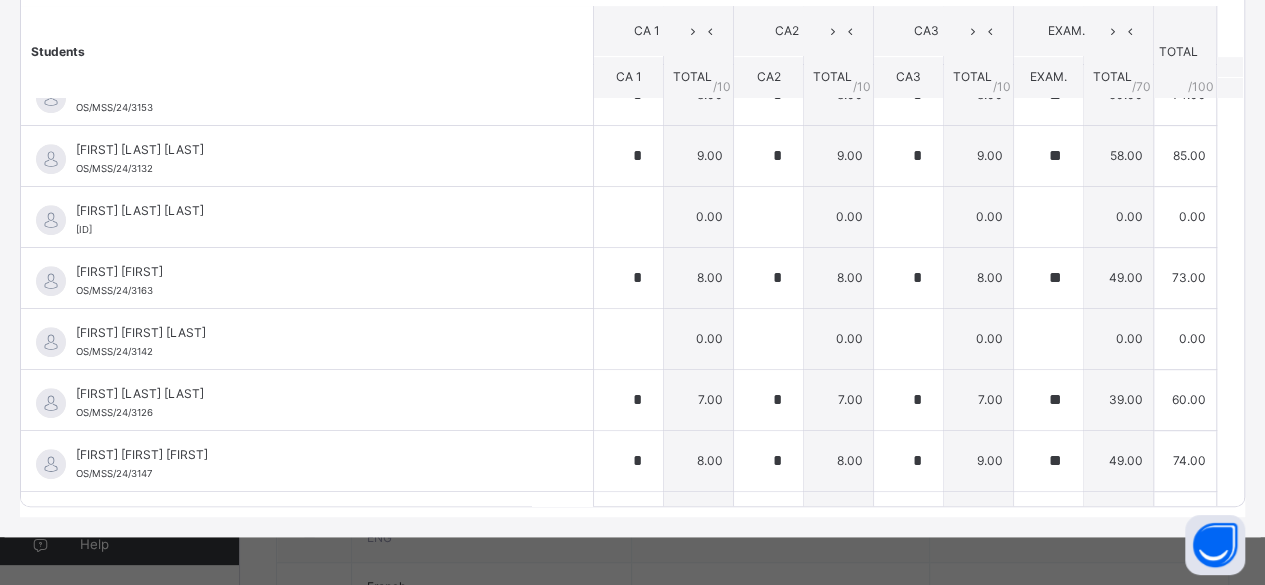 scroll, scrollTop: 519, scrollLeft: 0, axis: vertical 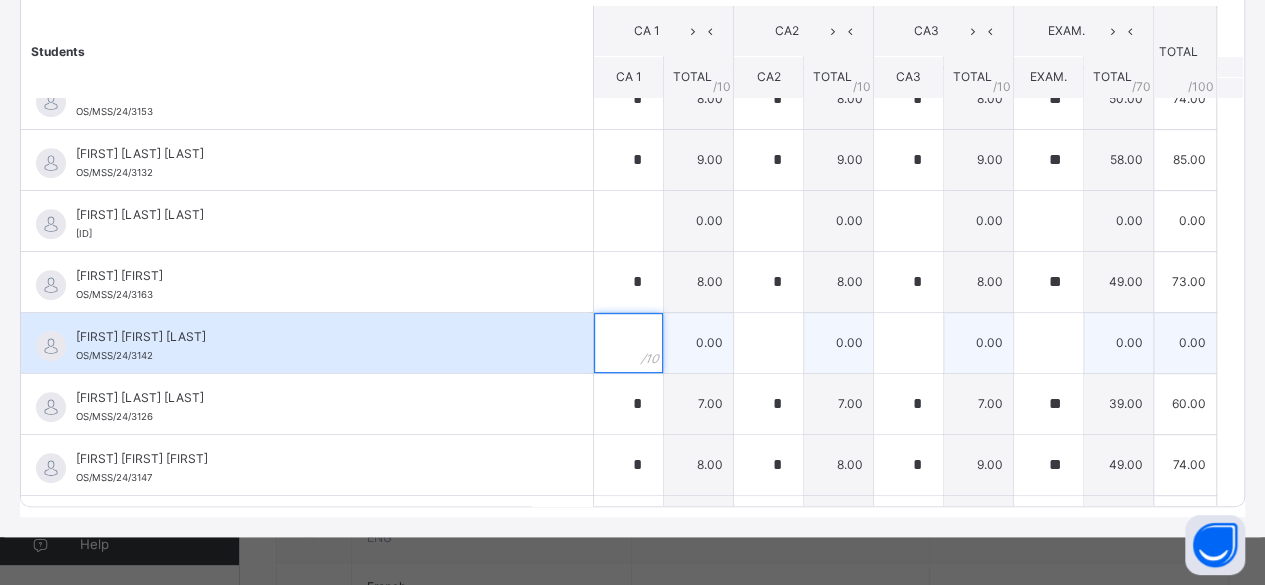 click at bounding box center [628, 343] 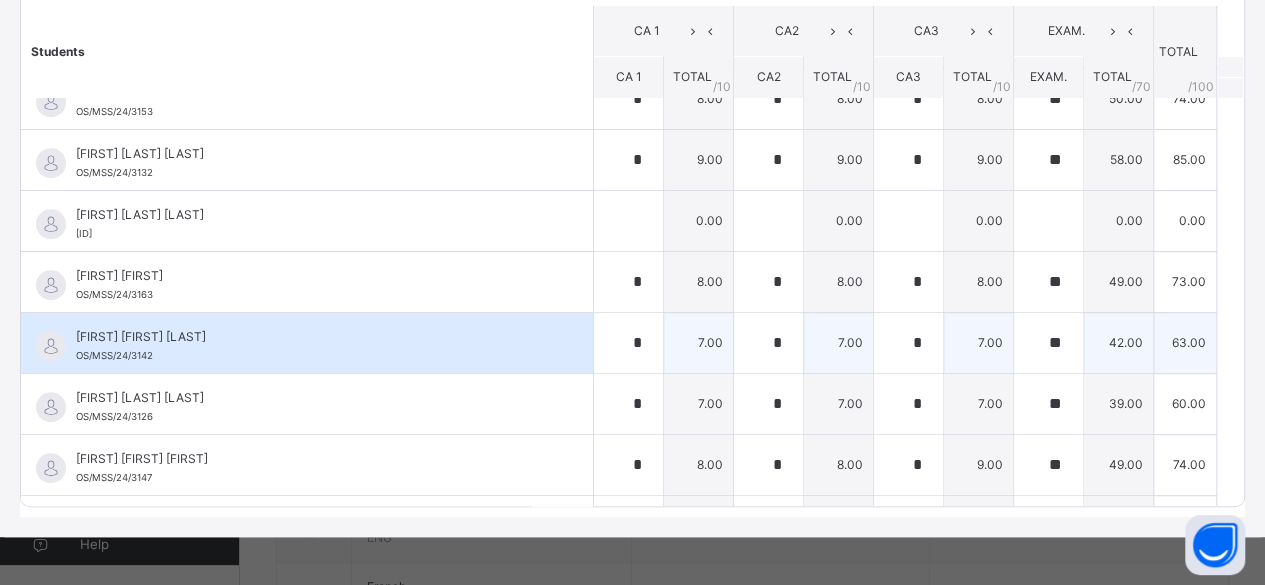 click on "[FIRST] [LAST] [LAST] OS/MSS/24/3142" at bounding box center [307, 343] 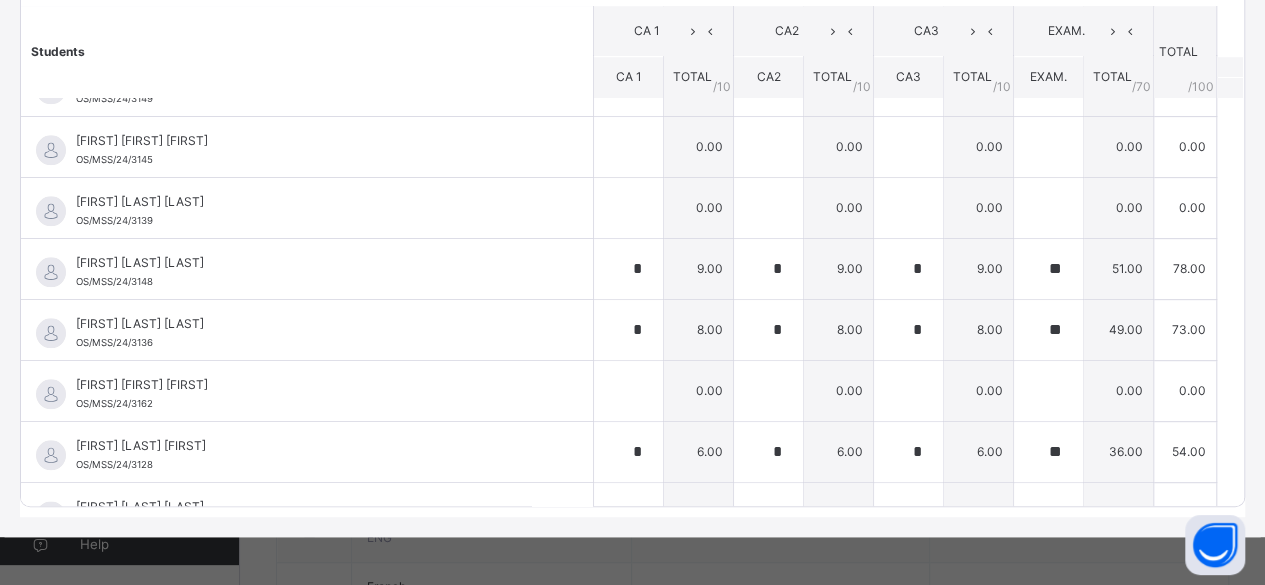 scroll, scrollTop: 999, scrollLeft: 0, axis: vertical 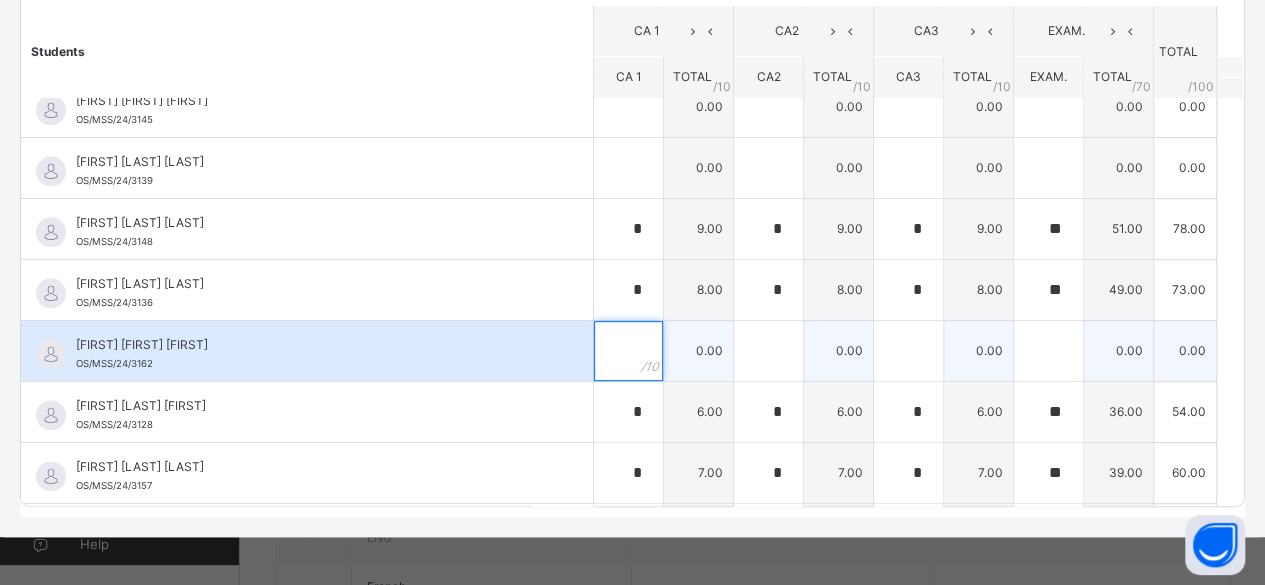 click at bounding box center [628, 351] 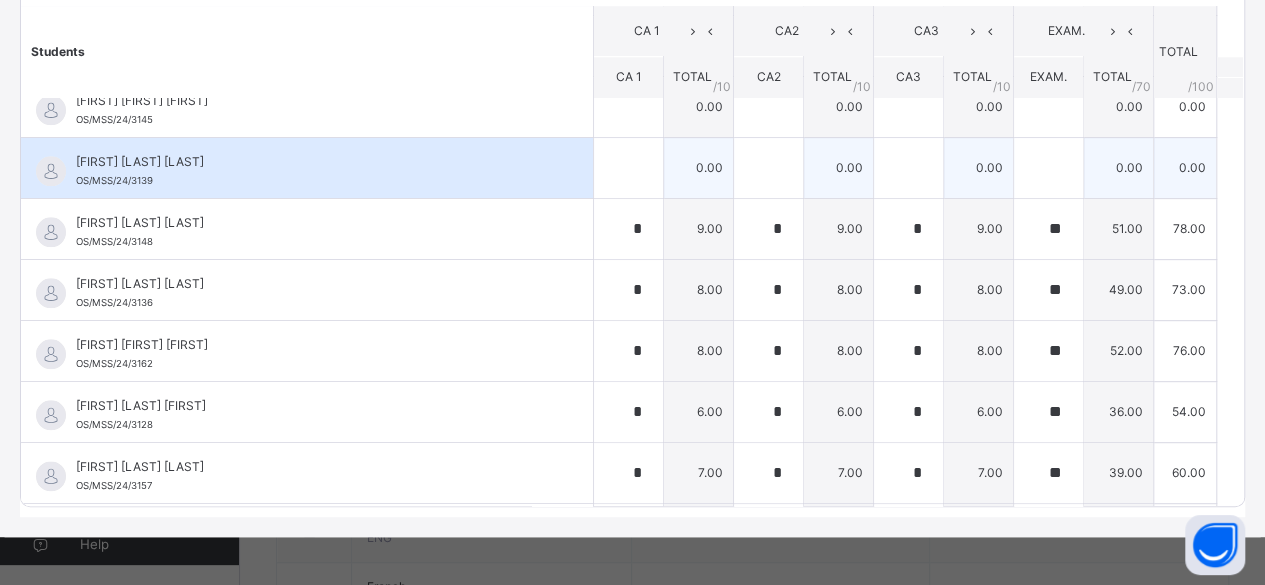 click on "[FIRST] [LAST] [LAST] [ID]" at bounding box center (307, 168) 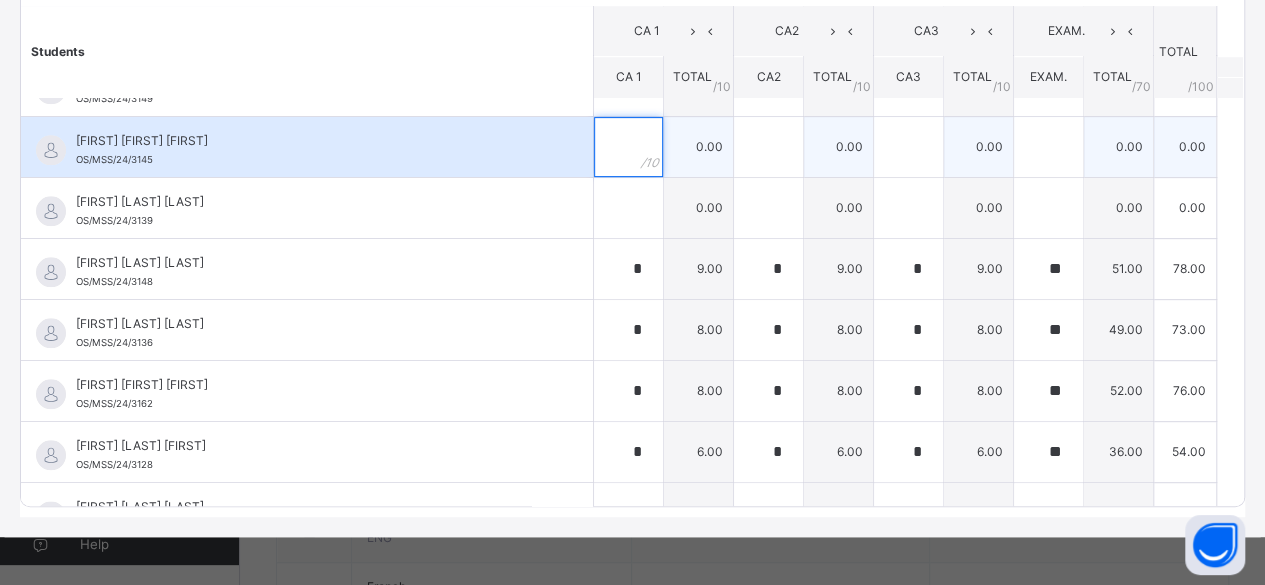 click at bounding box center [628, 147] 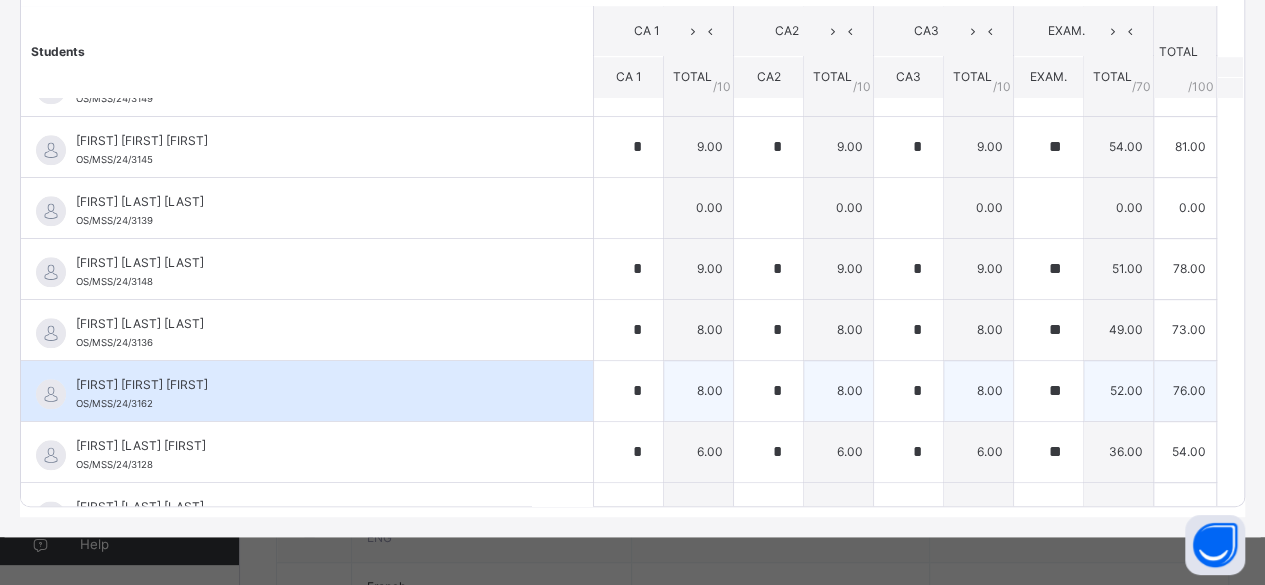 click on "[FIRST] [LAST] OS/MSS/24/3162" at bounding box center (307, 391) 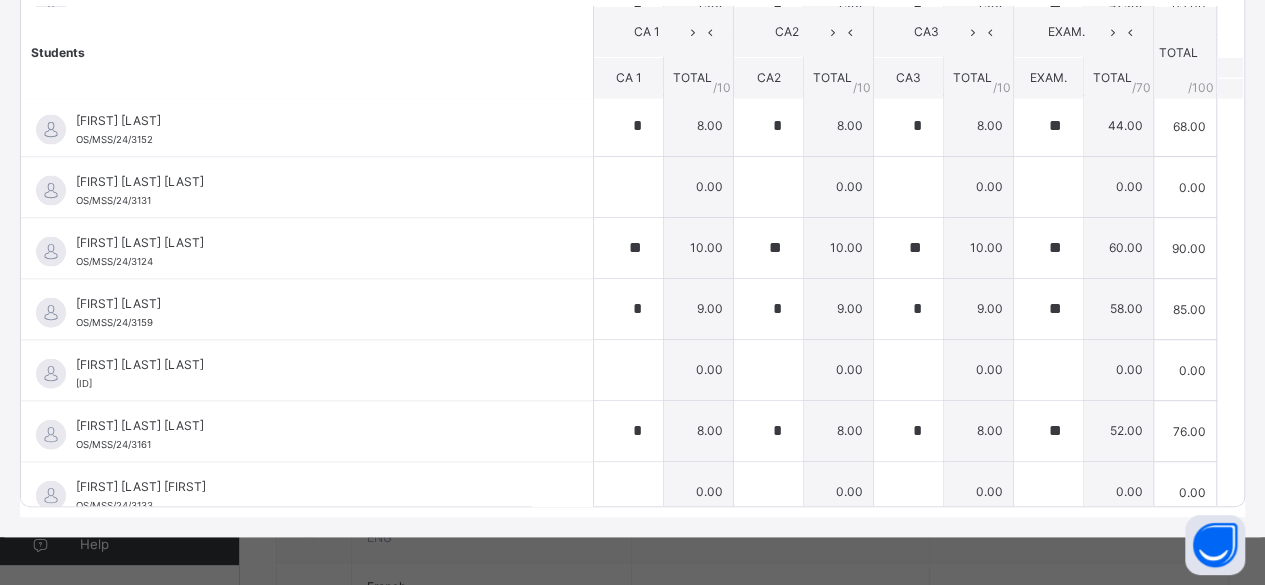 scroll, scrollTop: 2079, scrollLeft: 0, axis: vertical 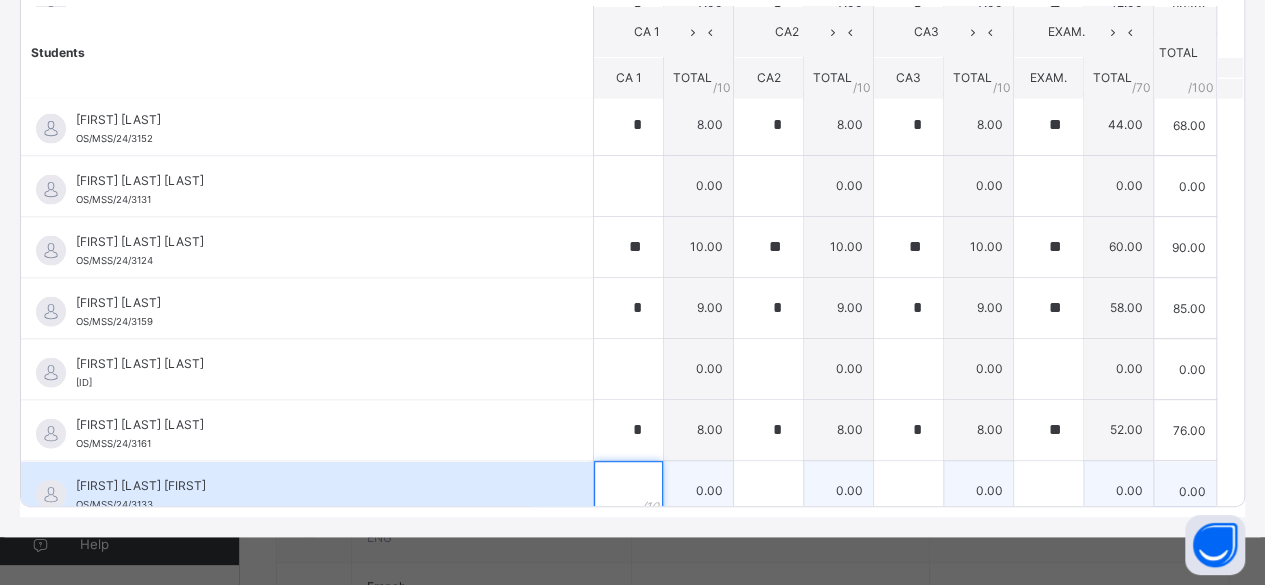click at bounding box center [628, 491] 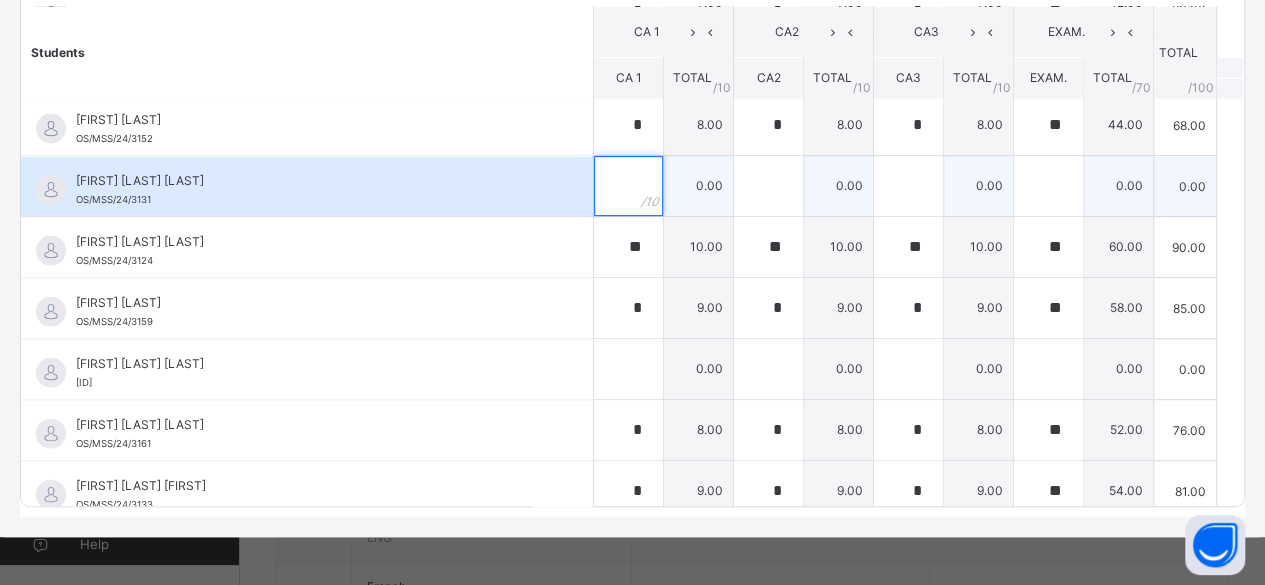 click at bounding box center (628, 186) 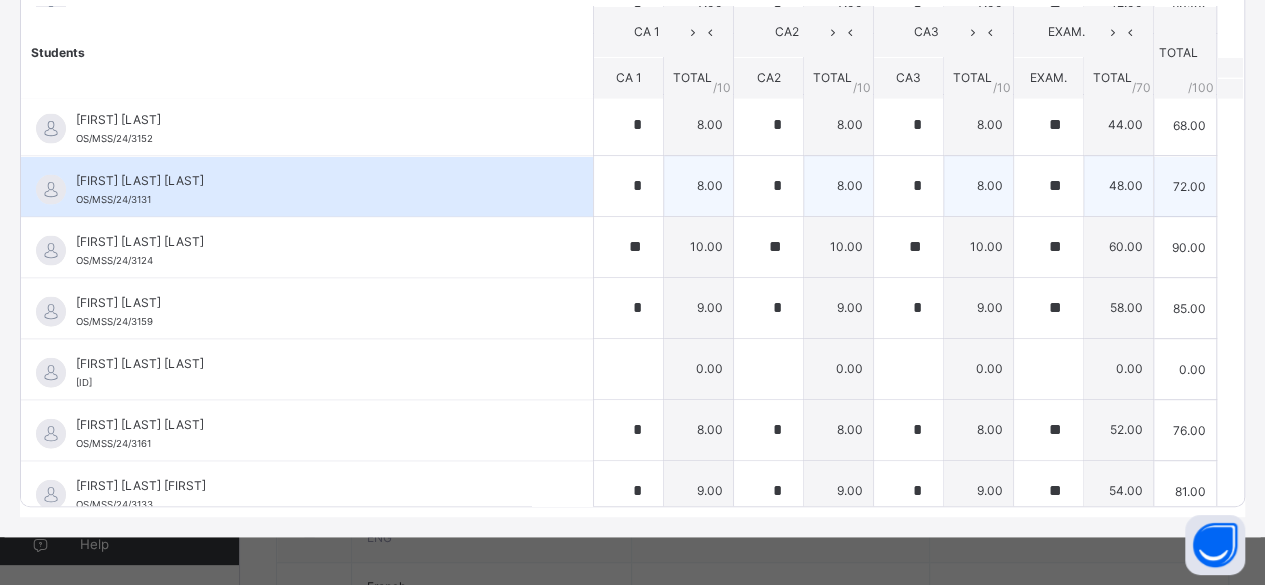 click on "[FIRST] [LAST] [LAST]" at bounding box center [312, 180] 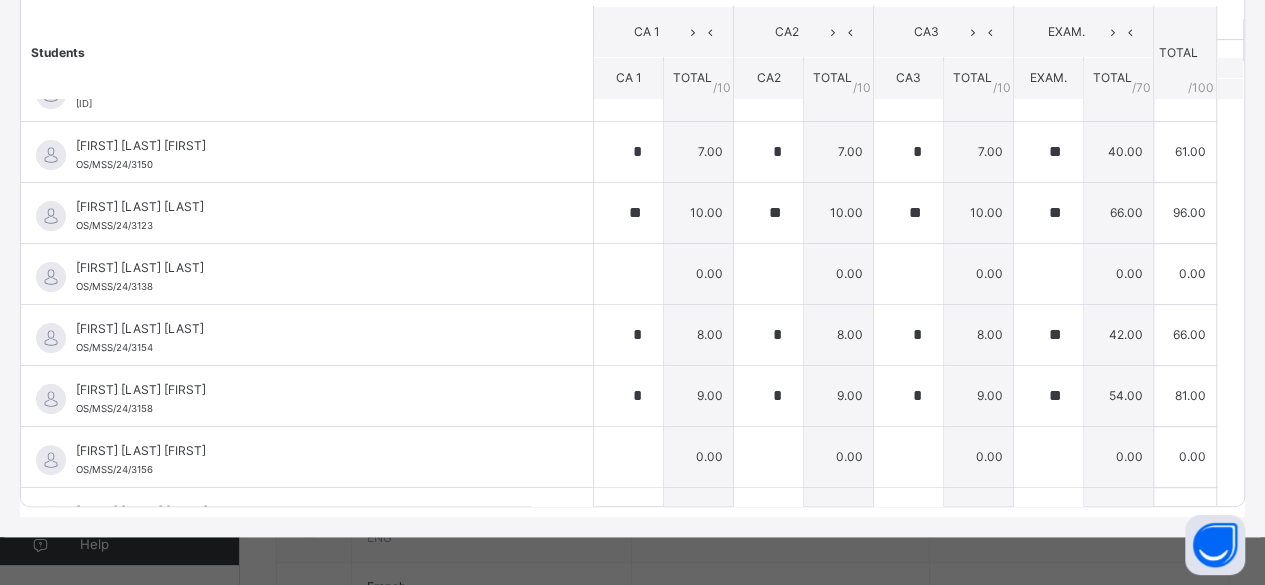 scroll, scrollTop: 0, scrollLeft: 0, axis: both 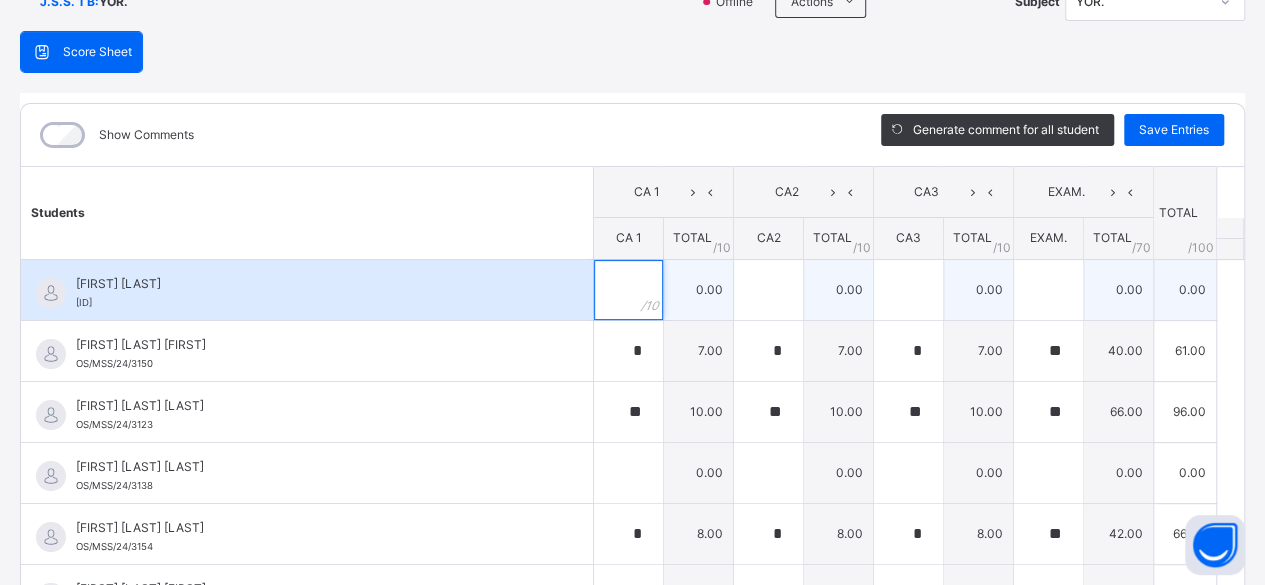 click at bounding box center (628, 290) 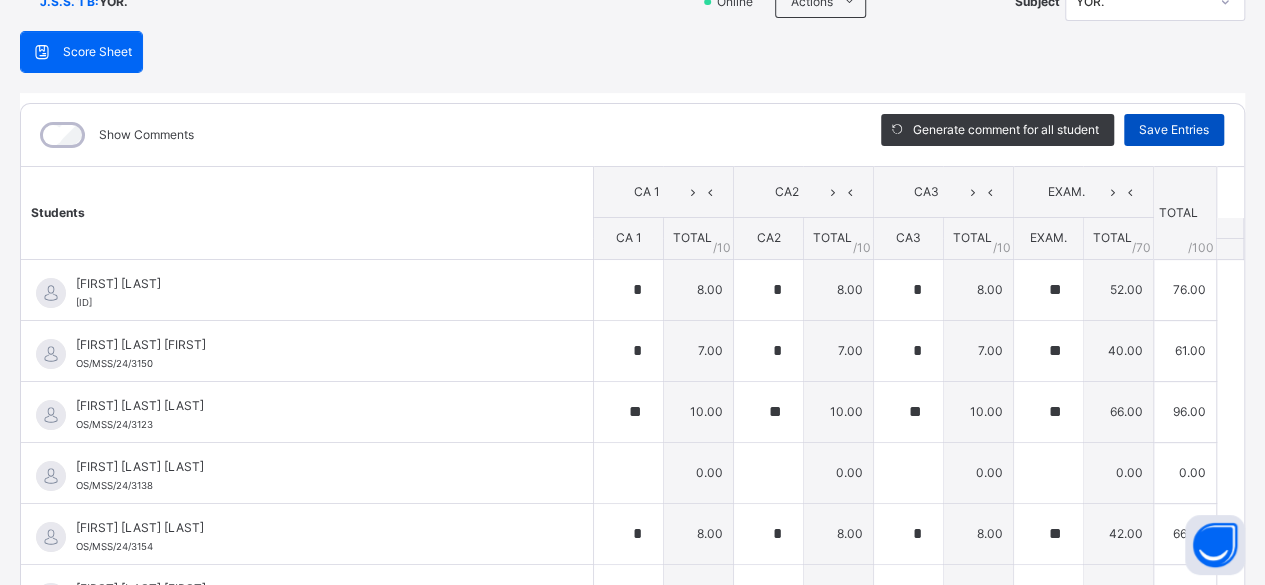 click on "Save Entries" at bounding box center [1174, 130] 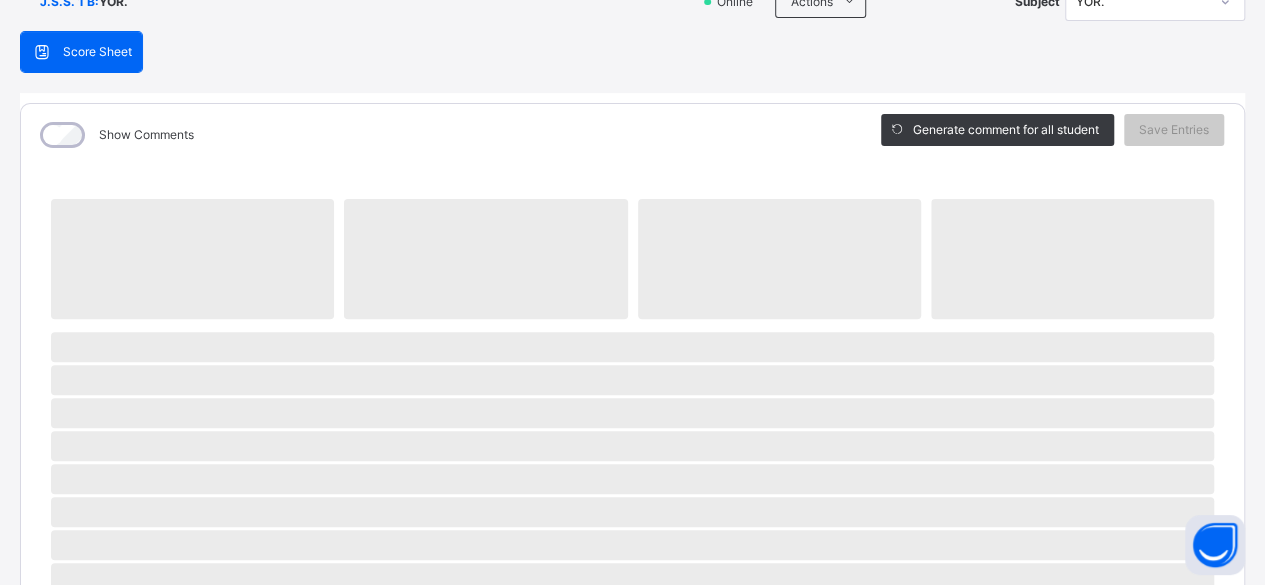 scroll, scrollTop: 204, scrollLeft: 0, axis: vertical 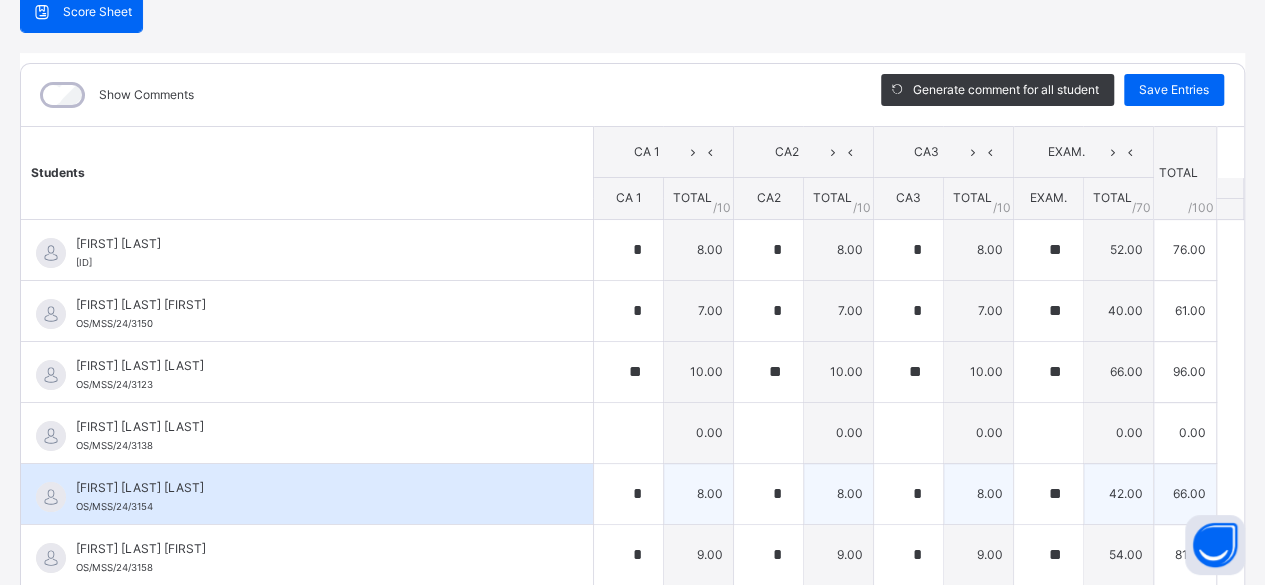 click on "[FIRST] [LAST] [LAST] OS/MSS/24/3154" at bounding box center [307, 494] 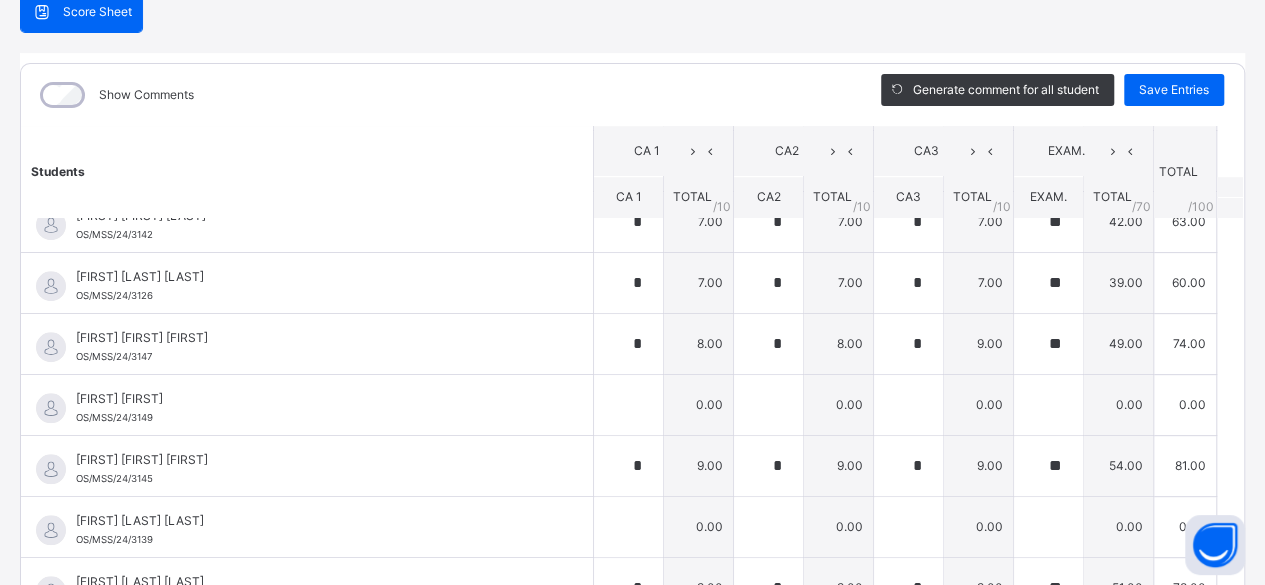 scroll, scrollTop: 800, scrollLeft: 0, axis: vertical 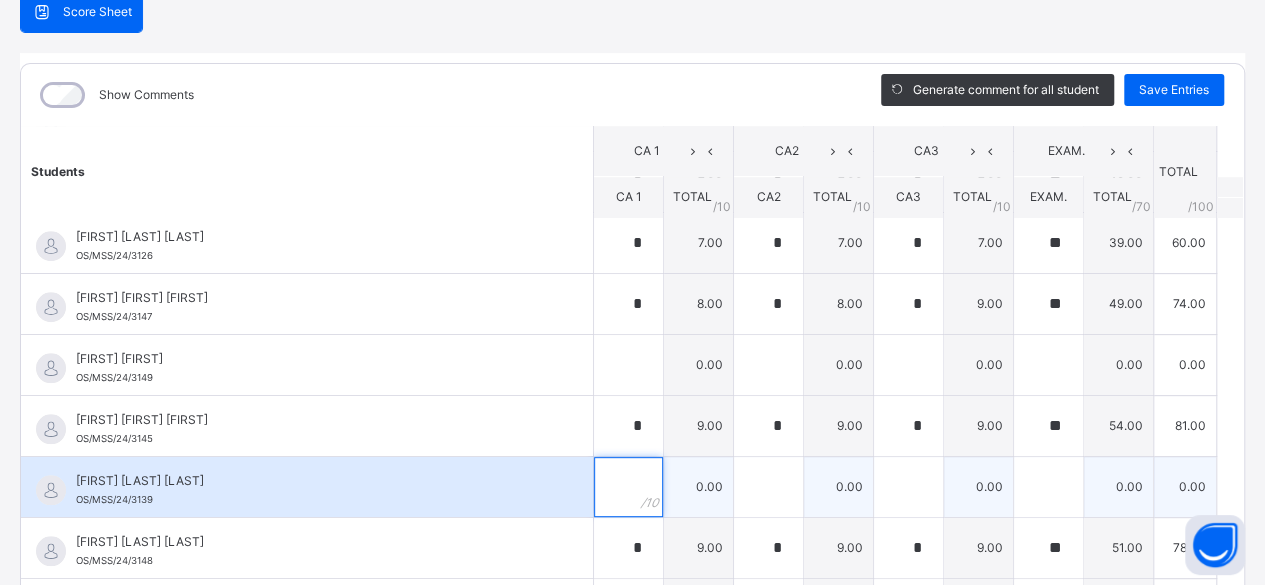 click at bounding box center (628, 487) 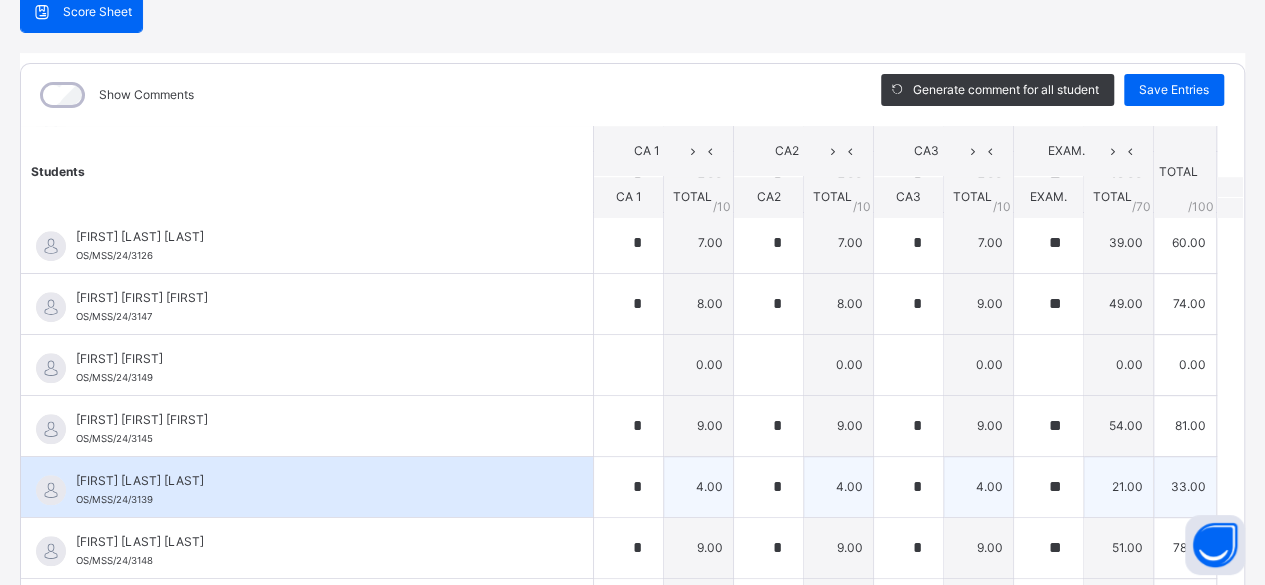 click on "[FIRST] [LAST] [LAST]" at bounding box center [312, 481] 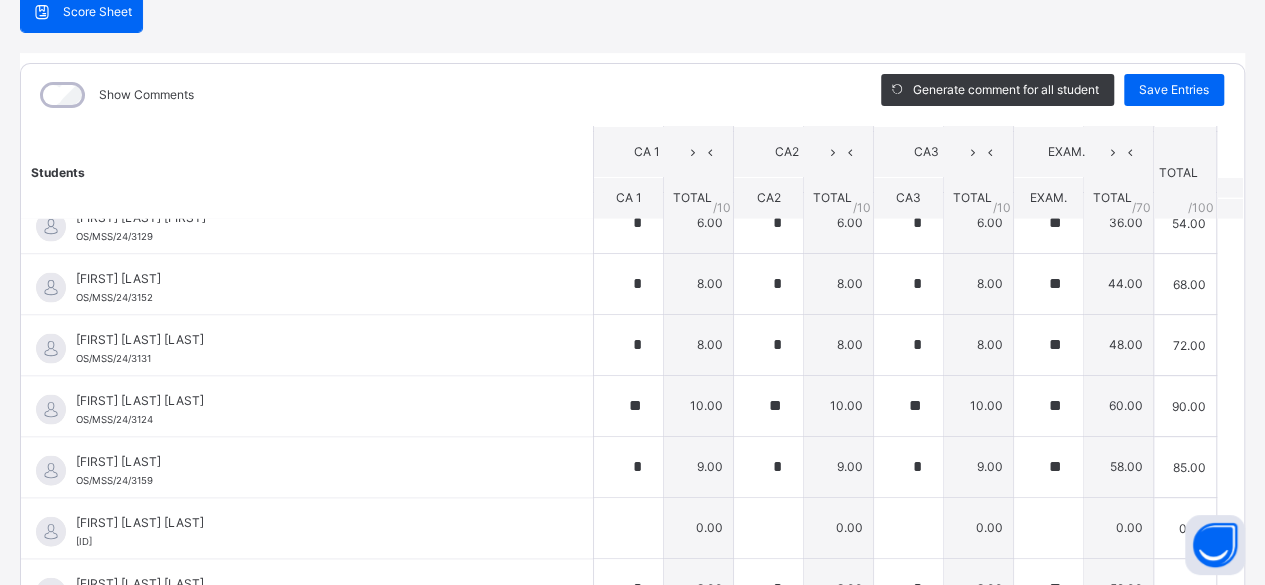 scroll, scrollTop: 2079, scrollLeft: 0, axis: vertical 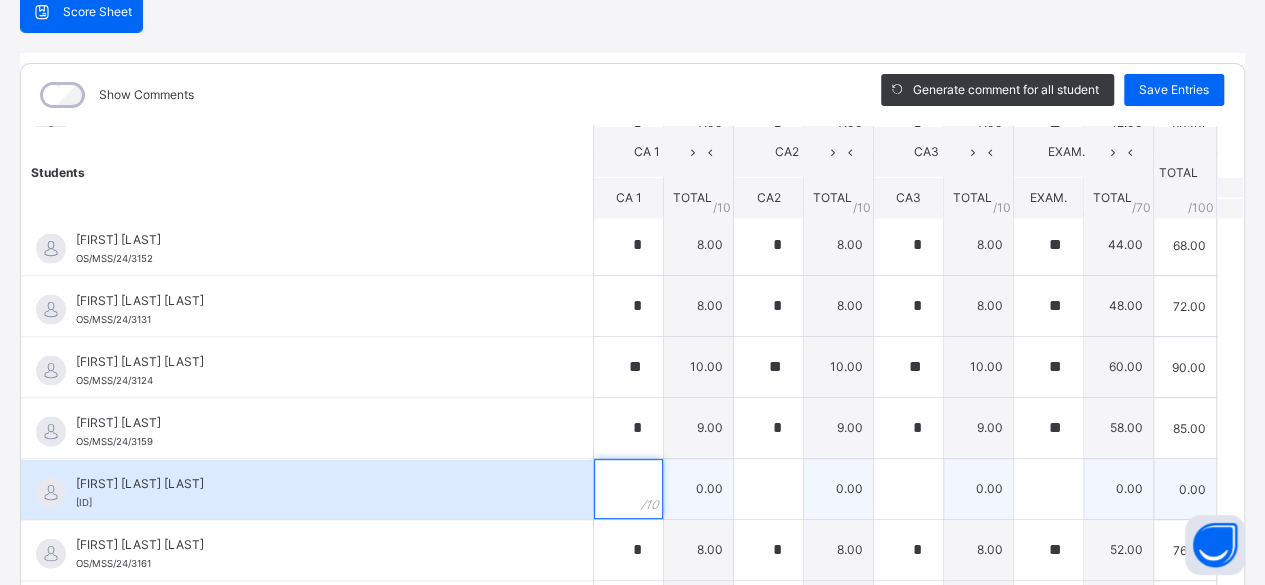 click at bounding box center (628, 489) 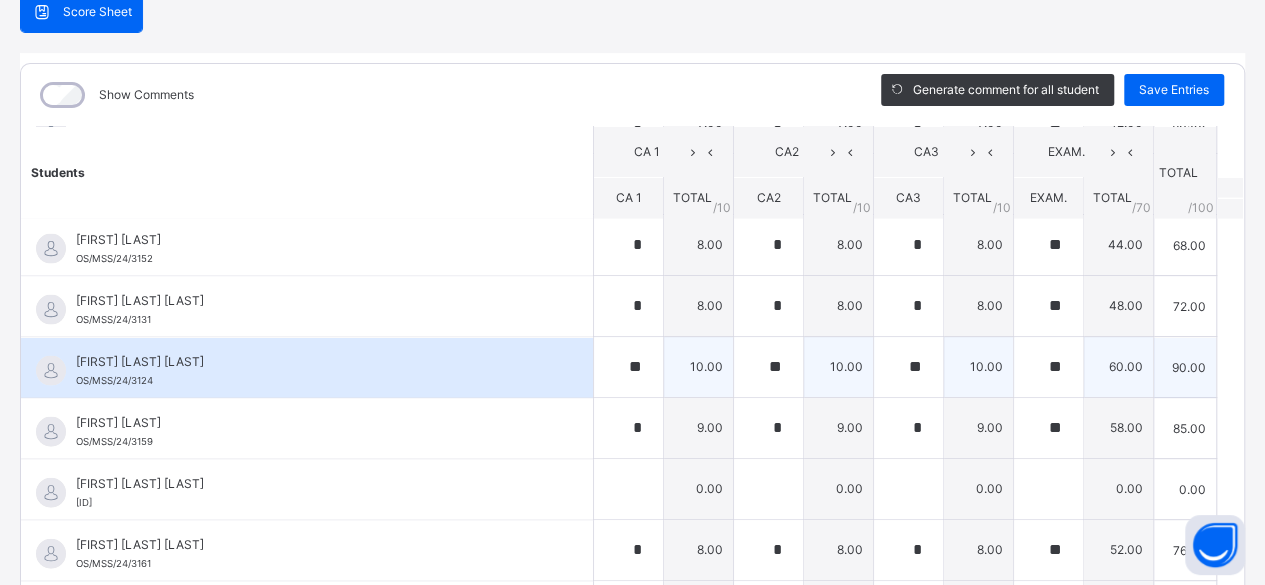 click on "[FIRST] [LAST] [LAST] OS/MSS/24/3124" at bounding box center [307, 367] 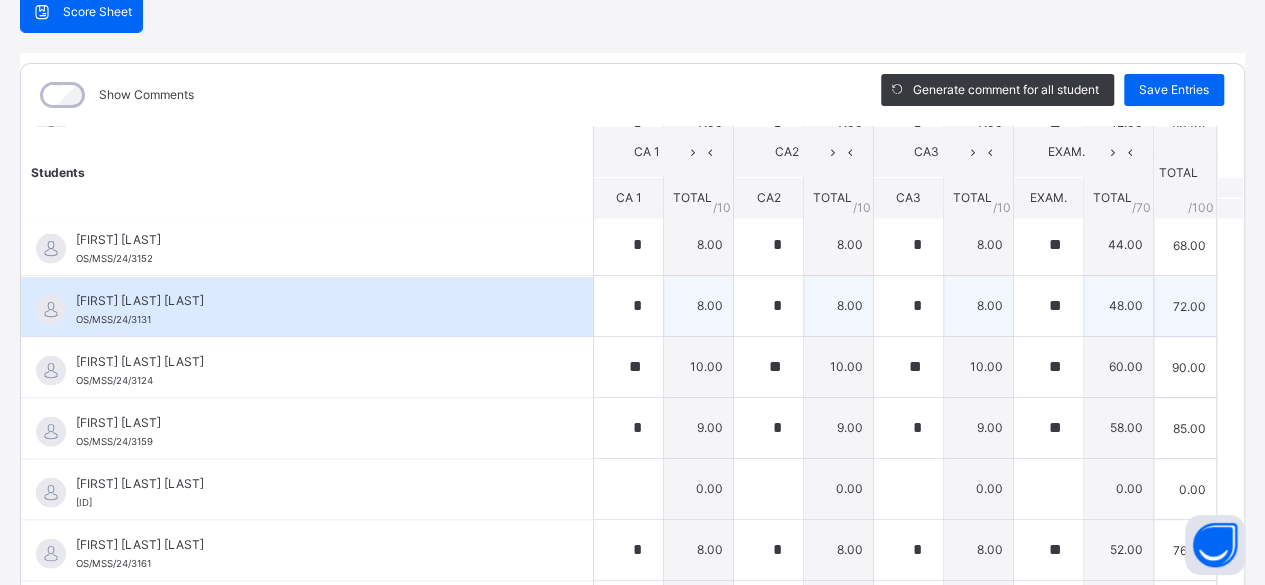 click on "[FIRST] [LAST] [FIRST] OS/MSS/24/3131" at bounding box center [312, 309] 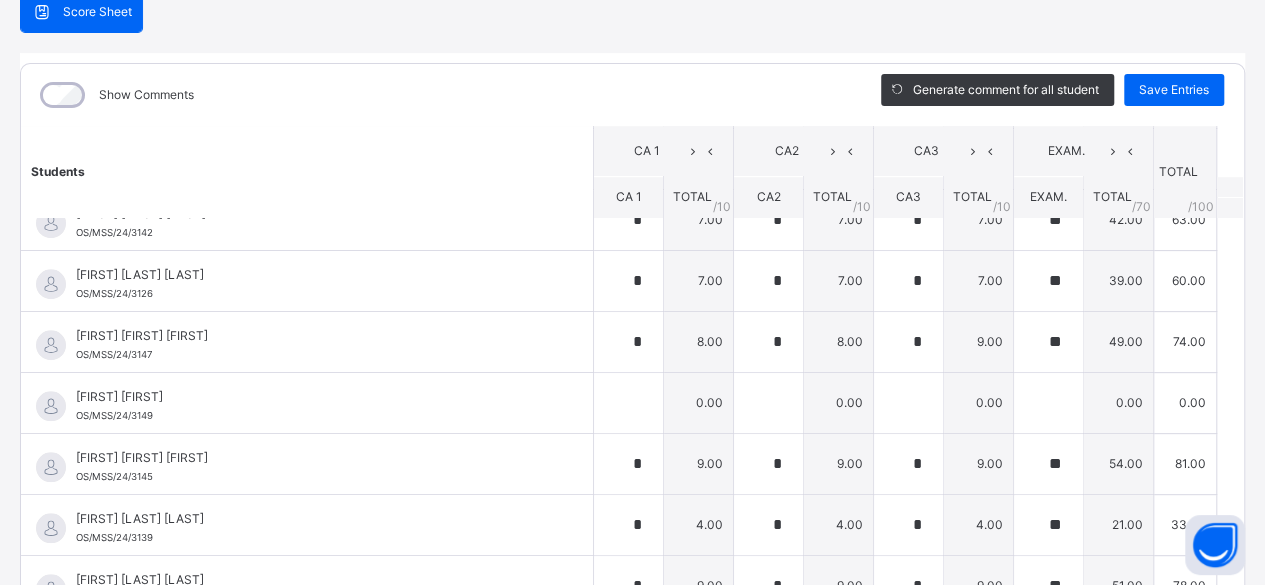 scroll, scrollTop: 759, scrollLeft: 0, axis: vertical 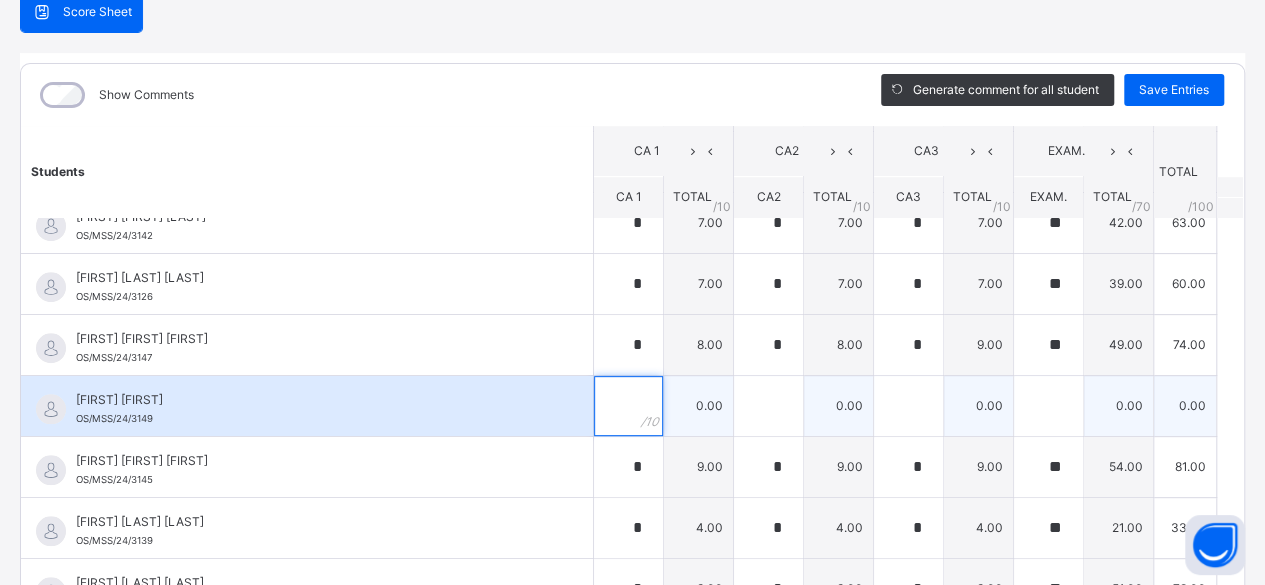 click at bounding box center [628, 406] 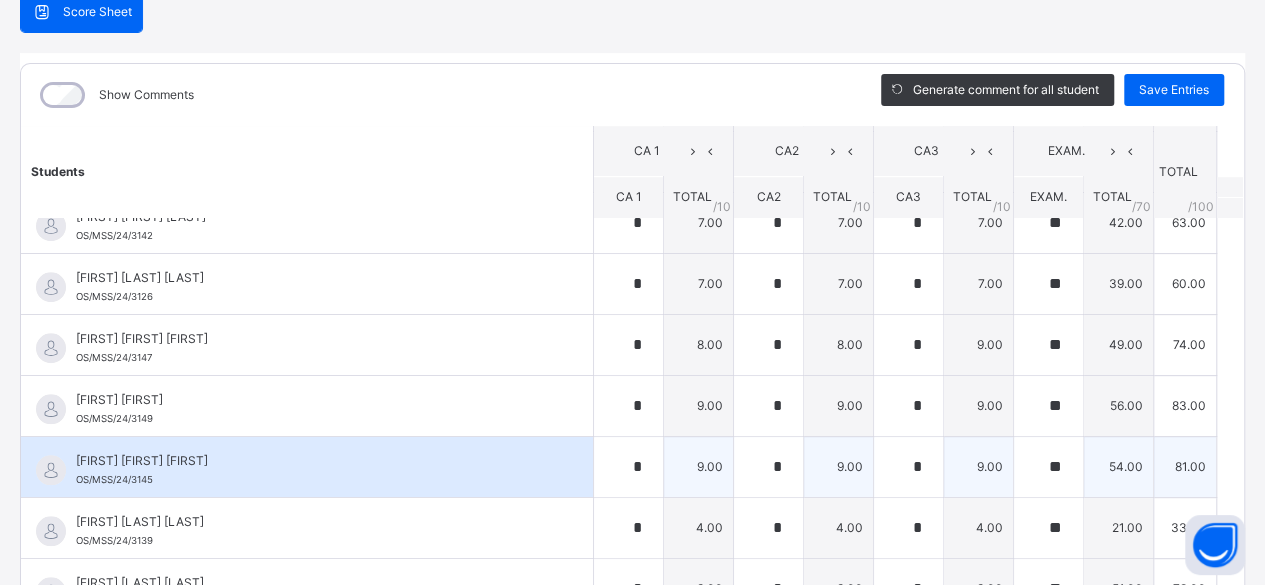 click on "[FIRST] [LAST] [LAST] OS/MSS/24/3145" at bounding box center [307, 467] 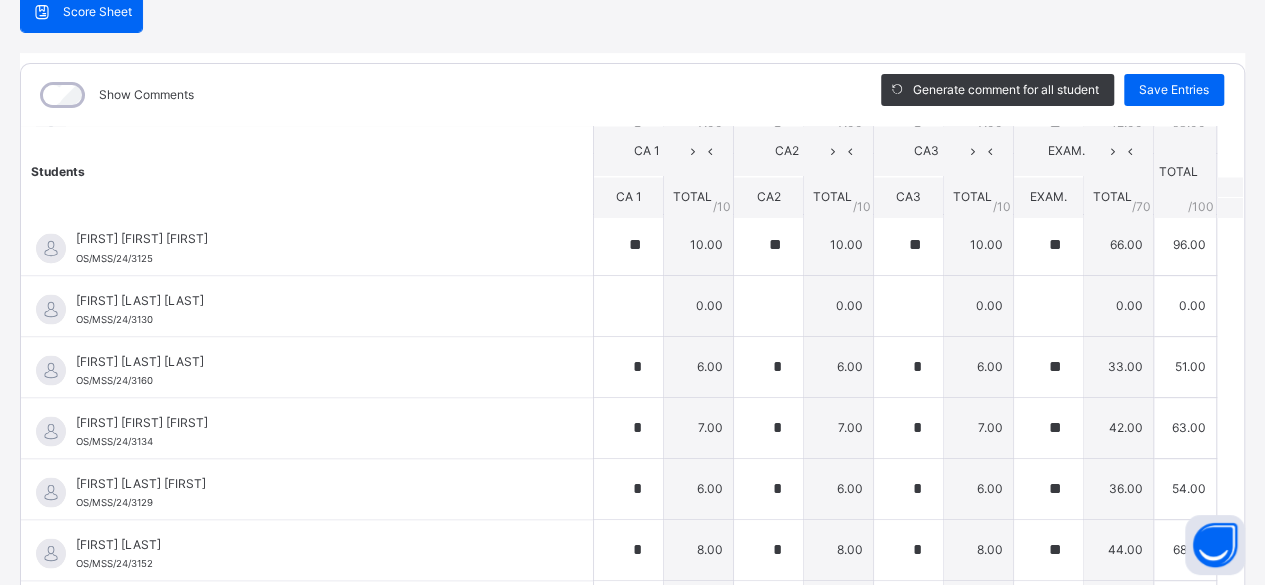 scroll, scrollTop: 1799, scrollLeft: 0, axis: vertical 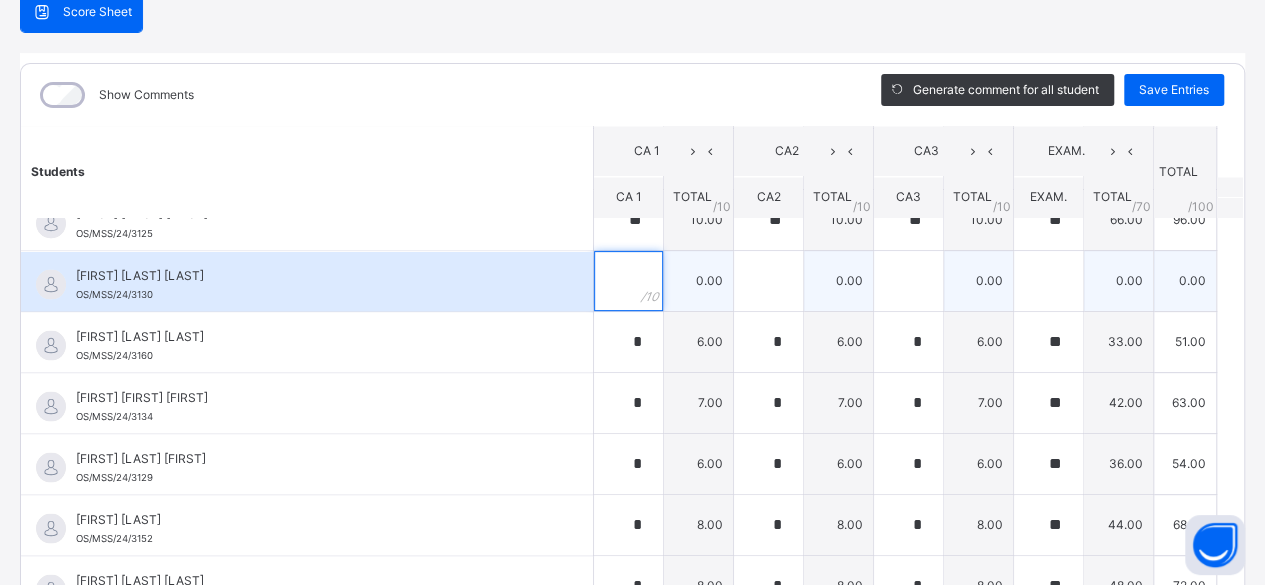 click at bounding box center (628, 281) 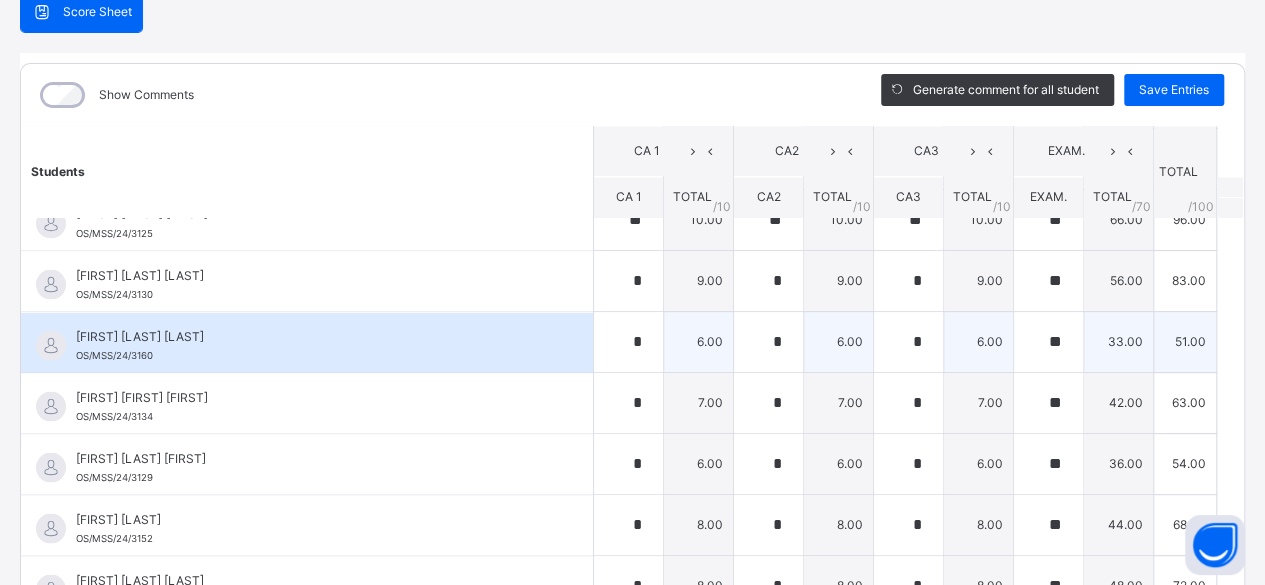 click on "[FIRST] [LAST] [LAST] [ID]" at bounding box center [307, 342] 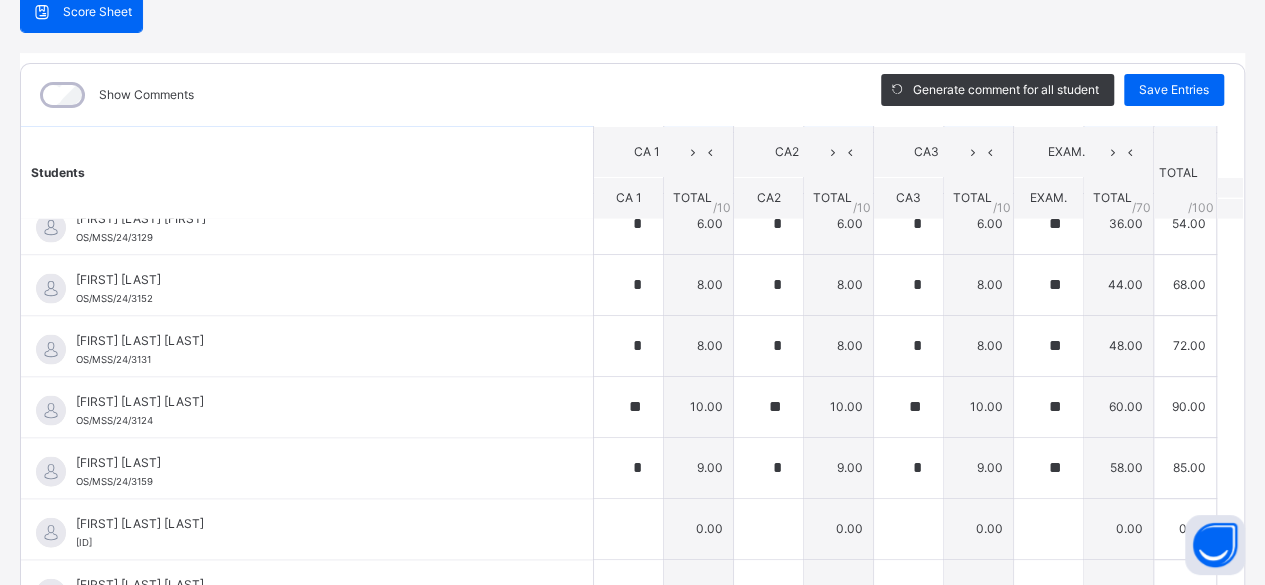 scroll, scrollTop: 2079, scrollLeft: 0, axis: vertical 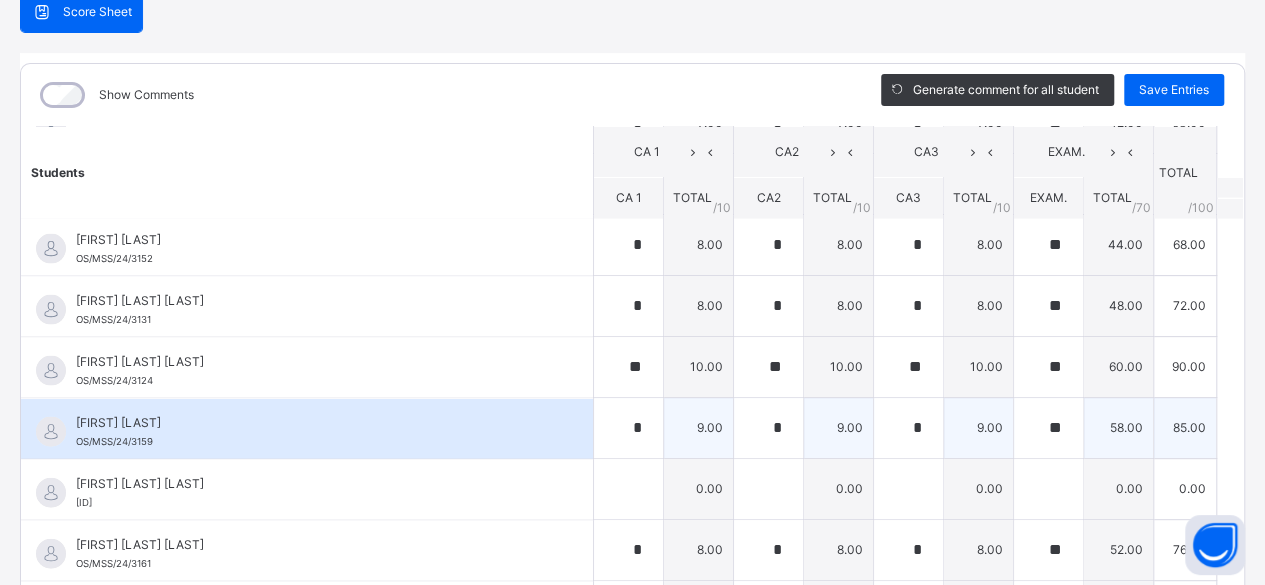 click on "[FIRST] [LAST] [LAST] [ID]" at bounding box center [307, 428] 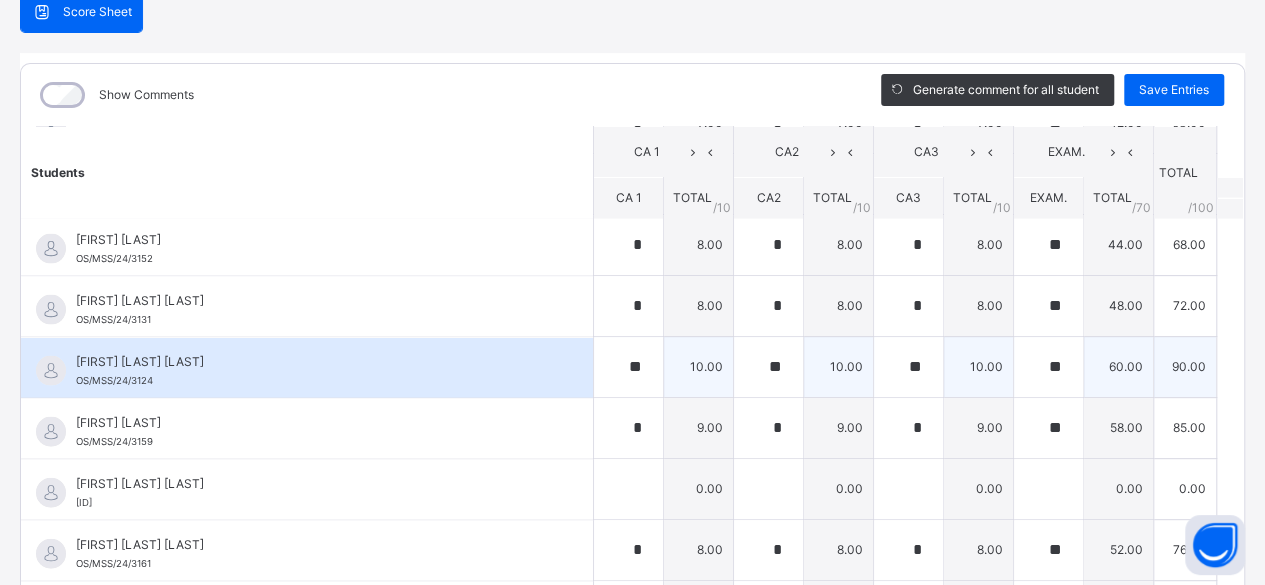 click on "[FIRST] [LAST] [LAST] OS/MSS/24/3124" at bounding box center [307, 367] 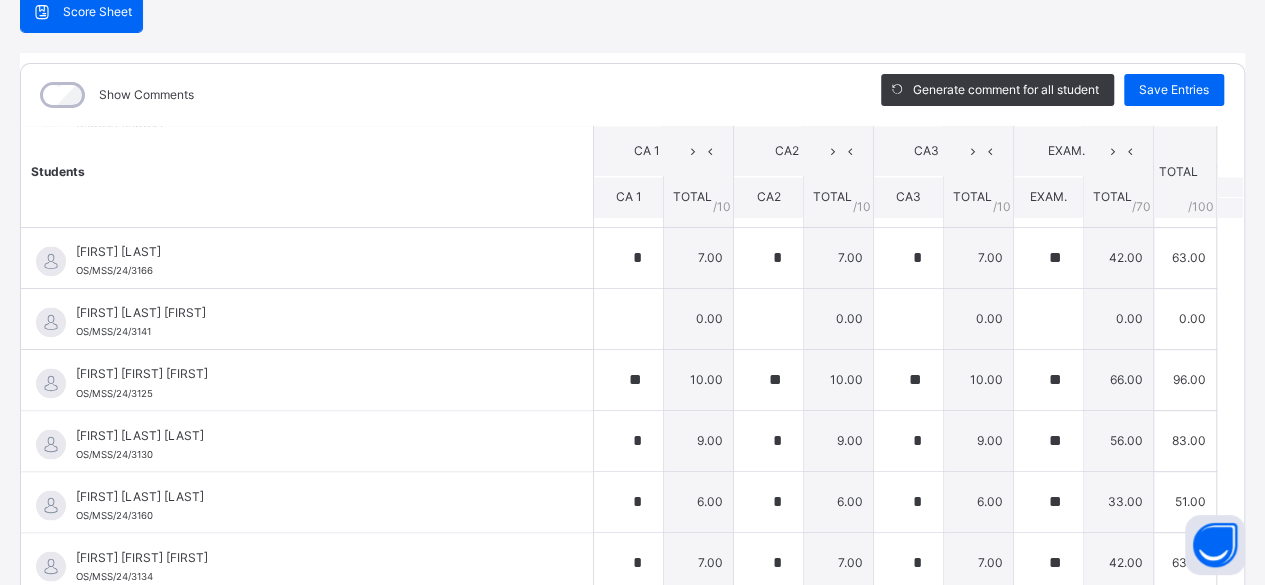 scroll, scrollTop: 1599, scrollLeft: 0, axis: vertical 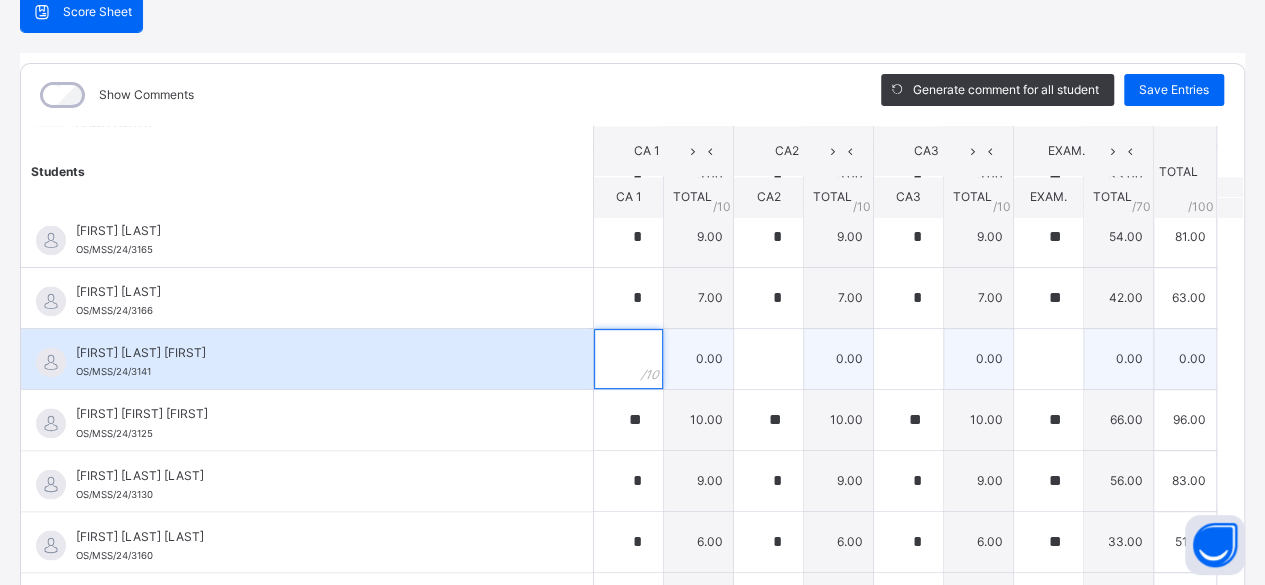 click at bounding box center (628, 359) 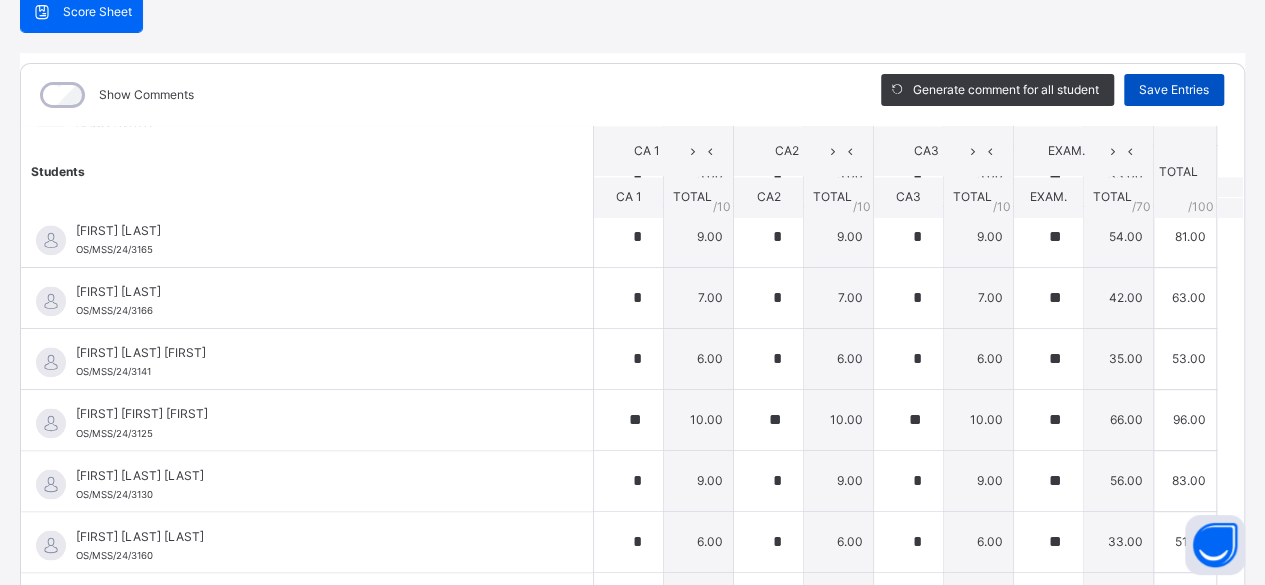 click on "Save Entries" at bounding box center [1174, 90] 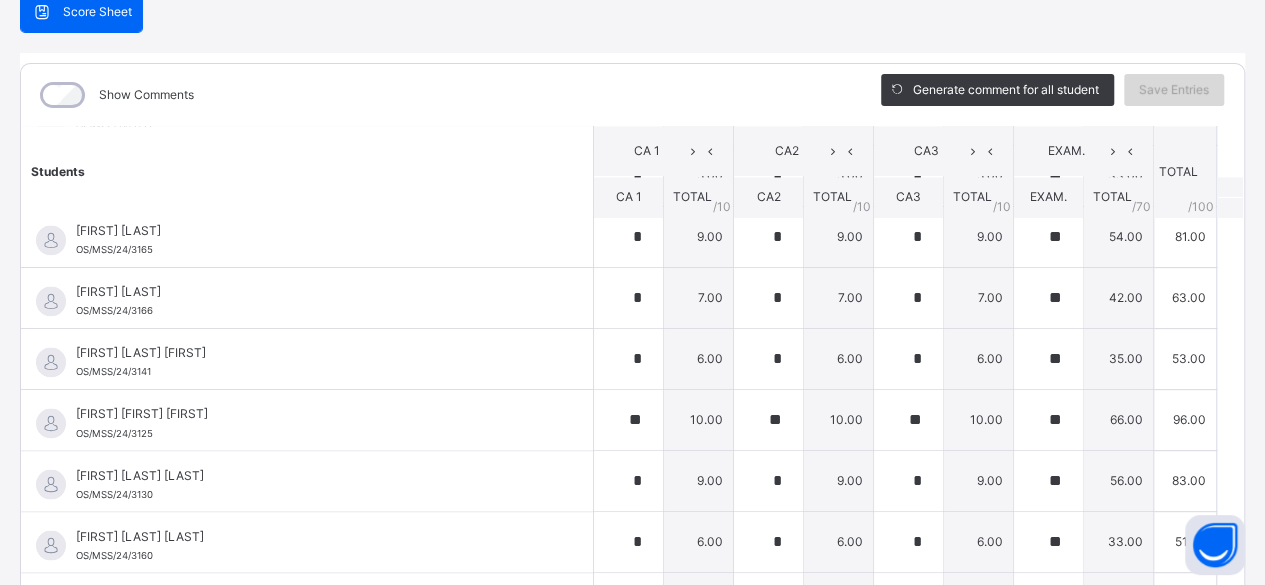 click on "Save Entries" at bounding box center [1174, 90] 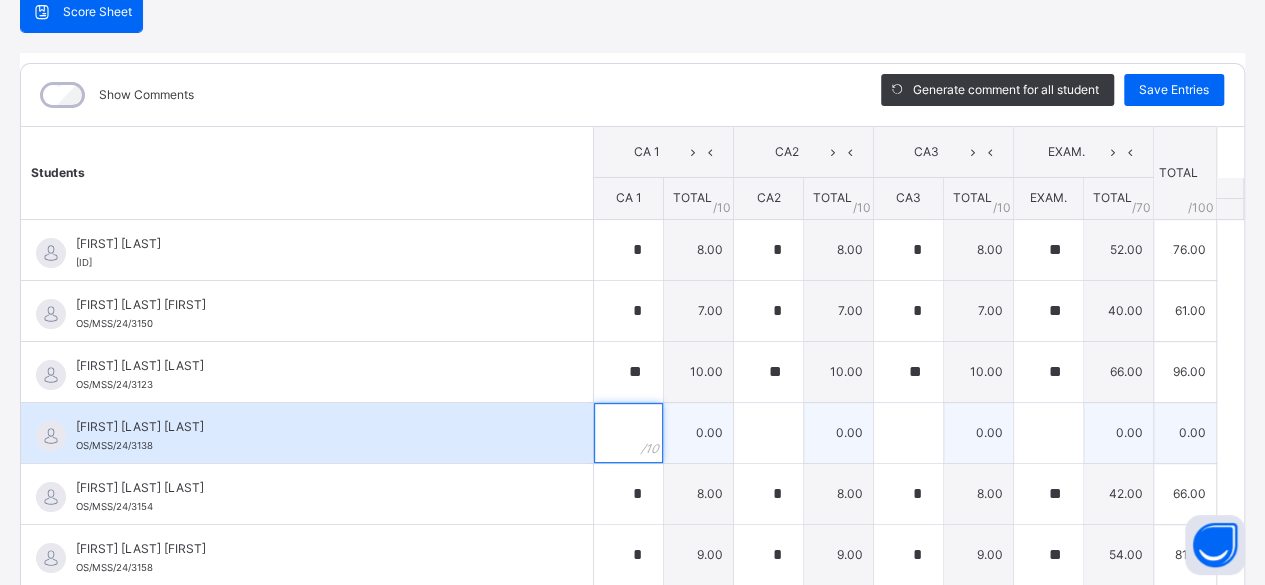 click at bounding box center (628, 433) 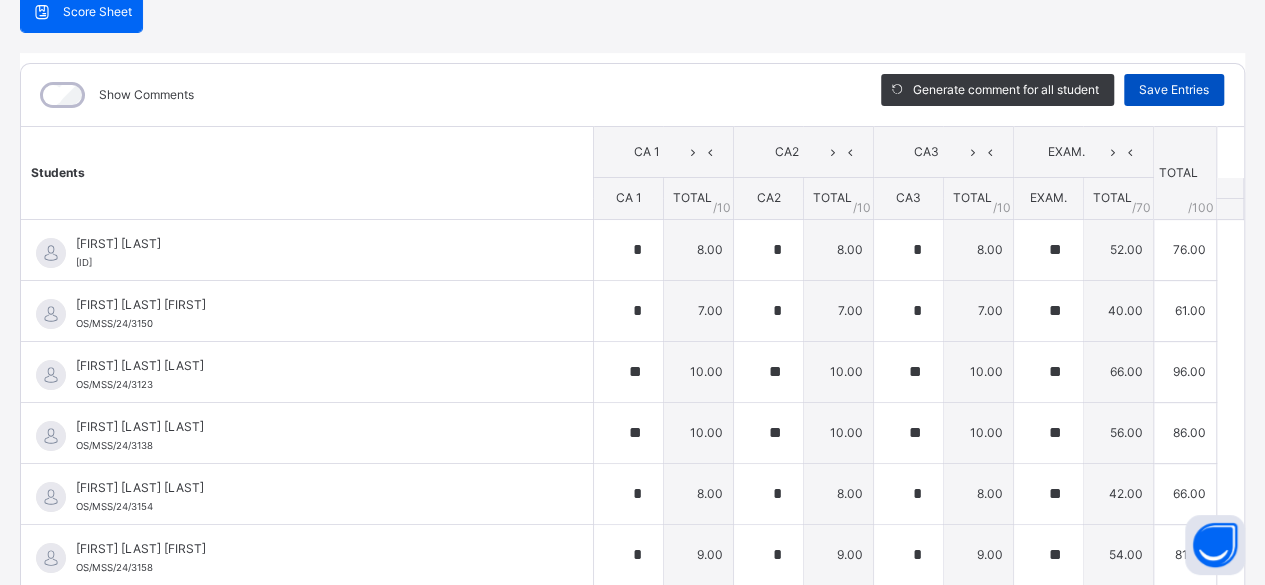 click on "Save Entries" at bounding box center [1174, 90] 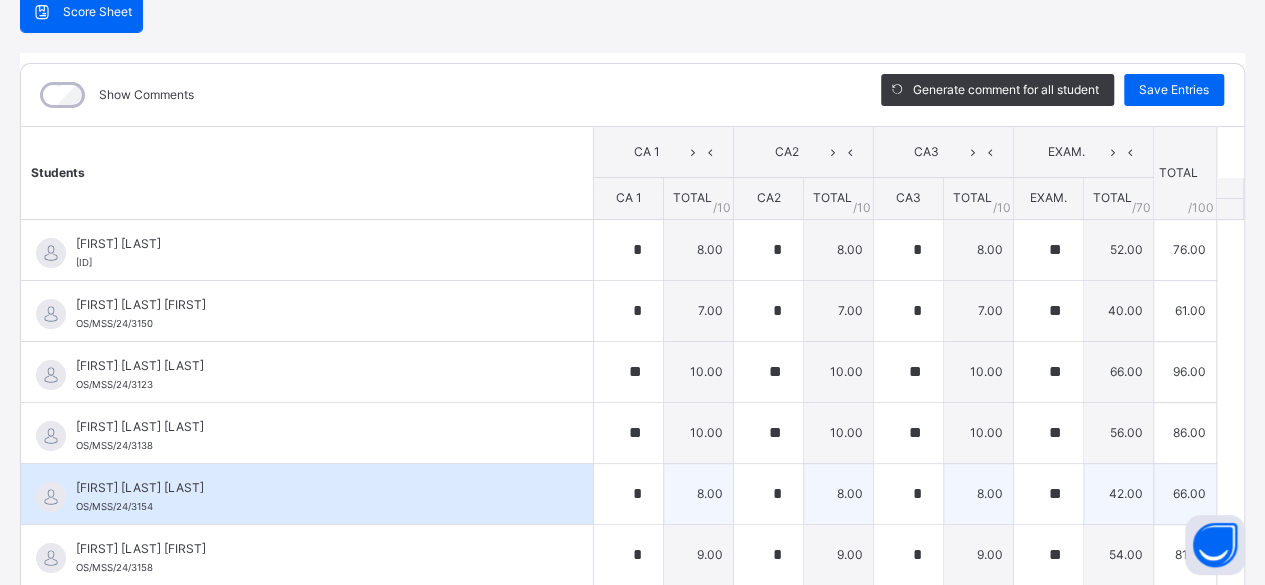 click on "[FIRST] [LAST] [LAST] OS/MSS/24/3154" at bounding box center [307, 494] 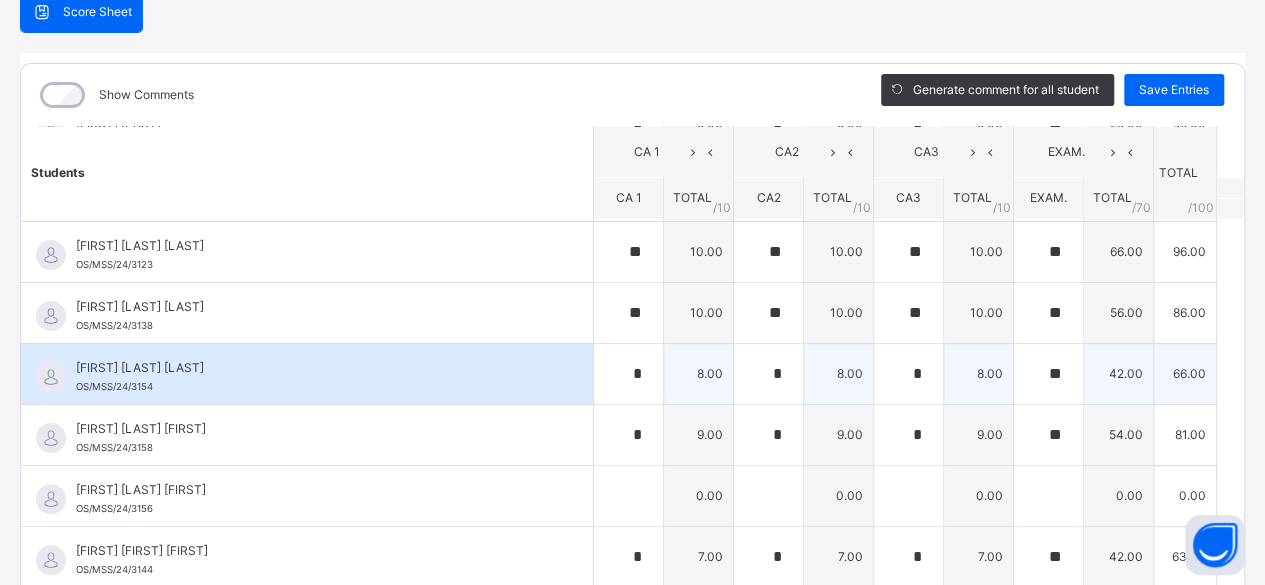 scroll, scrollTop: 160, scrollLeft: 0, axis: vertical 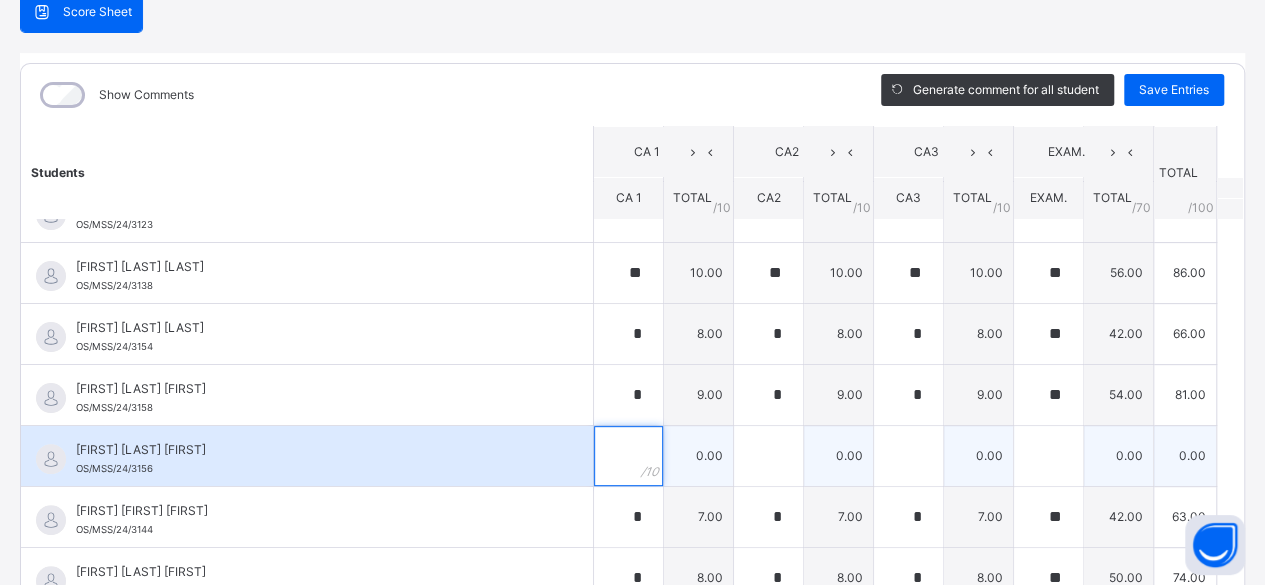 click at bounding box center [628, 456] 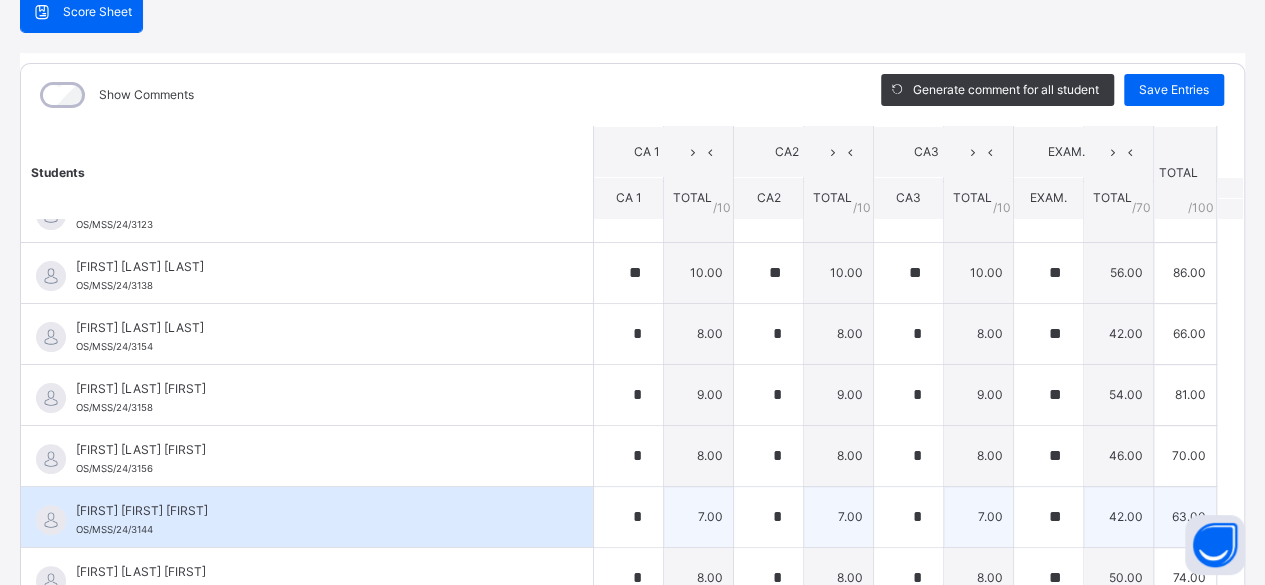 click on "[FIRST] [LAST] [LAST] [ID]" at bounding box center (307, 517) 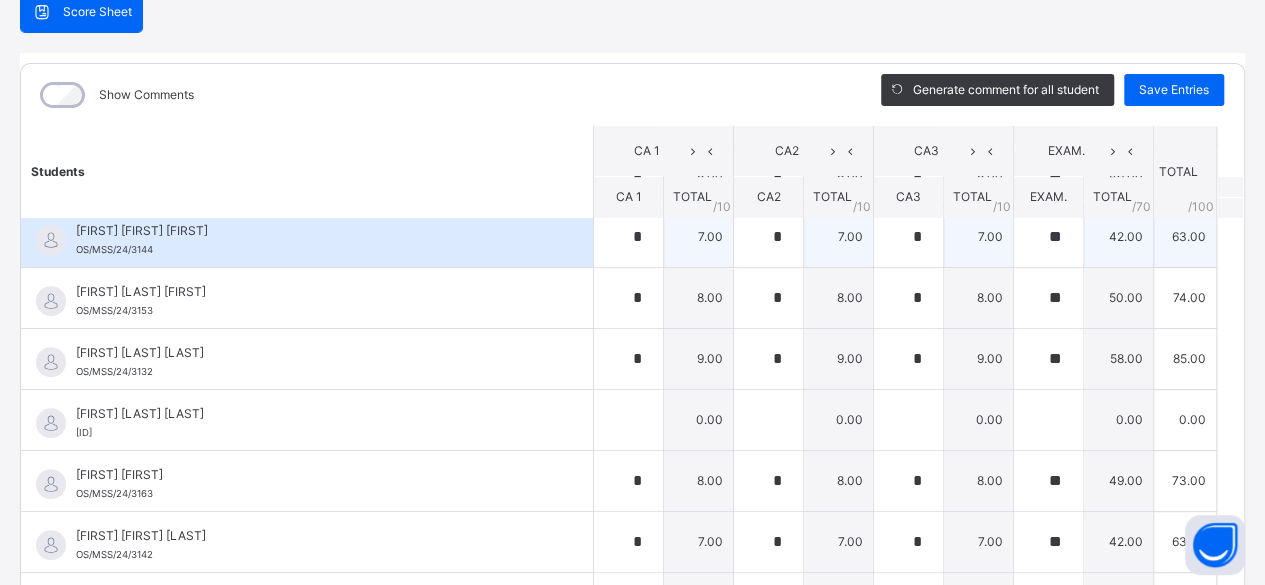 scroll, scrollTop: 480, scrollLeft: 0, axis: vertical 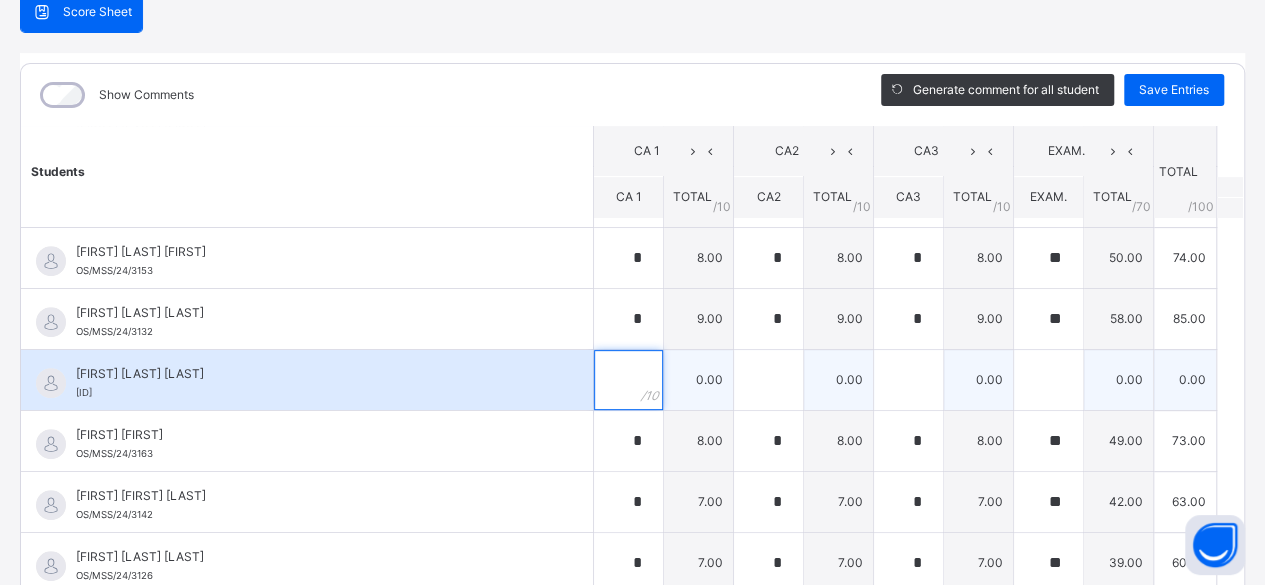 click at bounding box center (628, 380) 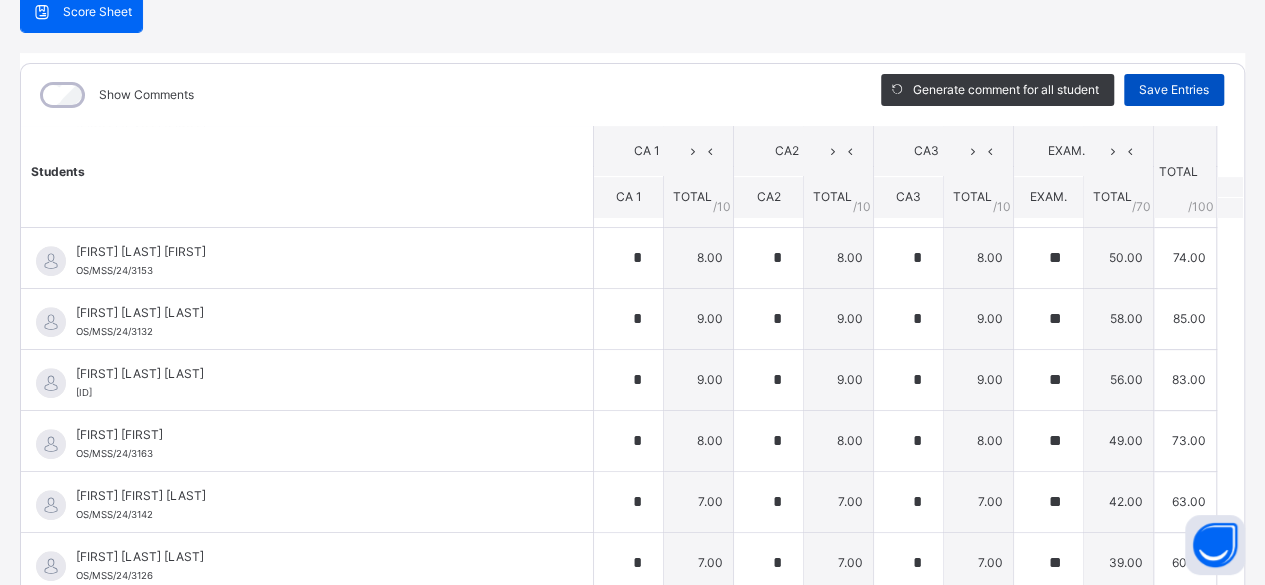 click on "Save Entries" at bounding box center [1174, 90] 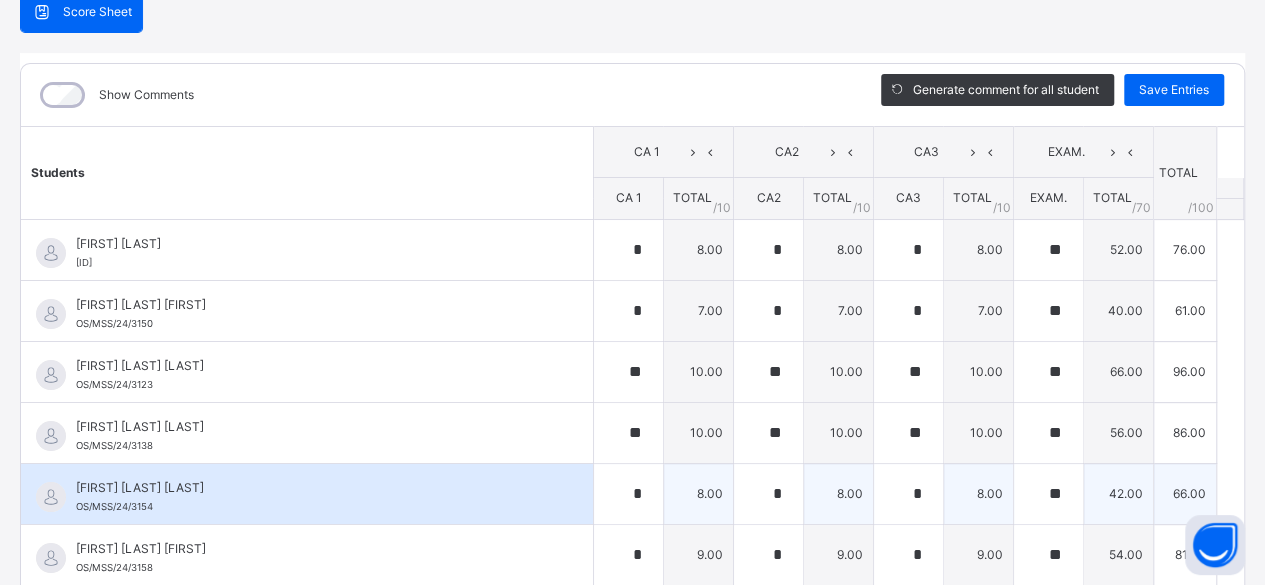 click on "[FIRST] [LAST] [LAST] OS/MSS/24/3154" at bounding box center (312, 497) 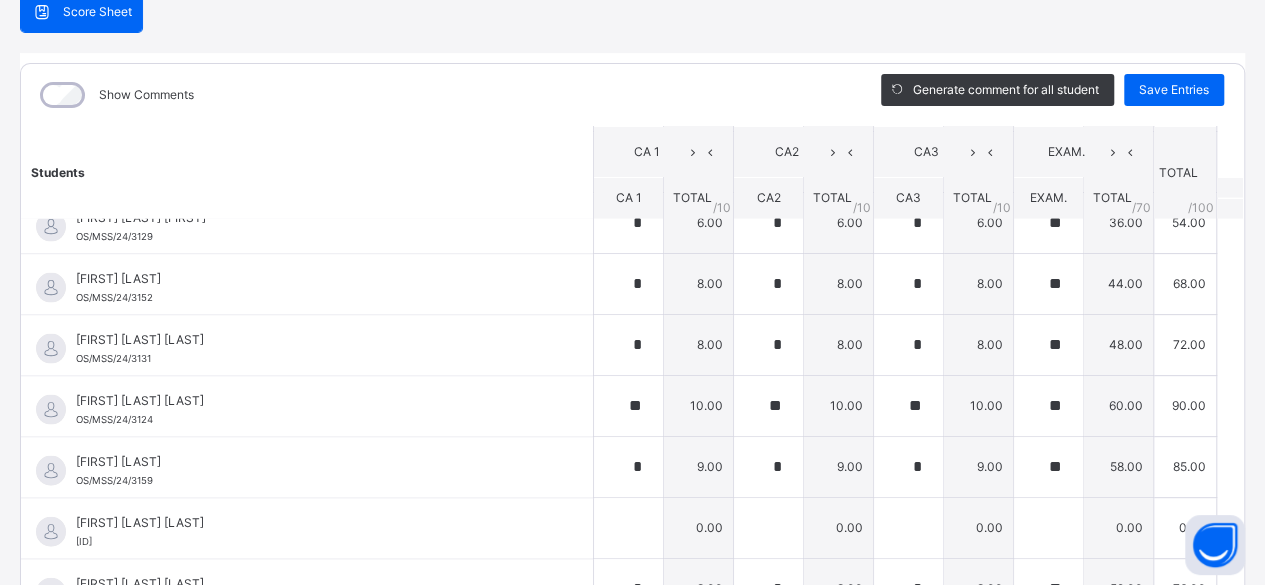 scroll, scrollTop: 2079, scrollLeft: 0, axis: vertical 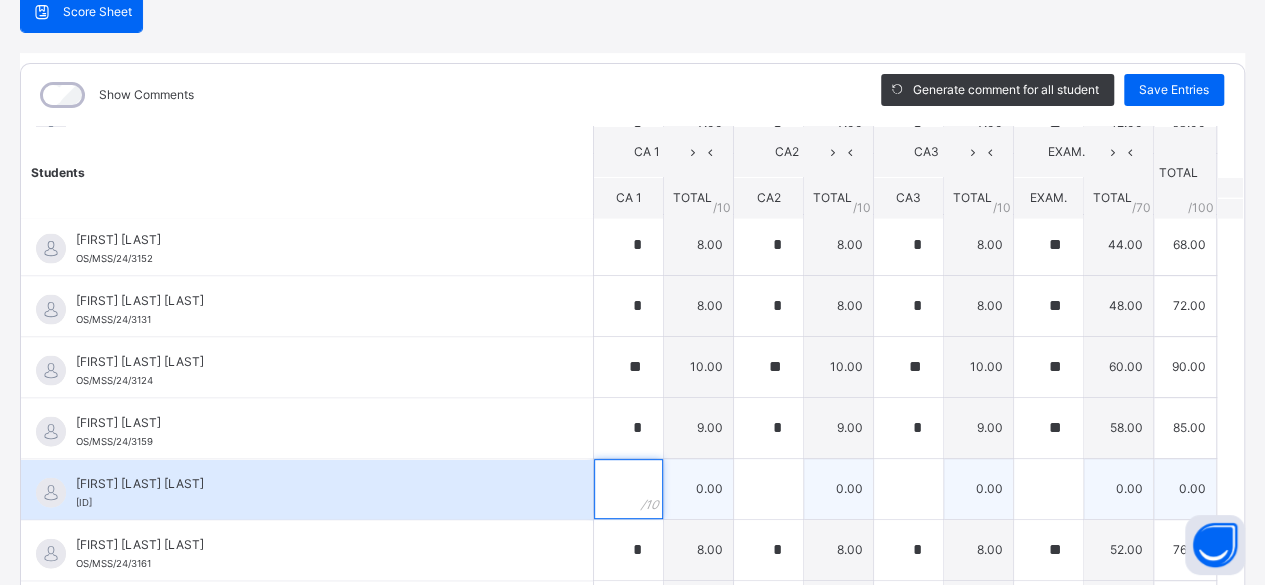 click at bounding box center (628, 489) 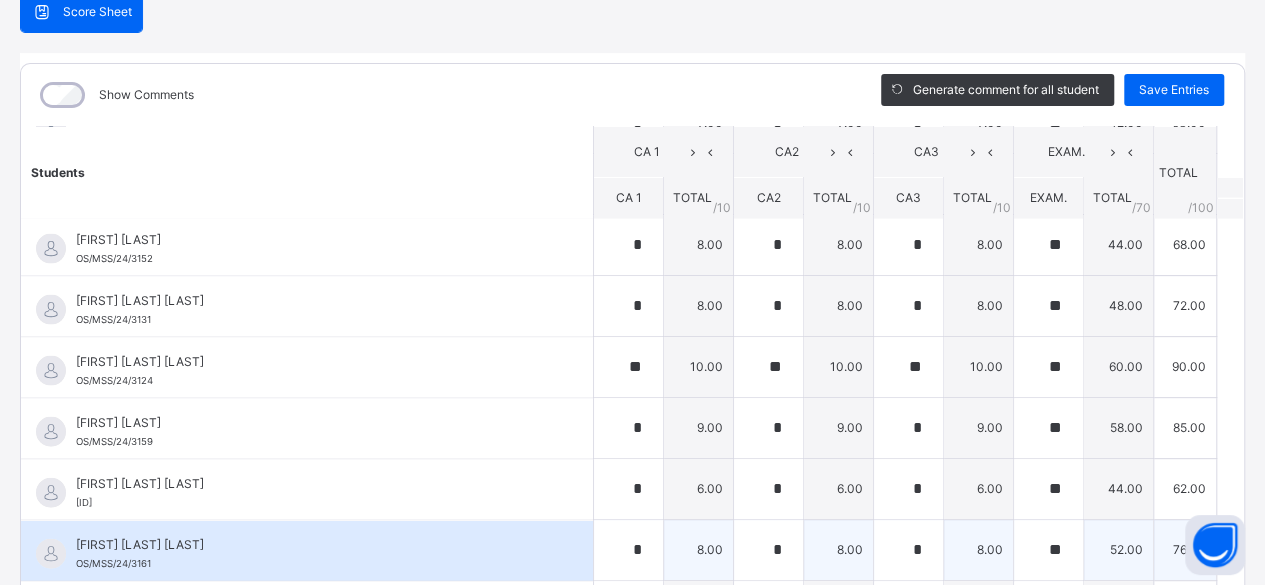 click on "[FIRST] [LAST] [LAST]" at bounding box center (312, 544) 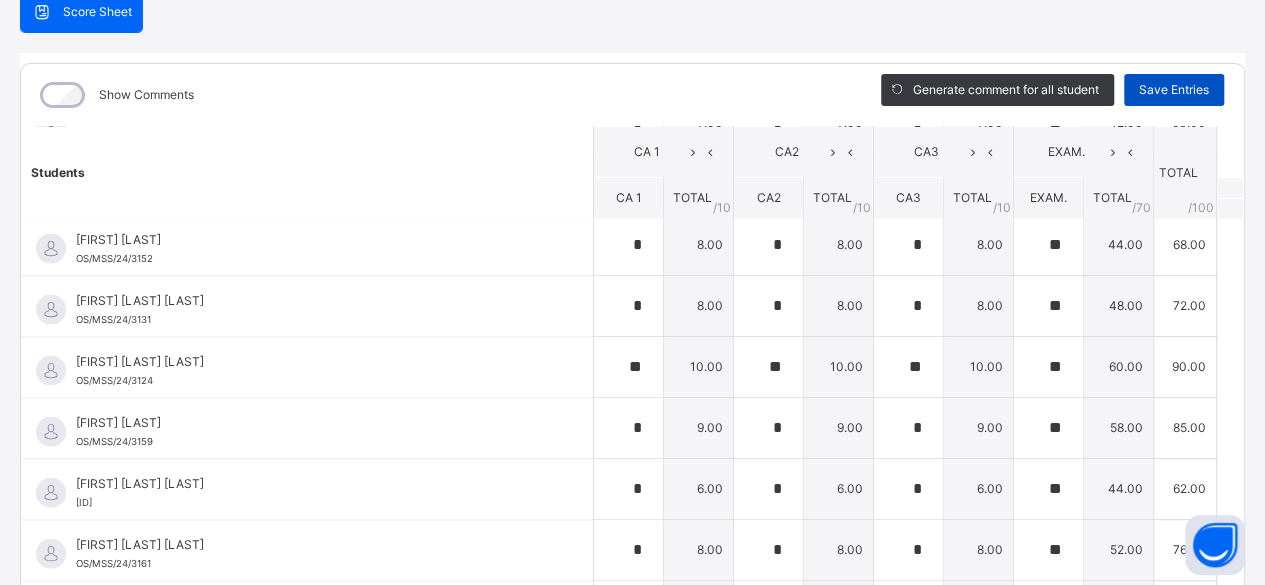 click on "Save Entries" at bounding box center (1174, 90) 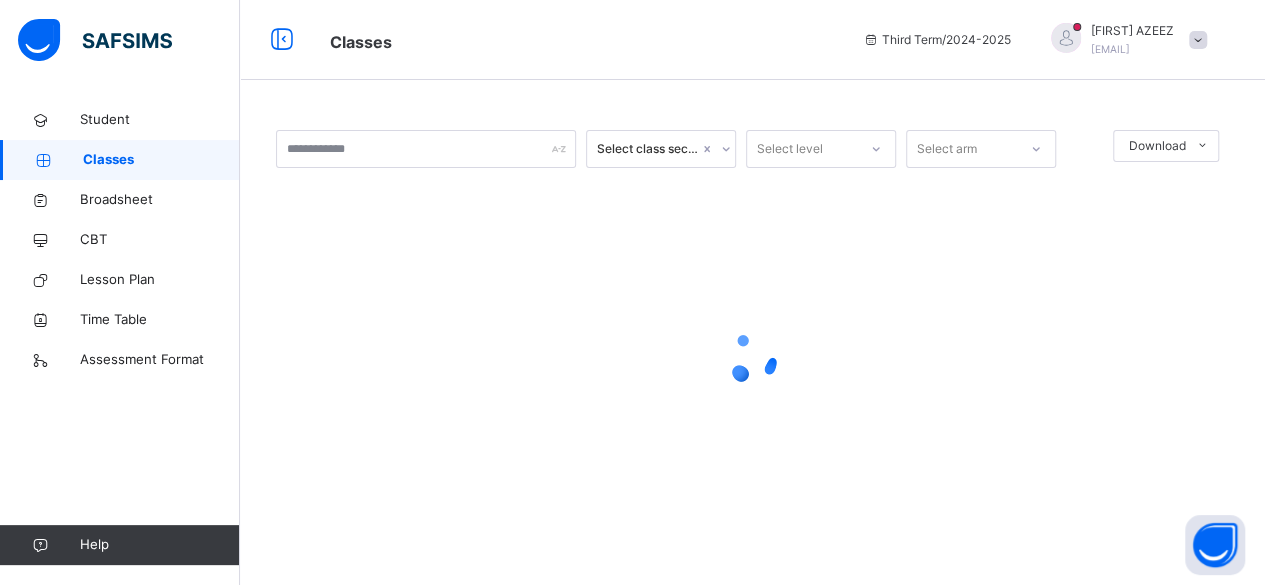 scroll, scrollTop: 0, scrollLeft: 0, axis: both 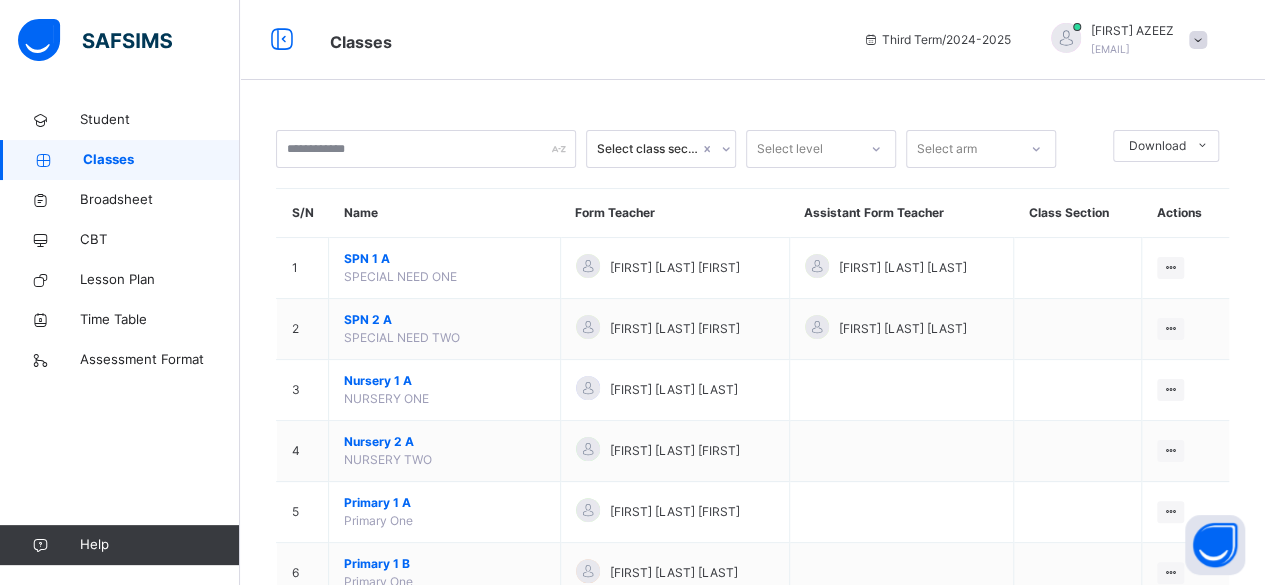 click on "Select class section Select level Select arm DownloadPdf Report Excel Report S/N Name Form Teacher Assistant Form Teacher Class Section Actions 1 SPN 1   A   SPECIAL NEED ONE  [FIRST] [LAST] [FIRST] [FIRST] [LAST] [LAST] View Class 2 SPN 2   A   SPECIAL NEED TWO [FIRST] [LAST] [FIRST] [FIRST] [LAST] [LAST] View Class 3 Nursery 1   A   NURSERY ONE  [FIRST] [LAST] [FIRST] View Class 4 Nursery 2   A   NURSERY TWO  [FIRST] [LAST] [FIRST] View Class 5 Primary 1   A   Primary One [FIRST] [LAST] [FIRST] View Class 6 Primary 1   B   Primary One [FIRST] [LAST] [FIRST] View Class 7 Primary 2   A   Primary Two [FIRST] [LAST] [FIRST] View Class 8 Primary 2   B   Primary Two [FIRST] [LAST] [FIRST] View Class 9 Primary 3   A   Primary Three [FIRST] [LAST] [FIRST] View Class 10 Primary 3   B   Primary Three [FIRST] [LAST] [FIRST] View Class 11 Pry 4   A   Primary Four [FIRST] [LAST] [LAST] View Class 12 Pry 4   B   Primary Four [FIRST] [LAST] [FIRST] View Class 13 Pry 4   C   Primary Four View Class 14 J.S.S. 1" at bounding box center [752, 712] 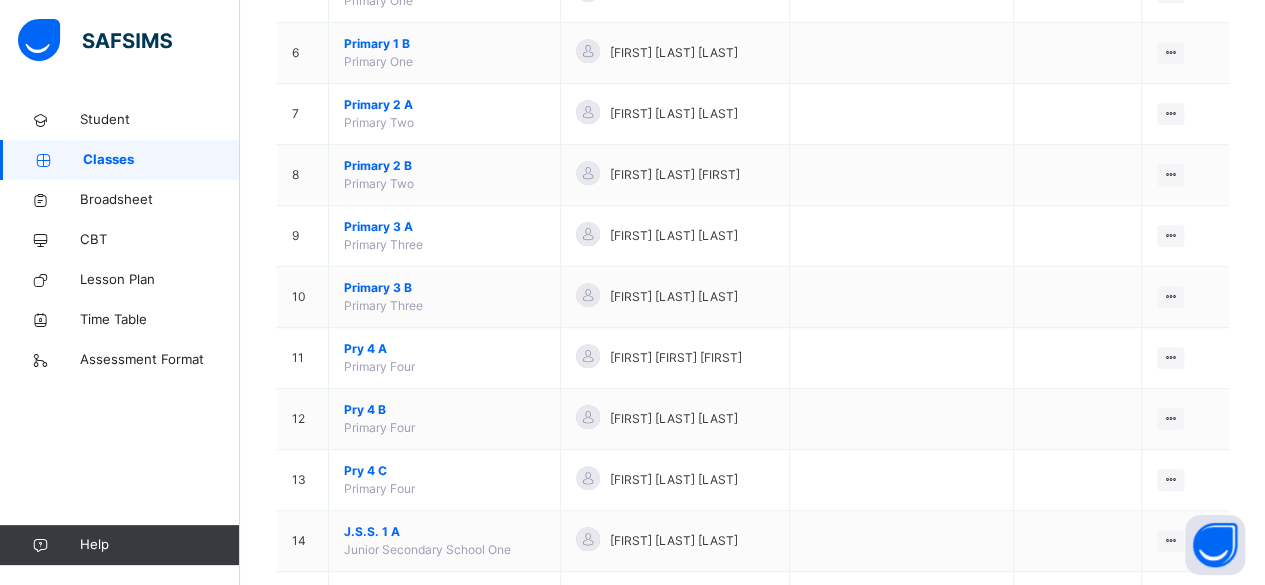 scroll, scrollTop: 680, scrollLeft: 0, axis: vertical 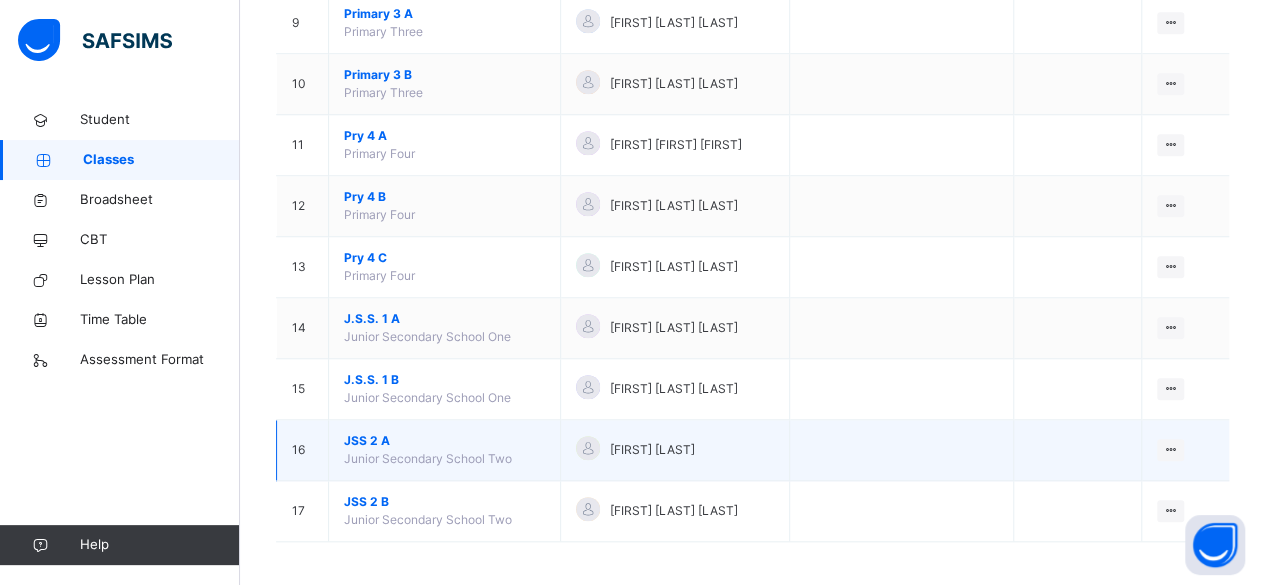 click on "JSS 2   A" at bounding box center (444, 441) 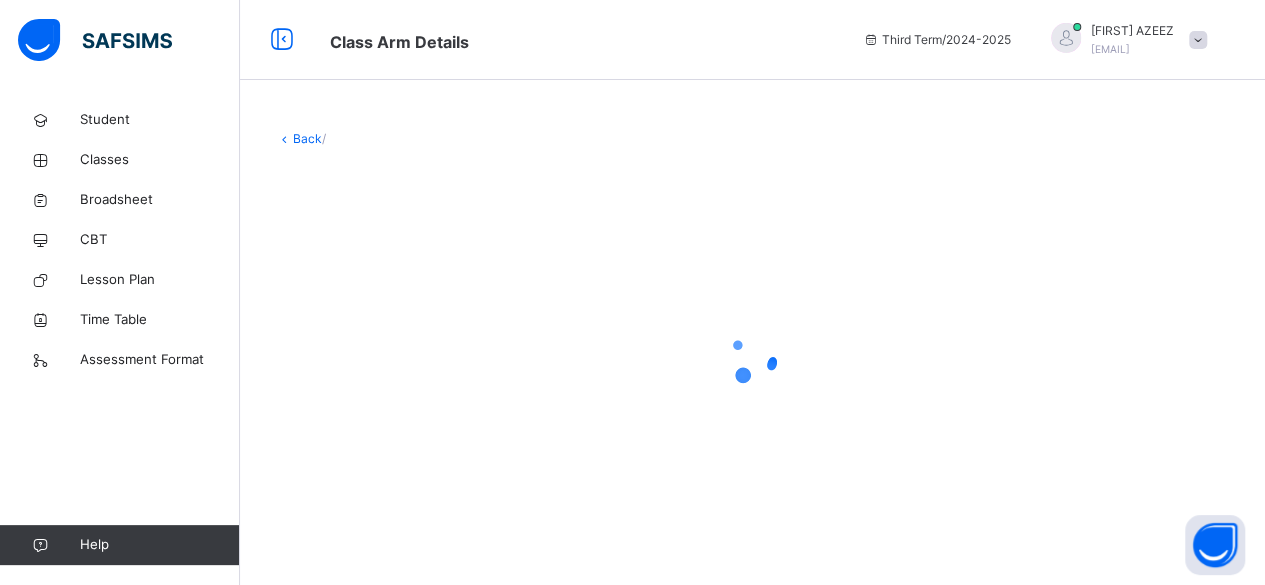 scroll, scrollTop: 0, scrollLeft: 0, axis: both 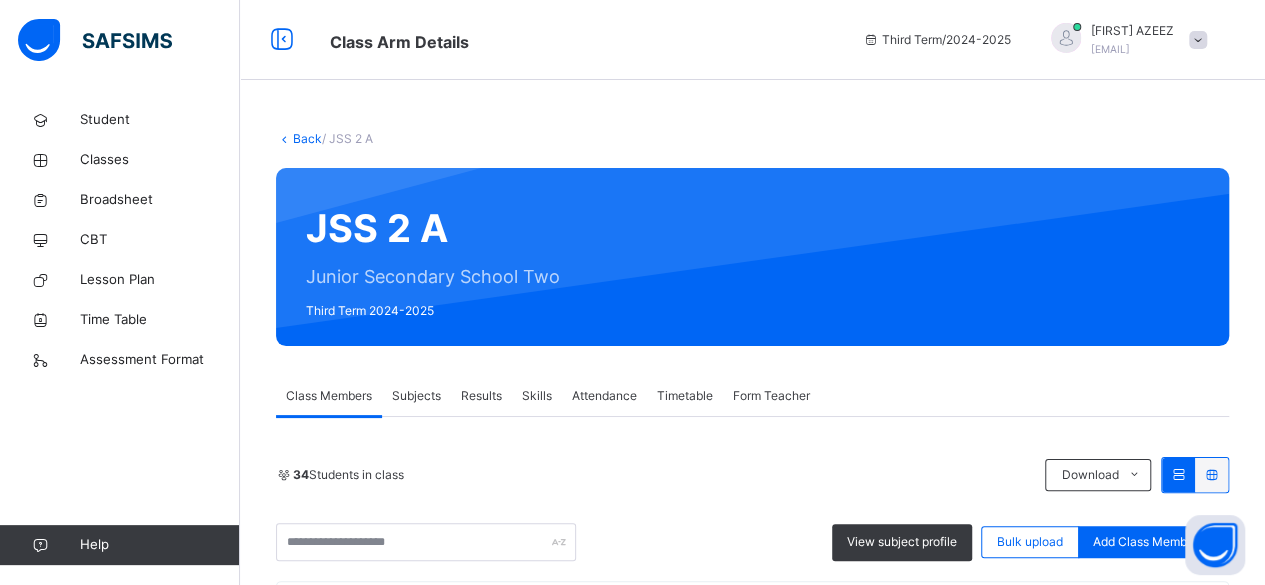 drag, startPoint x: 426, startPoint y: 394, endPoint x: 416, endPoint y: 395, distance: 10.049875 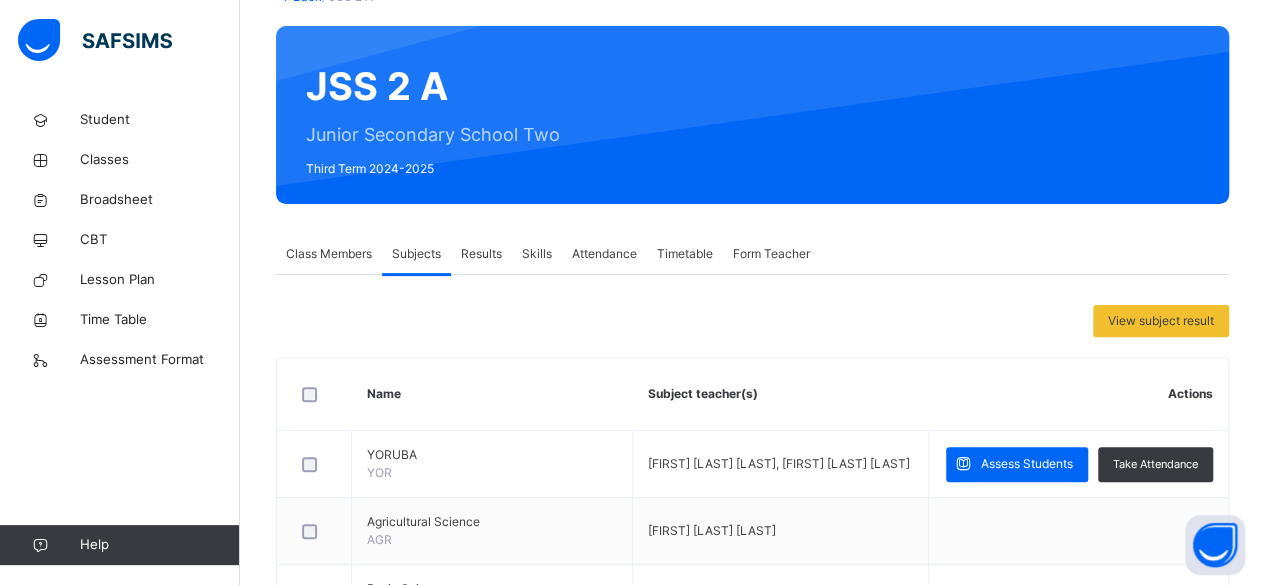 scroll, scrollTop: 160, scrollLeft: 0, axis: vertical 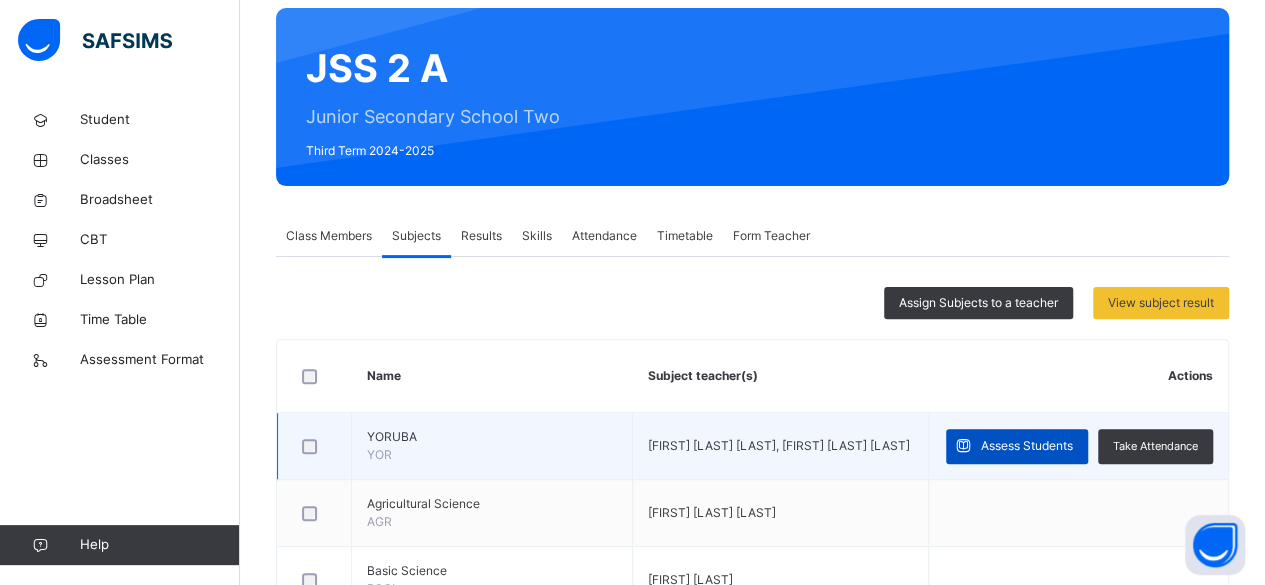 click on "Assess Students" at bounding box center (1027, 446) 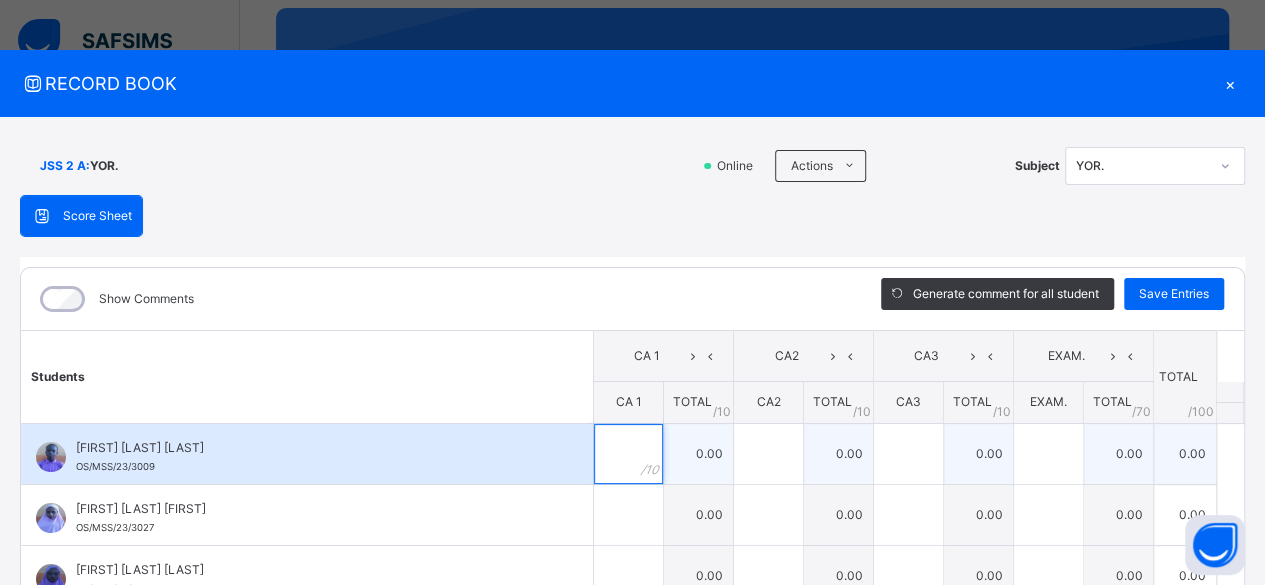click at bounding box center [628, 454] 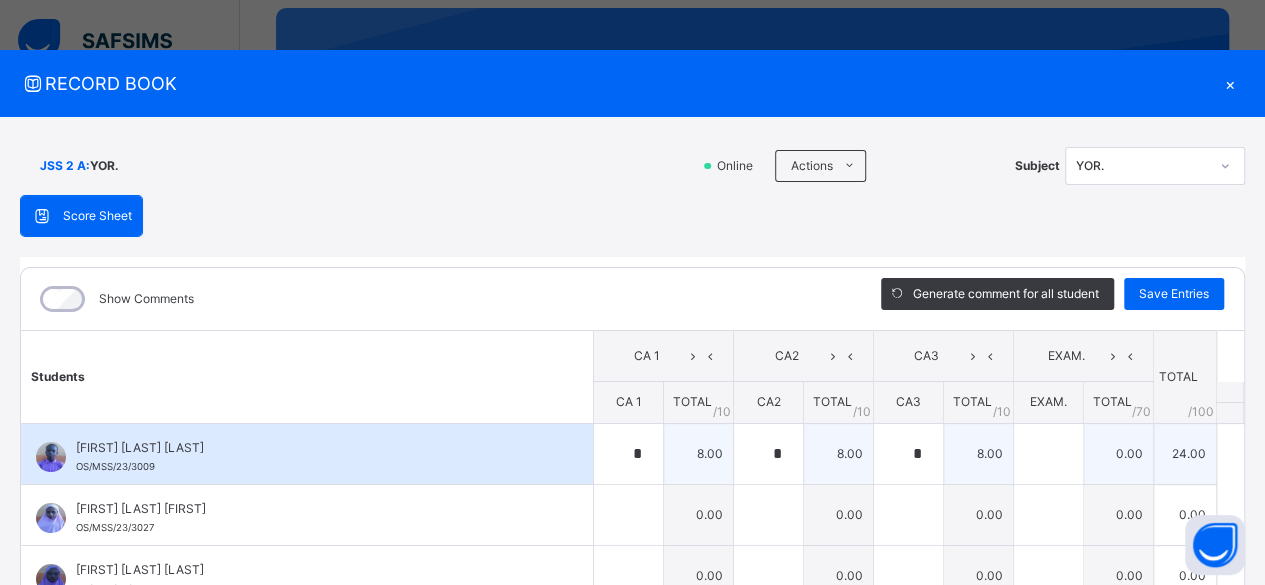click on "[FIRST] [LAST] [LAST] [ID]" at bounding box center (307, 454) 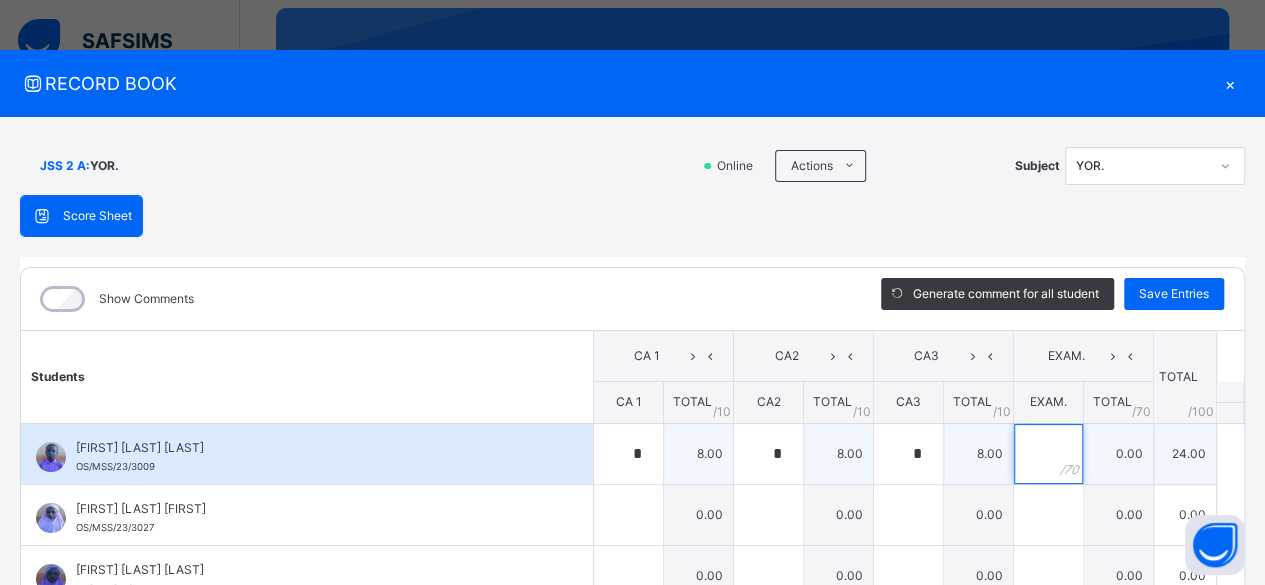 click at bounding box center [1048, 454] 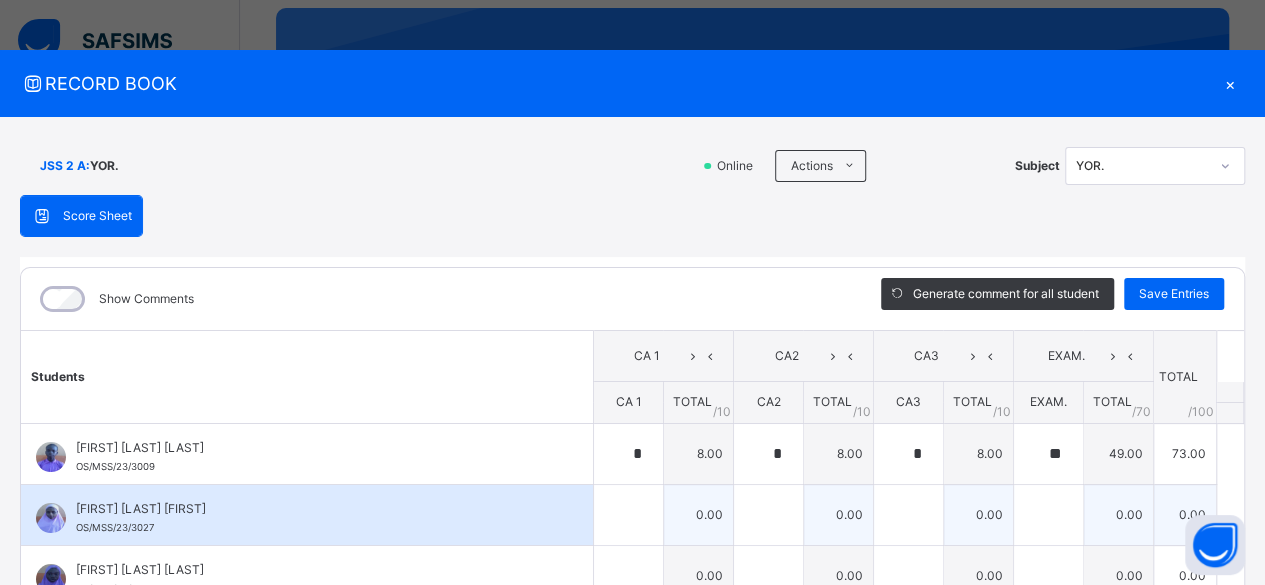 click on "[FIRST] [LAST] [LAST] [ID]" at bounding box center [307, 515] 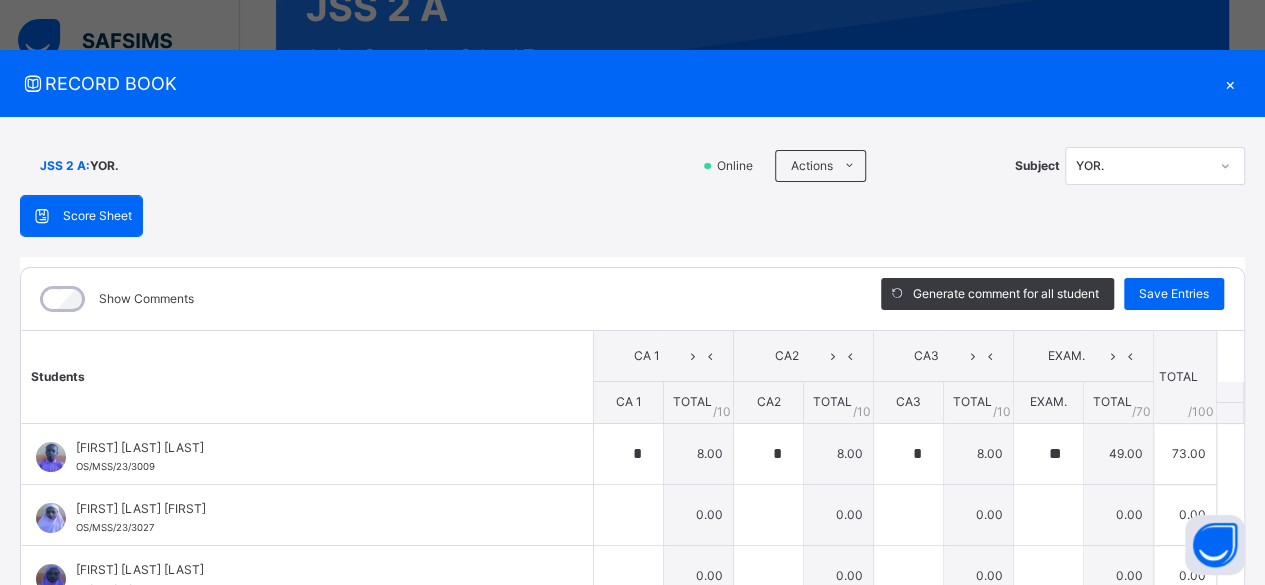 scroll, scrollTop: 240, scrollLeft: 0, axis: vertical 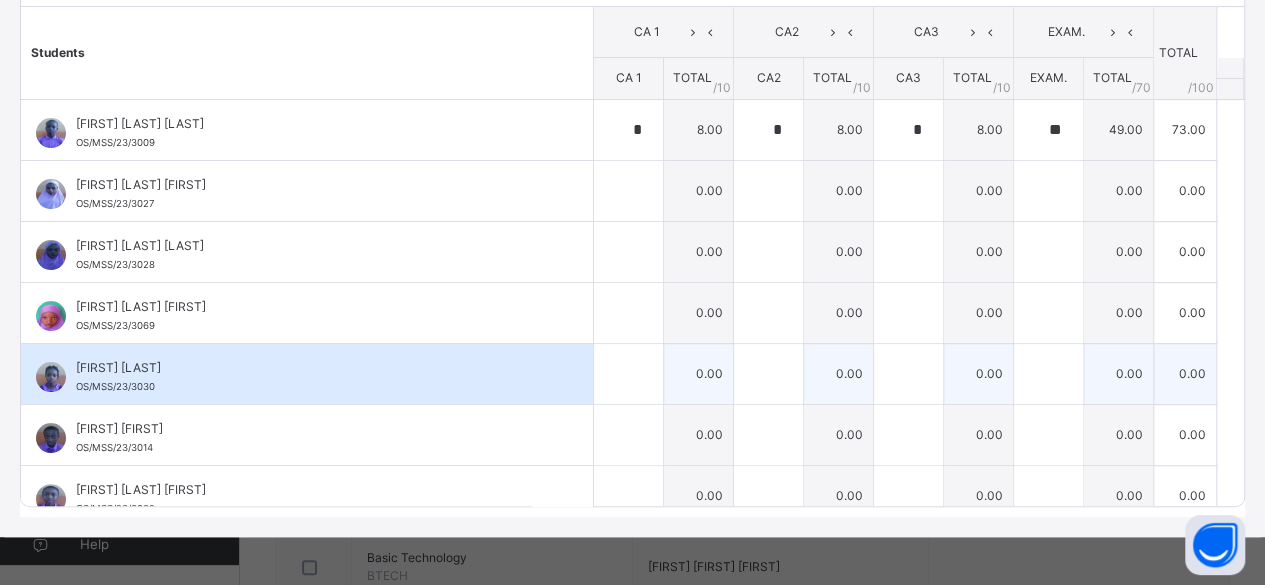 click on "[FIRST] [LAST] [LAST] [ID]" at bounding box center (312, 377) 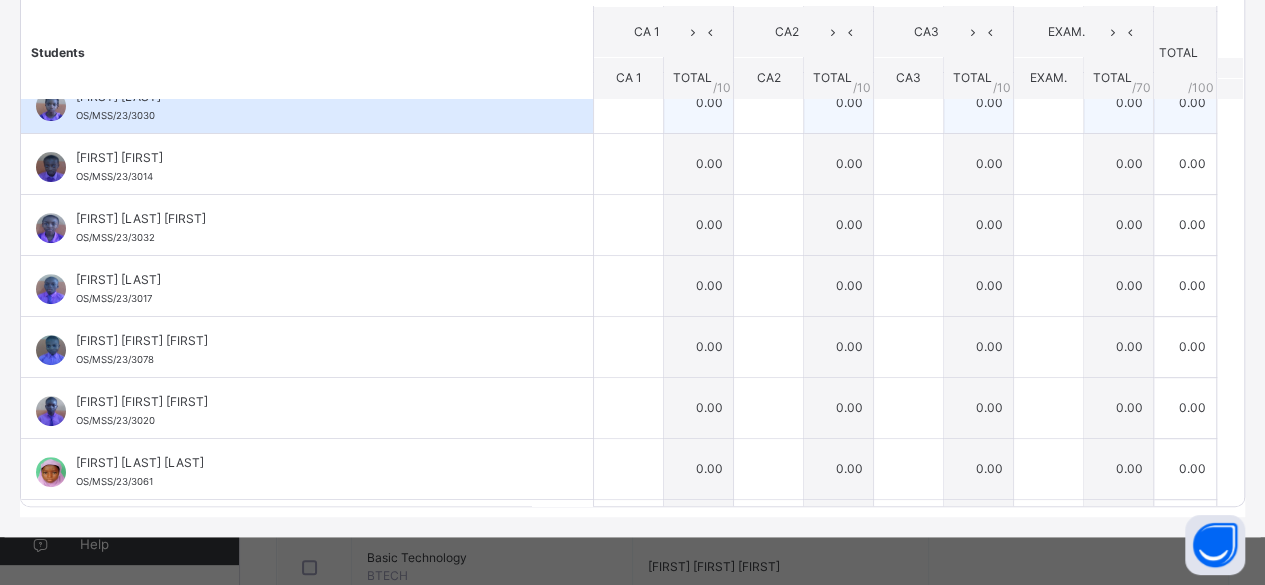 scroll, scrollTop: 240, scrollLeft: 0, axis: vertical 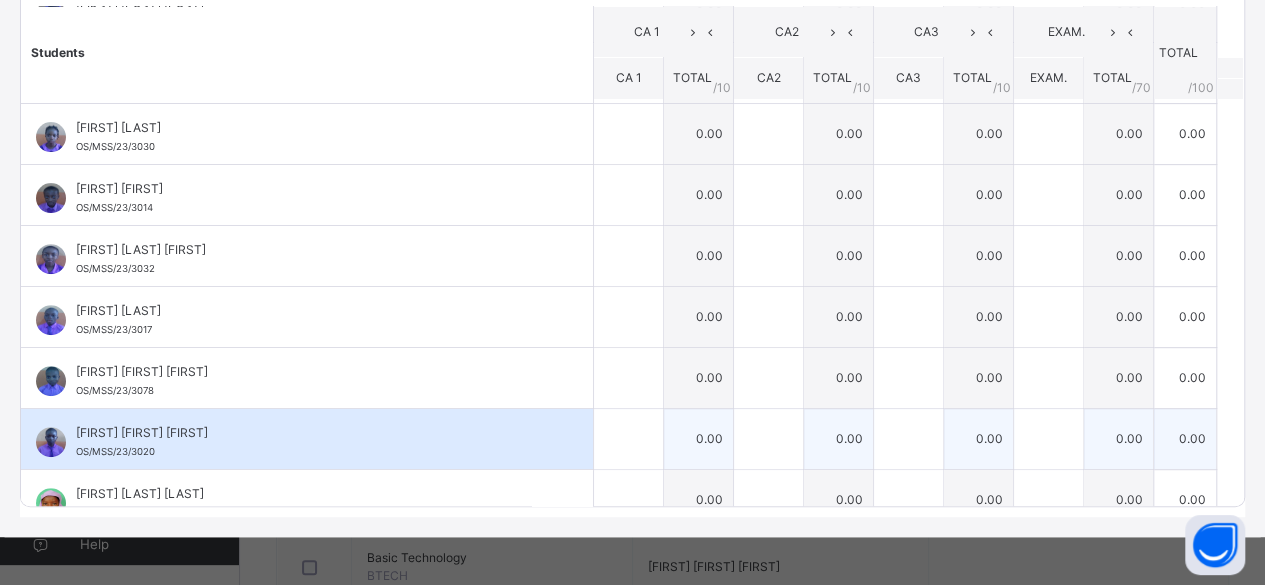 click on "[FIRST] [FIRST] [FIRST]" at bounding box center [312, 372] 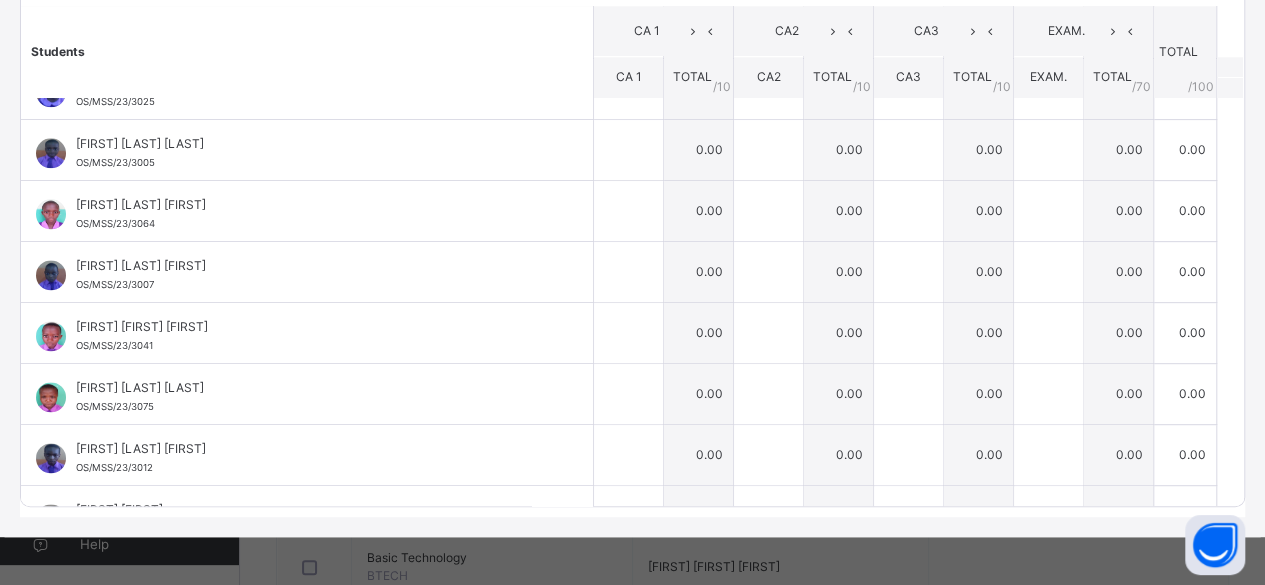 scroll, scrollTop: 1400, scrollLeft: 0, axis: vertical 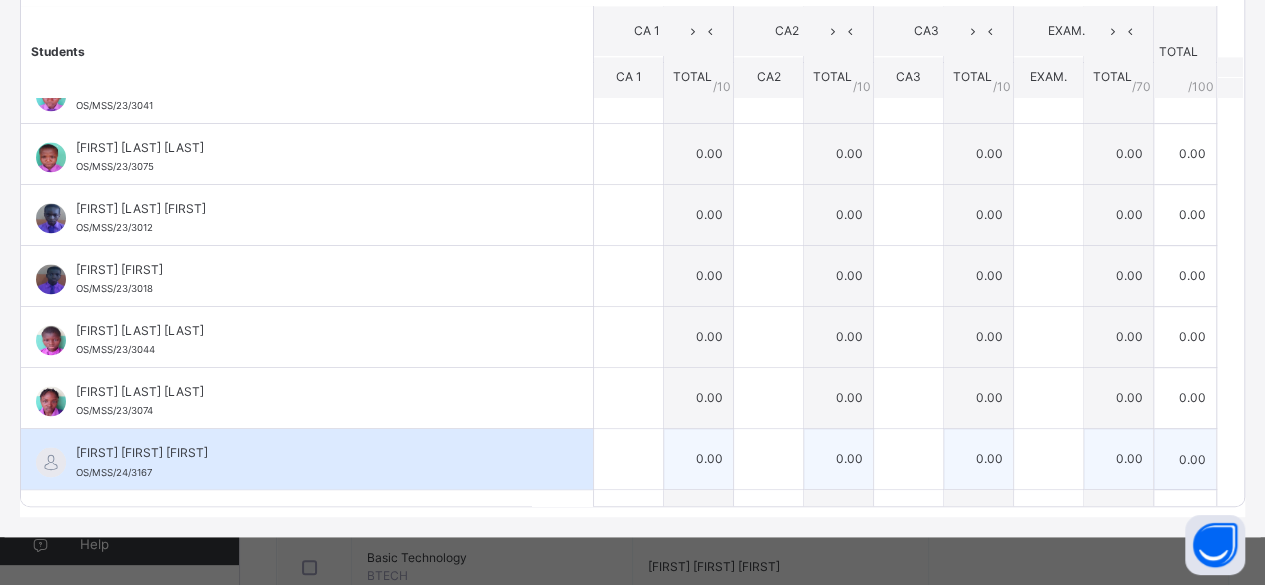drag, startPoint x: 326, startPoint y: 474, endPoint x: 251, endPoint y: 433, distance: 85.47514 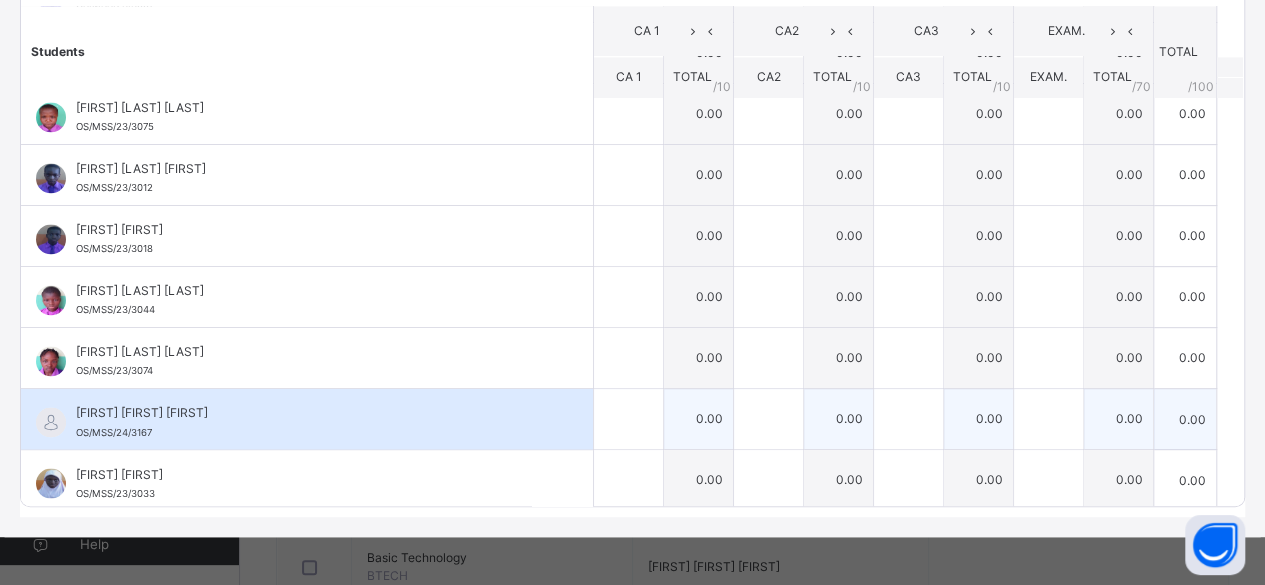 scroll, scrollTop: 1520, scrollLeft: 0, axis: vertical 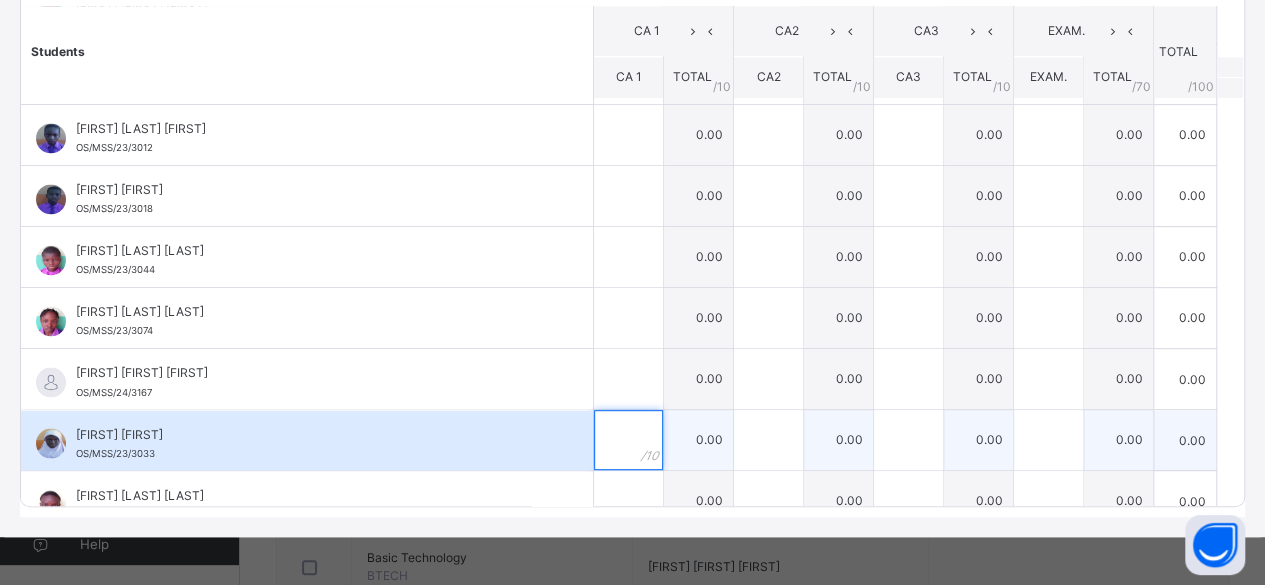 drag, startPoint x: 610, startPoint y: 444, endPoint x: 595, endPoint y: 447, distance: 15.297058 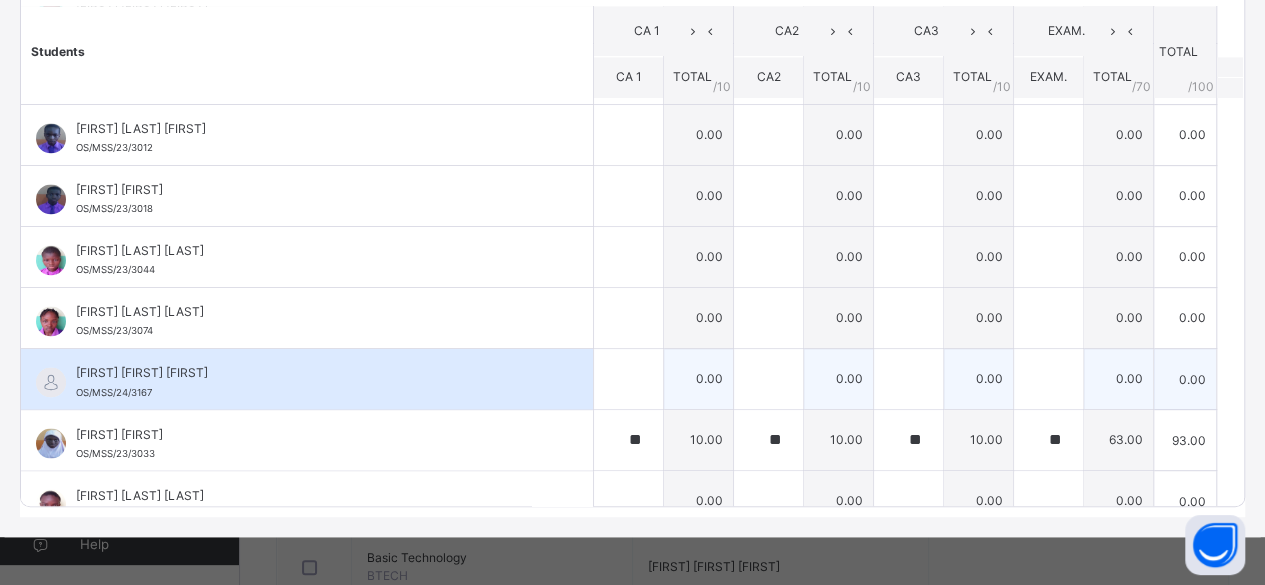 click on "[FIRST] [FIRST] [FIRST]" at bounding box center [312, 373] 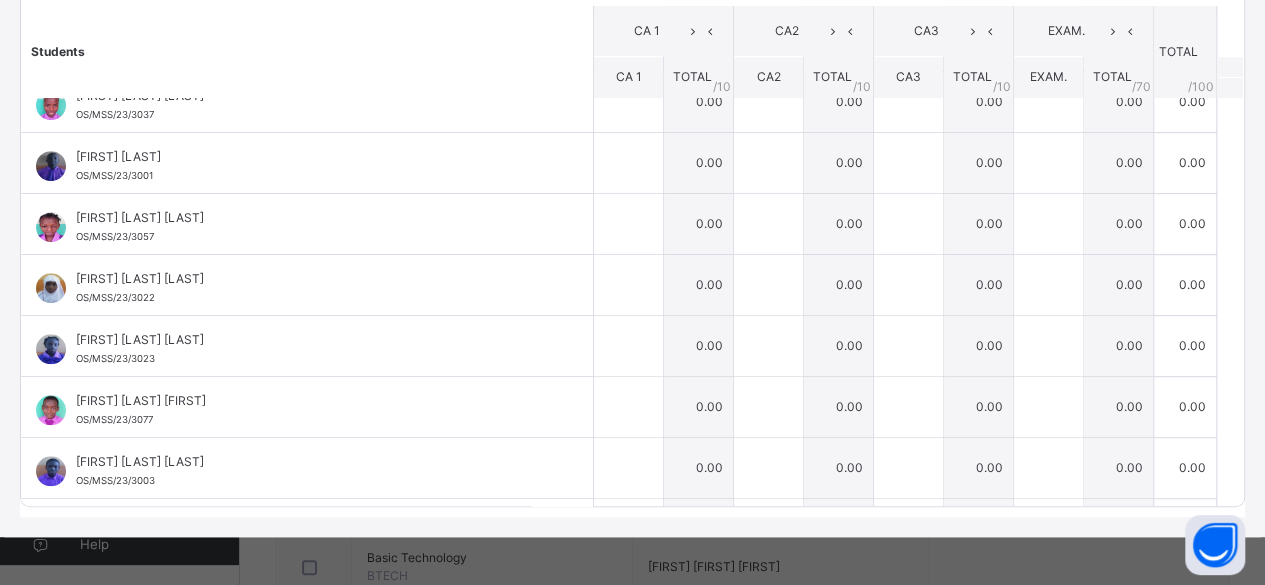 scroll, scrollTop: 680, scrollLeft: 0, axis: vertical 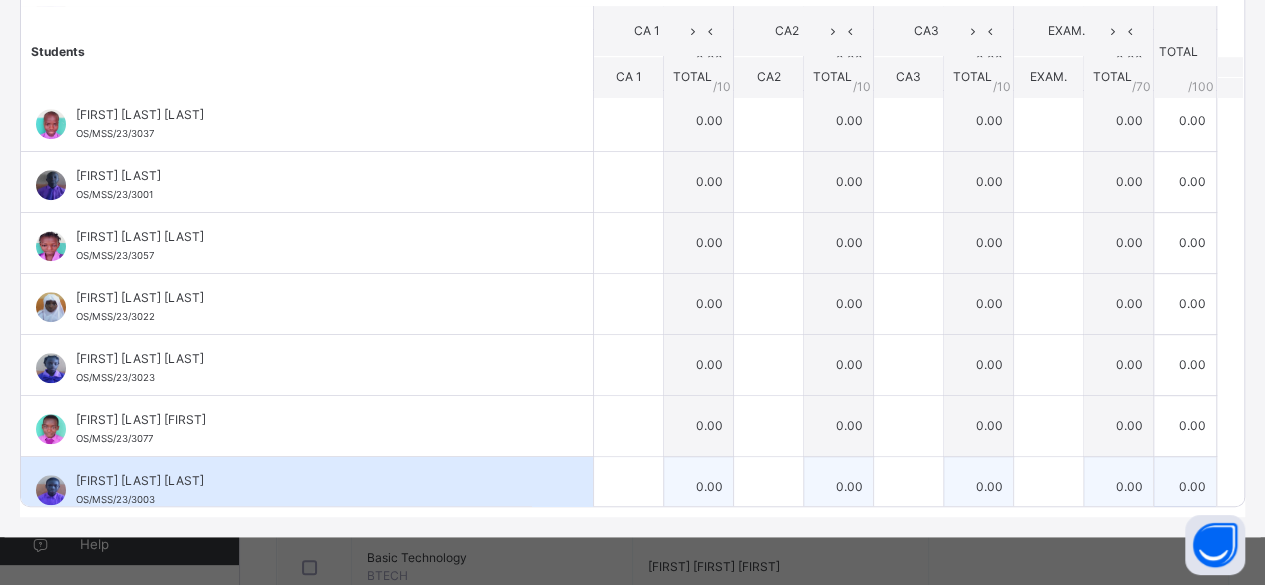click on "[FIRST] [LAST] [FIRST] OS/MSS/23/3003" at bounding box center (307, 487) 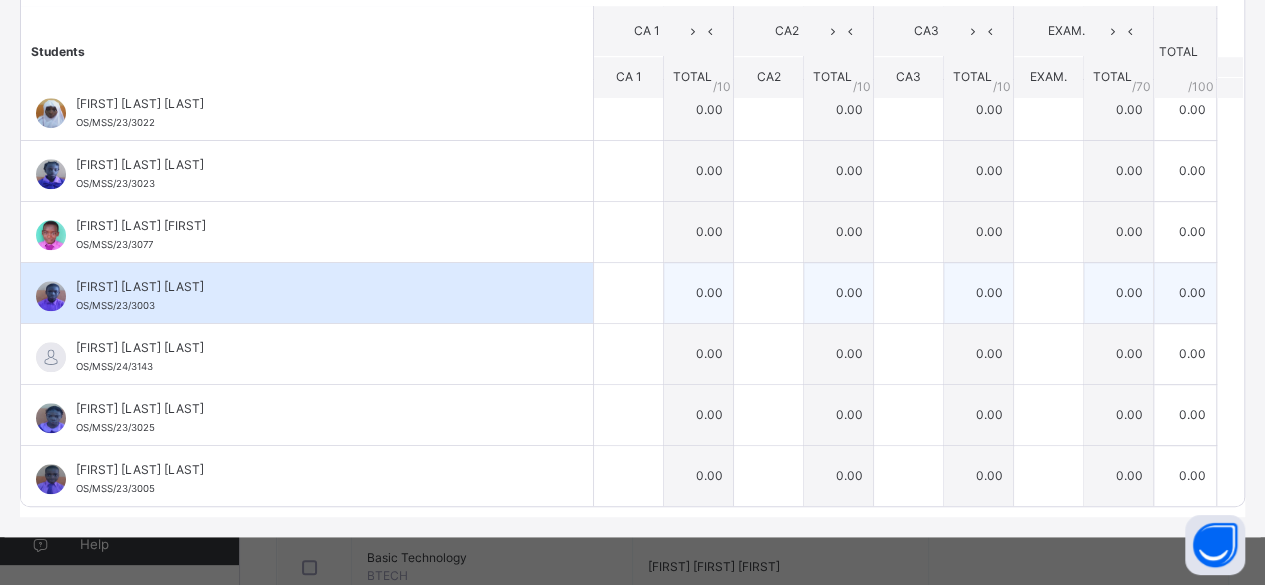 scroll, scrollTop: 880, scrollLeft: 0, axis: vertical 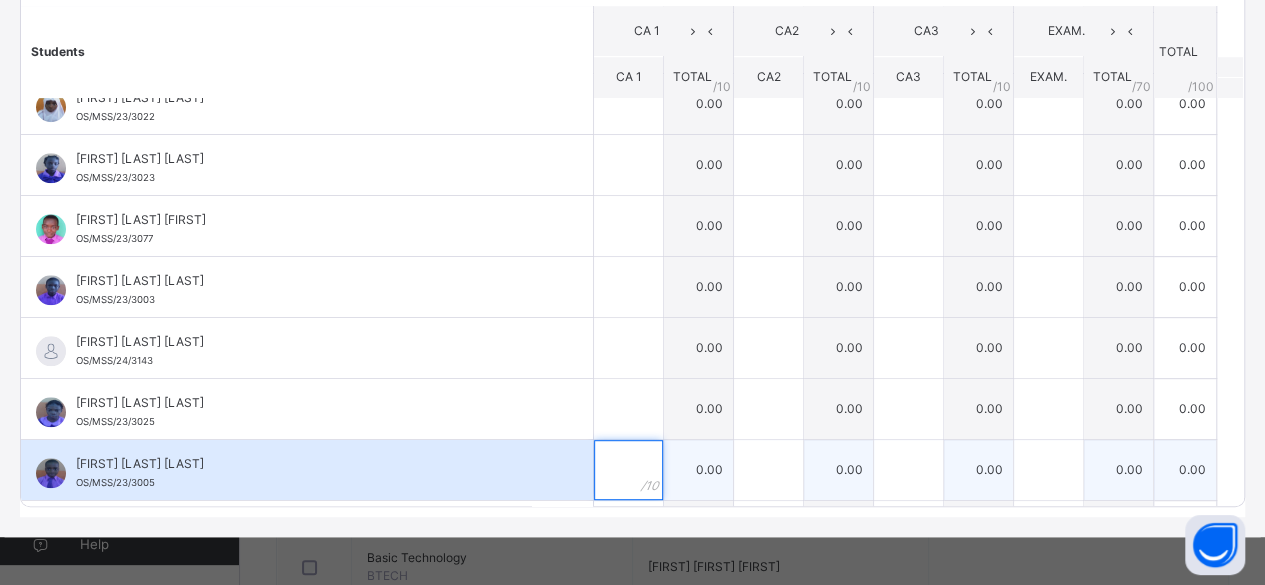 click at bounding box center [628, 470] 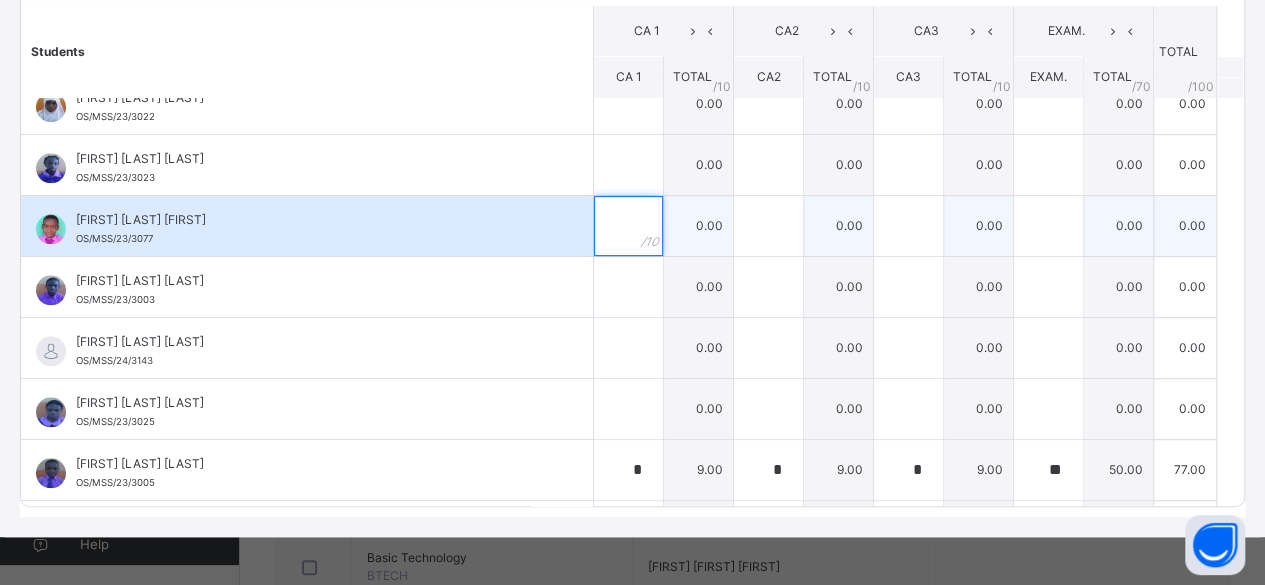 click at bounding box center (628, 226) 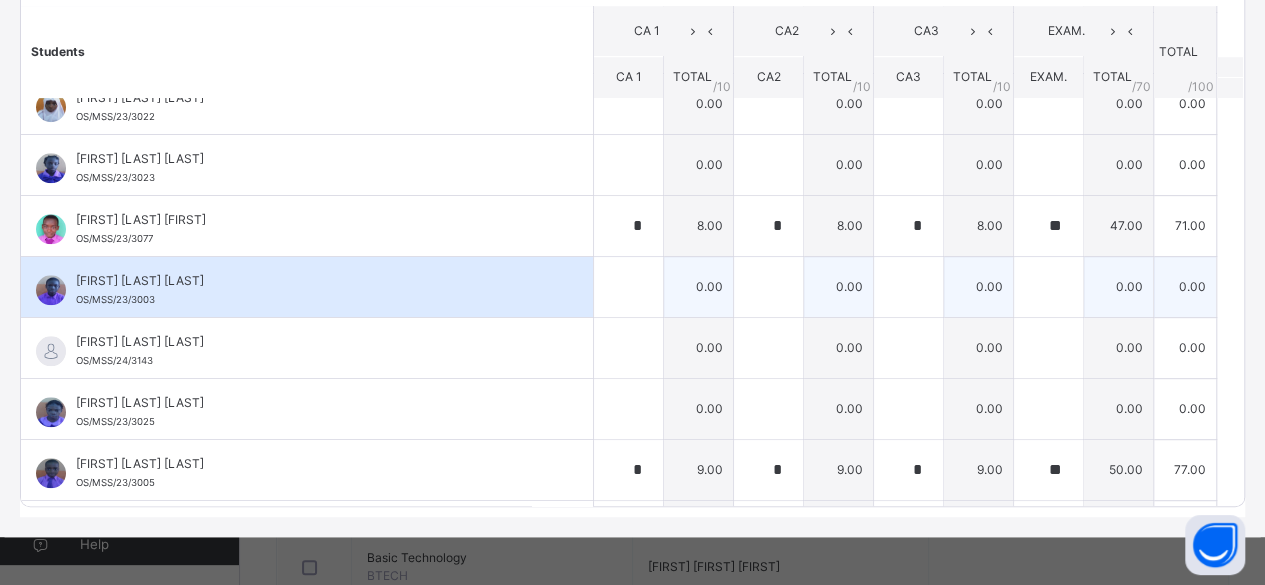 click on "[FIRST] [LAST] [FIRST] OS/MSS/23/3003" at bounding box center [307, 287] 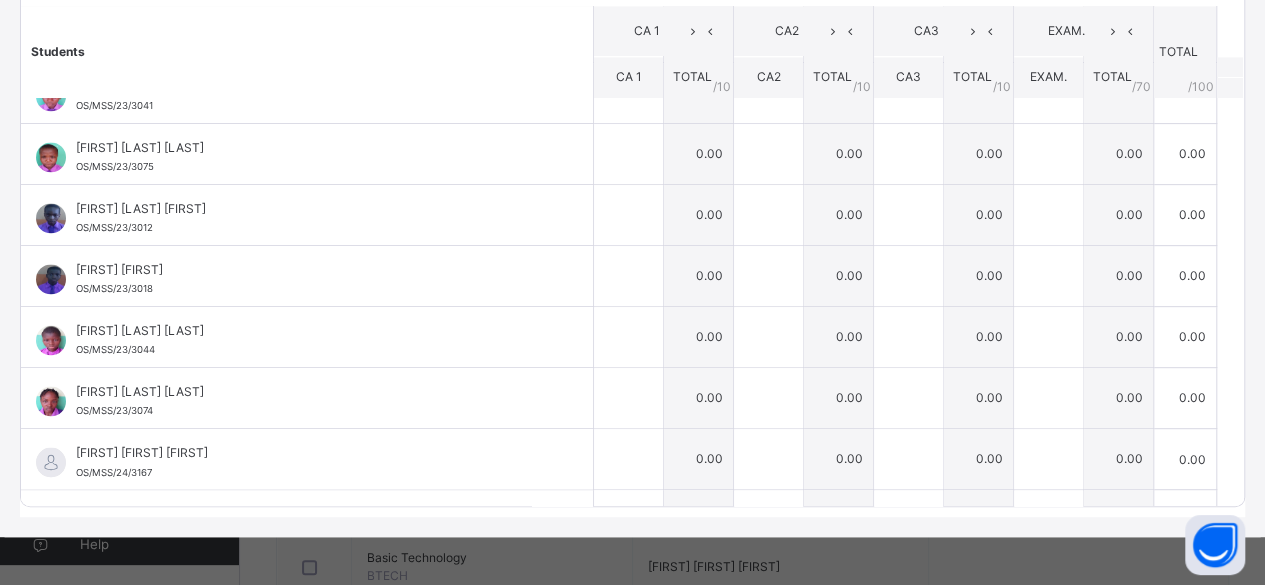scroll, scrollTop: 1480, scrollLeft: 0, axis: vertical 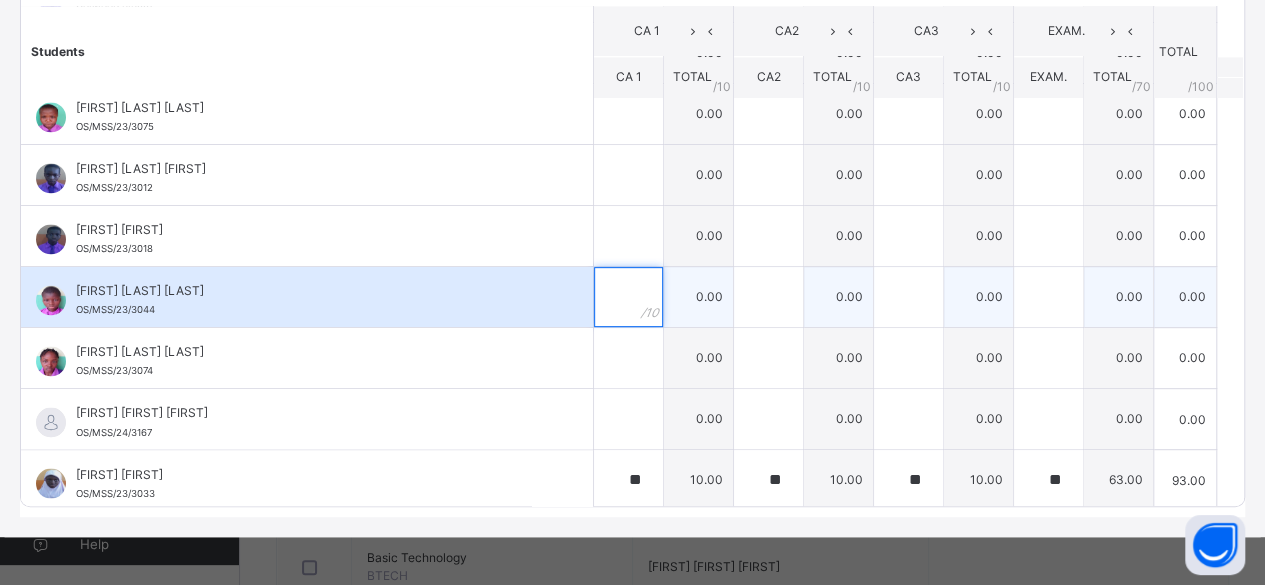 click at bounding box center (628, 297) 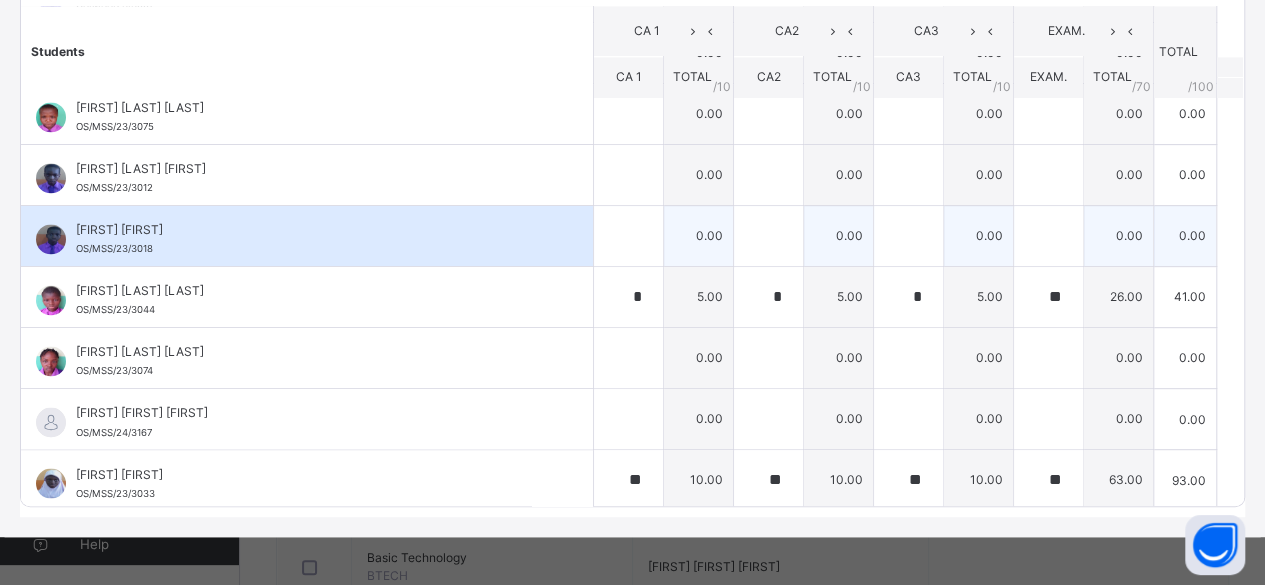 click on "[FIRST] [LAST] OS/MSS/23/3018" at bounding box center (312, 239) 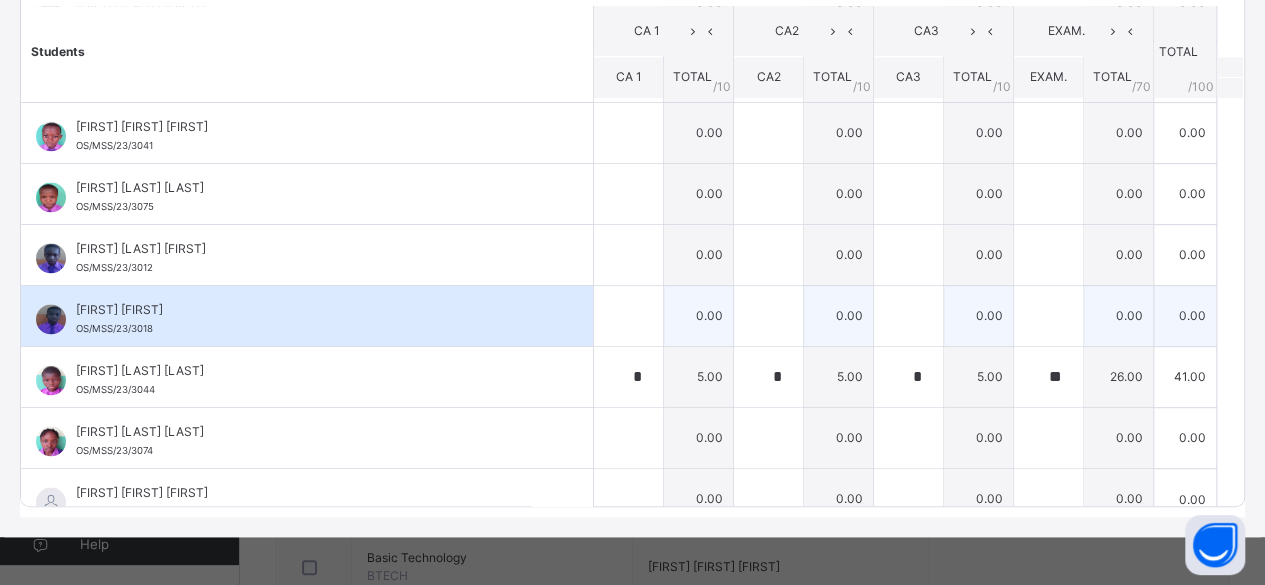 scroll, scrollTop: 1361, scrollLeft: 0, axis: vertical 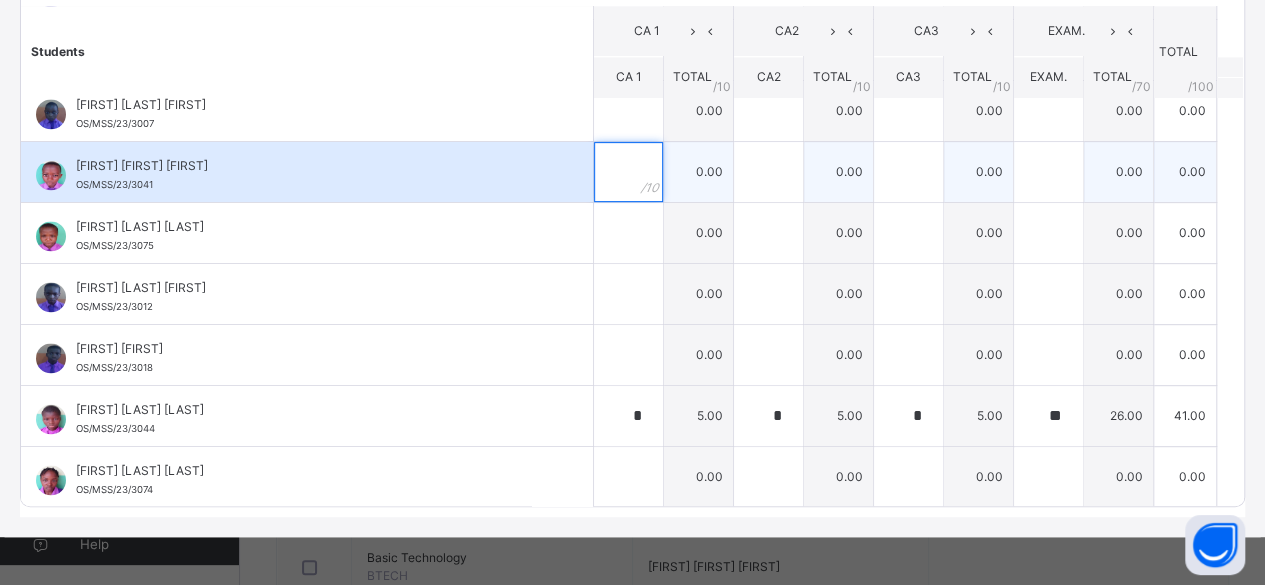 click at bounding box center [628, 172] 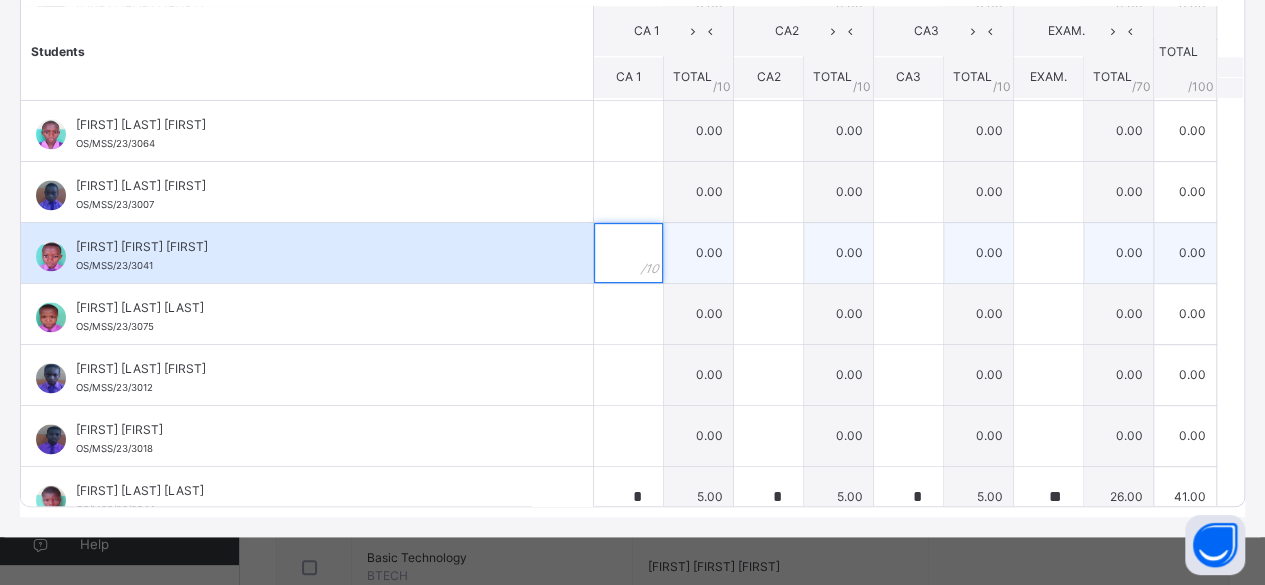 scroll, scrollTop: 1200, scrollLeft: 0, axis: vertical 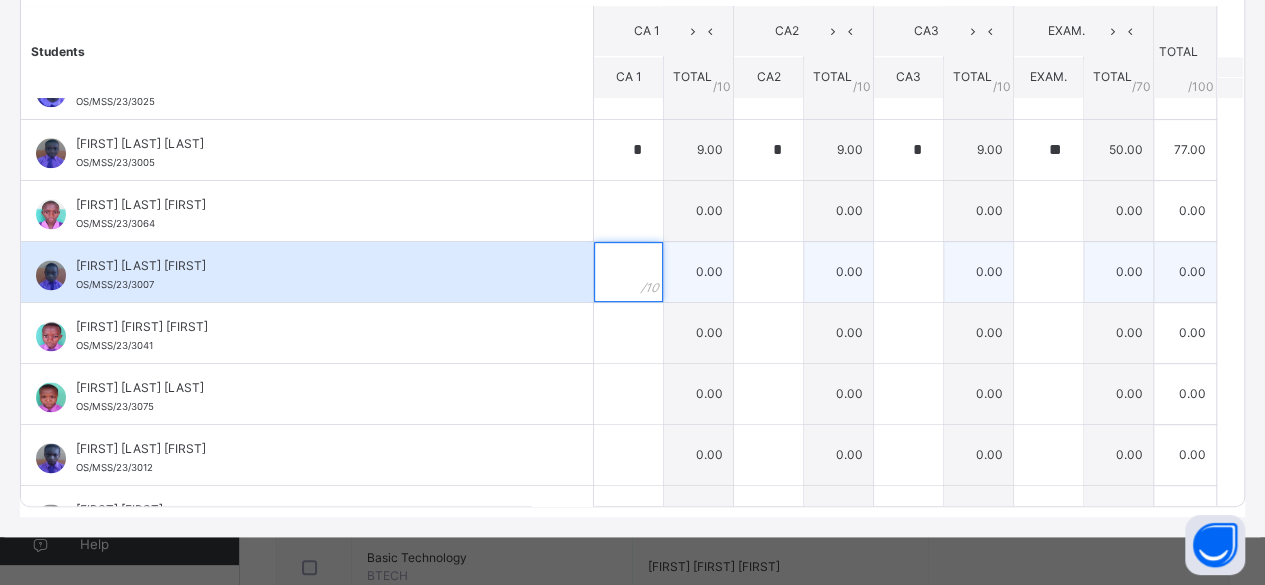 click at bounding box center (628, 272) 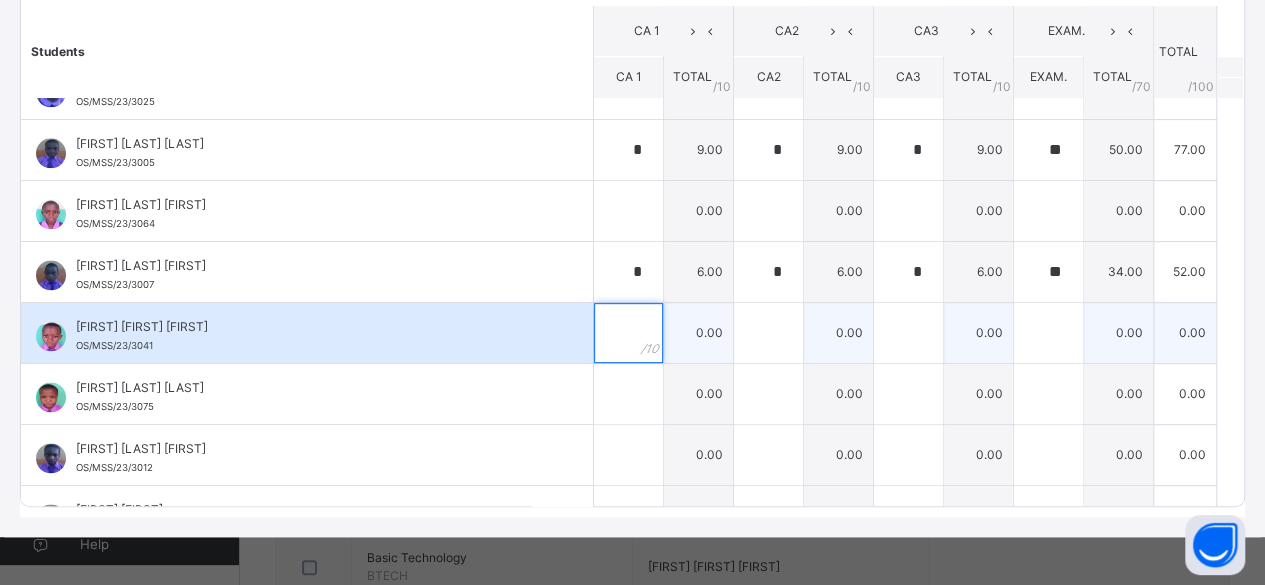 click at bounding box center (628, 333) 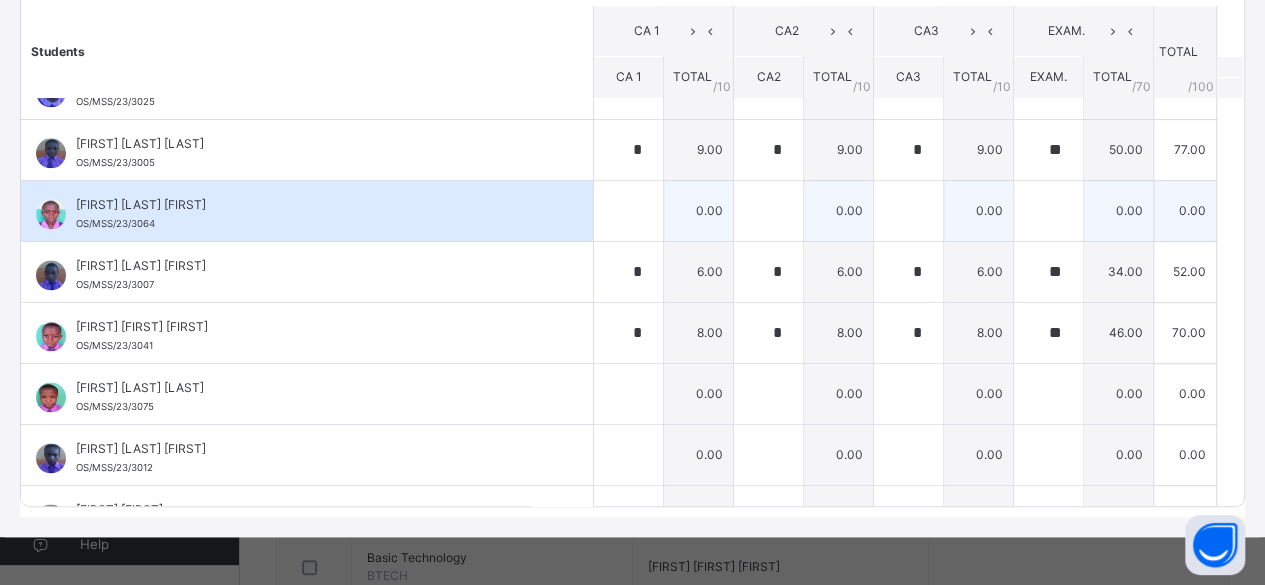 click on "[FIRST] [LAST] [LAST] [ID]" at bounding box center (312, 214) 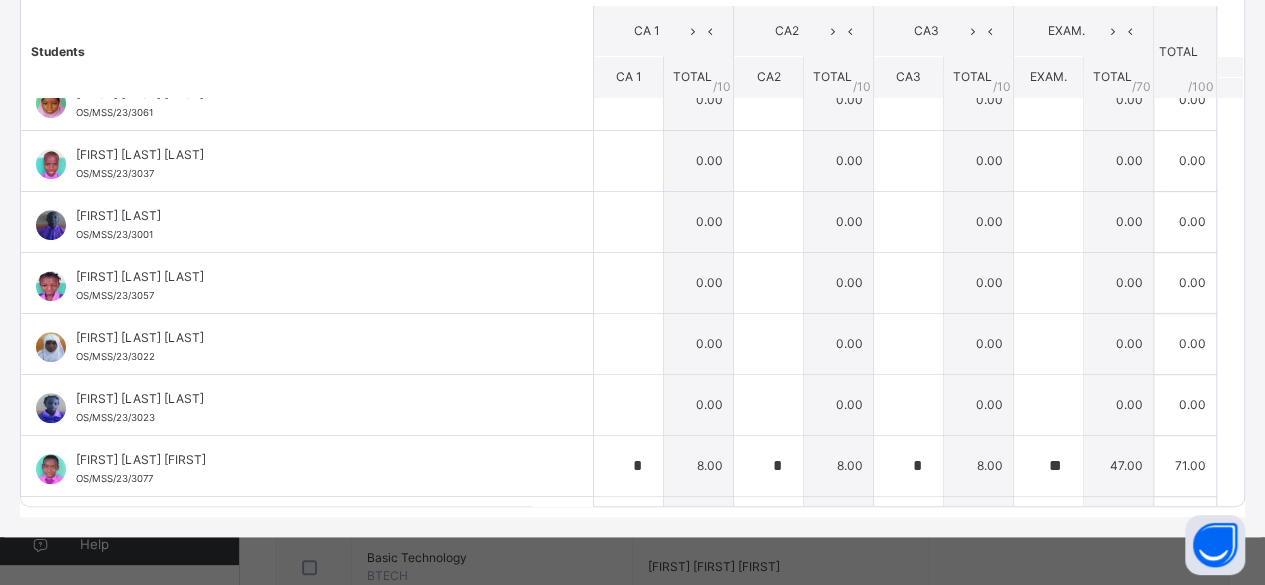scroll, scrollTop: 640, scrollLeft: 0, axis: vertical 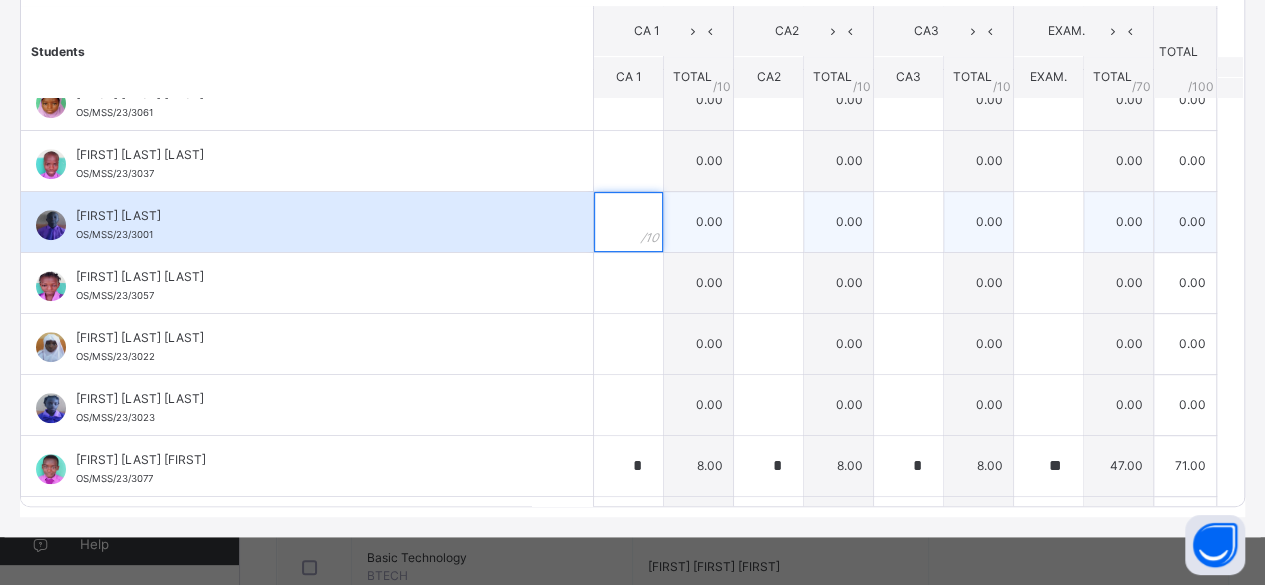click at bounding box center (628, 222) 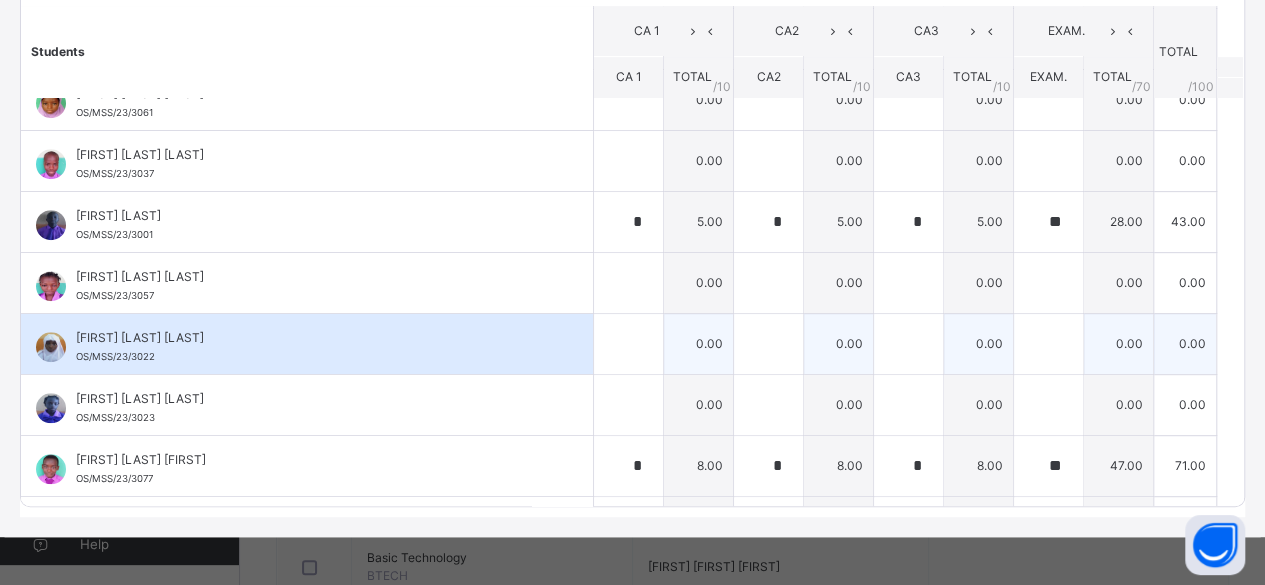 click on "[FIRST] [LAST] [LAST] [ID]" at bounding box center (307, 344) 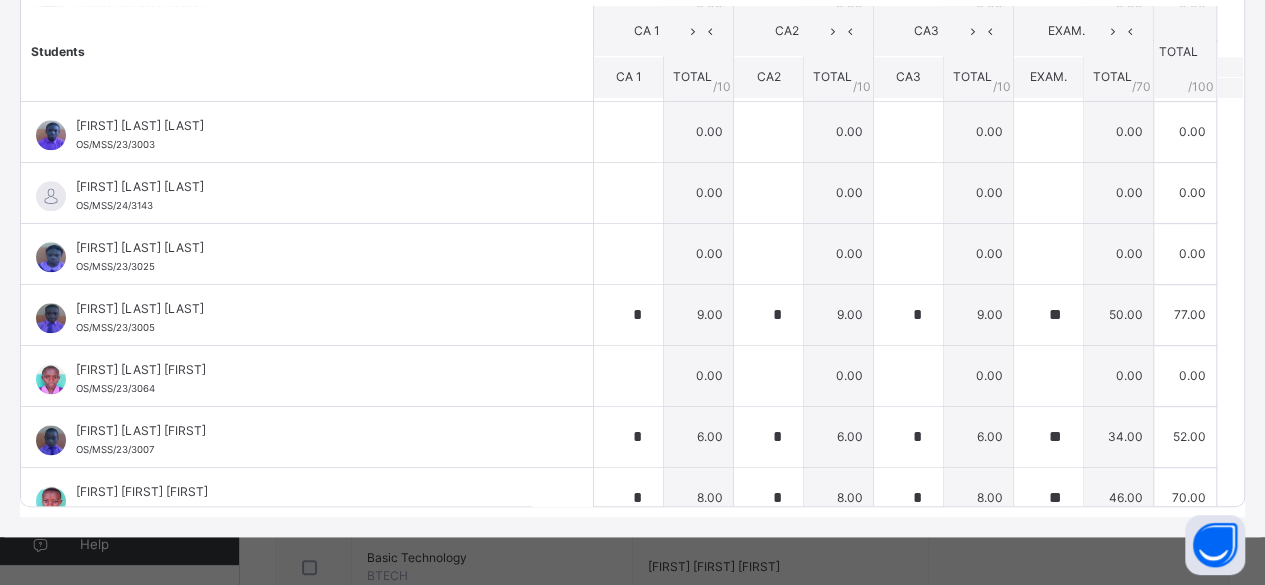 scroll, scrollTop: 1040, scrollLeft: 0, axis: vertical 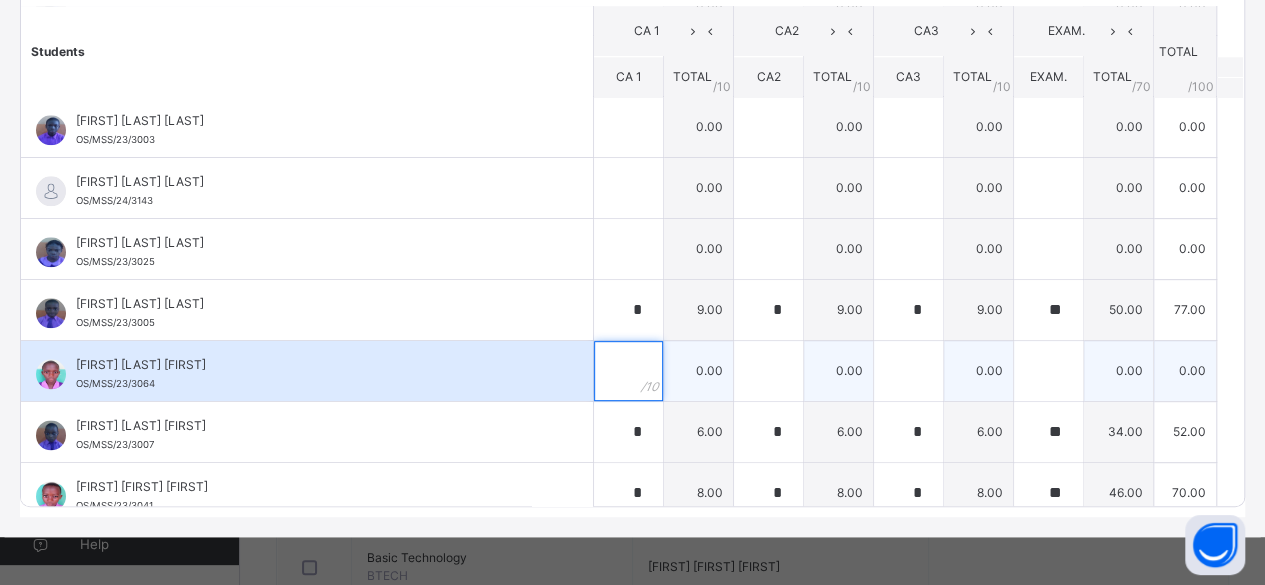click at bounding box center [628, 371] 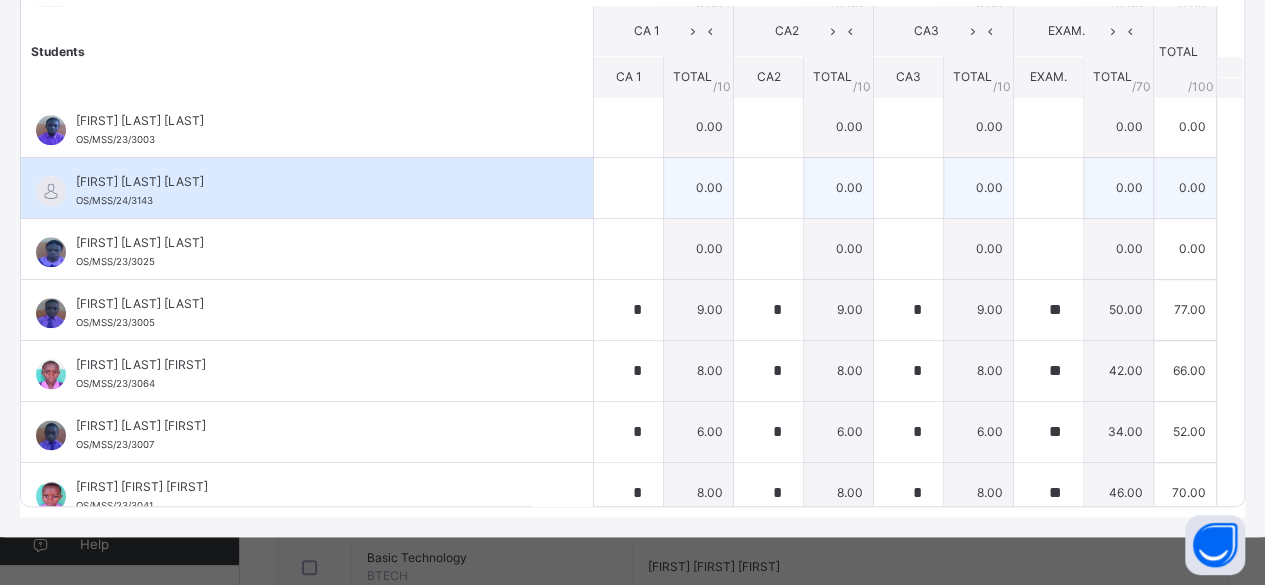 click on "[FIRST] [LAST] [LAST] OS/MSS/24/3143" at bounding box center (312, 191) 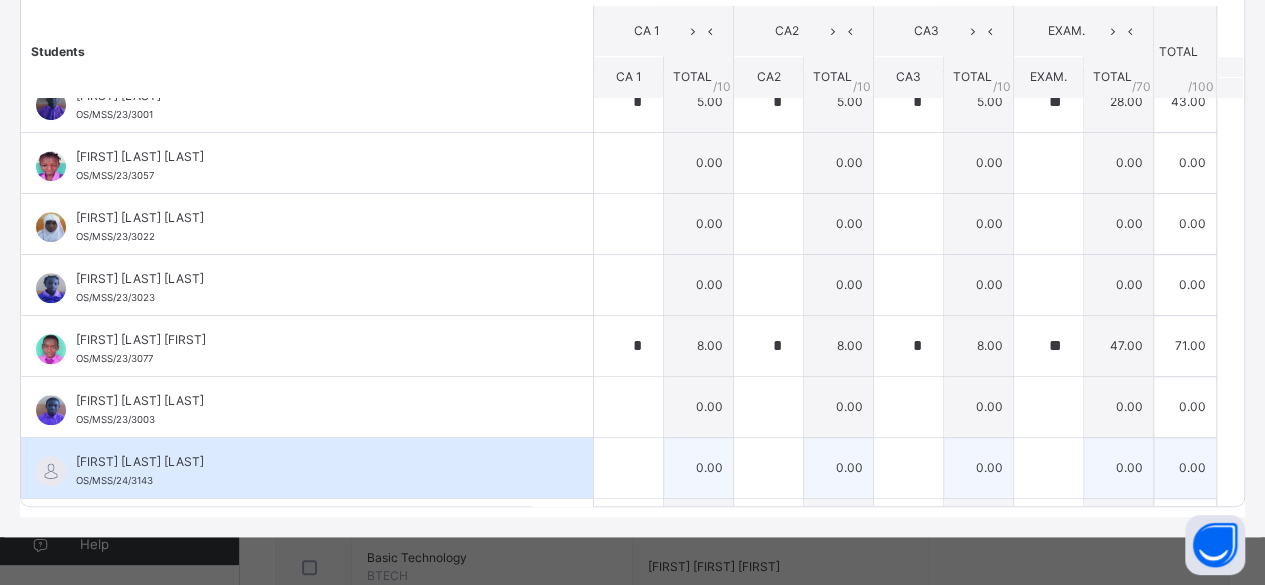 scroll, scrollTop: 720, scrollLeft: 0, axis: vertical 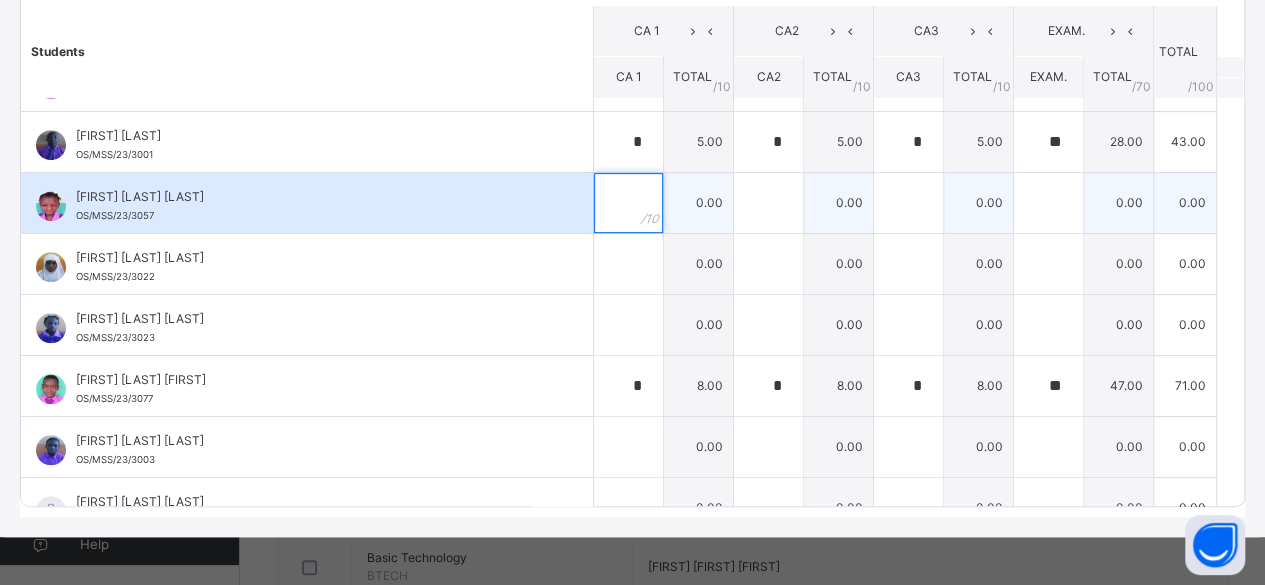 click at bounding box center (628, 203) 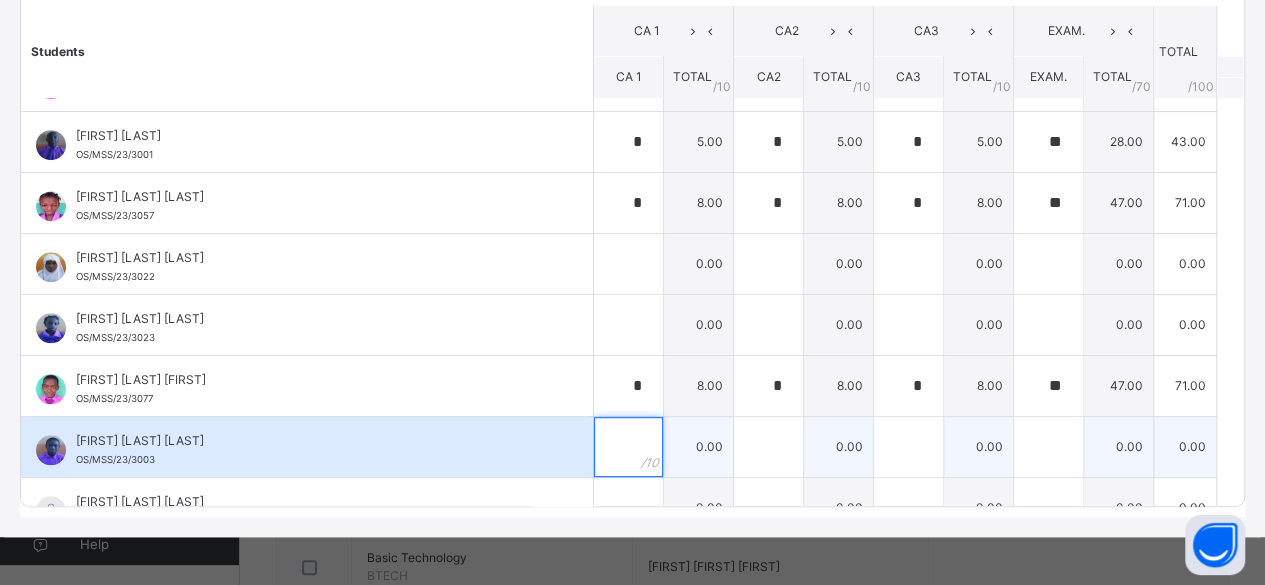 click at bounding box center (628, 447) 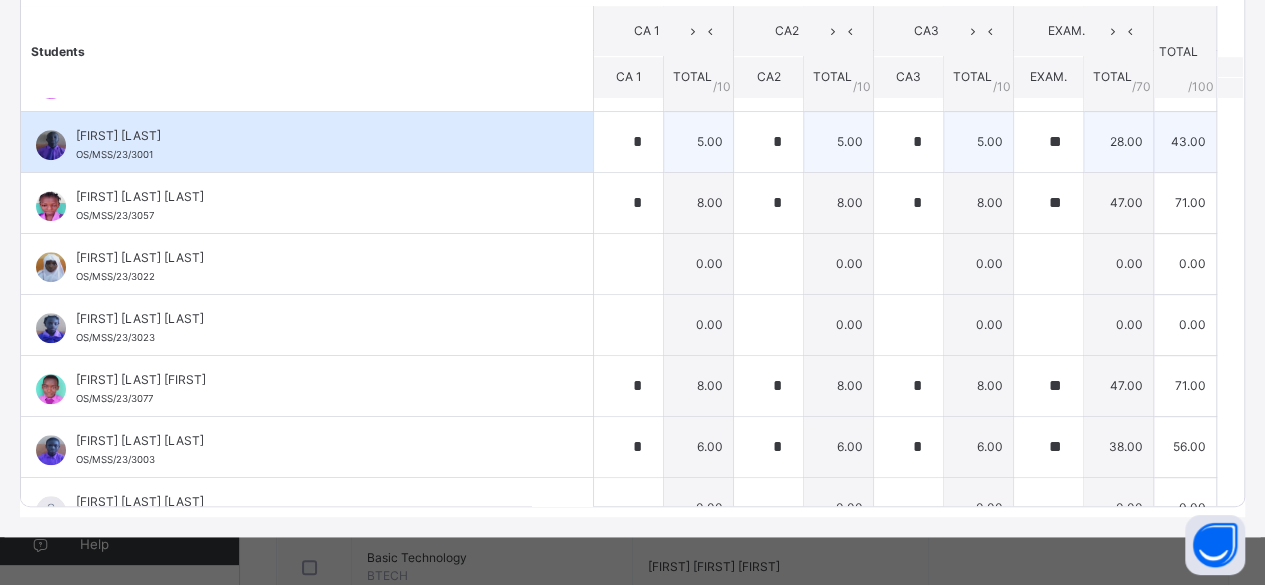 click on "[FIRST] [LAST] OS/MSS/23/3001" at bounding box center [312, 145] 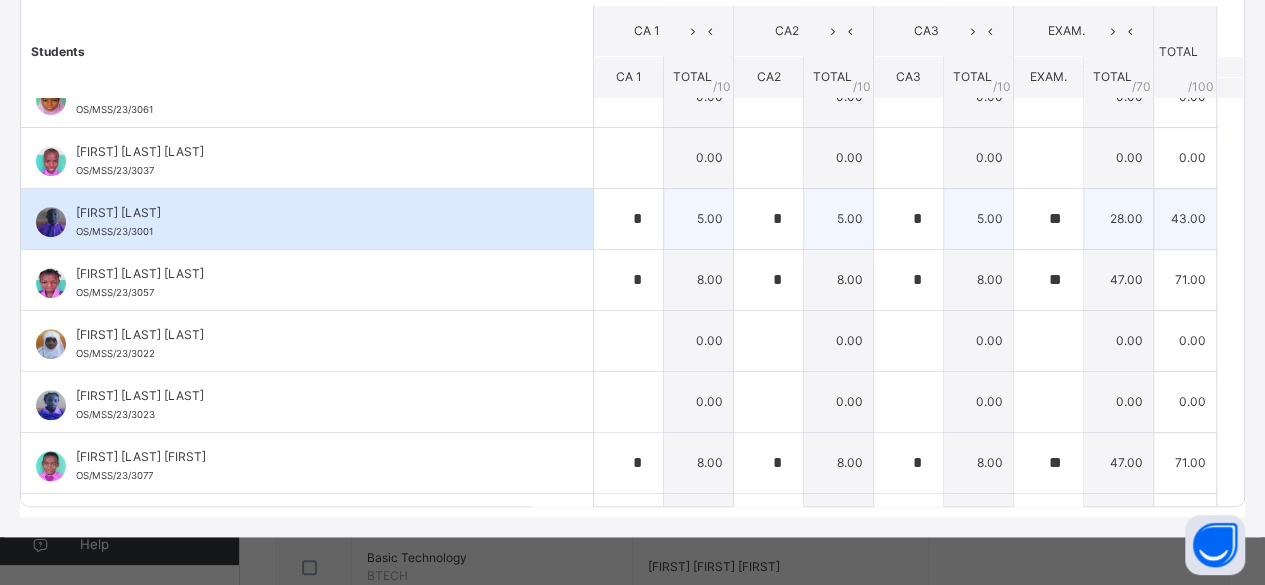 scroll, scrollTop: 640, scrollLeft: 0, axis: vertical 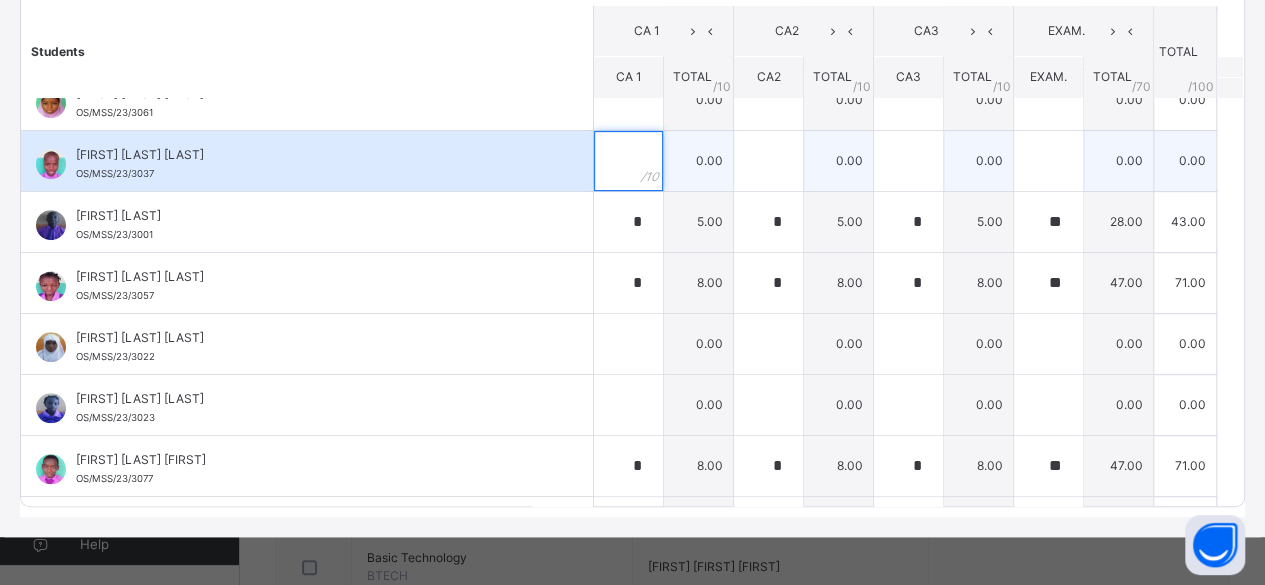 click at bounding box center (628, 161) 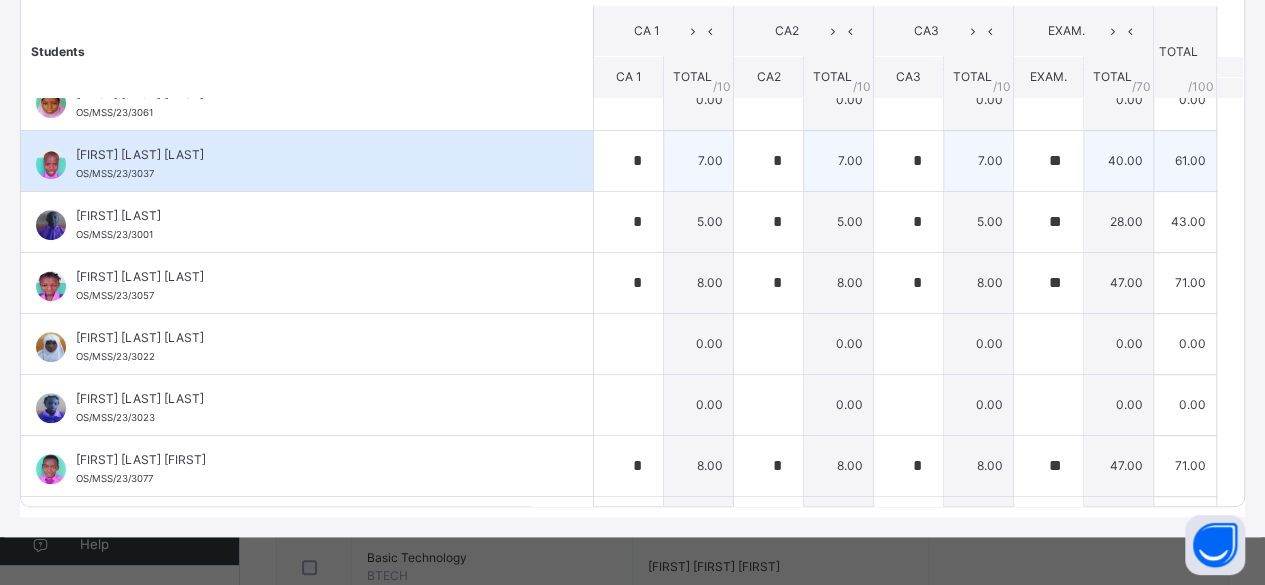 click on "[FIRST] [LAST] [LAST] [ID]" at bounding box center (307, 161) 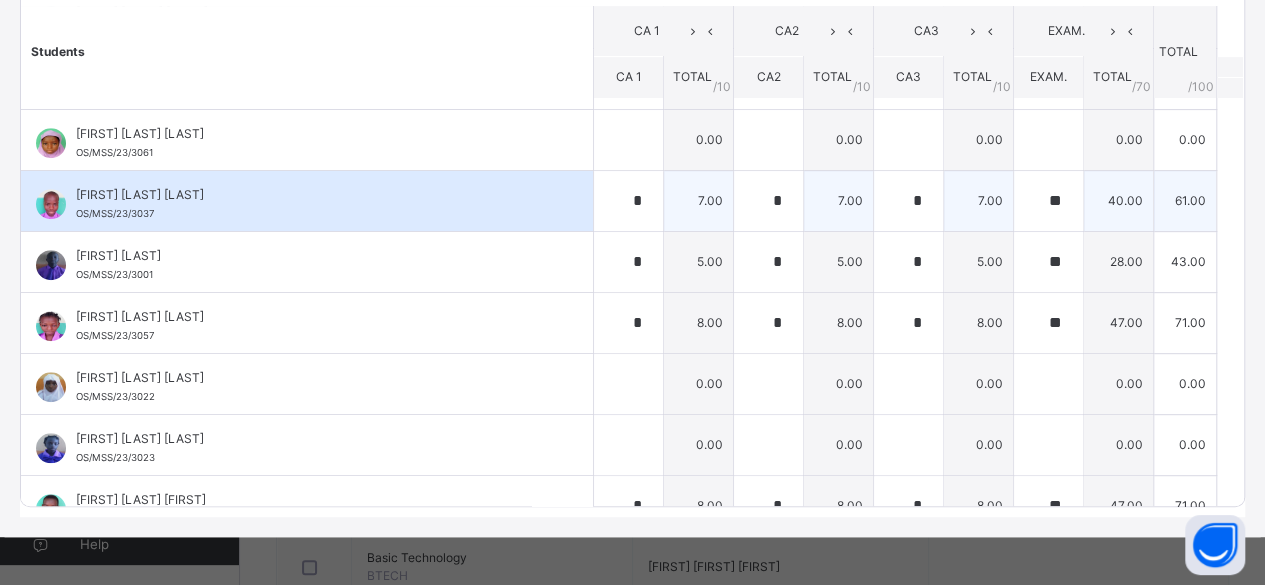 scroll, scrollTop: 560, scrollLeft: 0, axis: vertical 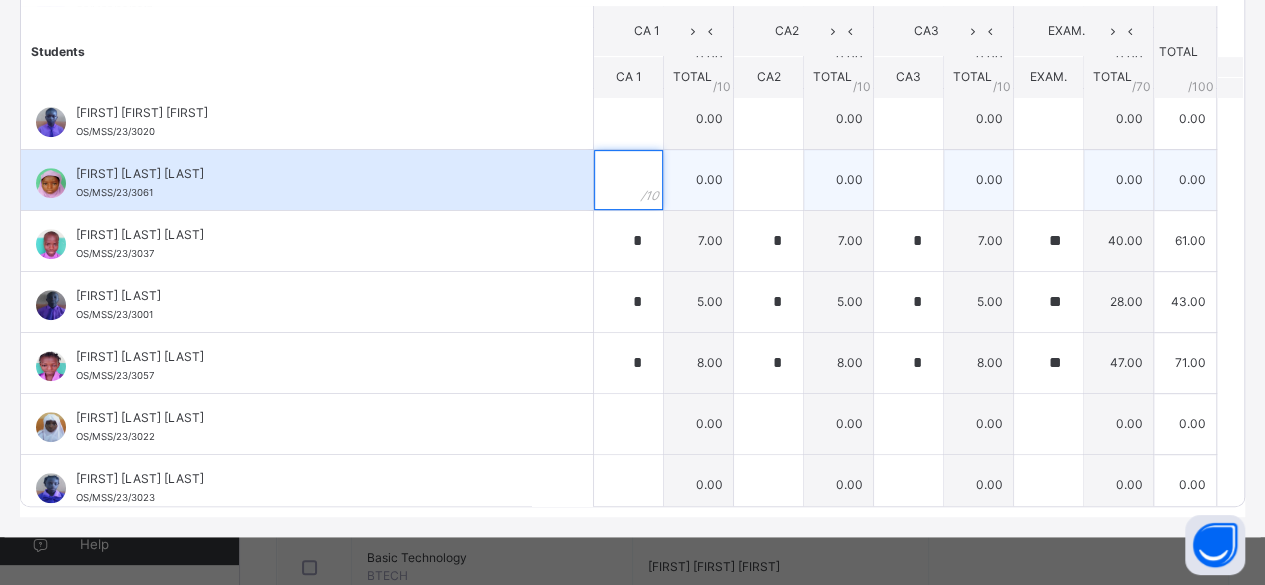 click at bounding box center [628, 180] 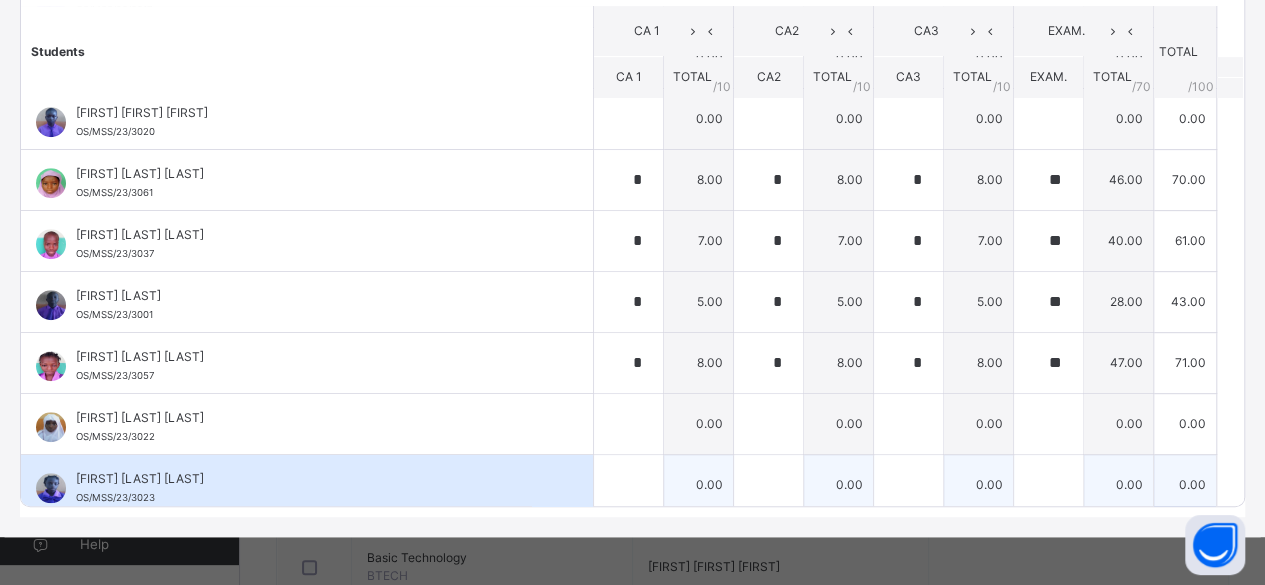 click on "[FIRST] [LAST] [LAST]" at bounding box center [312, 479] 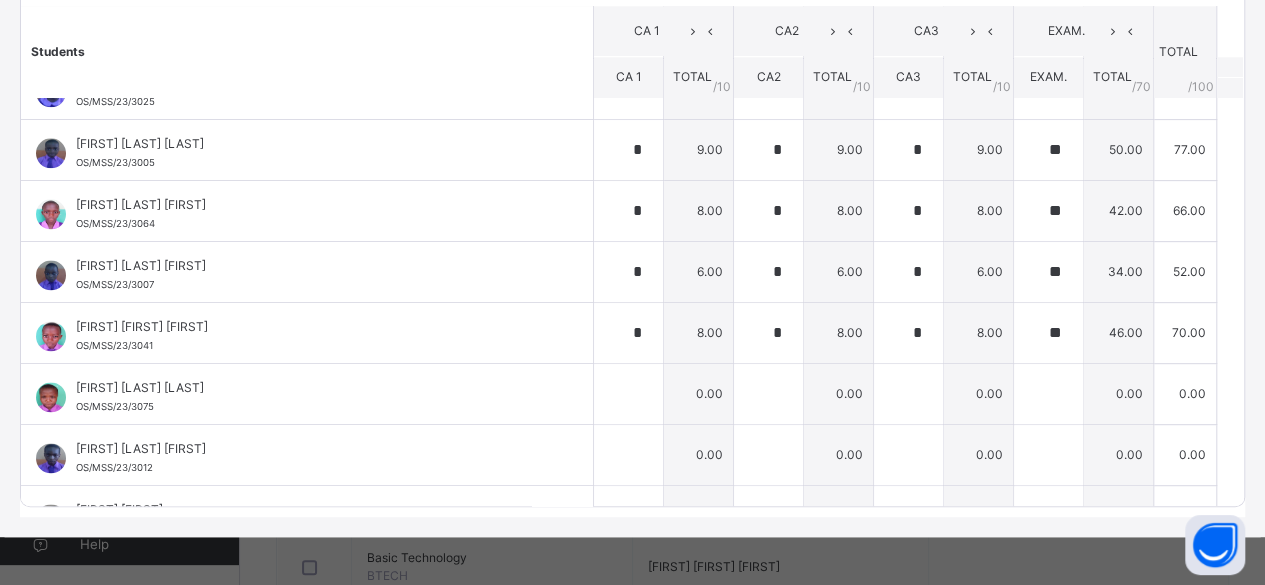 scroll, scrollTop: 1240, scrollLeft: 0, axis: vertical 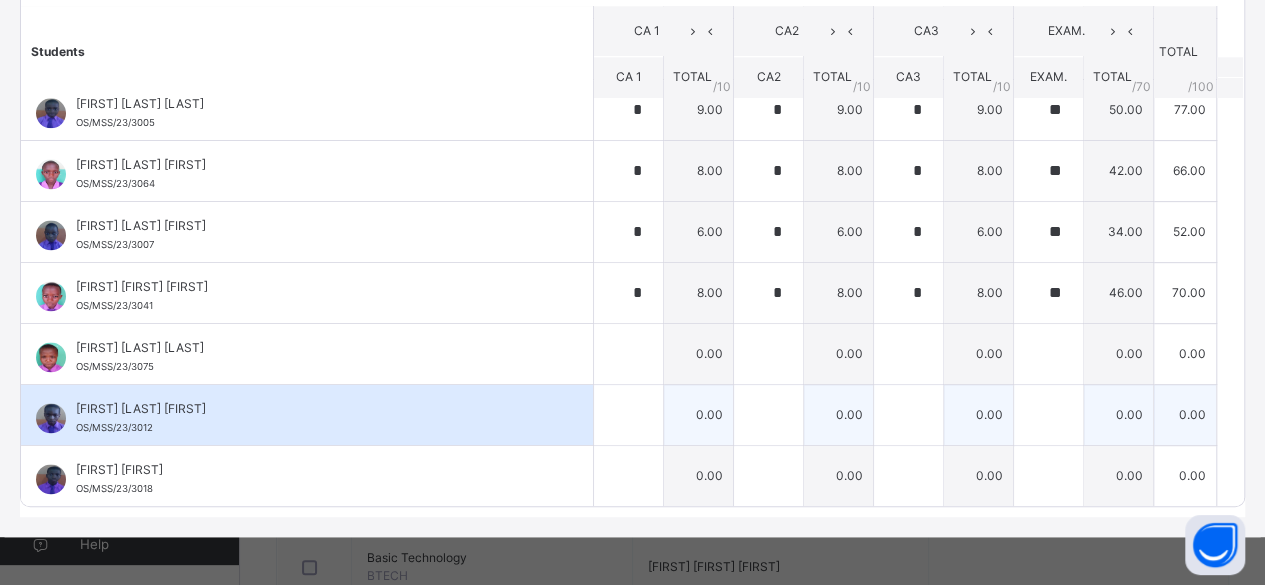 click on "[FIRST] [LAST] [FIRST]" at bounding box center (312, 409) 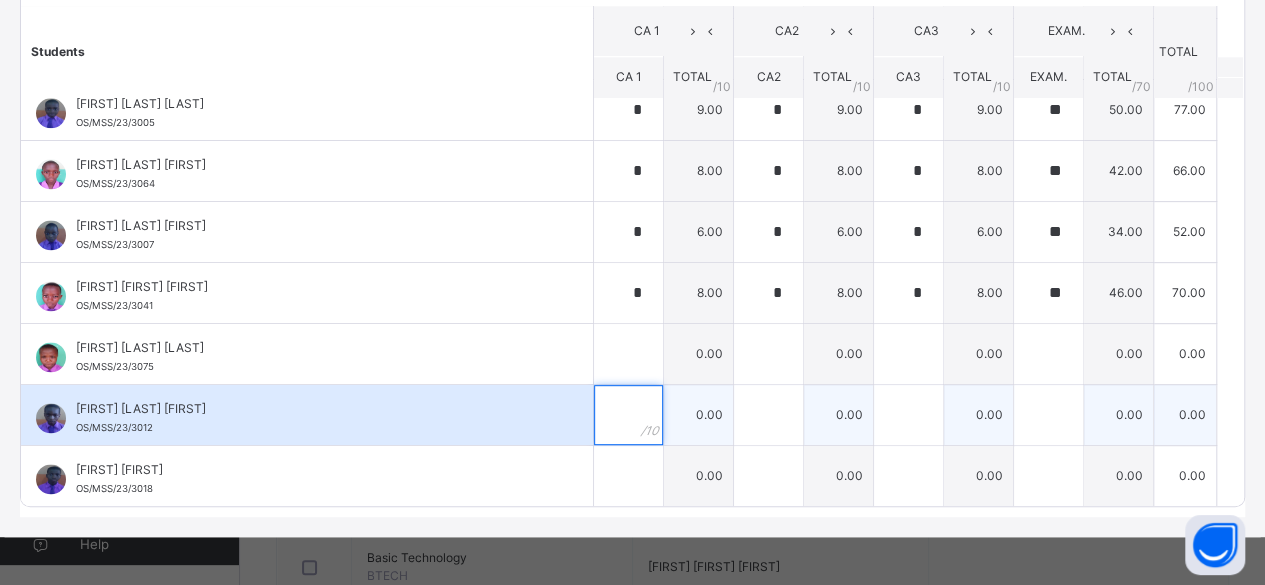 click at bounding box center [628, 415] 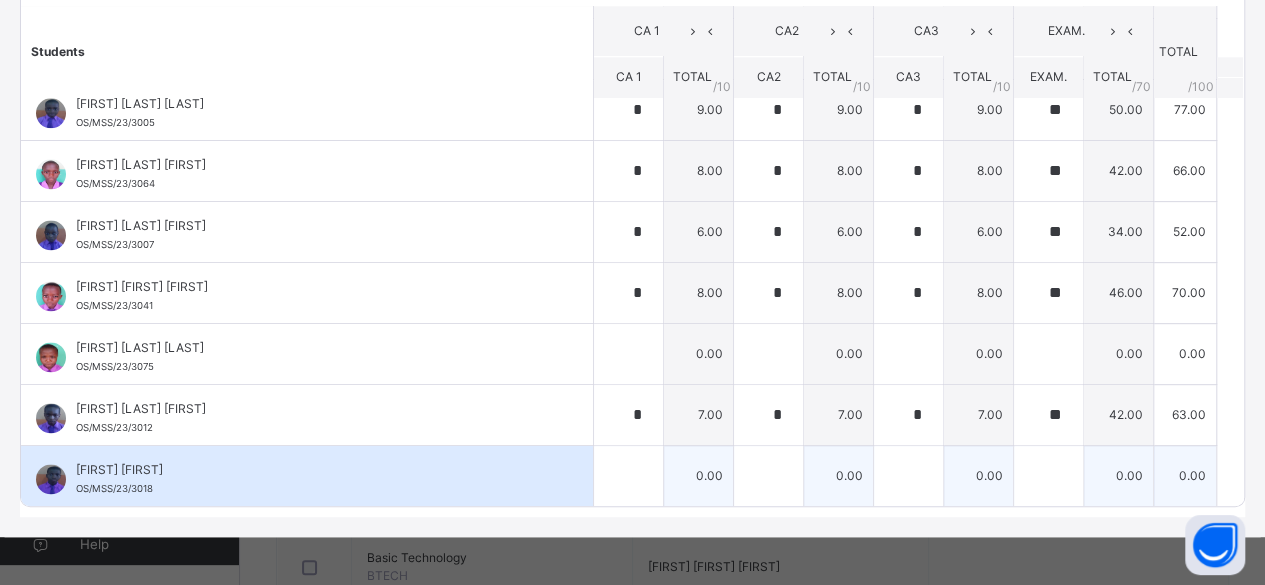 click on "[FIRST] [LAST] OS/MSS/23/3018" at bounding box center (307, 476) 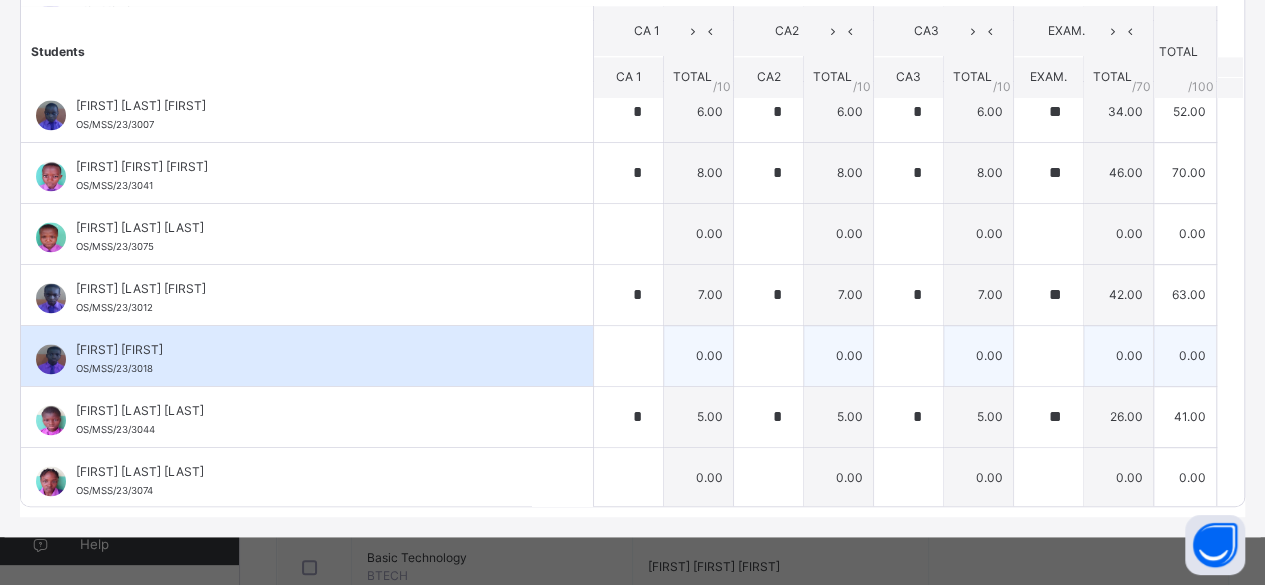 scroll, scrollTop: 1400, scrollLeft: 0, axis: vertical 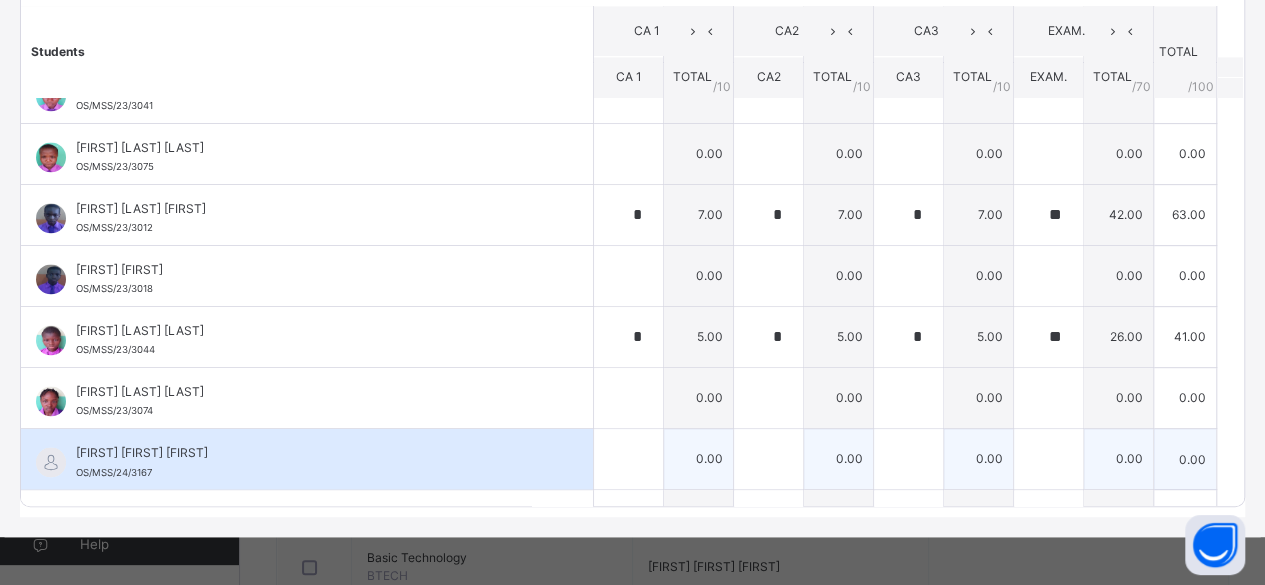 drag, startPoint x: 535, startPoint y: 471, endPoint x: 440, endPoint y: 437, distance: 100.90094 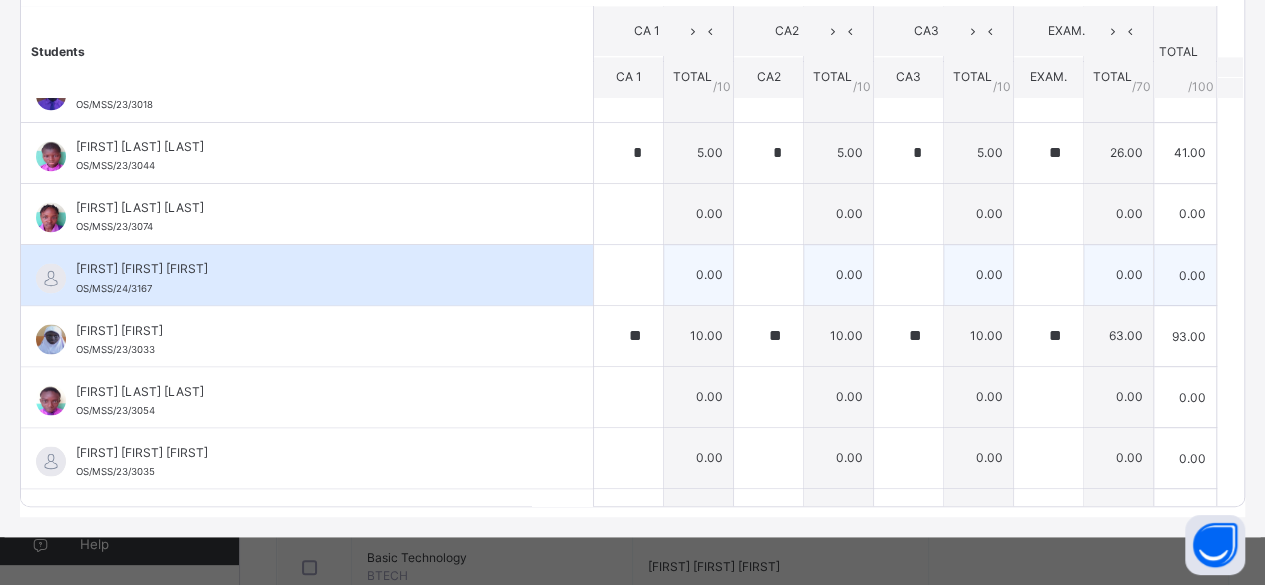 scroll, scrollTop: 1654, scrollLeft: 0, axis: vertical 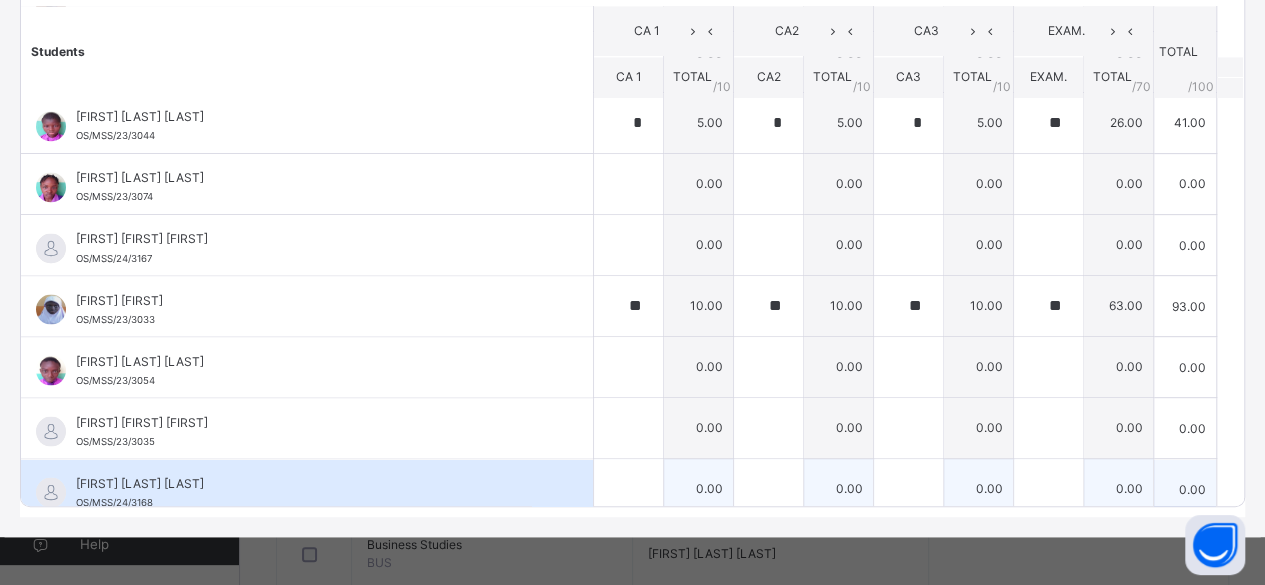 click on "[FIRST] [LAST] [LAST]" at bounding box center [312, 483] 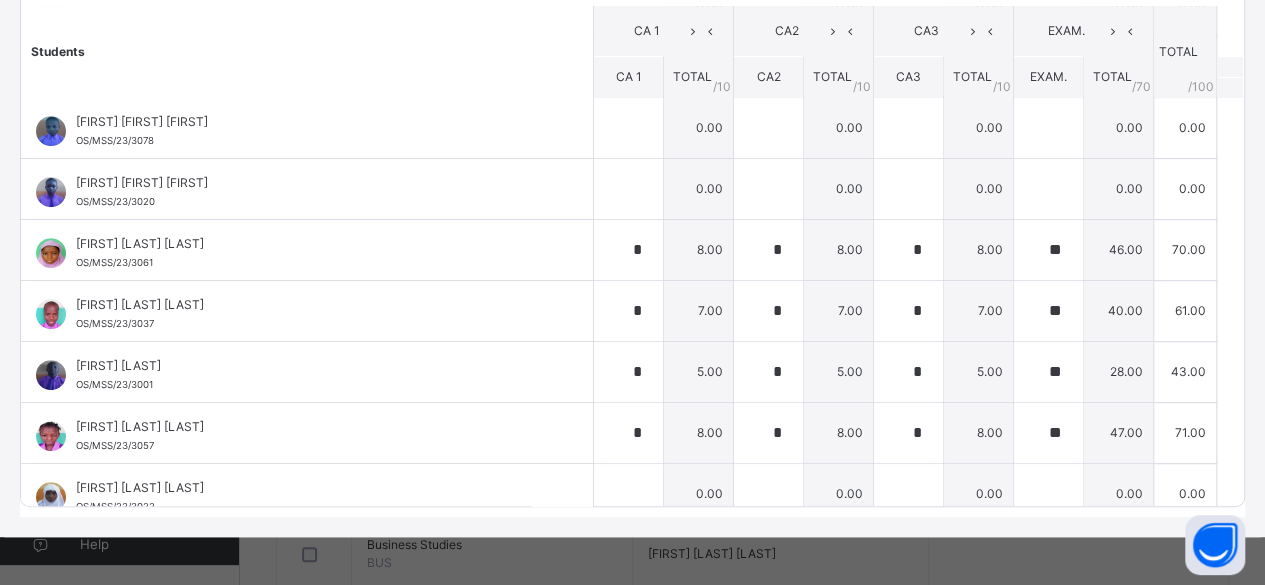 scroll, scrollTop: 414, scrollLeft: 0, axis: vertical 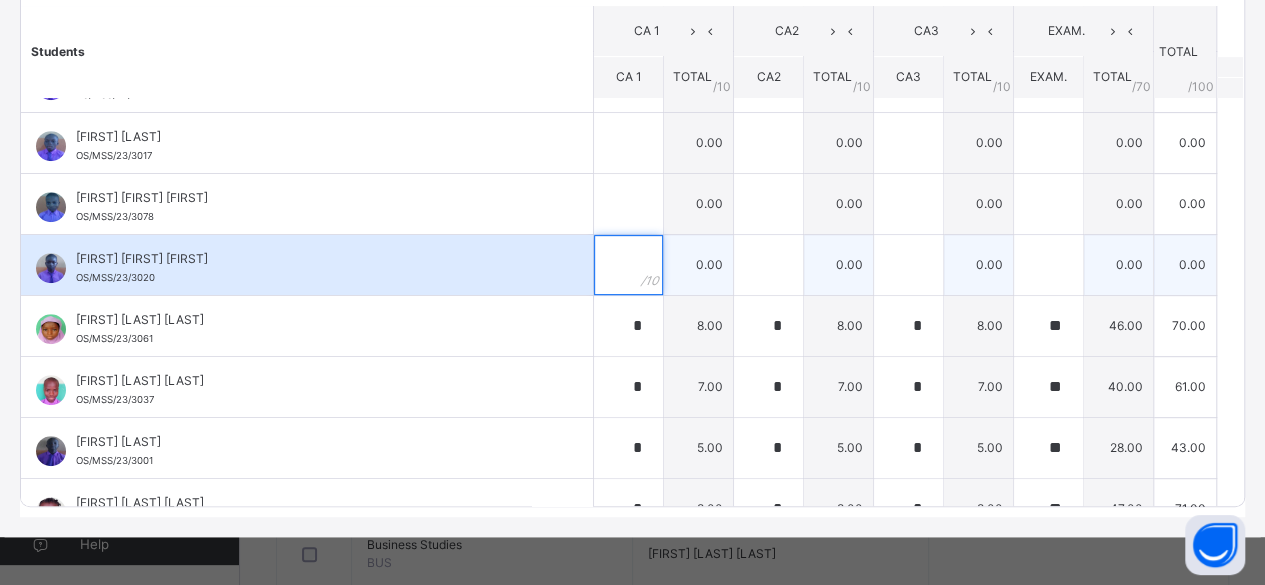 click at bounding box center (628, 265) 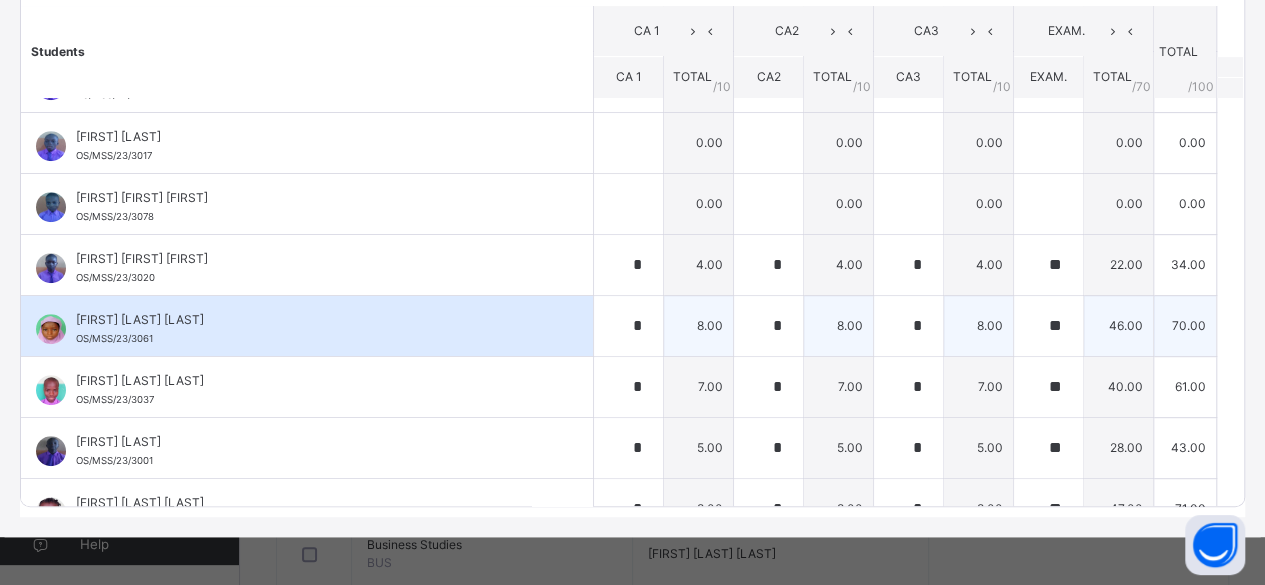 click on "[FIRST] [LAST] [LAST] OS/MSS/23/3061" at bounding box center [312, 329] 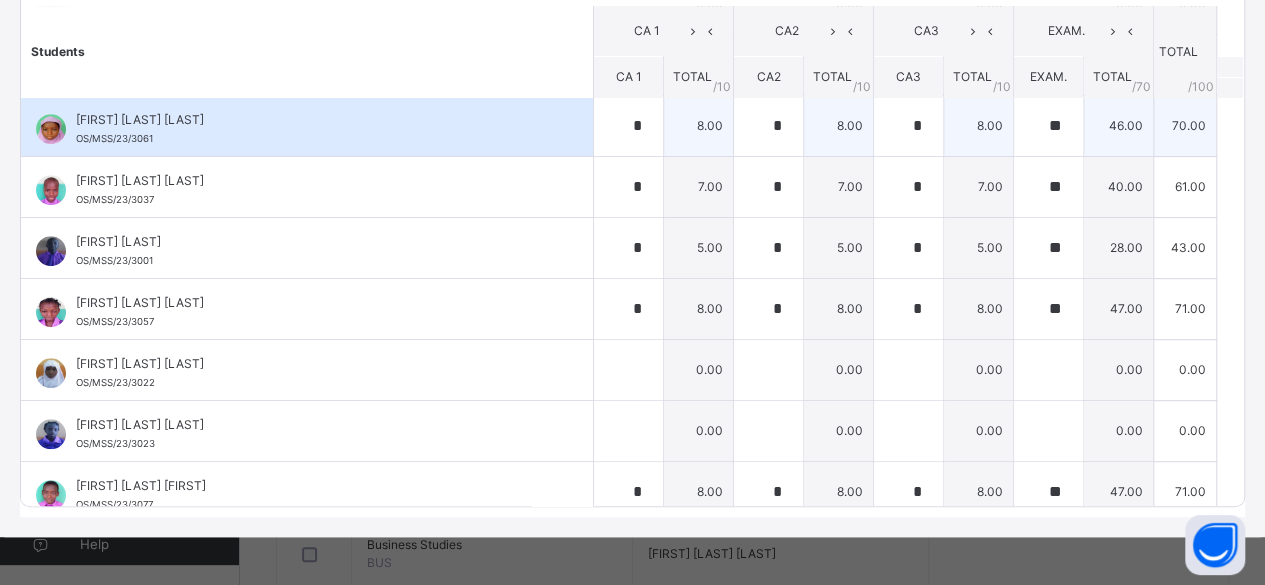 scroll, scrollTop: 574, scrollLeft: 0, axis: vertical 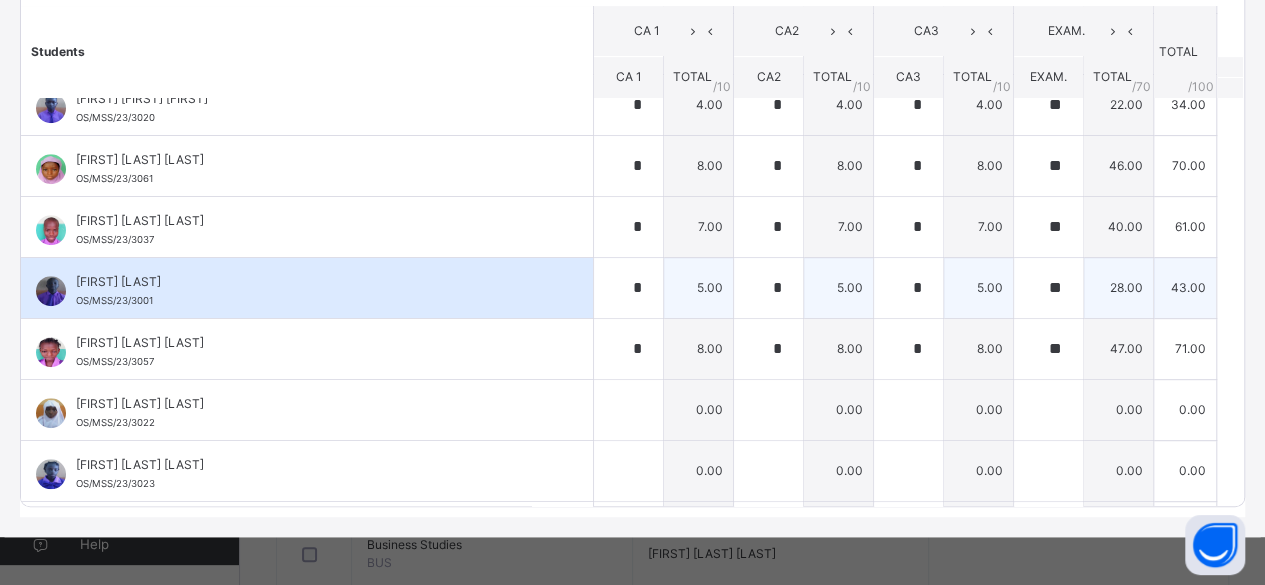 click on "[FIRST] [LAST] OS/MSS/23/3001" at bounding box center [312, 291] 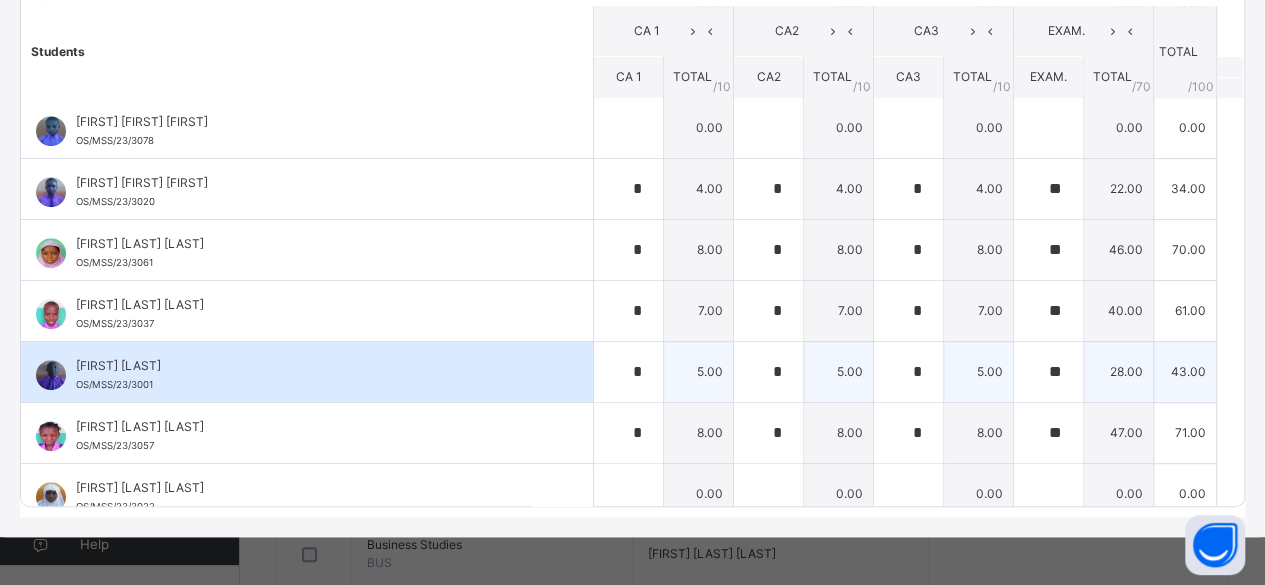scroll, scrollTop: 454, scrollLeft: 0, axis: vertical 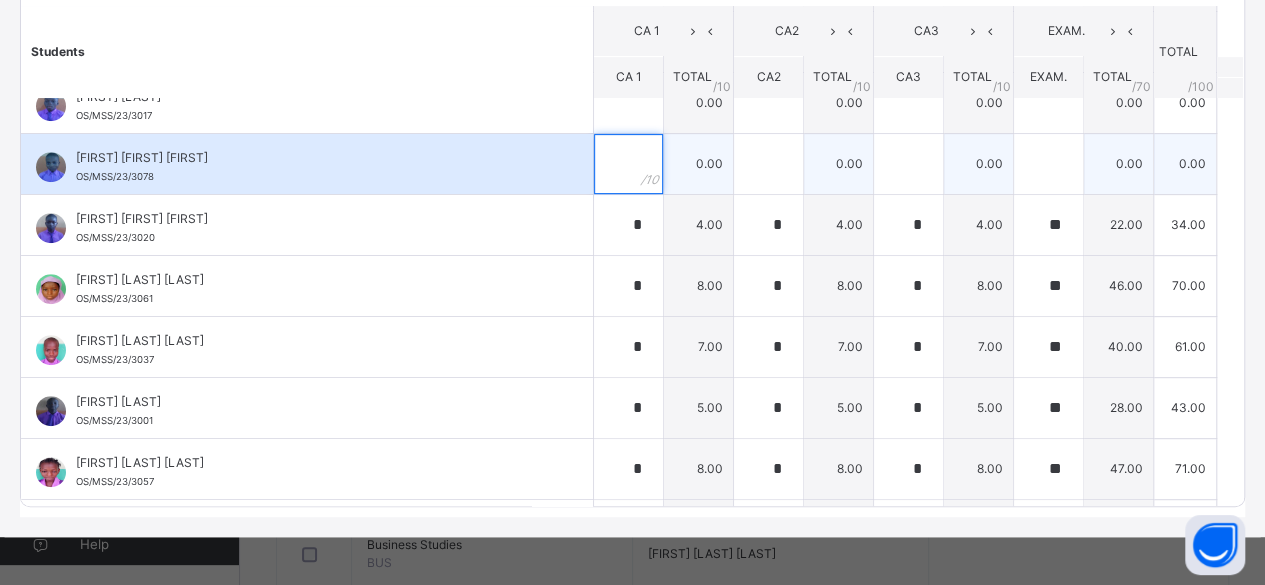 click at bounding box center [628, 164] 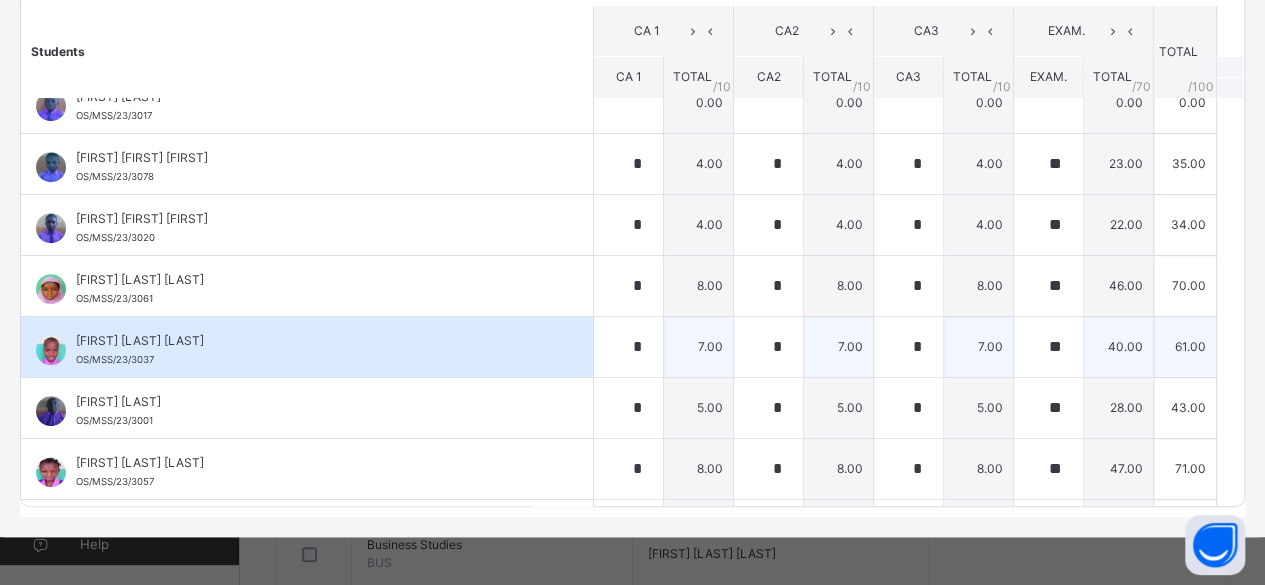 click on "[FIRST] [LAST] [LAST]" at bounding box center (312, 341) 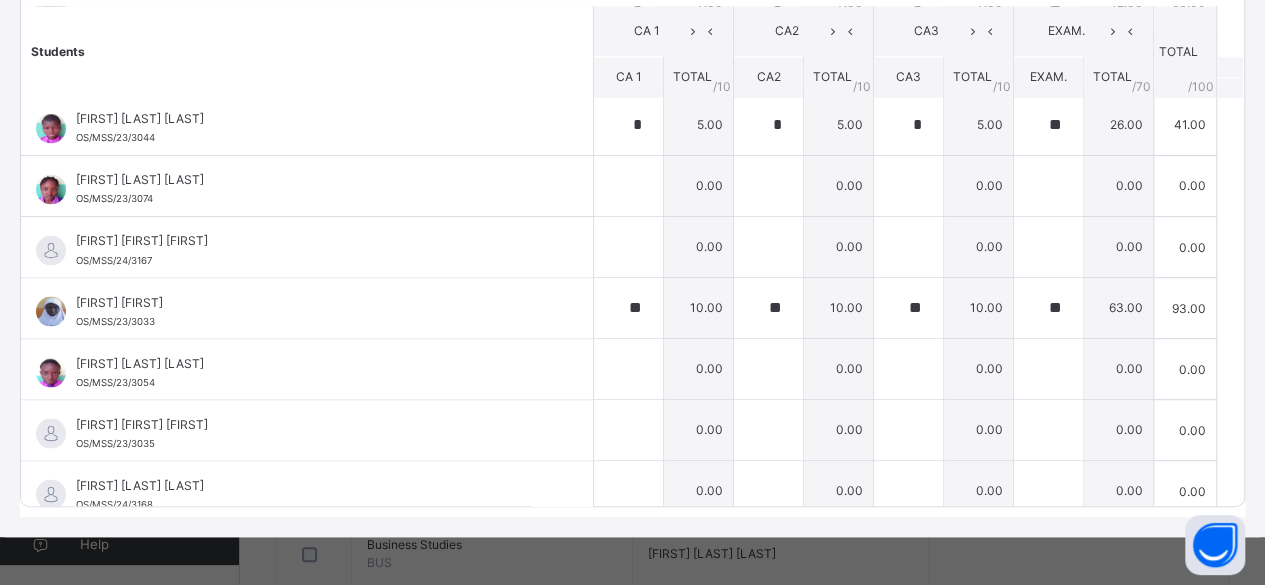 scroll, scrollTop: 1654, scrollLeft: 0, axis: vertical 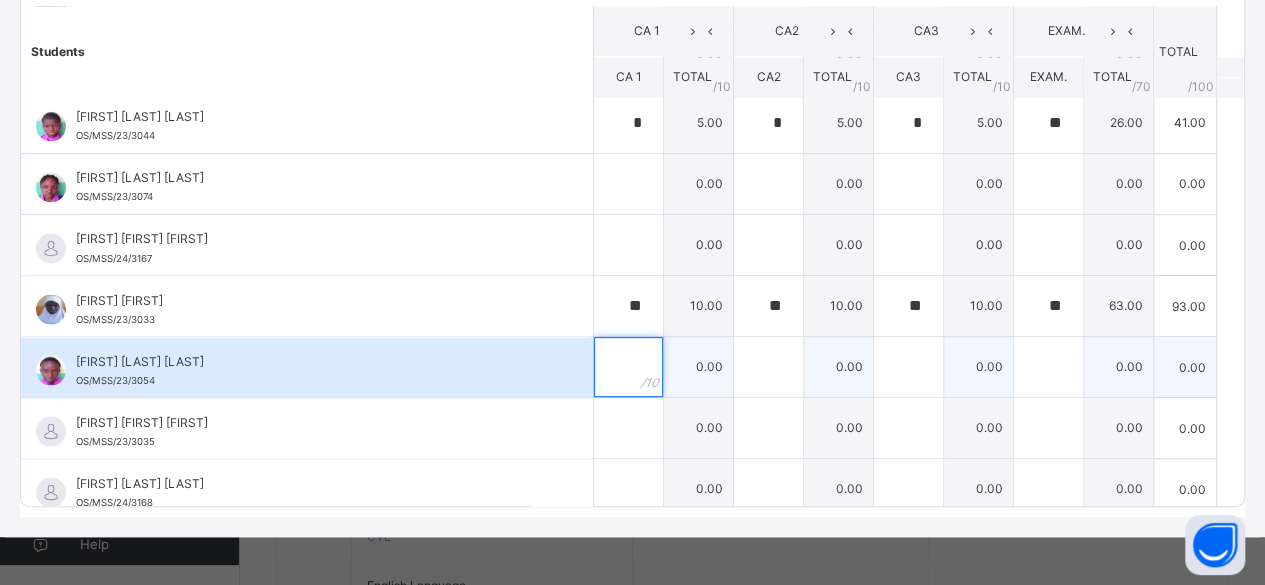 click at bounding box center (628, 367) 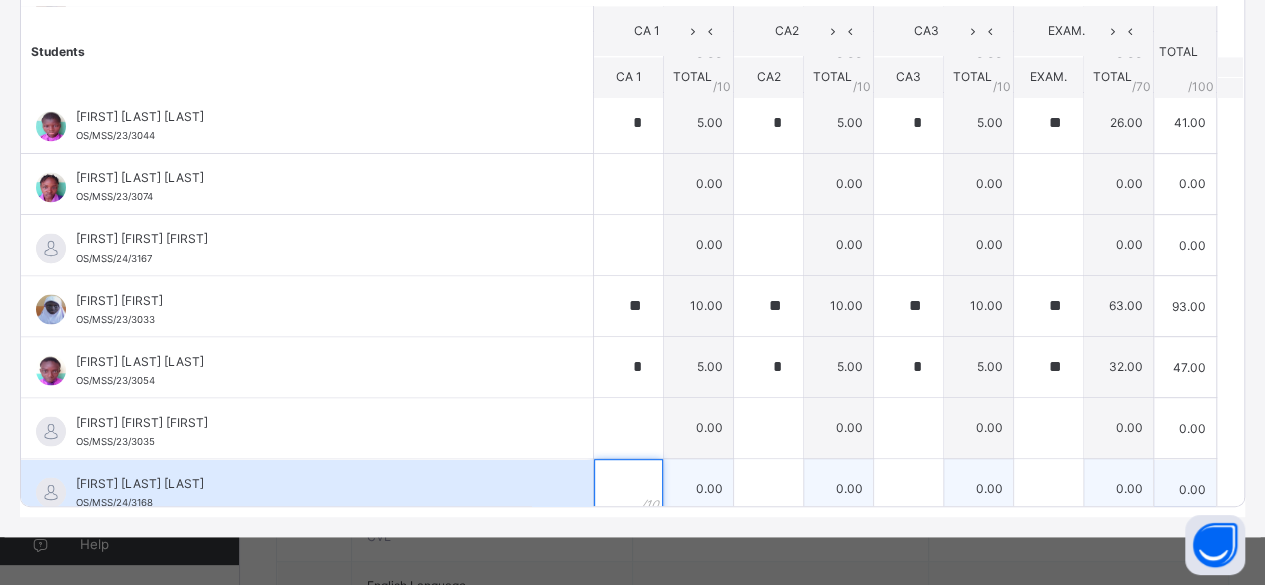 click at bounding box center [628, 489] 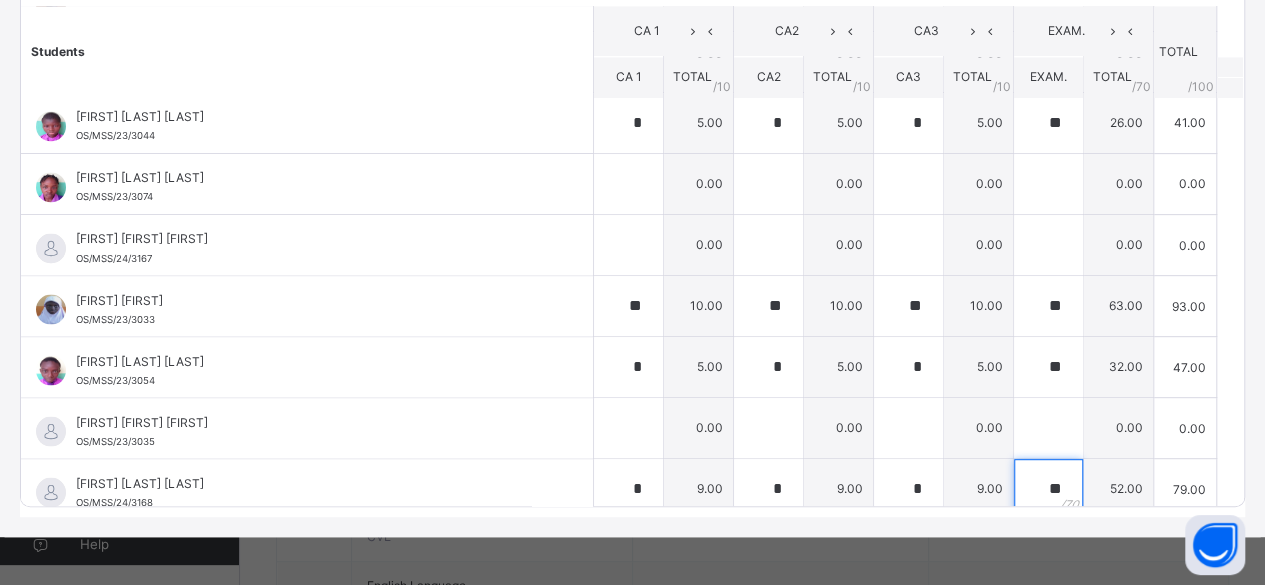 scroll, scrollTop: 1217, scrollLeft: 0, axis: vertical 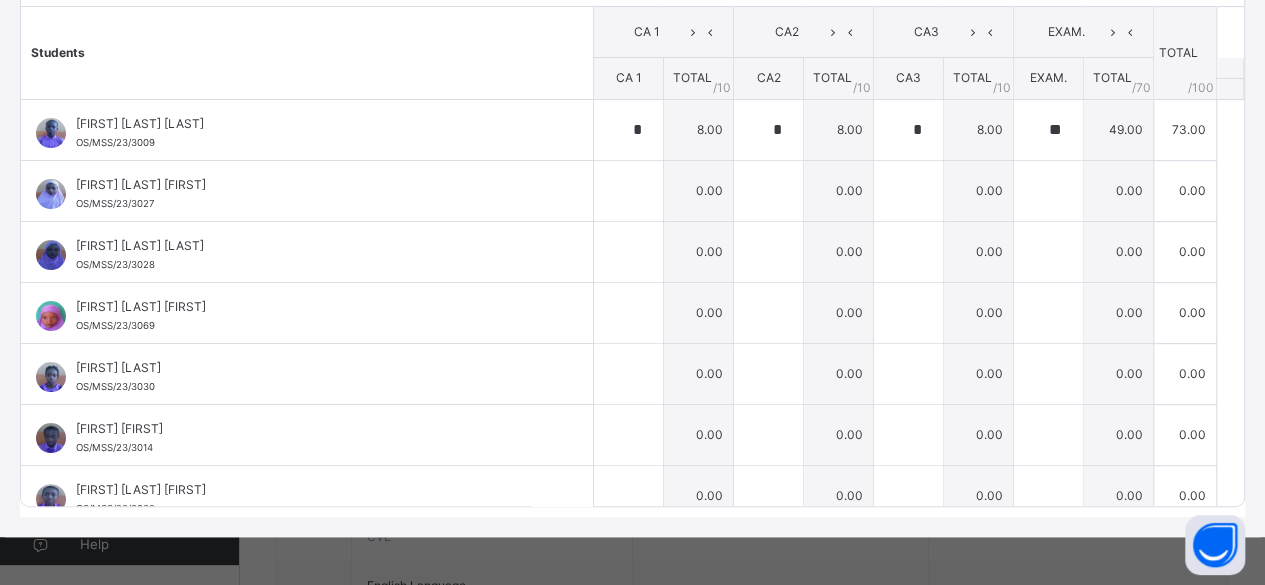 click on "JSS 2   A :   YOR. Offline Actions  Download Empty Score Sheet  Upload/map score sheet Subject  YOR. UBEC MODEL SMART SCHOOL,BESIDE WAEC OFFICE, ALEKUWODO,OSOGBO Date: [DATE], [TIME] Score Sheet Score Sheet Show Comments   Generate comment for all student   Save Entries Class Level:  JSS 2   A Subject:  YOR. Session:  2024/2025 Session Session:  Third Term Students CA 1 CA2 CA3 EXAM. TOTAL /100 Comment CA 1 TOTAL / 10 CA2 TOTAL / 10 CA3 TOTAL / 10 EXAM. TOTAL / 70   AKINYOADE PETER OLUWADAMILARE OS/MSS/23/3009   AKINYOADE PETER OLUWADAMILARE OS/MSS/23/3009 * 8.00 * 8.00 * 8.00 ** 49.00 73.00 Generate comment 0 / 250   ×   Subject Teacher’s Comment Generate and see in full the comment developed by the AI with an option to regenerate the comment JS   AKINYOADE PETER OLUWADAMILARE   OS/MSS/23/3009   Total 73.00  / 100.00 Sims Bot   Regenerate     Use this comment    ALOWONLE RODIYAH  AYOBAMI OS/MSS/23/3027  ALOWONLE RODIYAH  AYOBAMI OS/MSS/23/3027 0.00 0.00 0.00 0.00 0.00 Generate comment 0 / 250" at bounding box center (632, 165) 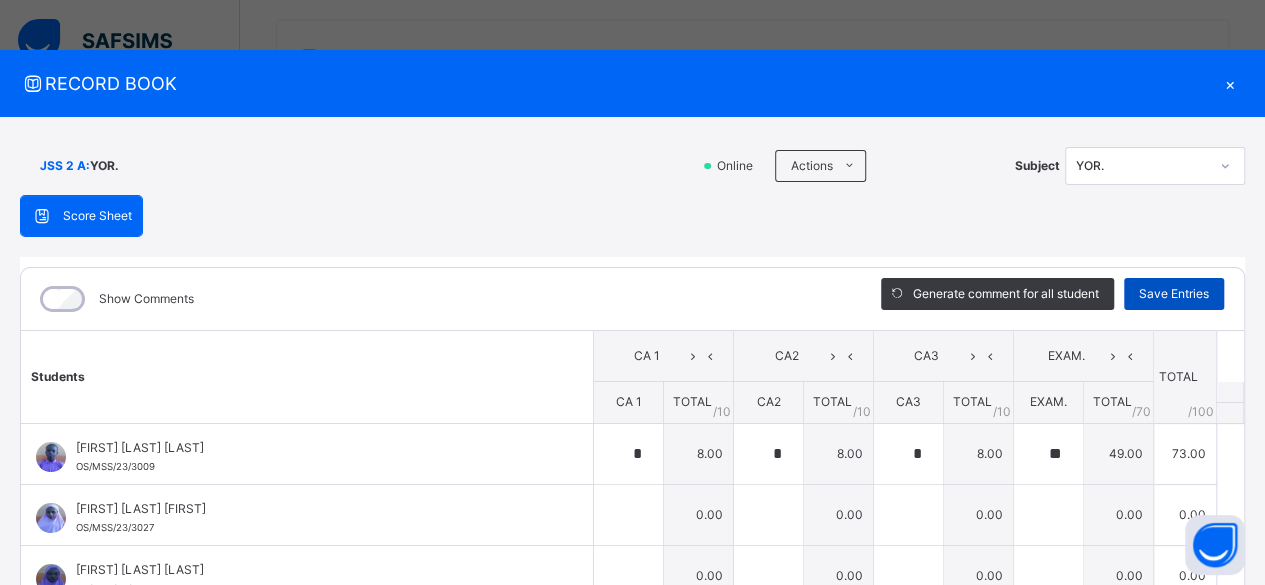 click on "Save Entries" at bounding box center [1174, 294] 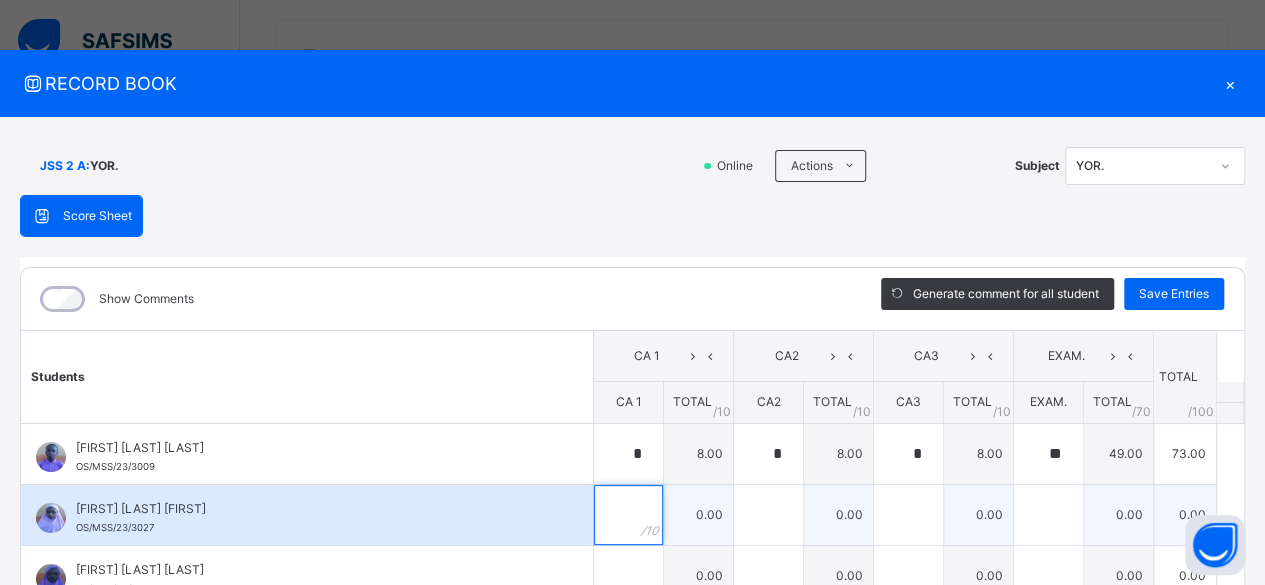 click at bounding box center [628, 515] 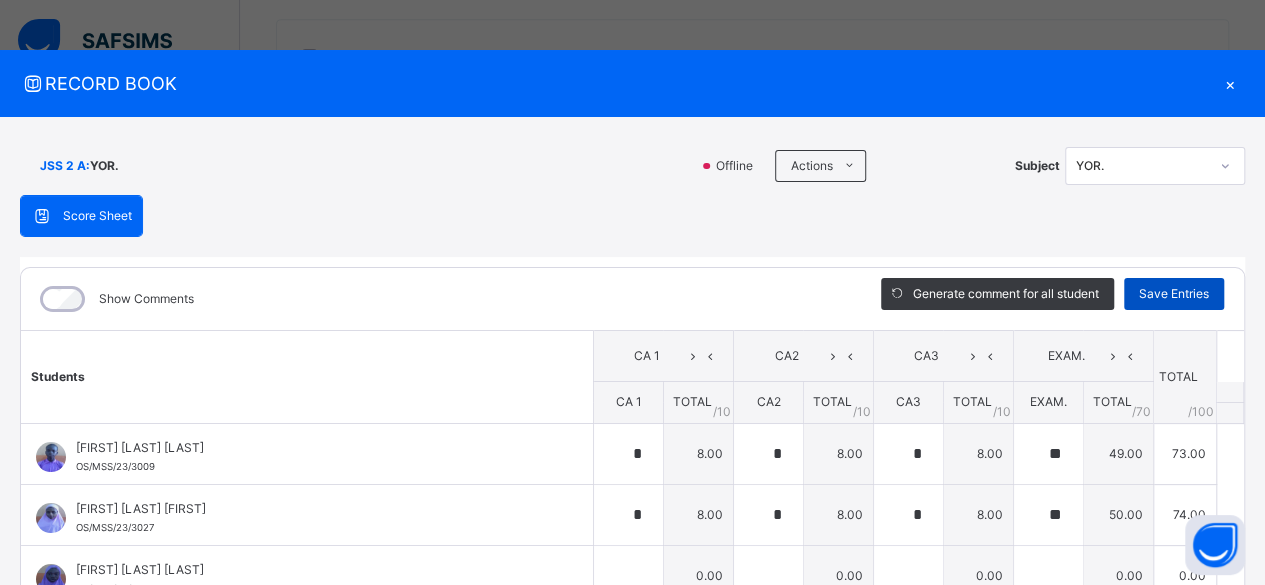 click on "Save Entries" at bounding box center (1174, 294) 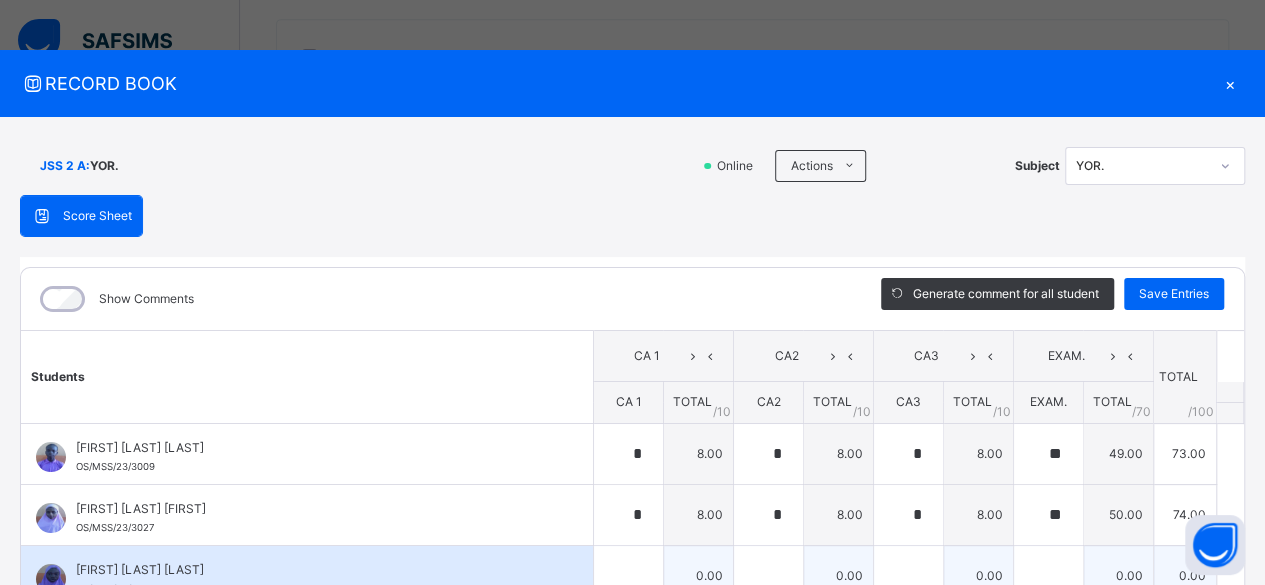 click on "[FIRST] [LAST] [LAST]" at bounding box center (312, 570) 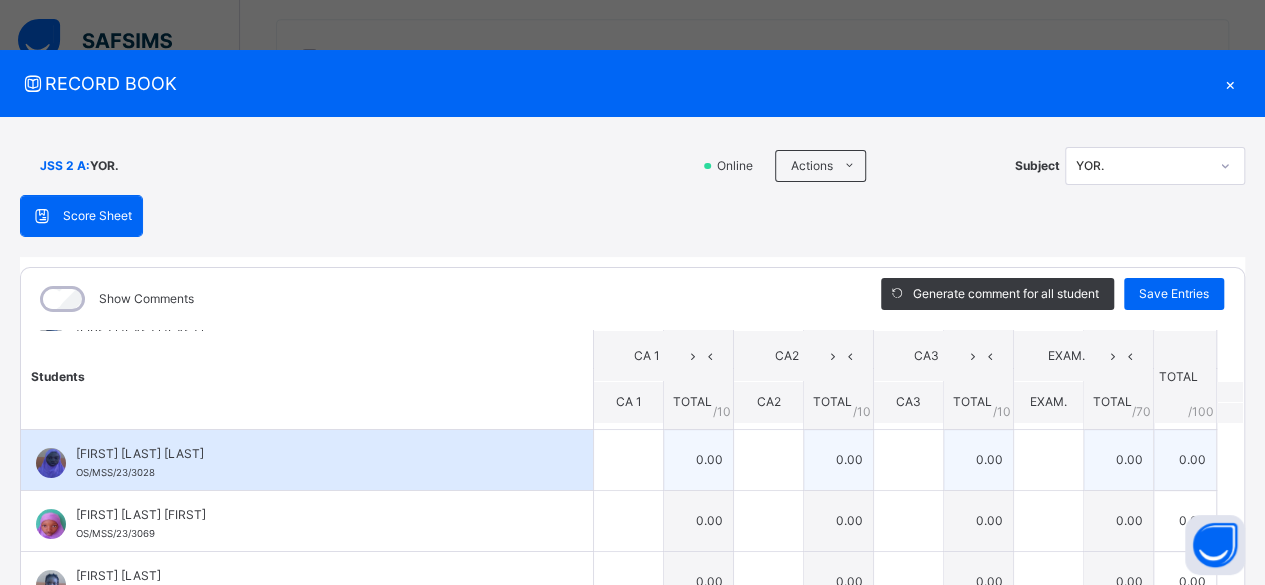 scroll, scrollTop: 120, scrollLeft: 0, axis: vertical 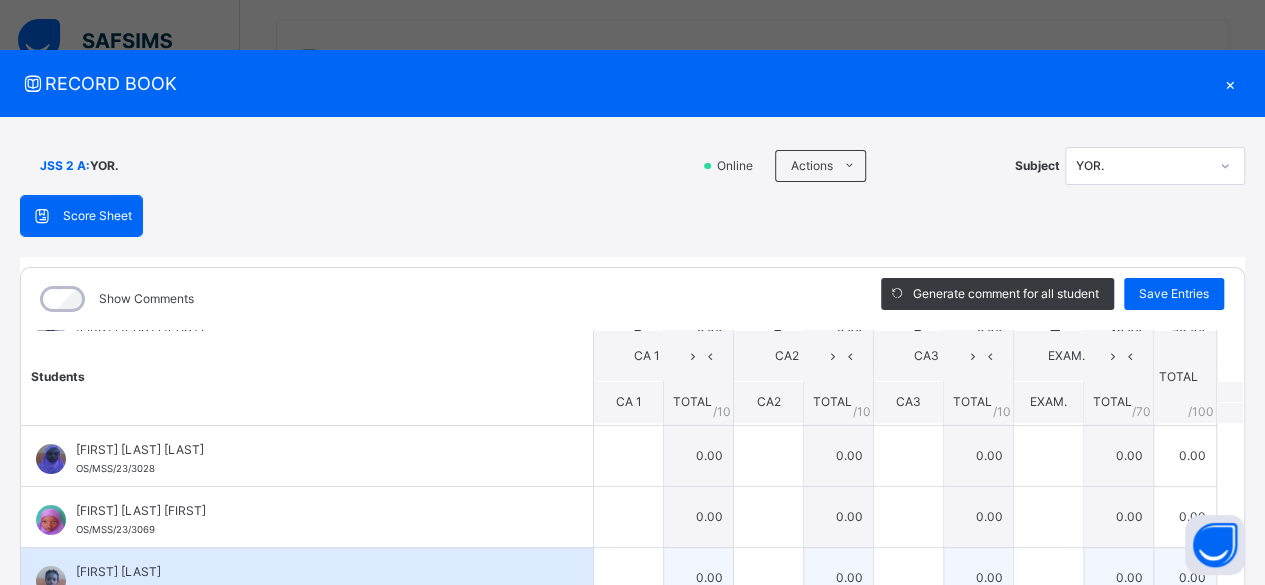 click on "[FIRST] [LAST] [LAST] [ID]" at bounding box center (307, 578) 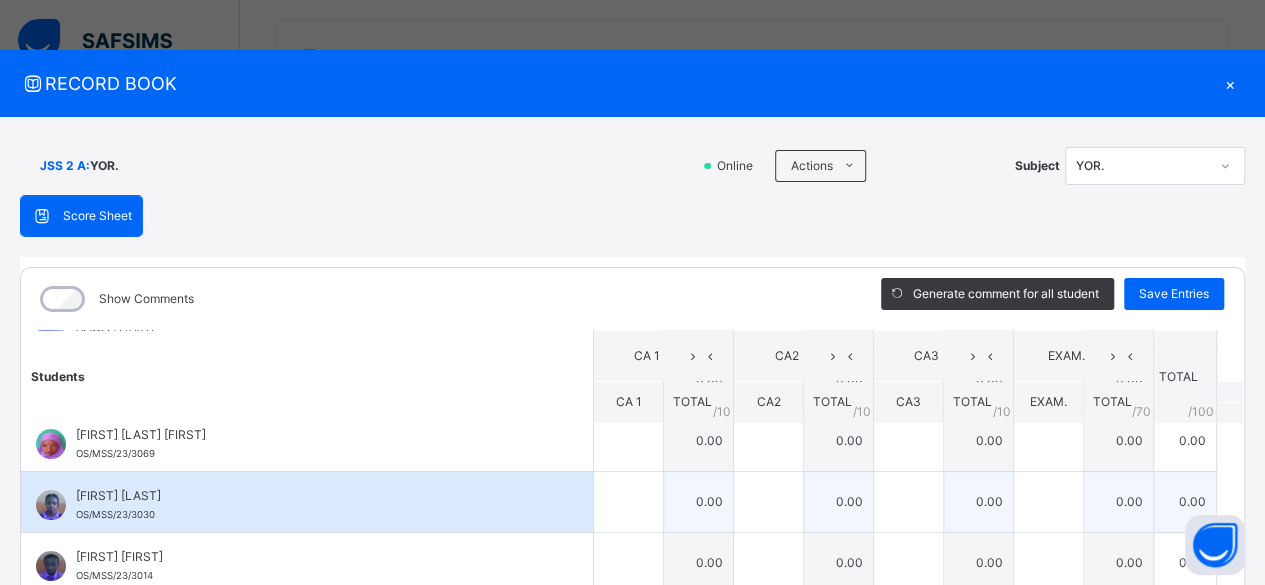 scroll, scrollTop: 200, scrollLeft: 0, axis: vertical 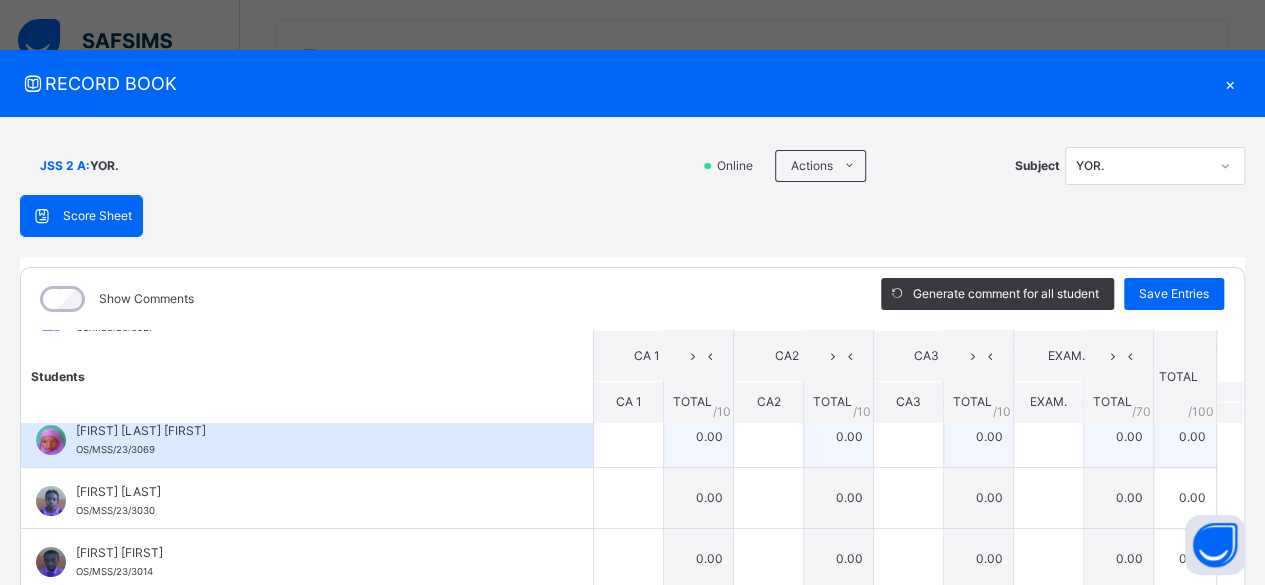 click on "[FIRST] [LAST] [LAST] OS/MSS/23/3069" at bounding box center [312, 440] 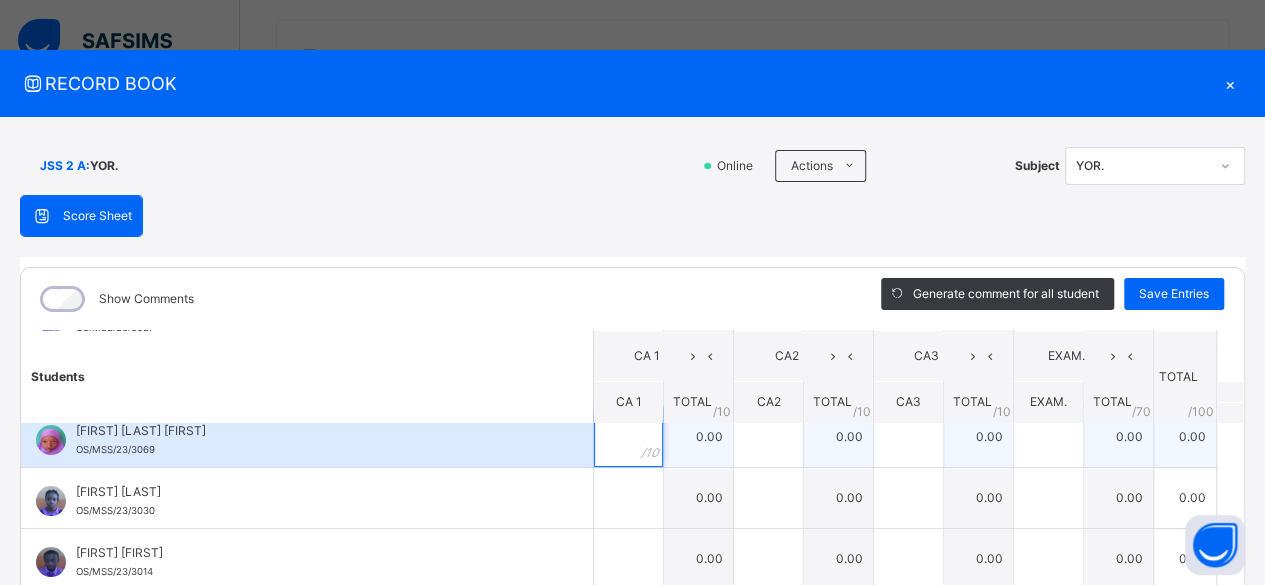 click at bounding box center (628, 437) 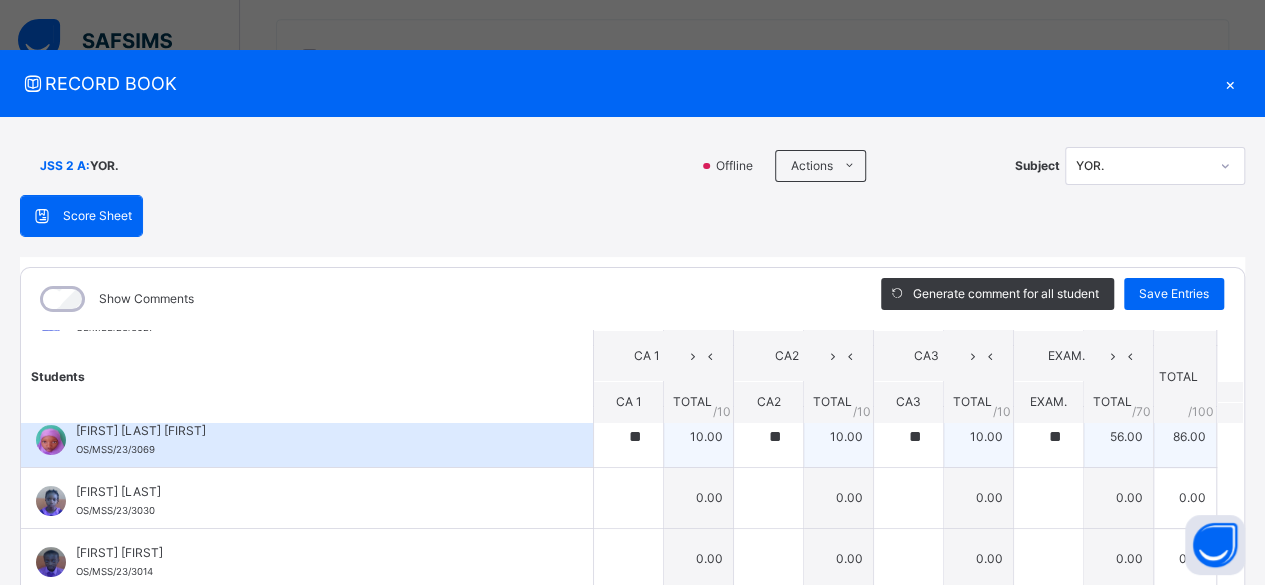 click on "[FIRST] [LAST] [LAST] OS/MSS/23/3069" at bounding box center (307, 437) 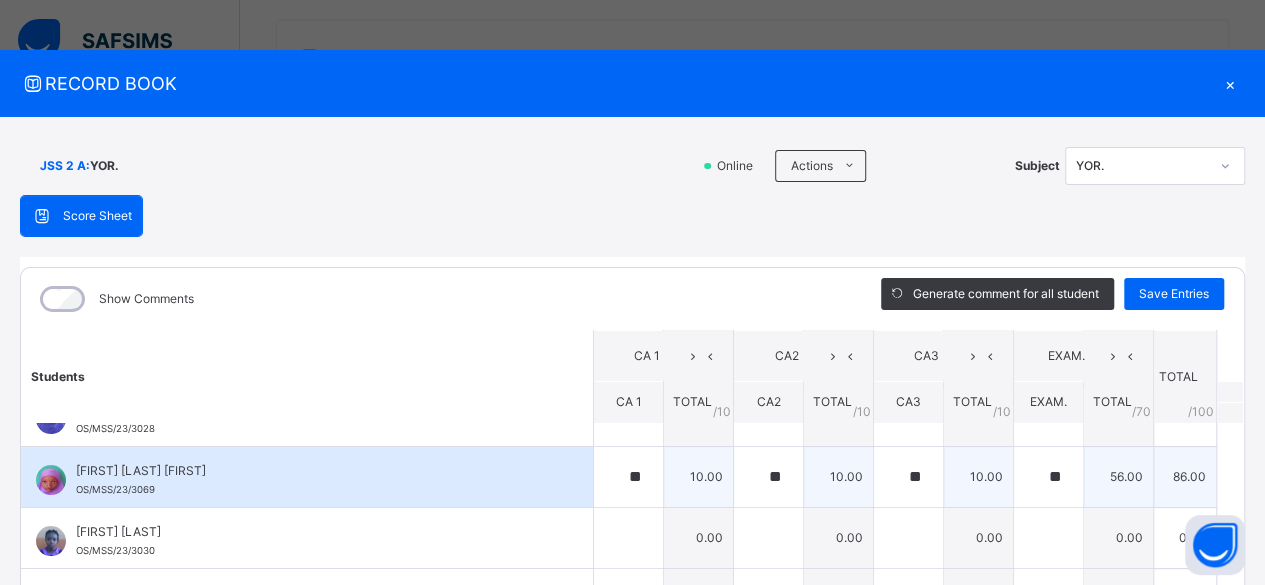 scroll, scrollTop: 200, scrollLeft: 0, axis: vertical 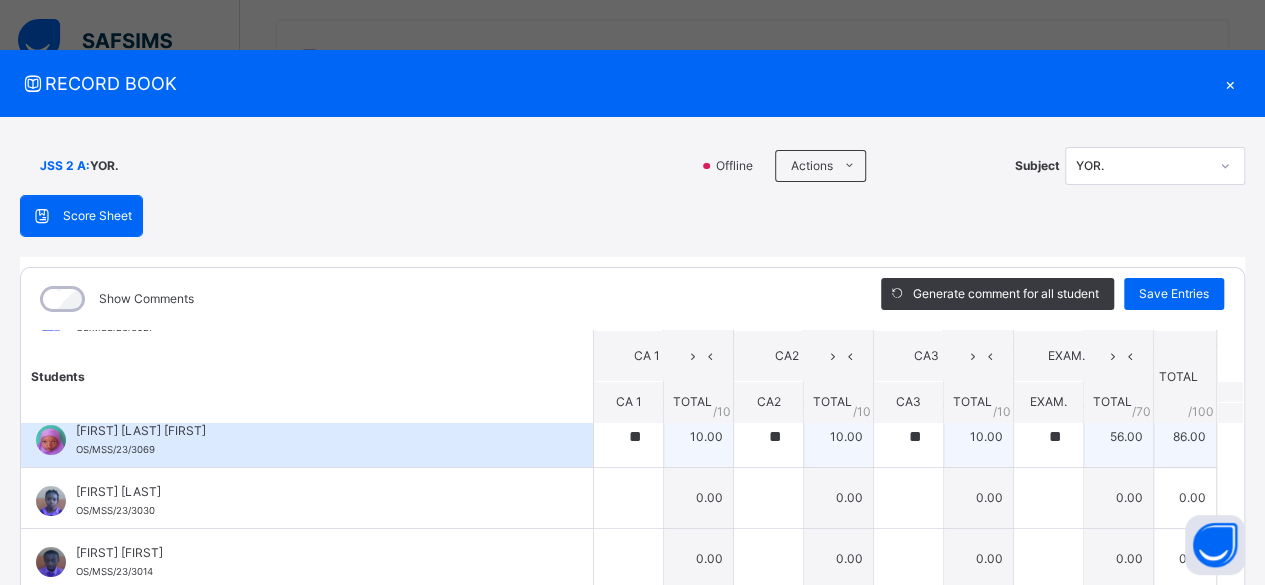 click on "[FIRST] [LAST] [LAST] OS/MSS/23/3069" at bounding box center (312, 440) 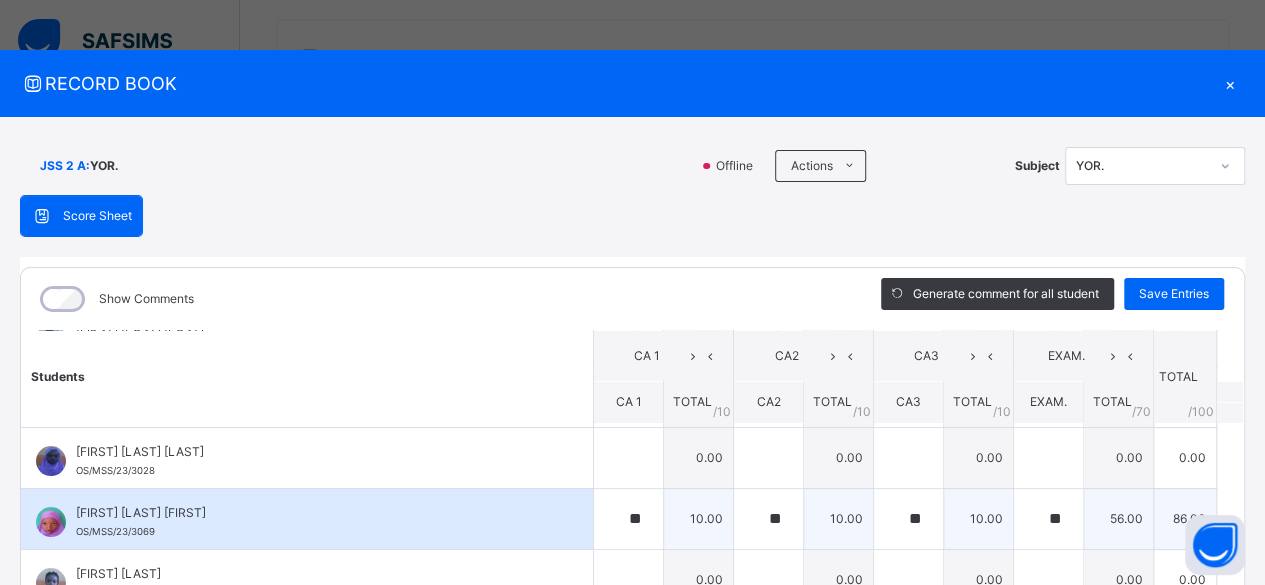scroll, scrollTop: 80, scrollLeft: 0, axis: vertical 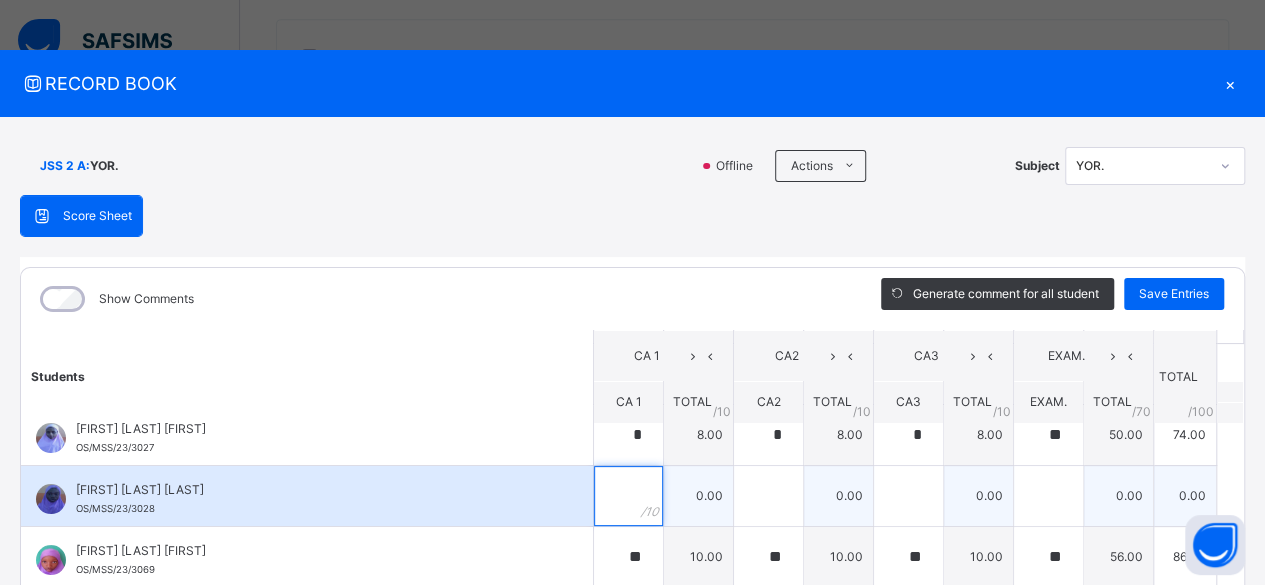 click at bounding box center [628, 496] 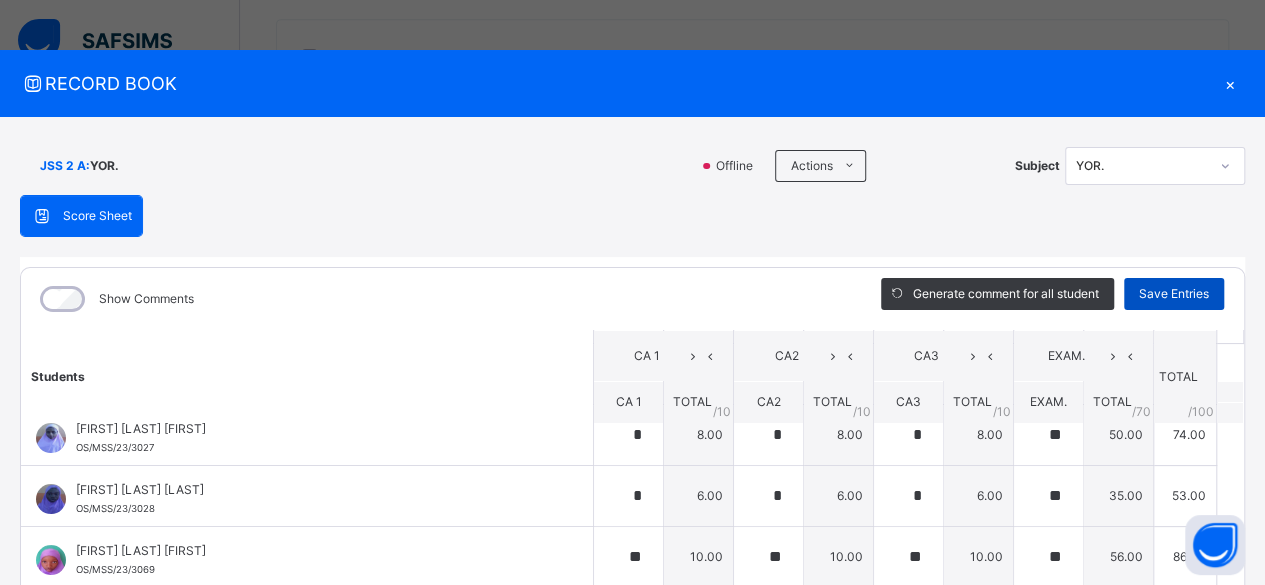 click on "Save Entries" at bounding box center [1174, 294] 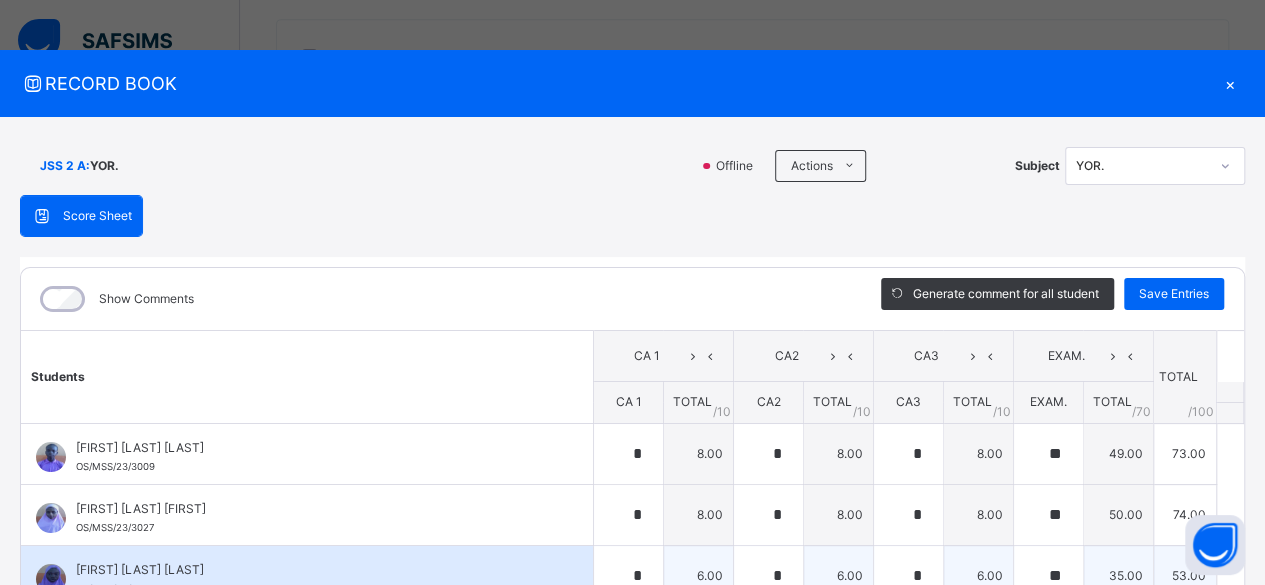 click on "[FIRST] [FIRST] [FIRST] [ID]" at bounding box center (307, 576) 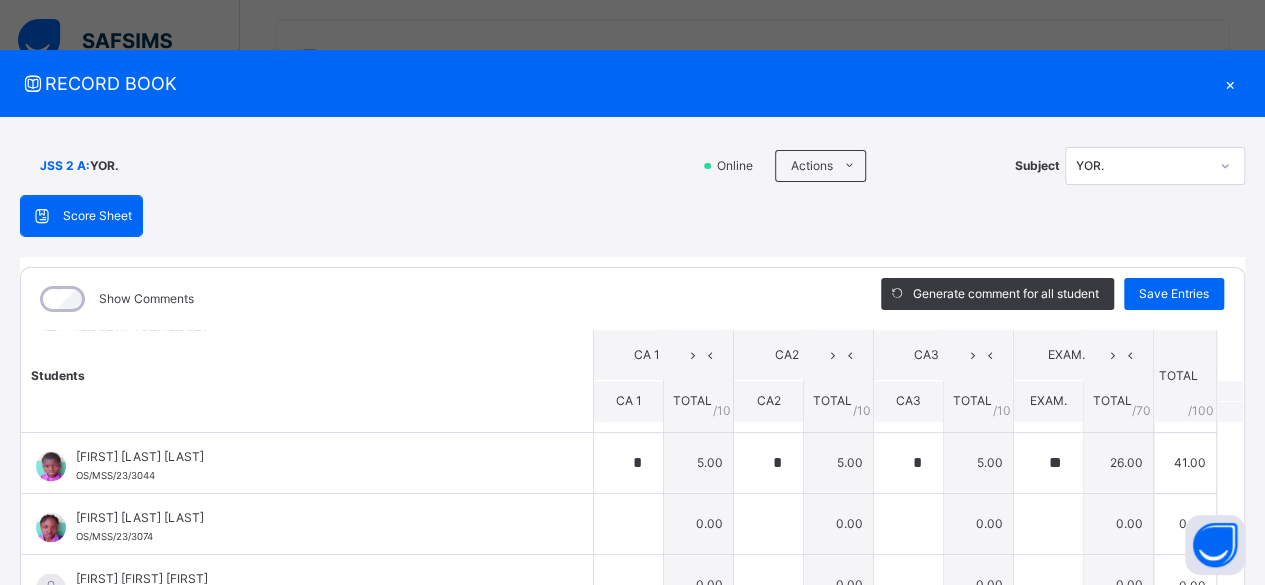 scroll, scrollTop: 1654, scrollLeft: 0, axis: vertical 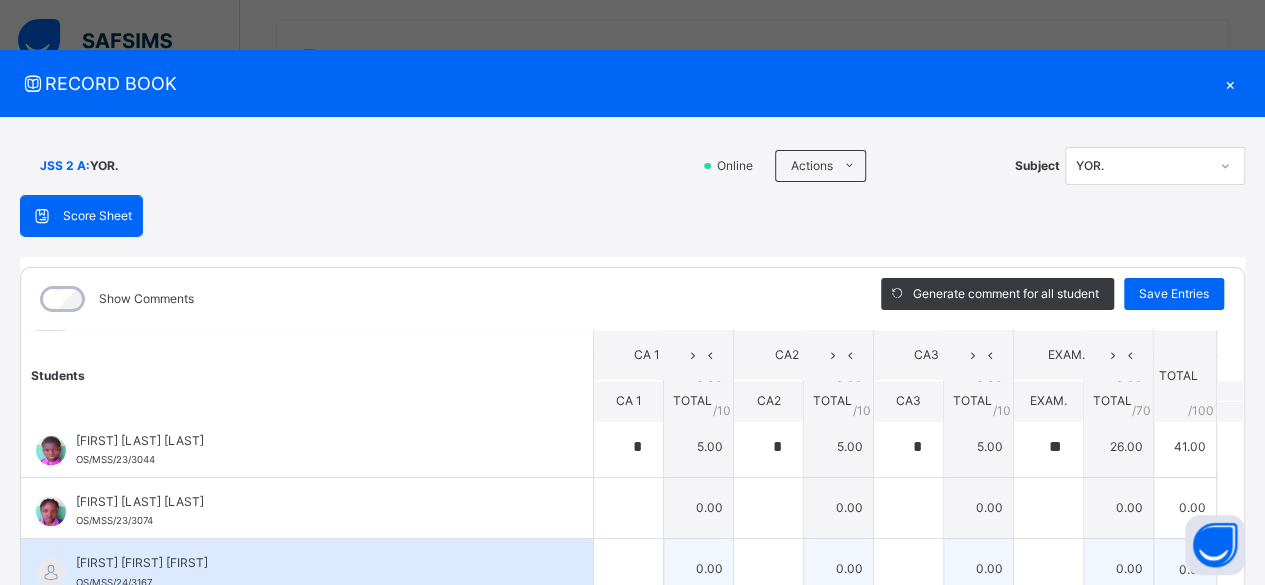 click on "[FIRST] [FIRST] [FIRST]" at bounding box center [312, 563] 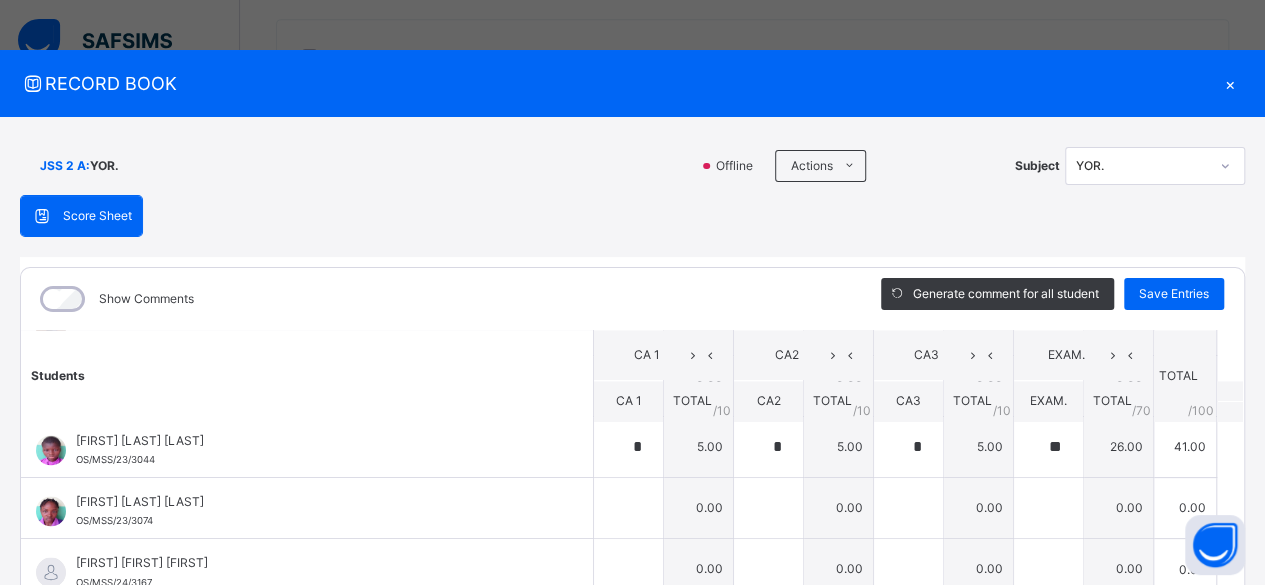scroll, scrollTop: 324, scrollLeft: 0, axis: vertical 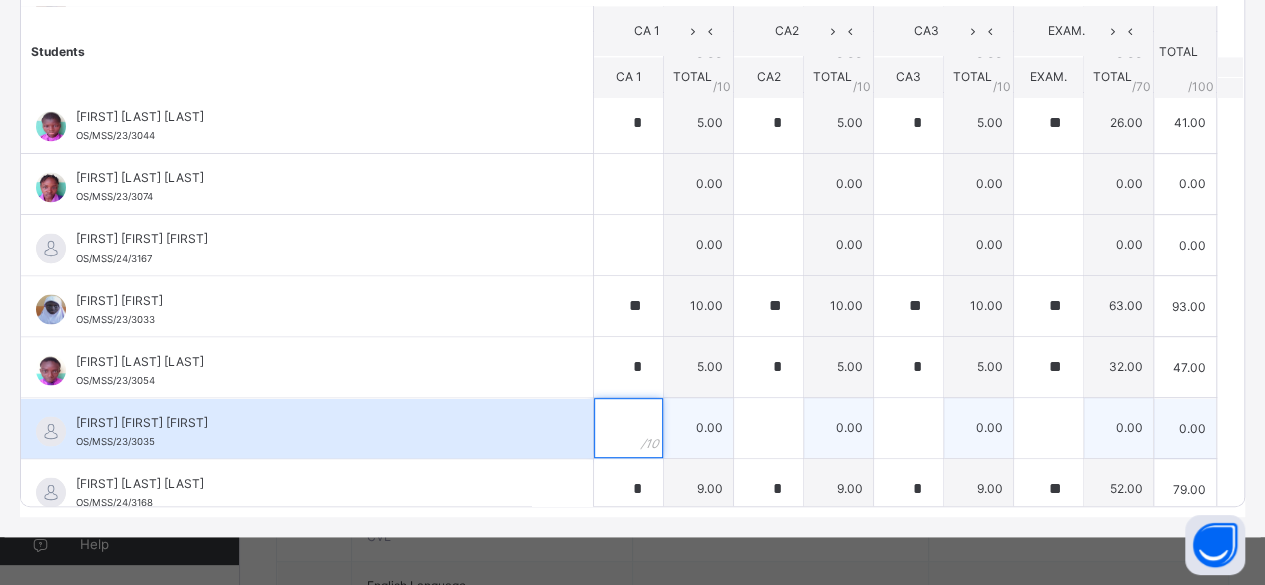click at bounding box center (628, 428) 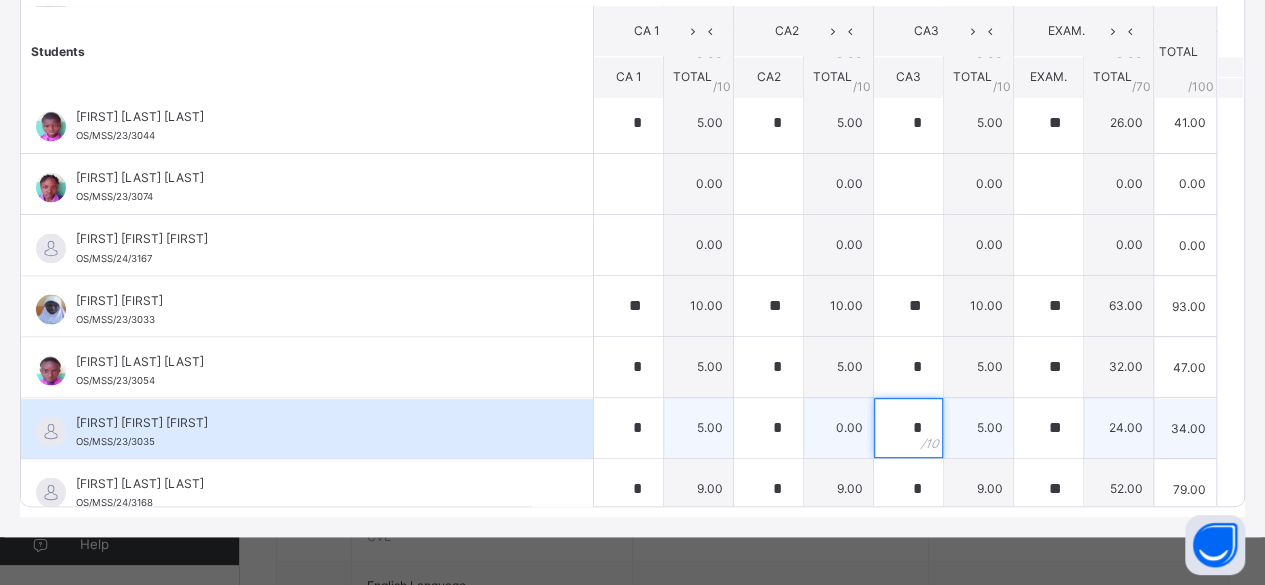 click on "*" at bounding box center (908, 428) 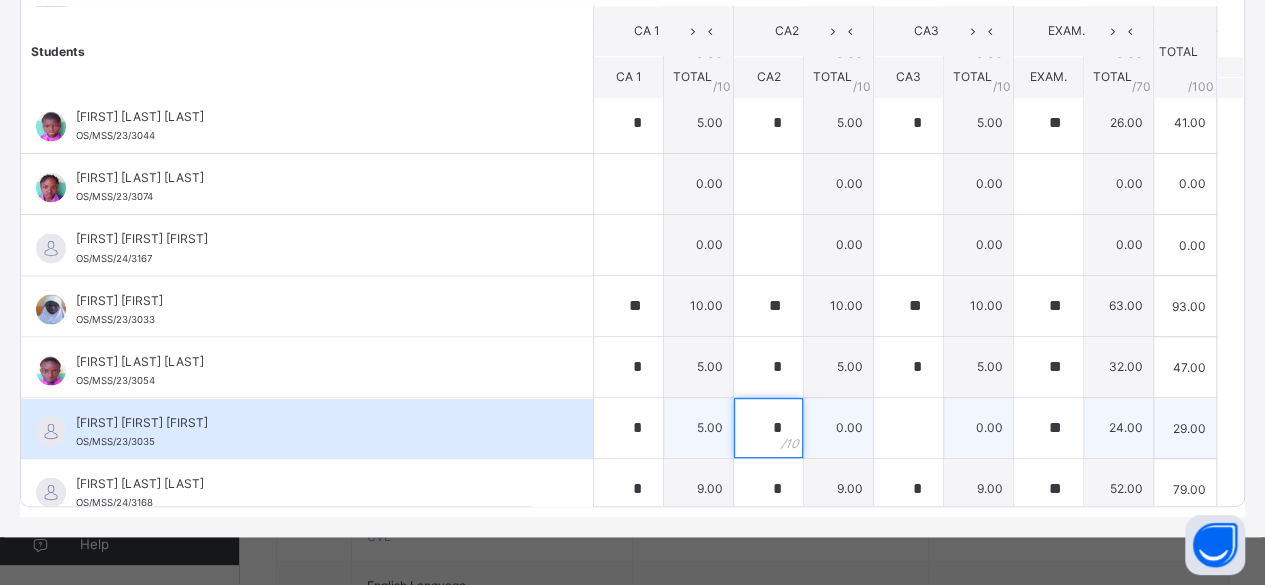 click on "*" at bounding box center [768, 428] 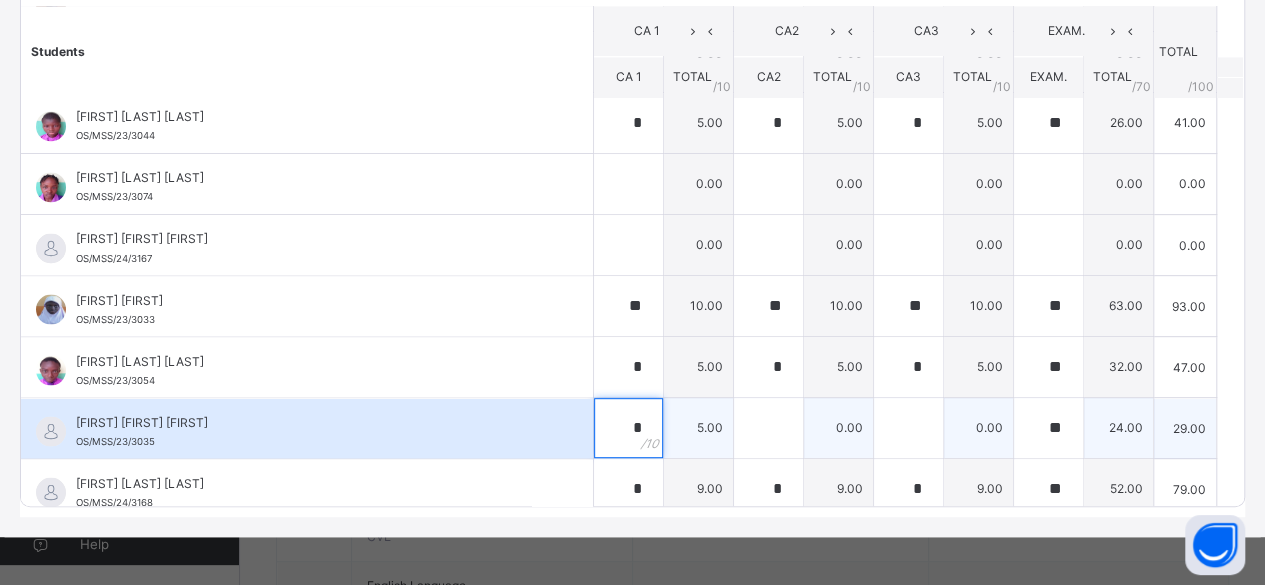 click on "*" at bounding box center (628, 428) 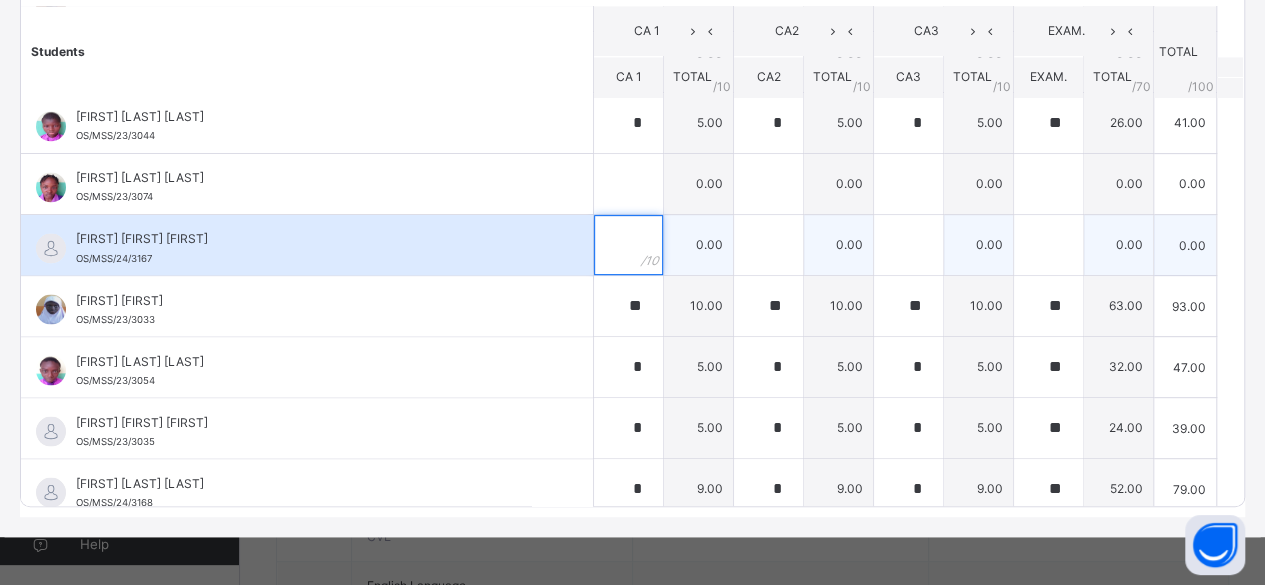 click at bounding box center (628, 245) 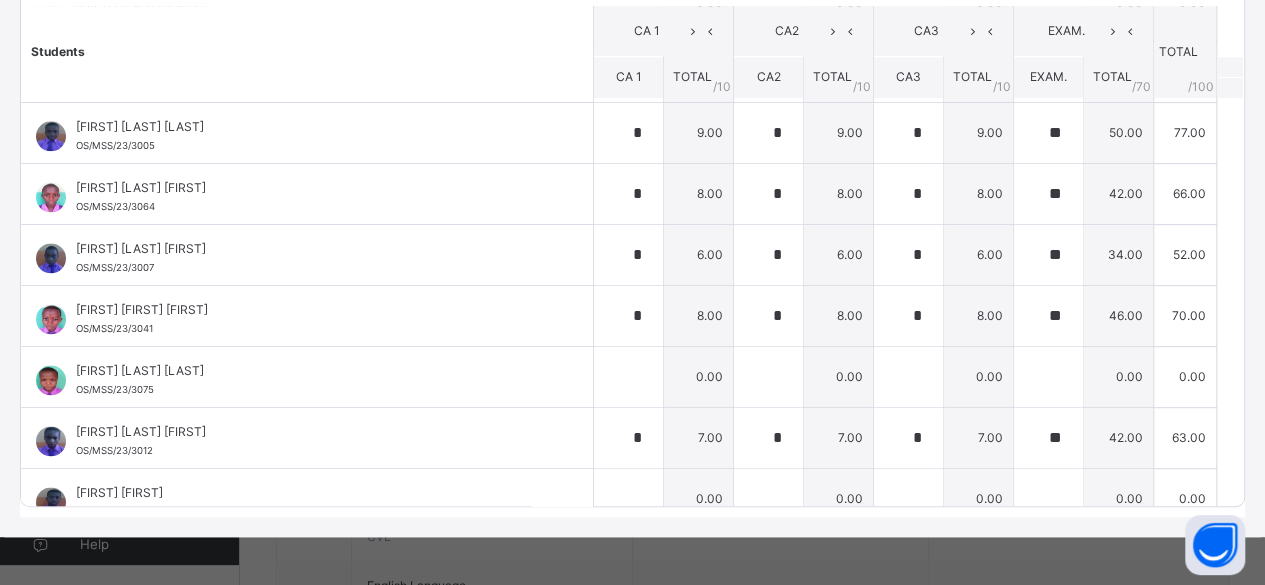 scroll, scrollTop: 780, scrollLeft: 0, axis: vertical 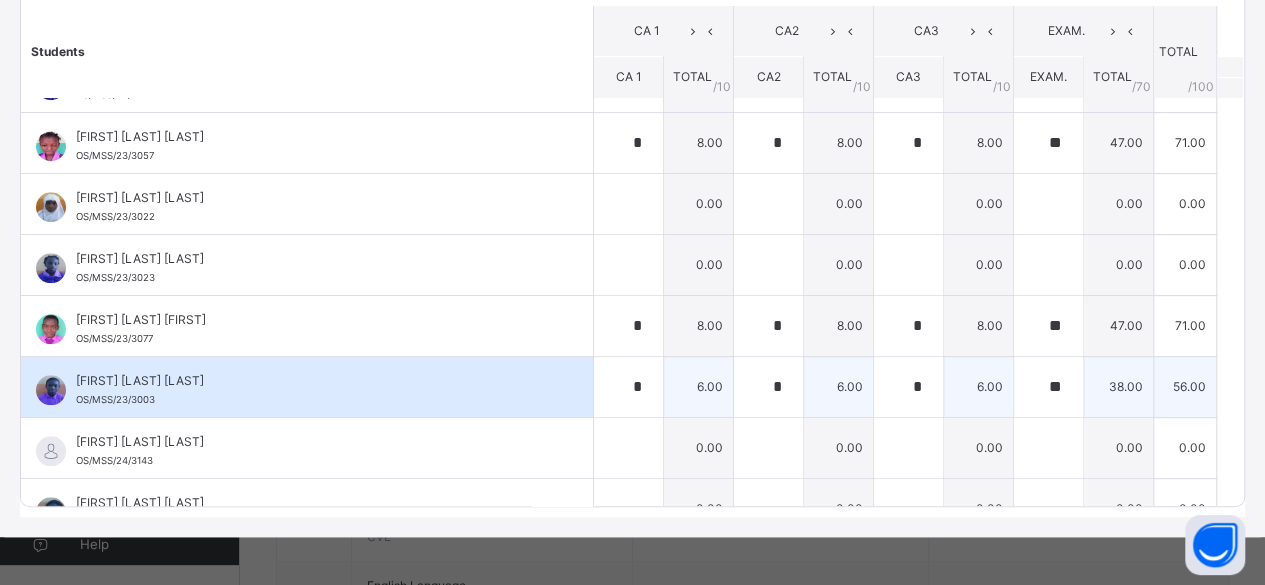click on "[FIRST] [LAST] [FIRST] OS/MSS/23/3003" at bounding box center (307, 387) 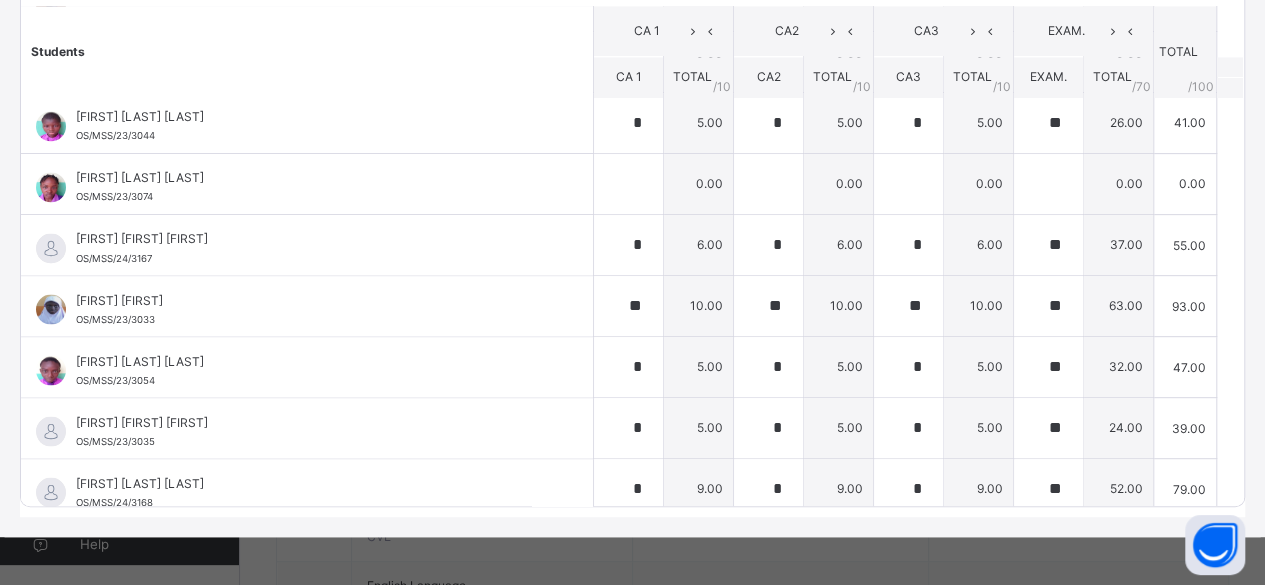 scroll, scrollTop: 1654, scrollLeft: 0, axis: vertical 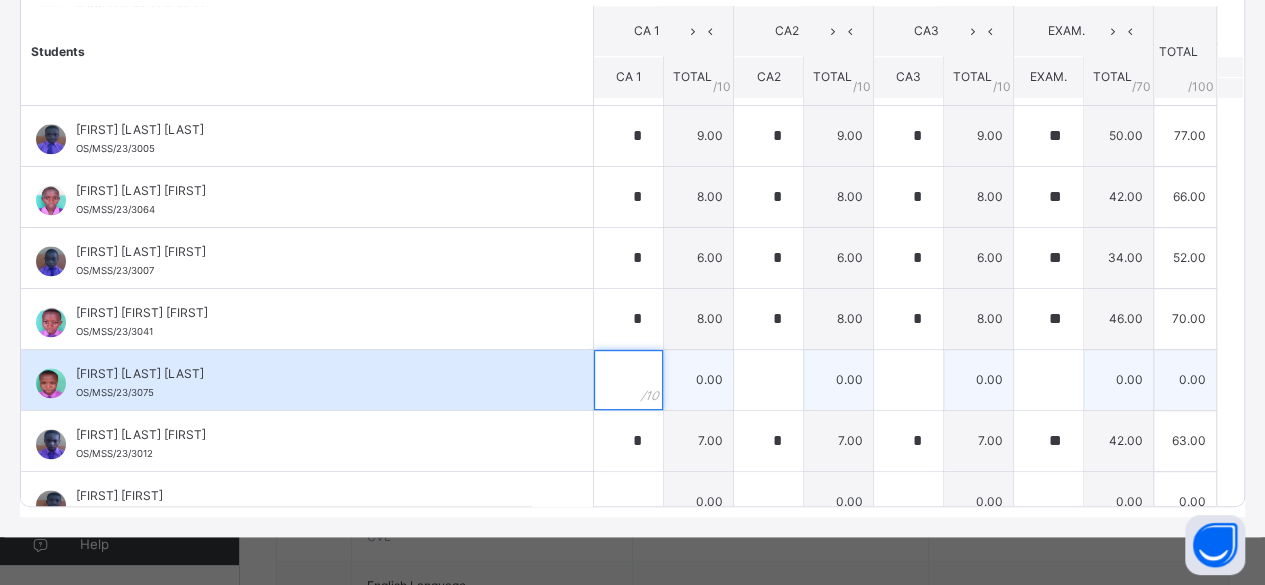 click at bounding box center (628, 380) 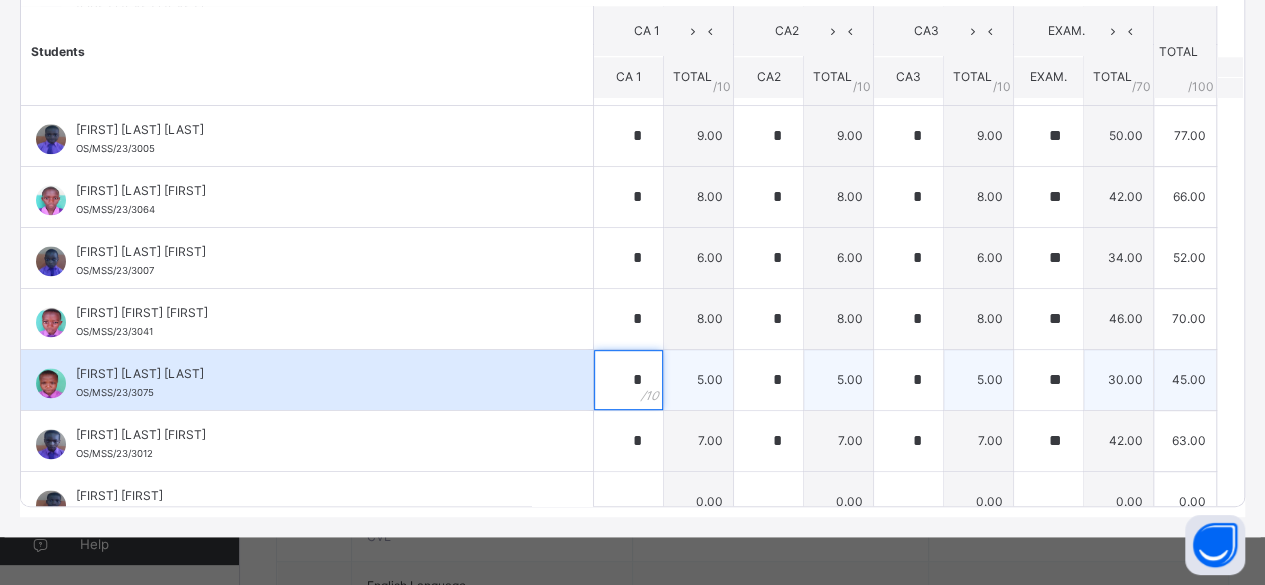 click on "*" at bounding box center (628, 380) 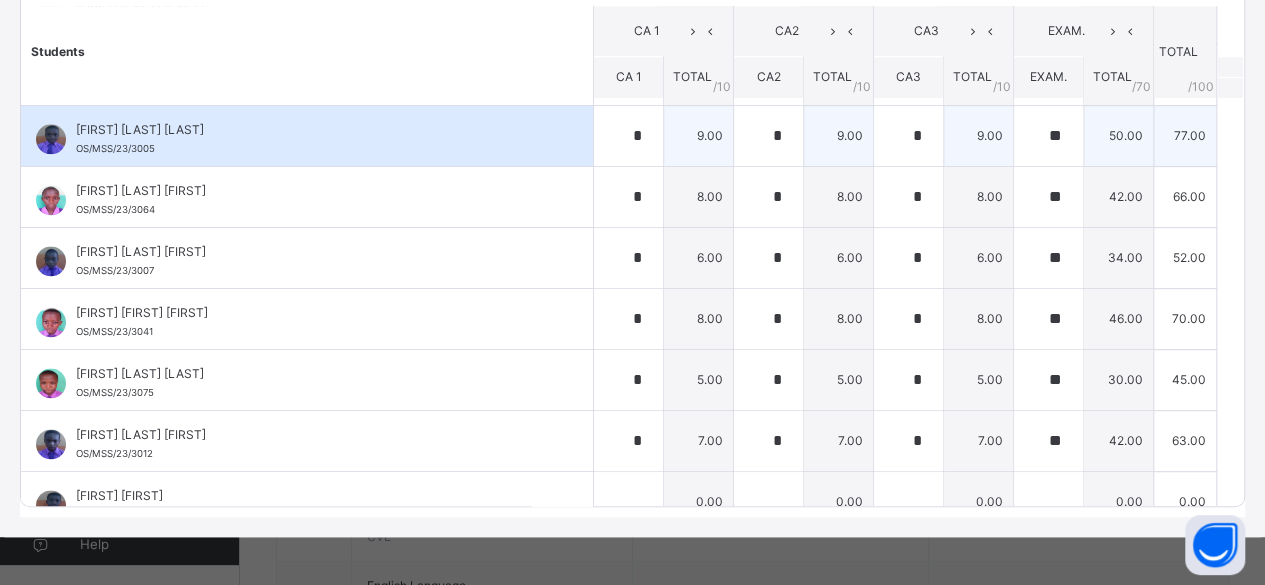 click on "[FIRST] [LAST] [FIRST] [ID]" at bounding box center [312, 139] 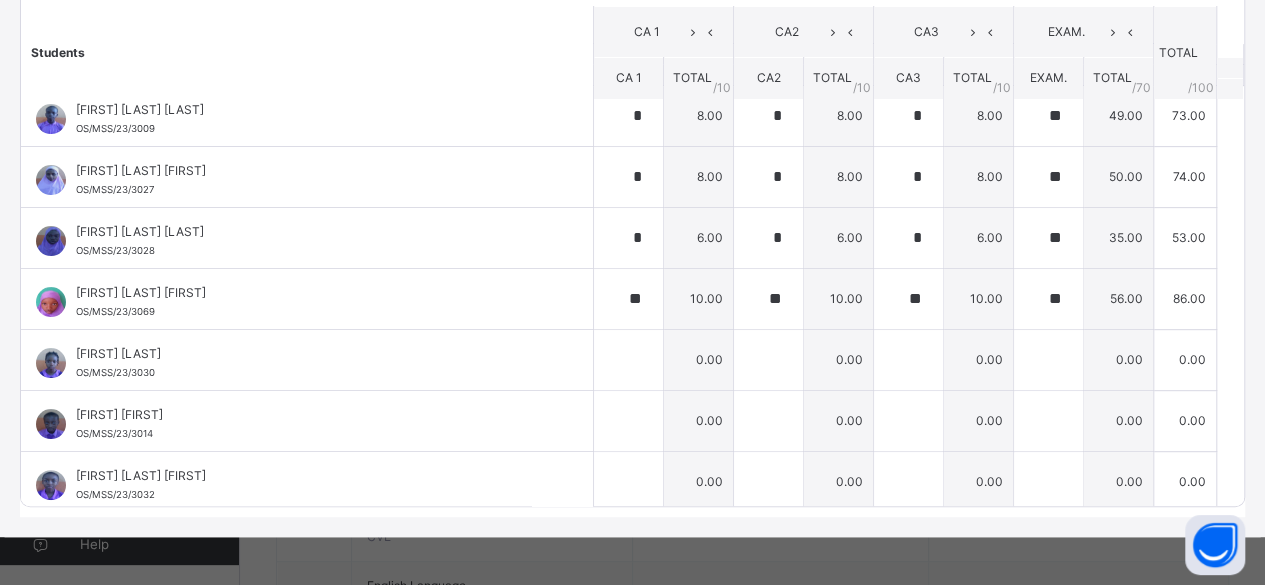 scroll, scrollTop: 0, scrollLeft: 0, axis: both 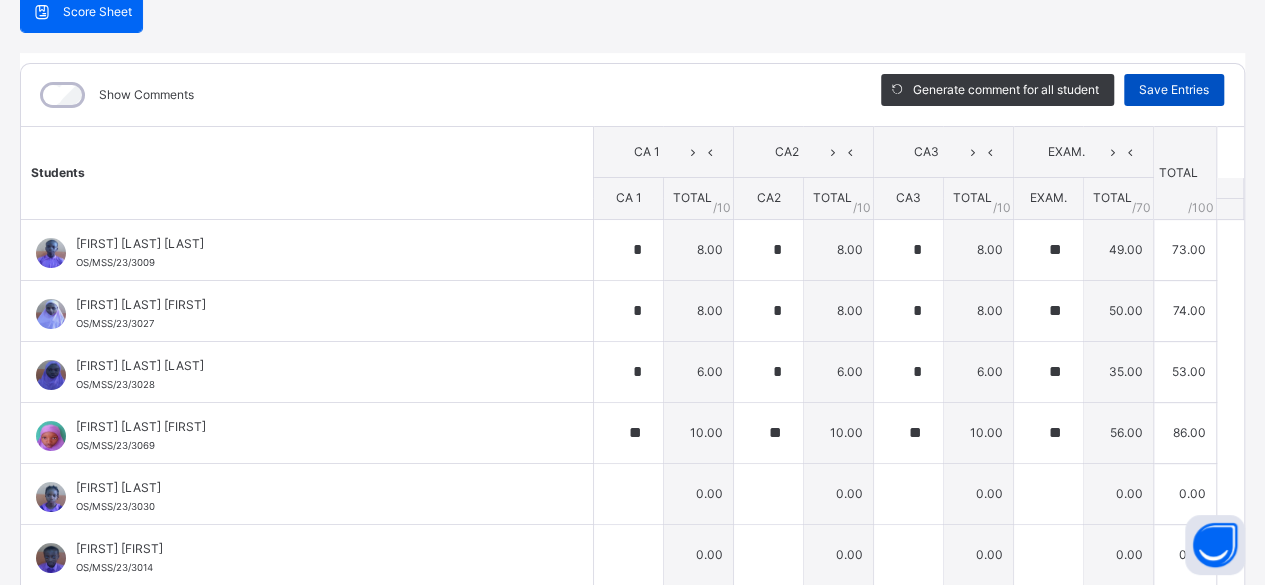 click on "Save Entries" at bounding box center [1174, 90] 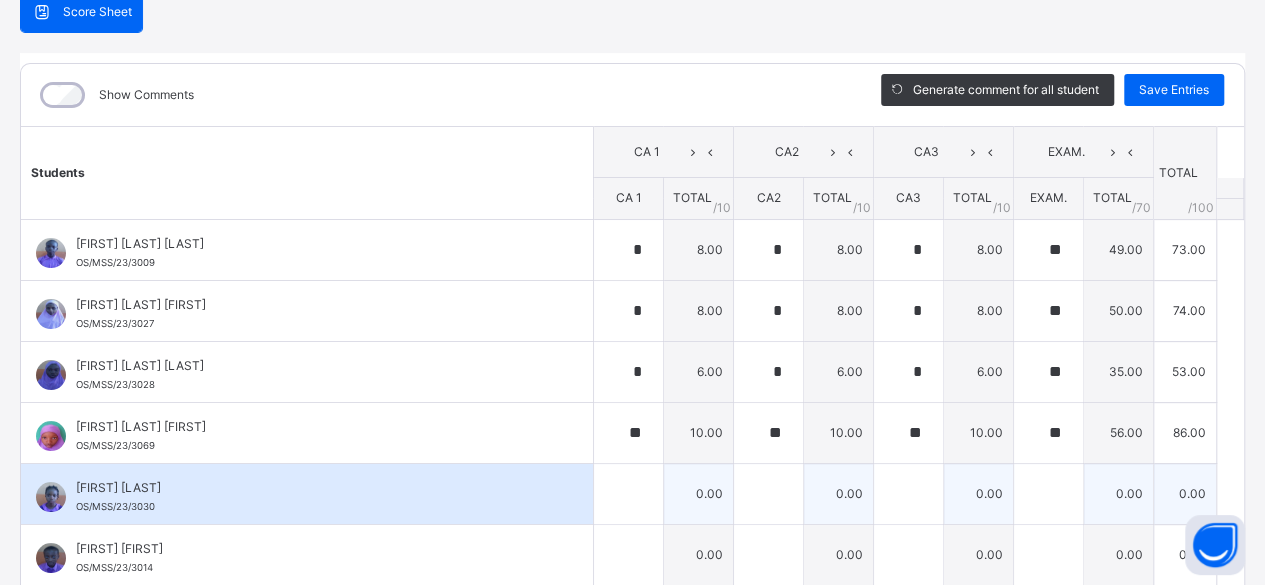click on "[FIRST] [LAST] [LAST] [ID]" at bounding box center [307, 494] 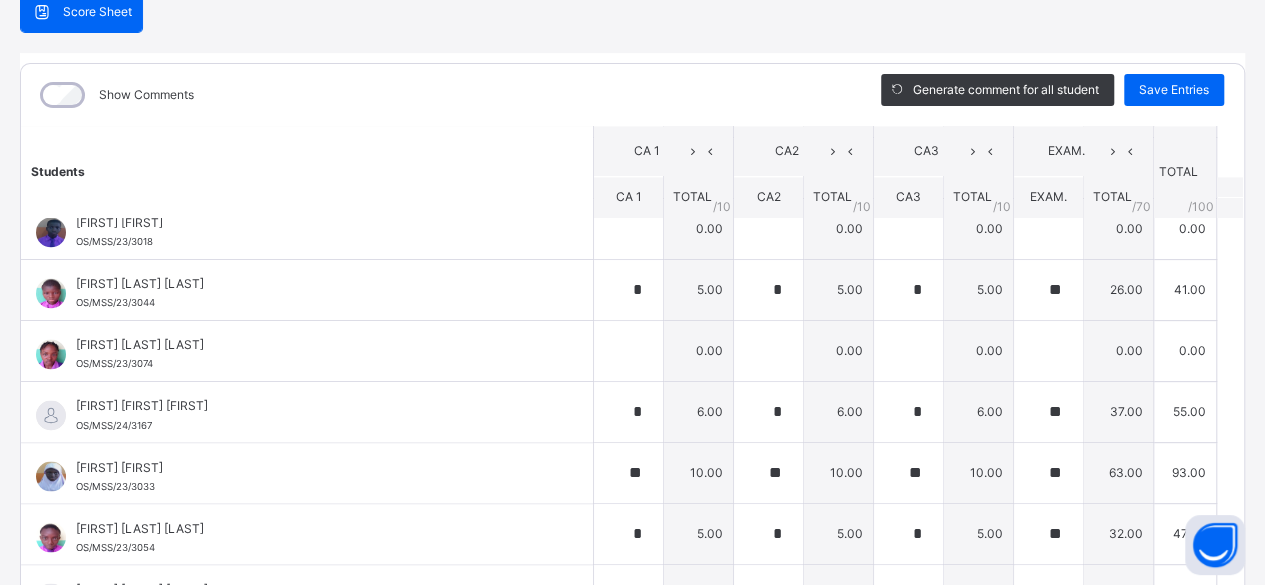 scroll, scrollTop: 1654, scrollLeft: 0, axis: vertical 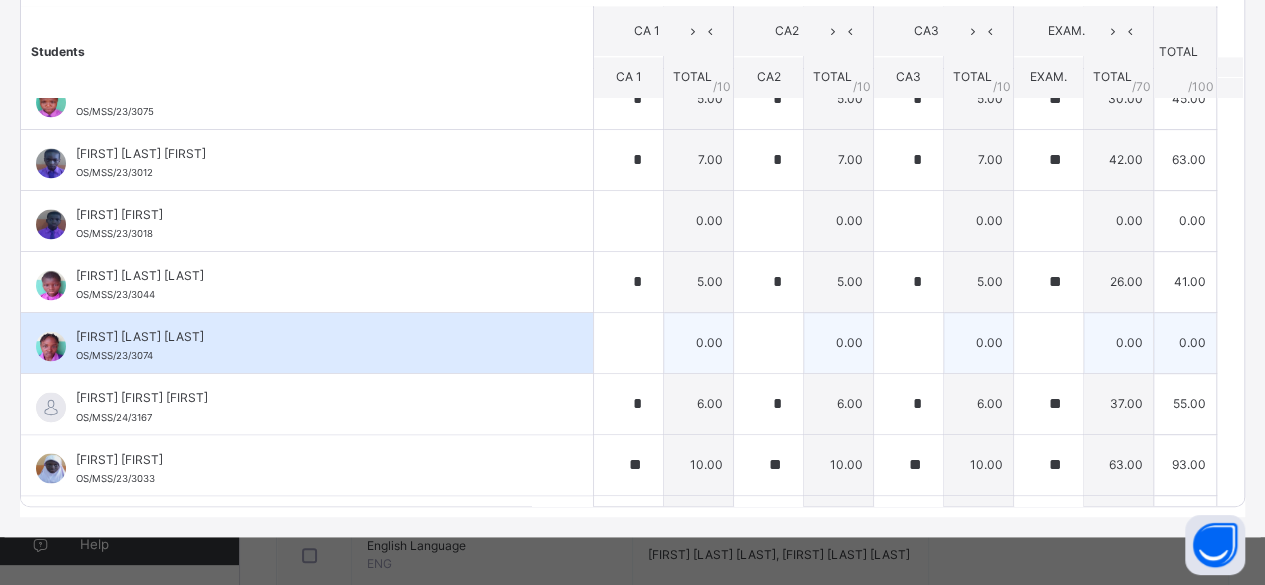click on "[FIRST] [LAST] [FIRST] OS/MSS/23/3074" at bounding box center [307, 343] 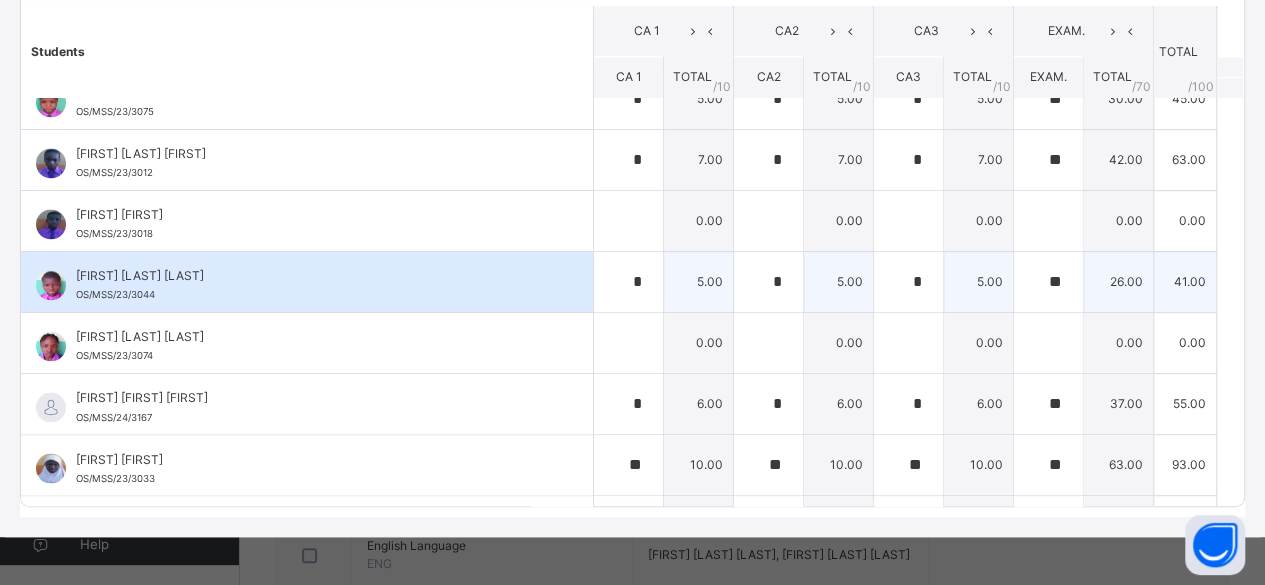 click on "[FIRST] [LAST] [LAST]" at bounding box center [312, 276] 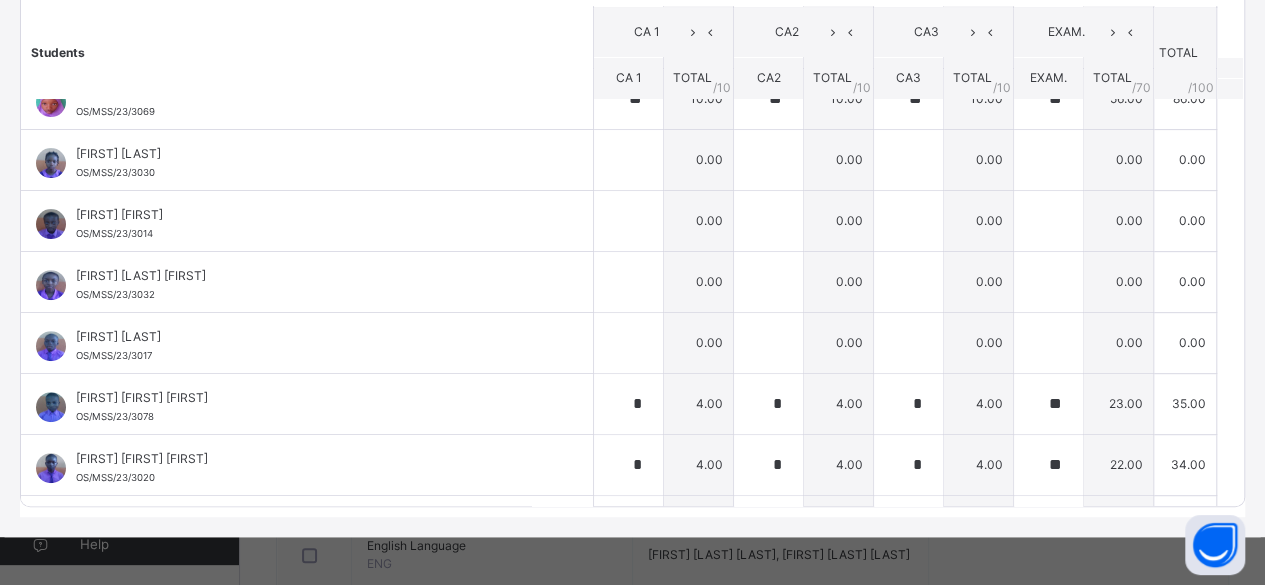 scroll, scrollTop: 175, scrollLeft: 0, axis: vertical 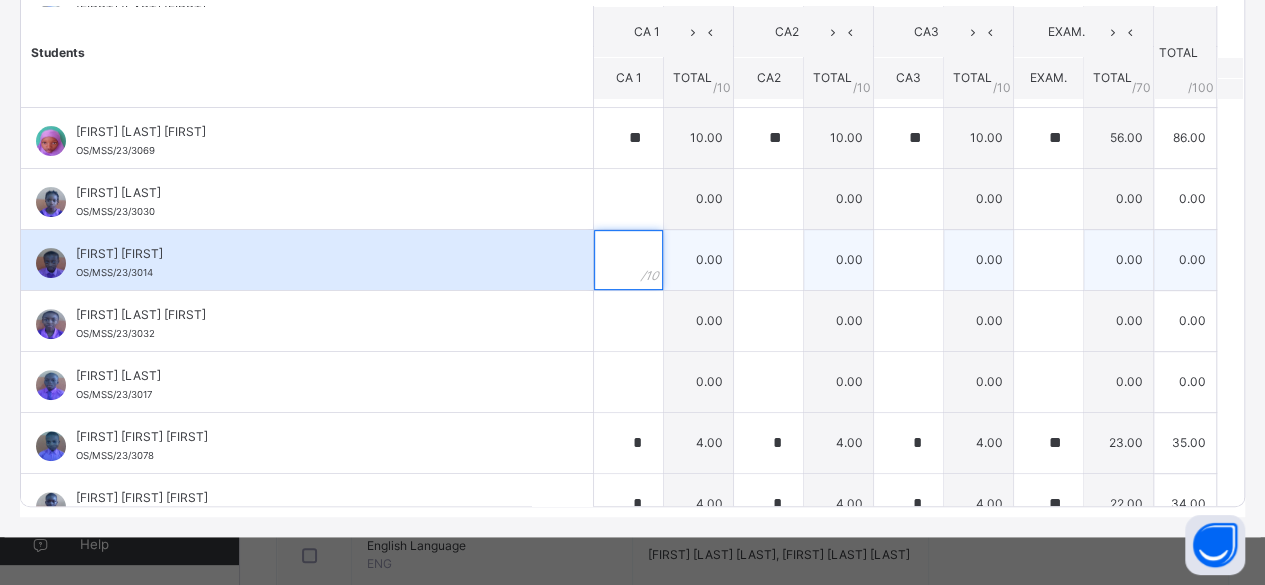 click at bounding box center (628, 260) 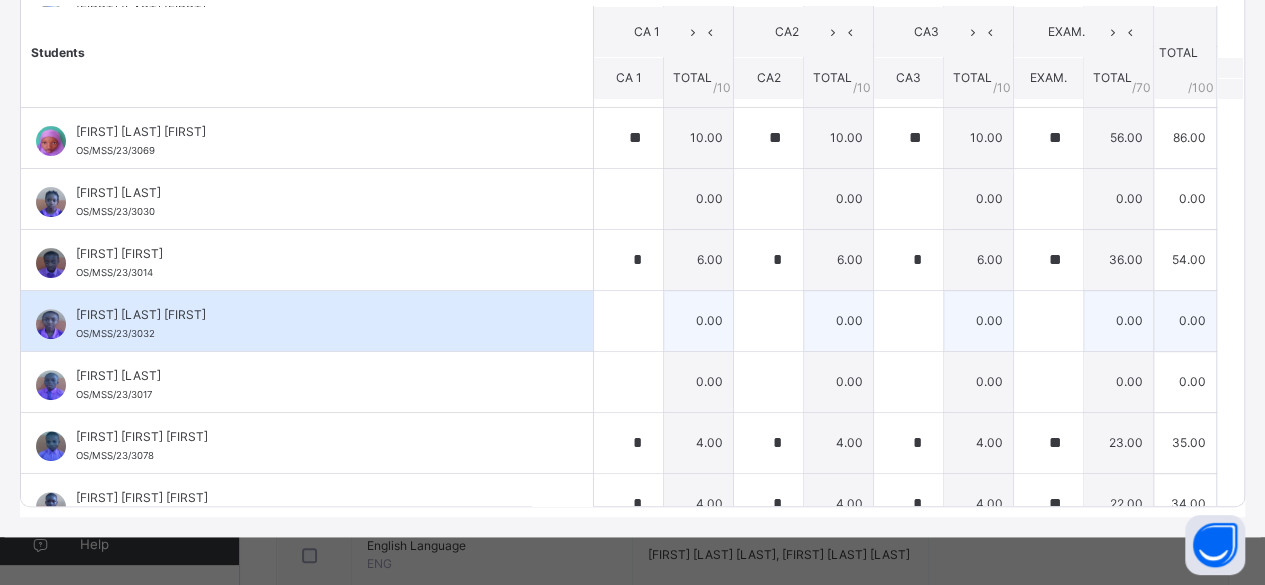 click on "[FIRST] [FIRST] [FIRST] [ID]" at bounding box center [307, 321] 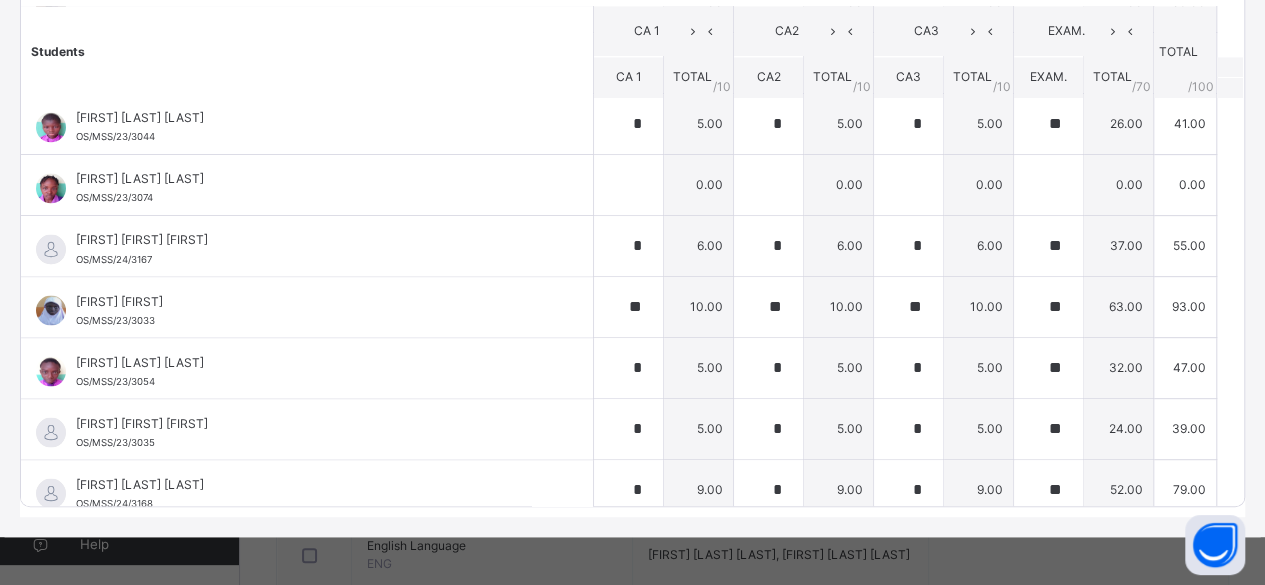 scroll, scrollTop: 1654, scrollLeft: 0, axis: vertical 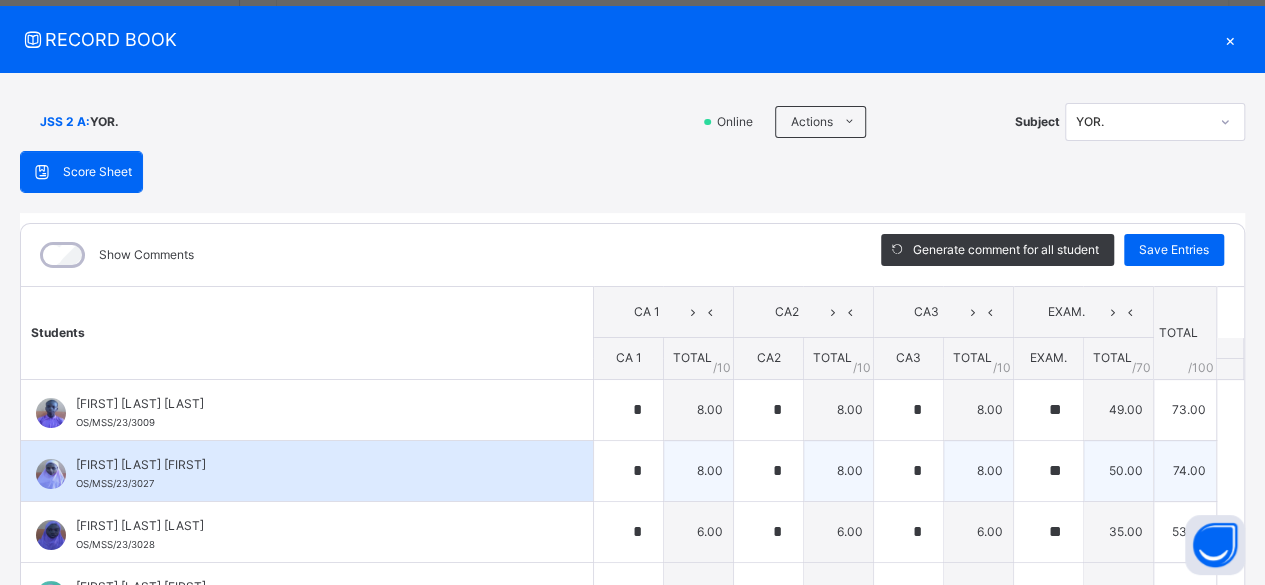 click on "[FIRST] [LAST] [FIRST]" at bounding box center (312, 465) 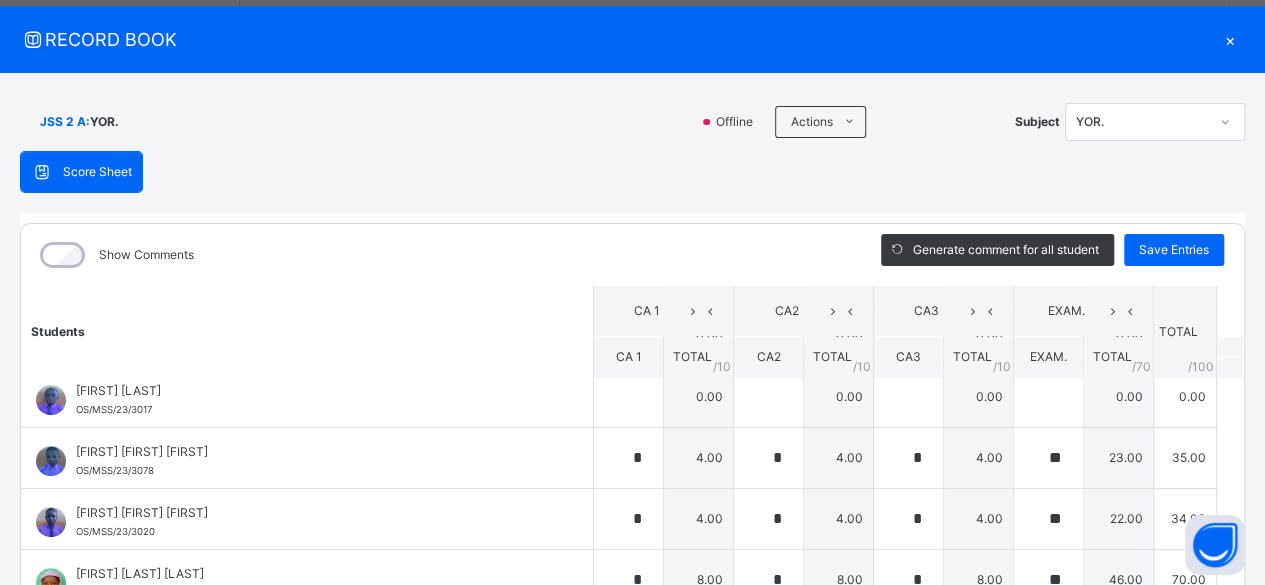 scroll, scrollTop: 462, scrollLeft: 0, axis: vertical 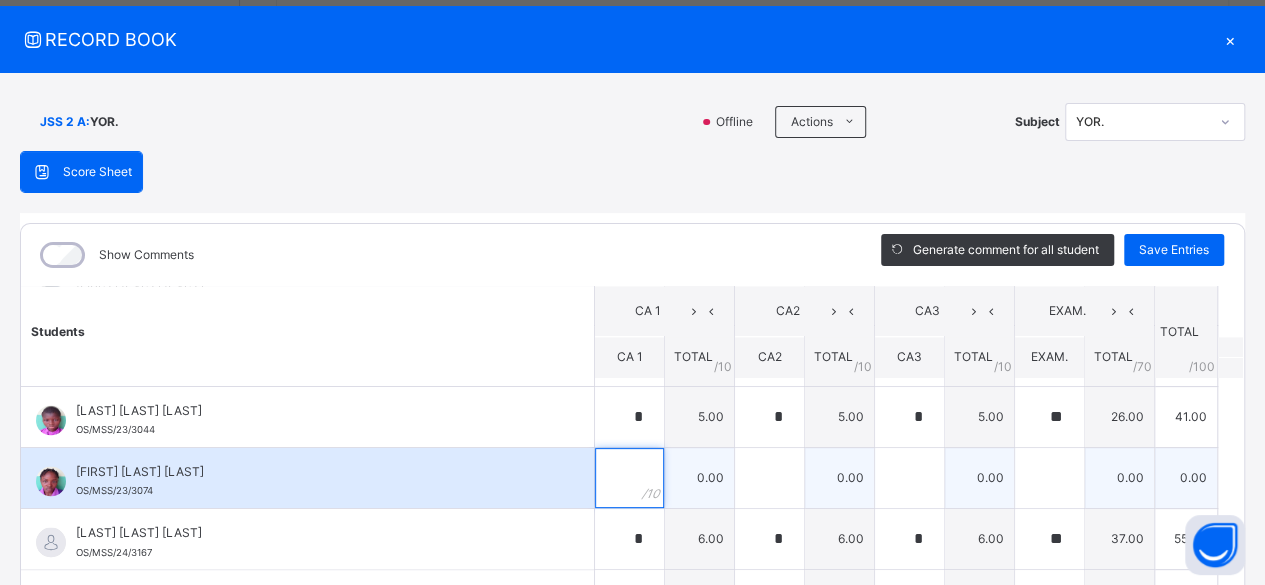 click at bounding box center [629, 478] 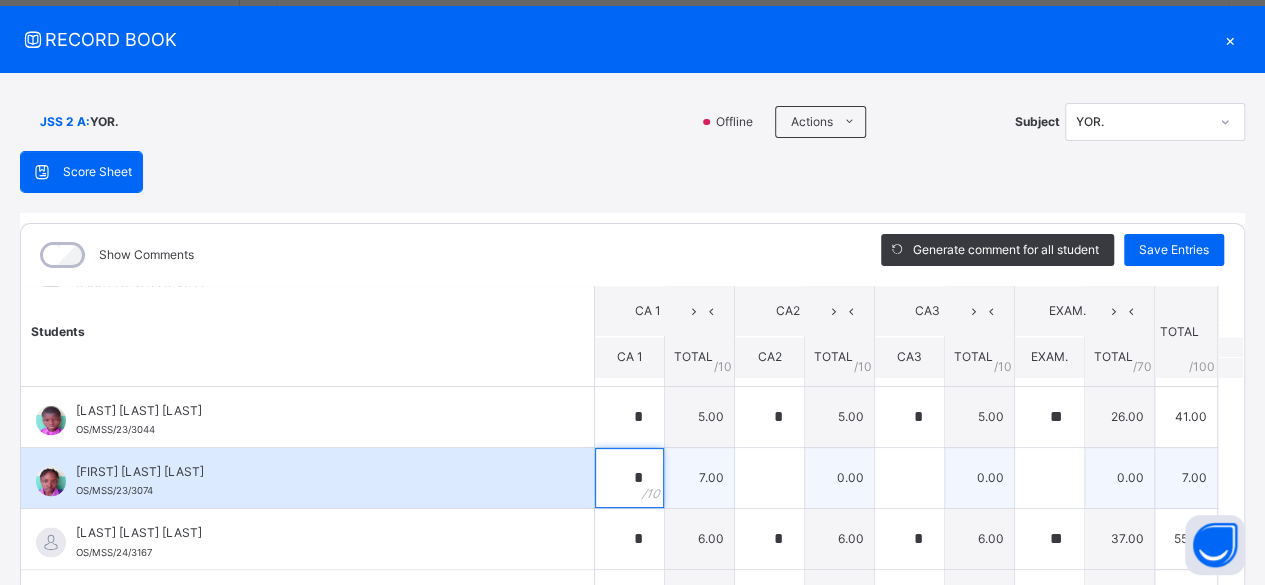 type on "*" 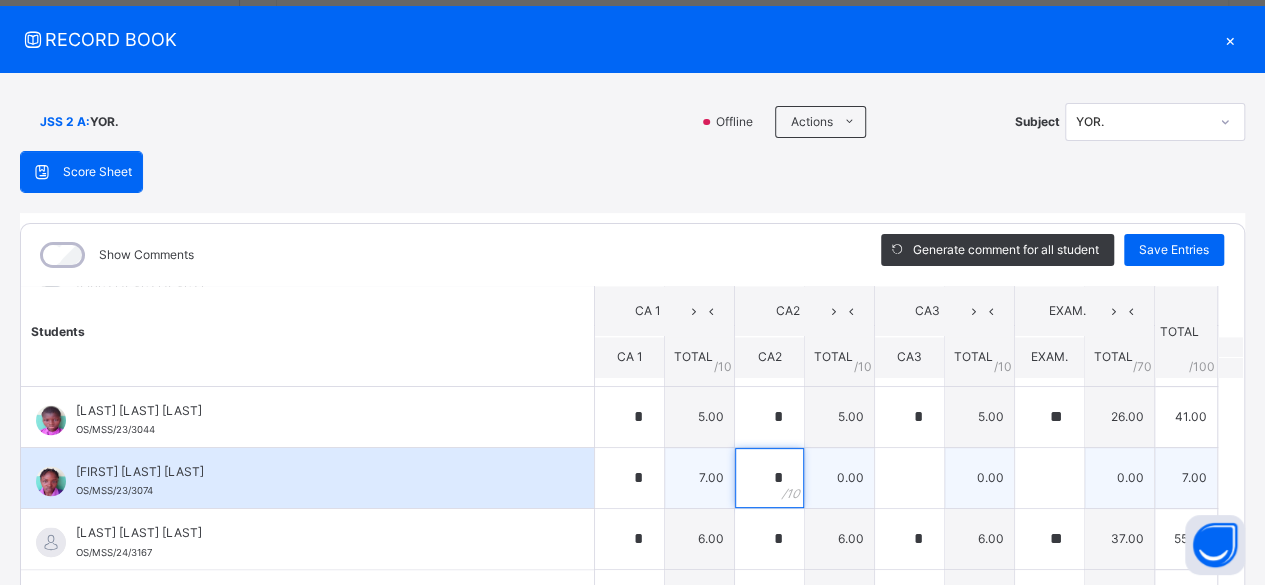 type on "*" 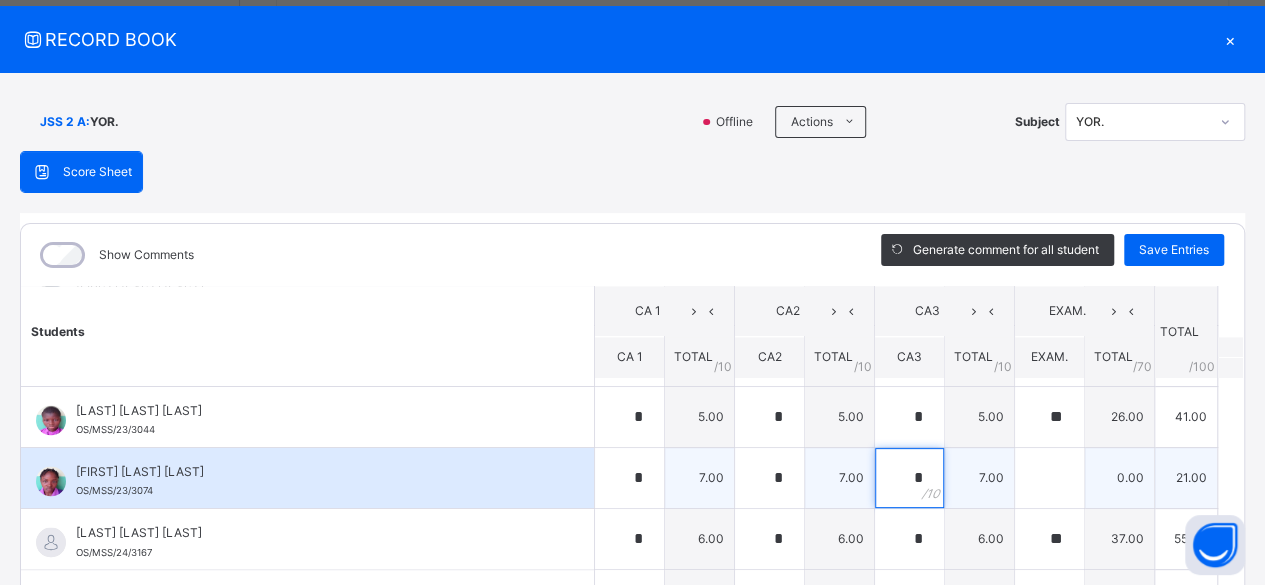type on "*" 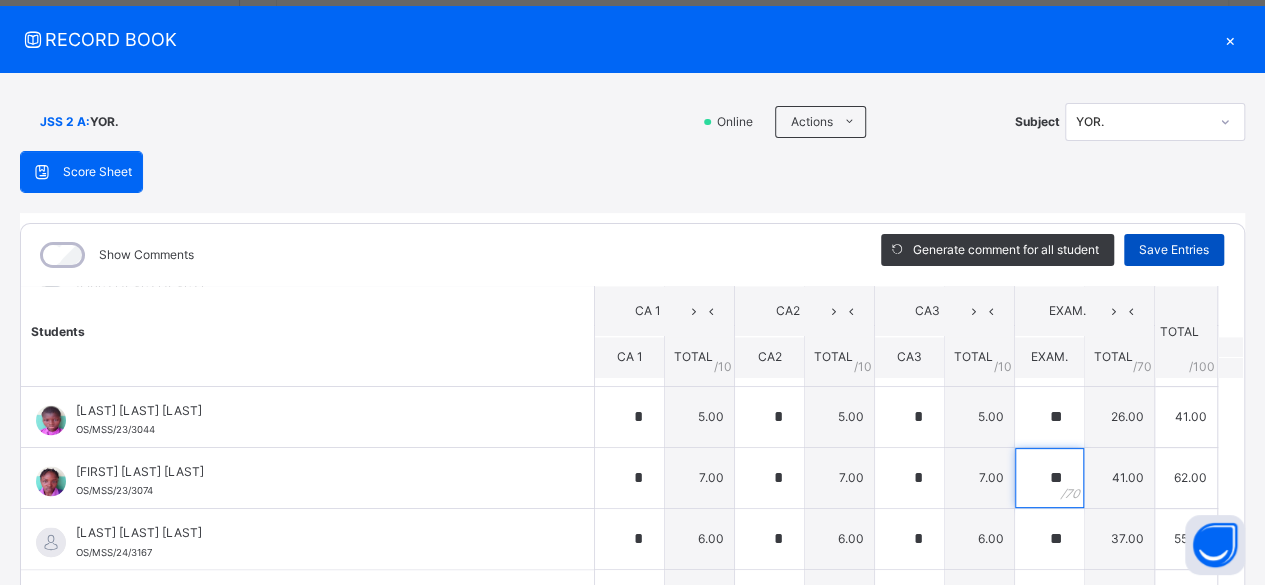 type on "**" 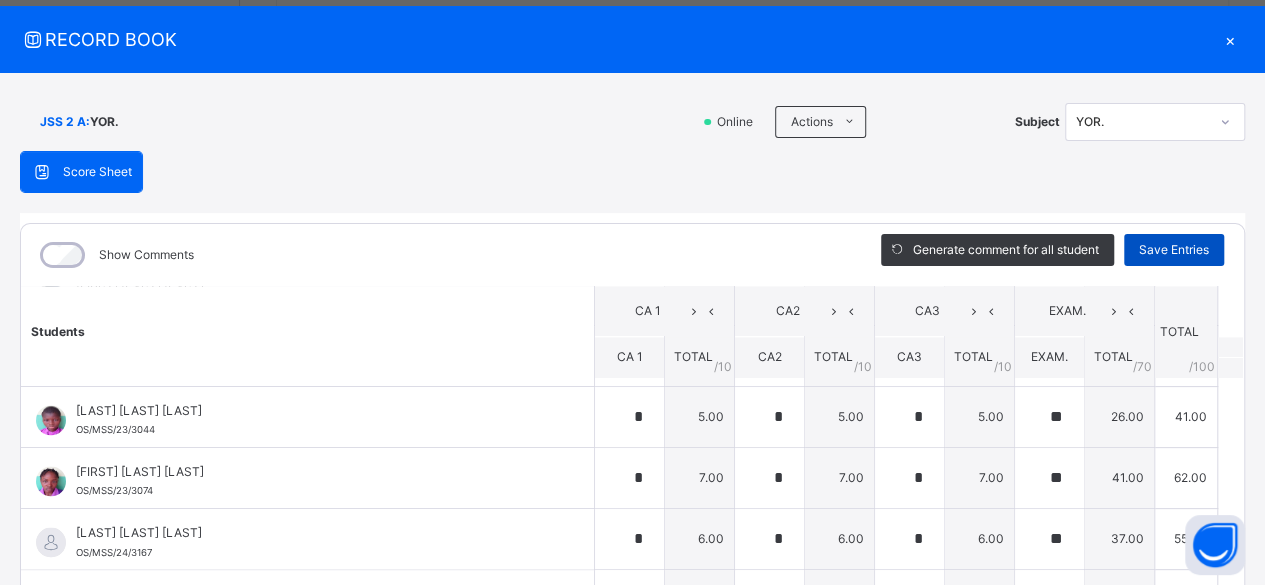 click on "Save Entries" at bounding box center [1174, 250] 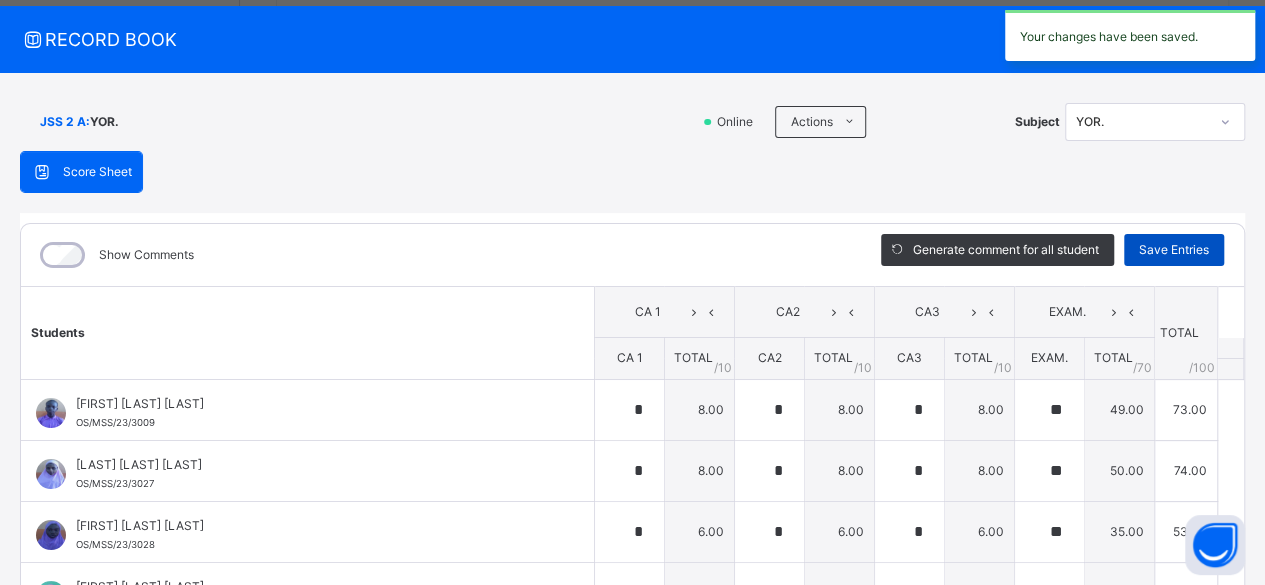 type on "*" 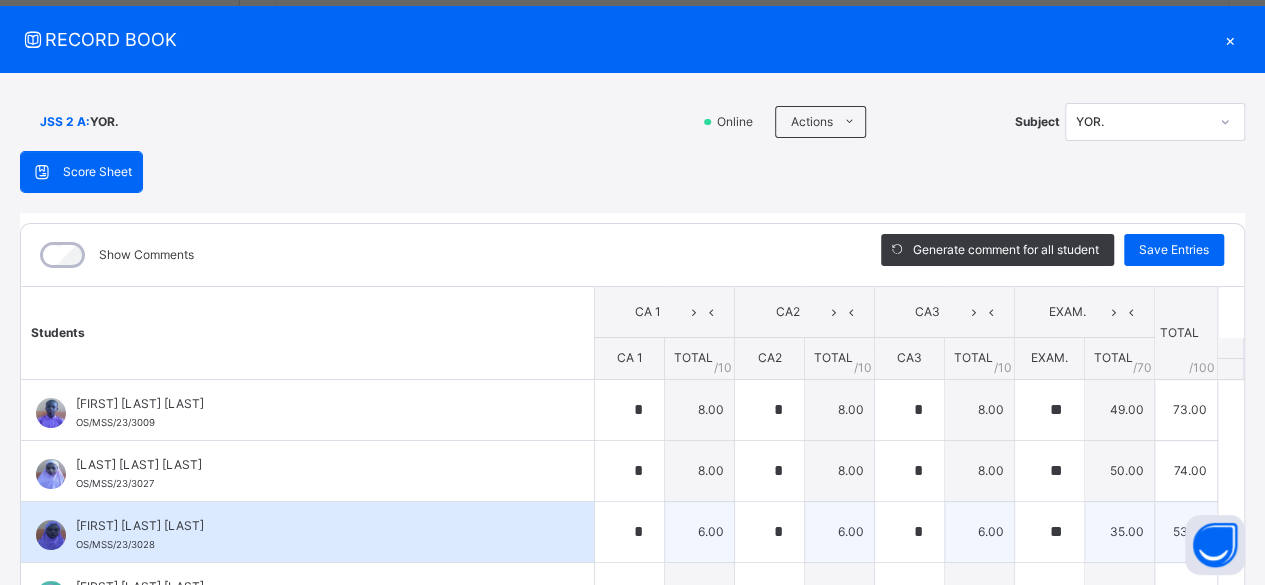 click on "[FIRST] [LAST] [LAST]" at bounding box center (312, 526) 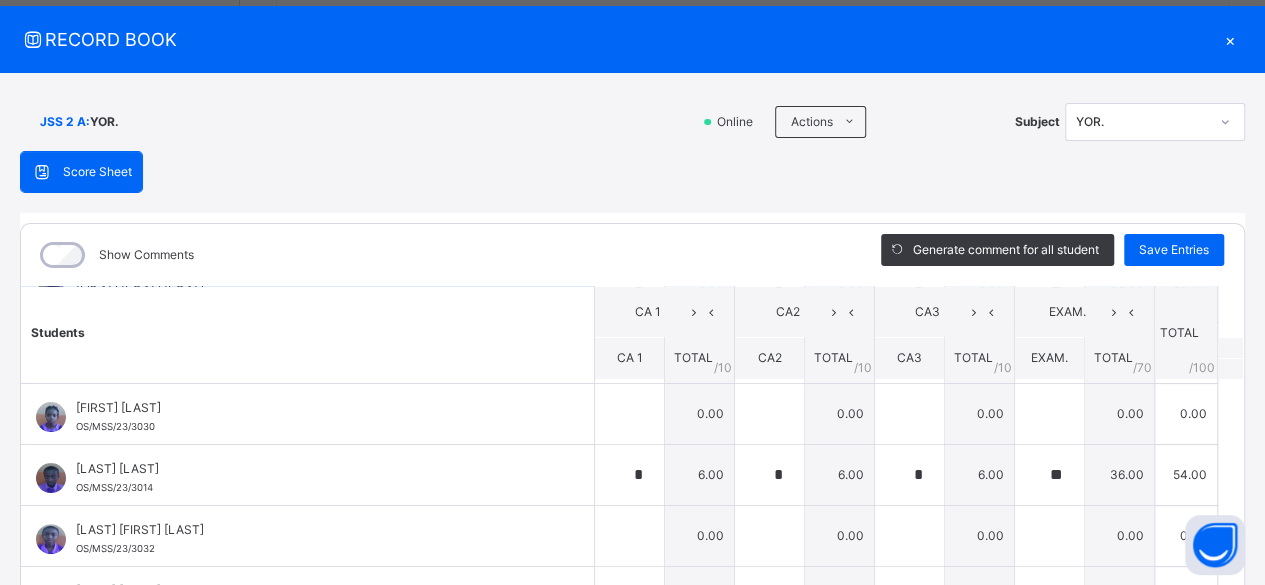 scroll, scrollTop: 200, scrollLeft: 0, axis: vertical 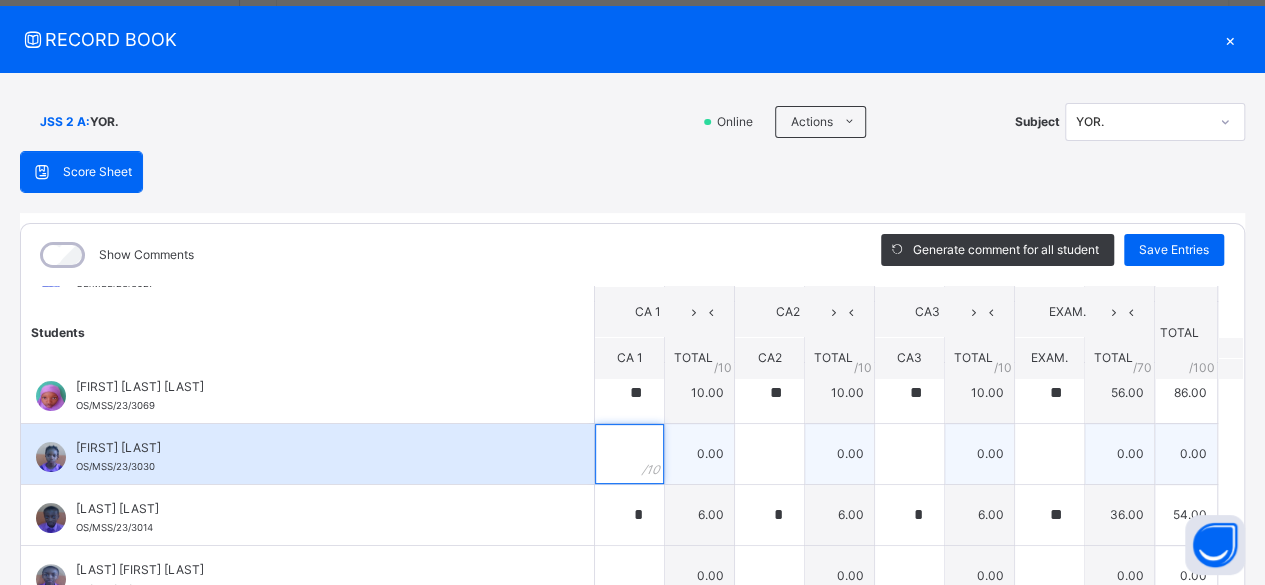 click at bounding box center [629, 454] 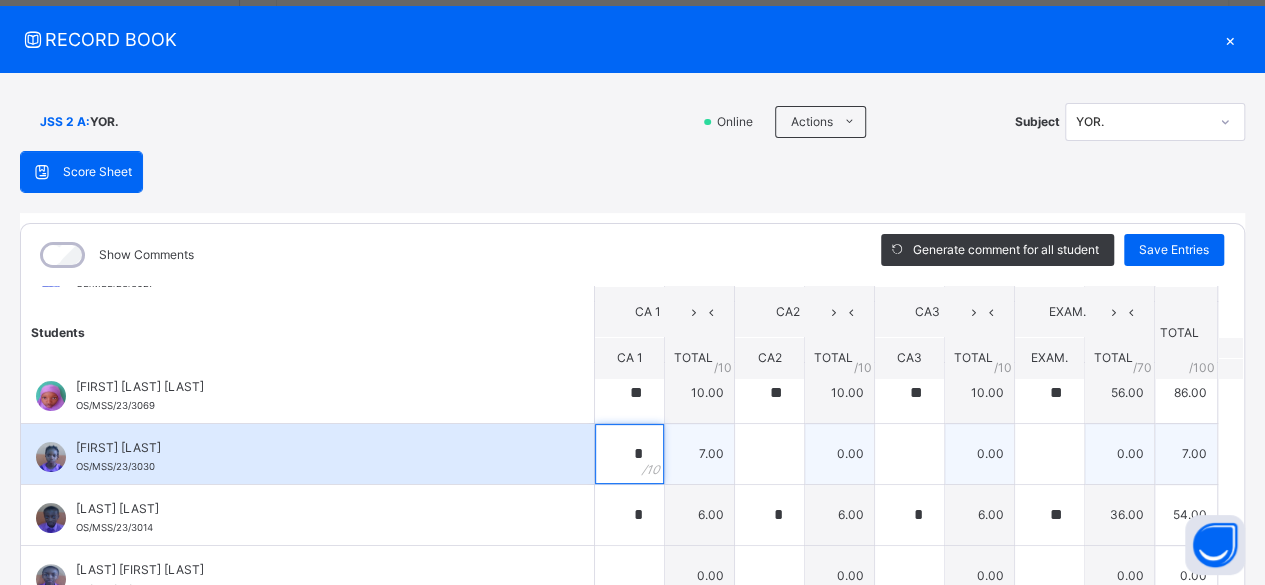type on "*" 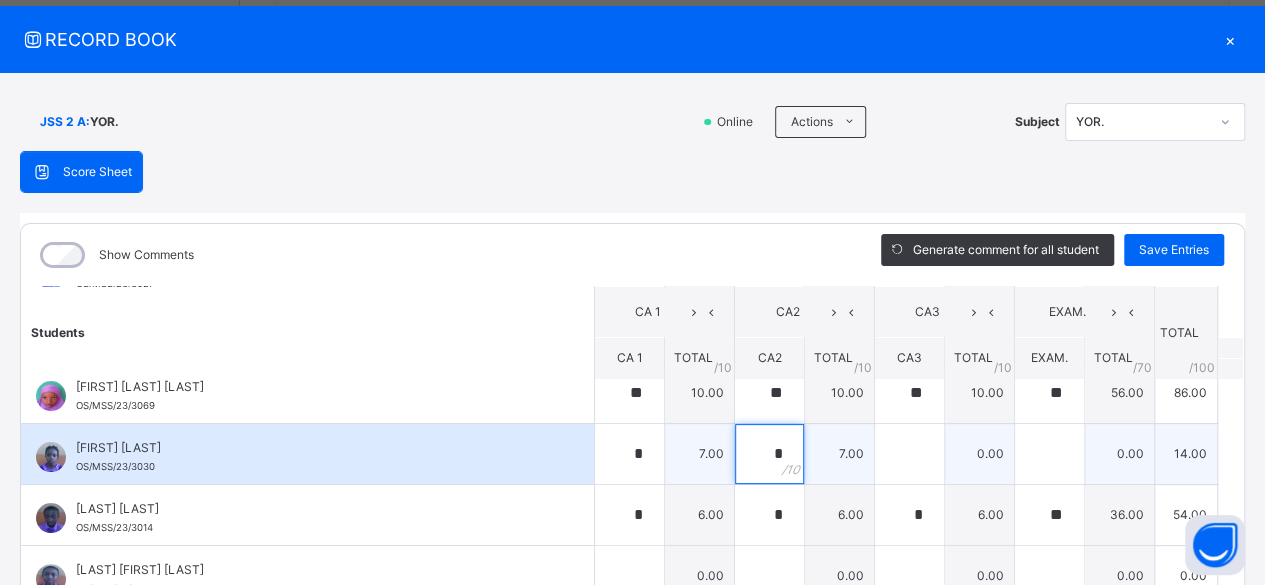 type on "*" 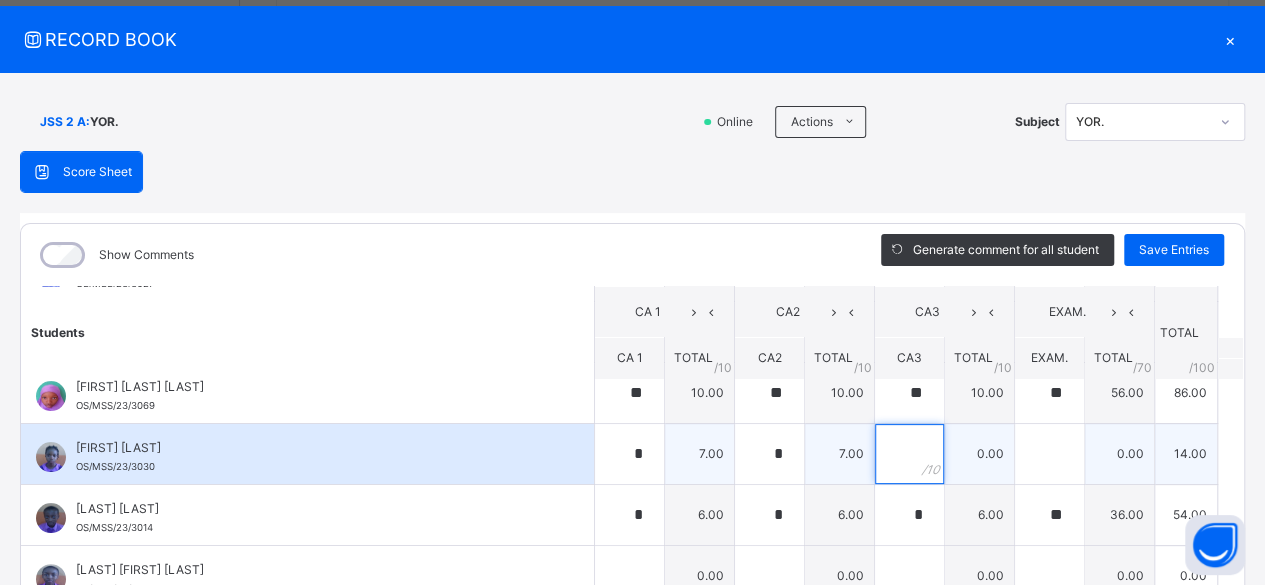 type on "*" 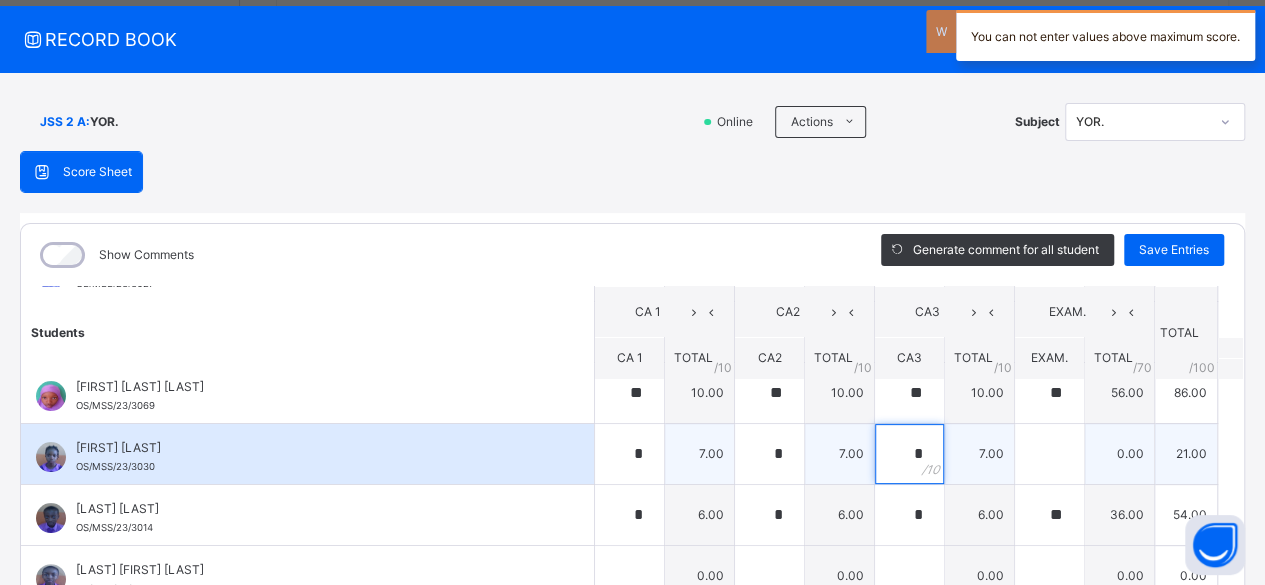 type on "*" 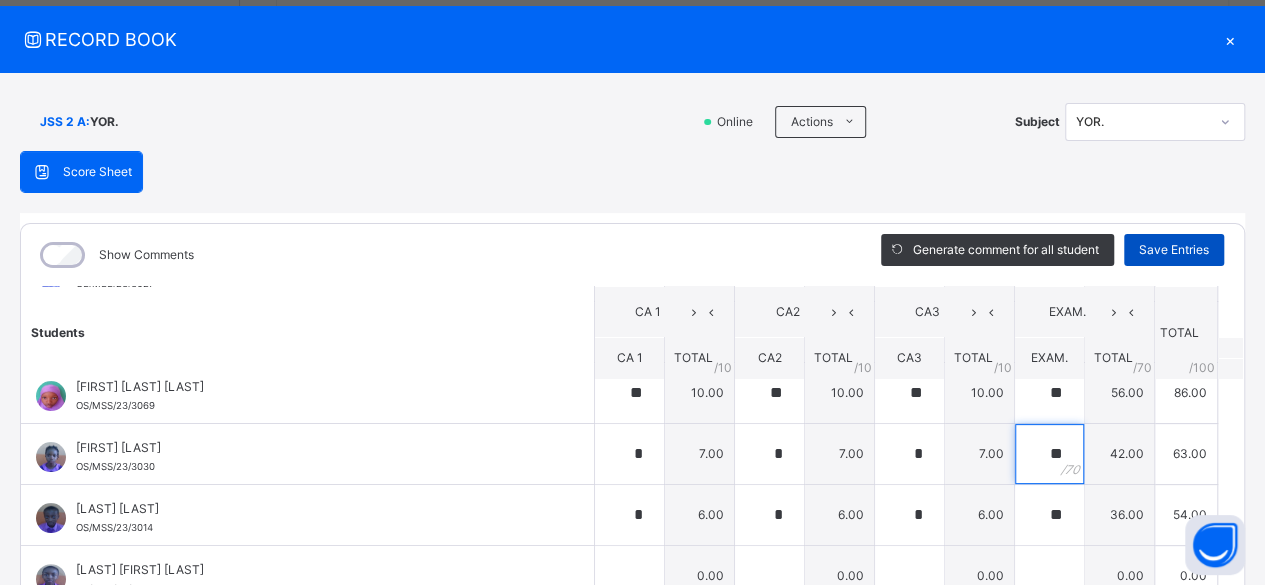 type on "**" 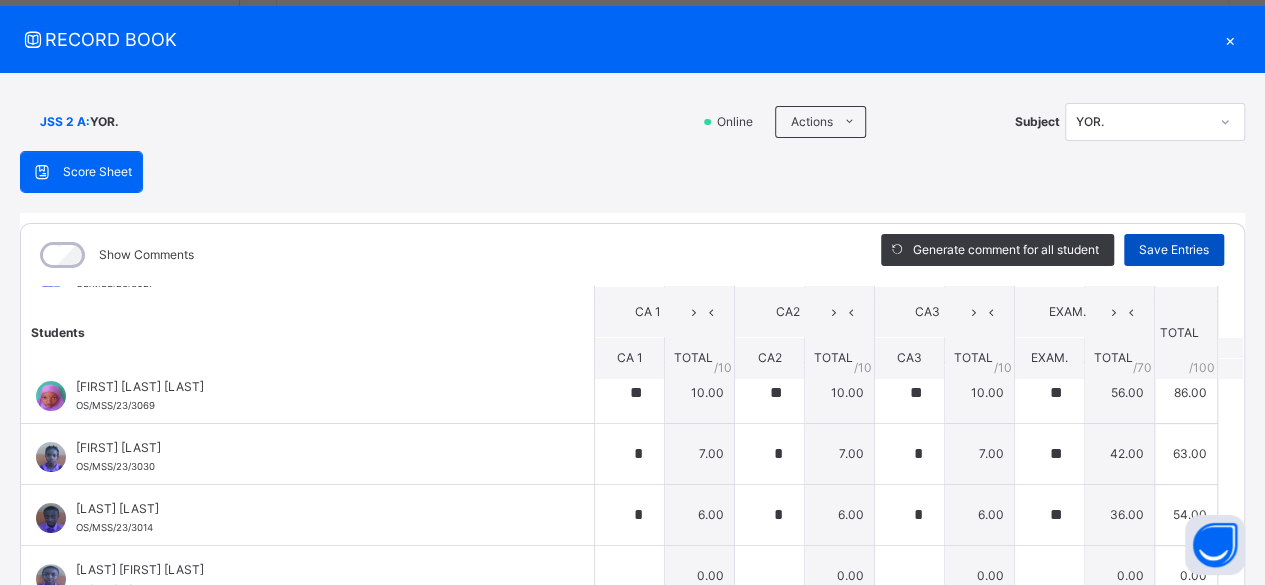 click on "Save Entries" at bounding box center [1174, 250] 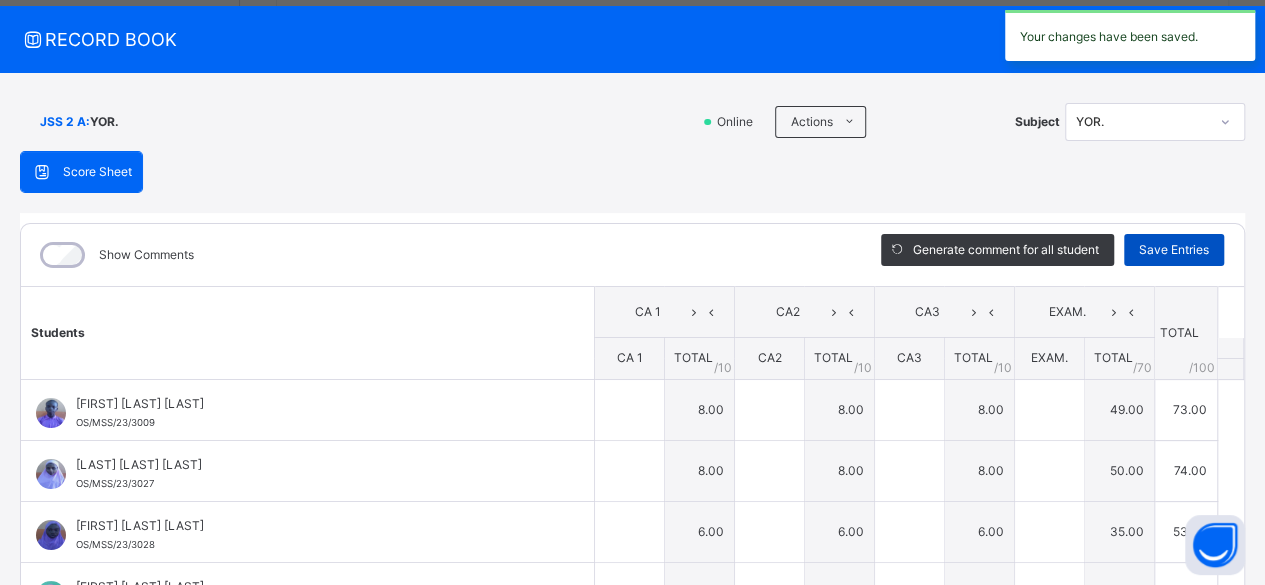 type on "*" 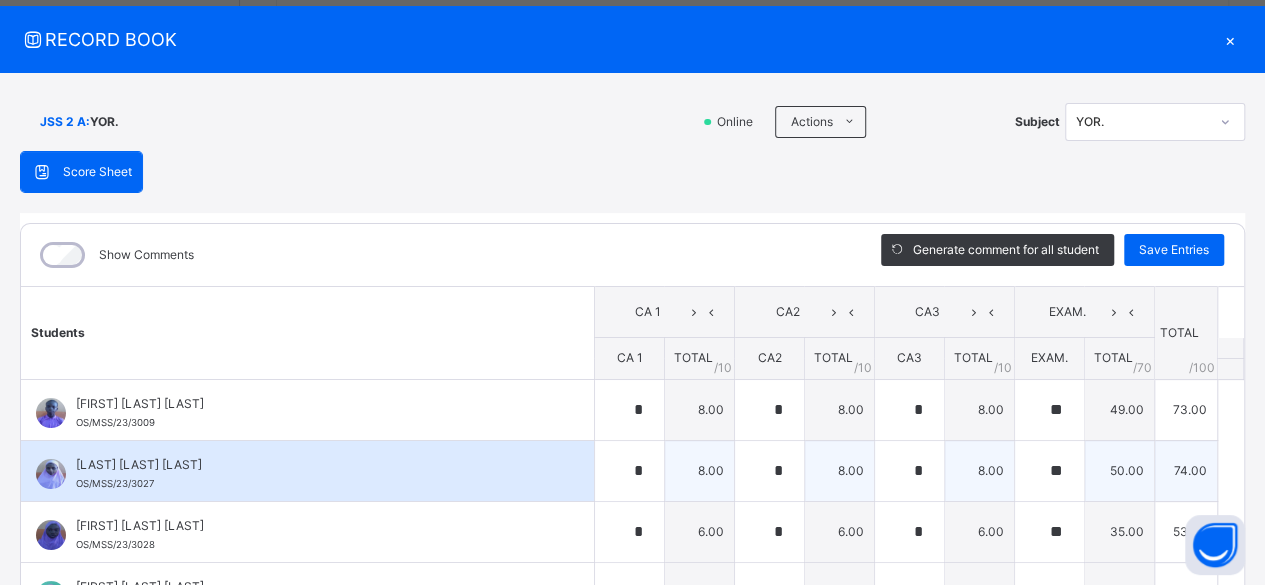 click on "[FIRST] [LAST] [LAST] [ID]" at bounding box center (312, 474) 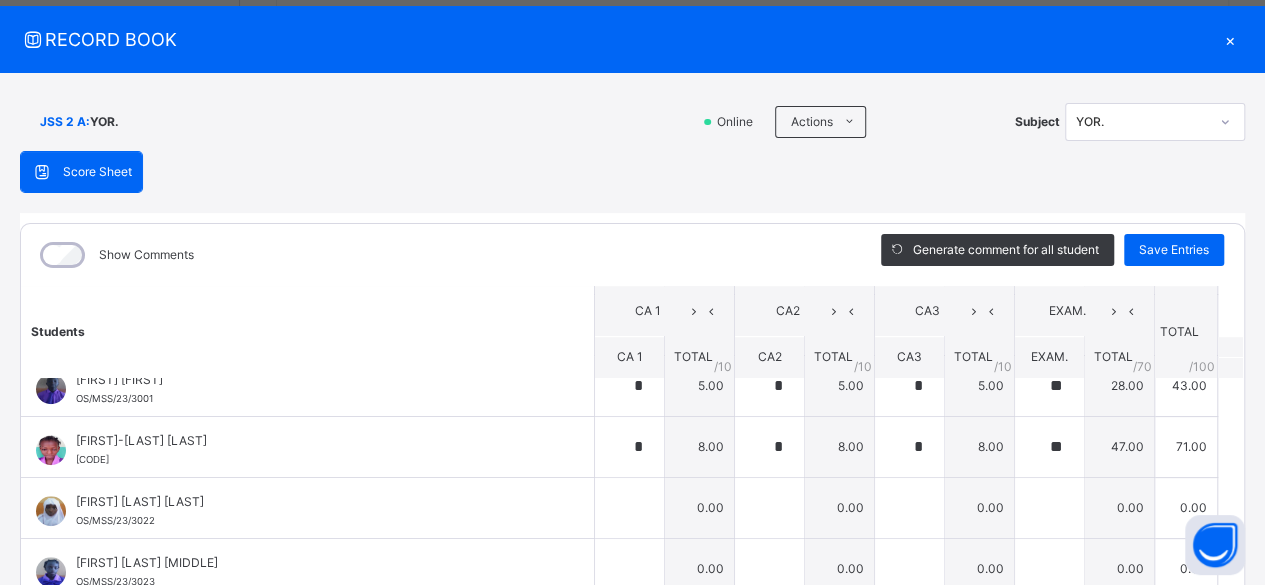 scroll, scrollTop: 760, scrollLeft: 0, axis: vertical 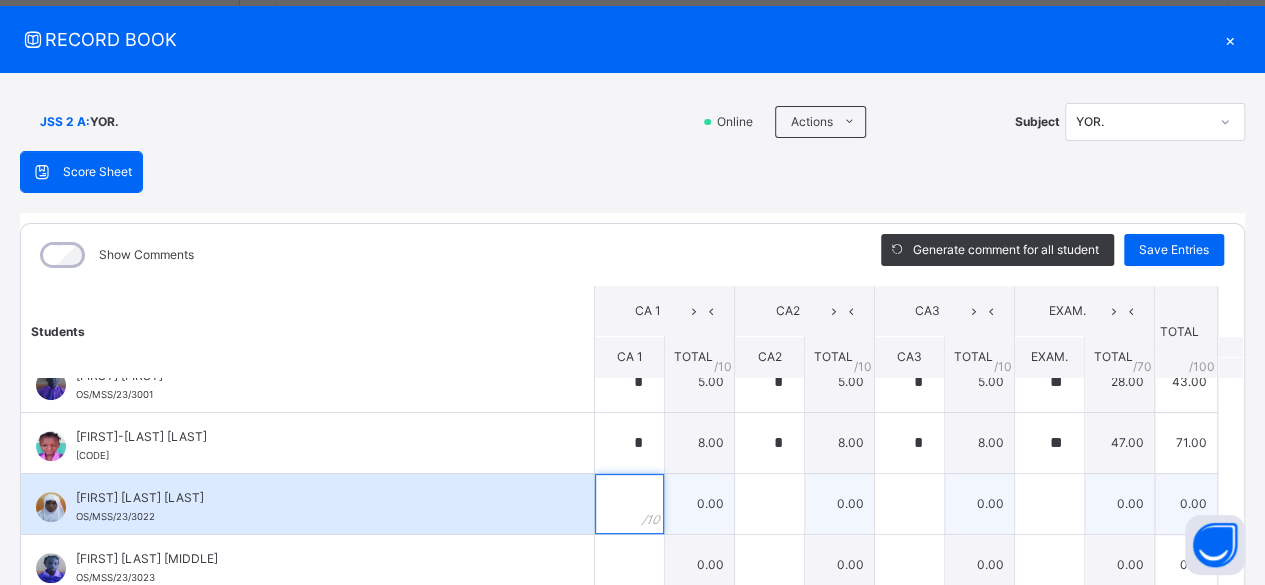 click at bounding box center (629, 504) 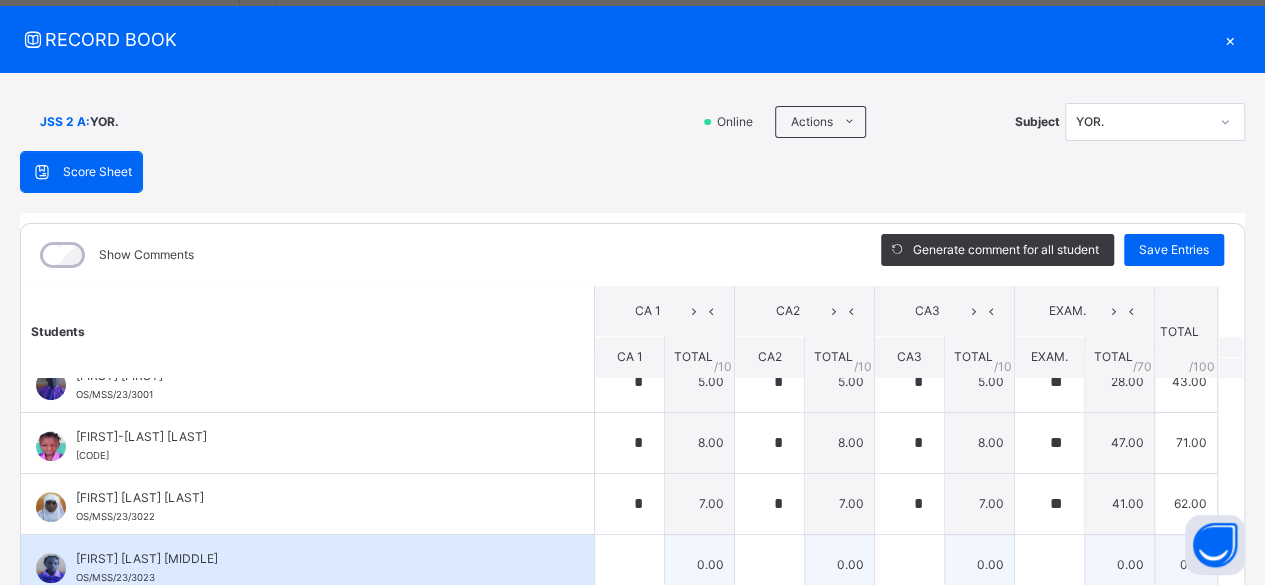 click on "[FIRST] [LAST] [LAST]" at bounding box center [312, 559] 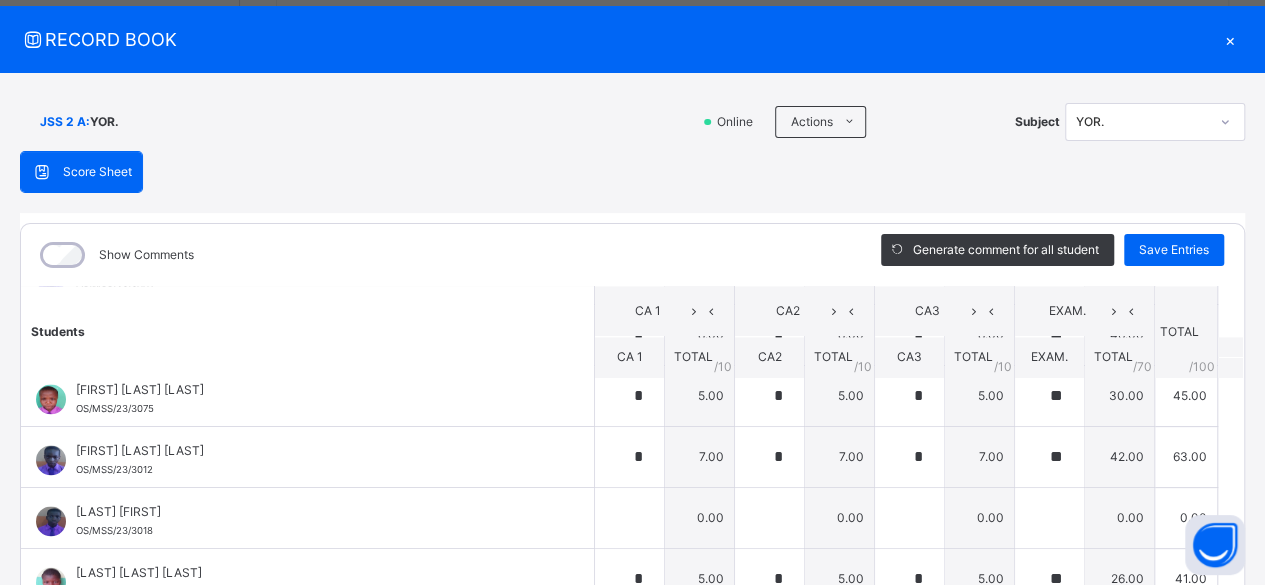 scroll, scrollTop: 1480, scrollLeft: 0, axis: vertical 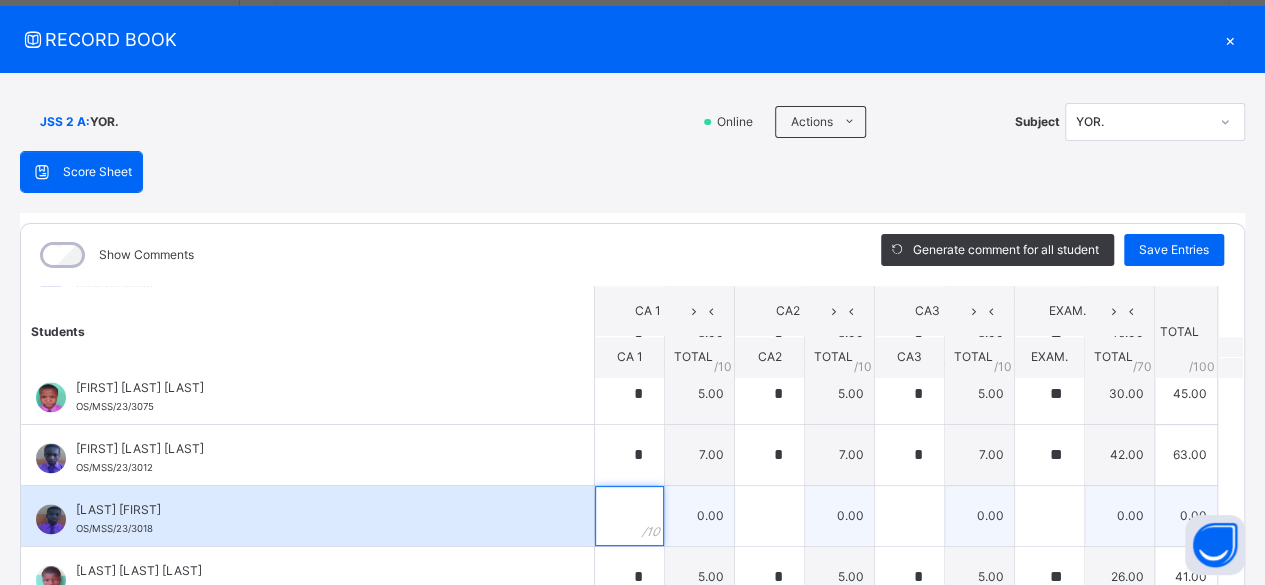 click at bounding box center (629, 516) 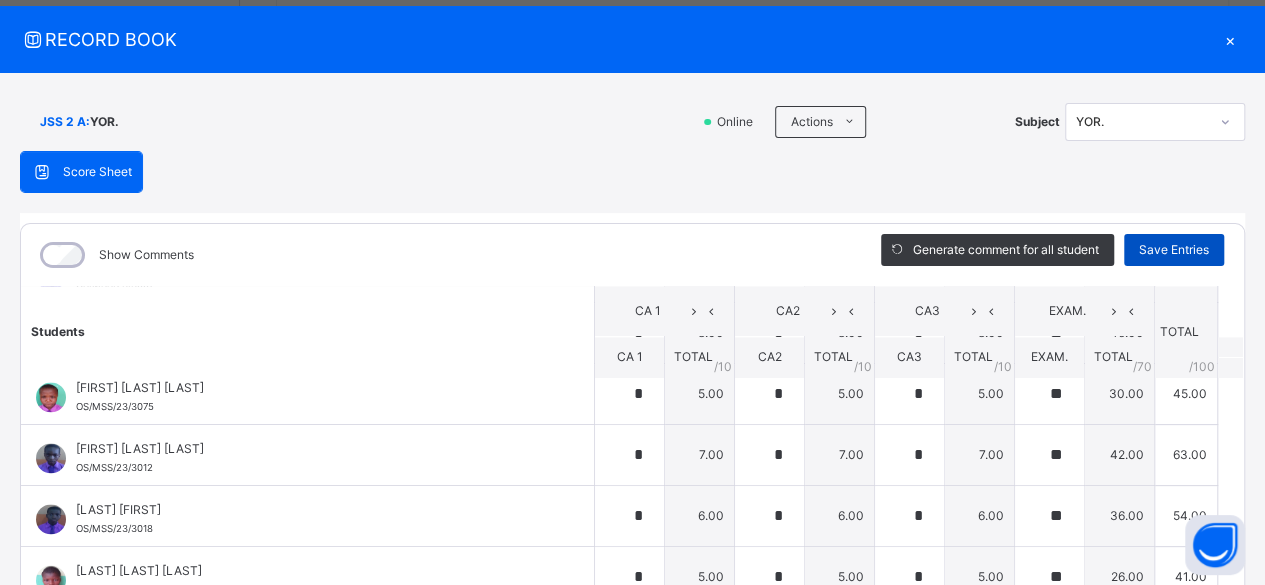 click on "Save Entries" at bounding box center [1174, 250] 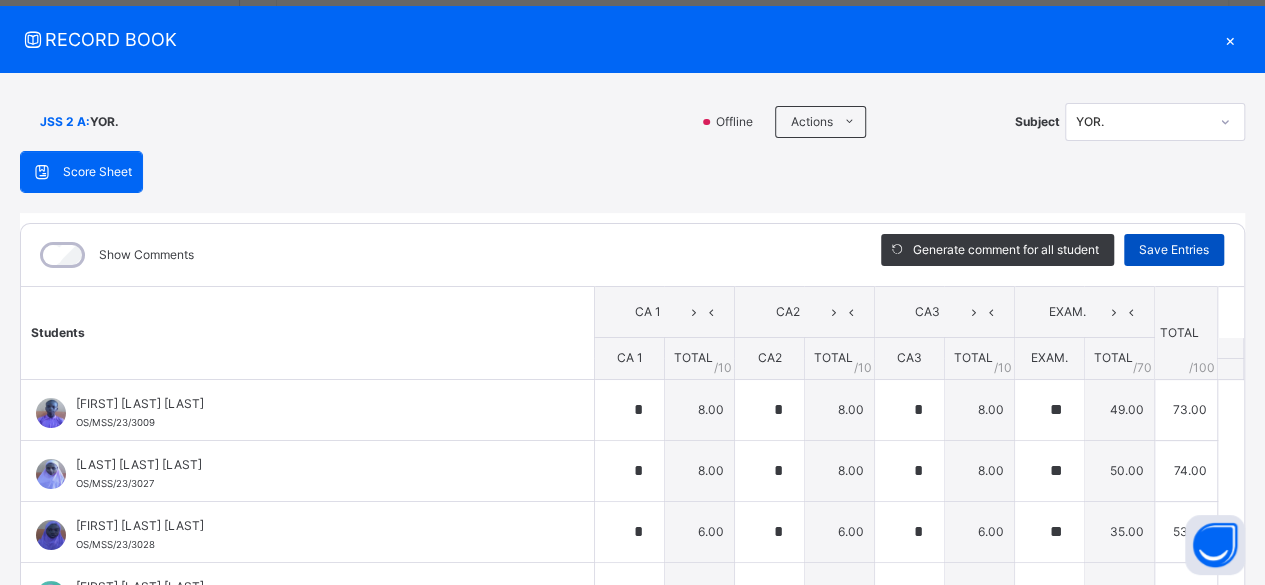 click on "Save Entries" at bounding box center (1174, 250) 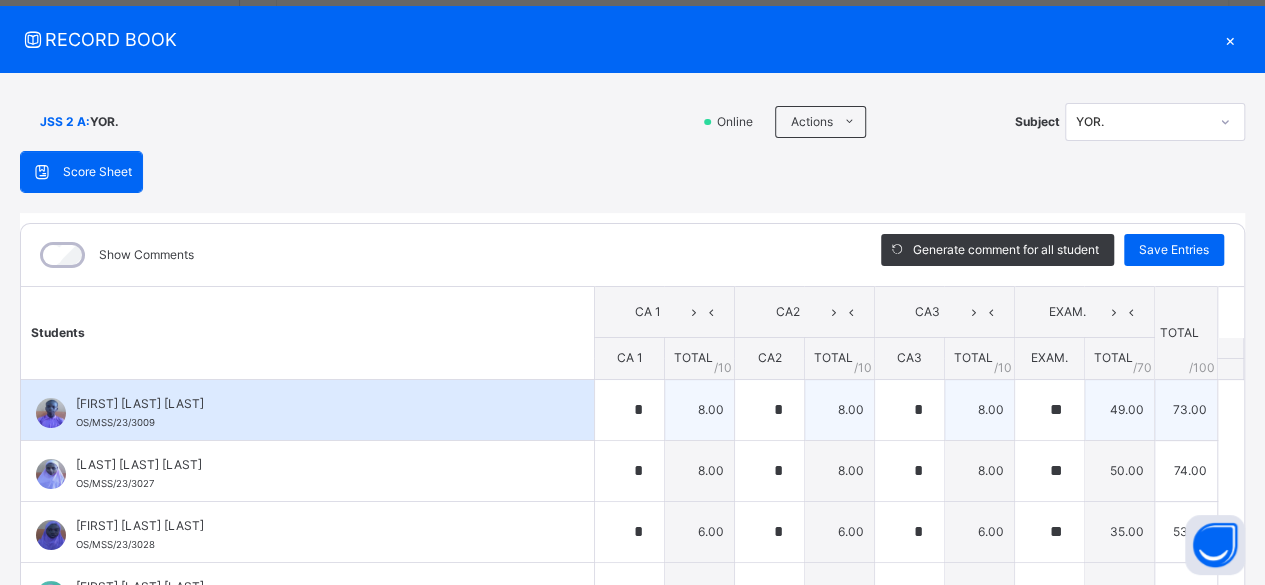 click on "[FIRST] [LAST] [LAST] [ID]" at bounding box center (312, 413) 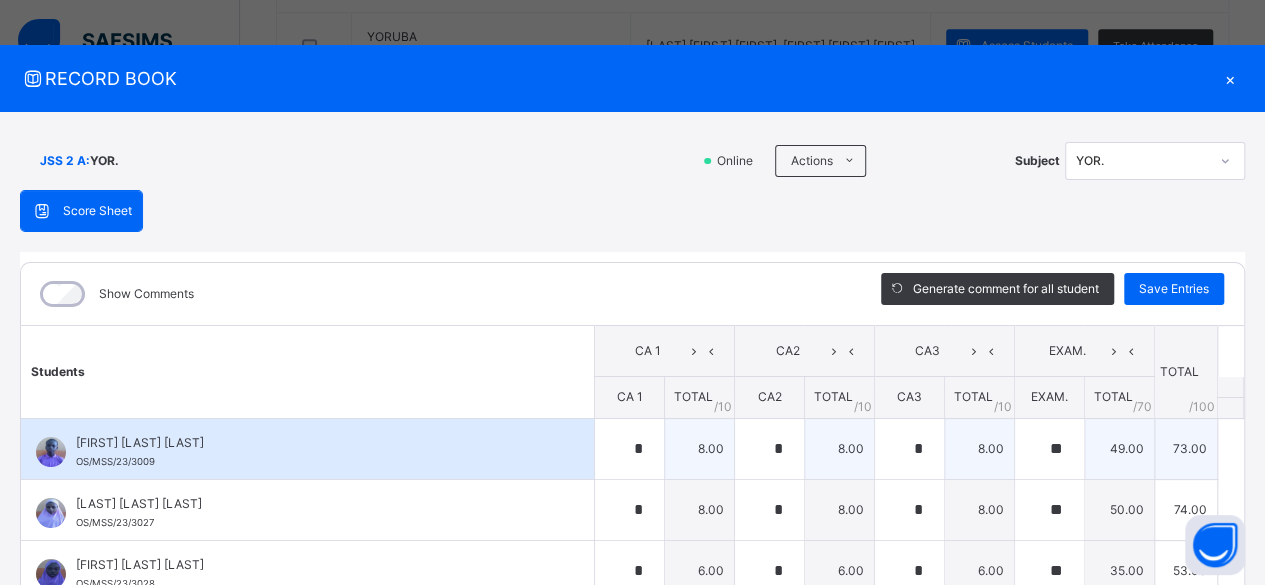 scroll, scrollTop: 4, scrollLeft: 0, axis: vertical 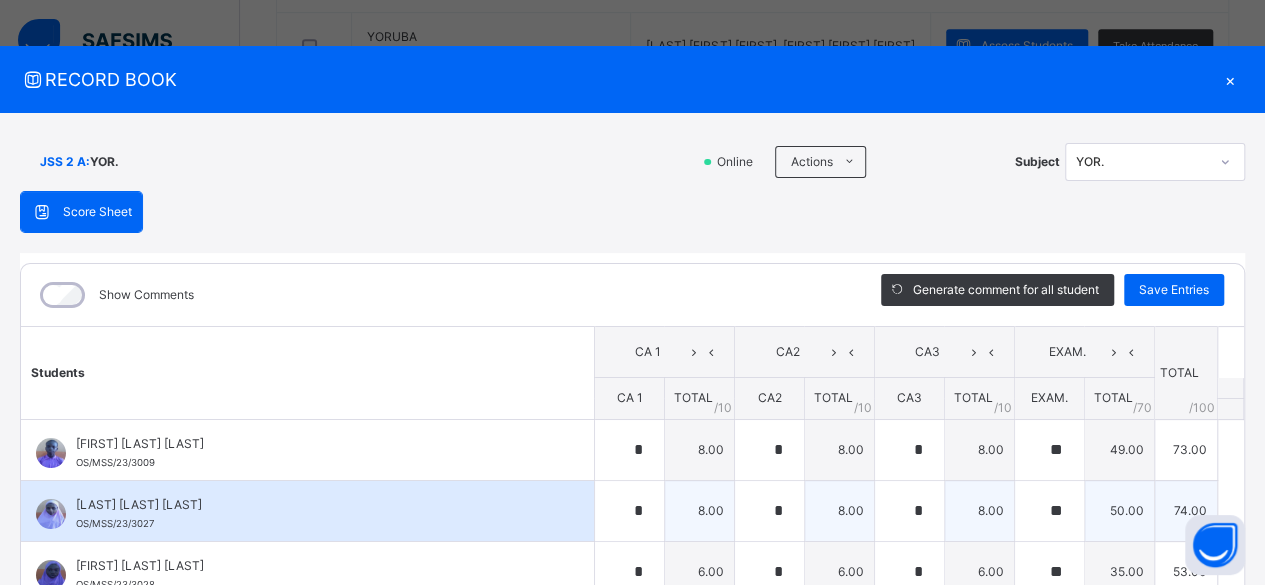 click on "[FIRST] [LAST] [FIRST]" at bounding box center (312, 505) 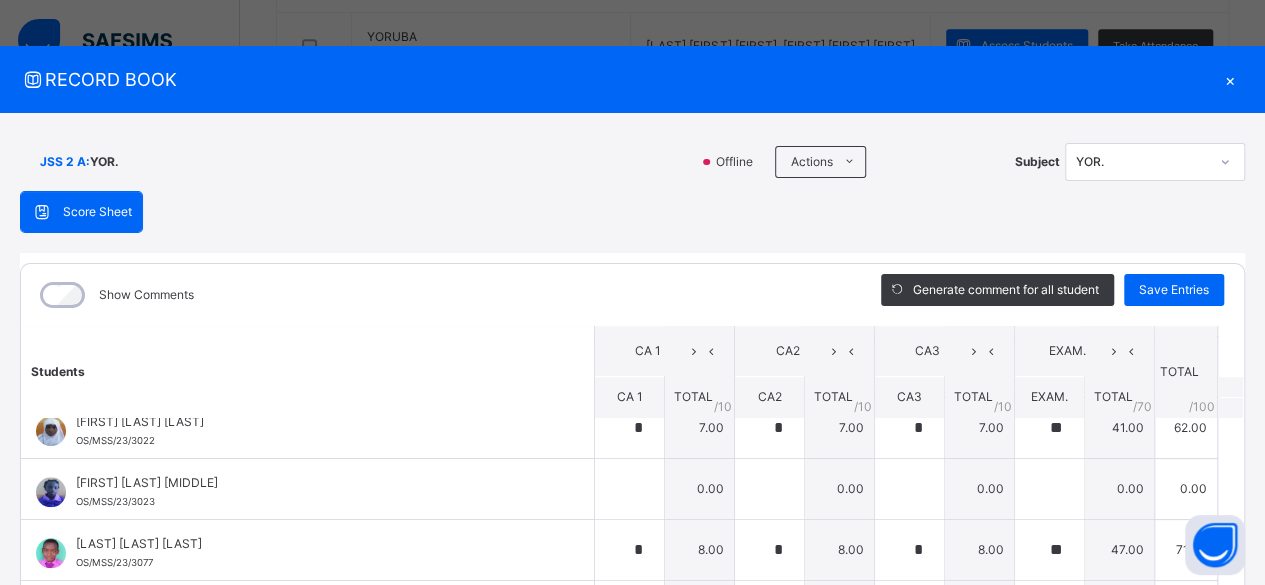 scroll, scrollTop: 880, scrollLeft: 0, axis: vertical 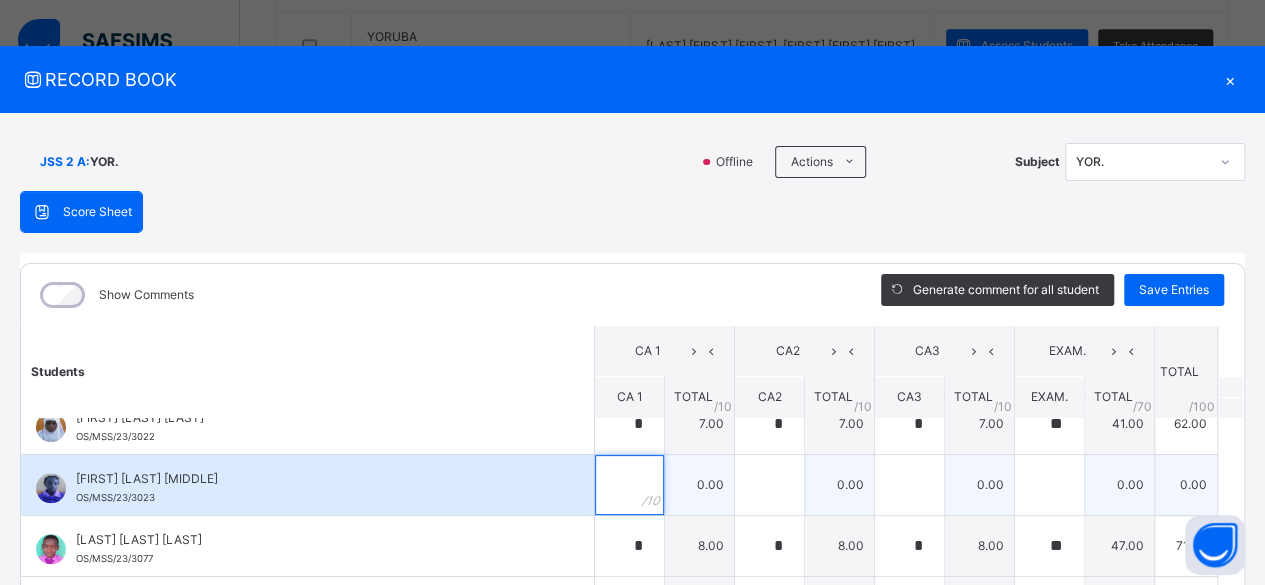 click at bounding box center (629, 485) 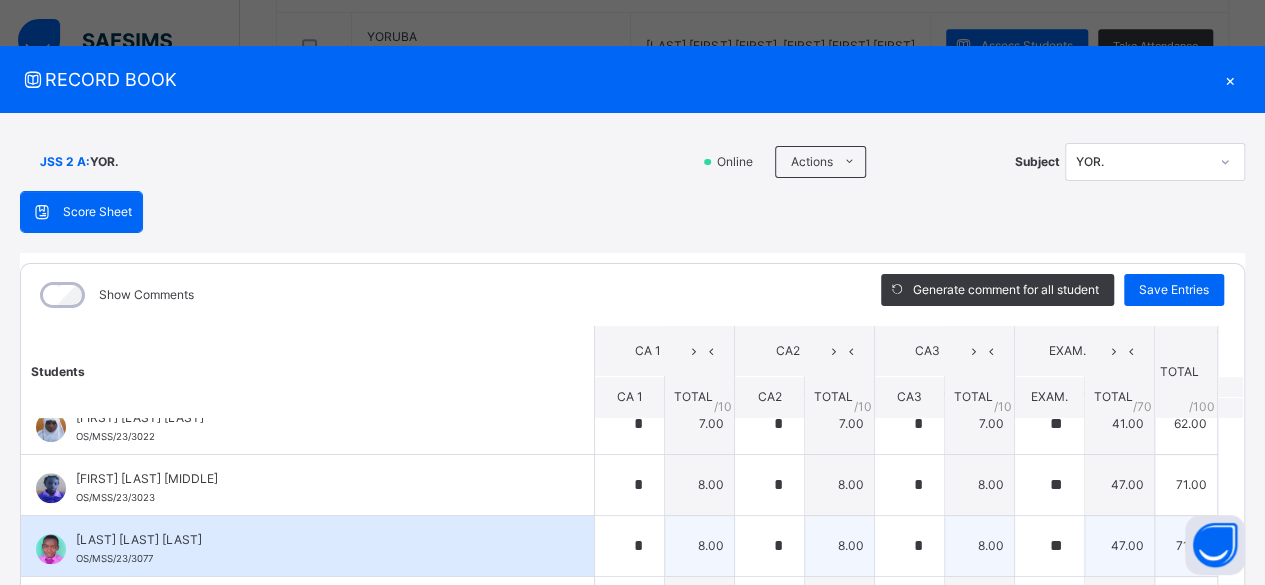 click on "ADERIBIGBE TIMILEYIN GOODNESS OS/MSS/23/3077" at bounding box center (307, 546) 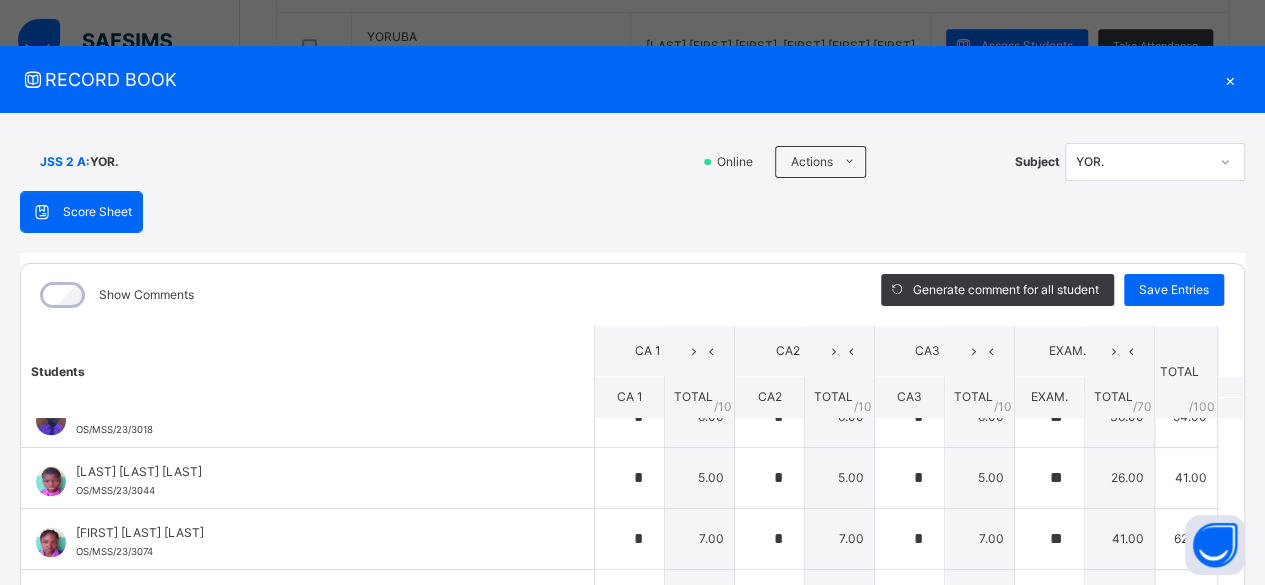 scroll, scrollTop: 1614, scrollLeft: 0, axis: vertical 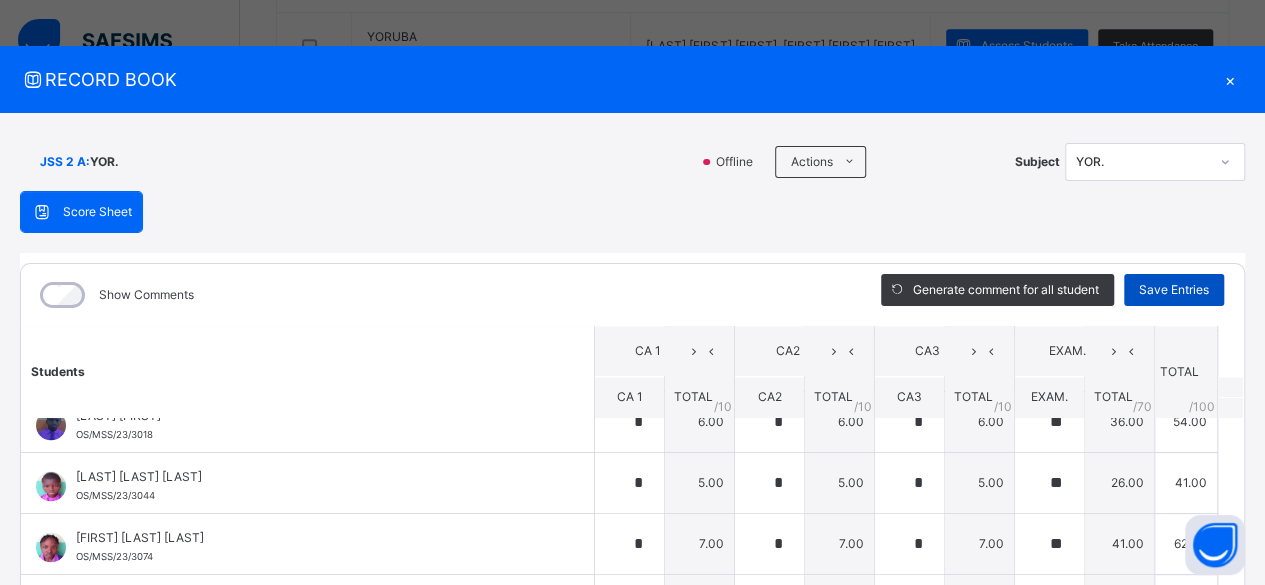 click on "Save Entries" at bounding box center (1174, 290) 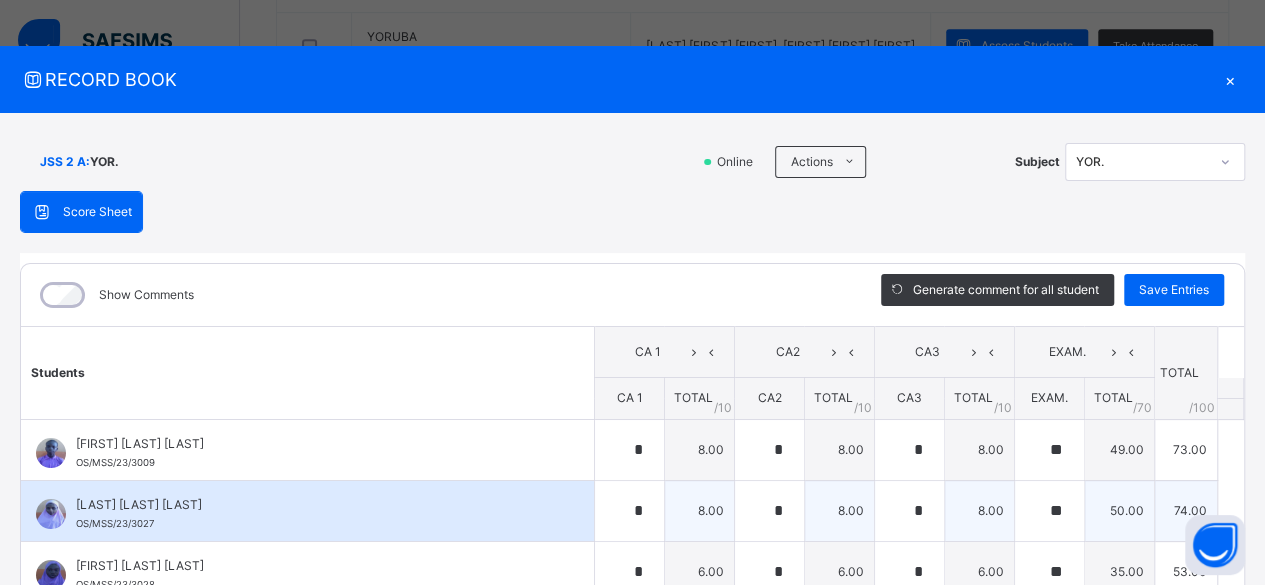 click on "[FIRST] [LAST] [LAST] [ID]" at bounding box center [312, 514] 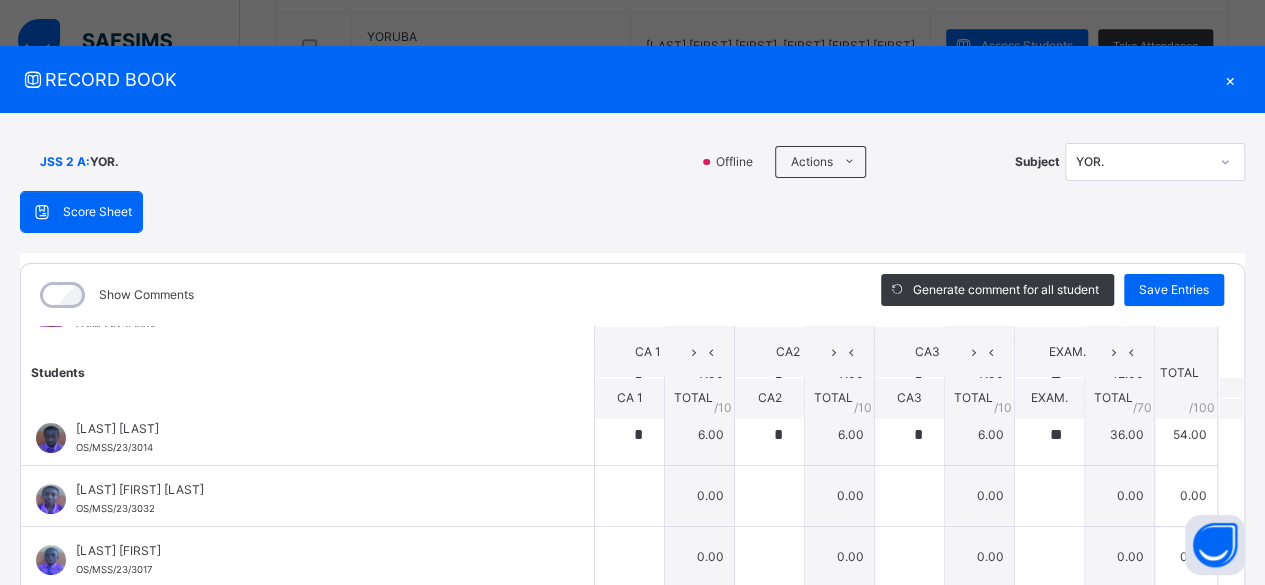 scroll, scrollTop: 360, scrollLeft: 0, axis: vertical 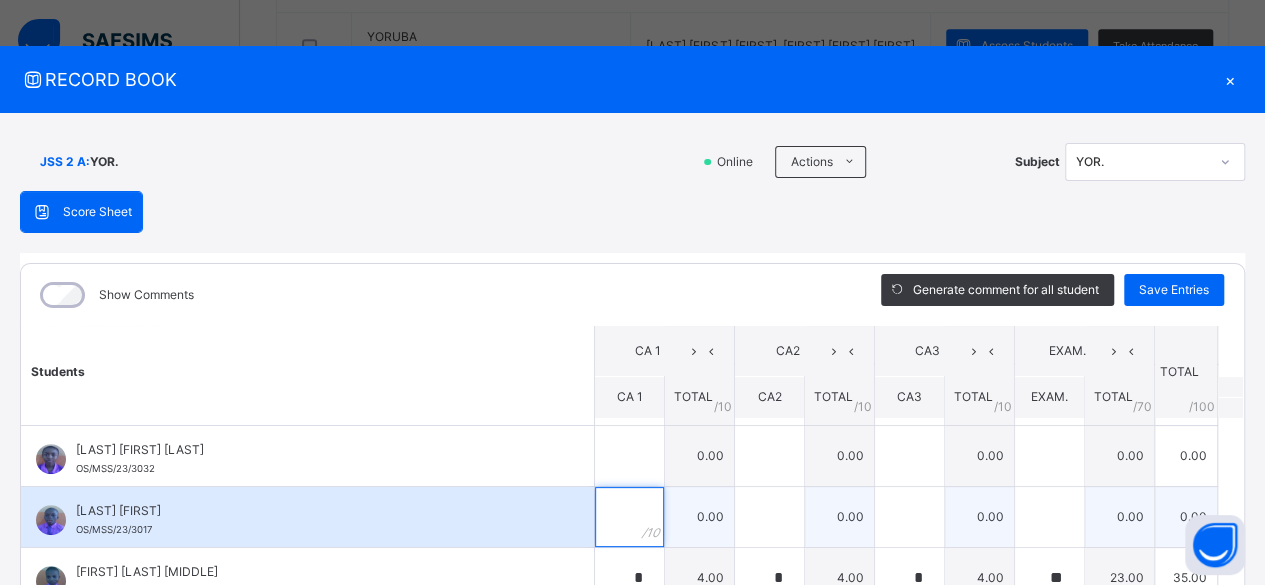 click at bounding box center (629, 517) 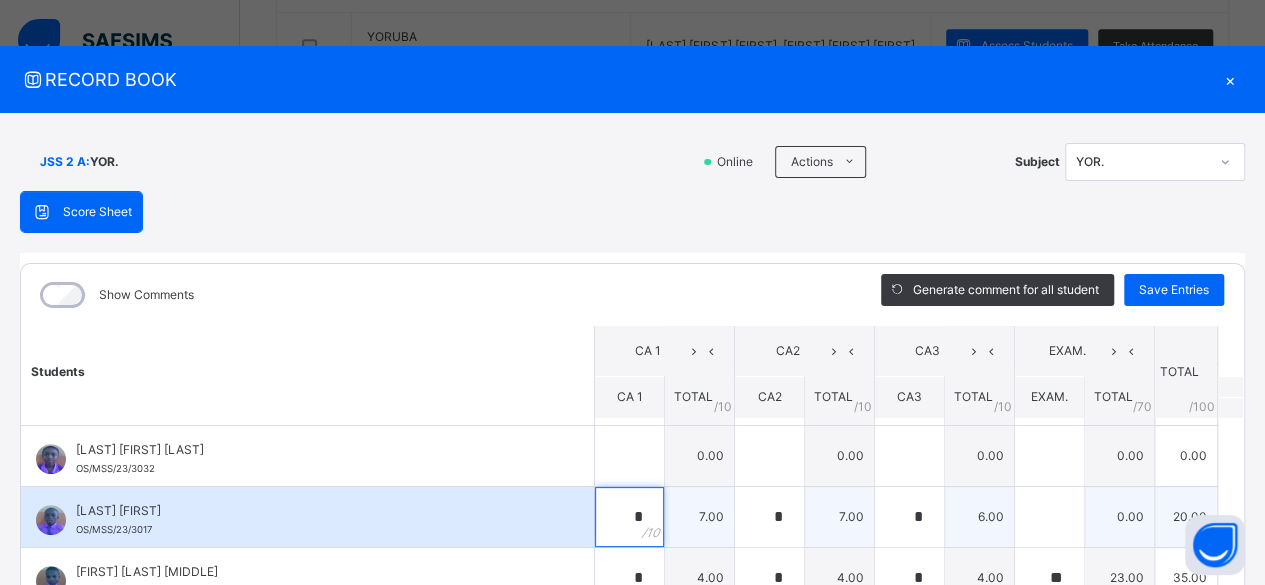 click on "*" at bounding box center (629, 517) 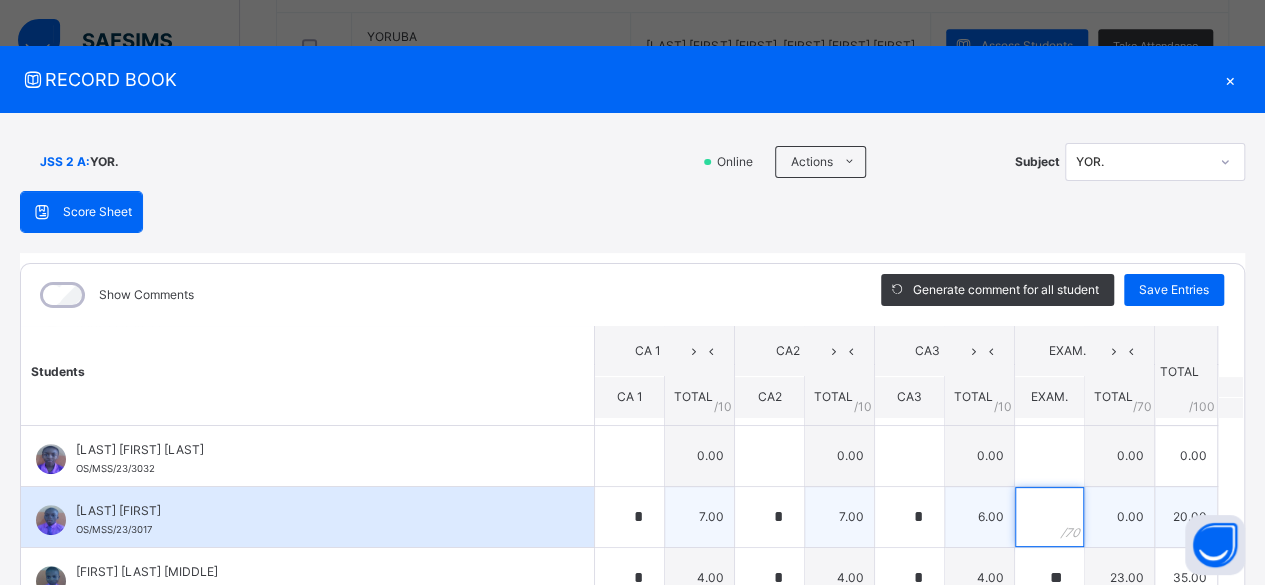 click at bounding box center [1049, 517] 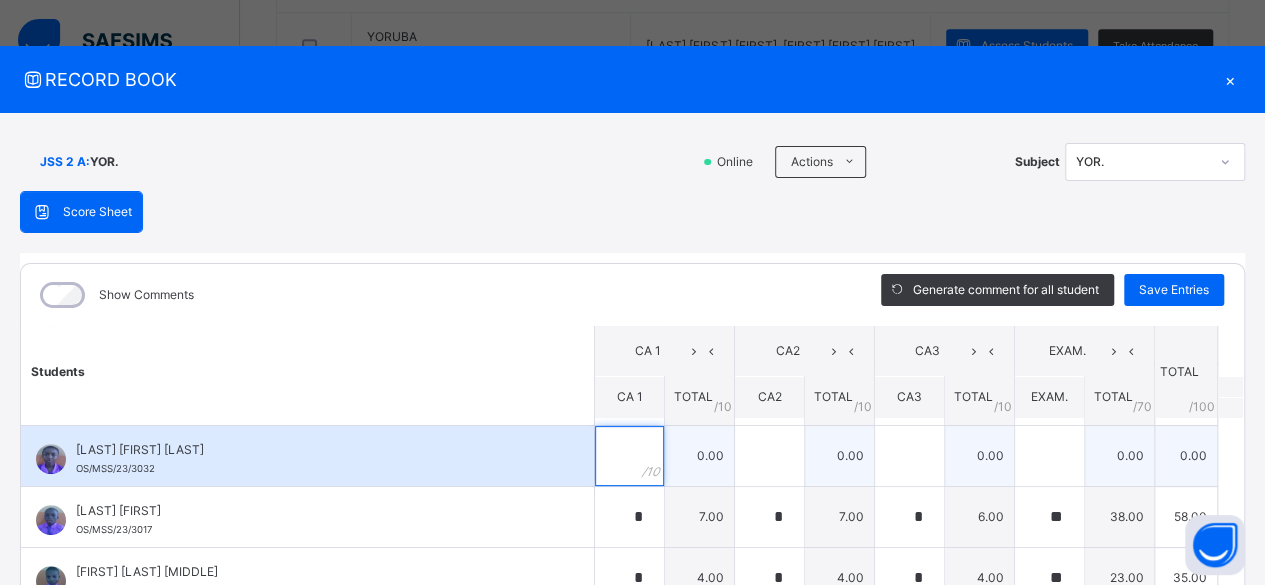 click at bounding box center [629, 456] 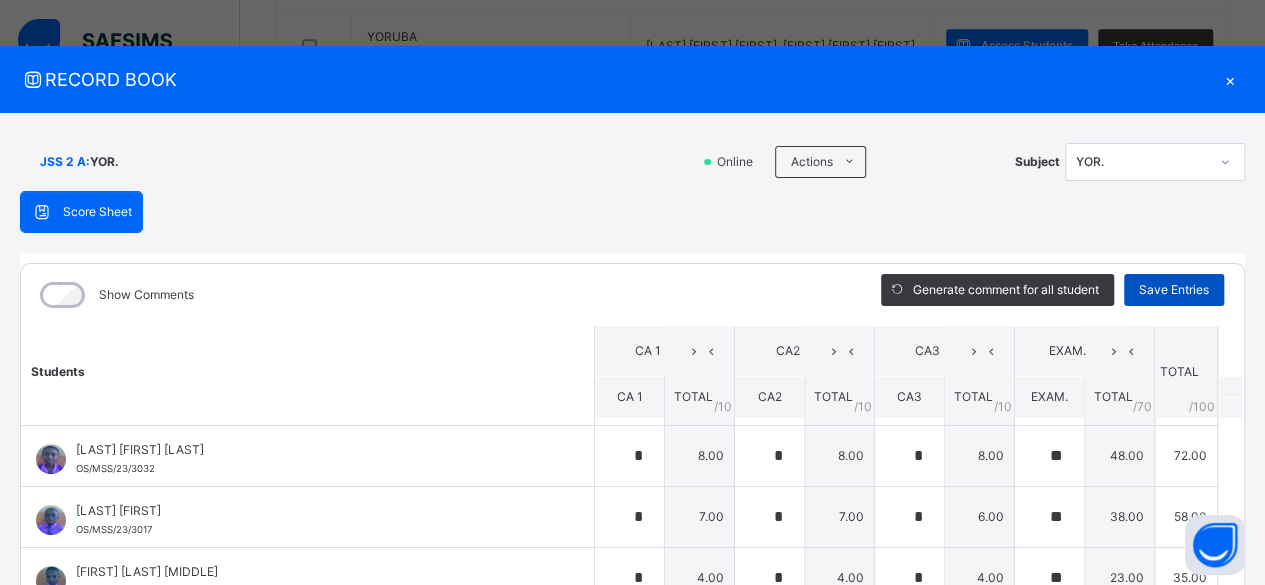 click on "Save Entries" at bounding box center (1174, 290) 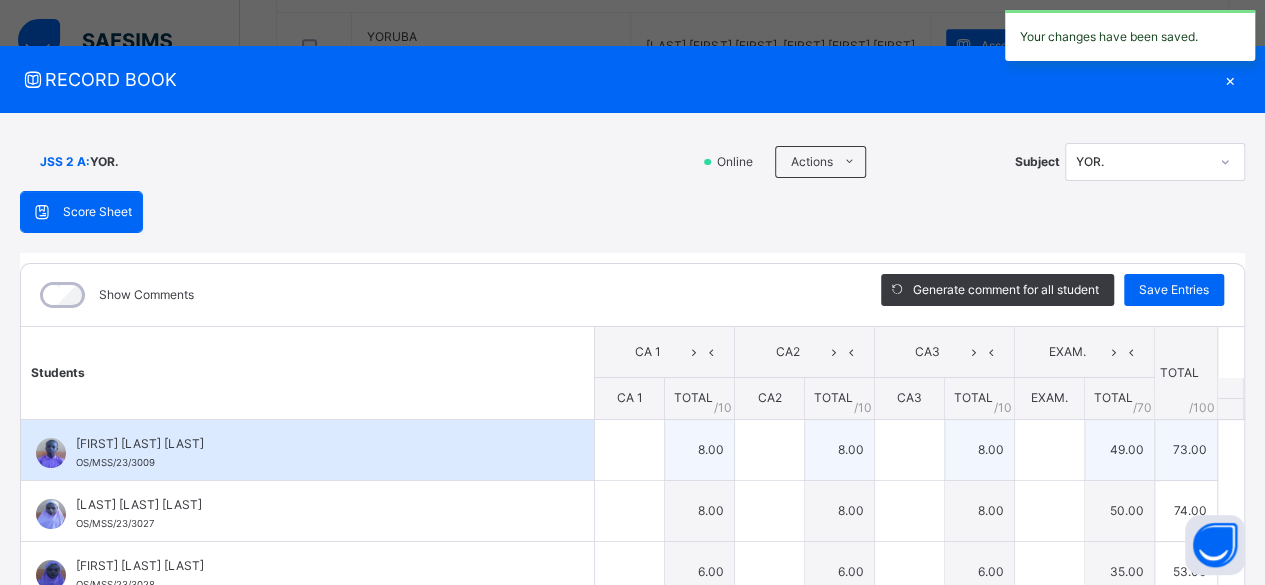click on "[FIRST] [LAST] [LAST] [ID]" at bounding box center (312, 453) 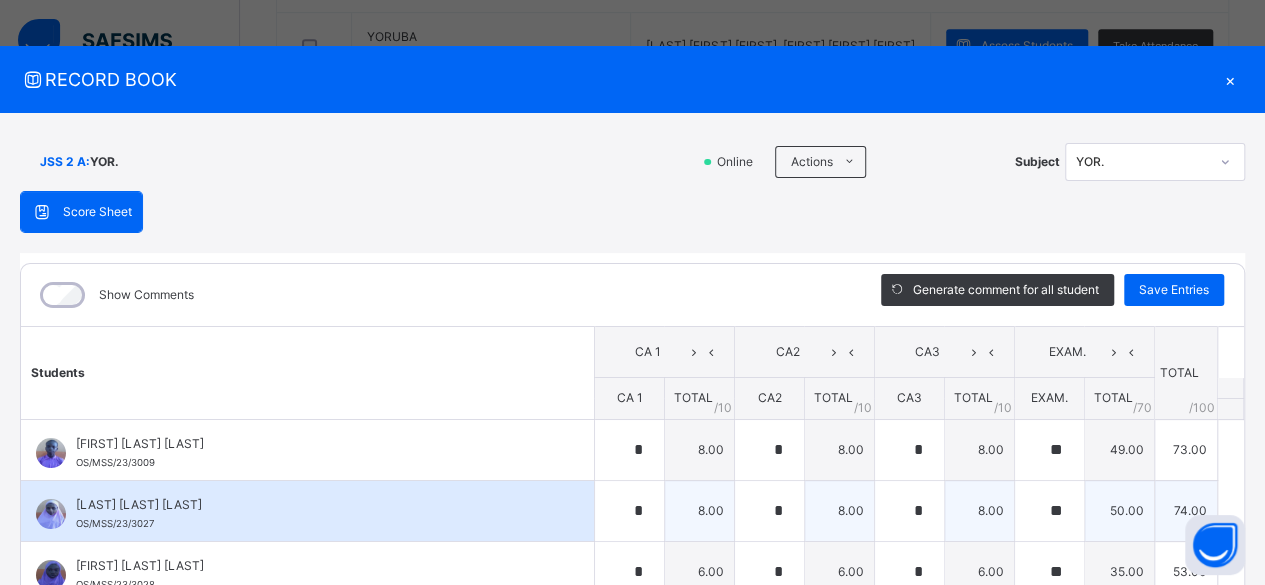 click on "[FIRST] [LAST] [FIRST]" at bounding box center [312, 505] 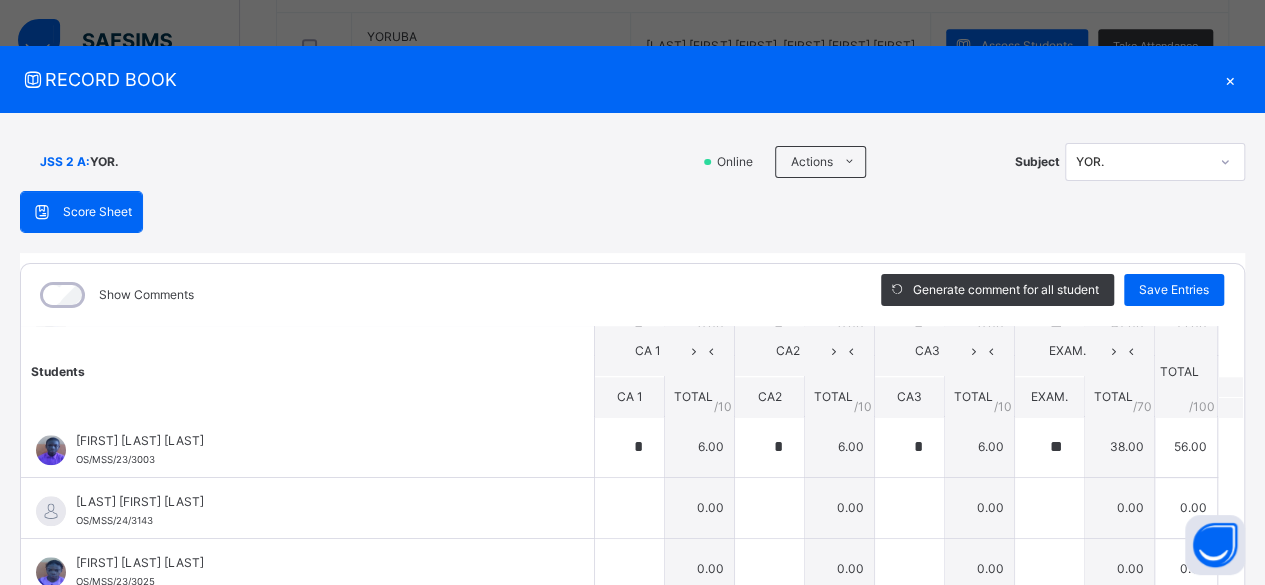 scroll, scrollTop: 1080, scrollLeft: 0, axis: vertical 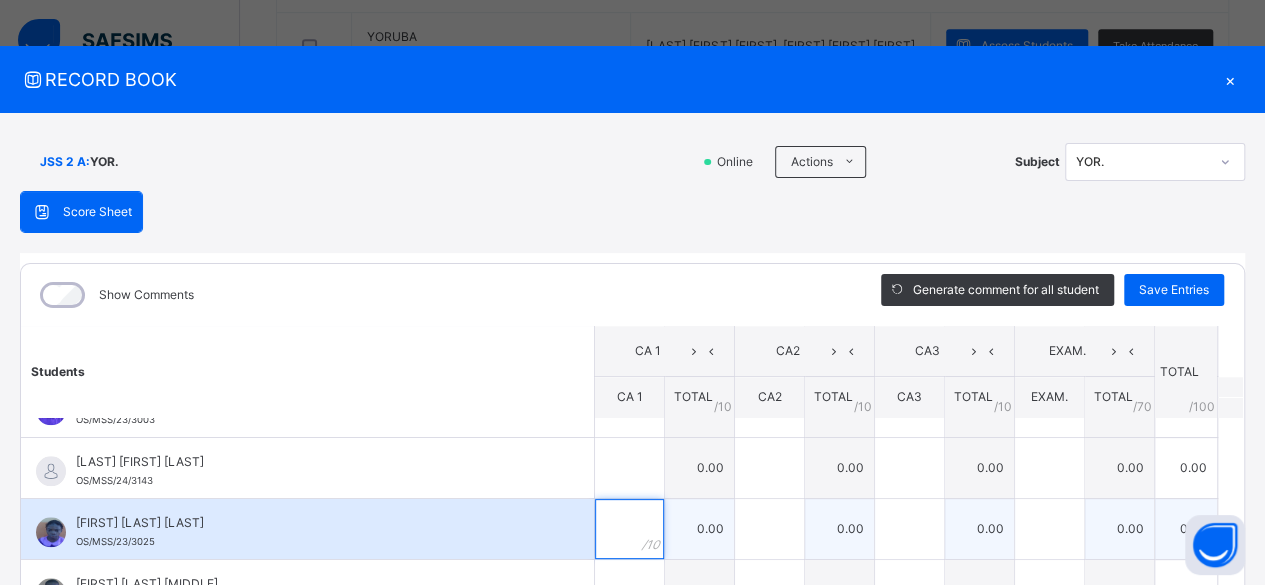 click at bounding box center [629, 529] 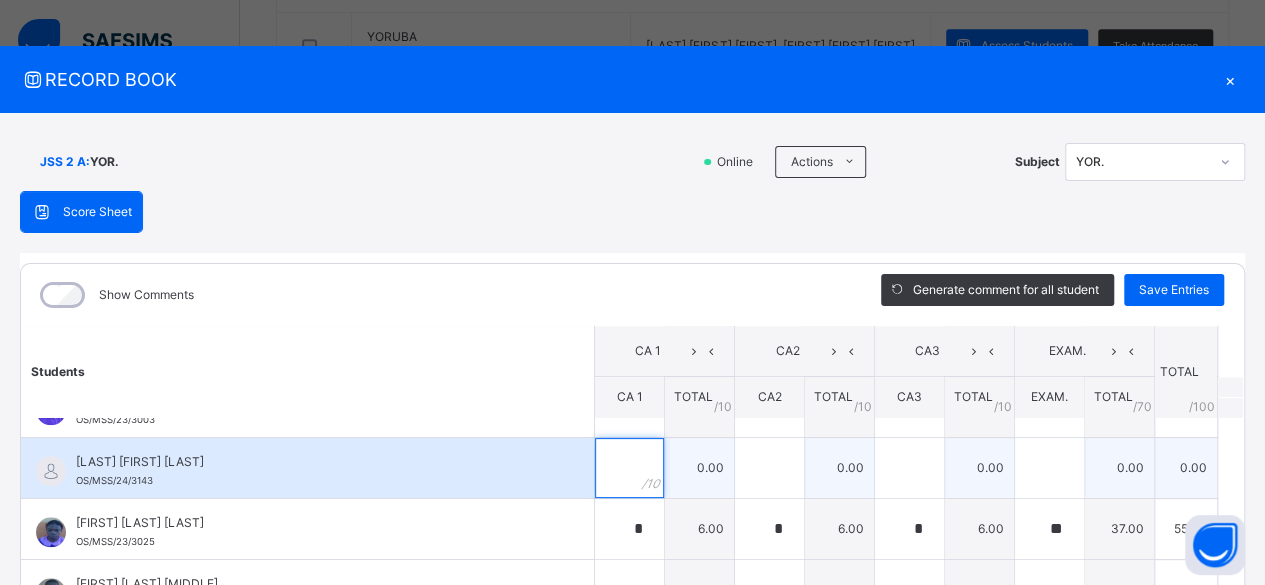 click at bounding box center (629, 468) 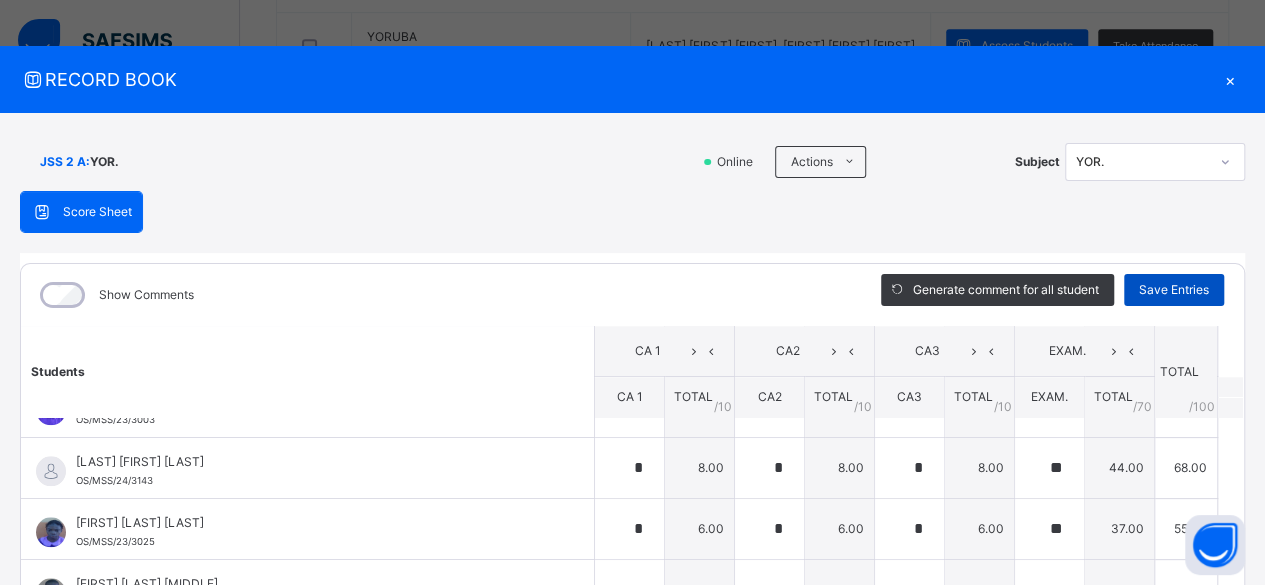 click on "Save Entries" at bounding box center [1174, 290] 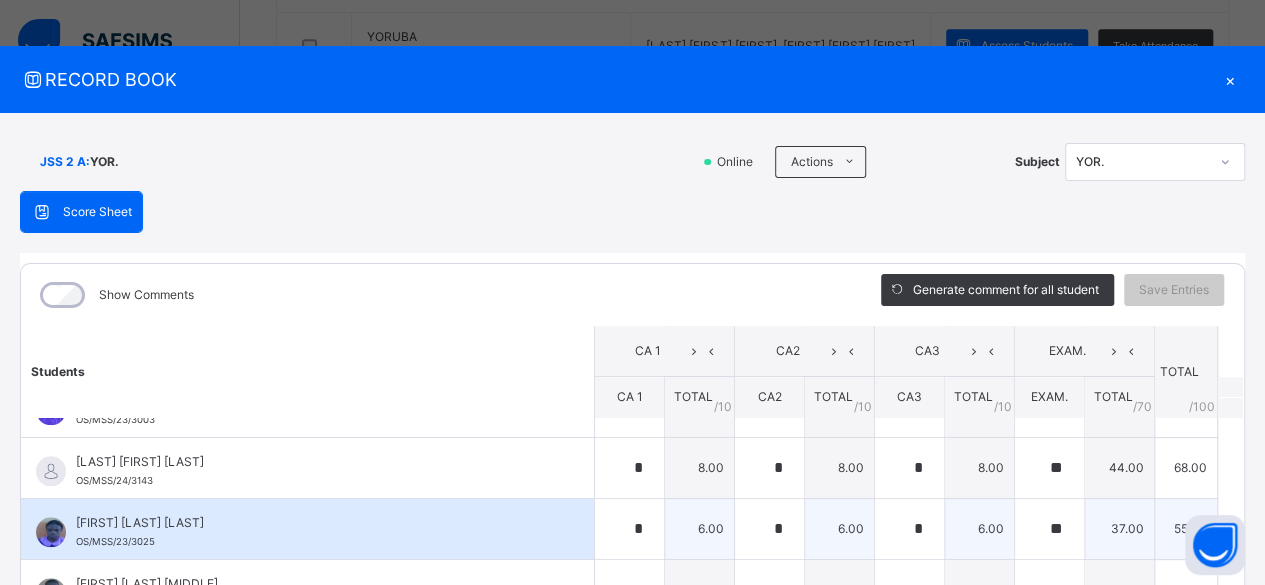 click on "ADEYEMI OLAMIDE ENIOLA OS/MSS/23/3025" at bounding box center (312, 532) 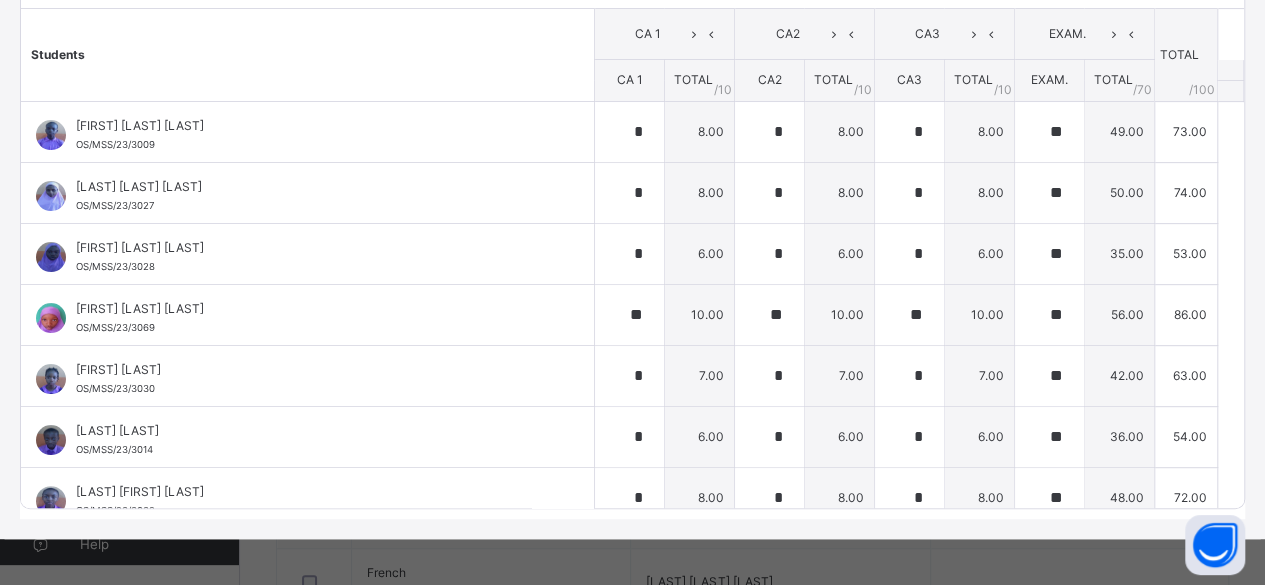 scroll, scrollTop: 324, scrollLeft: 0, axis: vertical 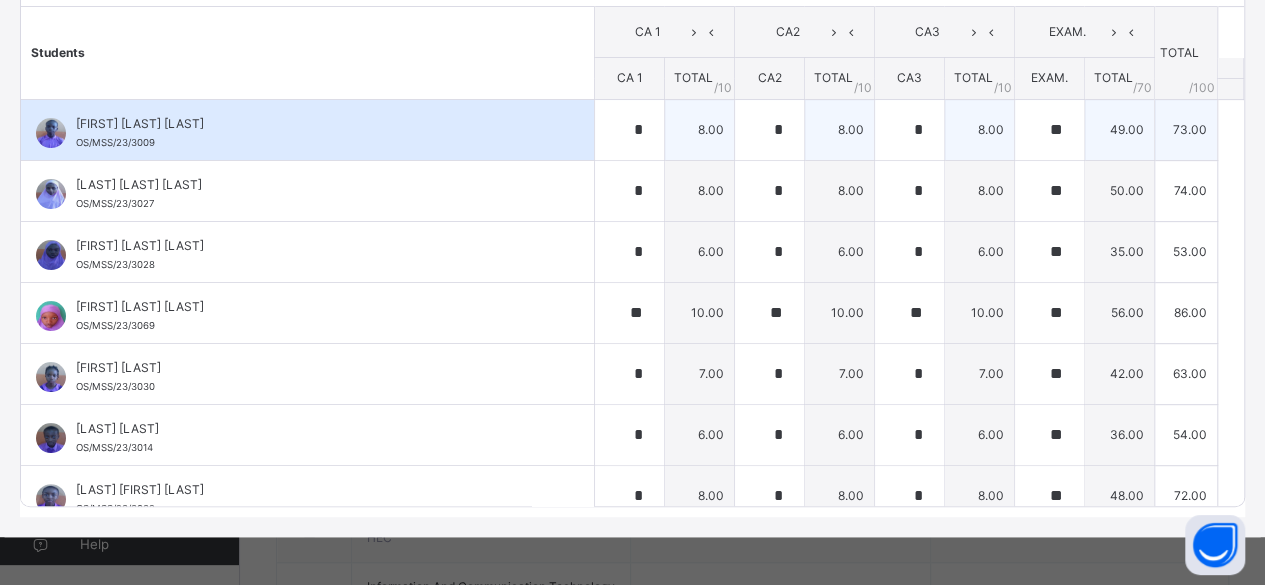 click on "[FIRST] [LAST] [LAST] [ID]" at bounding box center [307, 130] 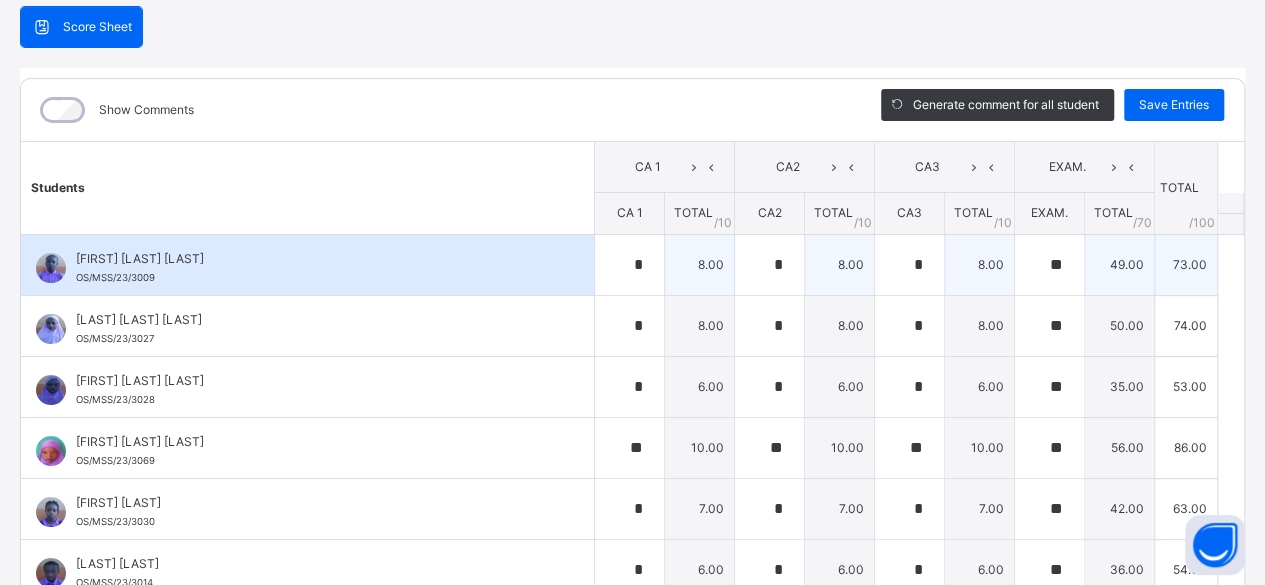 scroll, scrollTop: 164, scrollLeft: 0, axis: vertical 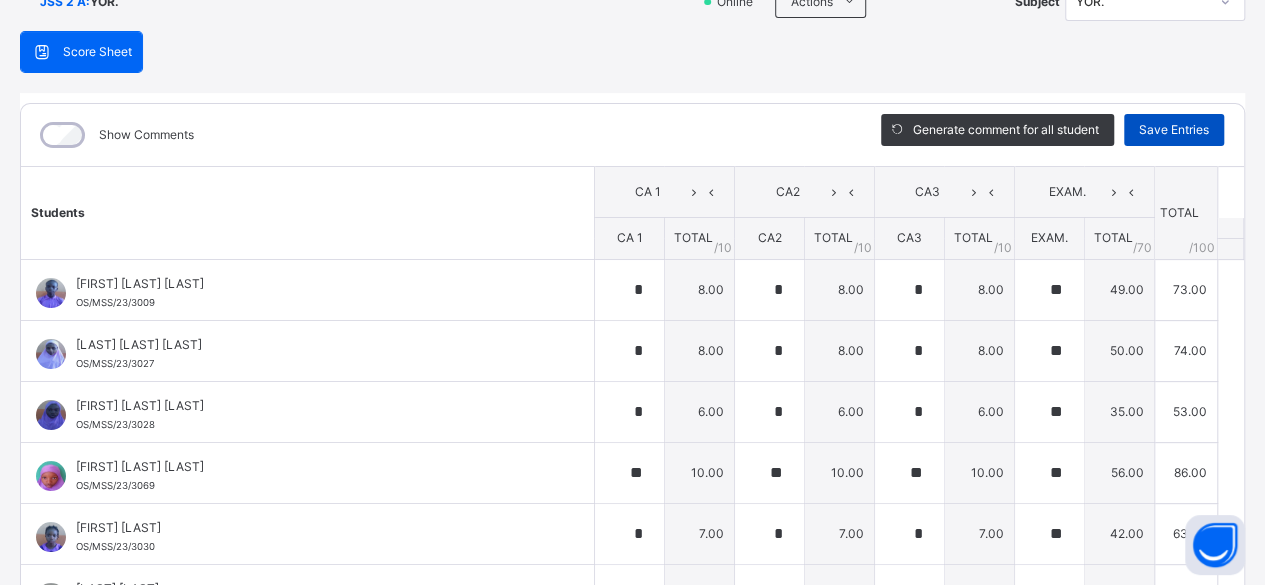 click on "Save Entries" at bounding box center [1174, 130] 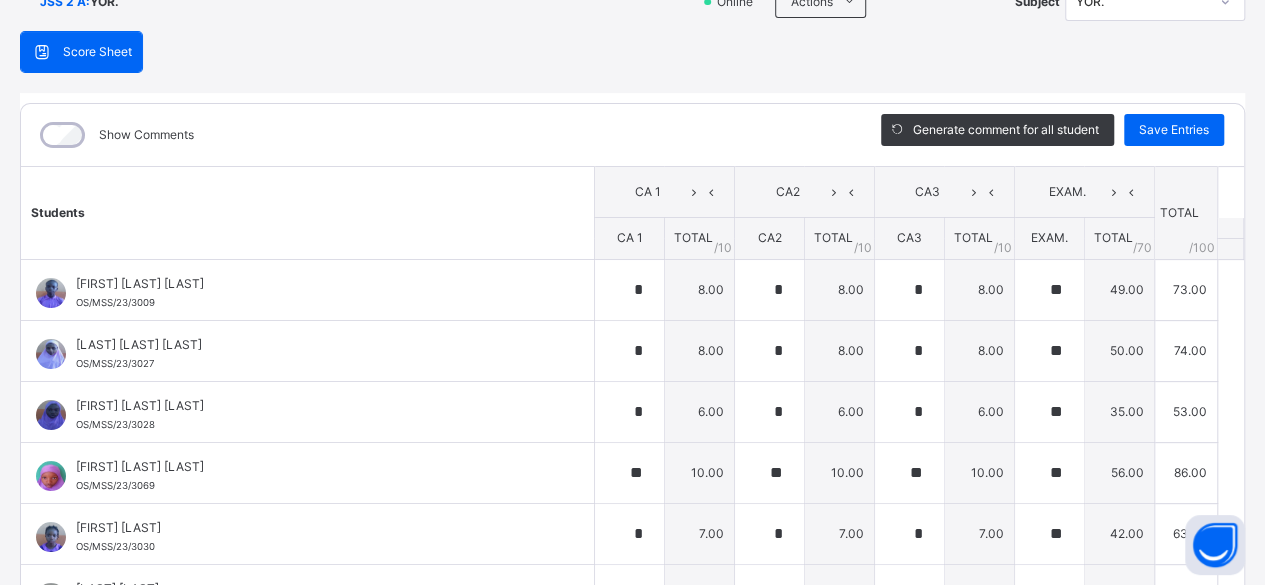 drag, startPoint x: 921, startPoint y: 7, endPoint x: 39, endPoint y: 1, distance: 882.0204 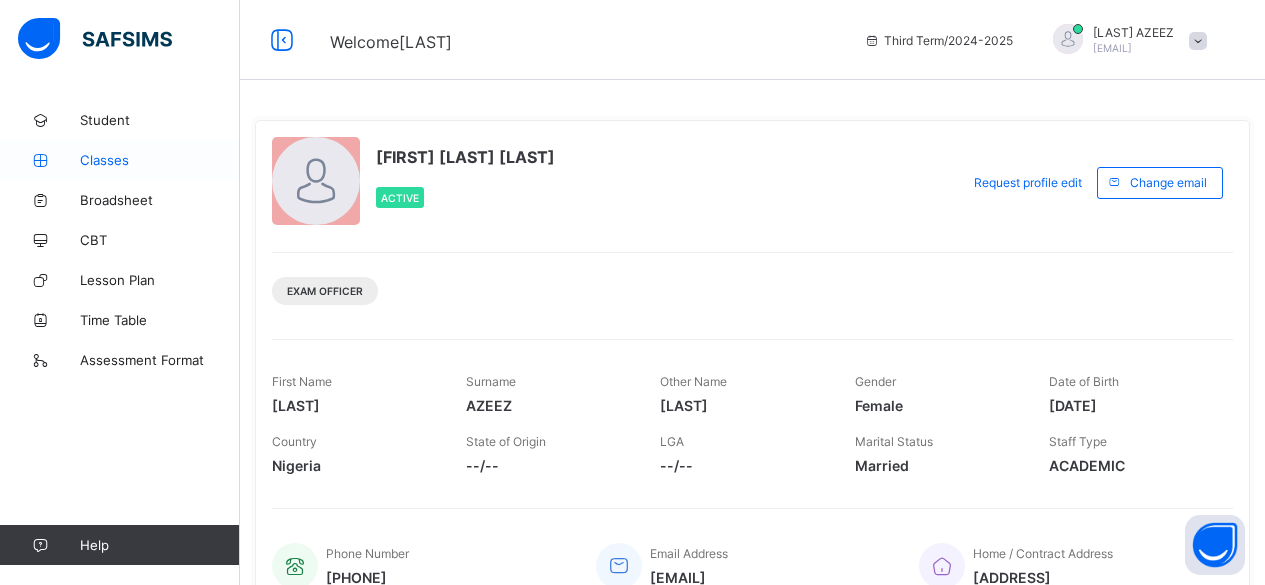 scroll, scrollTop: 0, scrollLeft: 0, axis: both 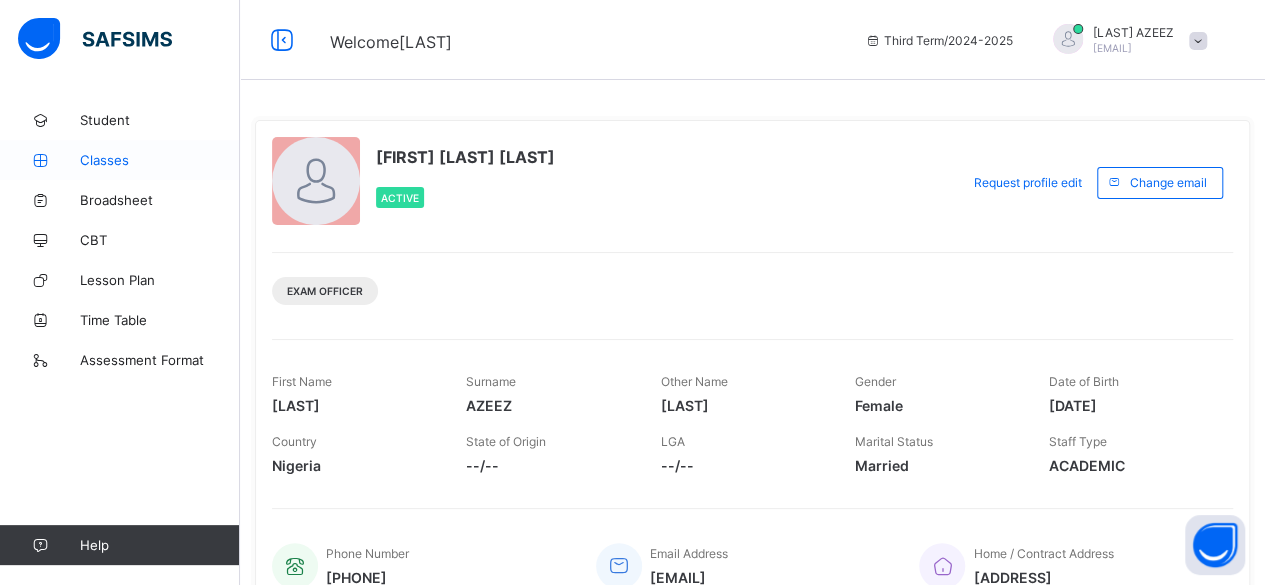 click on "Classes" at bounding box center (160, 160) 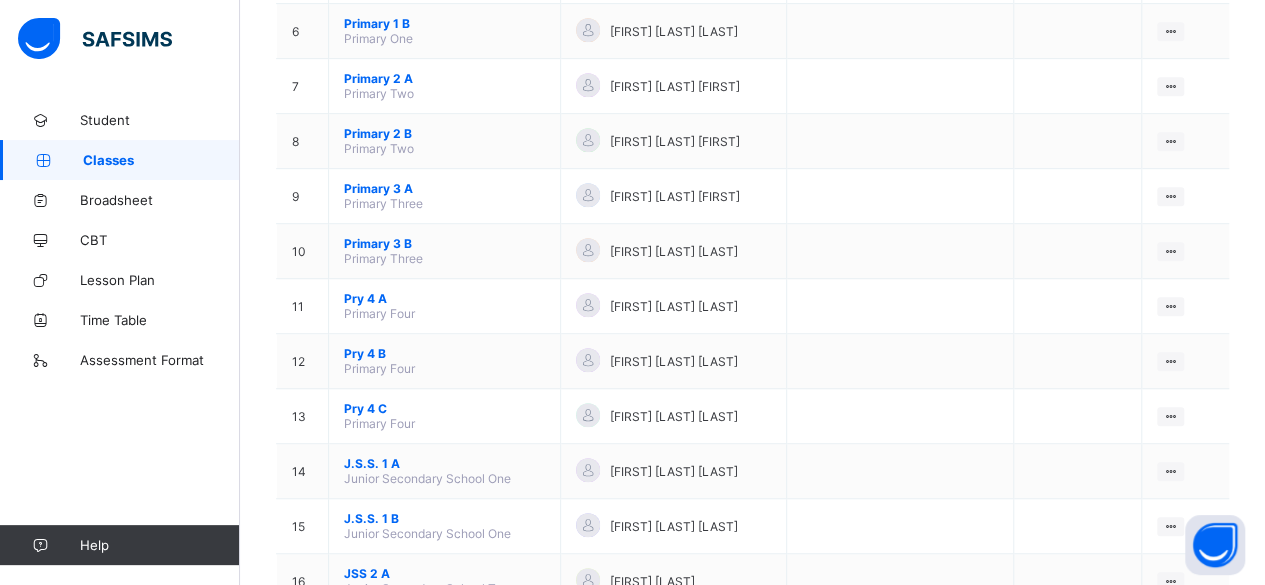 scroll, scrollTop: 593, scrollLeft: 0, axis: vertical 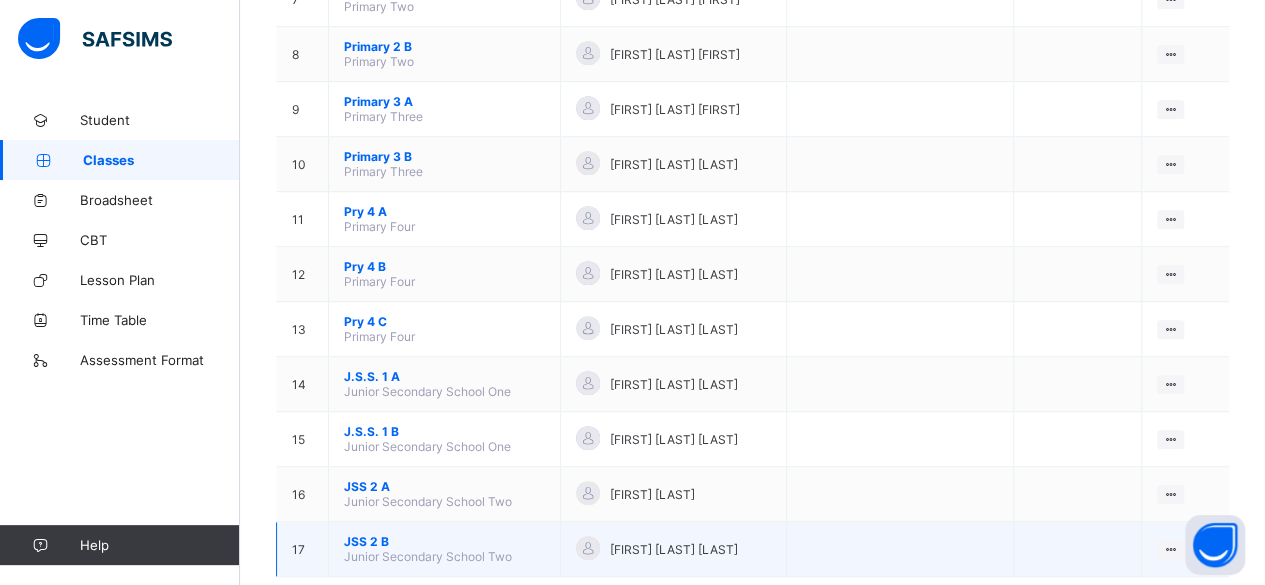 click on "JSS 2   B" at bounding box center [444, 541] 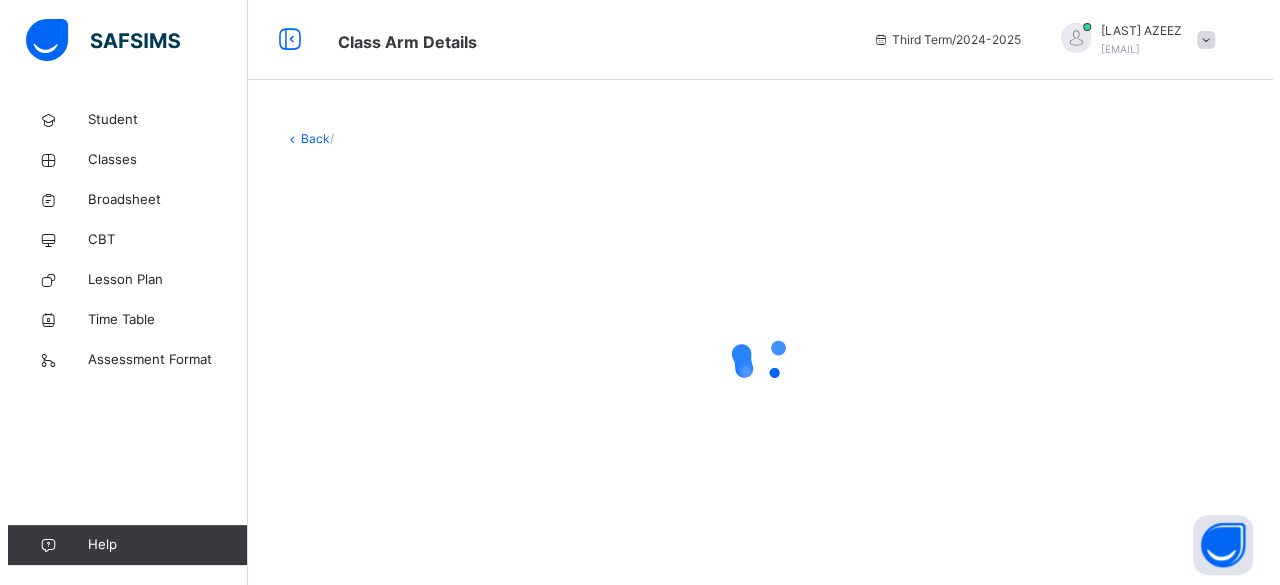scroll, scrollTop: 0, scrollLeft: 0, axis: both 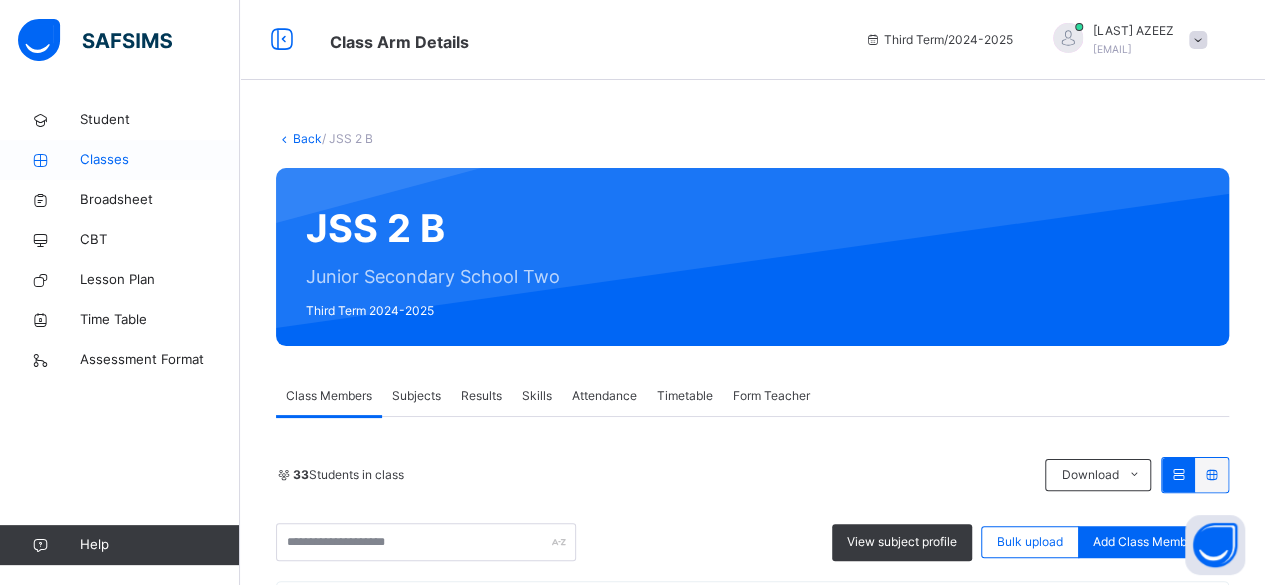 click on "Classes" at bounding box center (160, 160) 